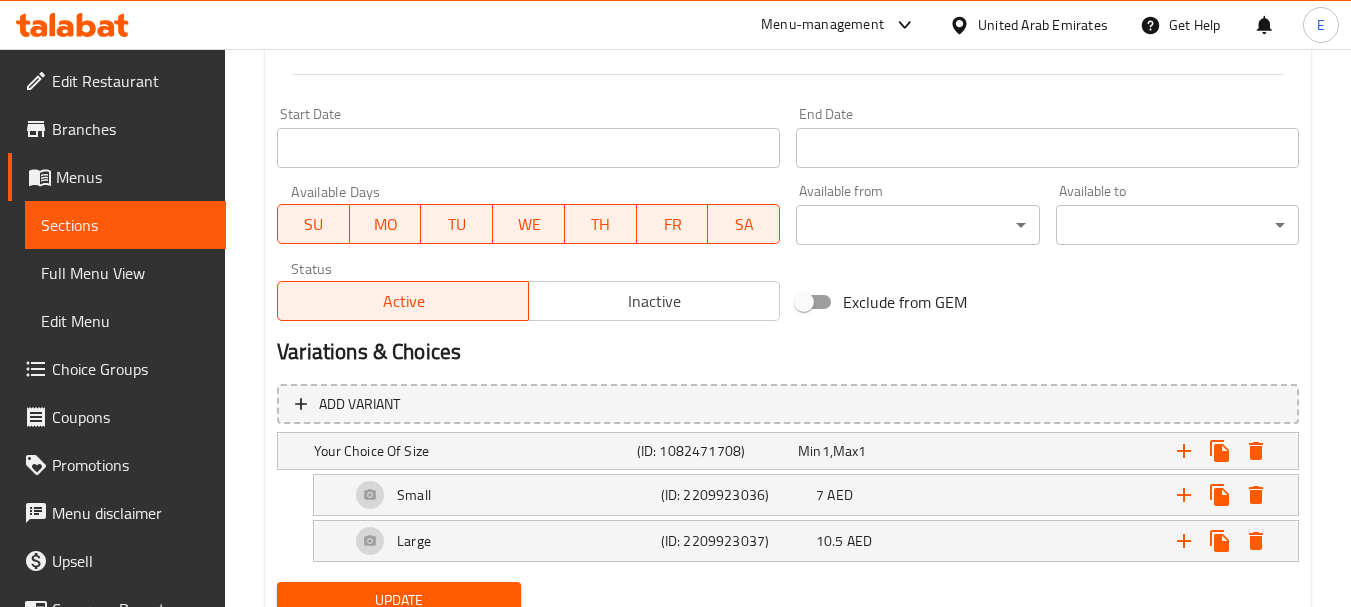 scroll, scrollTop: 875, scrollLeft: 0, axis: vertical 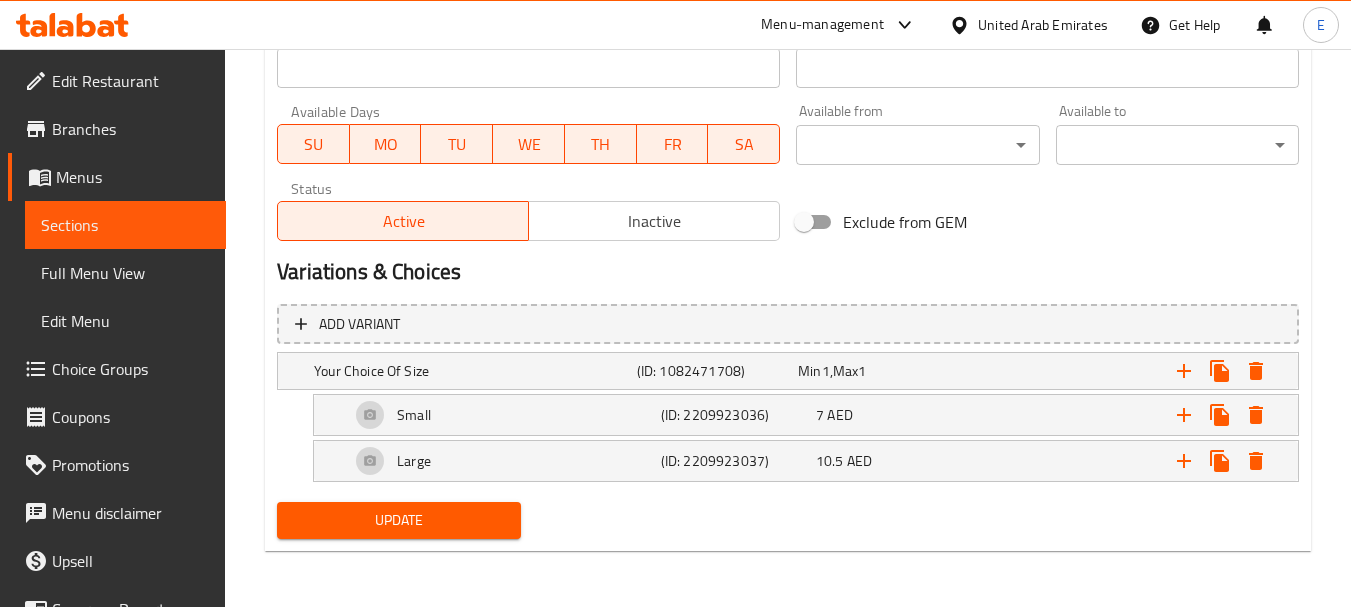 click on "Update" at bounding box center (398, 520) 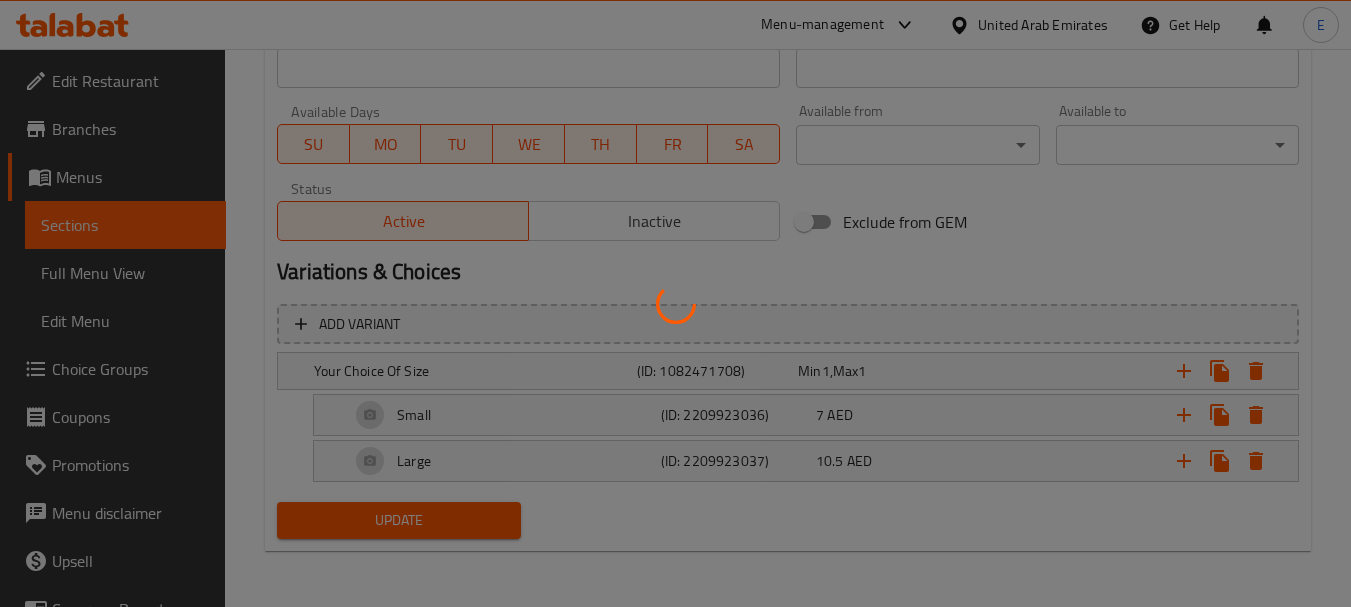 click at bounding box center [675, 303] 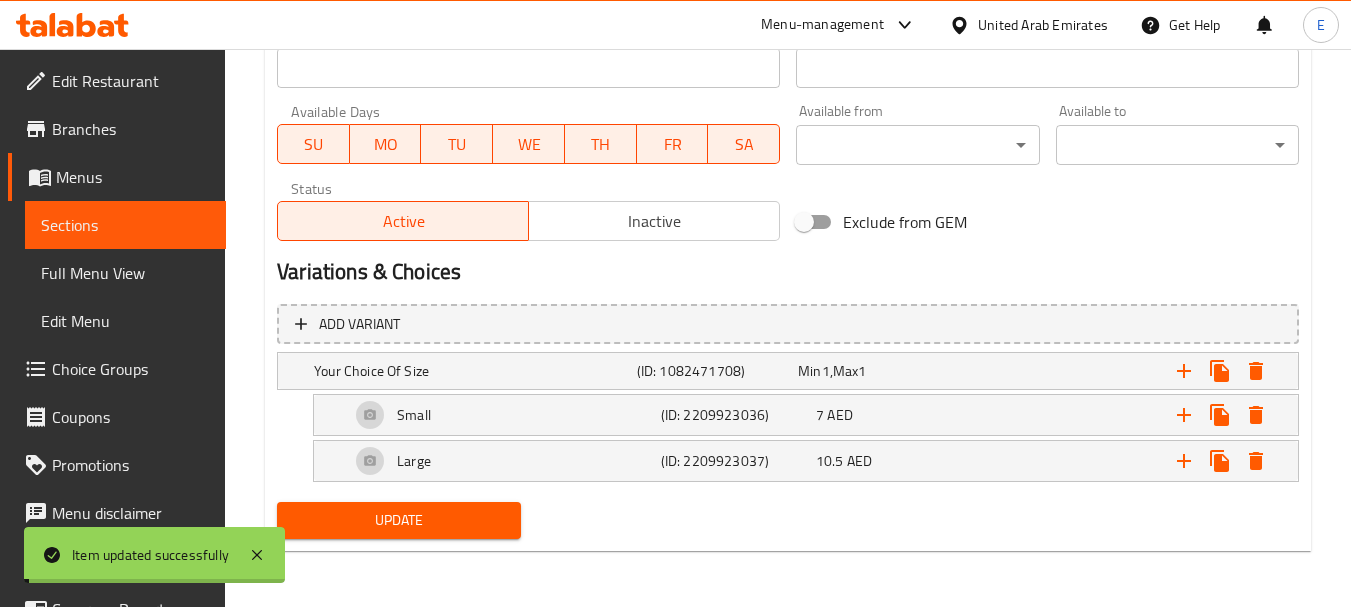 click on "Menus" at bounding box center (133, 177) 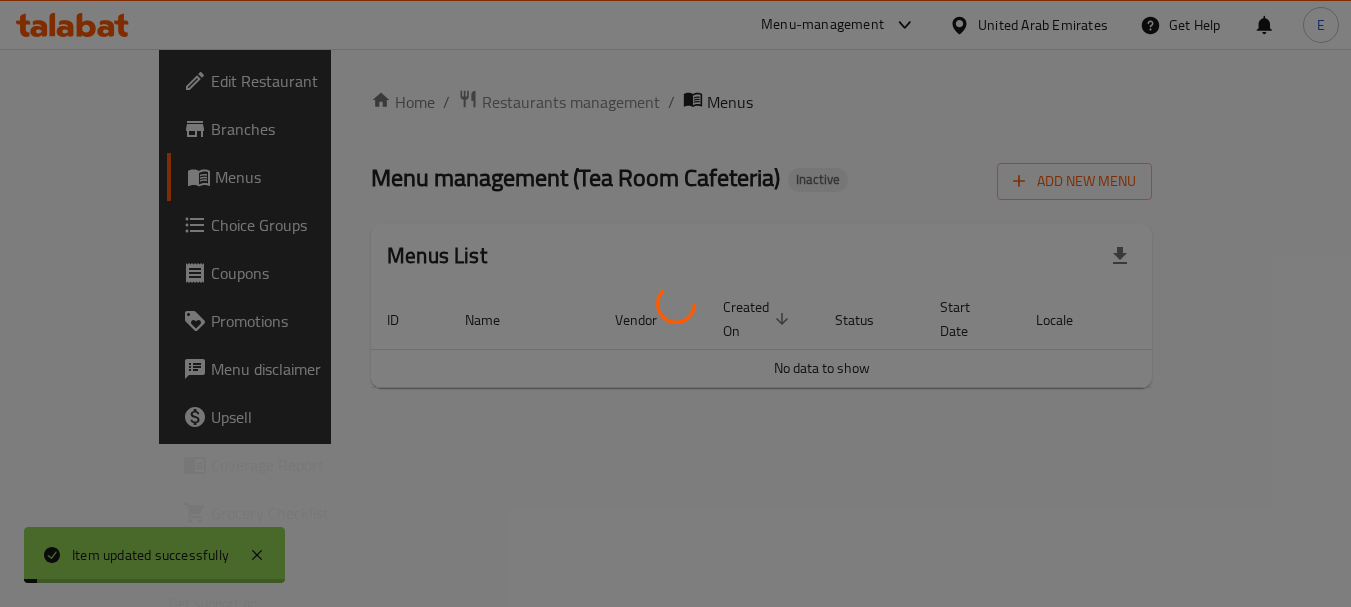 scroll, scrollTop: 0, scrollLeft: 0, axis: both 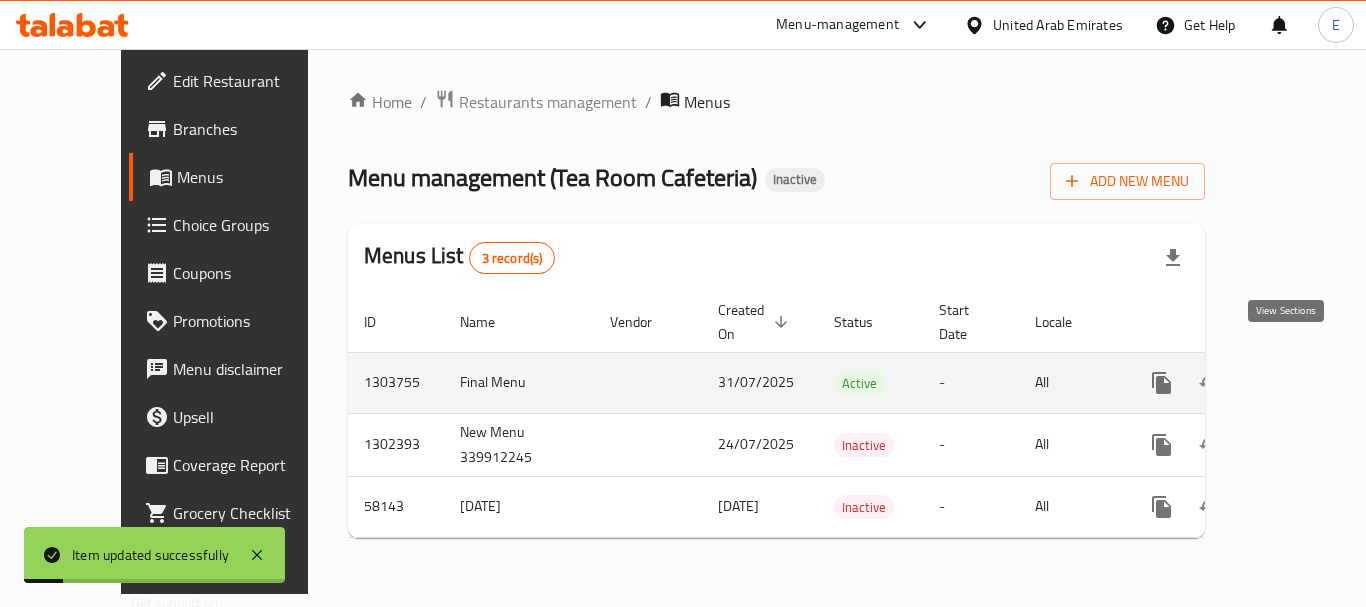 click 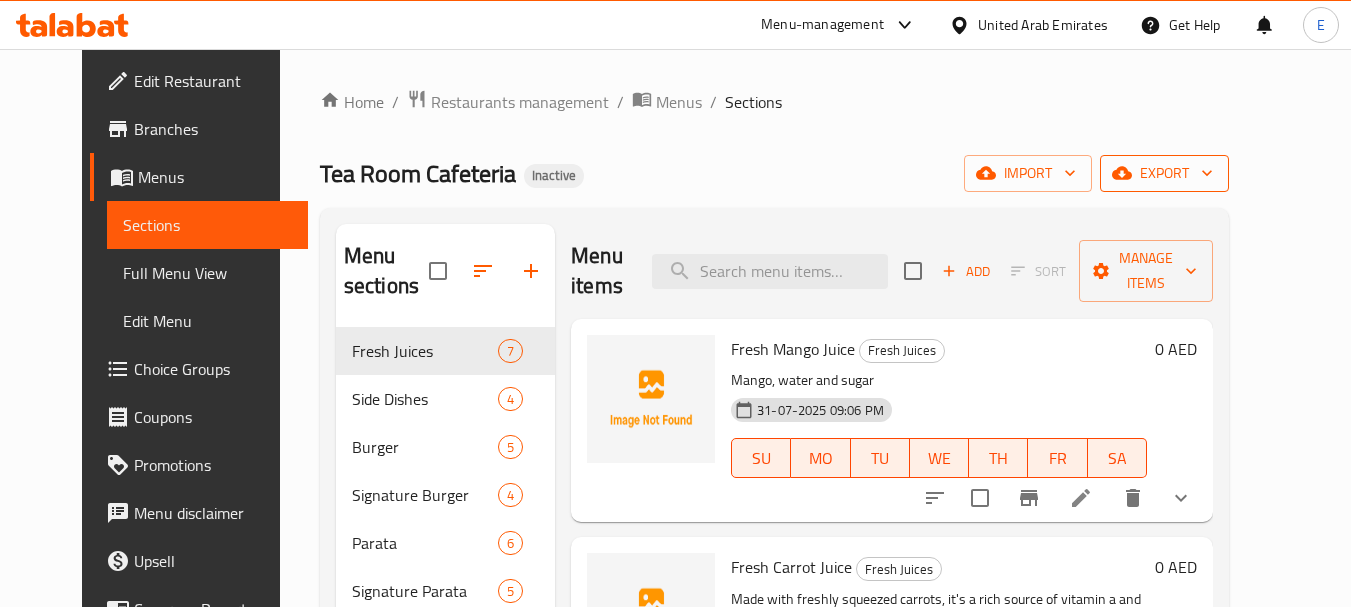 click on "export" at bounding box center [1164, 173] 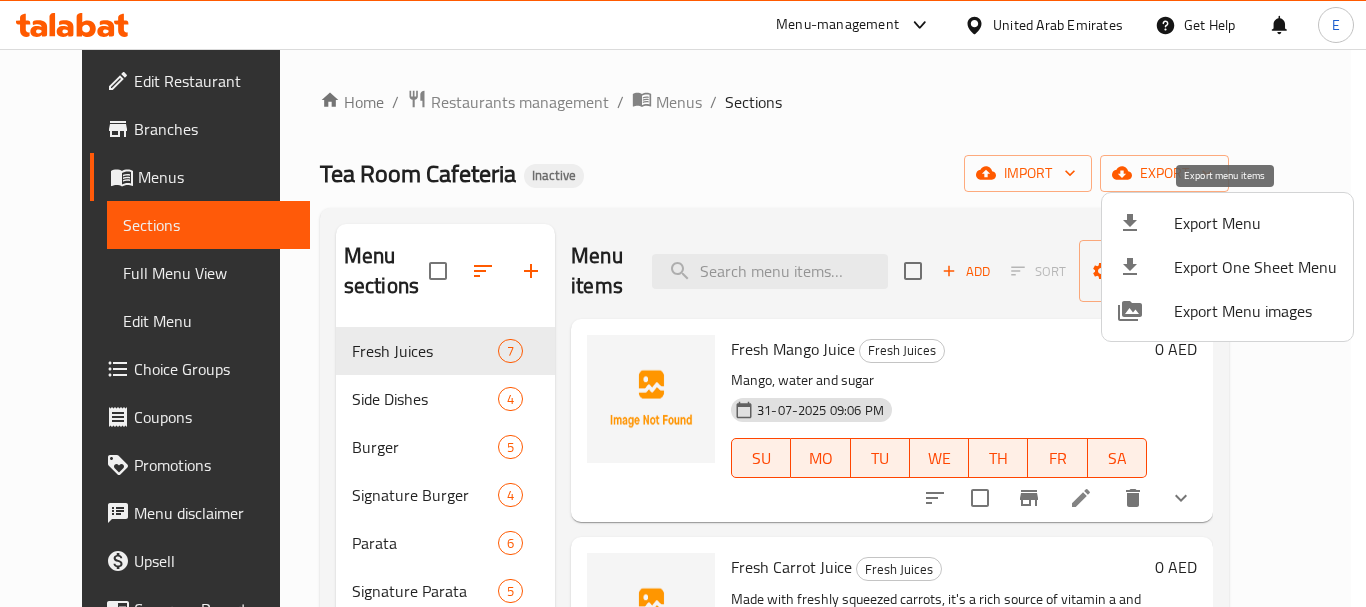 click on "Export Menu" at bounding box center [1255, 223] 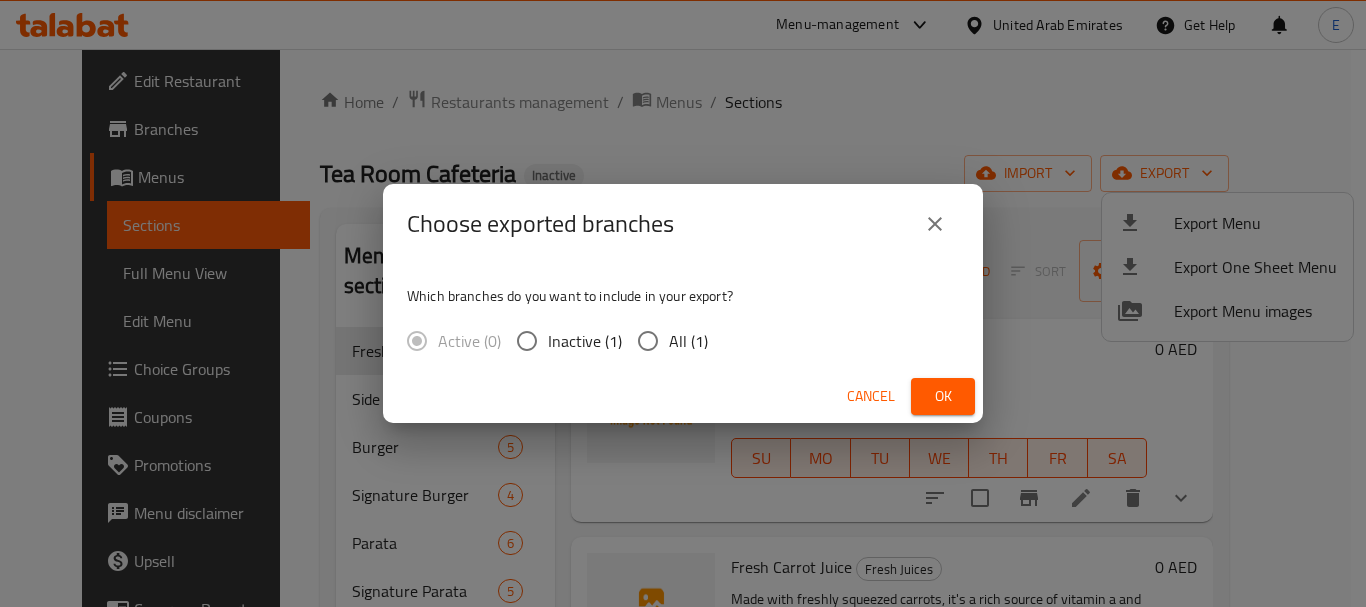 click on "All (1)" at bounding box center [688, 341] 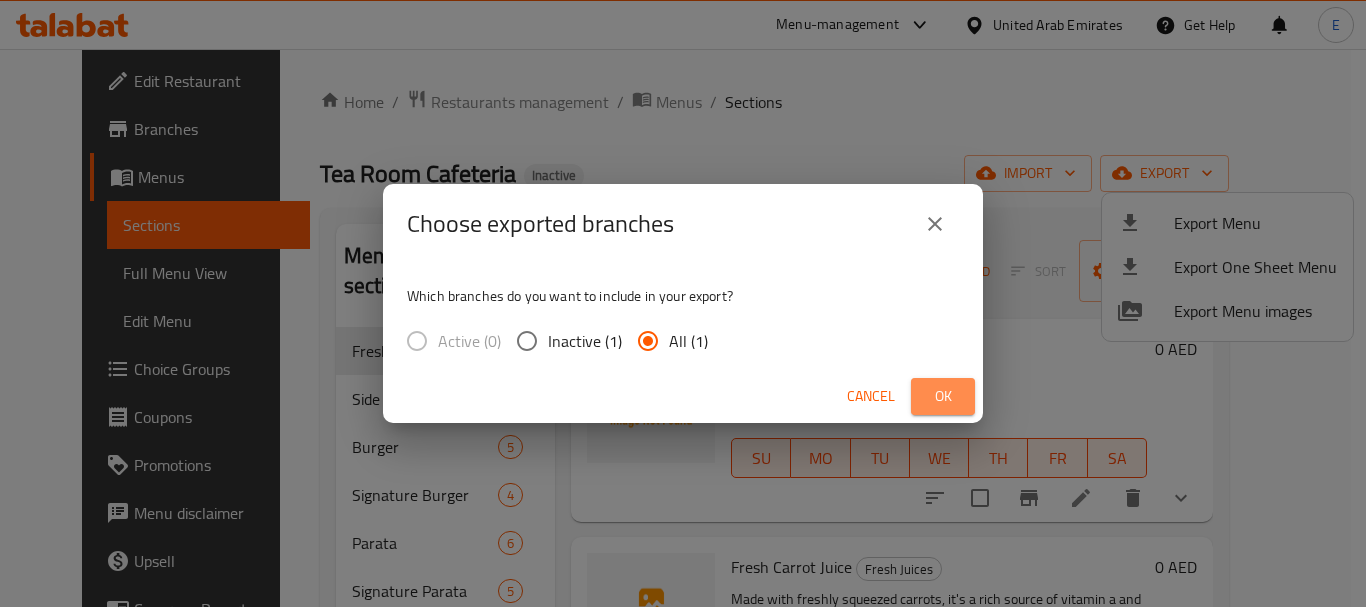 click on "Ok" at bounding box center (943, 396) 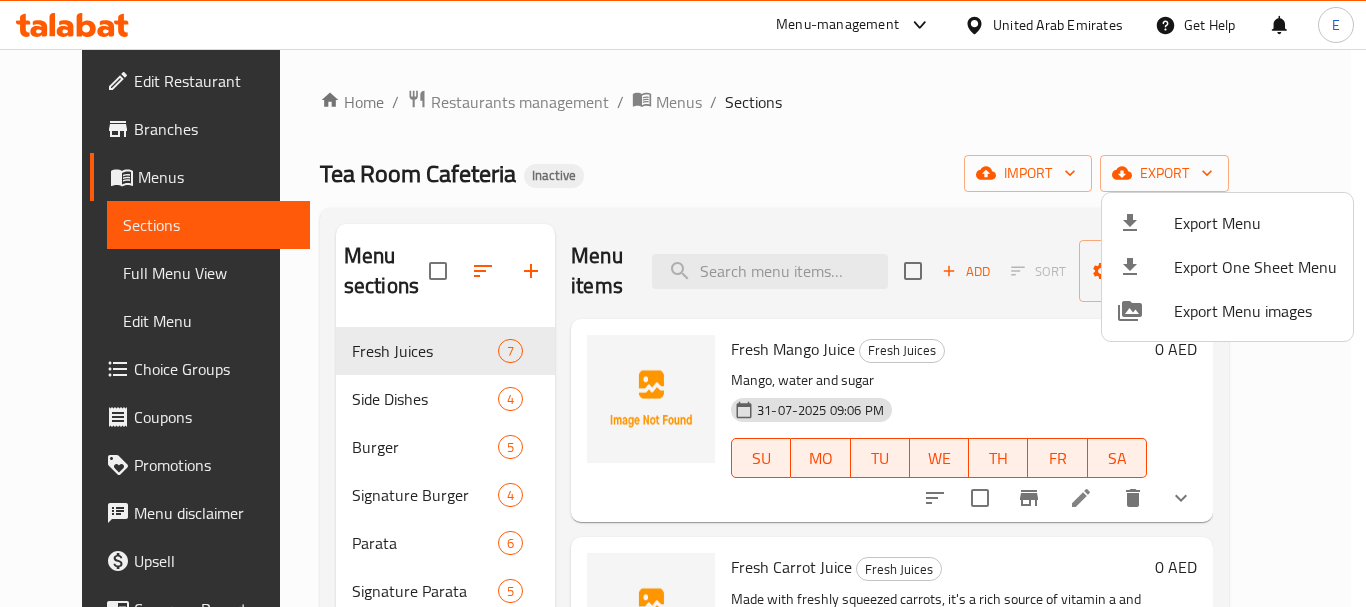 click at bounding box center (683, 303) 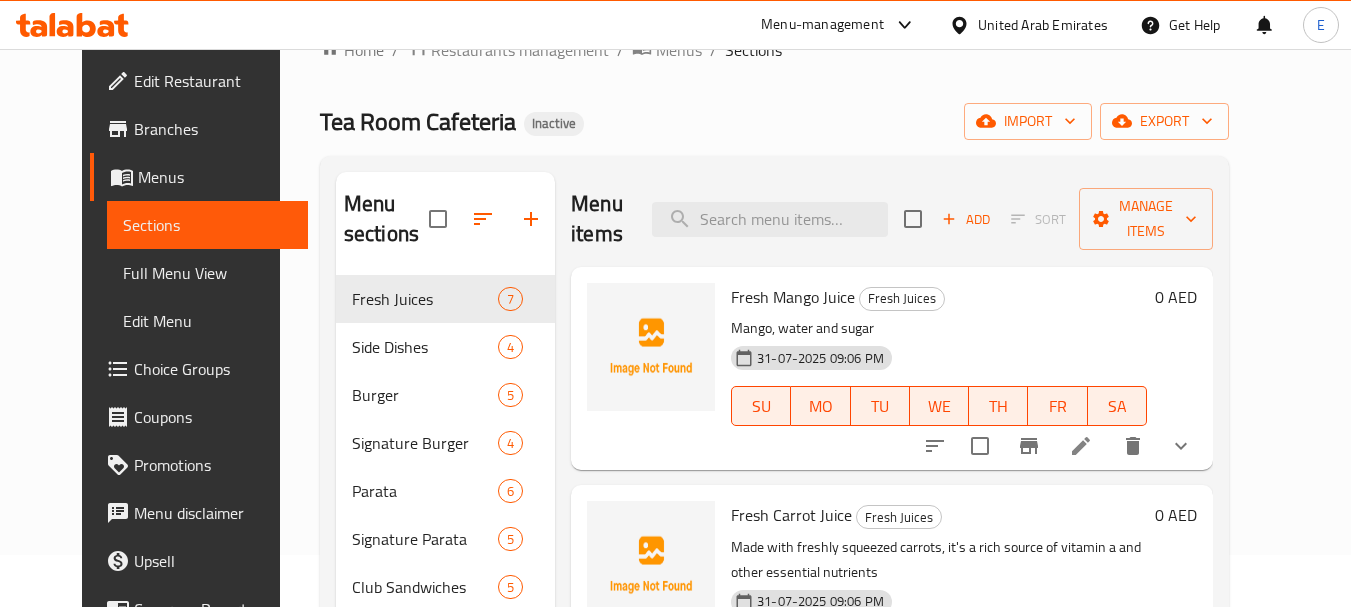 scroll, scrollTop: 100, scrollLeft: 0, axis: vertical 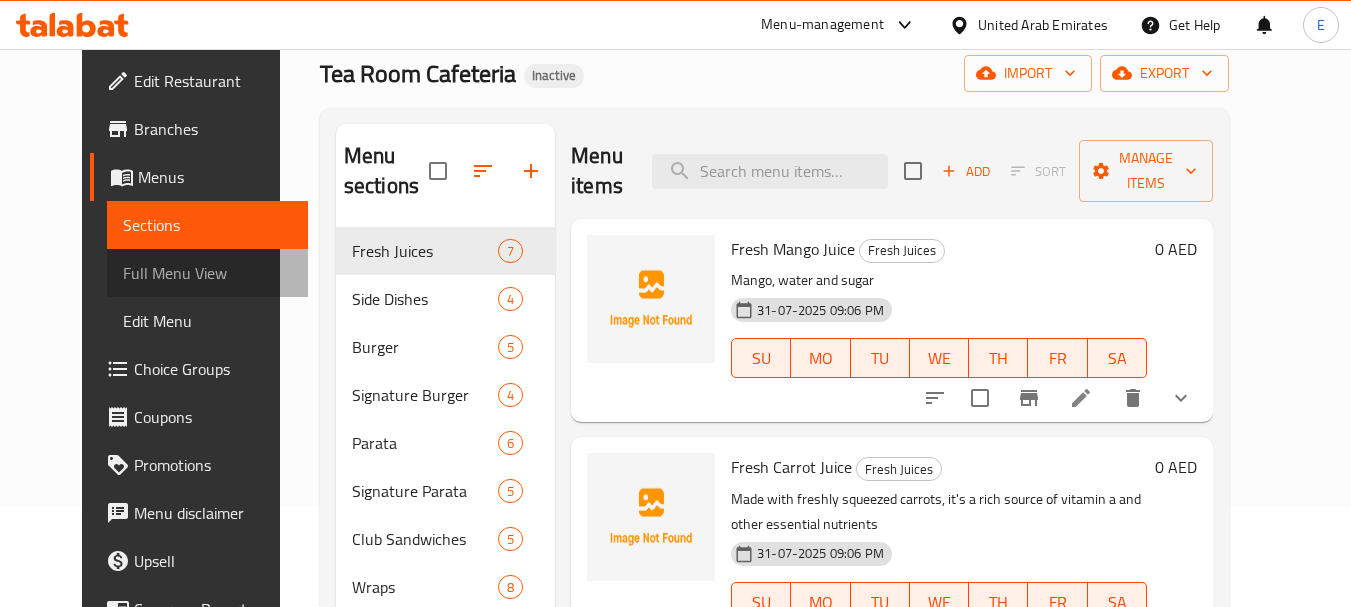 click on "Full Menu View" at bounding box center (207, 273) 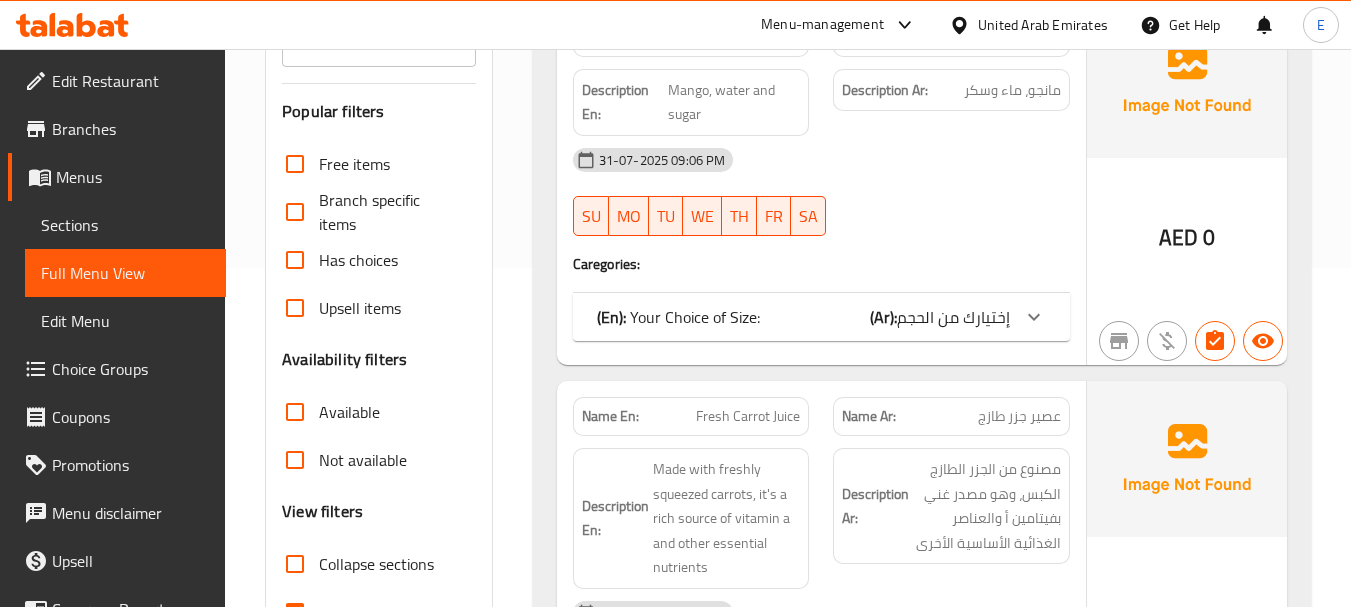 scroll, scrollTop: 400, scrollLeft: 0, axis: vertical 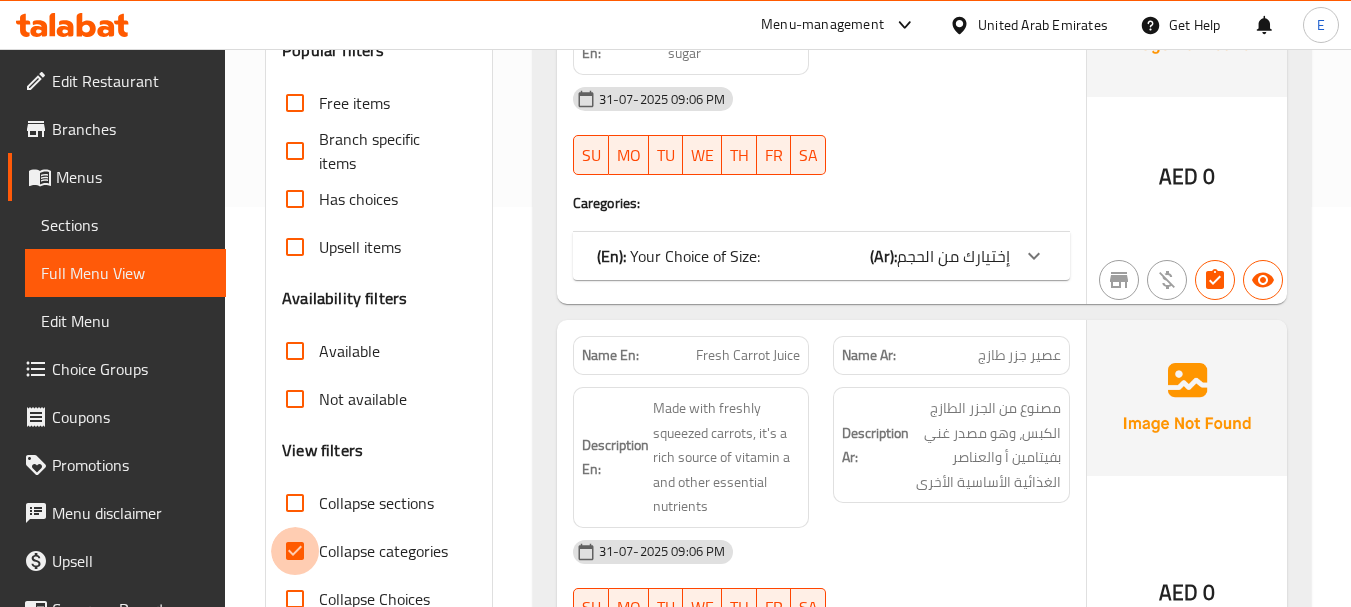 click on "Collapse categories" at bounding box center [295, 551] 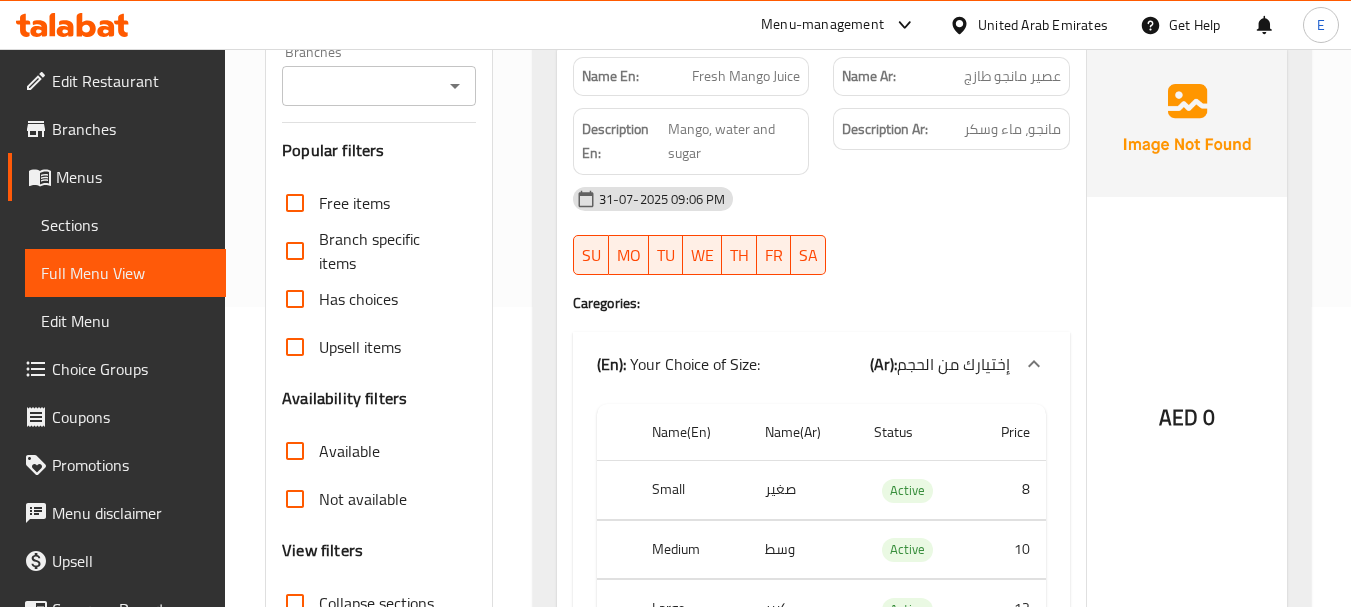 scroll, scrollTop: 11, scrollLeft: 0, axis: vertical 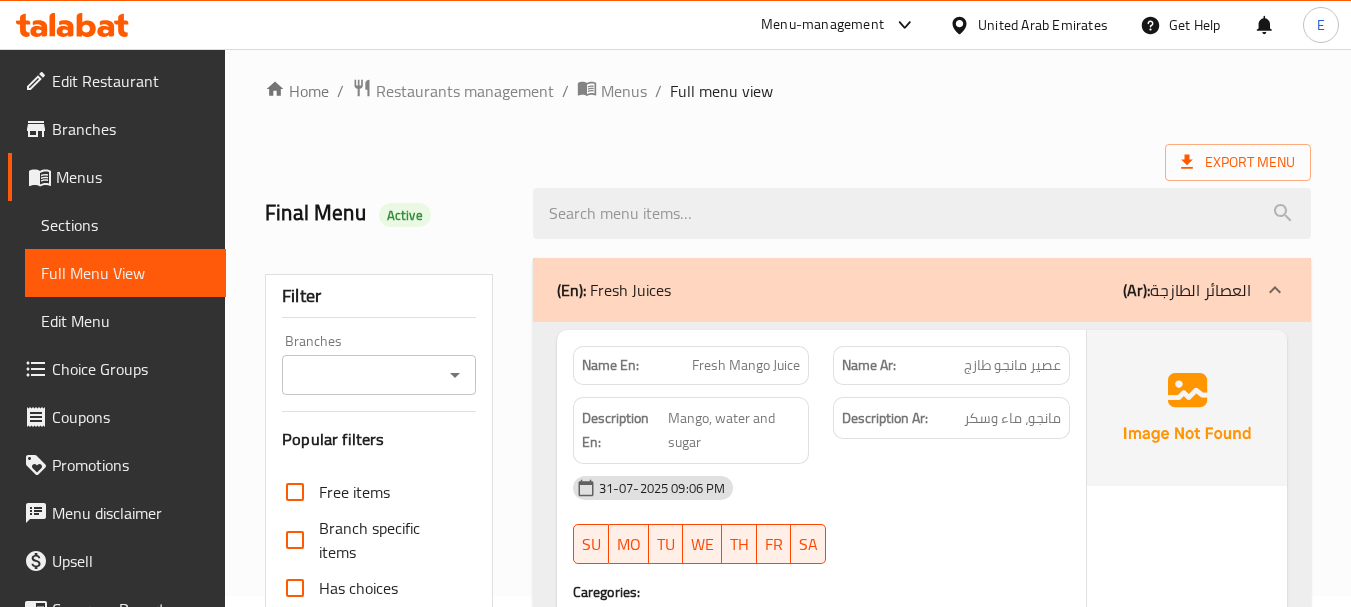 click on "Export Menu" at bounding box center [788, 162] 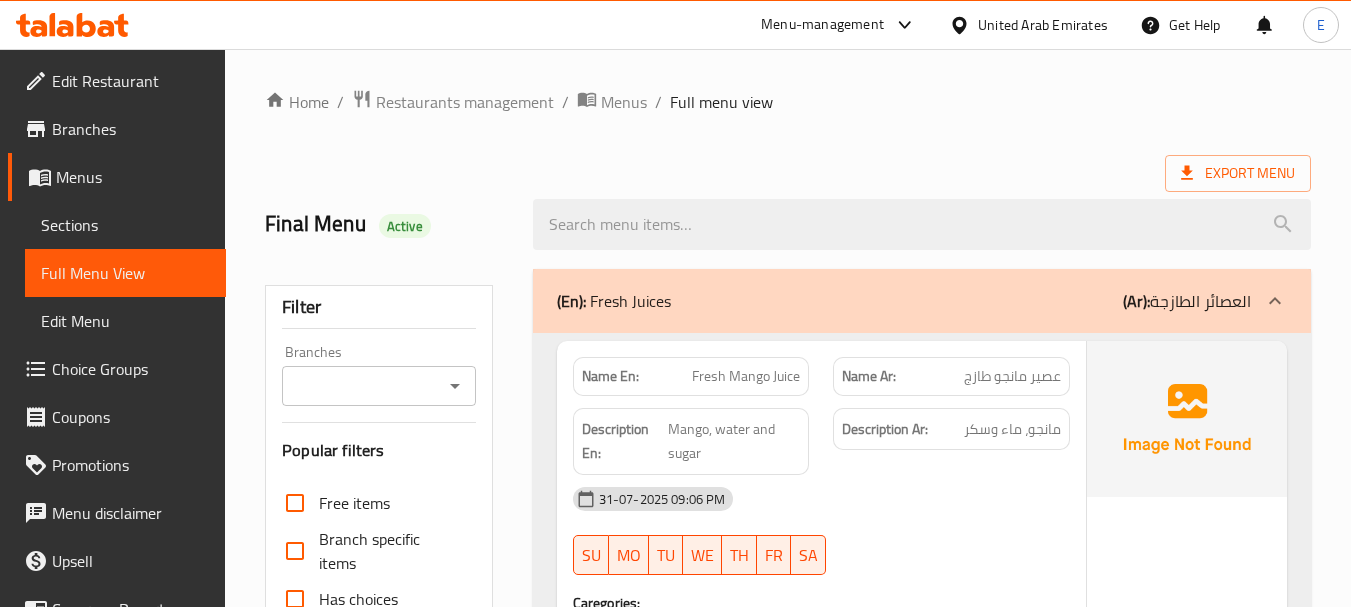 click on "Export Menu" at bounding box center [788, 173] 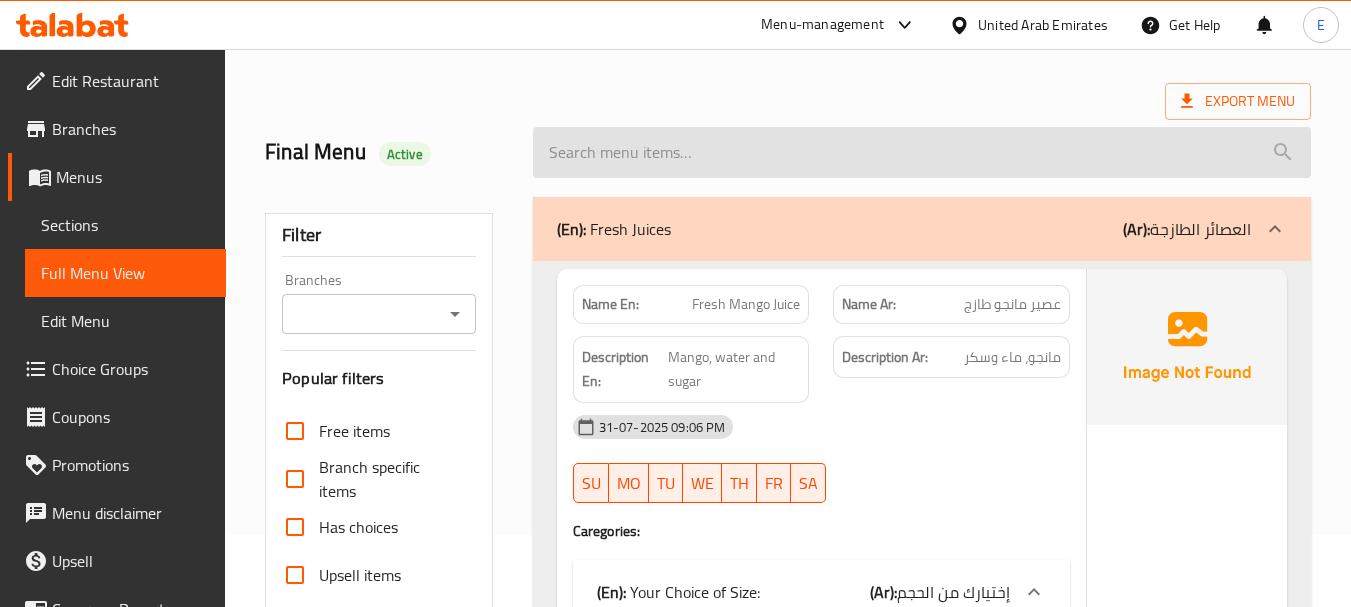 scroll, scrollTop: 0, scrollLeft: 0, axis: both 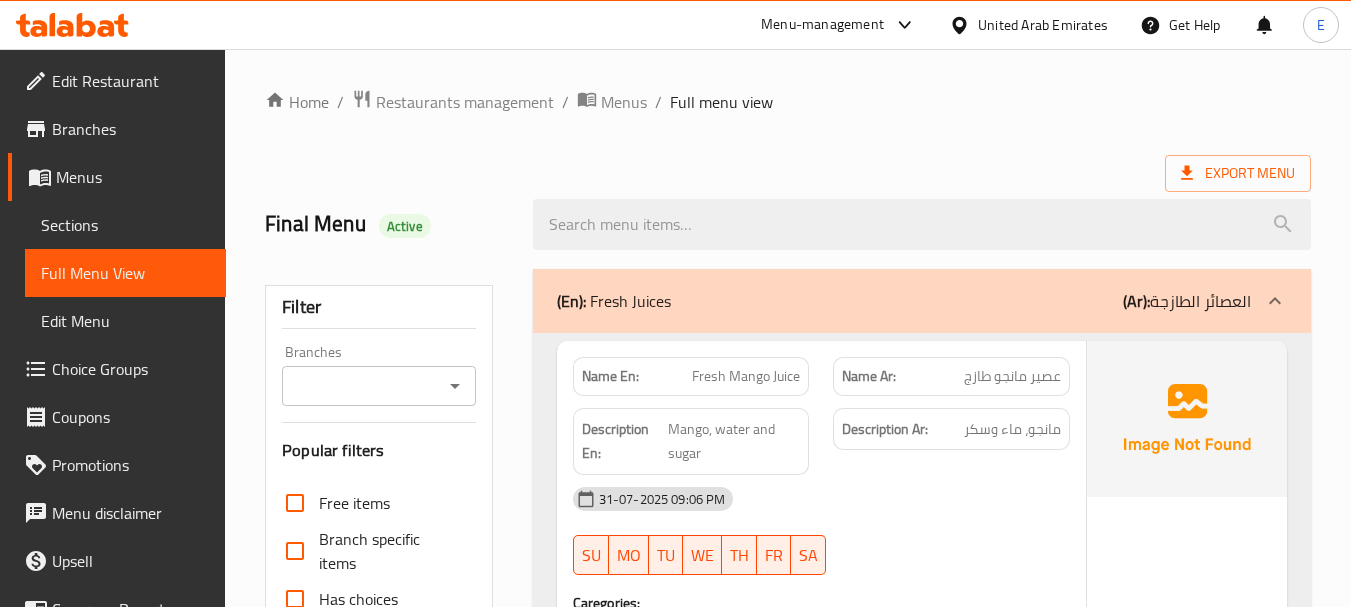 click on "Home / Restaurants management / Menus / Full menu view Export Menu Final Menu    Active Filter Branches Branches Popular filters Free items Branch specific items Has choices Upsell items Availability filters Available Not available View filters Collapse sections Collapse categories Collapse Choices (En):   Fresh Juices (Ar): العصائر الطازجة Name En: Fresh Mango Juice Name Ar: عصير مانجو طازج Description En: Mango, water and sugar Description Ar: مانجو، ماء وسكر 31-07-2025 09:06 PM SU MO TU WE TH FR SA Caregories: (En):   Your Choice of Size: (Ar): إختيارك من الحجم Name(En) Name(Ar) Status Price Small صغير Active 8 Medium وسط Active 10 Large كبير Active 12 AED 0 Name En: Fresh Carrot Juice Name Ar: عصير جزر طازج Description En: Made with freshly squeezed carrots, it's a rich source of vitamin a and other essential nutrients Description Ar: 31-07-2025 09:06 PM SU MO TU WE TH FR SA Caregories: (En):   Your Choice of Size: (Ar): Name(En)" at bounding box center [788, 22582] 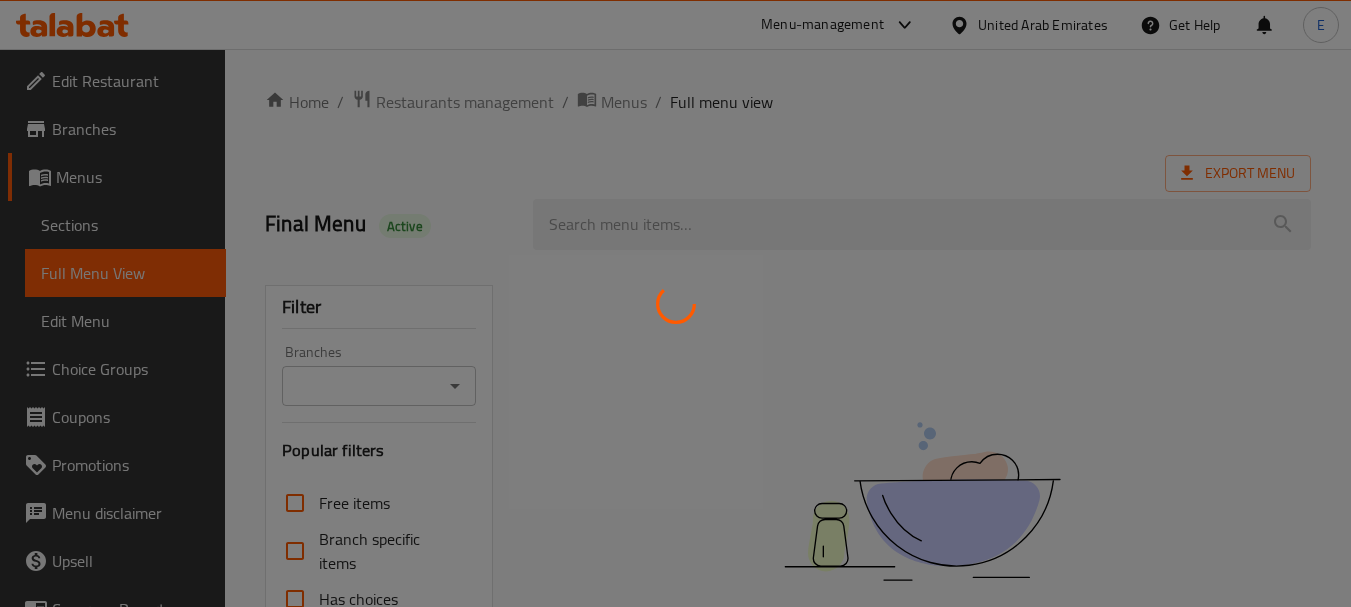 scroll, scrollTop: 0, scrollLeft: 0, axis: both 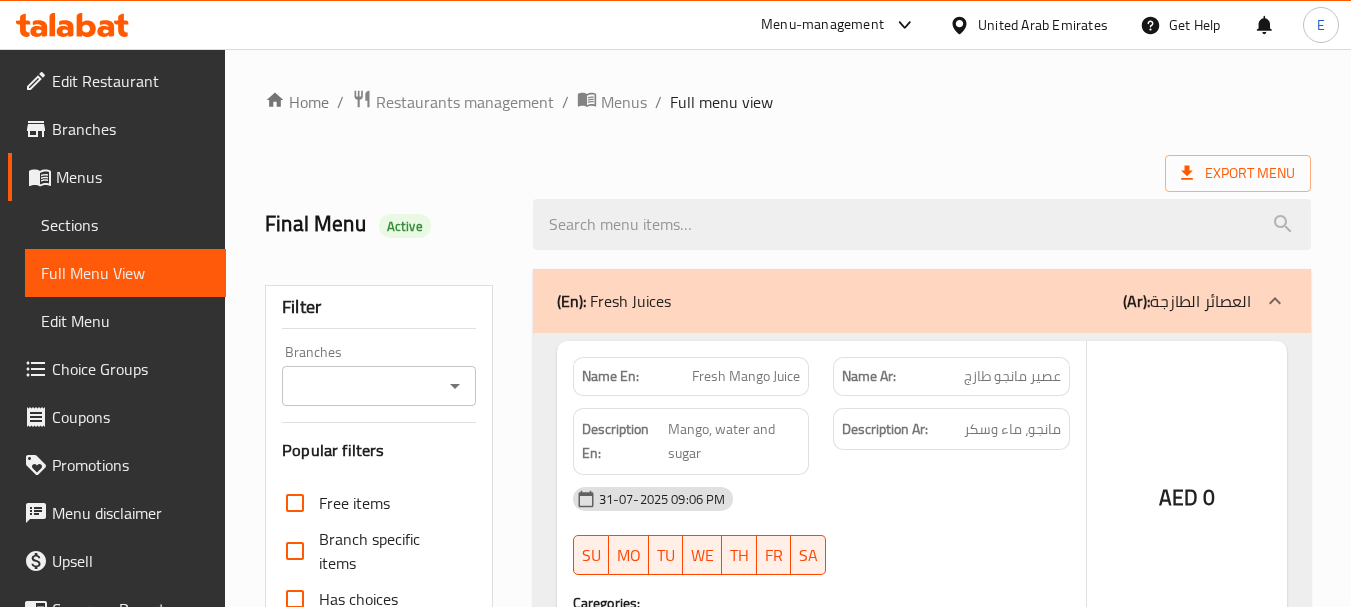 click at bounding box center (675, 303) 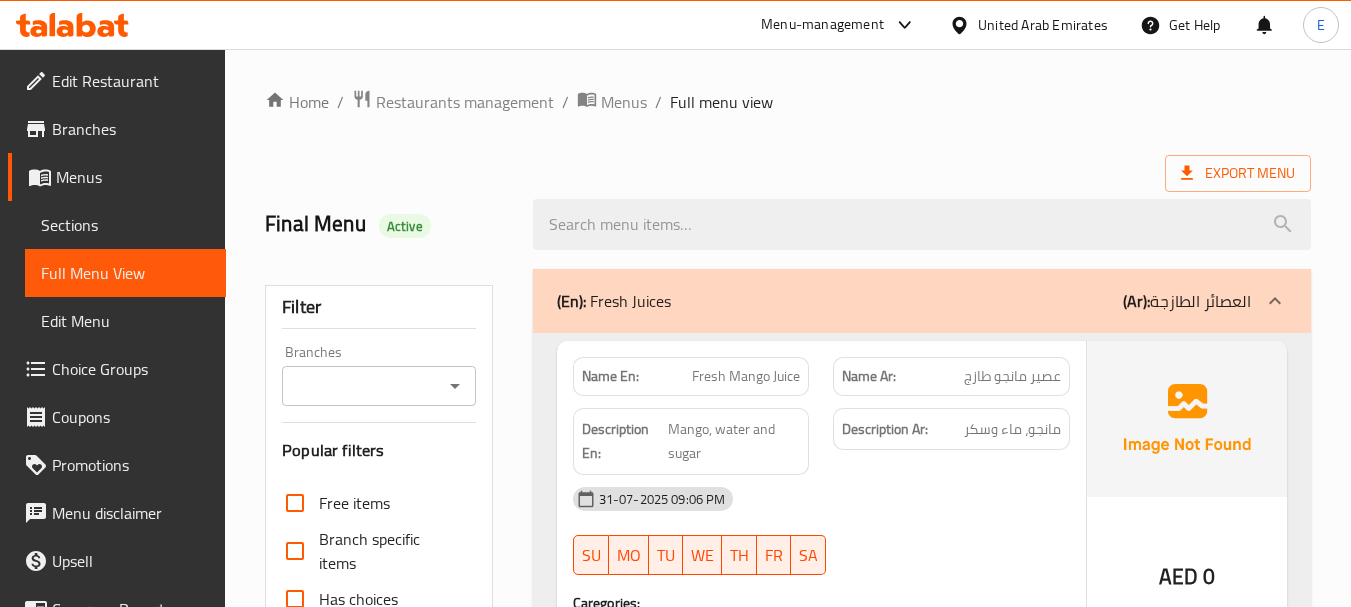 scroll, scrollTop: 600, scrollLeft: 0, axis: vertical 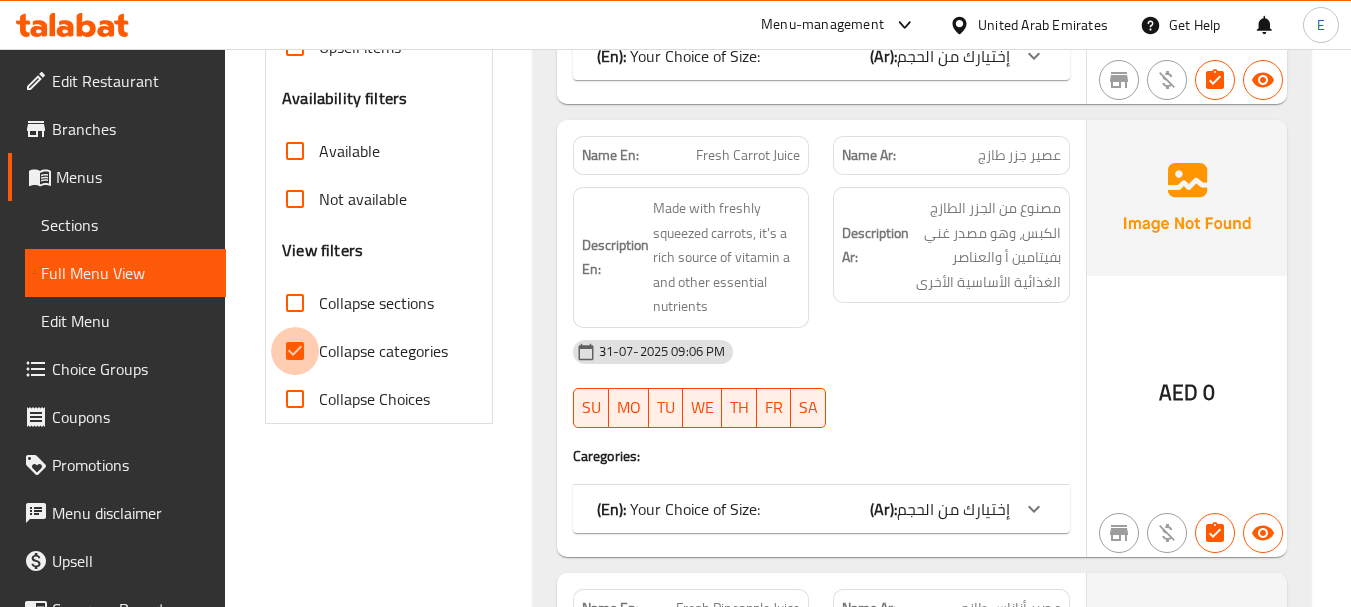 click on "Collapse categories" at bounding box center [295, 351] 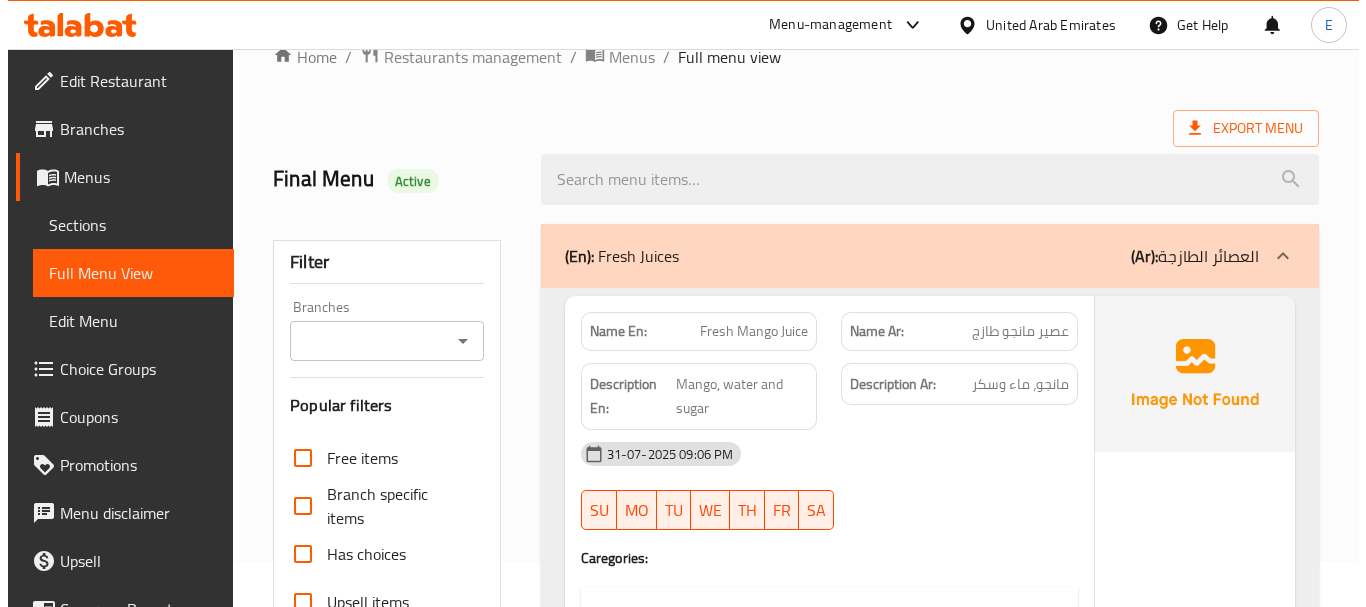 scroll, scrollTop: 0, scrollLeft: 0, axis: both 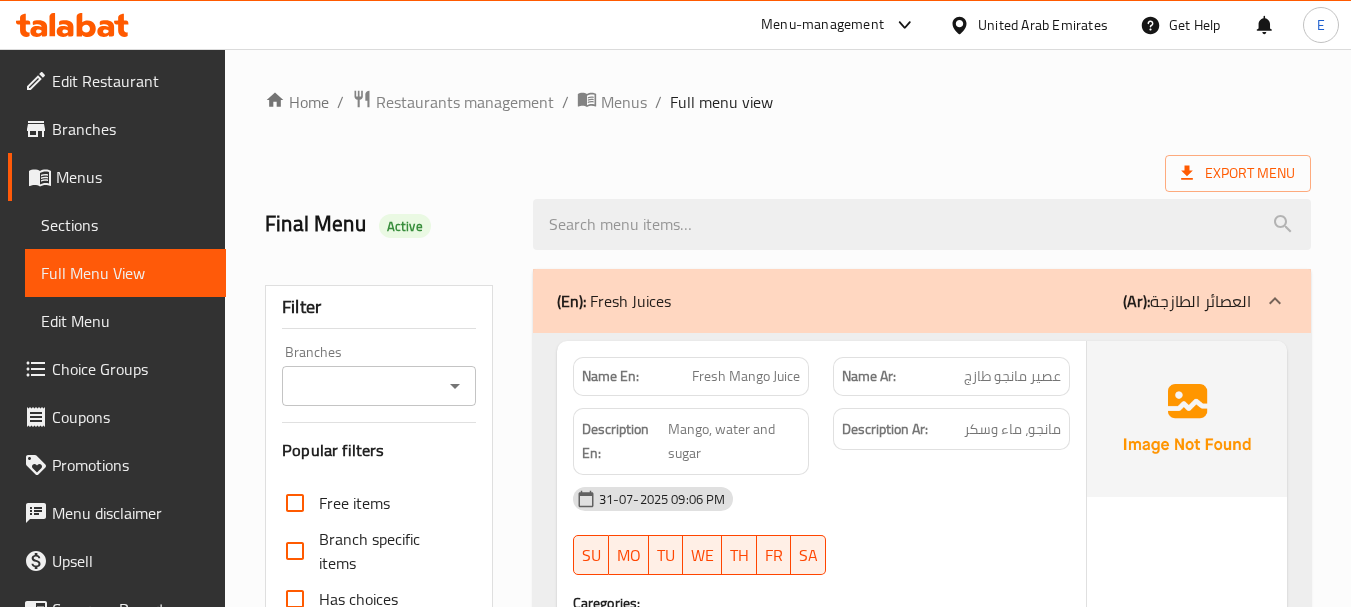 click on "Home / Restaurants management / Menus / Full menu view Export Menu Final Menu    Active Filter Branches Branches Popular filters Free items Branch specific items Has choices Upsell items Availability filters Available Not available View filters Collapse sections Collapse categories Collapse Choices (En):   Fresh Juices (Ar): العصائر الطازجة Name En: Fresh Mango Juice Name Ar: عصير مانجو طازج Description En: Mango, water and sugar Description Ar: مانجو، ماء وسكر 31-07-2025 09:06 PM SU MO TU WE TH FR SA Caregories: (En):   Your Choice of Size: (Ar): إختيارك من الحجم Name(En) Name(Ar) Status Price Small صغير Active 8 Medium وسط Active 10 Large كبير Active 12 AED 0 Name En: Fresh Carrot Juice Name Ar: عصير جزر طازج Description En: Made with freshly squeezed carrots, it's a rich source of vitamin a and other essential nutrients Description Ar: 31-07-2025 09:06 PM SU MO TU WE TH FR SA Caregories: (En):   Your Choice of Size: (Ar): Name(En)" at bounding box center (788, 22582) 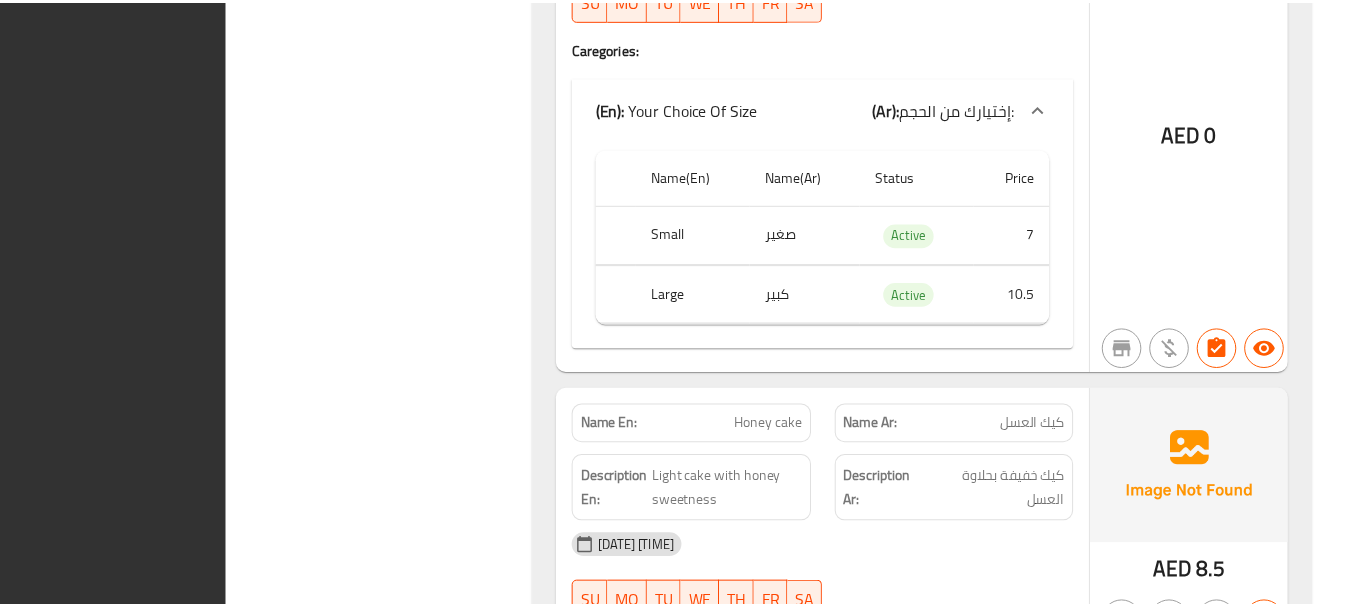 scroll, scrollTop: 44399, scrollLeft: 0, axis: vertical 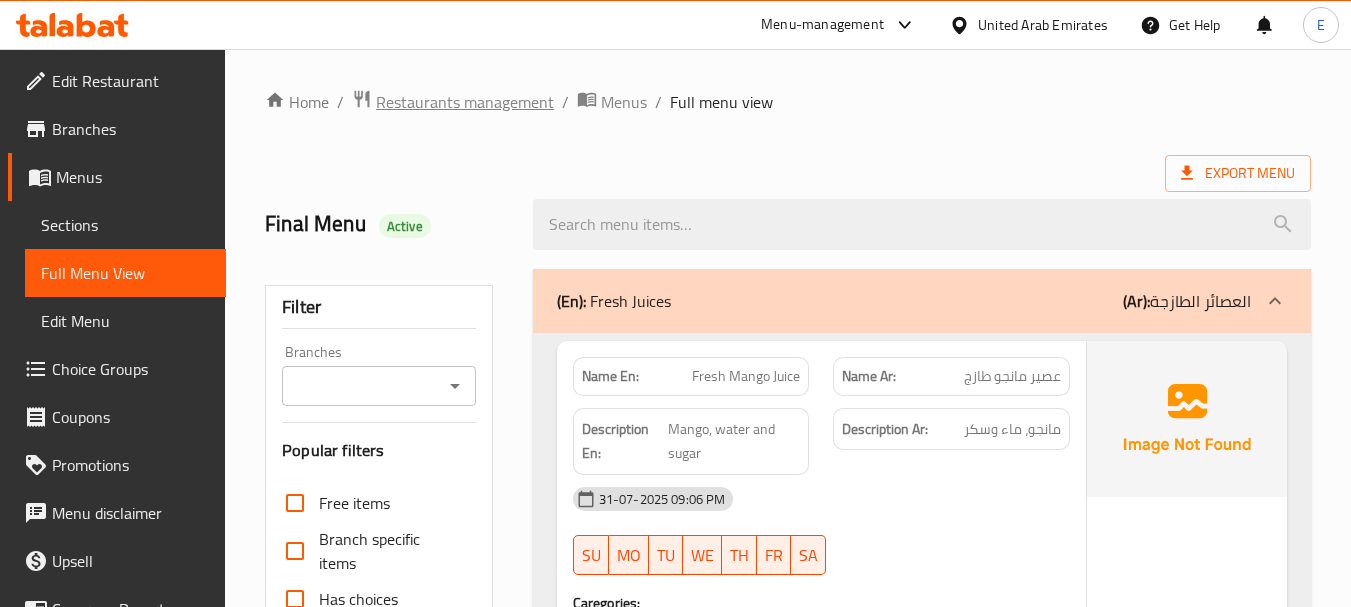 click on "Restaurants management" at bounding box center (465, 102) 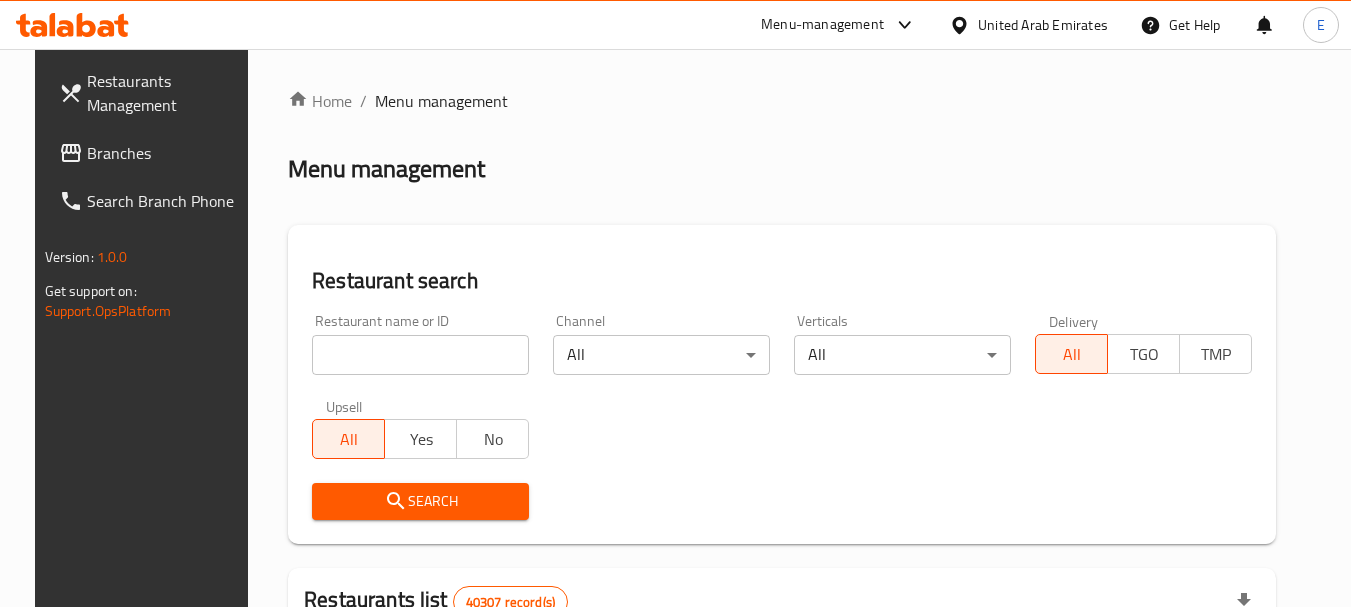 click on "Branches" at bounding box center [166, 153] 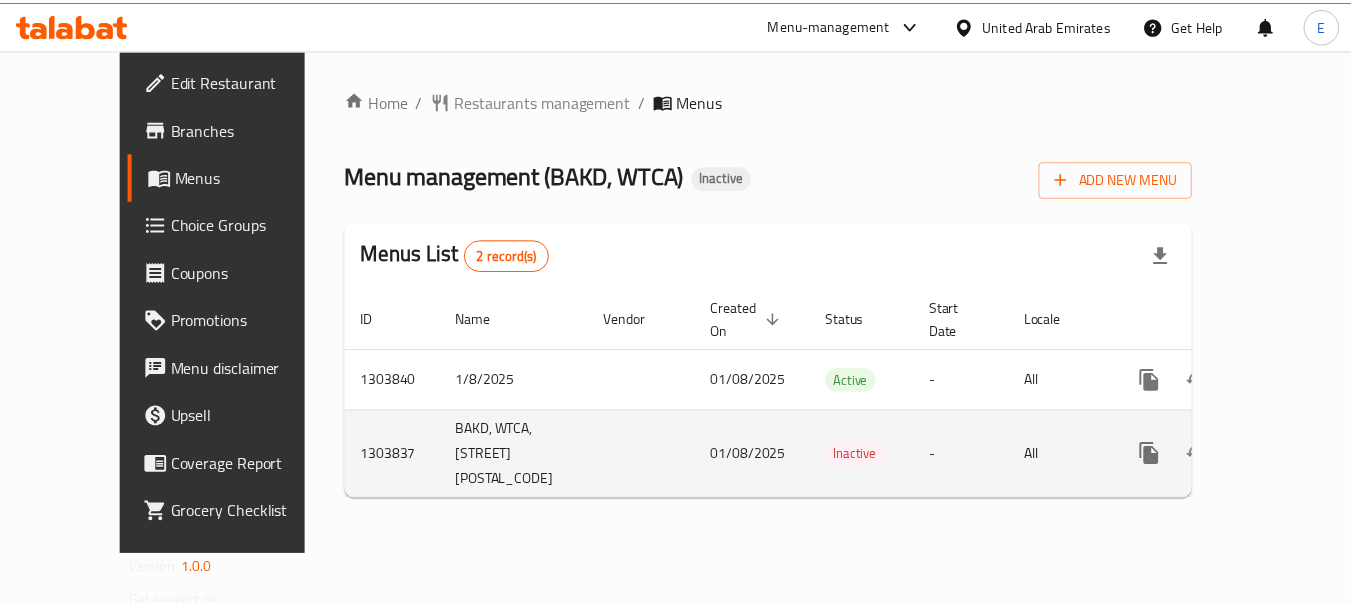 scroll, scrollTop: 0, scrollLeft: 0, axis: both 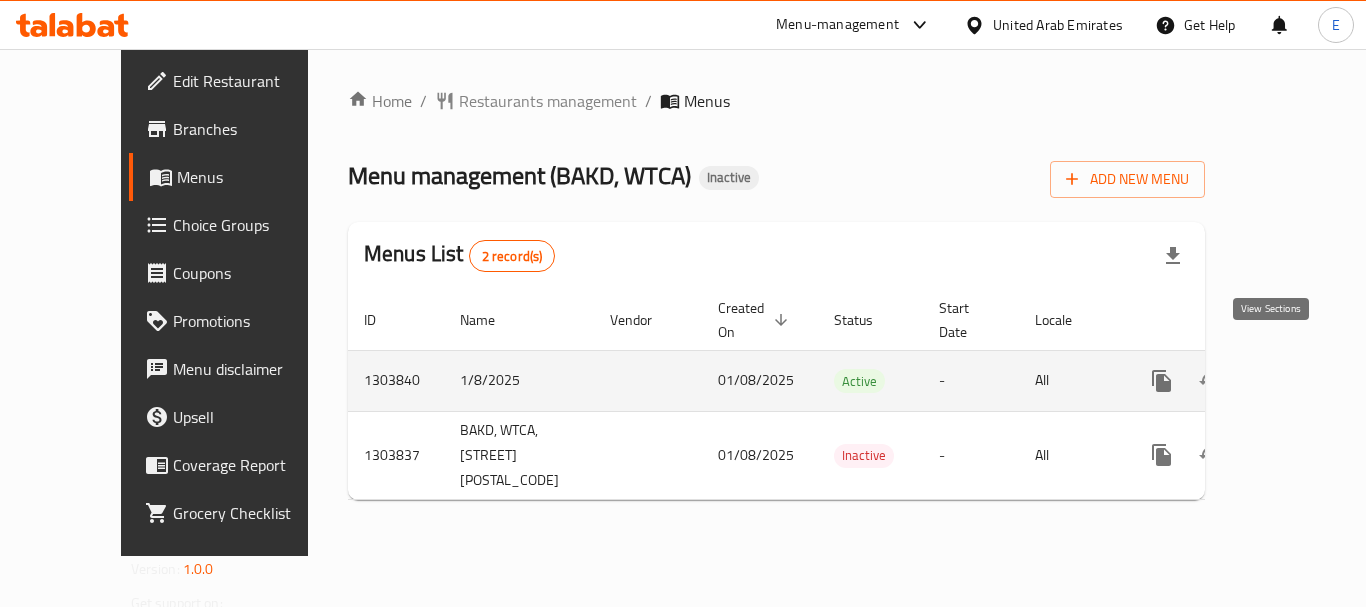 click 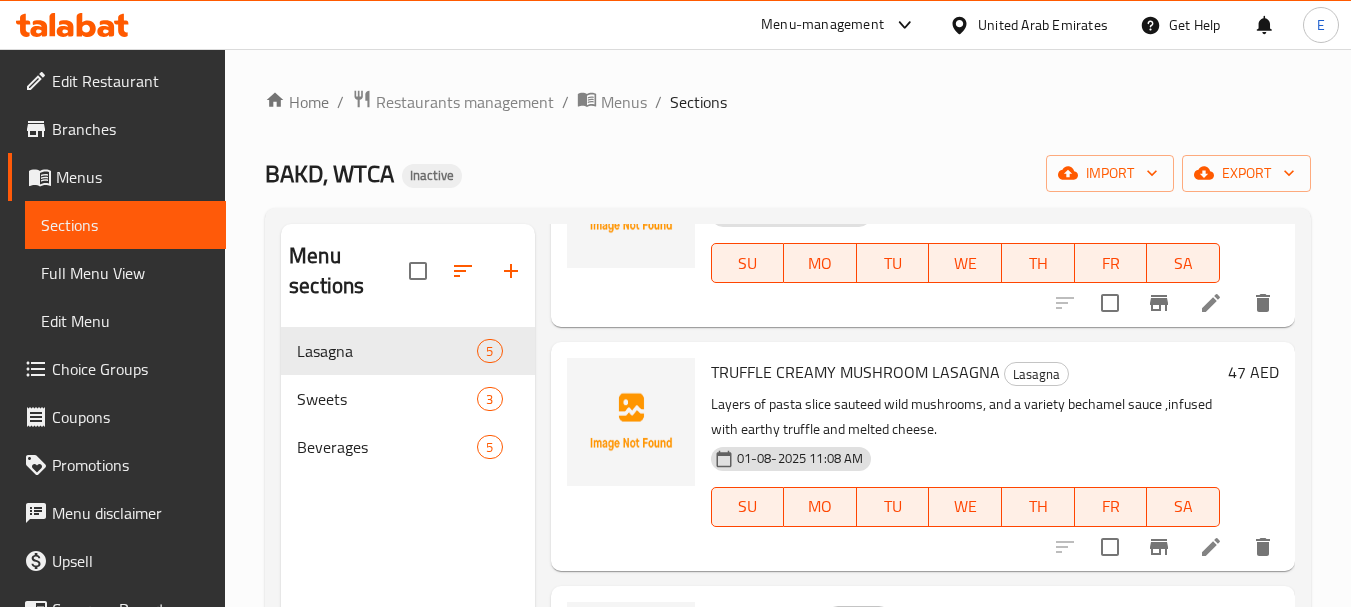scroll, scrollTop: 200, scrollLeft: 0, axis: vertical 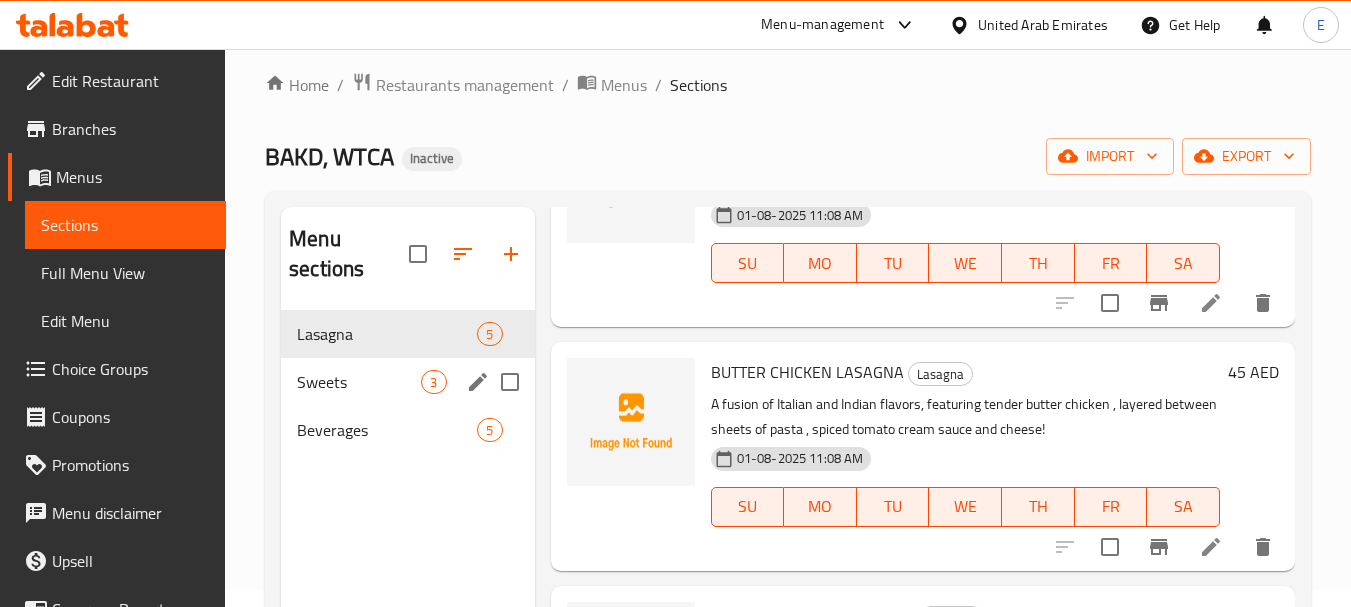click on "3" at bounding box center [433, 382] 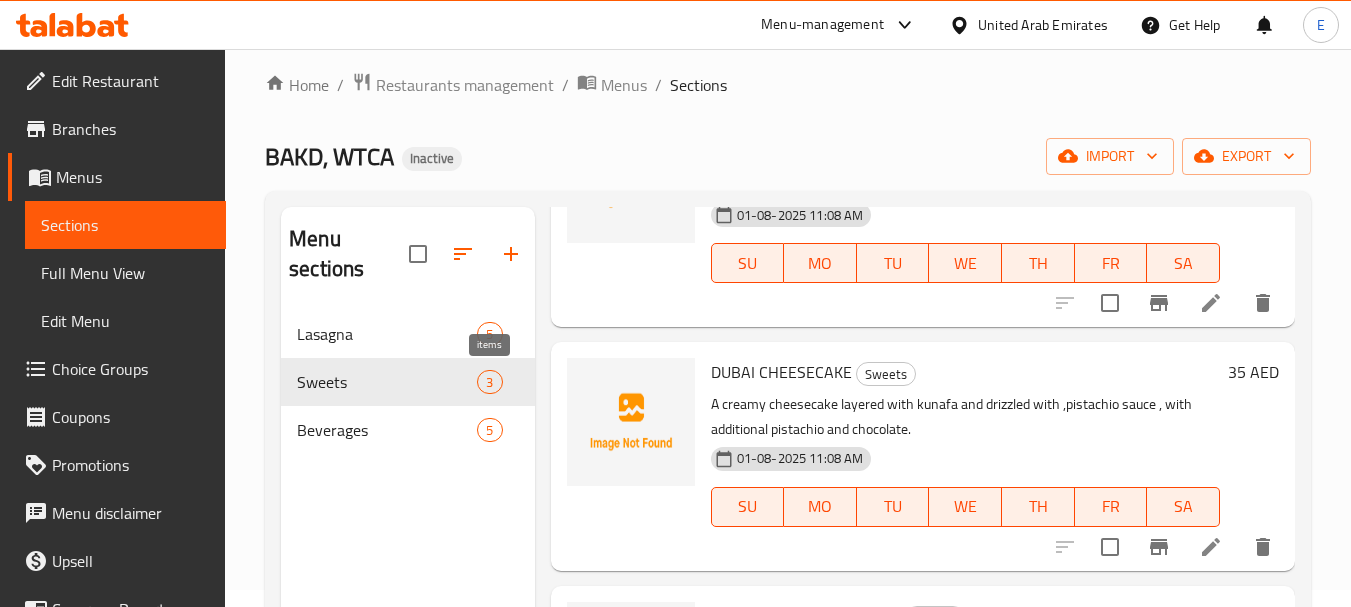 scroll, scrollTop: 203, scrollLeft: 0, axis: vertical 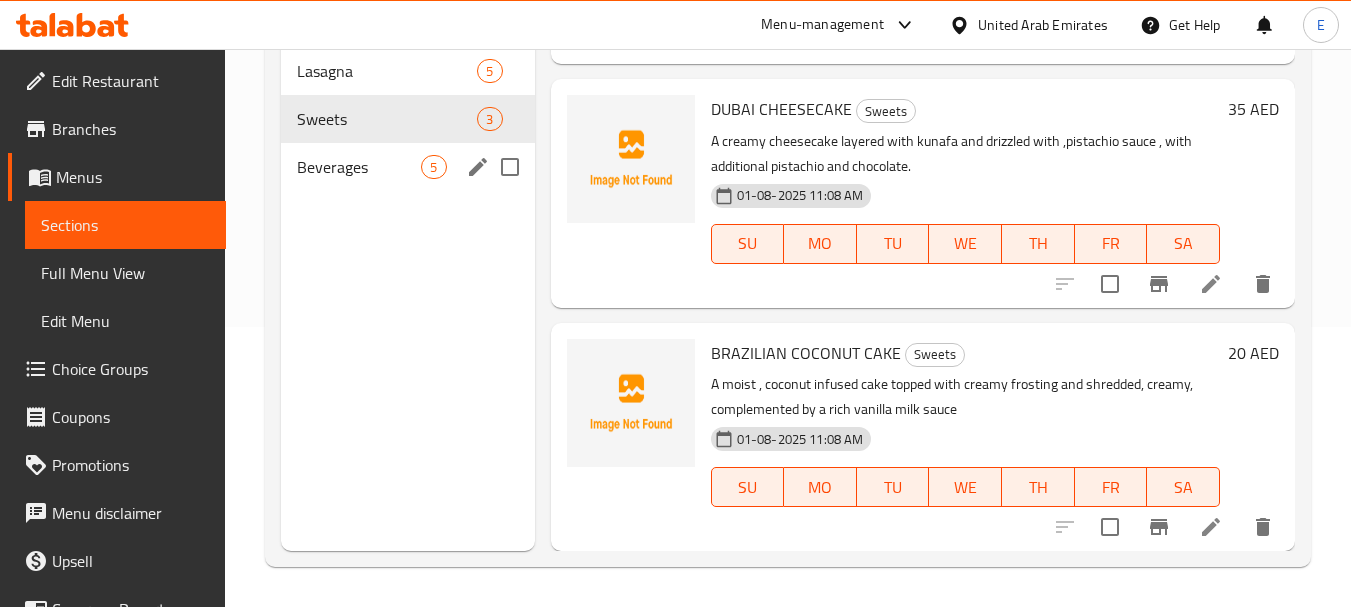 click on "5" at bounding box center (433, 167) 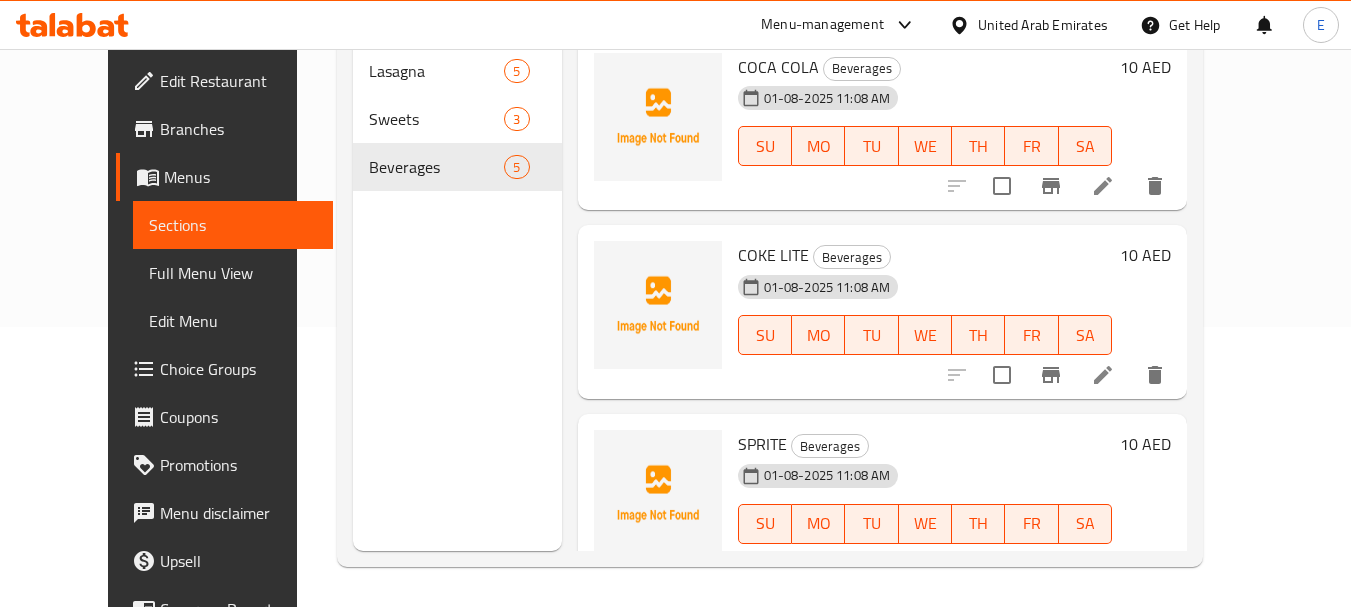 scroll, scrollTop: 0, scrollLeft: 0, axis: both 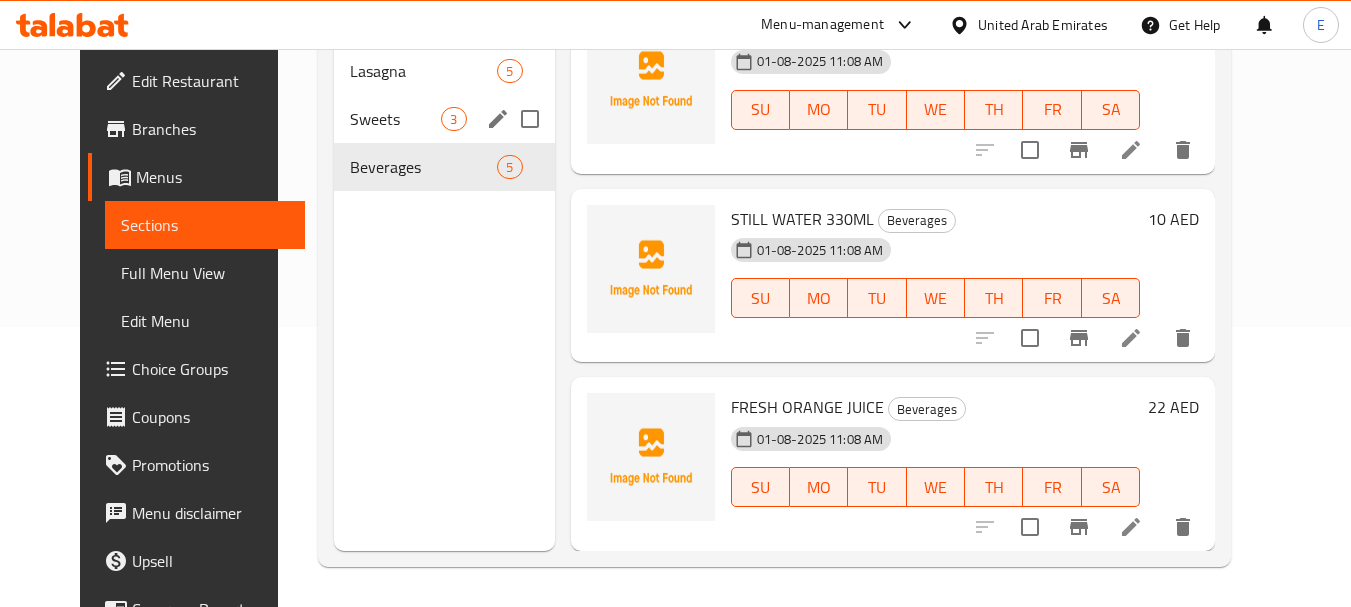 click on "Sweets 3" at bounding box center (444, 119) 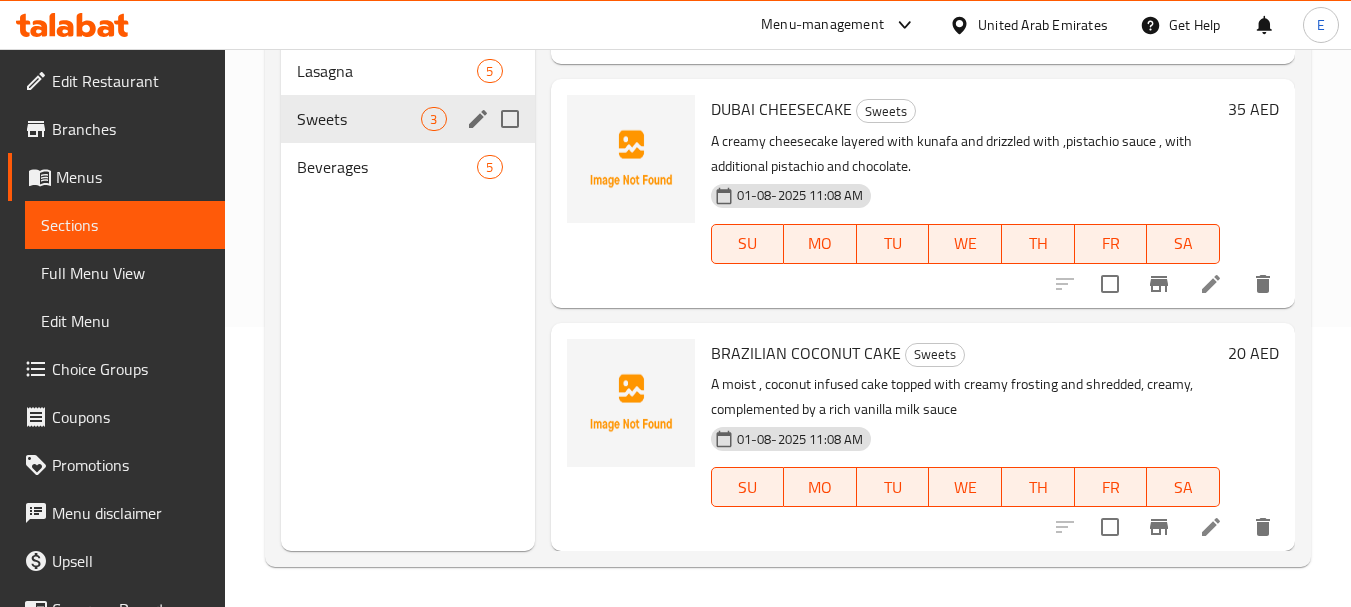 scroll, scrollTop: 203, scrollLeft: 0, axis: vertical 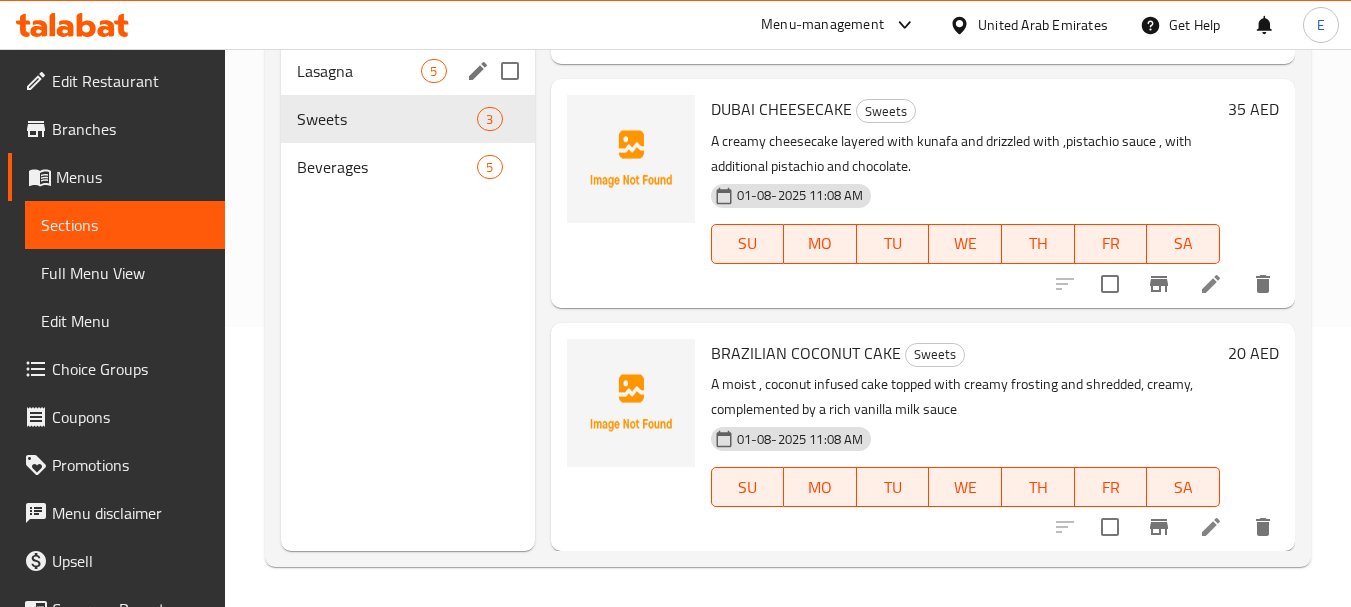 click on "Lasagna" at bounding box center (359, 71) 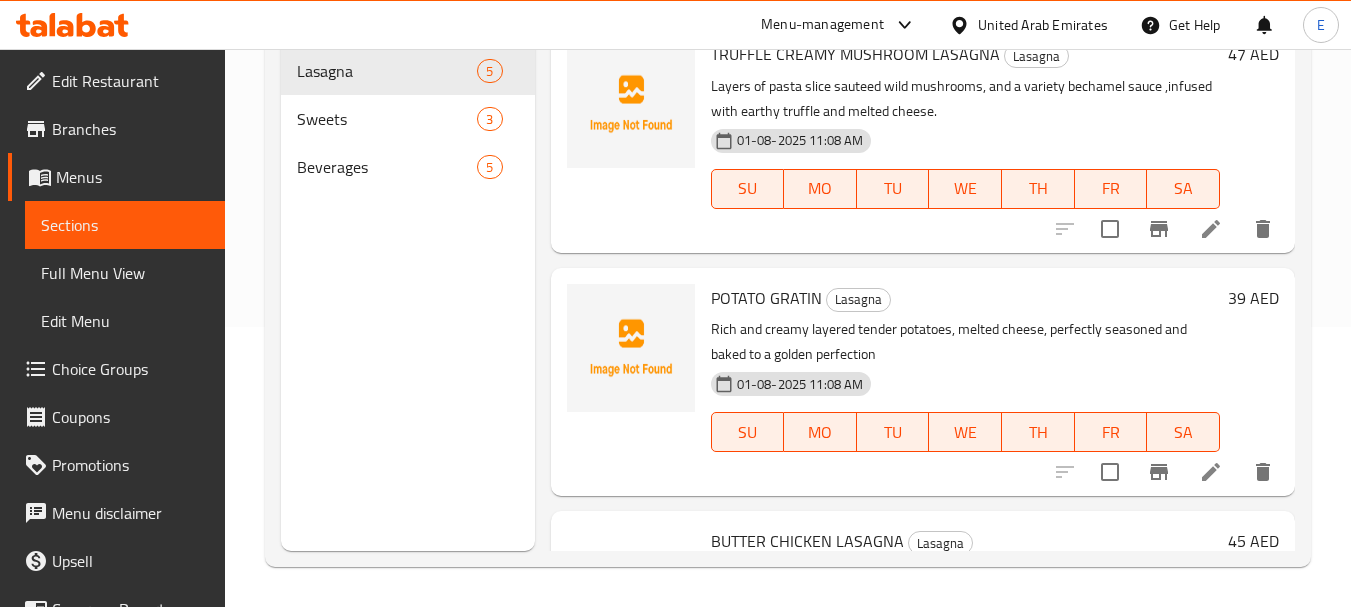 scroll, scrollTop: 0, scrollLeft: 0, axis: both 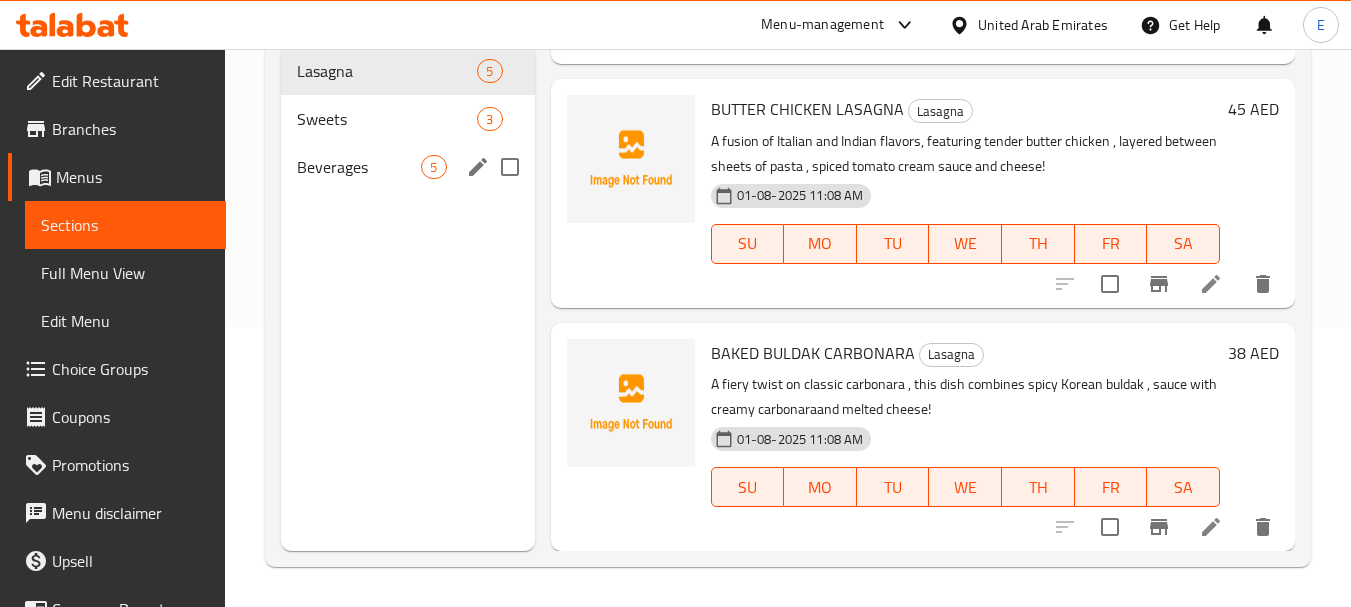 click on "Sweets 3" at bounding box center [407, 119] 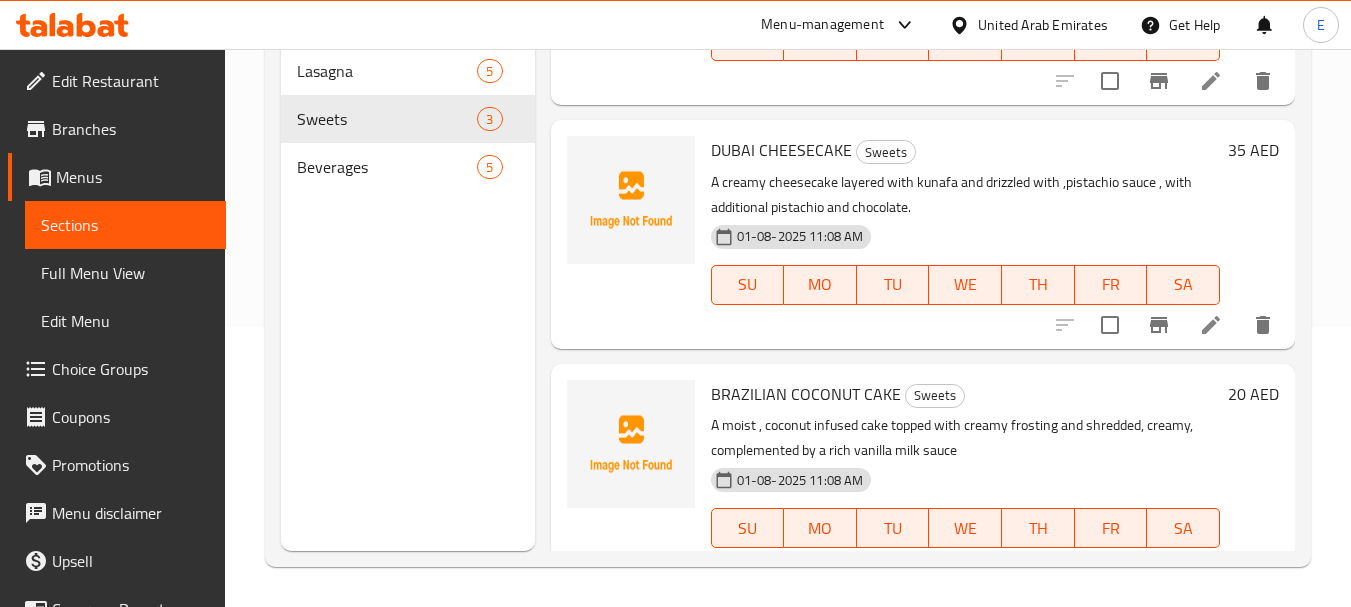scroll, scrollTop: 0, scrollLeft: 0, axis: both 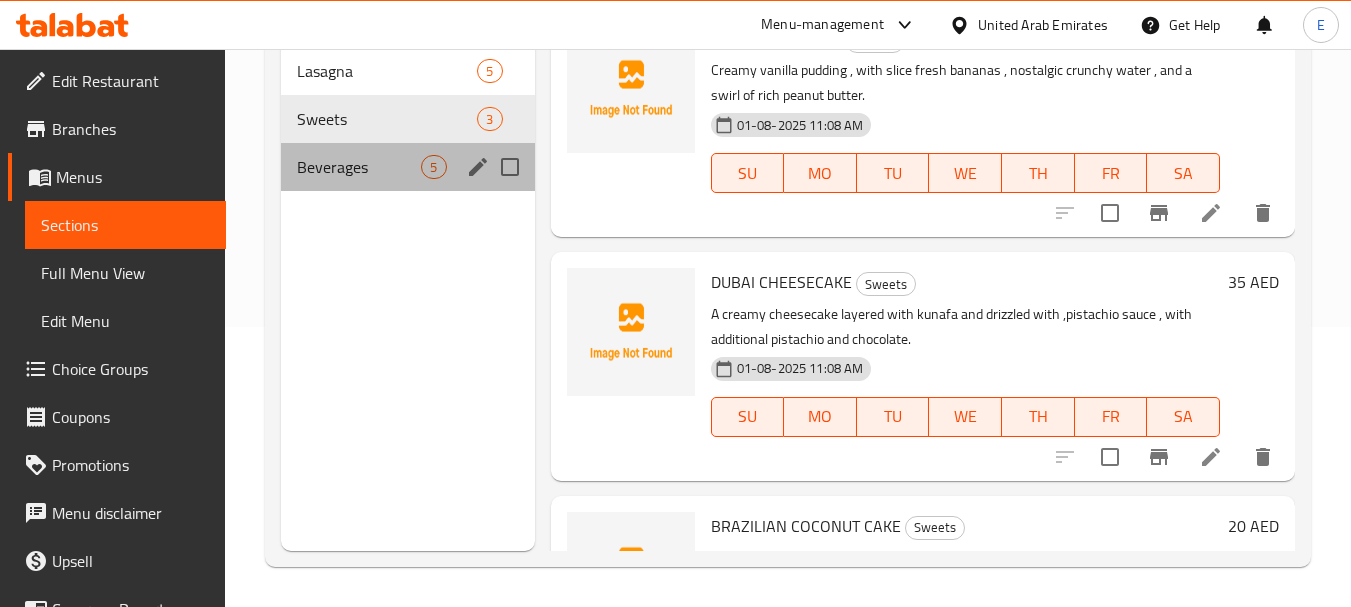 click on "Beverages 5" at bounding box center [407, 167] 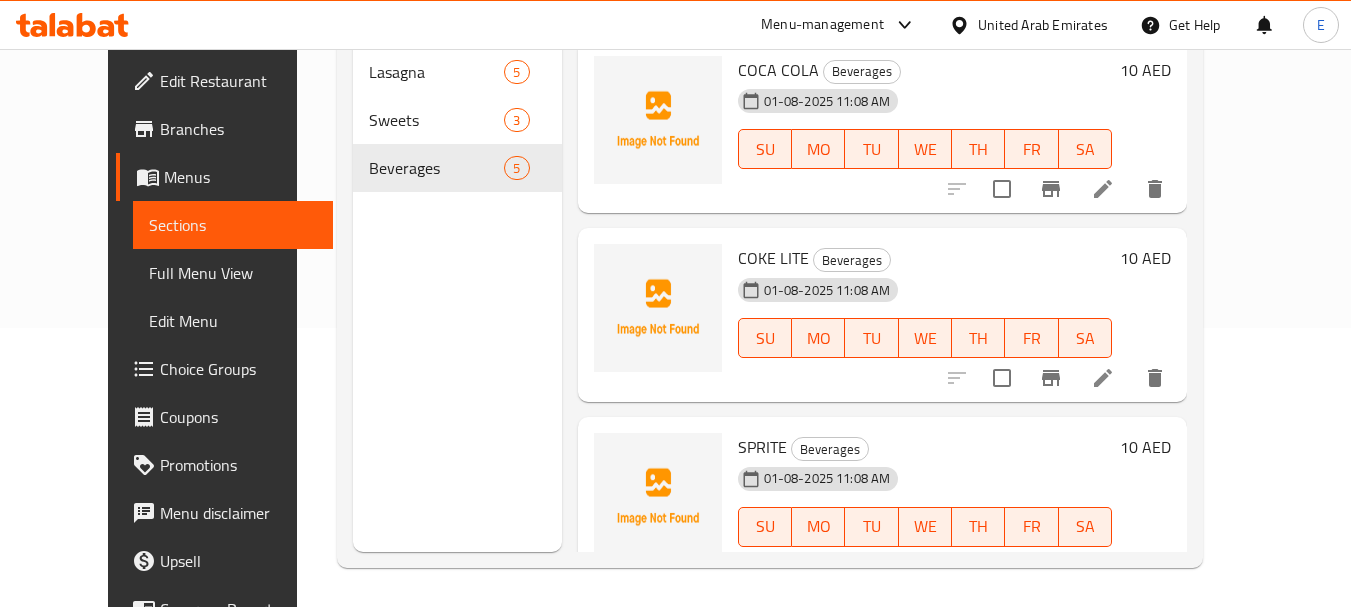 scroll, scrollTop: 280, scrollLeft: 0, axis: vertical 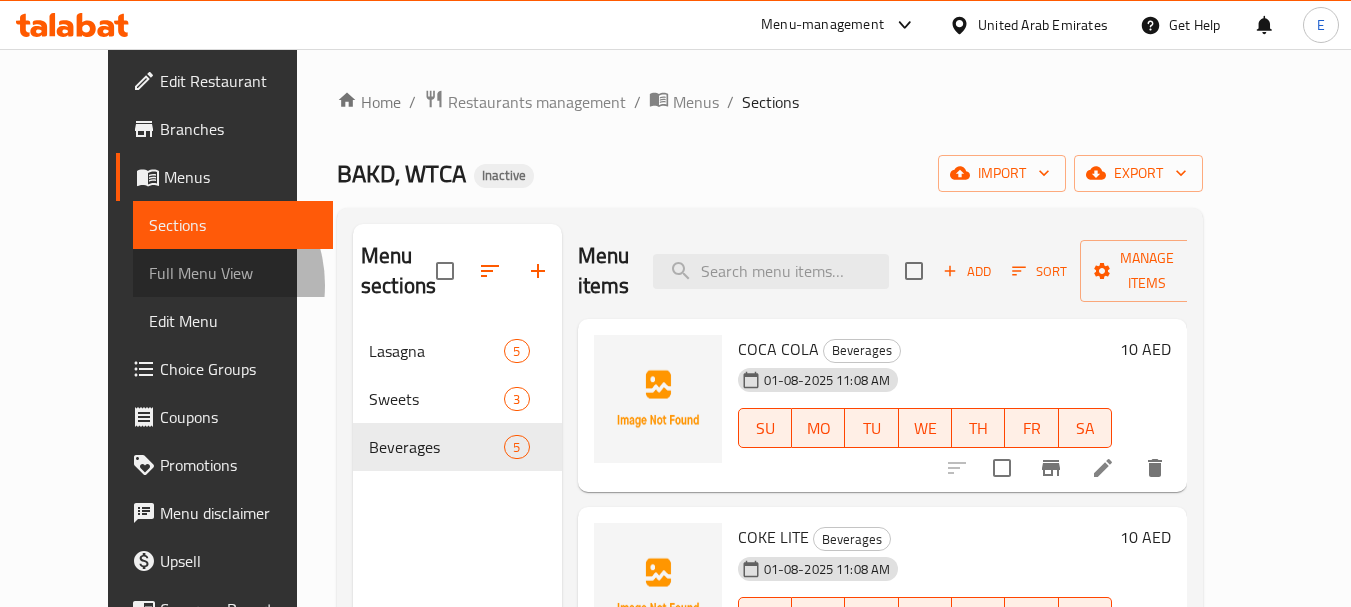 click on "Full Menu View" at bounding box center (233, 273) 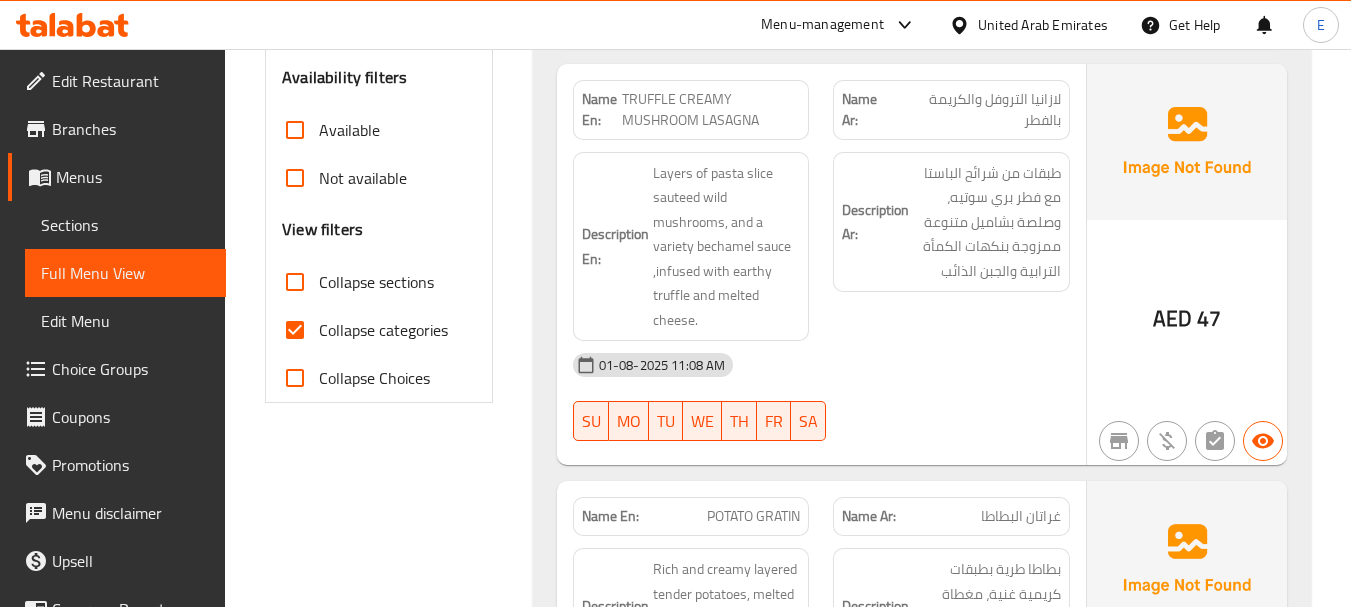 scroll, scrollTop: 600, scrollLeft: 0, axis: vertical 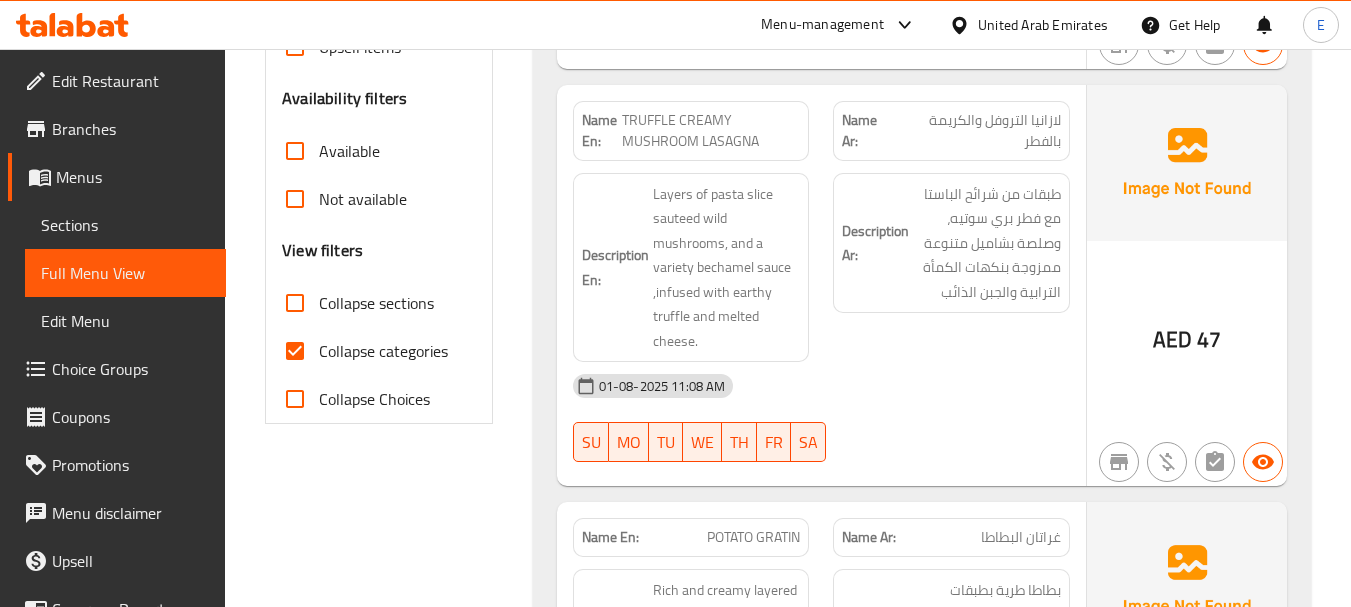 click on "Collapse categories" at bounding box center (295, 351) 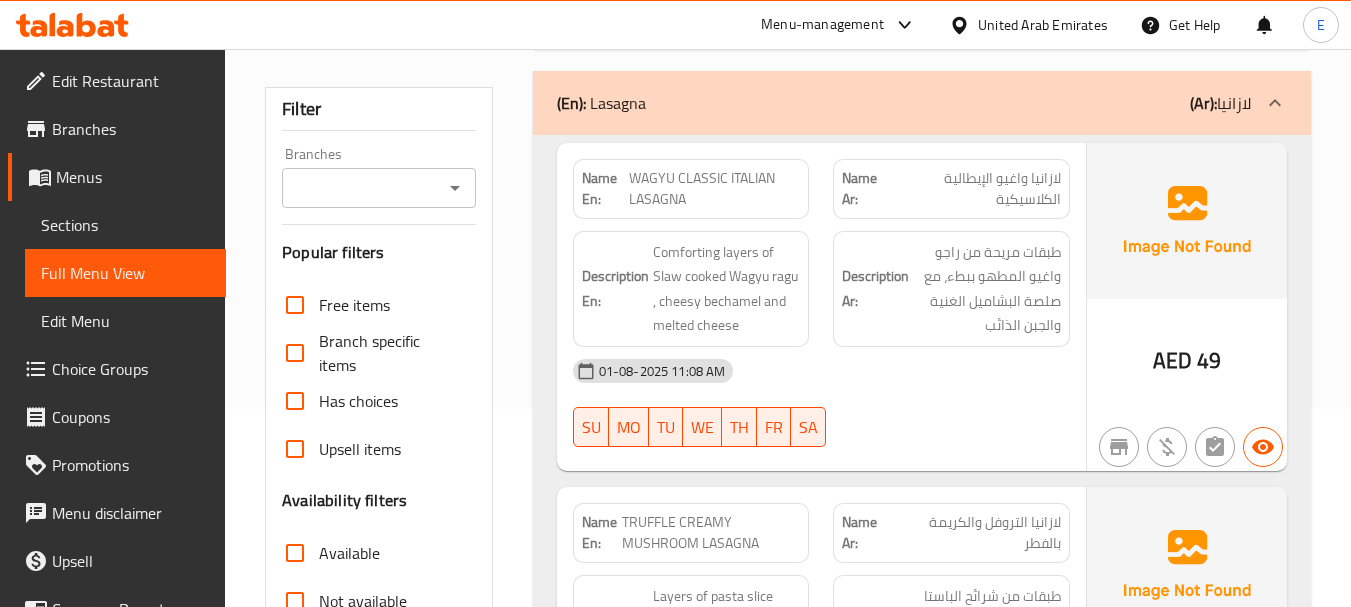 scroll, scrollTop: 200, scrollLeft: 0, axis: vertical 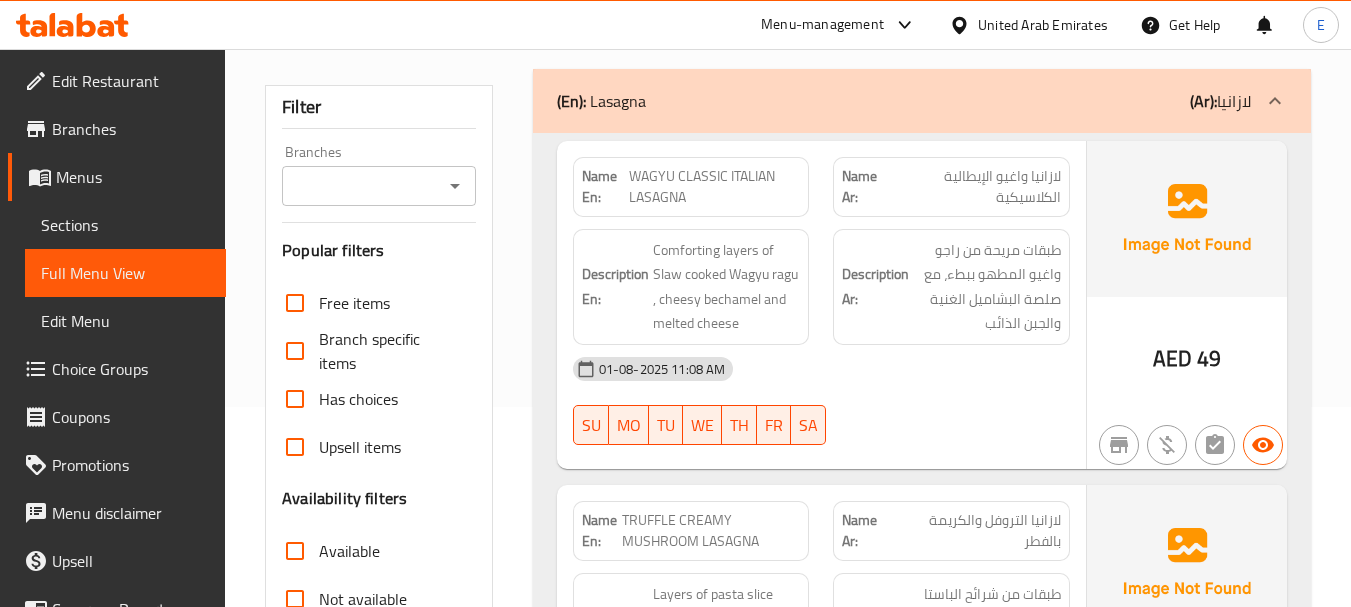 click on "لازانيا واغيو الإيطالية الكلاسيكية" at bounding box center [976, 187] 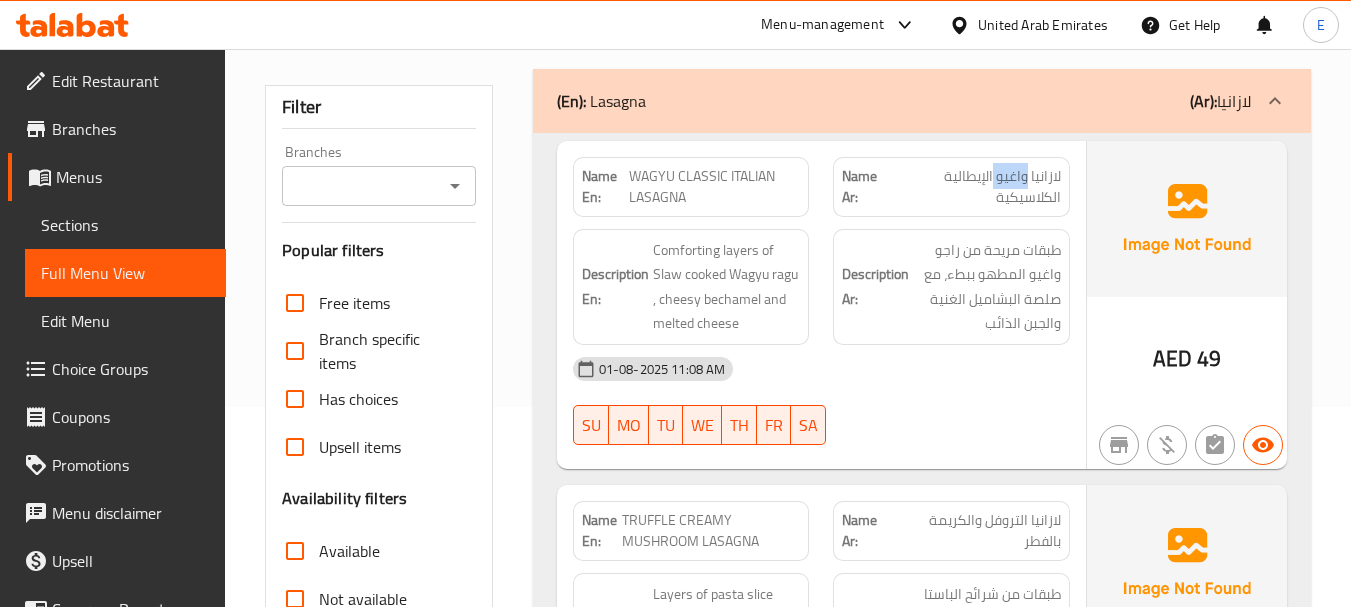 click on "لازانيا واغيو الإيطالية الكلاسيكية" at bounding box center [976, 187] 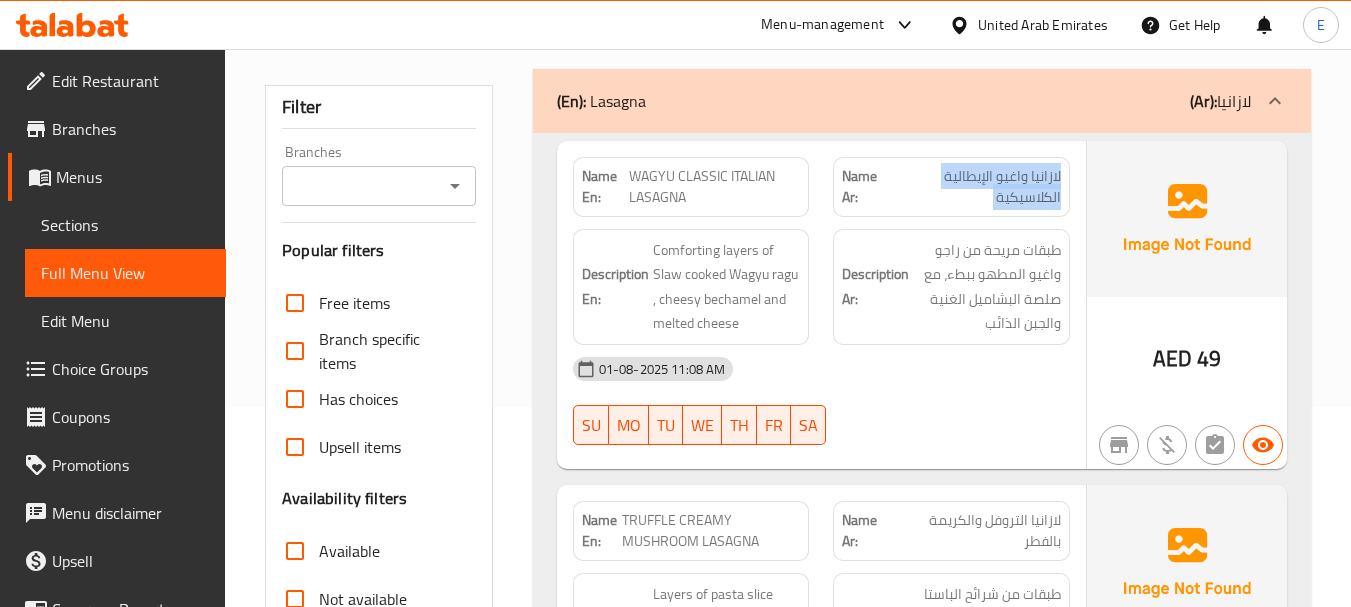 click on "لازانيا واغيو الإيطالية الكلاسيكية" at bounding box center [976, 187] 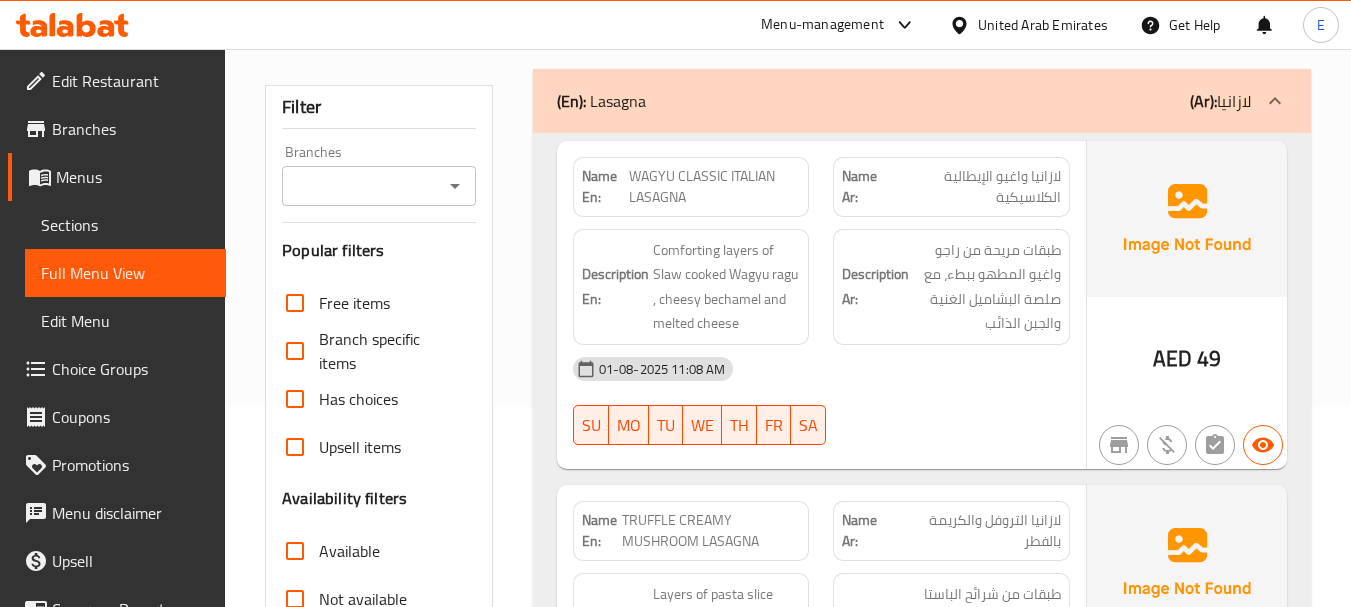 click on "طبقات مريحة من راجو واغيو المطهو ببطء، مع صلصة البشاميل الغنية والجبن الذائب" at bounding box center [987, 287] 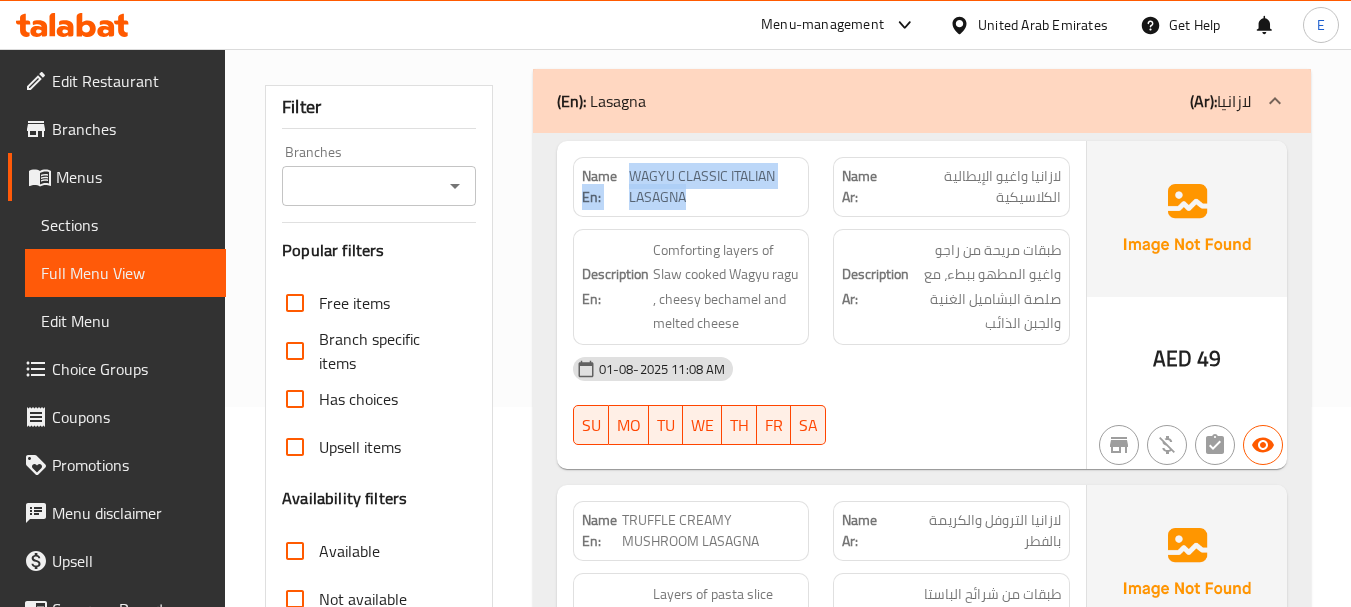 drag, startPoint x: 625, startPoint y: 167, endPoint x: 769, endPoint y: 197, distance: 147.09181 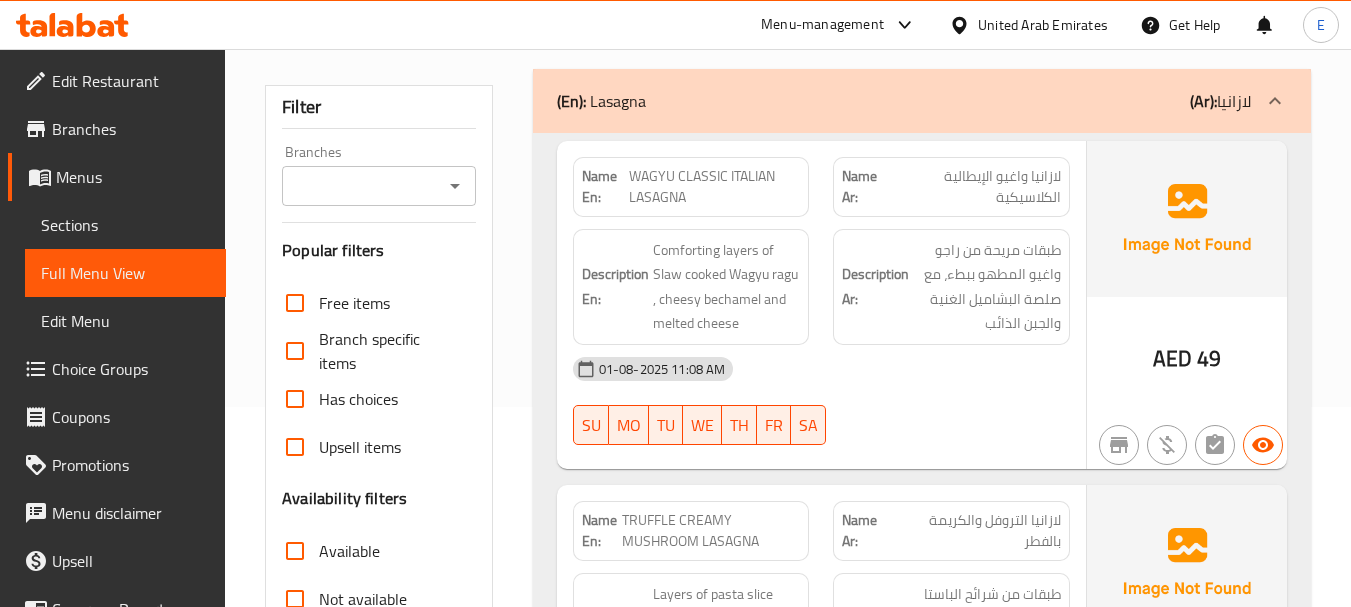 click on "WAGYU CLASSIC ITALIAN LASAGNA" at bounding box center (714, 187) 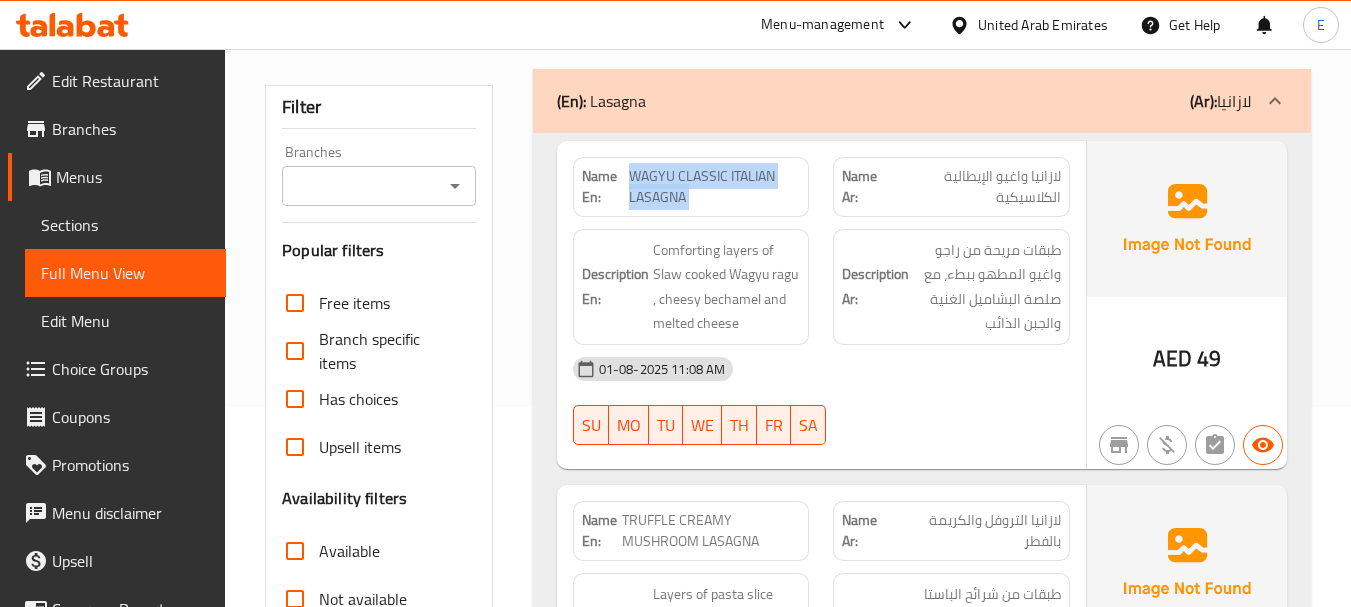 click on "WAGYU CLASSIC ITALIAN LASAGNA" at bounding box center (714, 187) 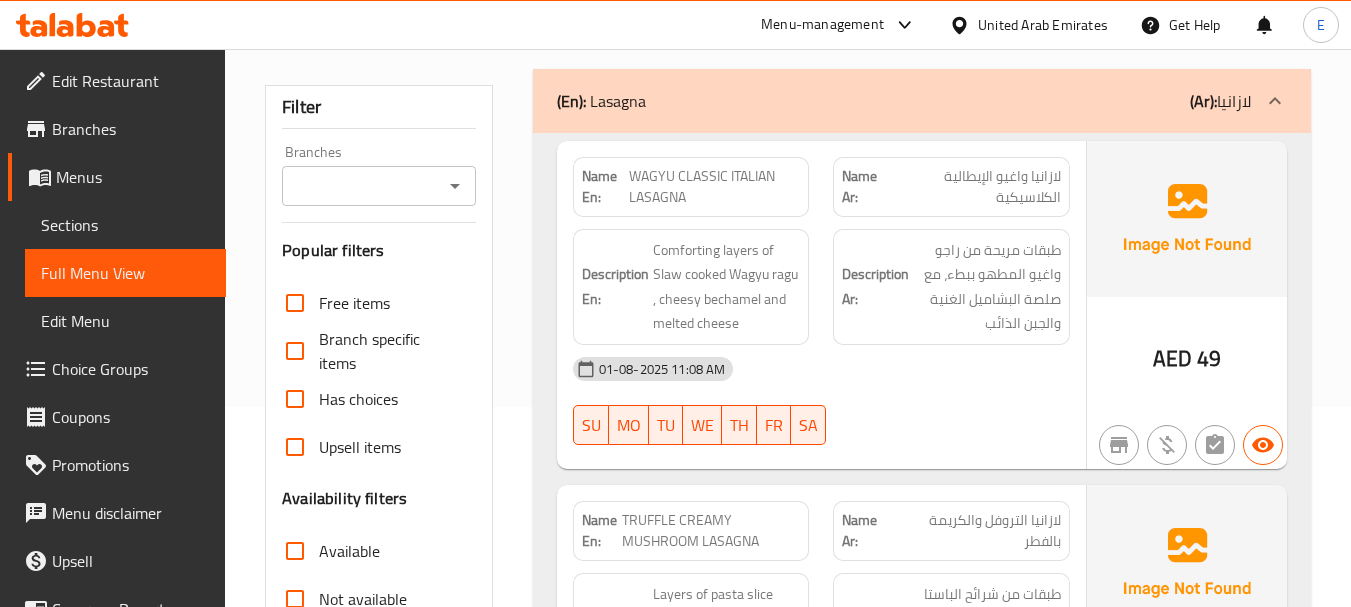 click on "[DATE] [TIME] SU MO TU WE TH FR SA" at bounding box center [821, 401] 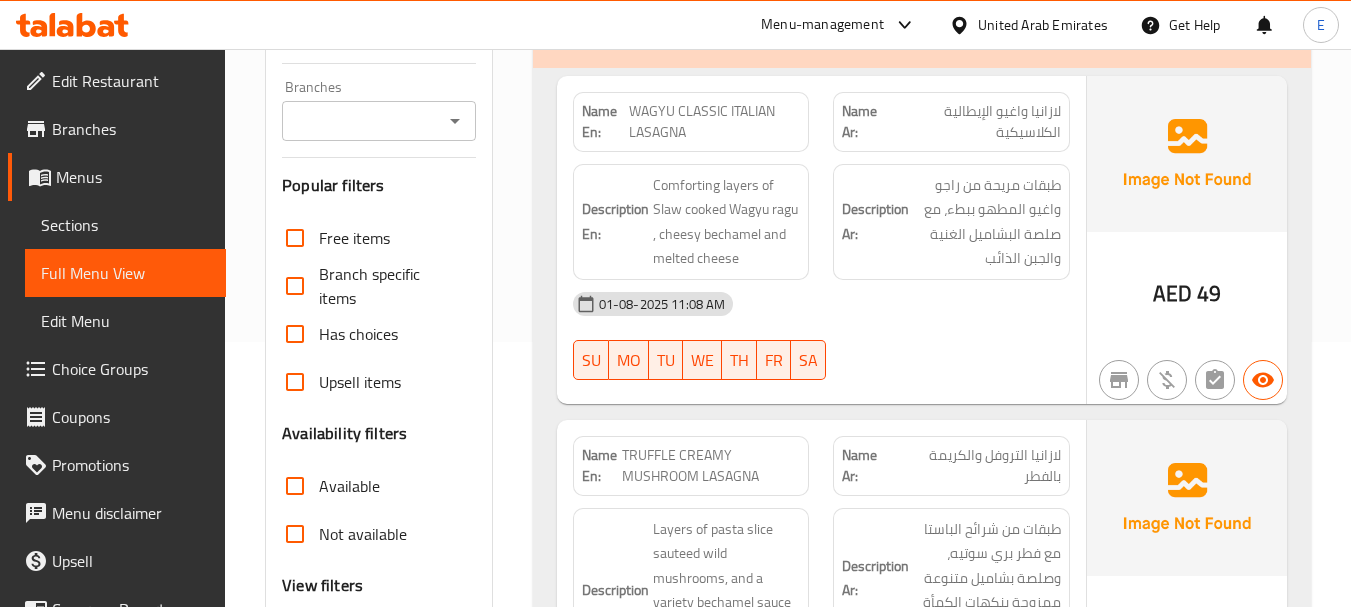 scroll, scrollTop: 300, scrollLeft: 0, axis: vertical 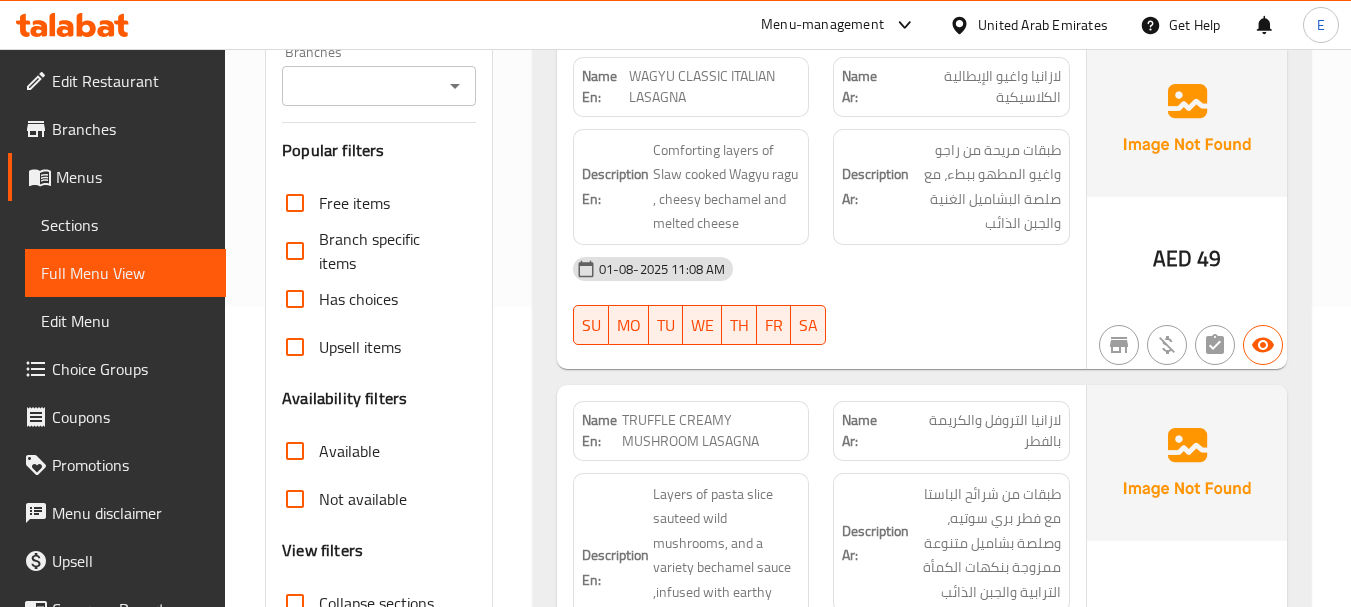 click on "[DATE] [TIME] SU MO TU WE TH FR SA" at bounding box center [821, 301] 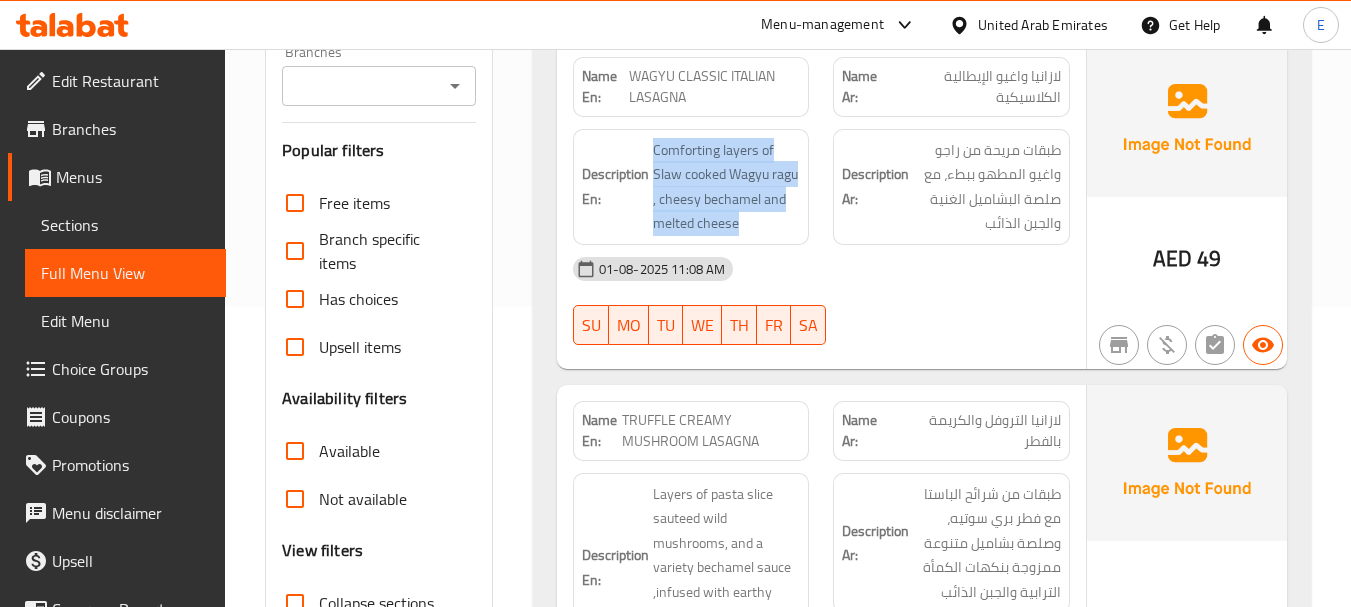drag, startPoint x: 644, startPoint y: 143, endPoint x: 809, endPoint y: 212, distance: 178.8463 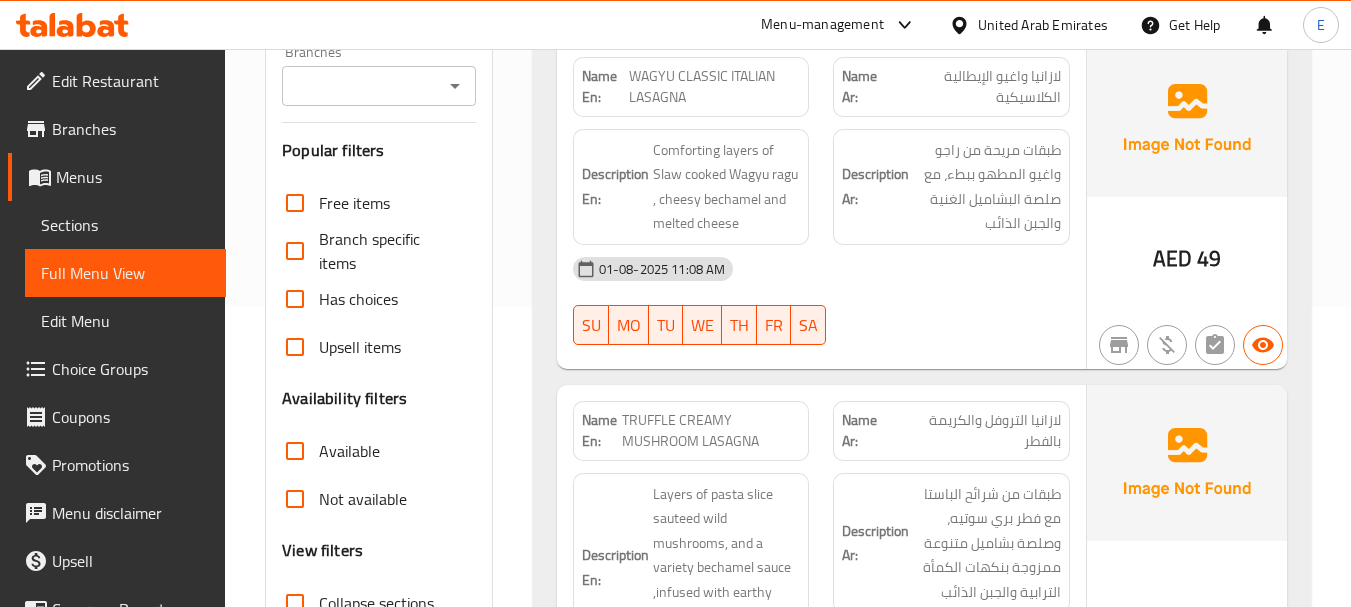 click on "Description En: Comforting layers of Slaw cooked Wagyu ragu , cheesy bechamel and melted cheese" at bounding box center [691, 187] 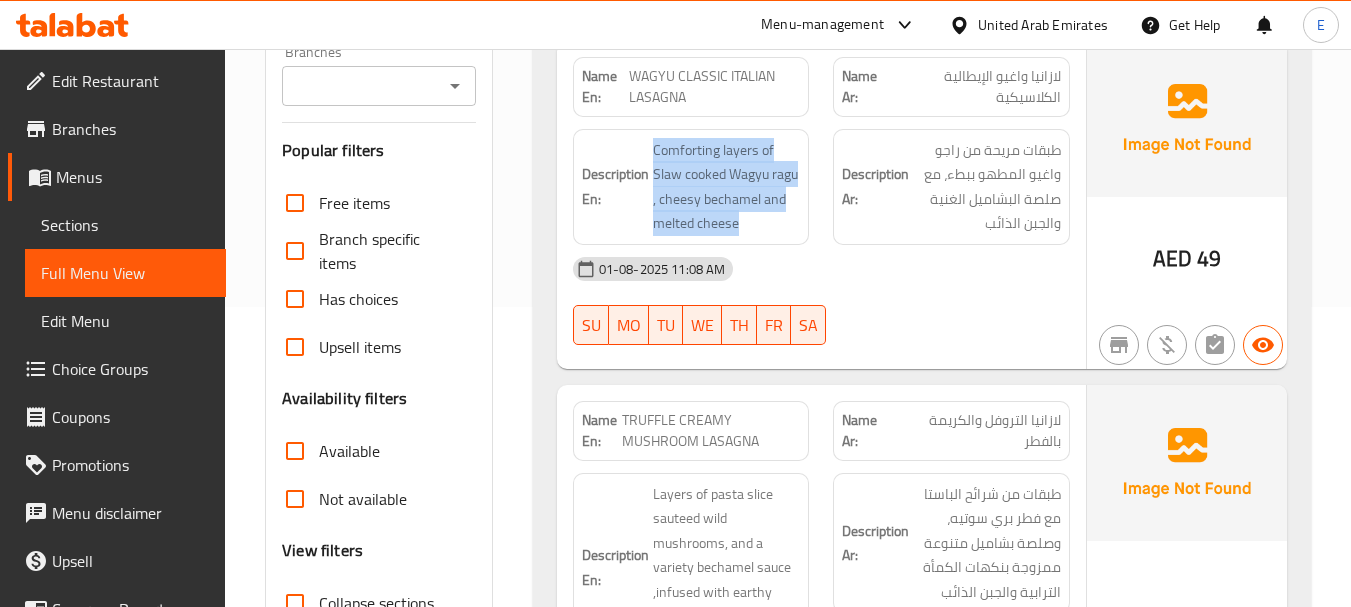 click on "Description En: Comforting layers of Slaw cooked Wagyu ragu , cheesy bechamel and melted cheese" at bounding box center (691, 187) 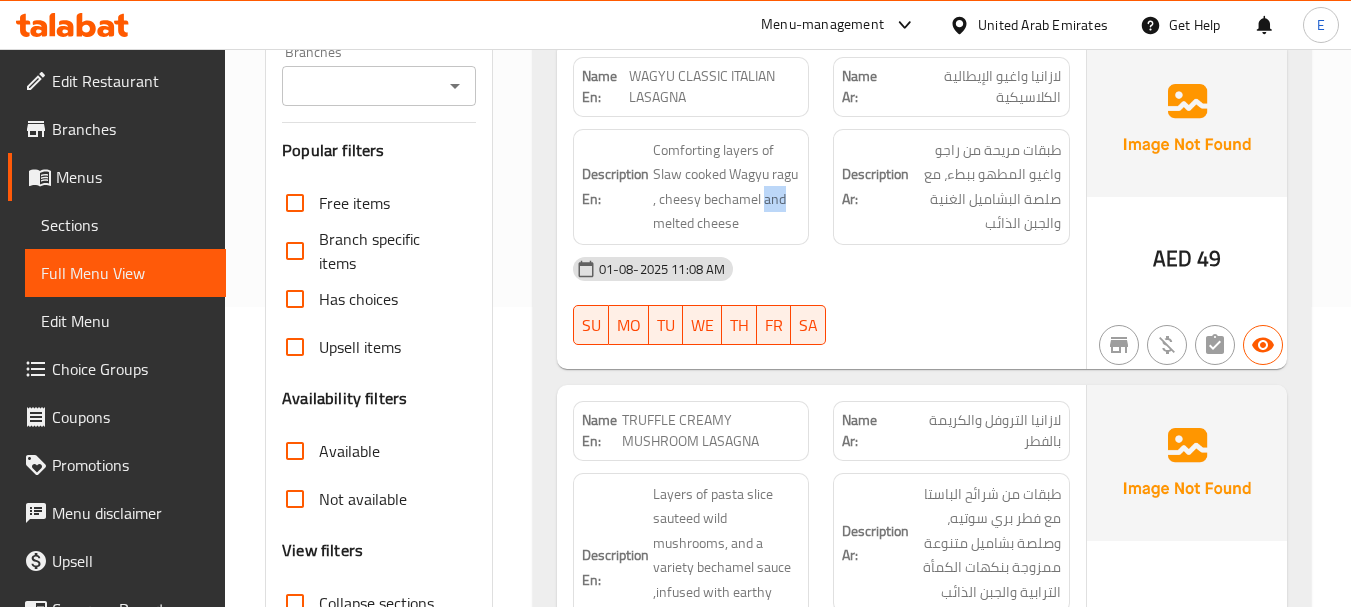 click on "Description En: Comforting layers of Slaw cooked Wagyu ragu , cheesy bechamel and melted cheese" at bounding box center [691, 187] 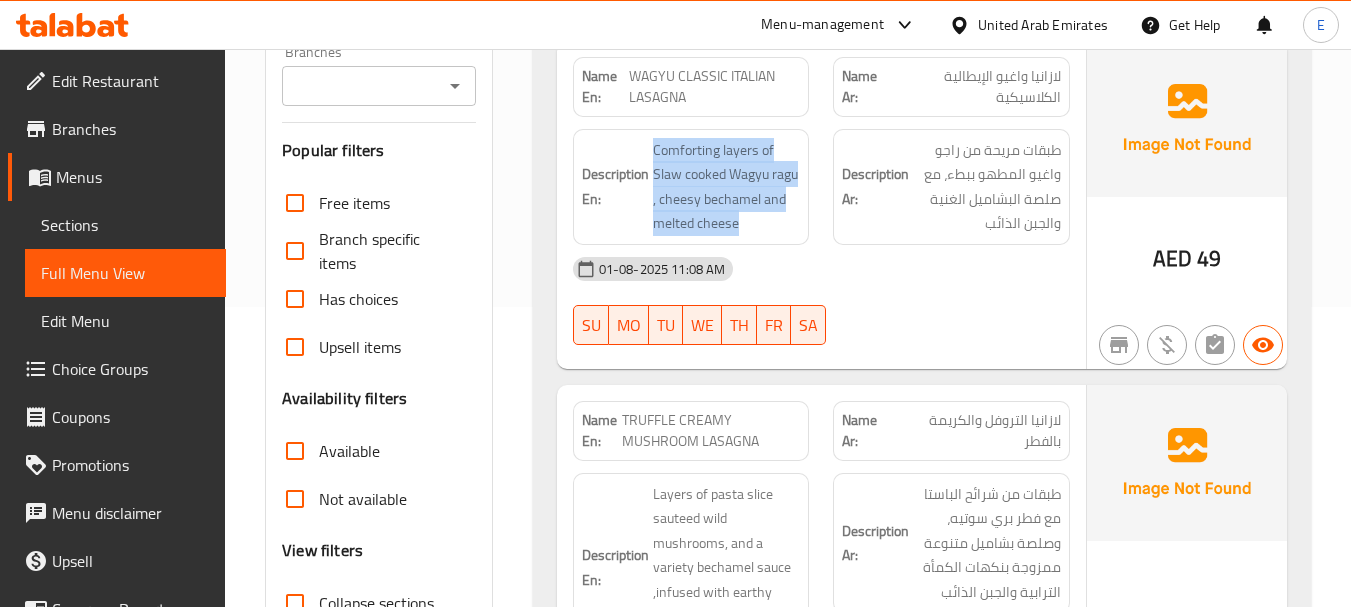click on "Description En: Comforting layers of Slaw cooked Wagyu ragu , cheesy bechamel and melted cheese" at bounding box center [691, 187] 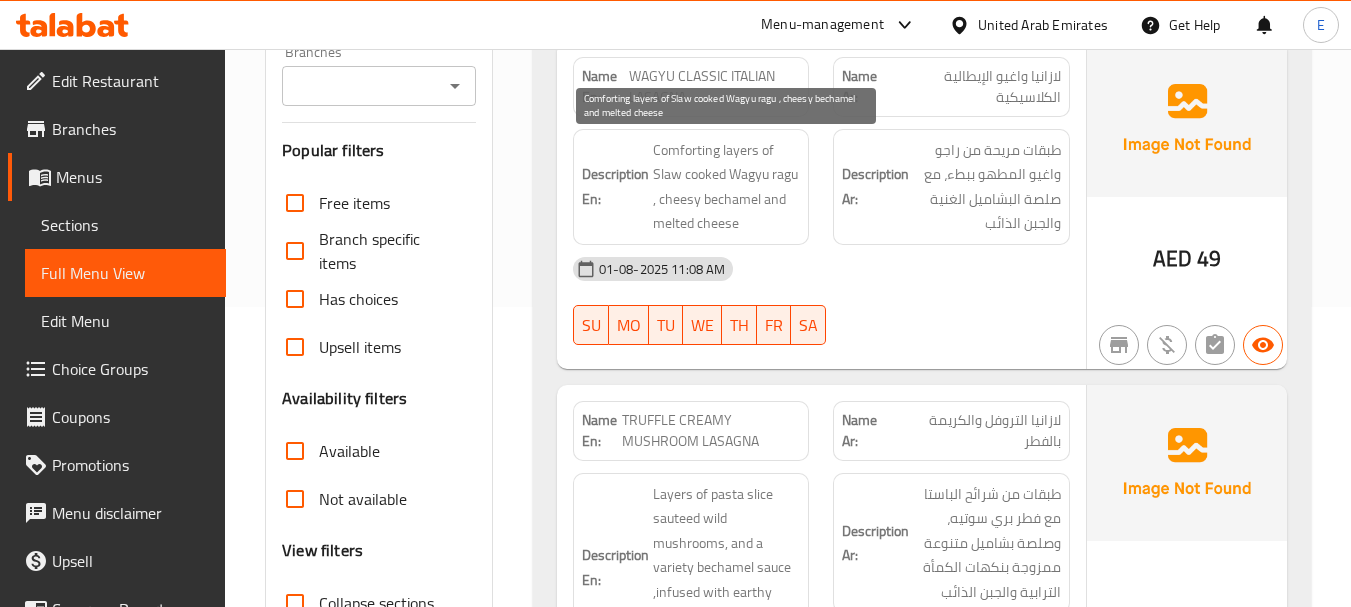 click on "Comforting layers of Slaw cooked Wagyu ragu , cheesy bechamel and melted cheese" at bounding box center (727, 187) 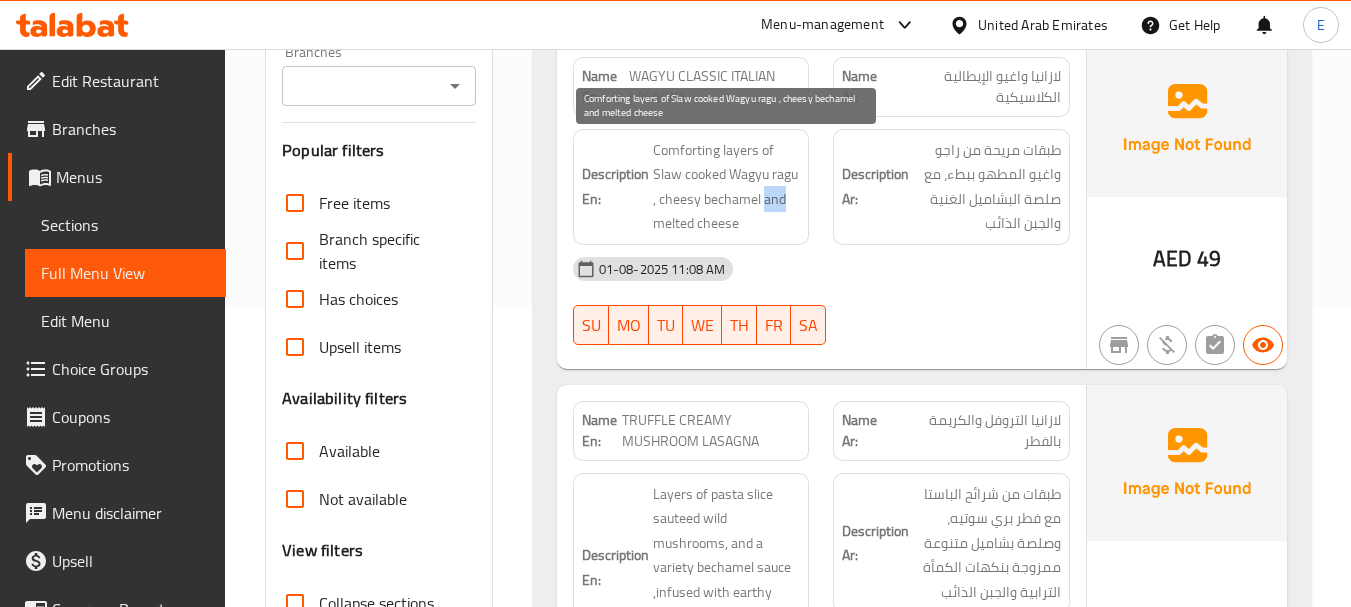 click on "Comforting layers of Slaw cooked Wagyu ragu , cheesy bechamel and melted cheese" at bounding box center (727, 187) 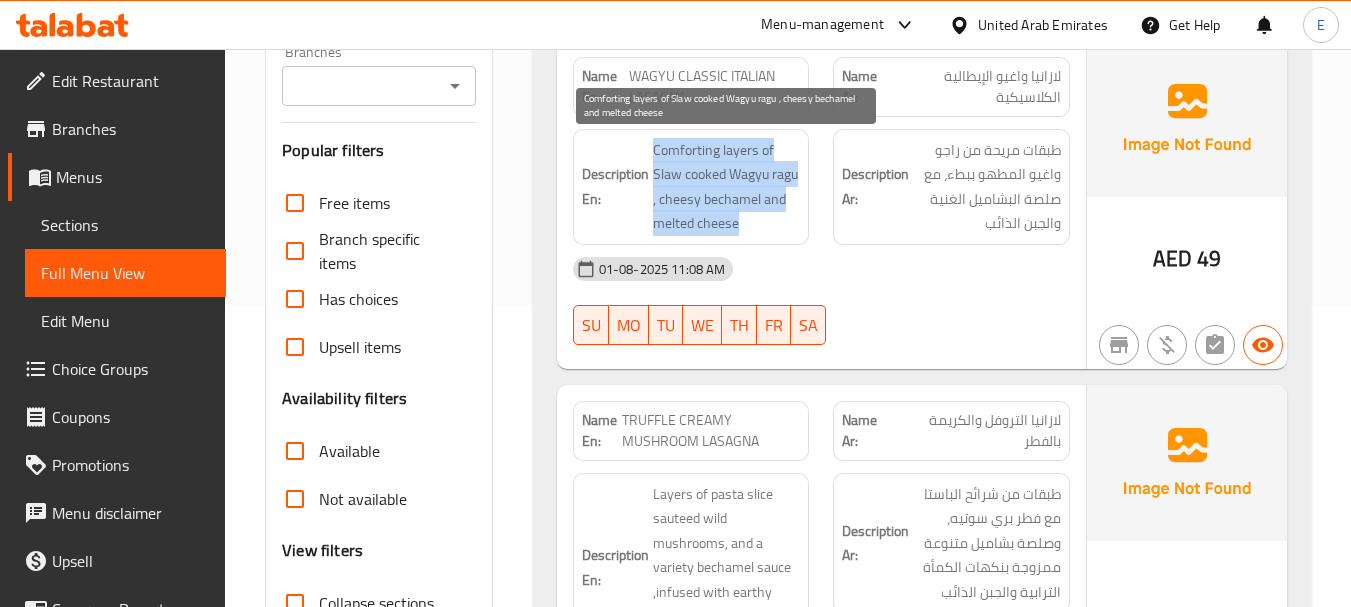 click on "Comforting layers of Slaw cooked Wagyu ragu , cheesy bechamel and melted cheese" at bounding box center [727, 187] 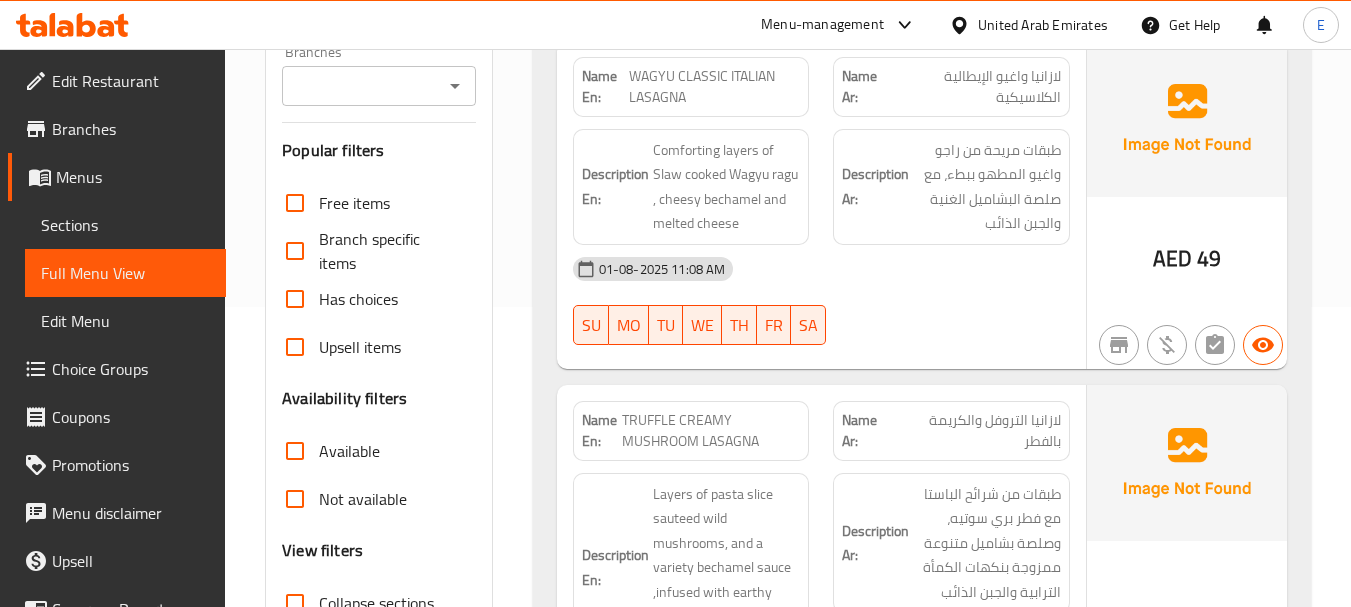 click on "WAGYU CLASSIC ITALIAN LASAGNA" at bounding box center (714, 87) 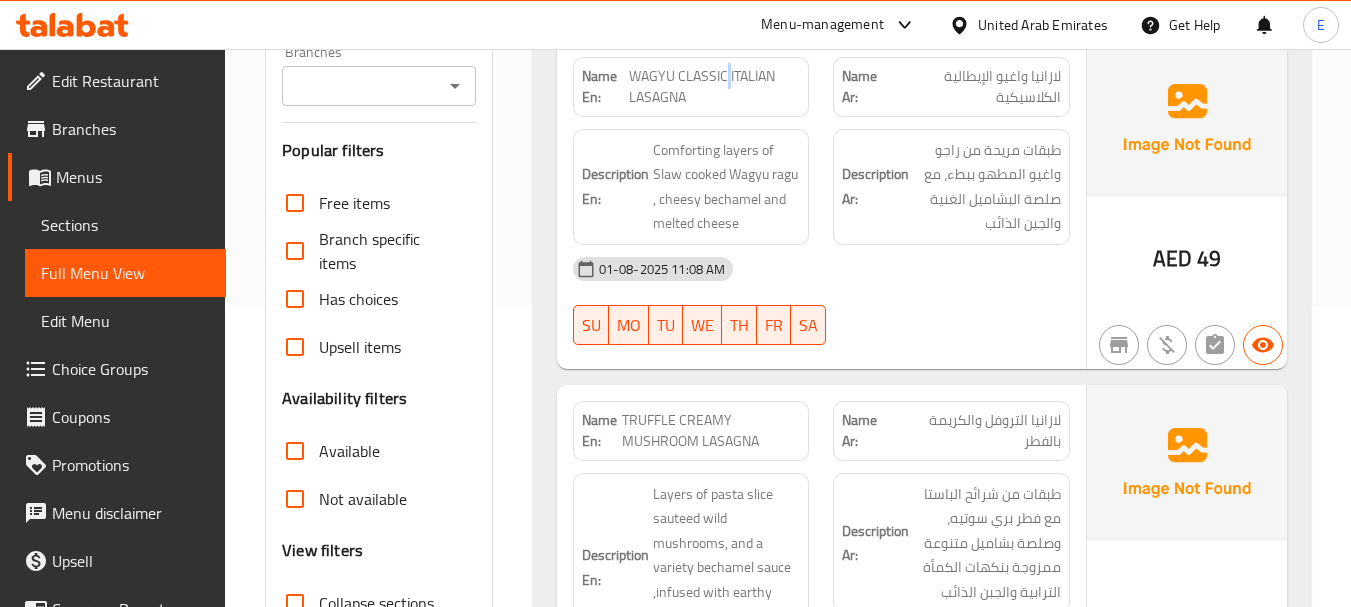 click on "WAGYU CLASSIC ITALIAN LASAGNA" at bounding box center [714, 87] 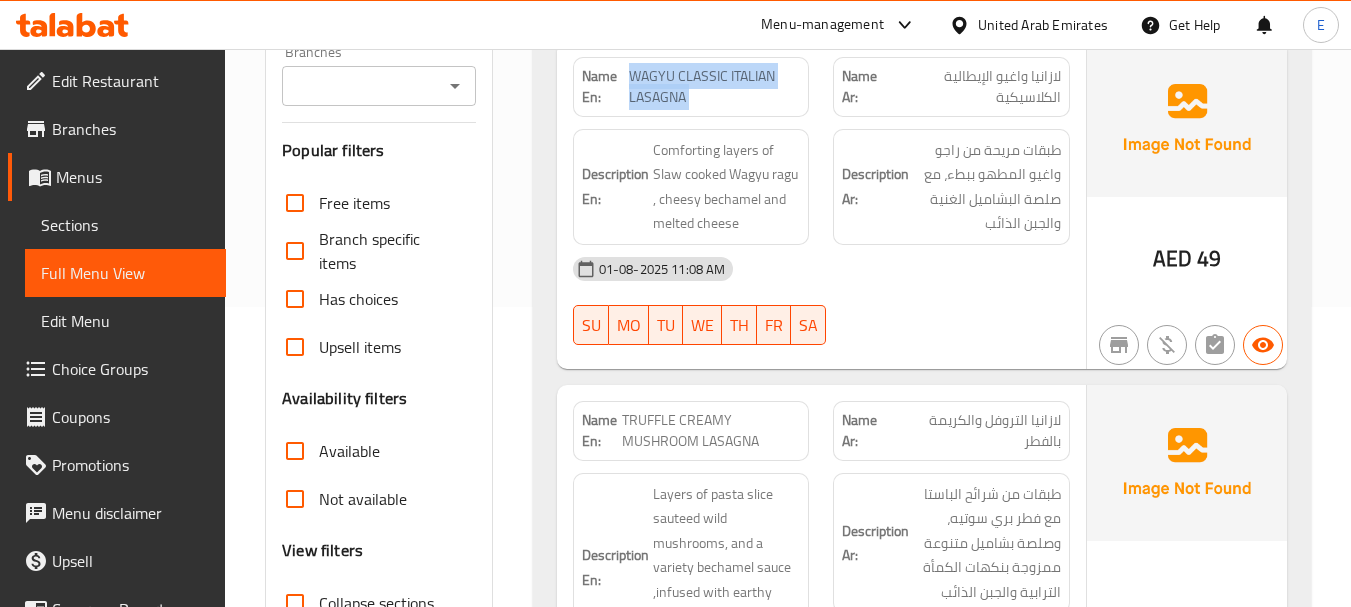 click on "WAGYU CLASSIC ITALIAN LASAGNA" at bounding box center [714, 87] 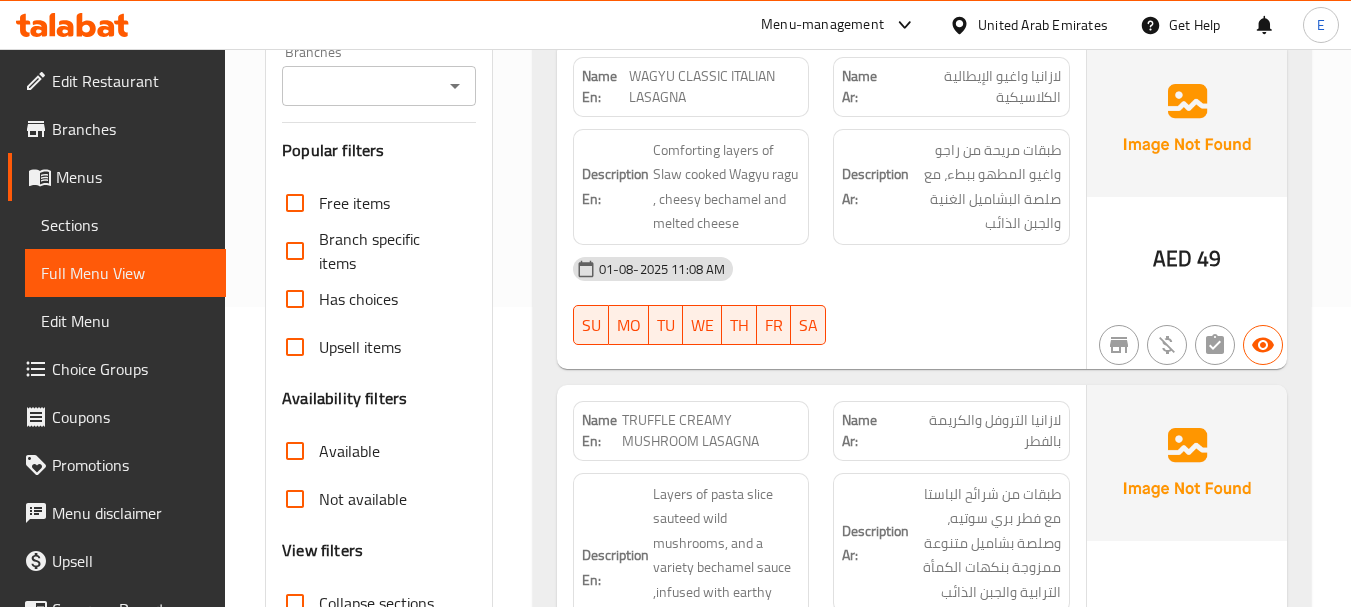 click on "[DATE] [TIME] SU MO TU WE TH FR SA" at bounding box center [821, 301] 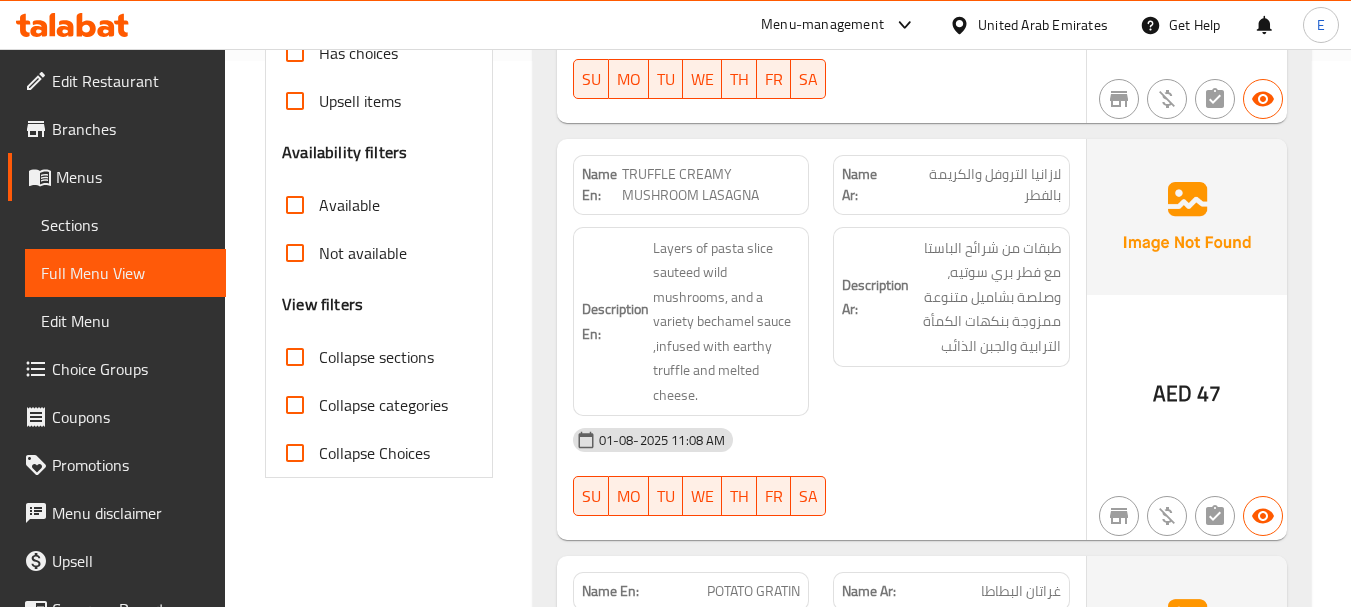 scroll, scrollTop: 600, scrollLeft: 0, axis: vertical 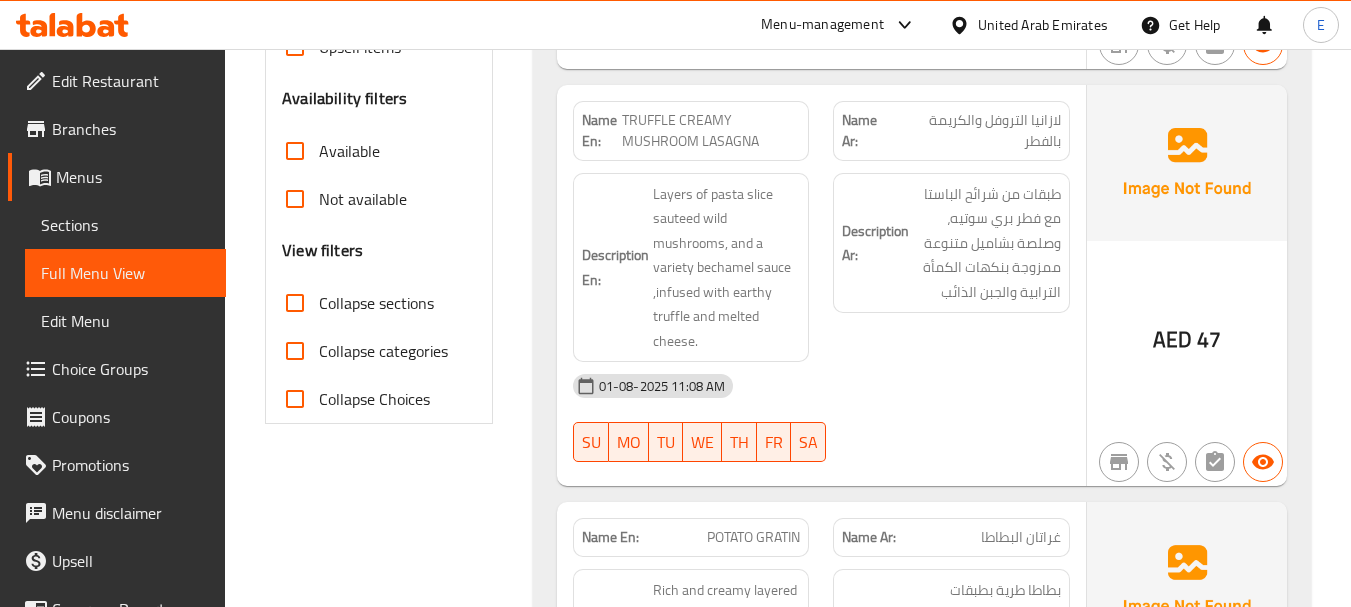 click on "TRUFFLE CREAMY MUSHROOM LASAGNA" at bounding box center (711, 131) 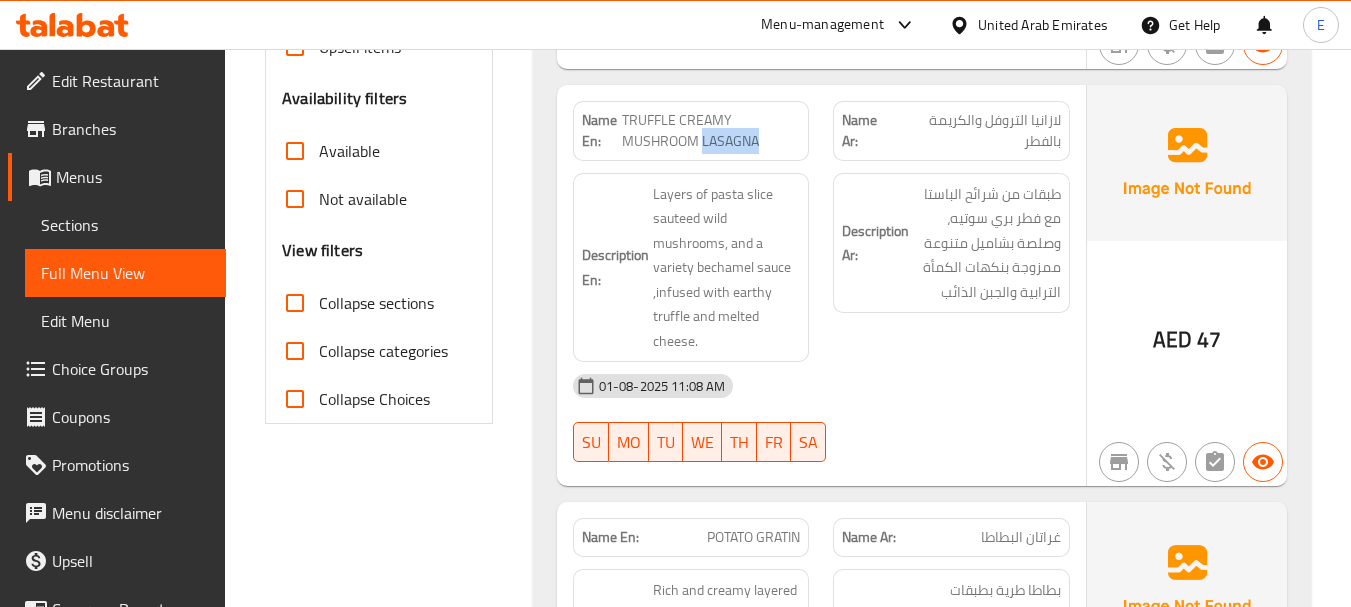 click on "TRUFFLE CREAMY MUSHROOM LASAGNA" at bounding box center (711, 131) 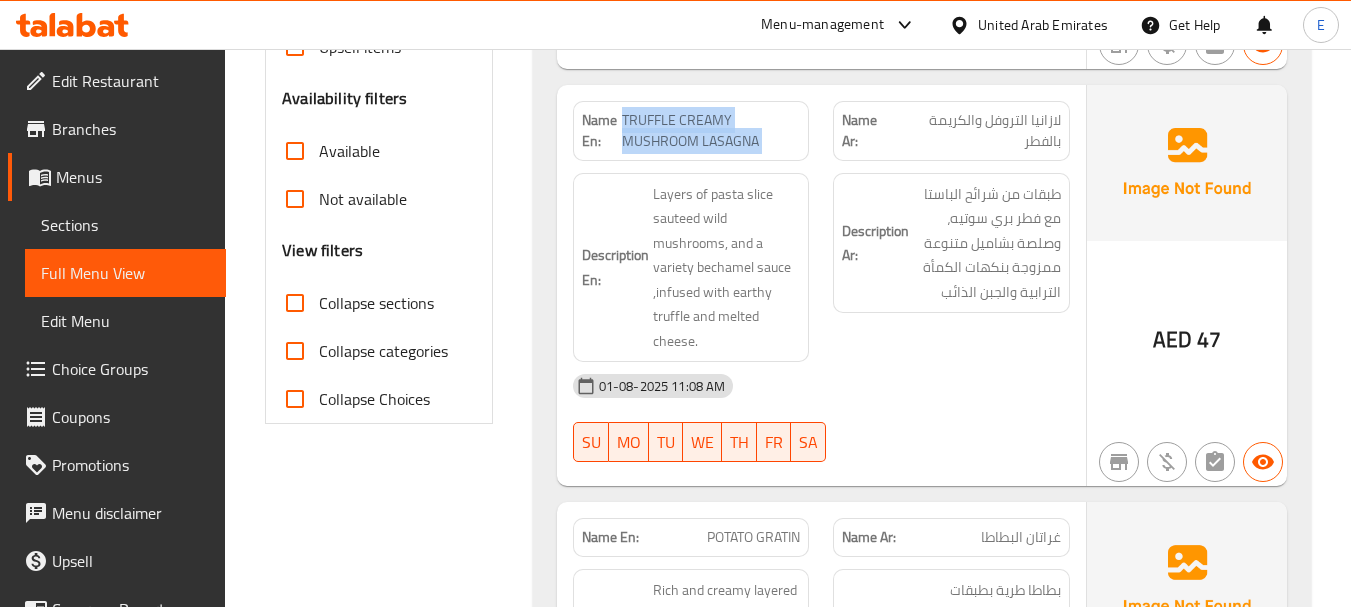 click on "TRUFFLE CREAMY MUSHROOM LASAGNA" at bounding box center [711, 131] 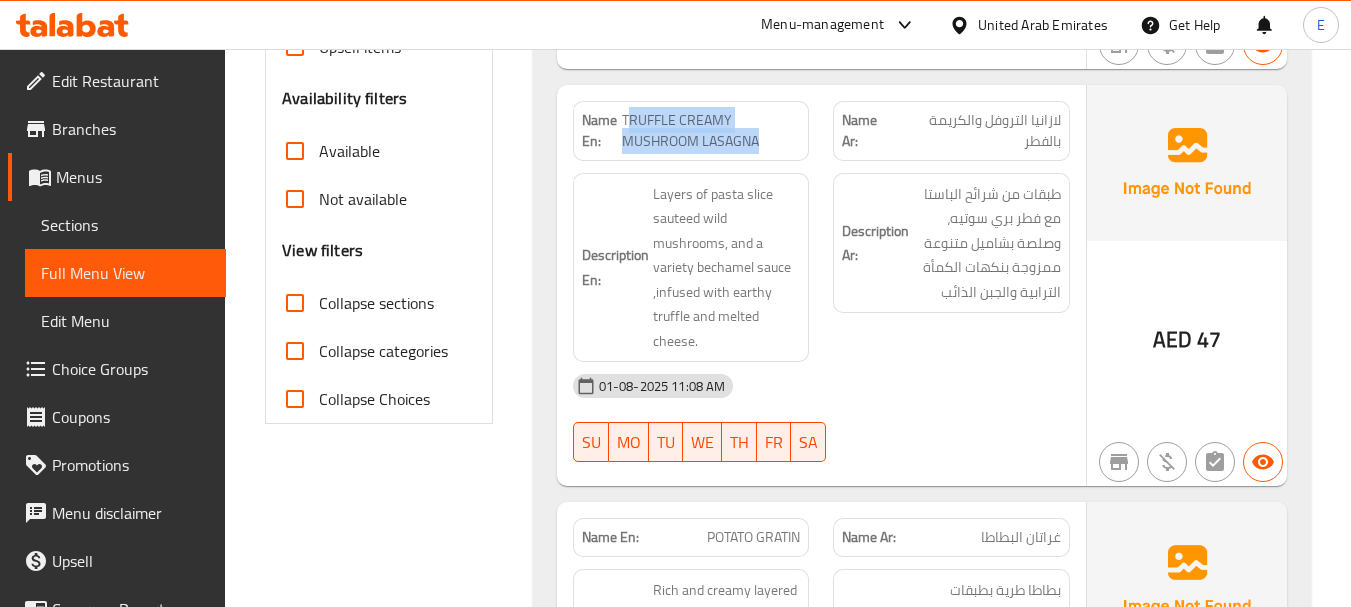 drag, startPoint x: 630, startPoint y: 115, endPoint x: 759, endPoint y: 139, distance: 131.21356 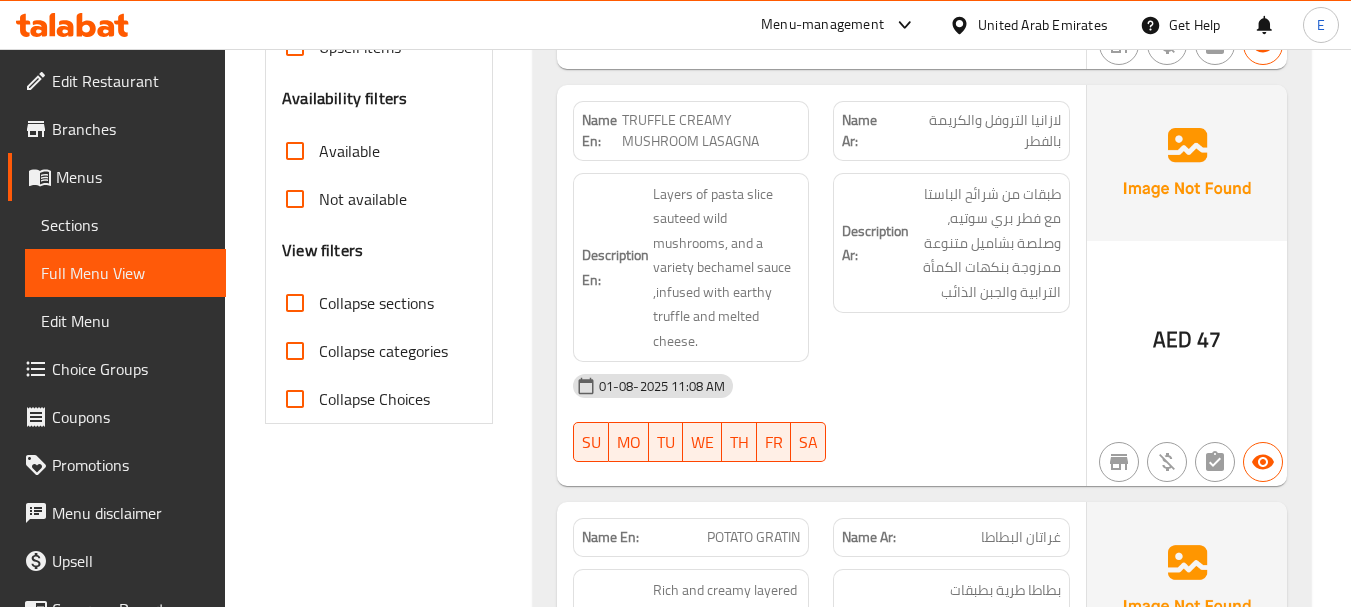 click on "TRUFFLE CREAMY MUSHROOM LASAGNA" at bounding box center (711, 131) 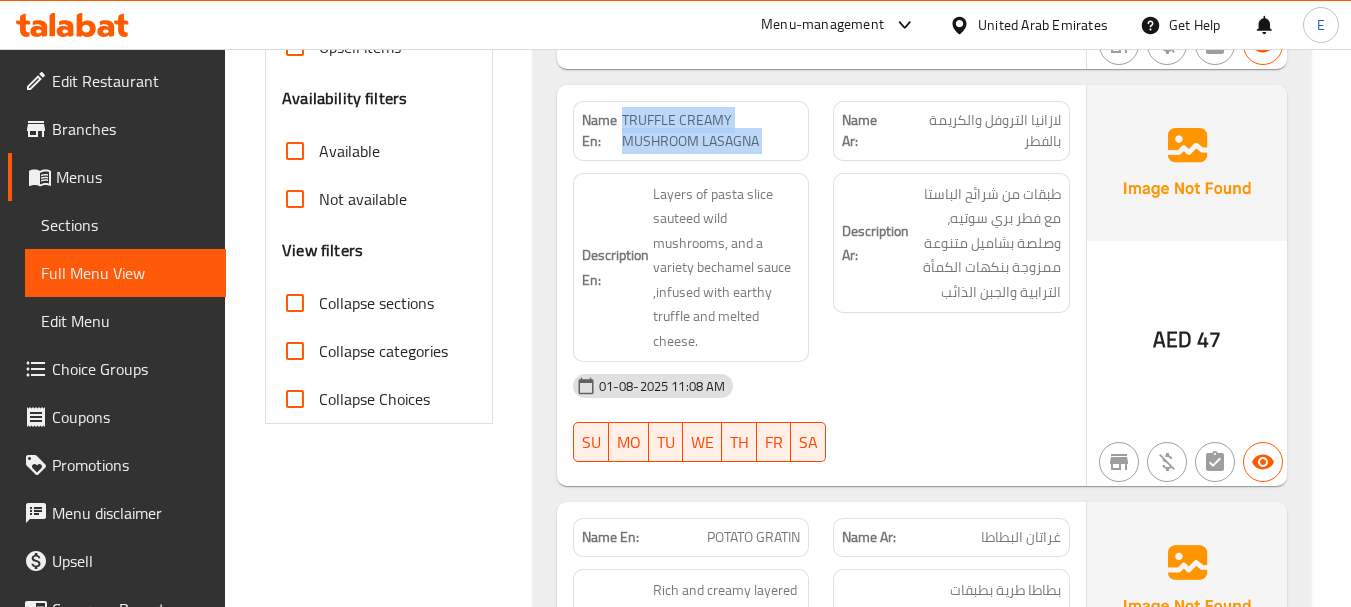 click on "TRUFFLE CREAMY MUSHROOM LASAGNA" at bounding box center (711, 131) 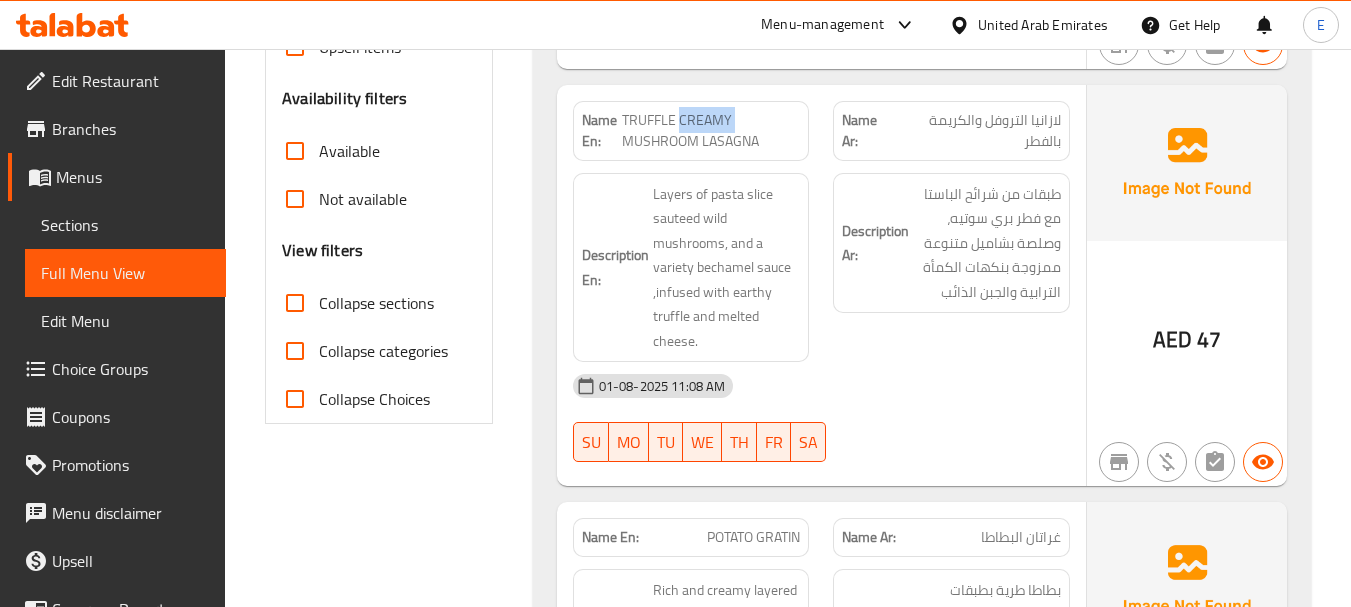 click on "TRUFFLE CREAMY MUSHROOM LASAGNA" at bounding box center (711, 131) 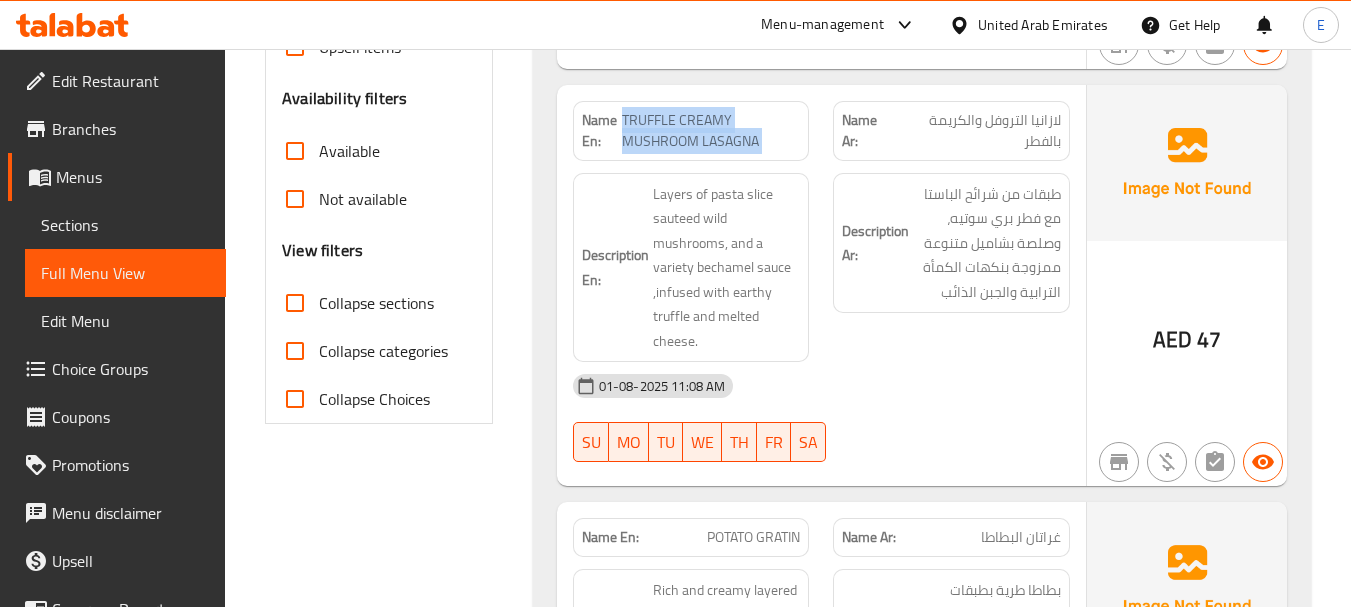 click on "TRUFFLE CREAMY MUSHROOM LASAGNA" at bounding box center [711, 131] 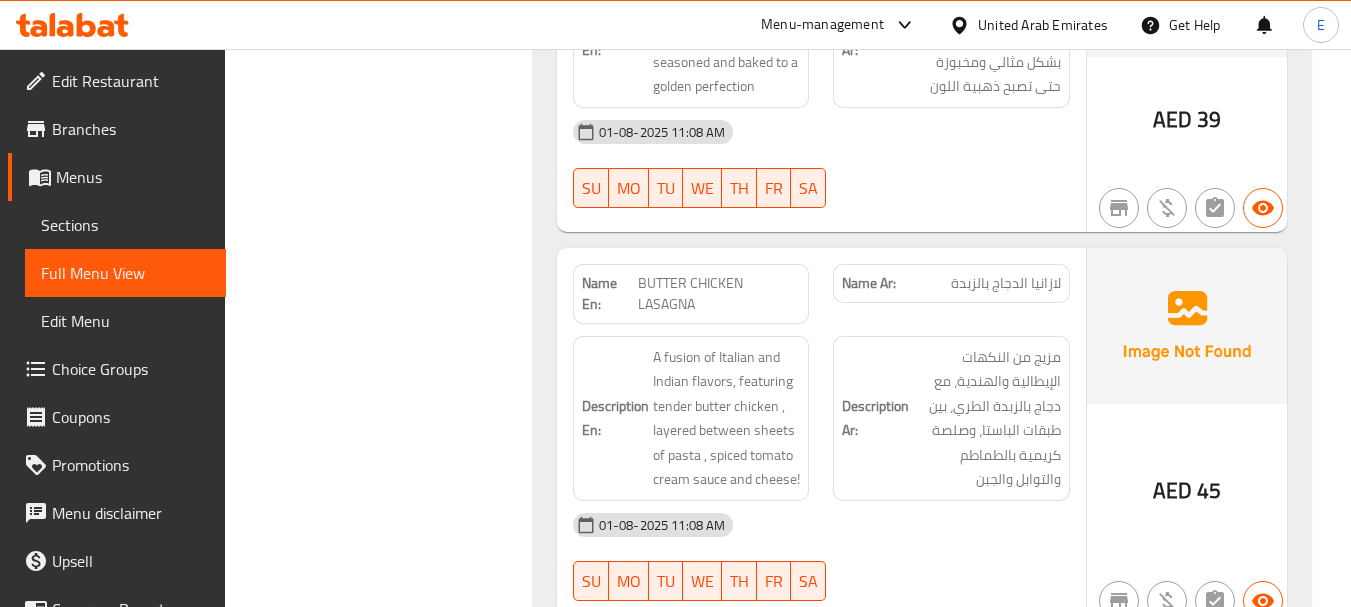 scroll, scrollTop: 1400, scrollLeft: 0, axis: vertical 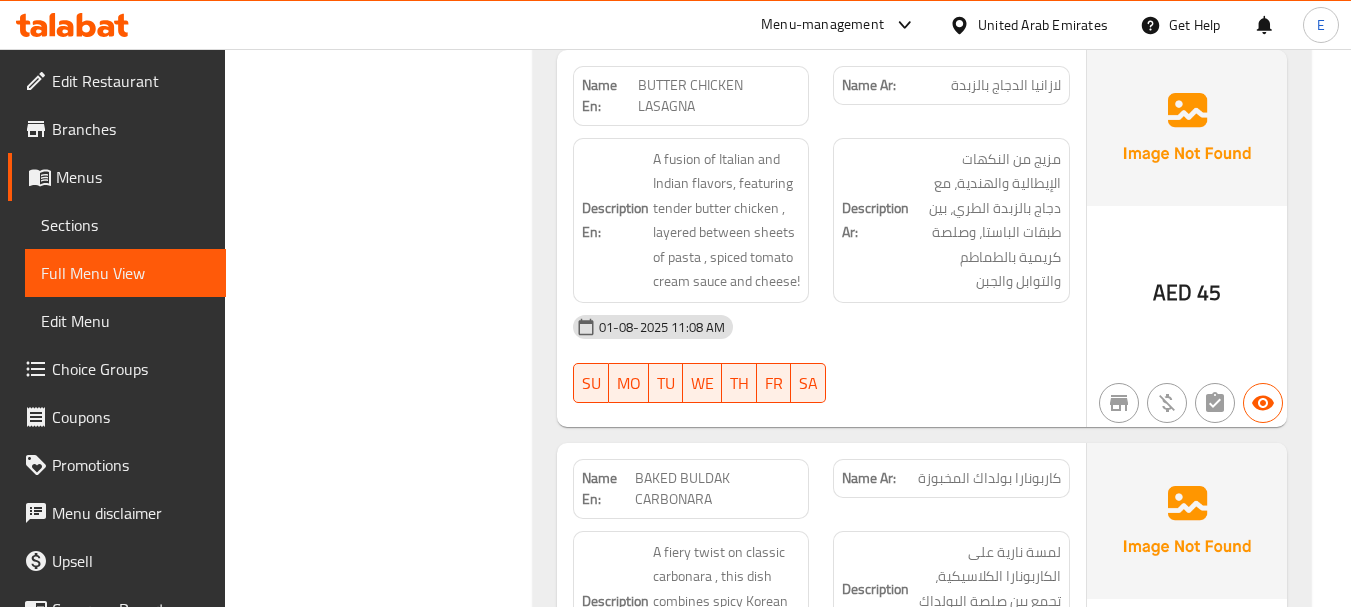 click on "Filter Branches Branches Popular filters Free items Branch specific items Has choices Upsell items Availability filters Available Not available View filters Collapse sections Collapse categories Collapse Choices" at bounding box center (386, 1134) 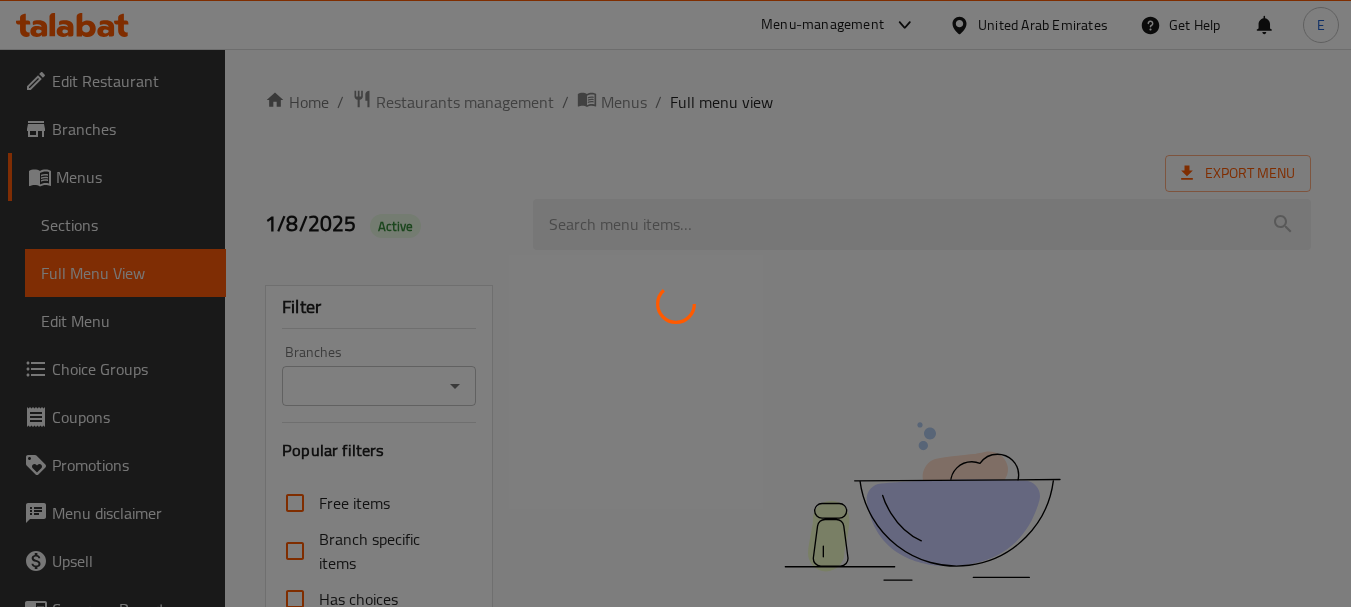 scroll, scrollTop: 0, scrollLeft: 0, axis: both 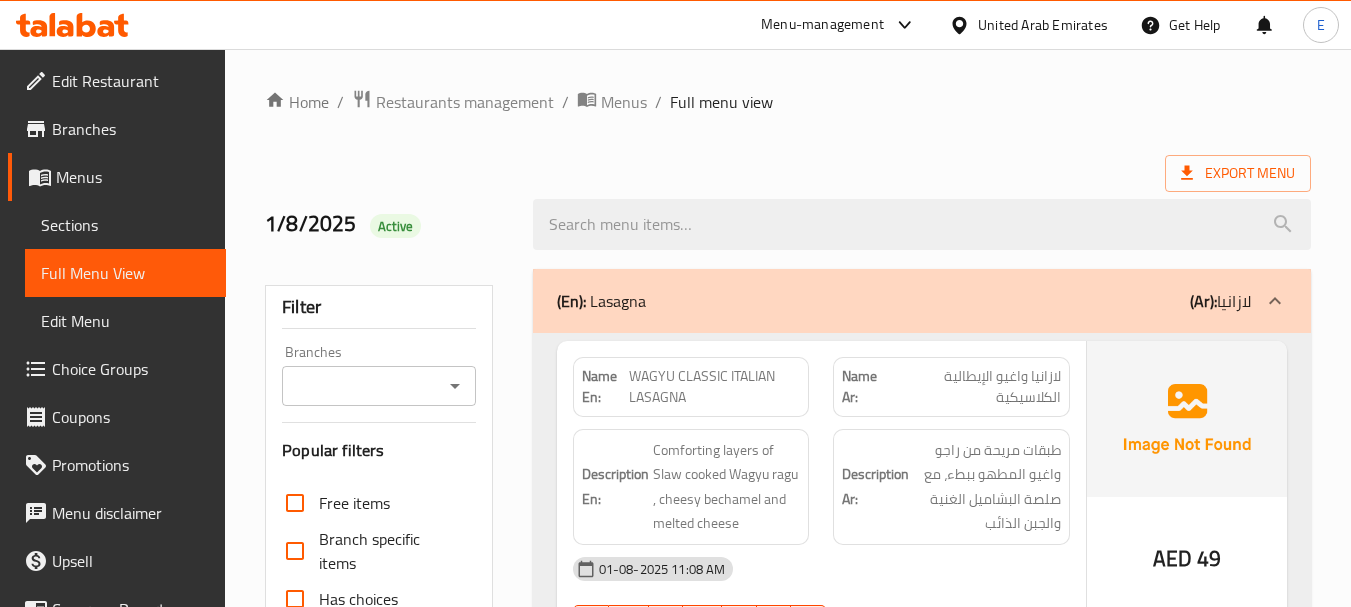 click on "Sections" at bounding box center (125, 225) 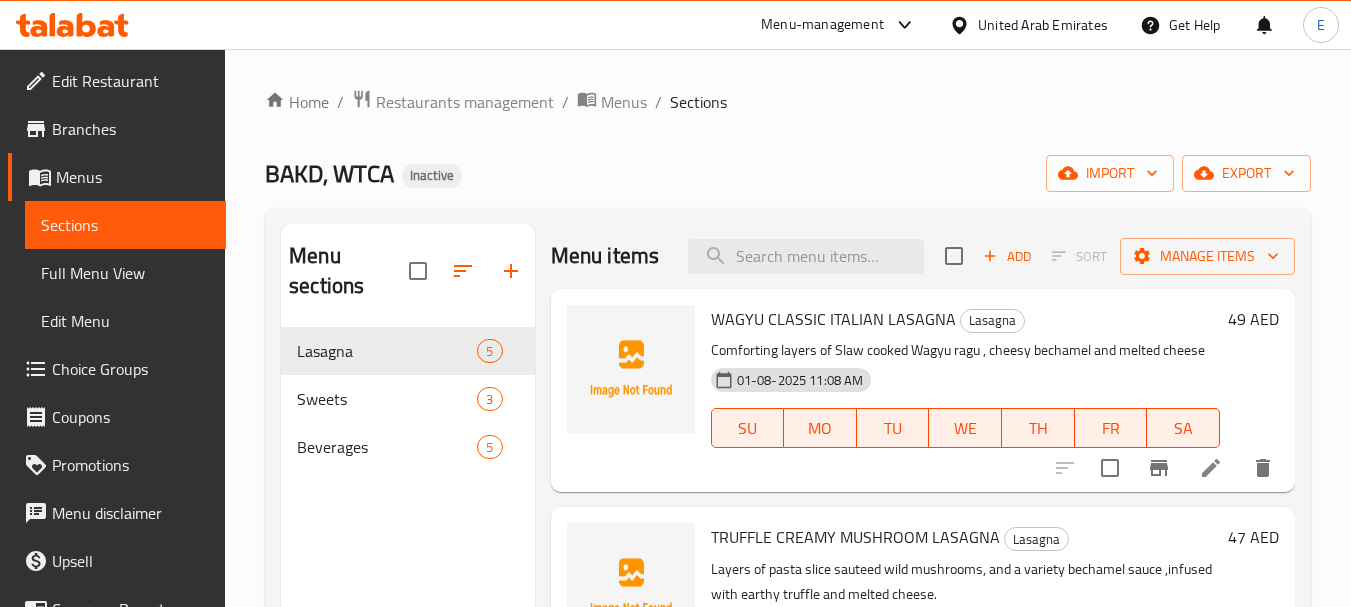 click on "Menu items Add Sort Manage items" at bounding box center [923, 256] 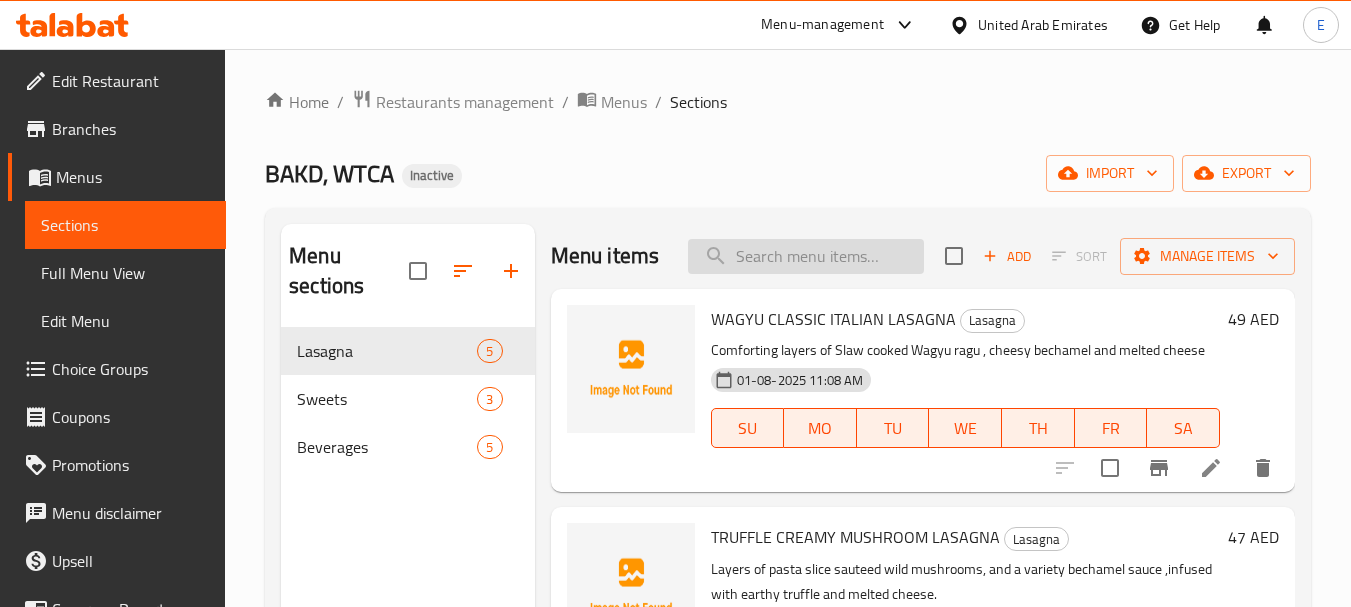 click at bounding box center [806, 256] 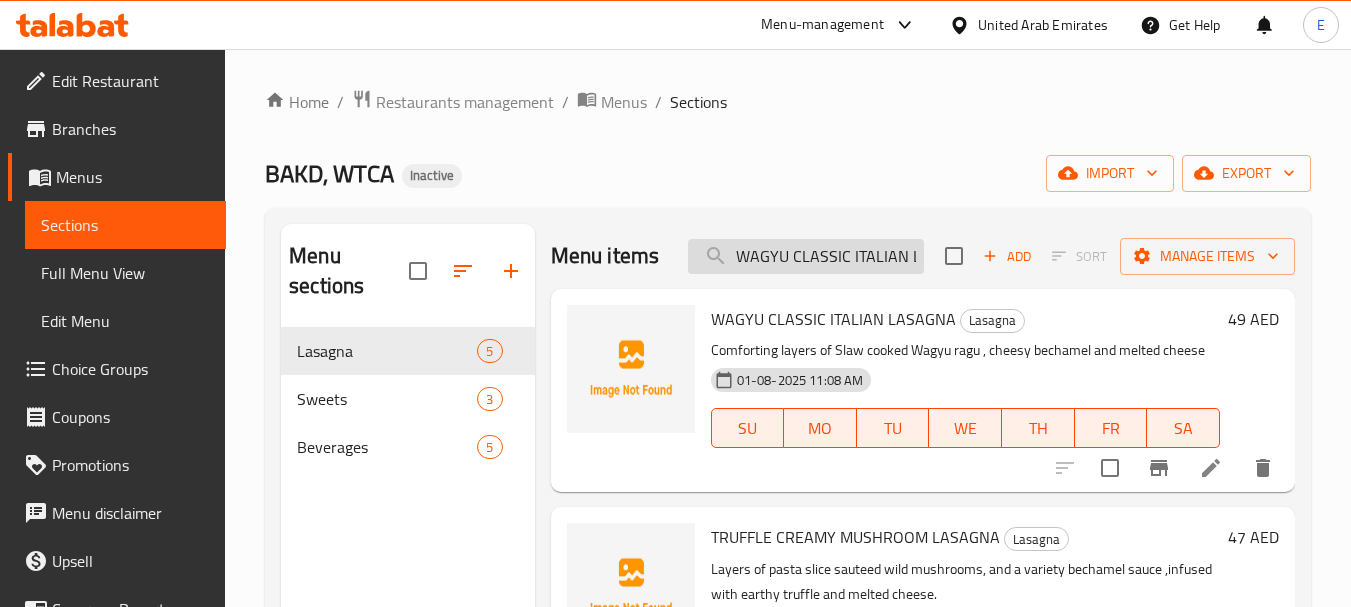 scroll, scrollTop: 0, scrollLeft: 57, axis: horizontal 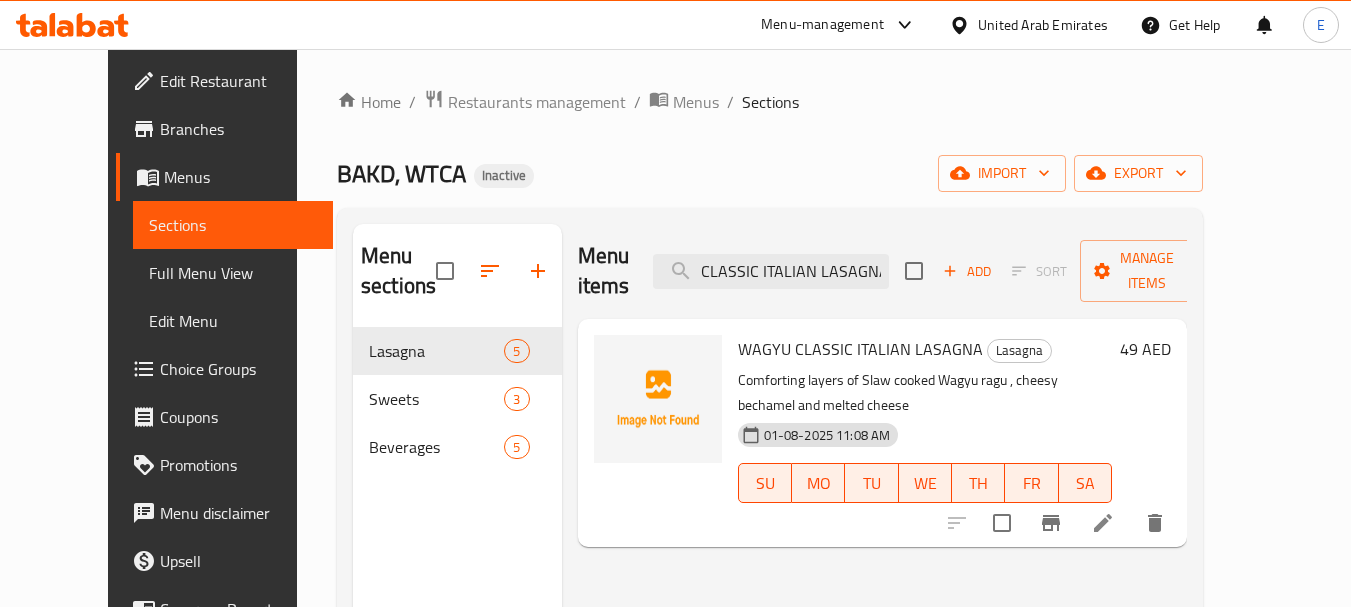 type on "WAGYU CLASSIC ITALIAN LASAGNA" 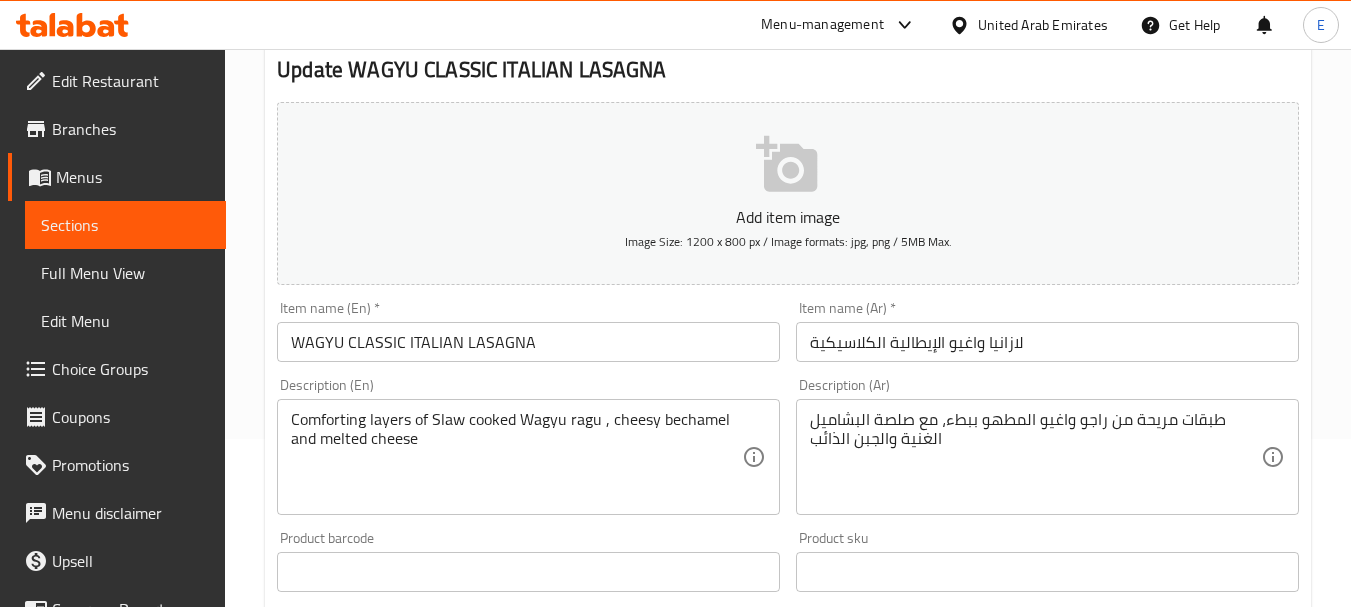 scroll, scrollTop: 200, scrollLeft: 0, axis: vertical 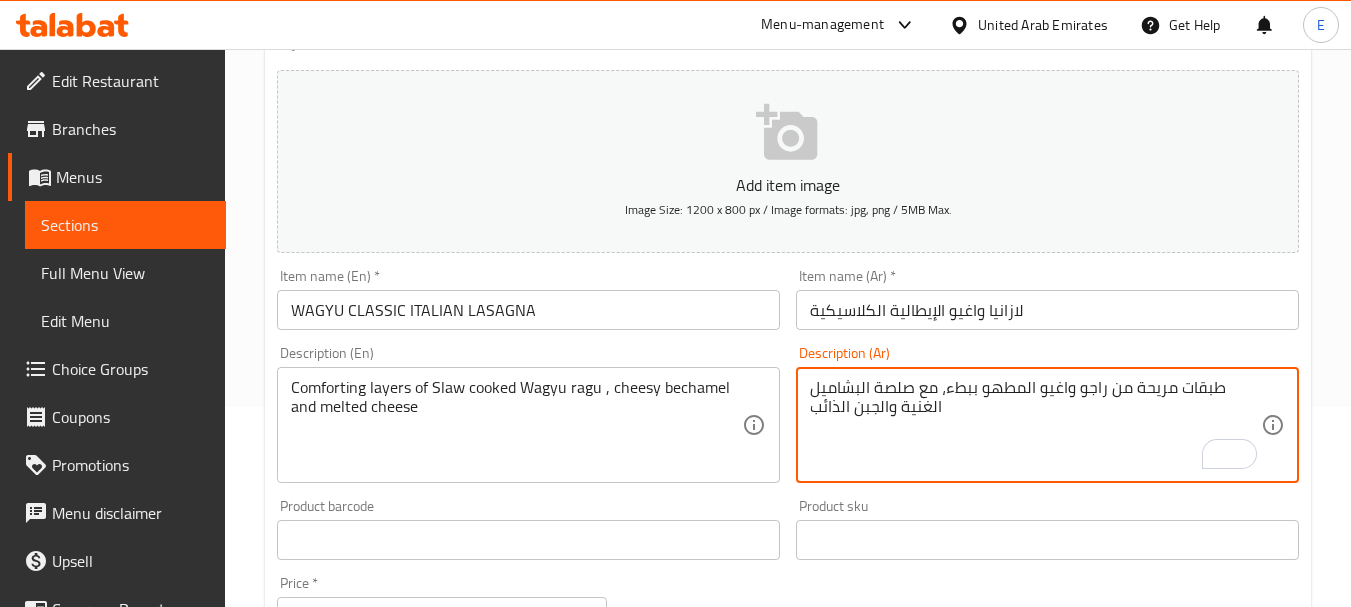 click on "طبقات مريحة من راجو واغيو المطهو ببطء، مع صلصة البشاميل الغنية والجبن الذائب" at bounding box center (1035, 425) 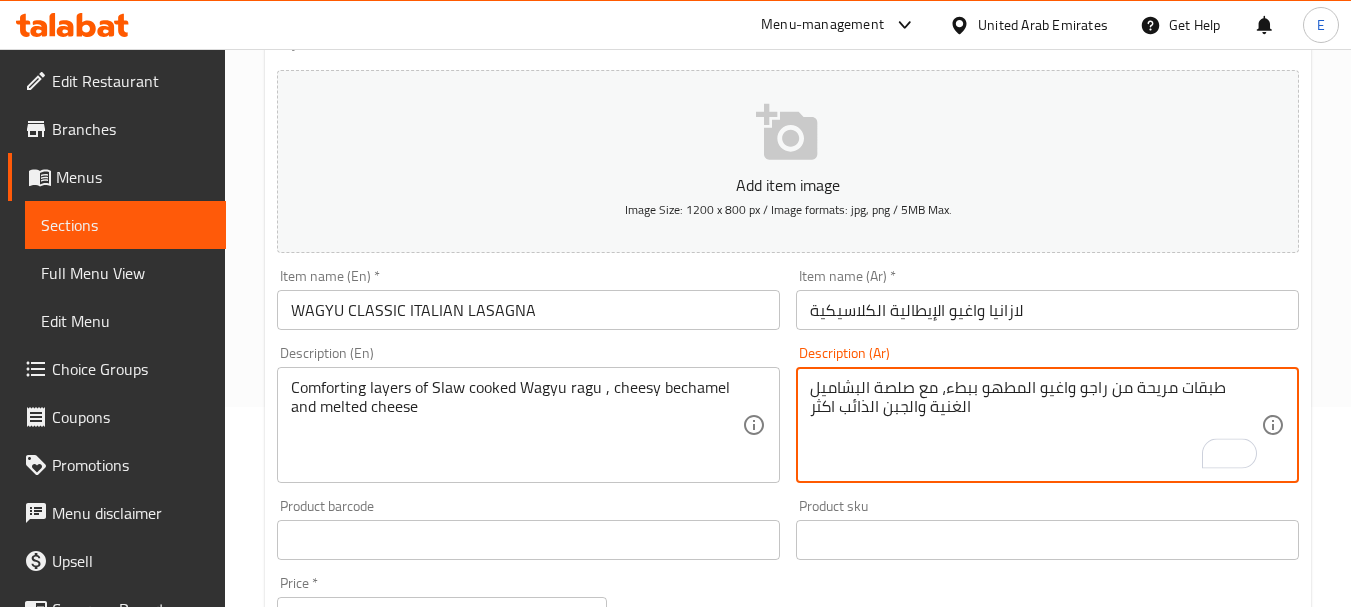 type on "طبقات مريحة من راجو واغيو المطهو ببطء، مع صلصة البشاميل الغنية والجبن الذائب اكثر" 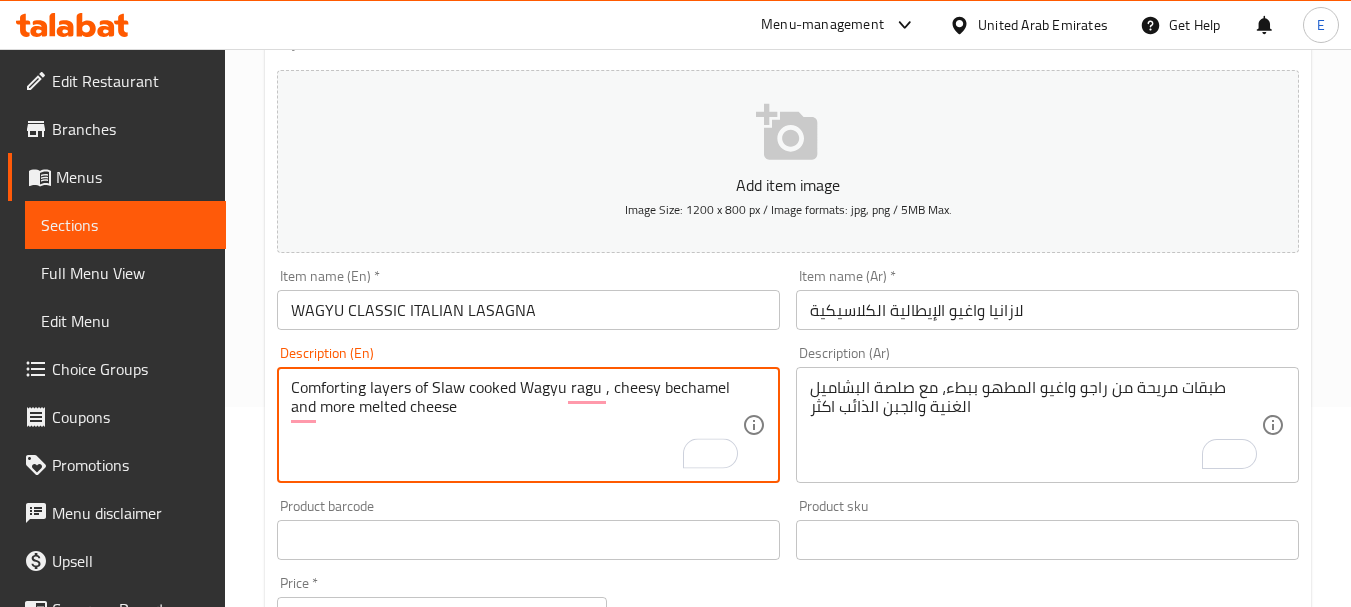 click on "Comforting layers of Slaw cooked Wagyu ragu , cheesy bechamel and more melted cheese" at bounding box center [516, 425] 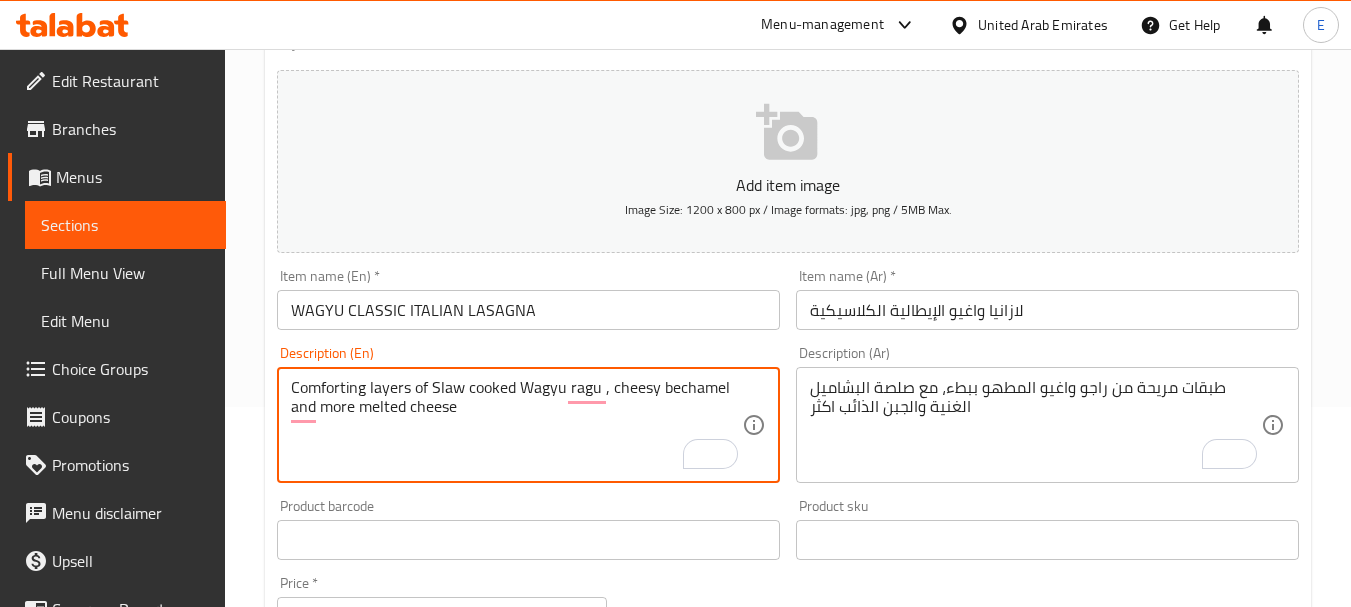 click on "Comforting layers of Slaw cooked Wagyu ragu , cheesy bechamel and more melted cheese" at bounding box center [516, 425] 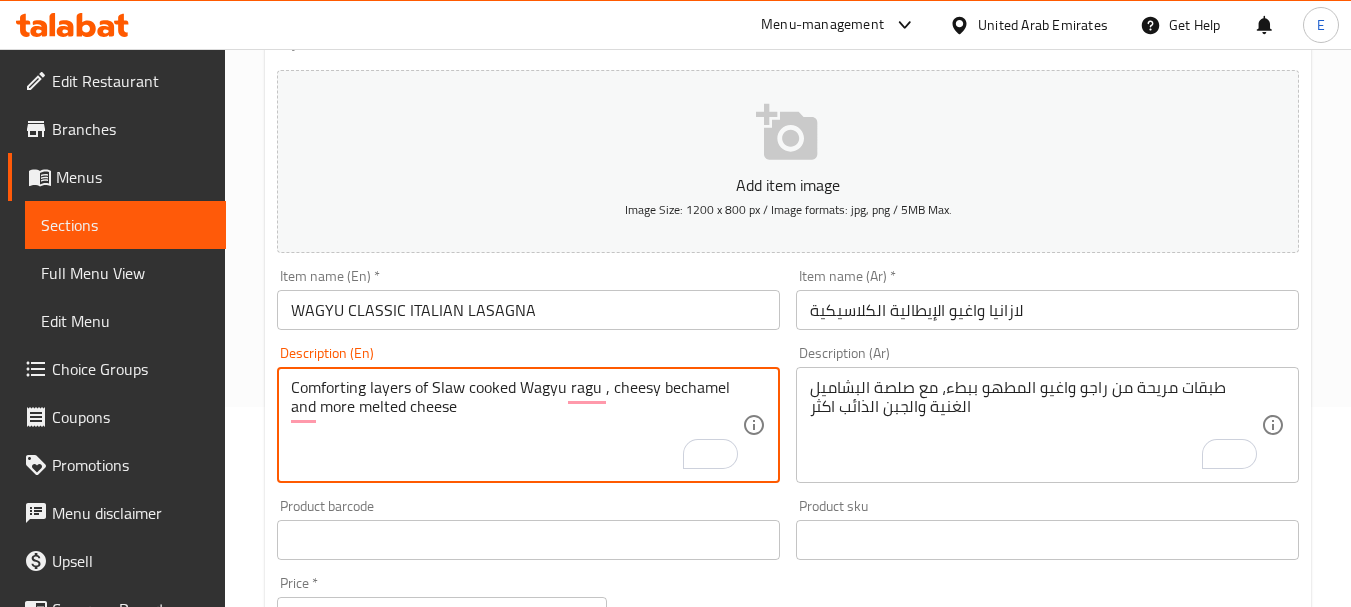 click on "Comforting layers of Slaw cooked Wagyu ragu , cheesy bechamel and more melted cheese" at bounding box center (516, 425) 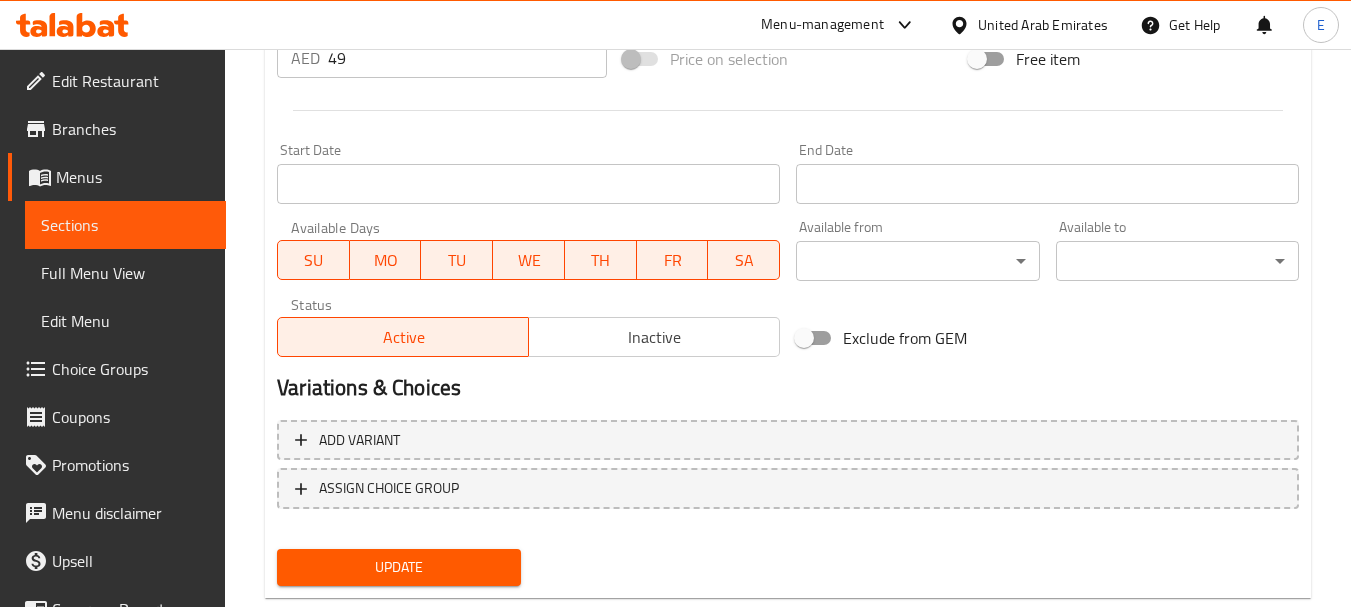scroll, scrollTop: 806, scrollLeft: 0, axis: vertical 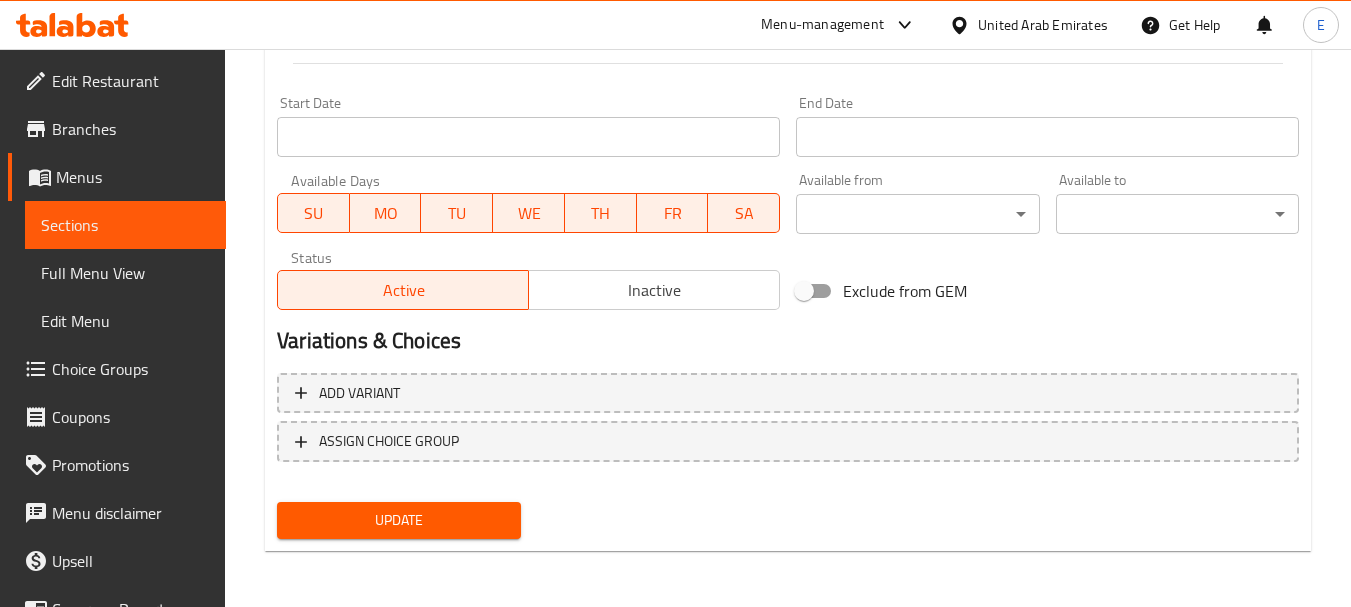 type on "Comforting layers of slow-cooked Wagyu ragu , cheesy bechamel and more melted cheese" 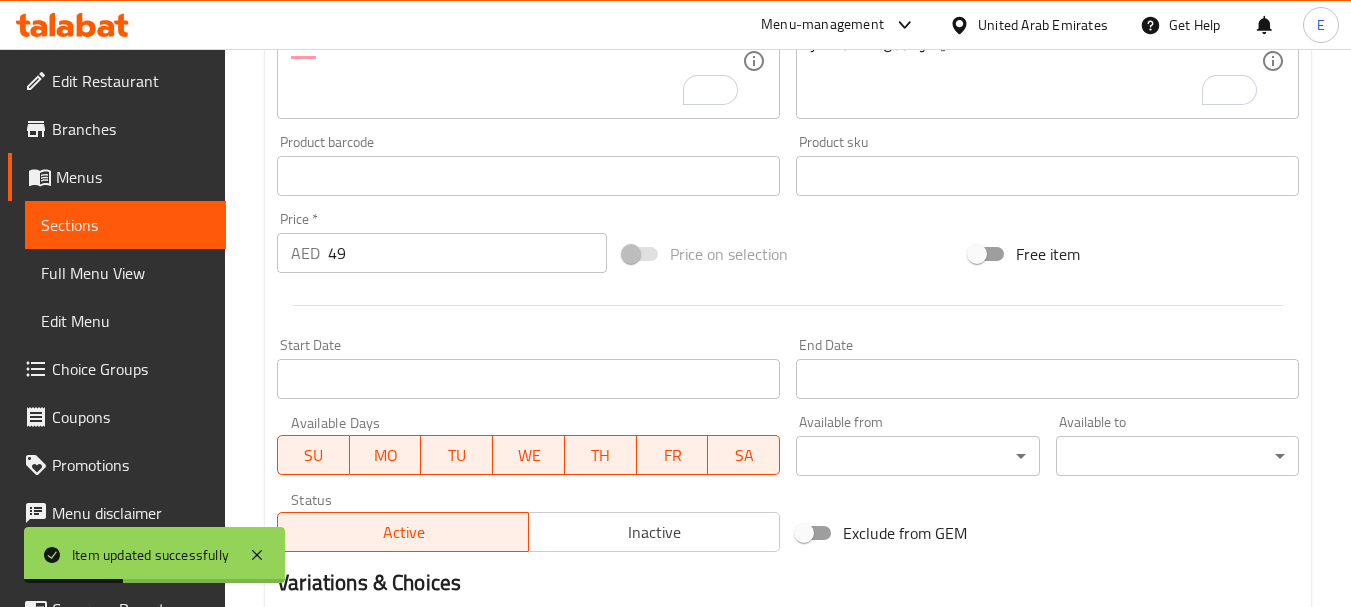 scroll, scrollTop: 806, scrollLeft: 0, axis: vertical 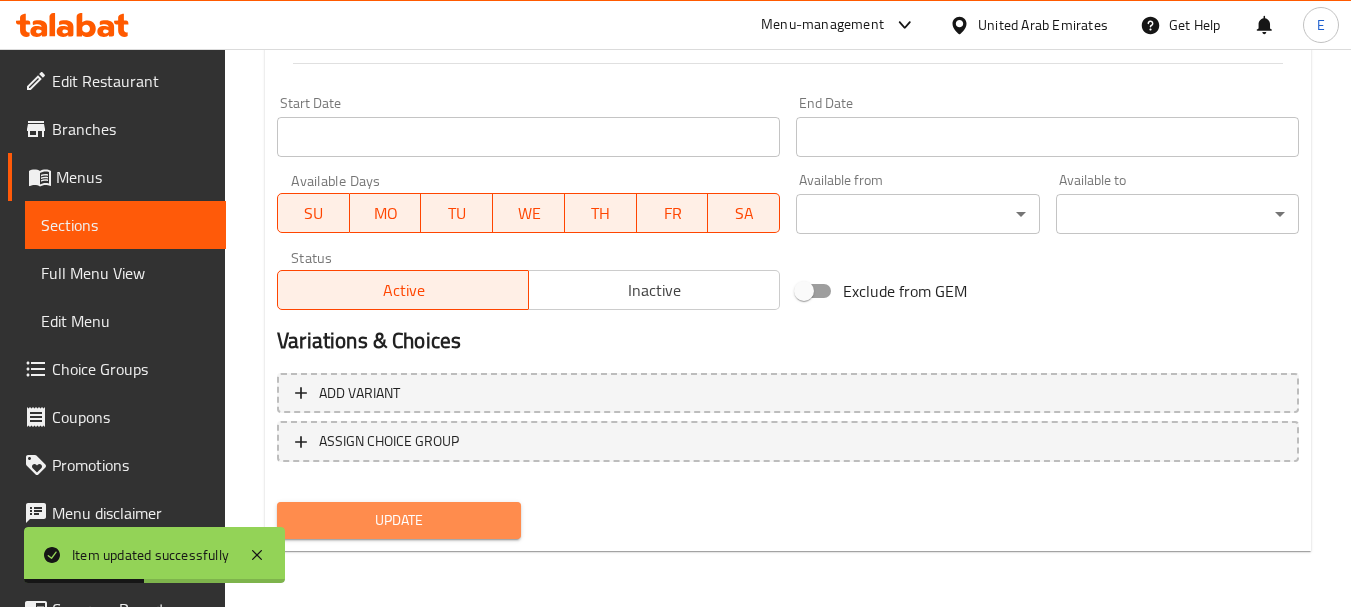 click on "Update" at bounding box center [398, 520] 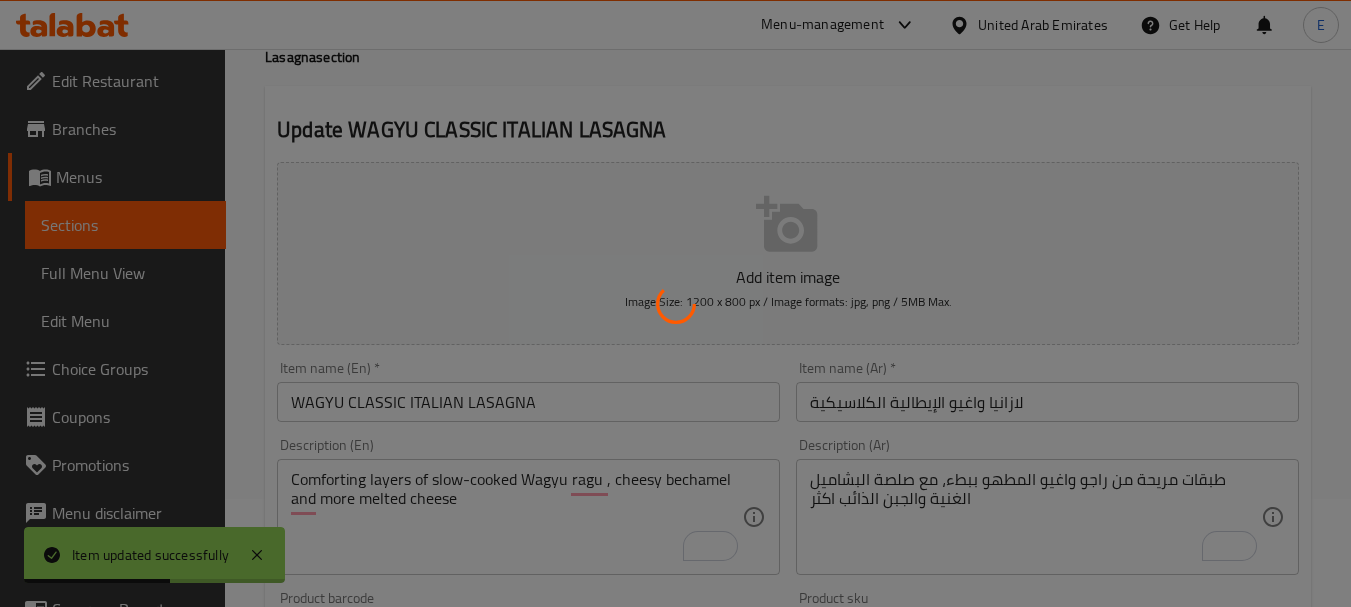 scroll, scrollTop: 0, scrollLeft: 0, axis: both 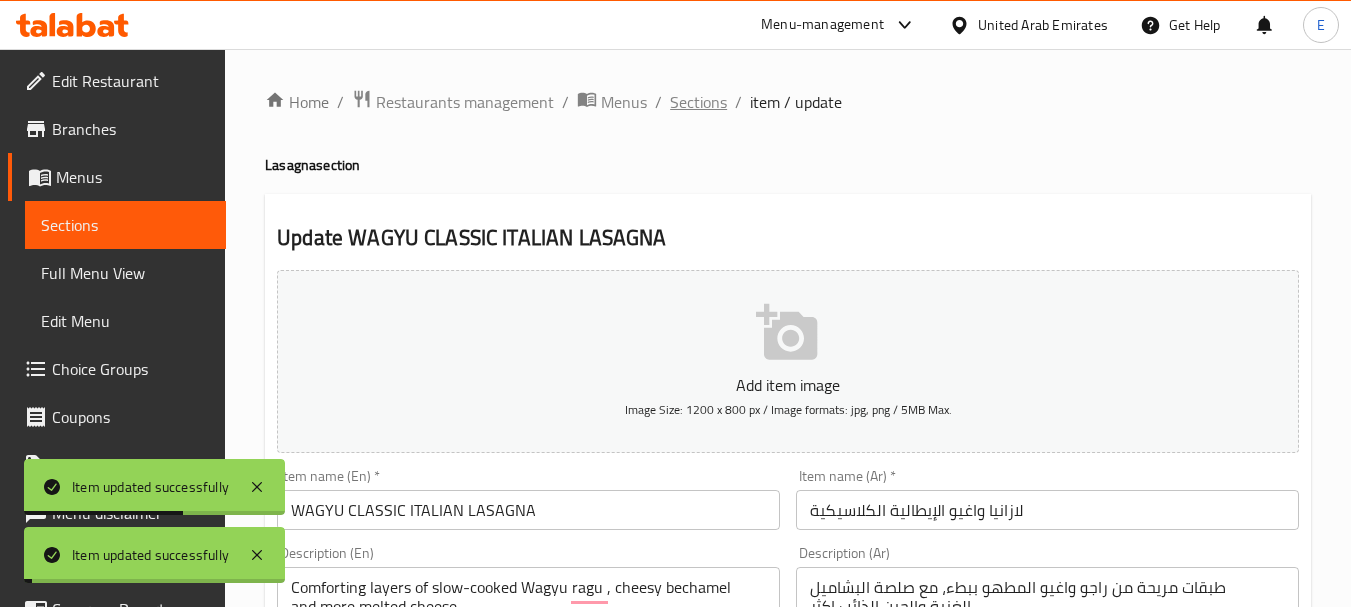 click on "Sections" at bounding box center [698, 102] 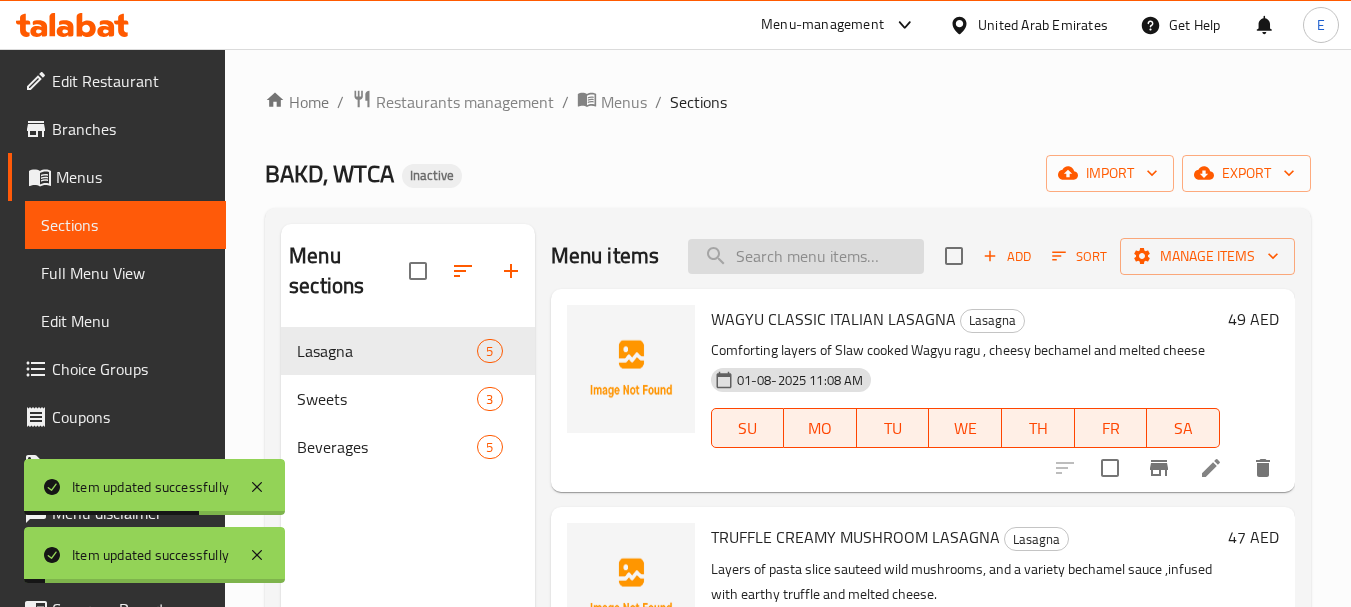 click at bounding box center (806, 256) 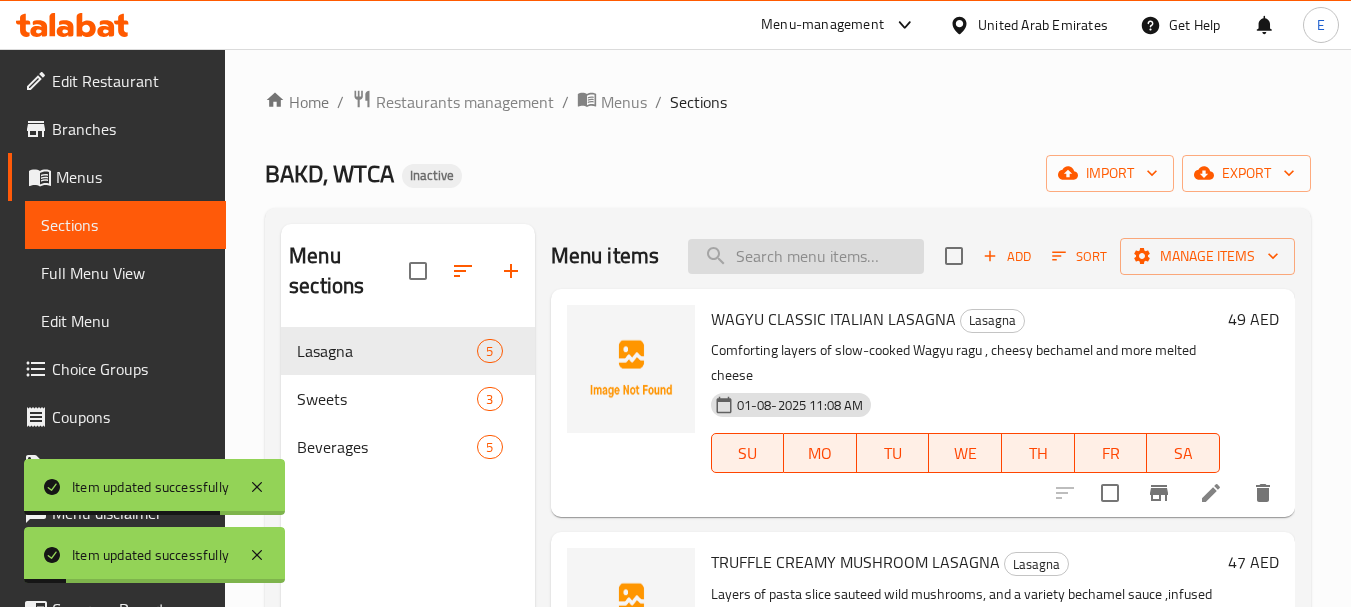 paste on "TRUFFLE CREAMY MUSHROOM LASAGNA" 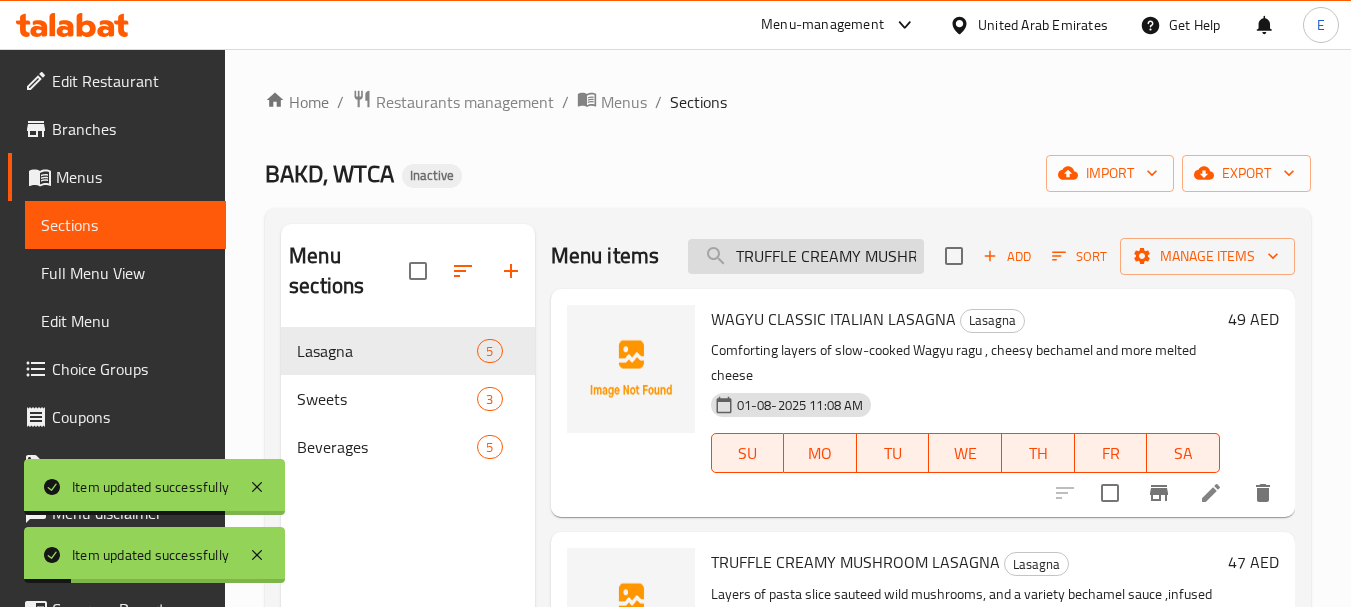 scroll, scrollTop: 0, scrollLeft: 105, axis: horizontal 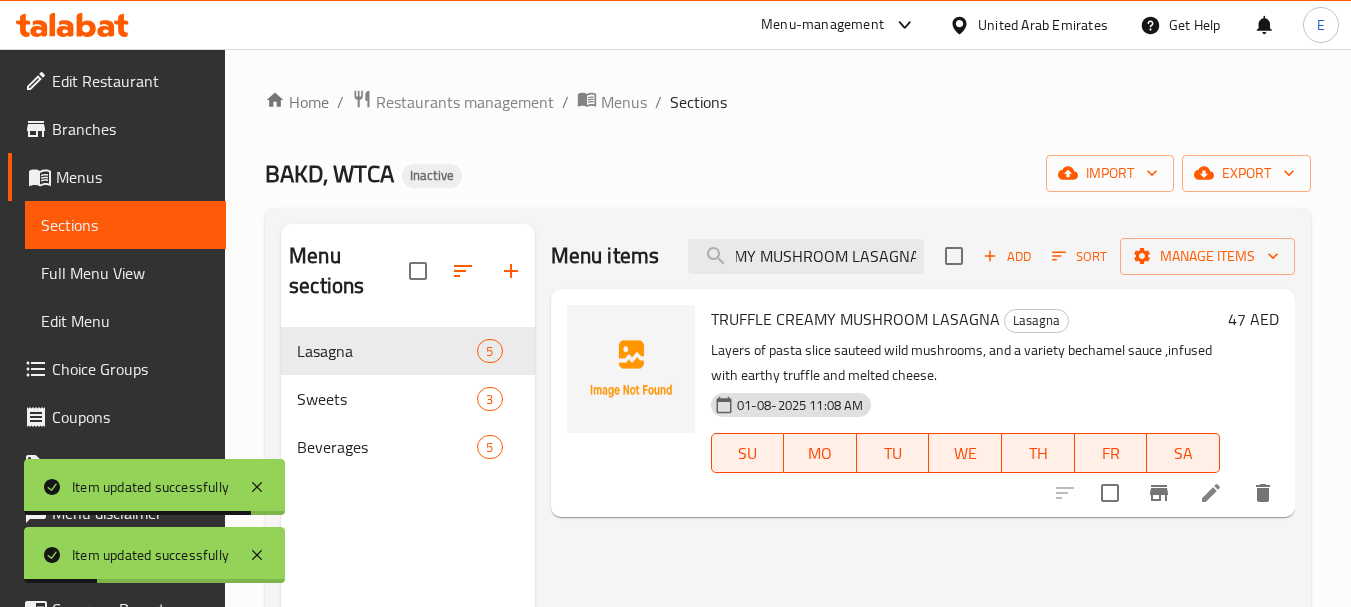 type on "TRUFFLE CREAMY MUSHROOM LASAGNA" 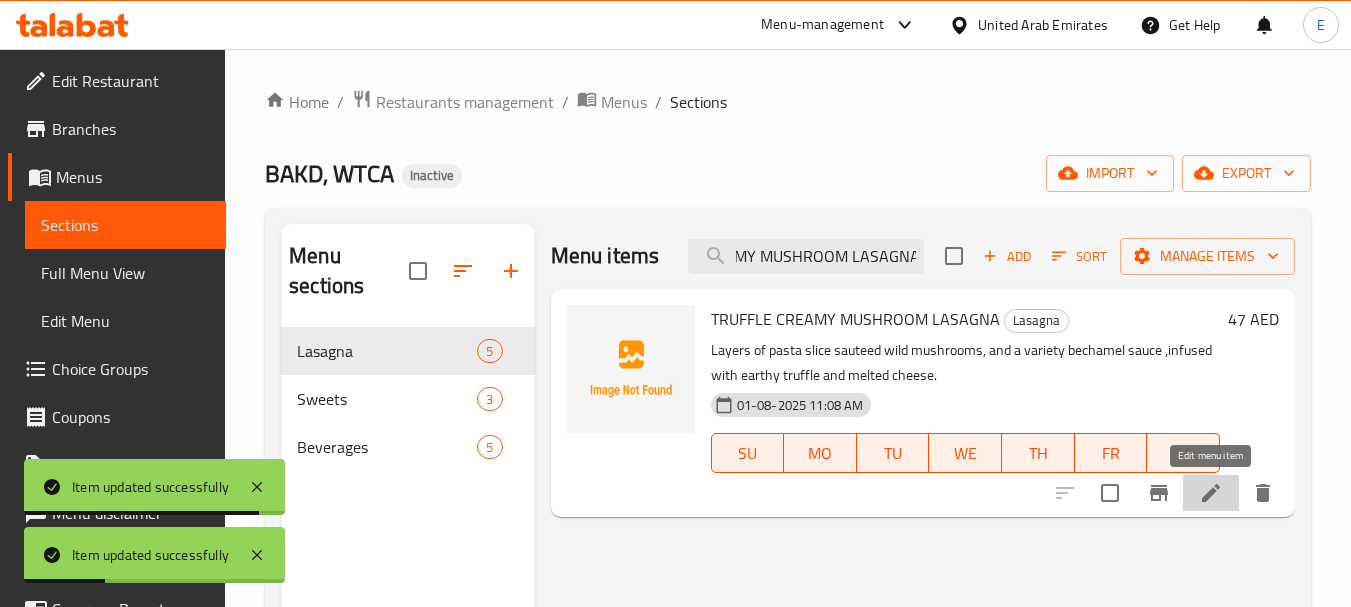 click 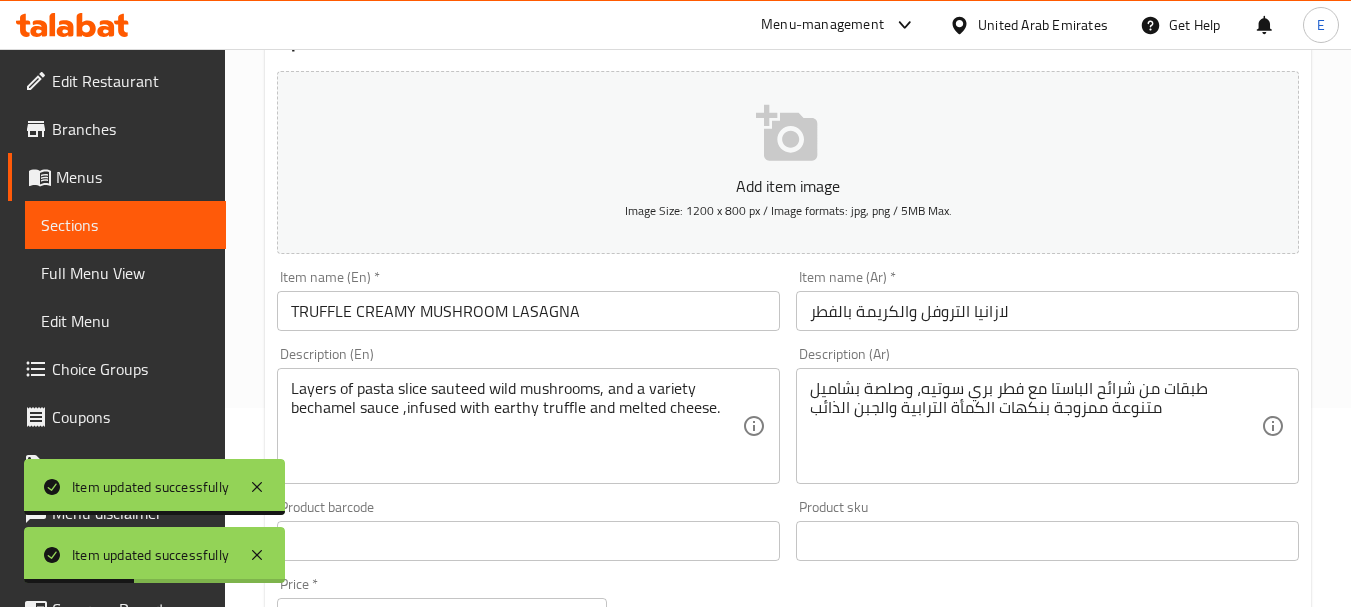 scroll, scrollTop: 200, scrollLeft: 0, axis: vertical 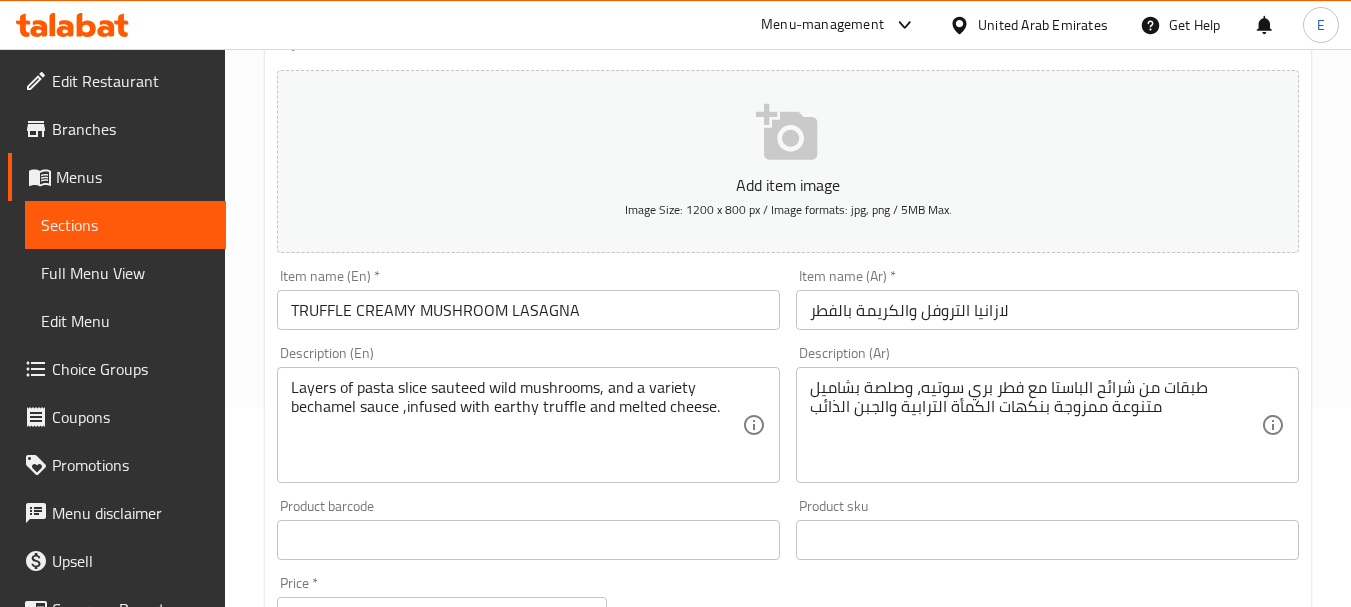 click on "لازانيا التروفل والكريمة بالفطر" at bounding box center [1047, 310] 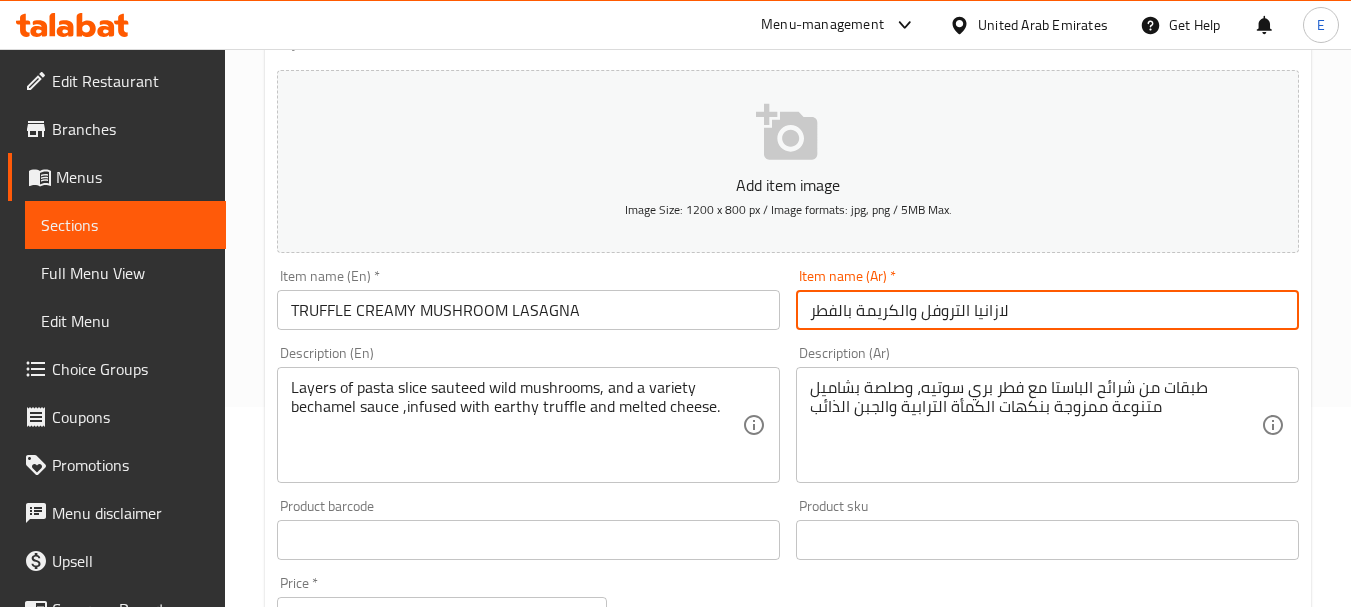 click on "لازانيا التروفل والكريمة بالفطر" at bounding box center (1047, 310) 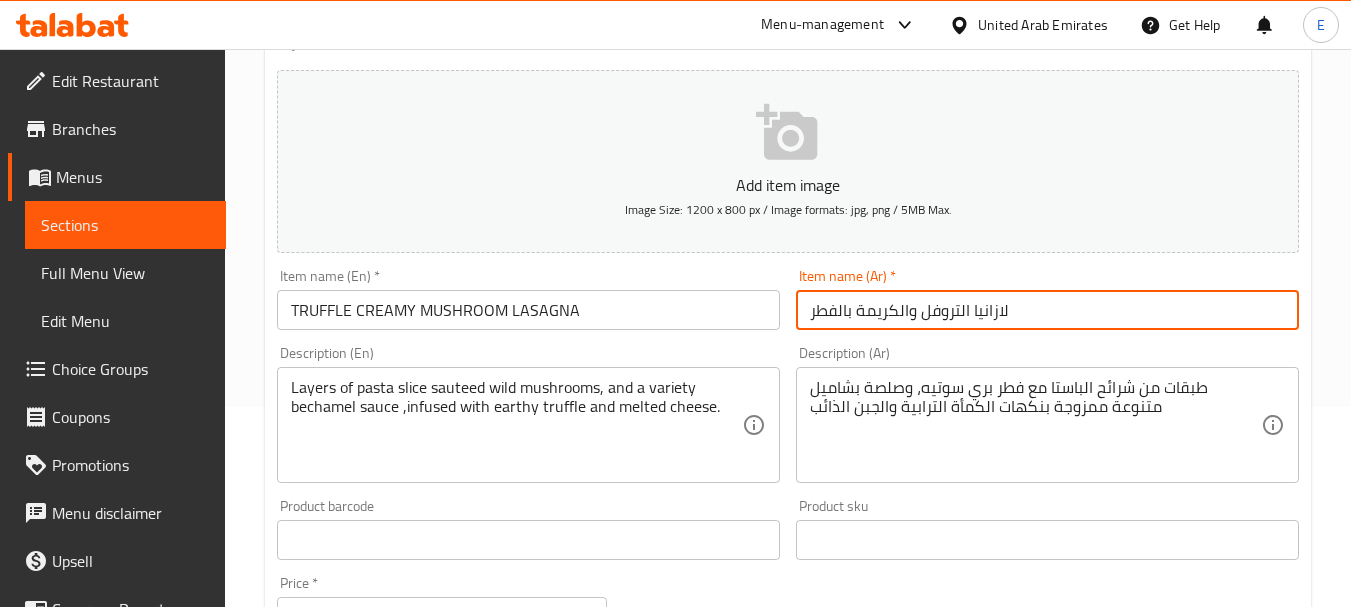 drag, startPoint x: 857, startPoint y: 312, endPoint x: 914, endPoint y: 311, distance: 57.00877 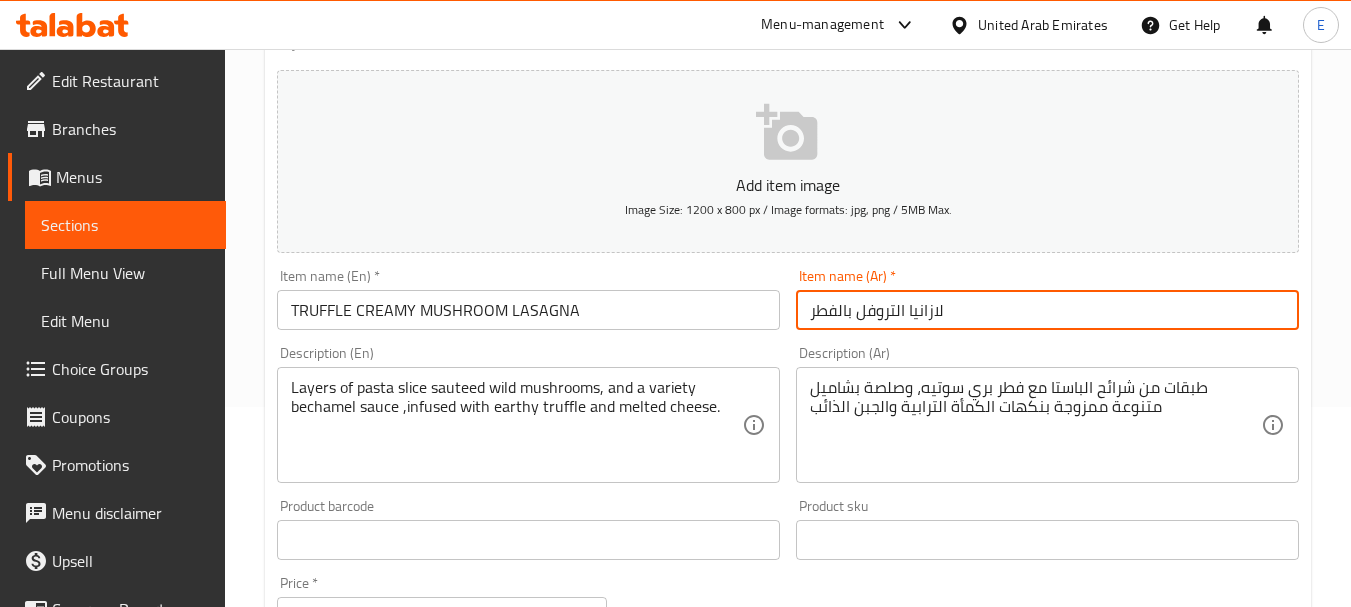 click on "لازانيا التروفل بالفطر" at bounding box center (1047, 310) 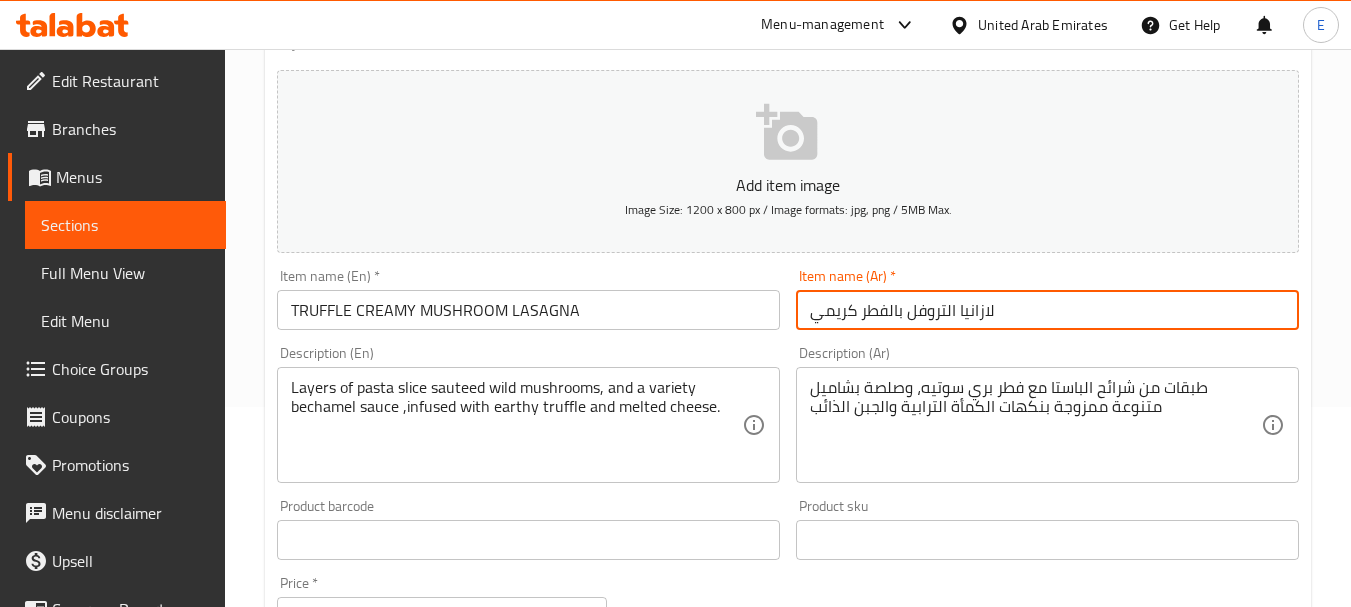 type on "لازانيا التروفل بالفطر كريمي" 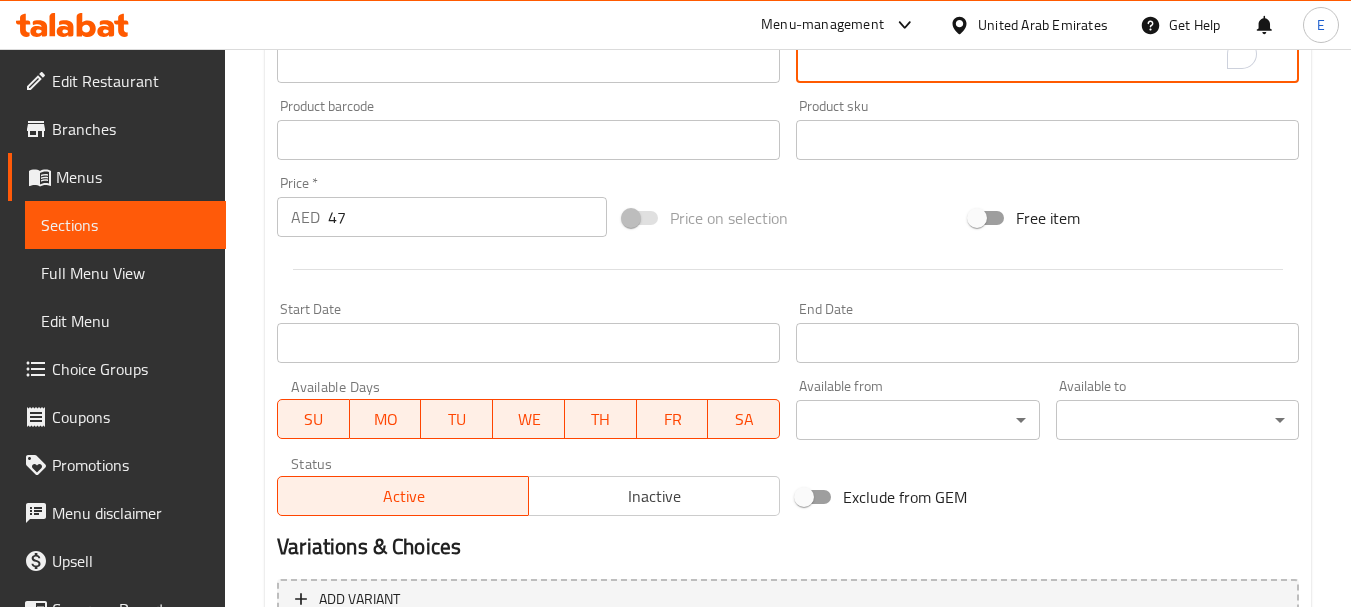 scroll, scrollTop: 200, scrollLeft: 0, axis: vertical 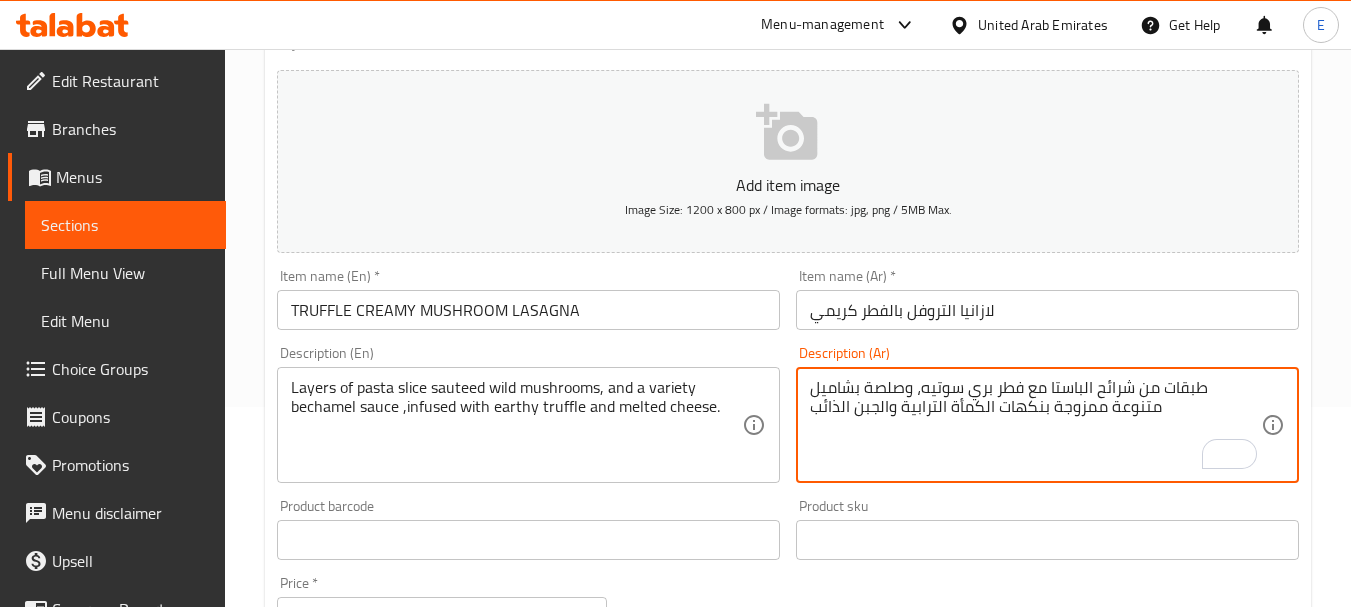 click on "طبقات من شرائح الباستا مع فطر بري سوتيه، وصلصة بشاميل متنوعة ممزوجة بنكهات الكمأة الترابية والجبن الذائب" at bounding box center [1035, 425] 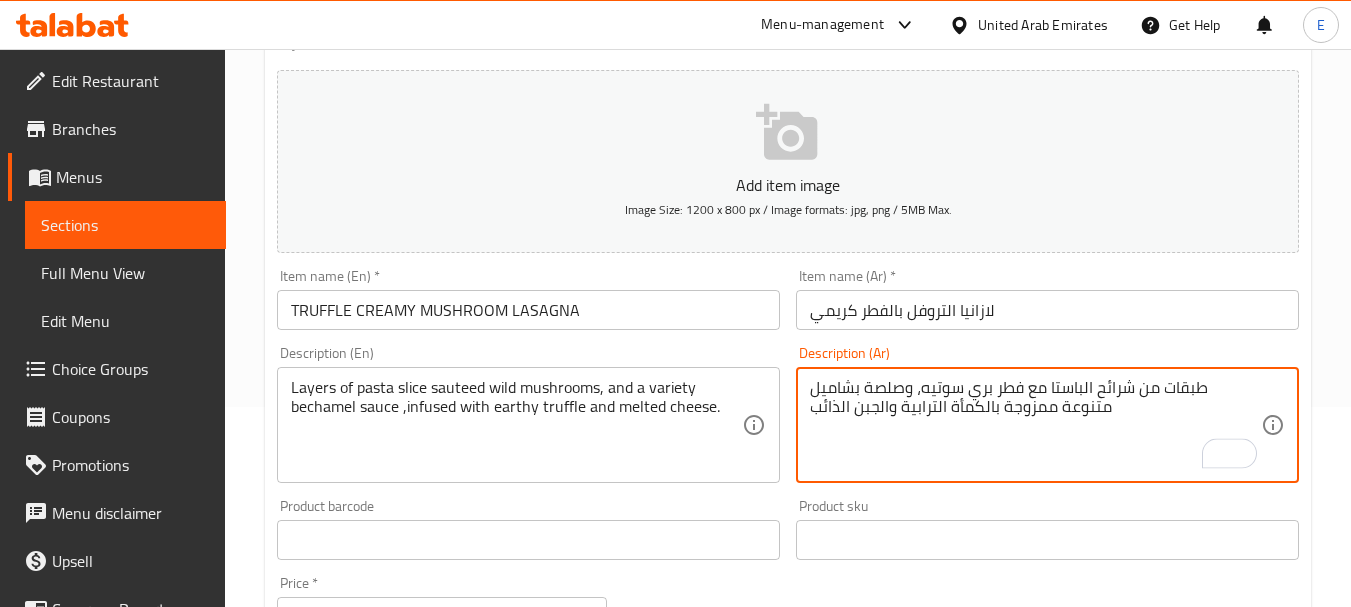 click on "طبقات من شرائح الباستا مع فطر بري سوتيه، وصلصة بشاميل متنوعة ممزوجة بالكمأة الترابية والجبن الذائب" at bounding box center [1035, 425] 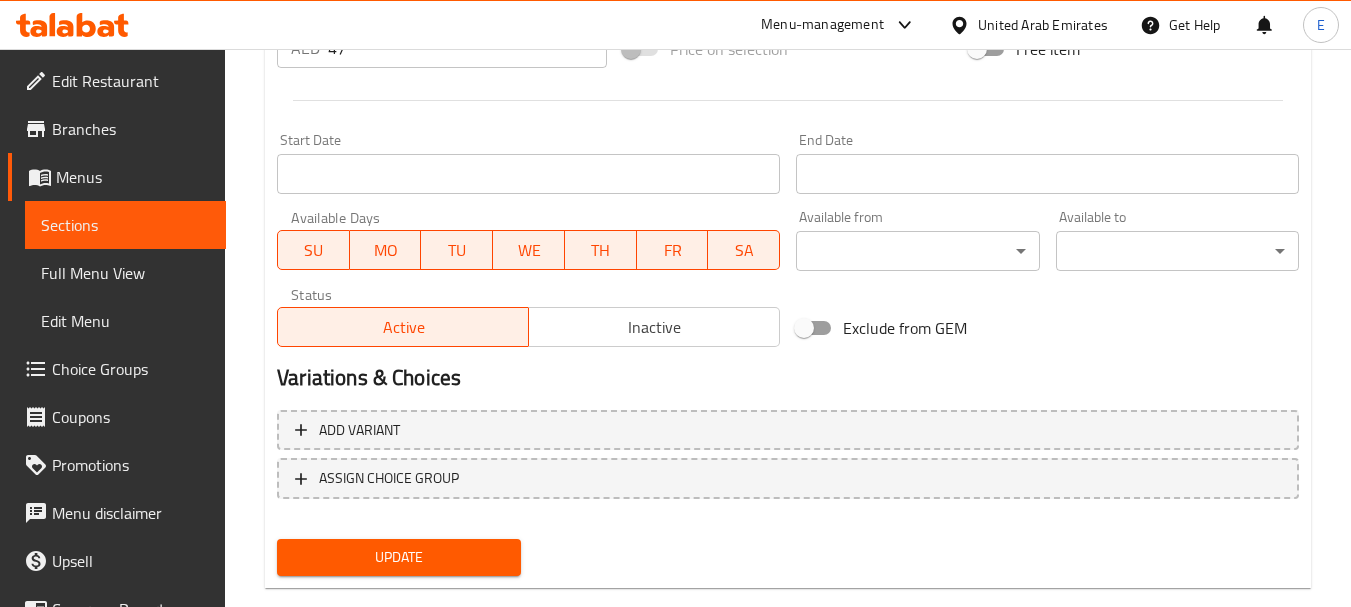 scroll, scrollTop: 806, scrollLeft: 0, axis: vertical 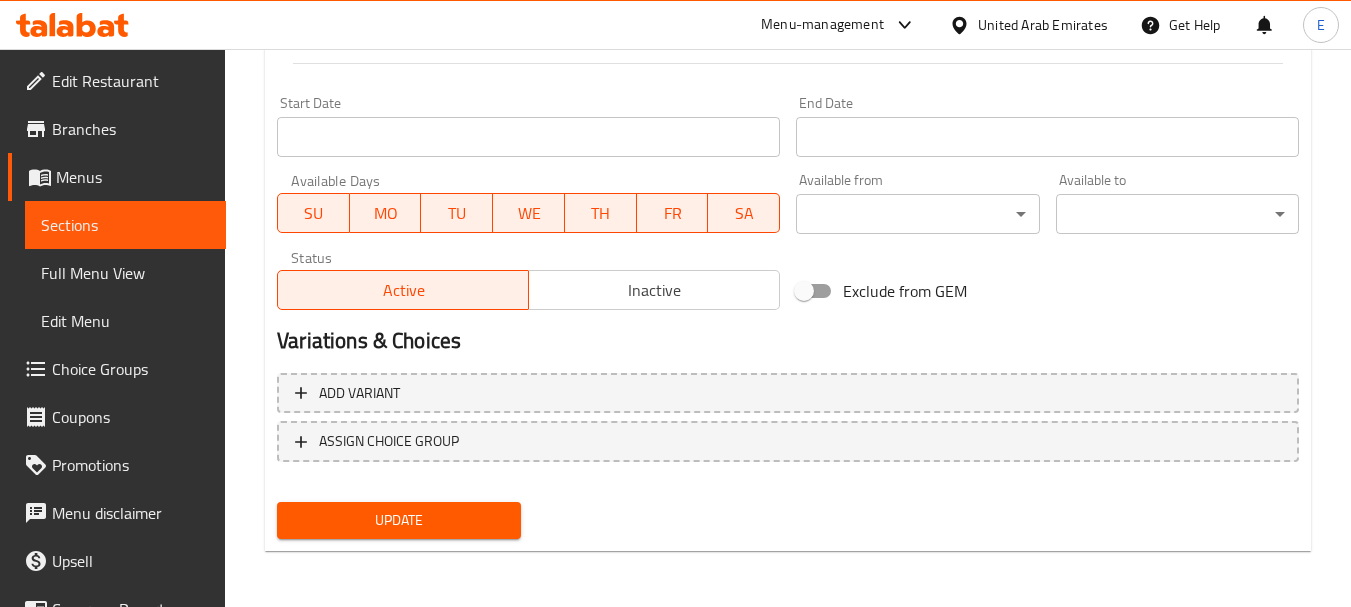 click on "Update" at bounding box center (398, 520) 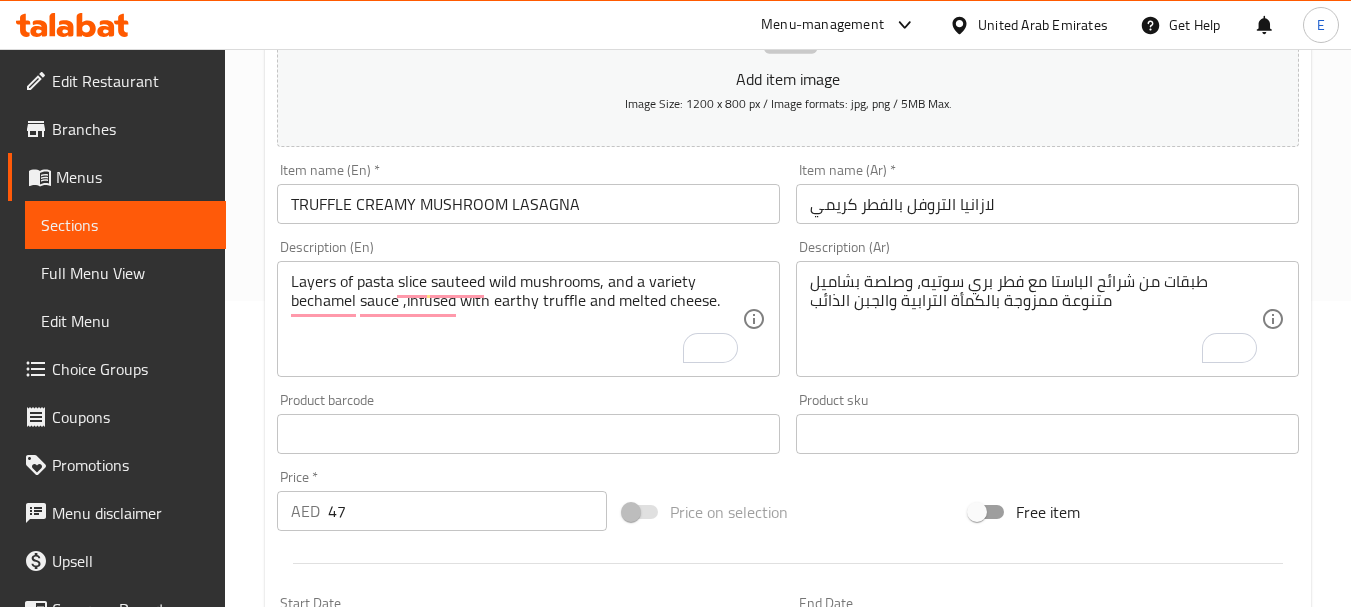scroll, scrollTop: 0, scrollLeft: 0, axis: both 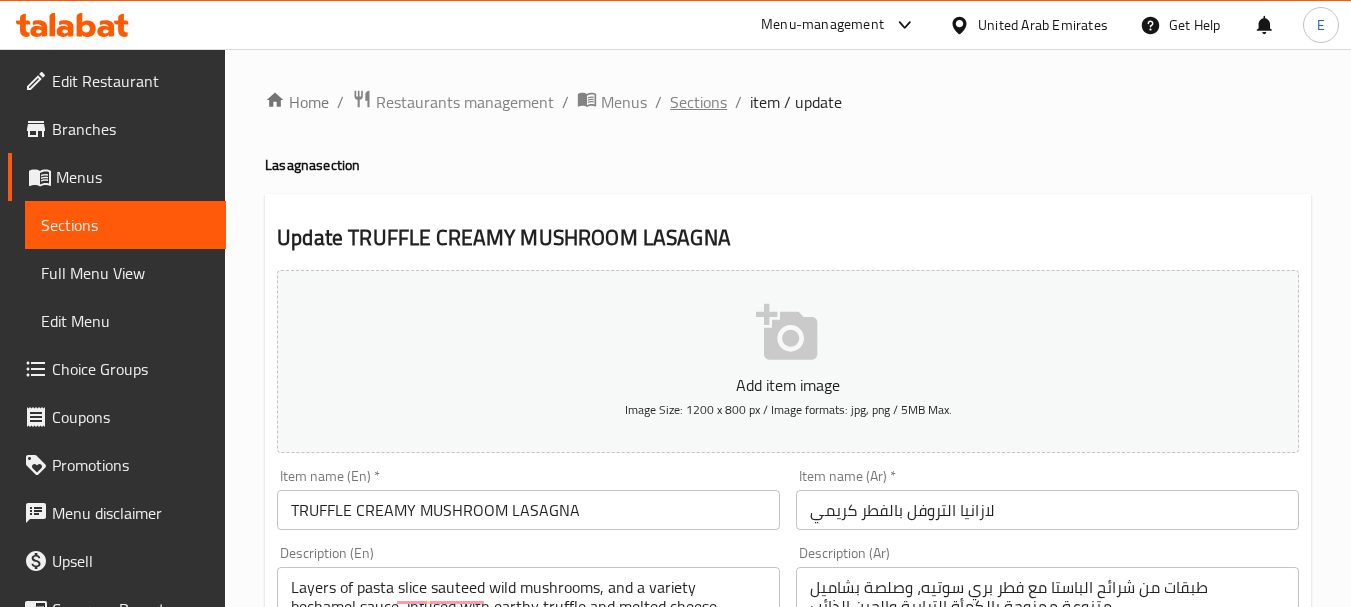 click on "Sections" at bounding box center [698, 102] 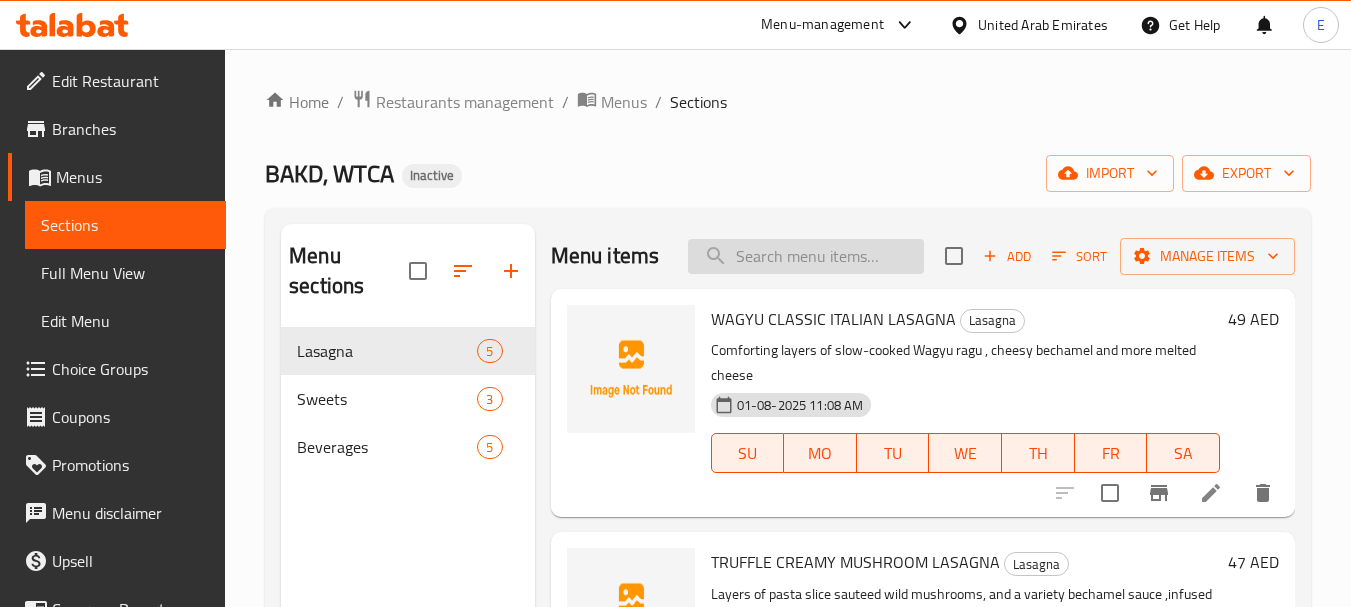 click at bounding box center [806, 256] 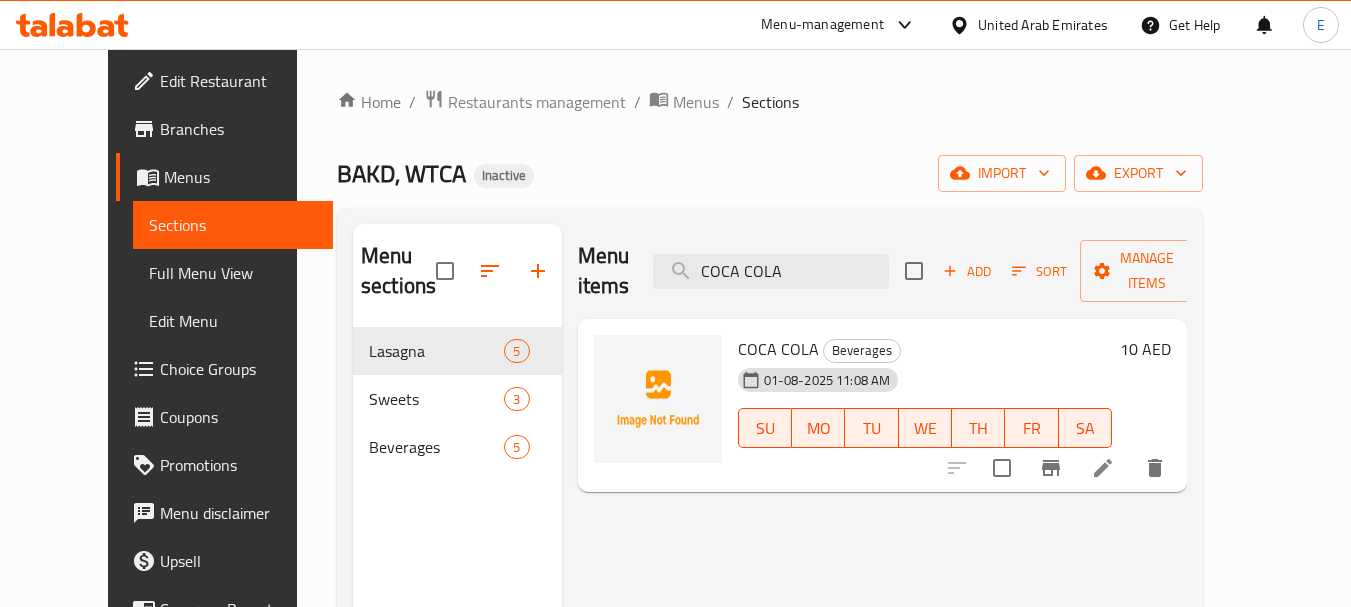 type on "COCA COLA" 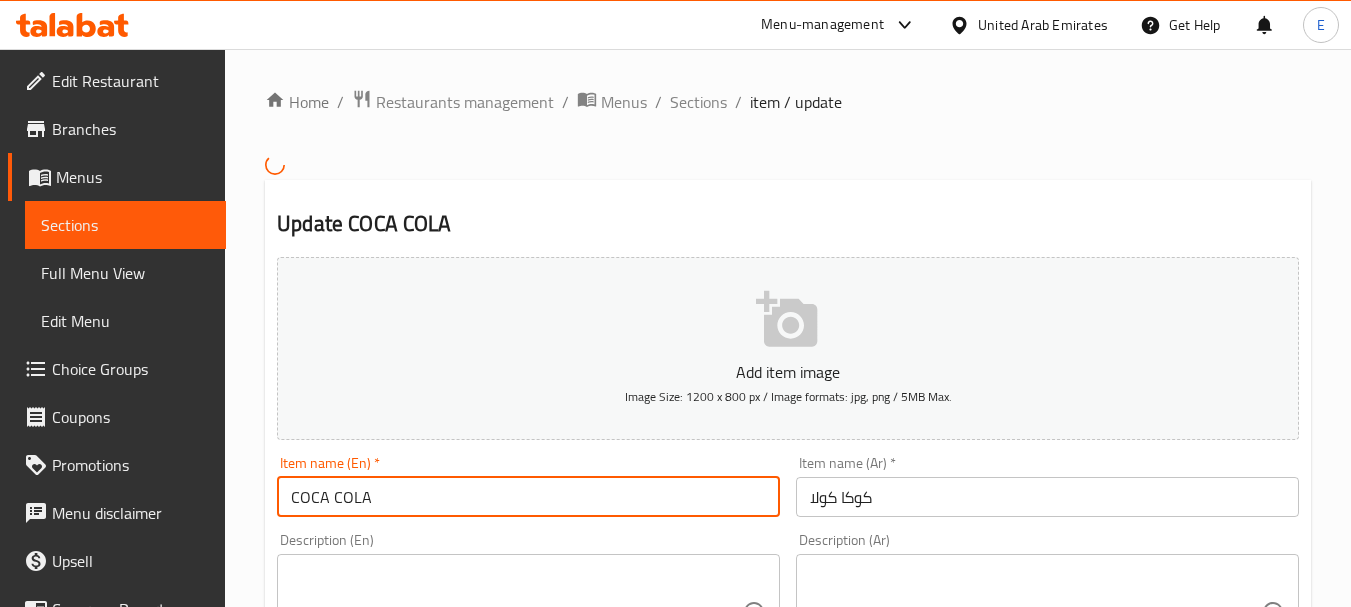 click on "COCA COLA" at bounding box center (528, 497) 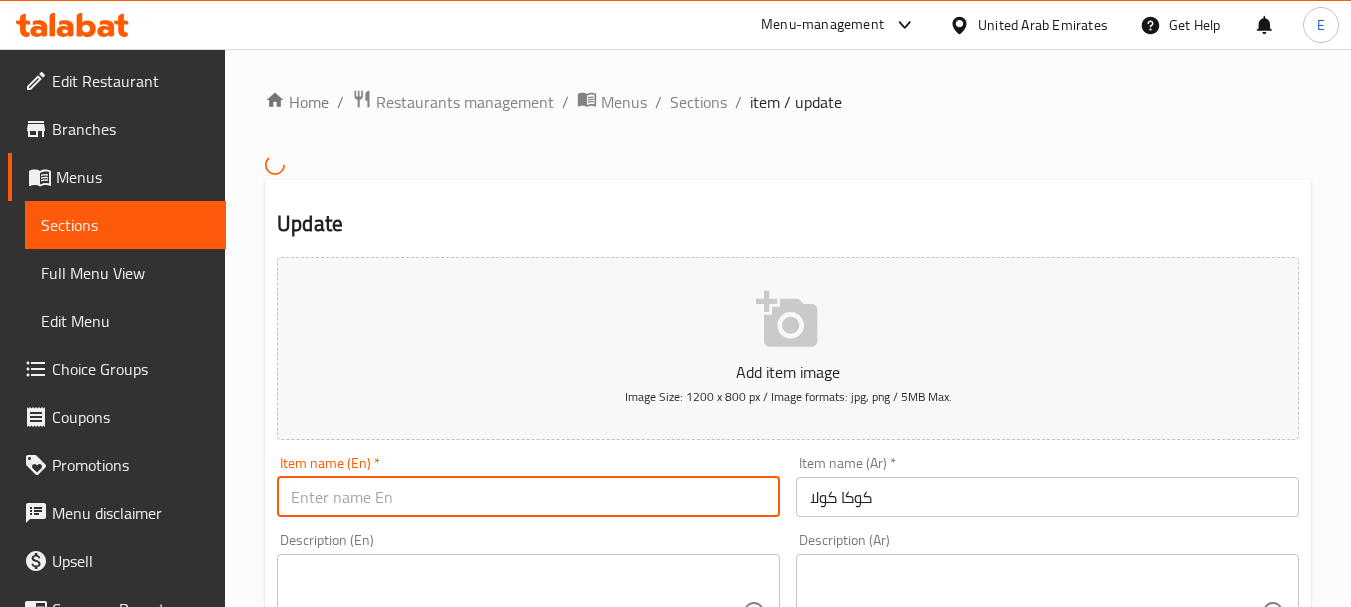 paste on "Coca-Cola / Coke" 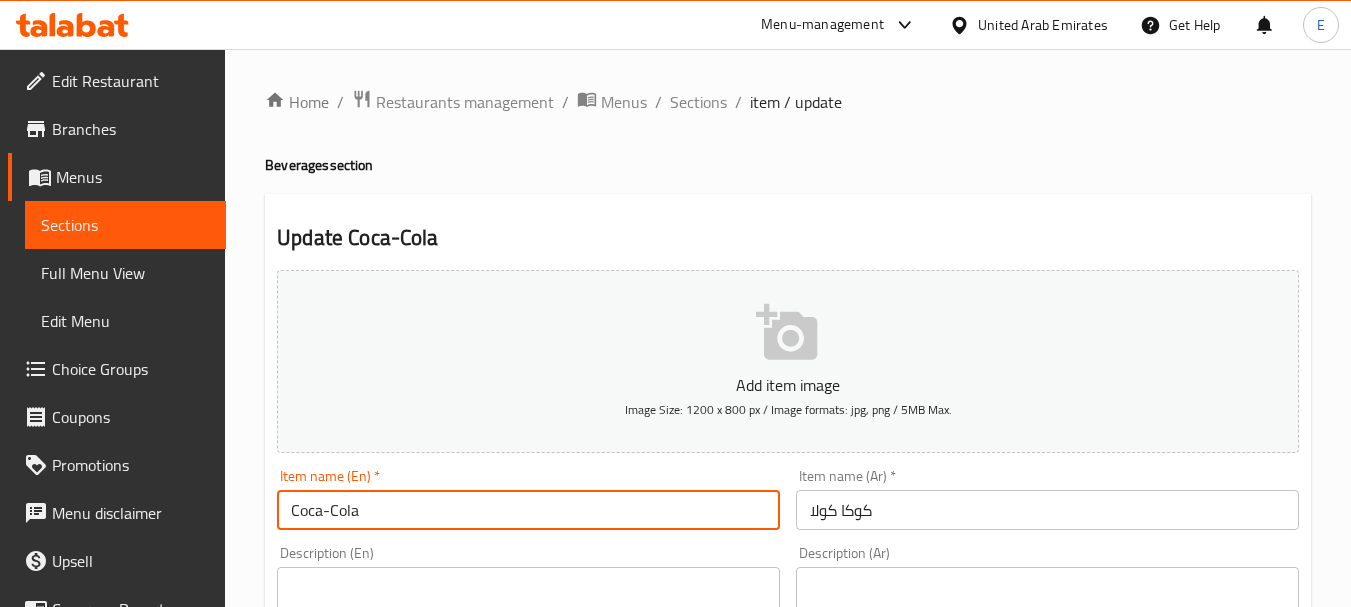 type on "Coca-Cola" 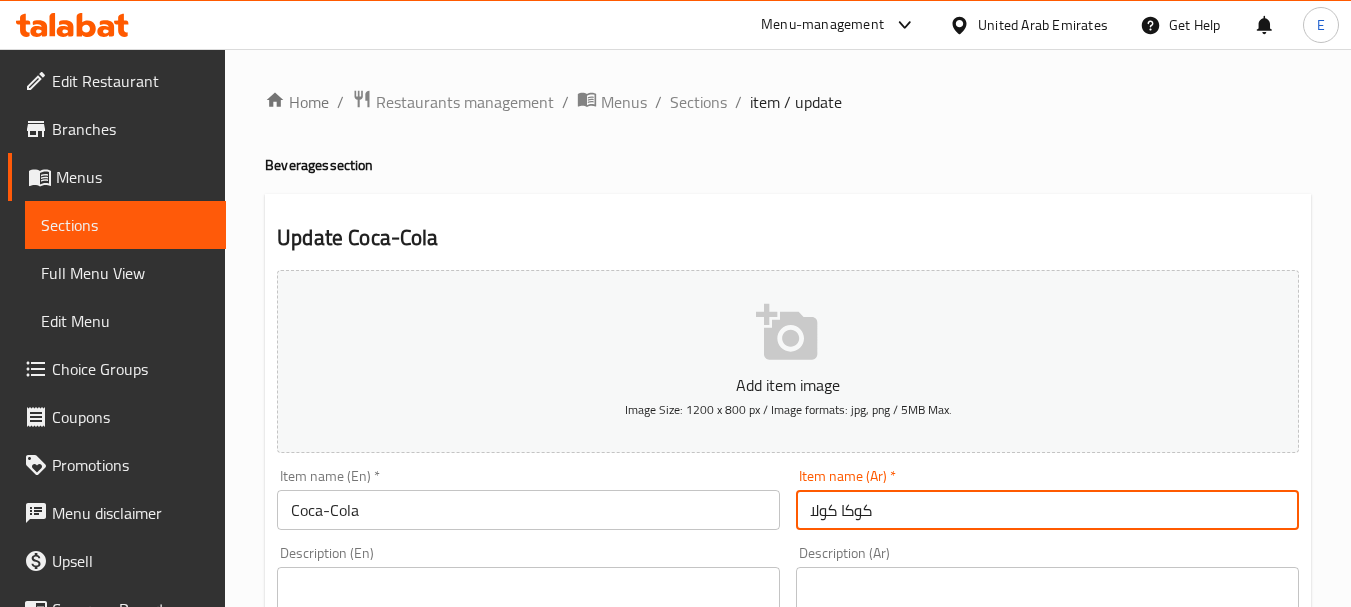 click on "كوكا كولا" at bounding box center [1047, 510] 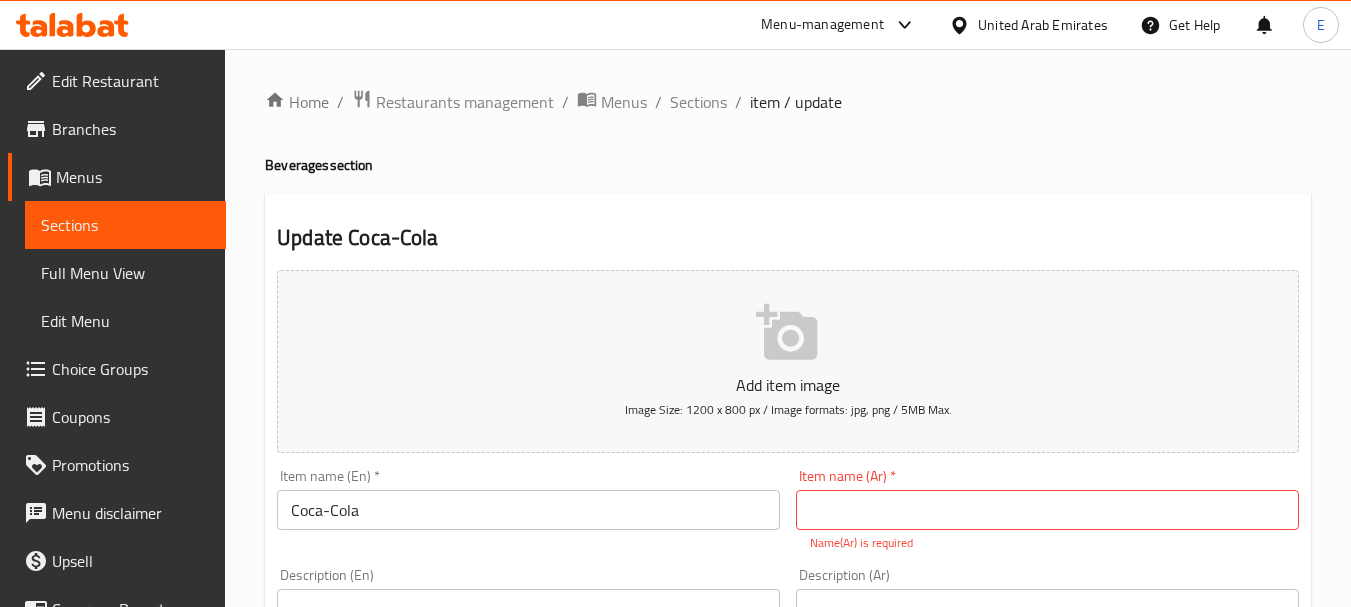 click at bounding box center (1047, 510) 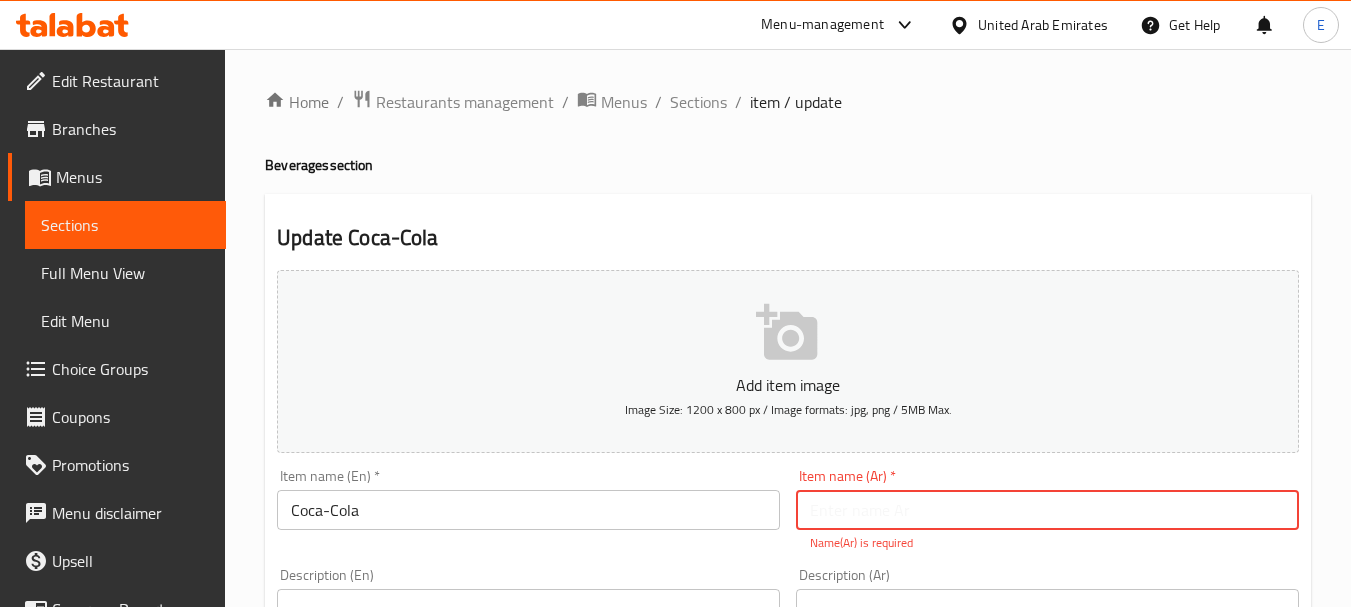 paste on "كوكاكولا" 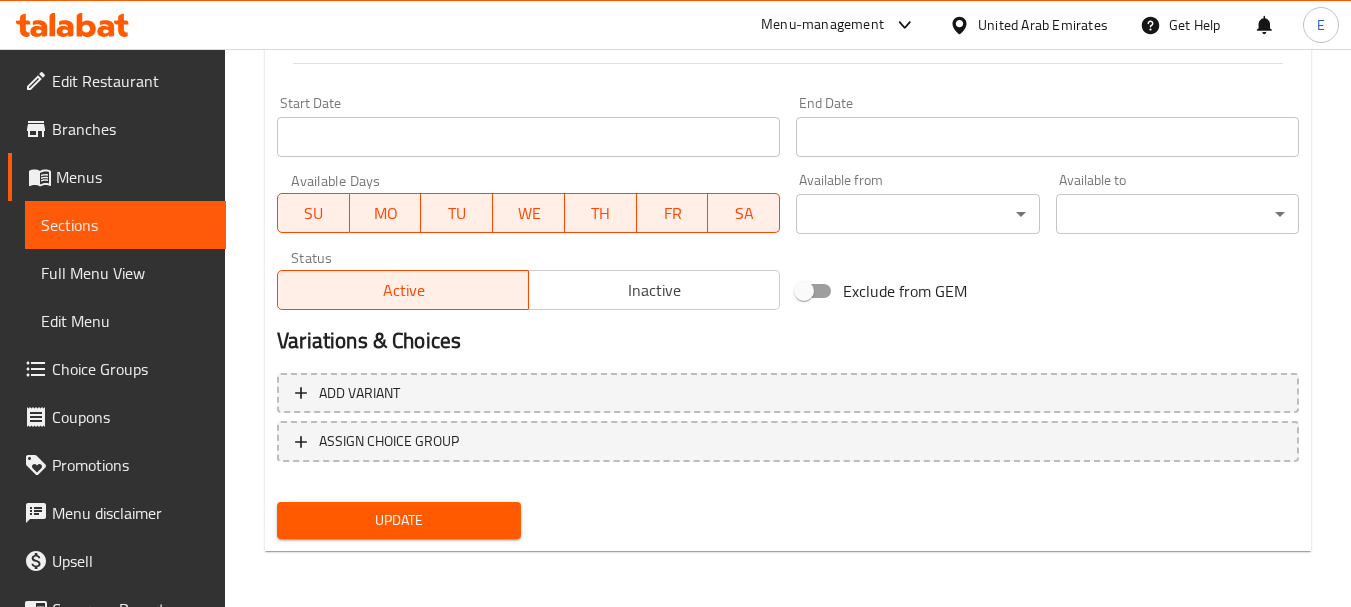 type on "كوكاكولا" 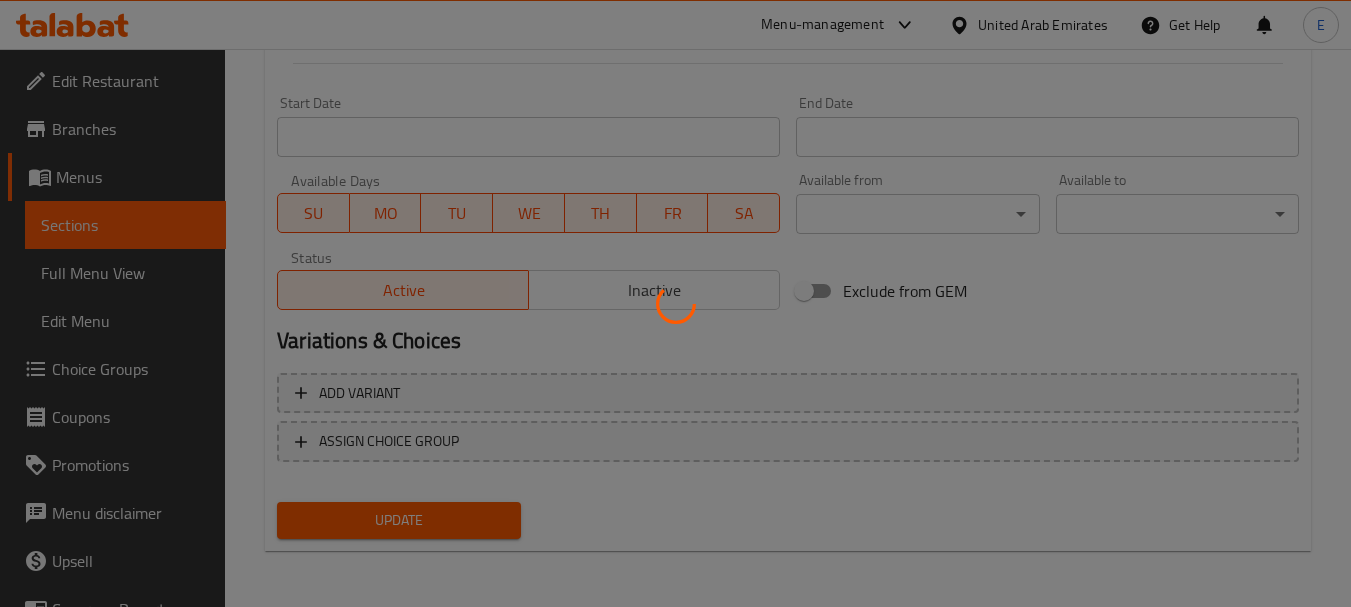 click at bounding box center [675, 303] 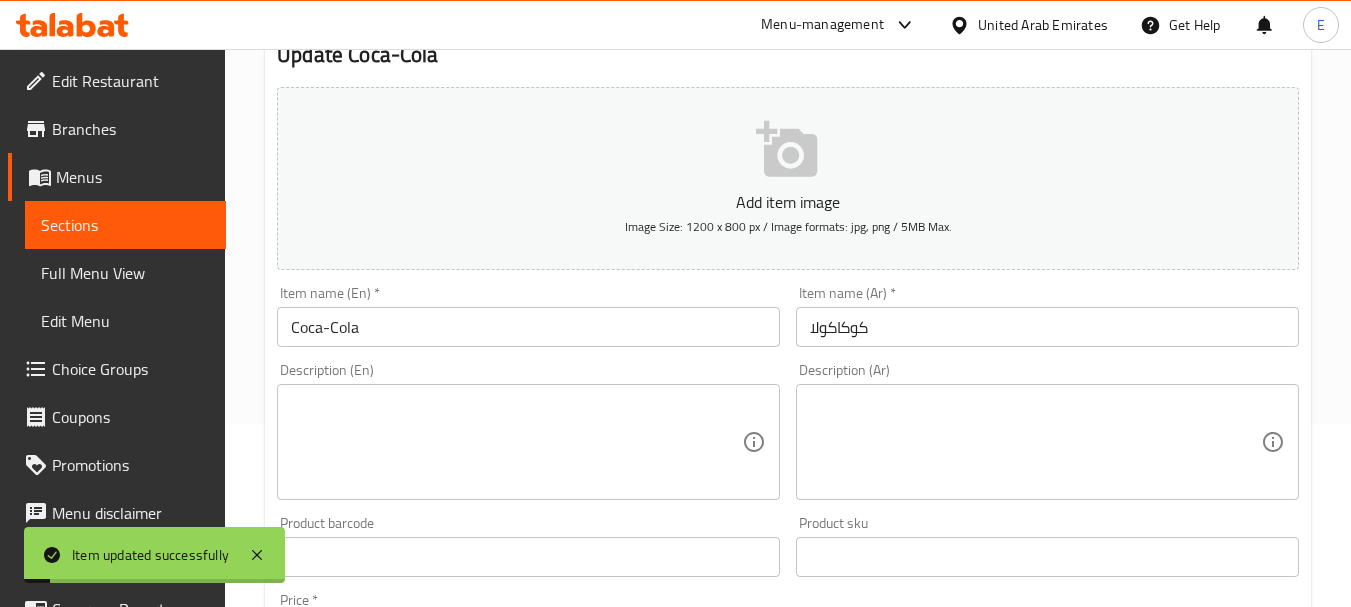 scroll, scrollTop: 0, scrollLeft: 0, axis: both 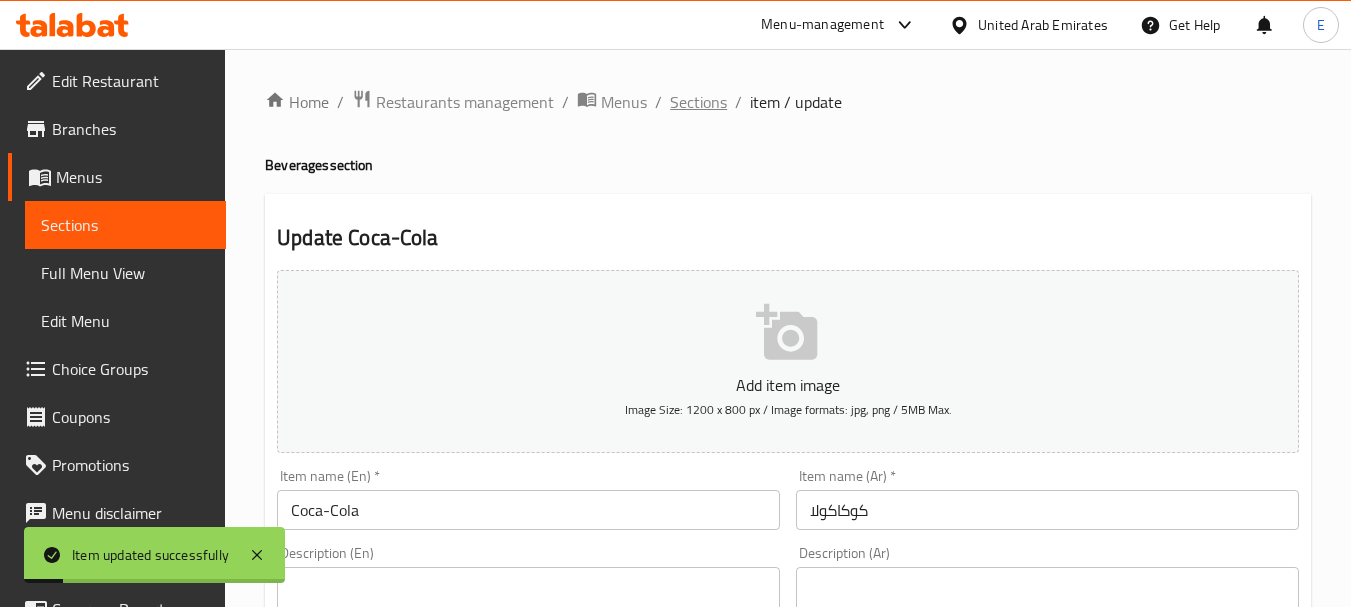 click on "Sections" at bounding box center [698, 102] 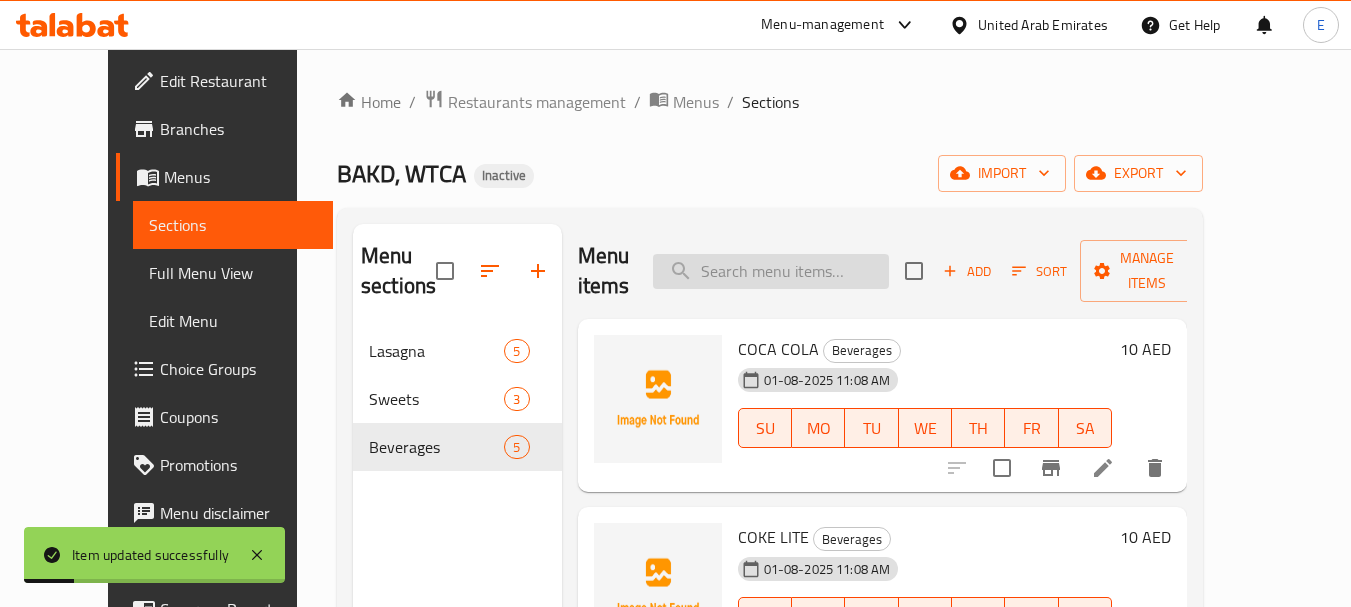 click at bounding box center [771, 271] 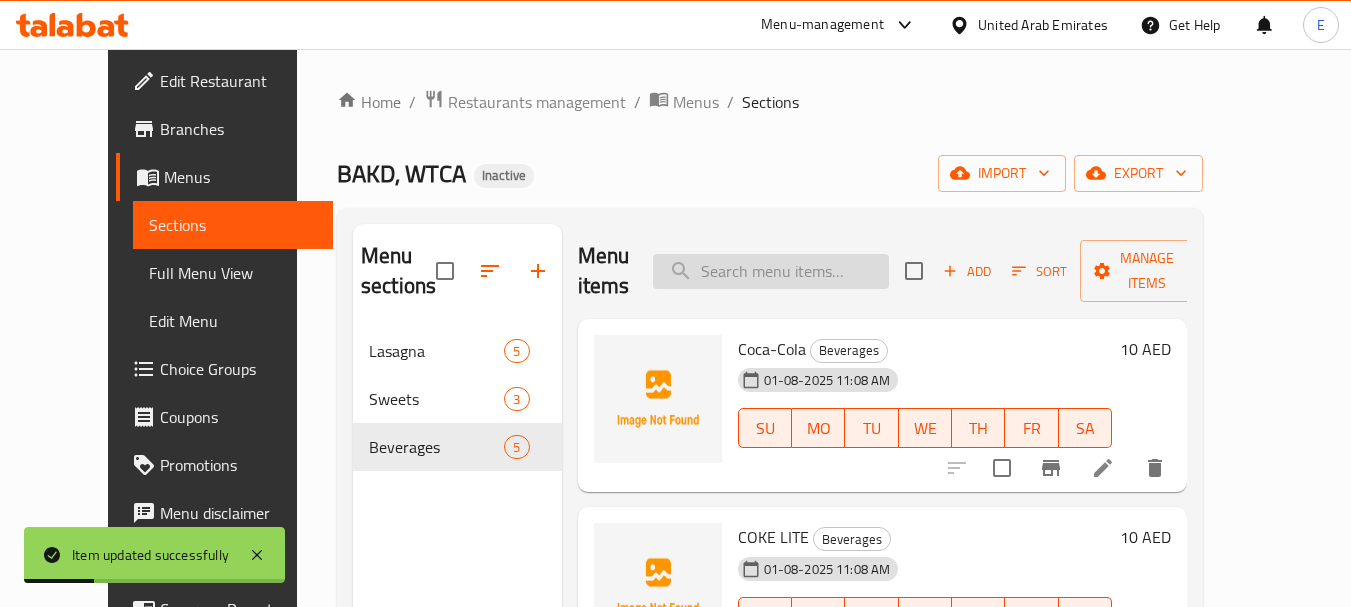 paste on "COKE LITE" 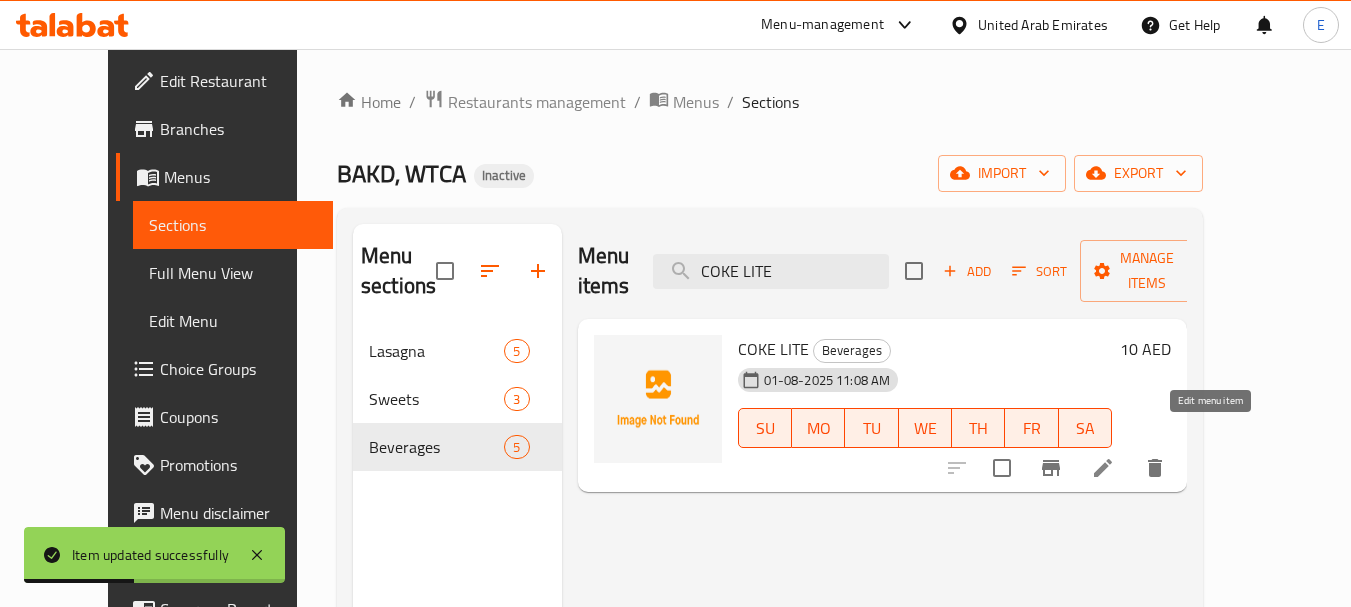 type on "COKE LITE" 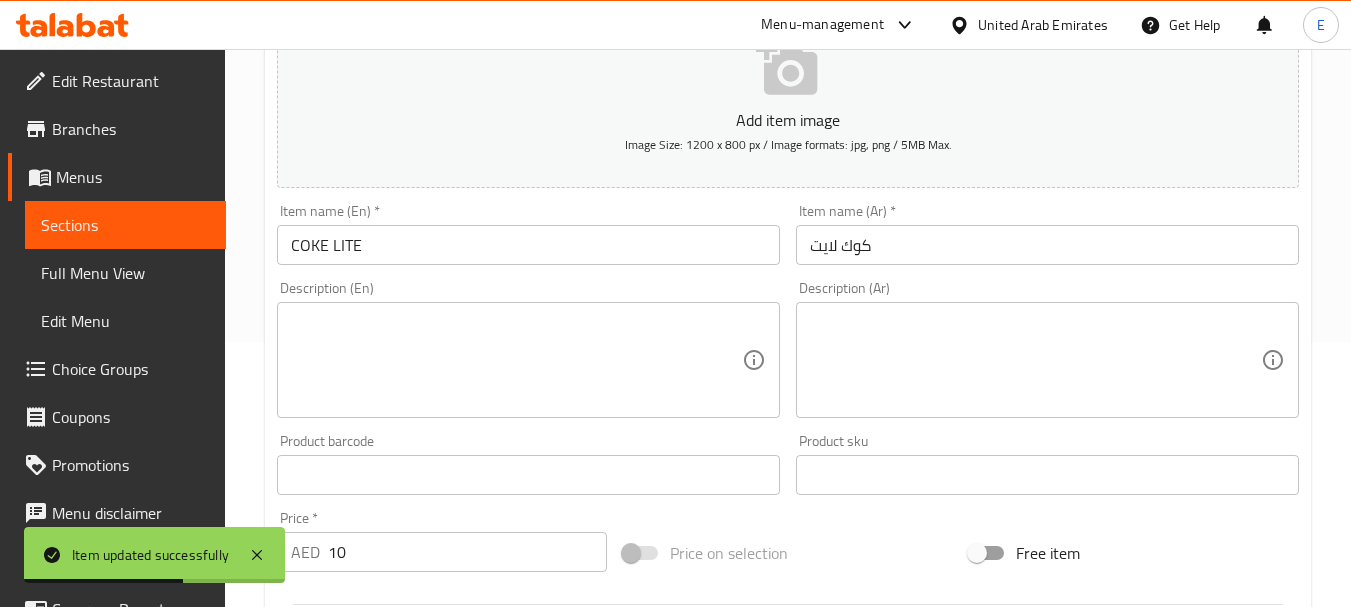 scroll, scrollTop: 300, scrollLeft: 0, axis: vertical 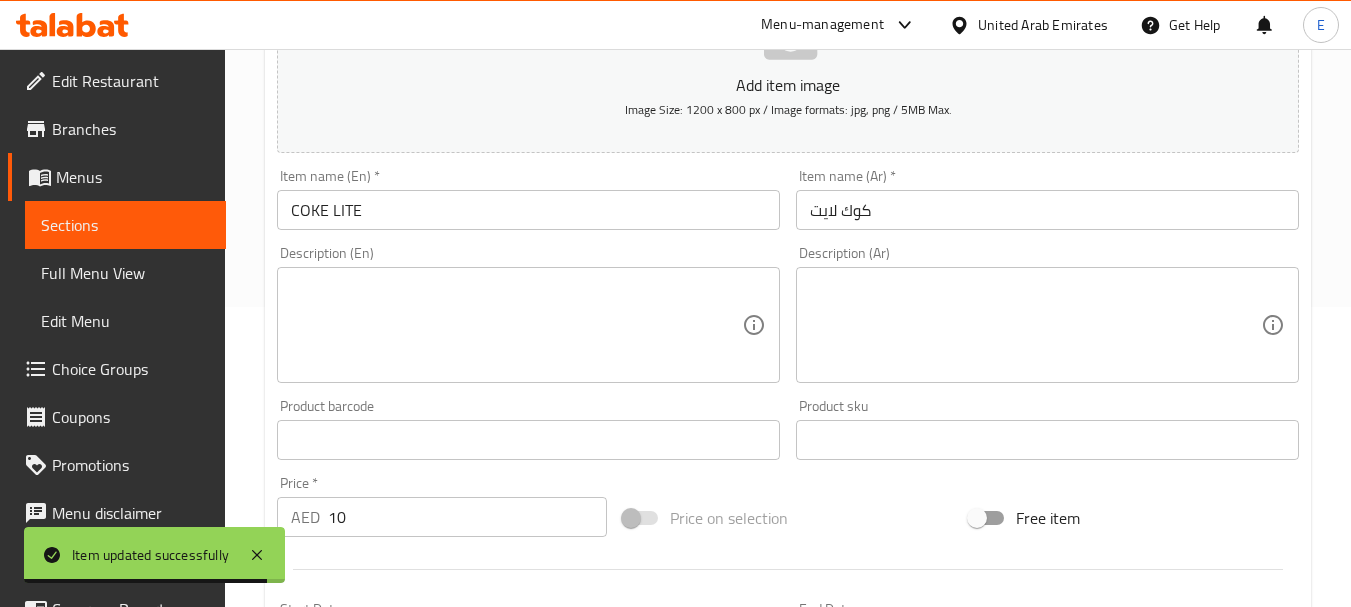 click on "COKE LITE" at bounding box center [528, 210] 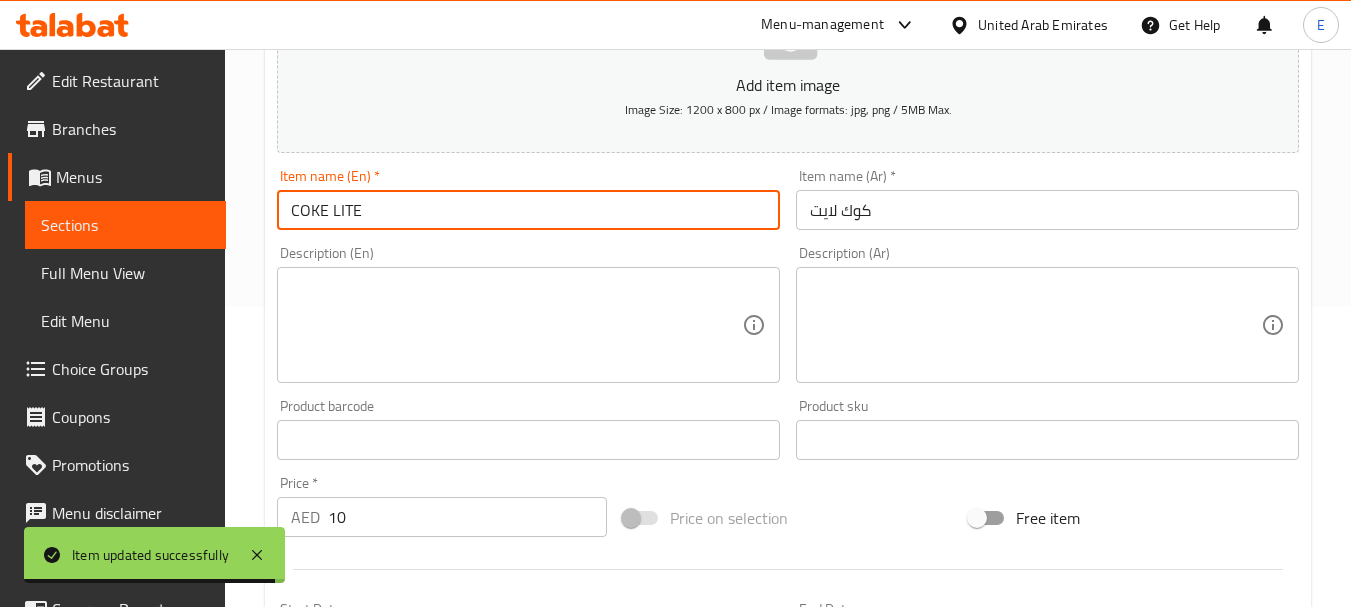 click on "COKE LITE" at bounding box center [528, 210] 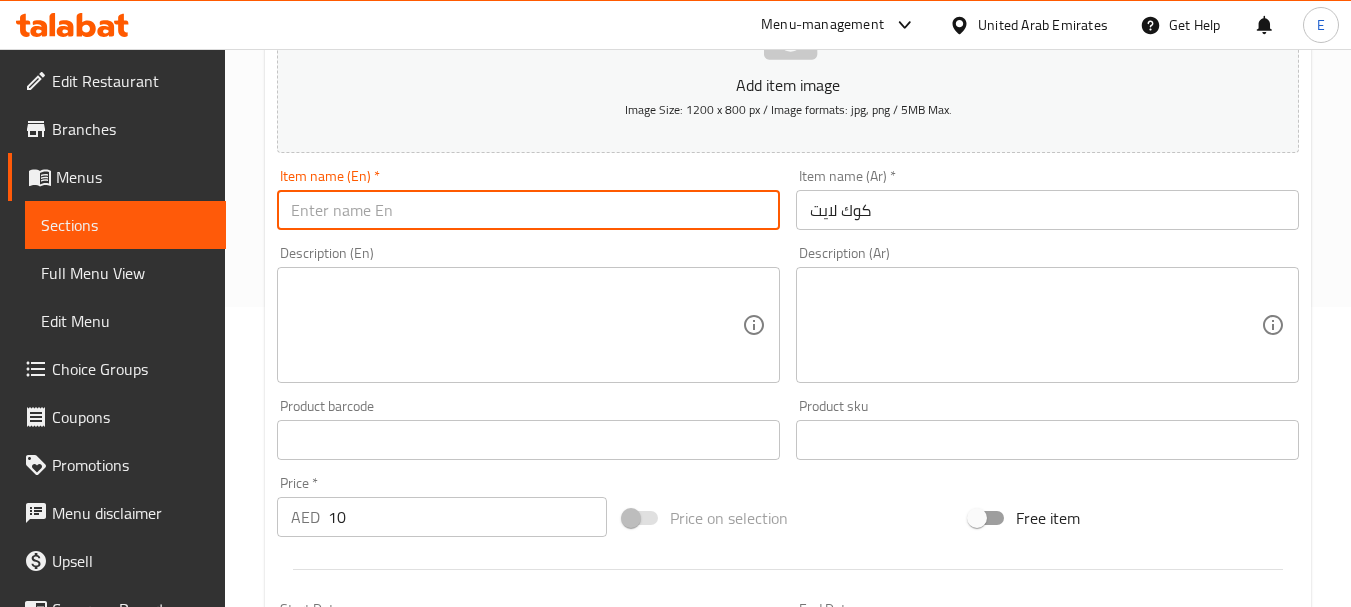 paste on "Coca-Cola Light / Coke Light" 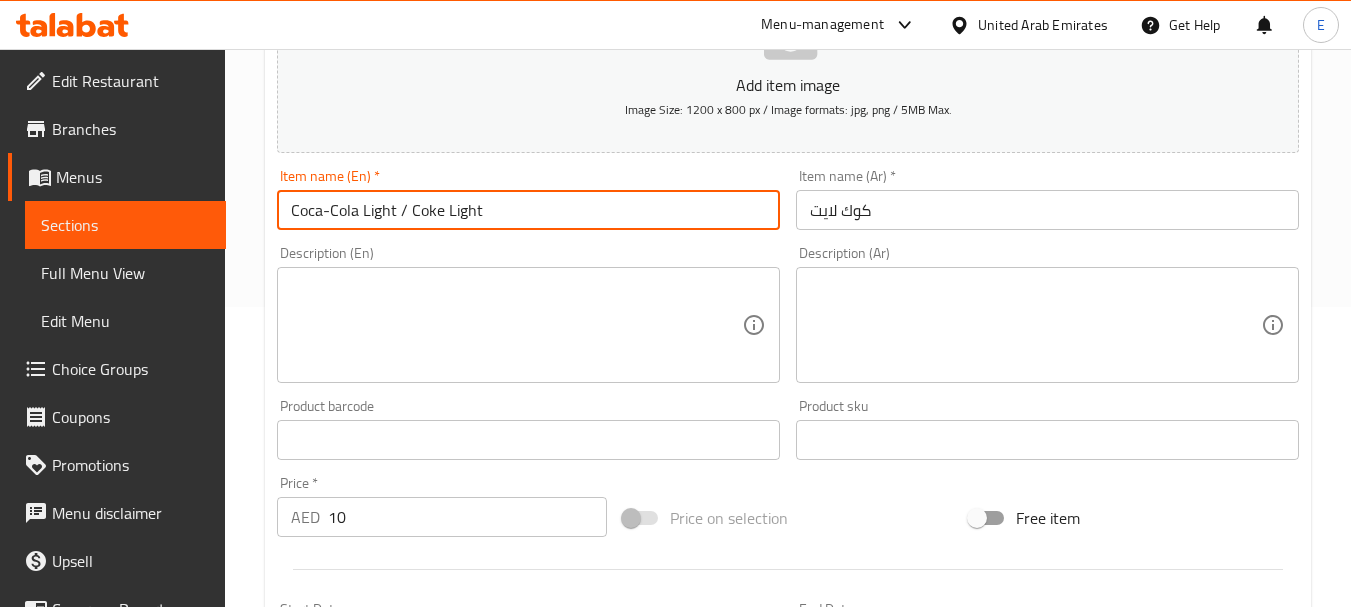 drag, startPoint x: 410, startPoint y: 211, endPoint x: 267, endPoint y: 211, distance: 143 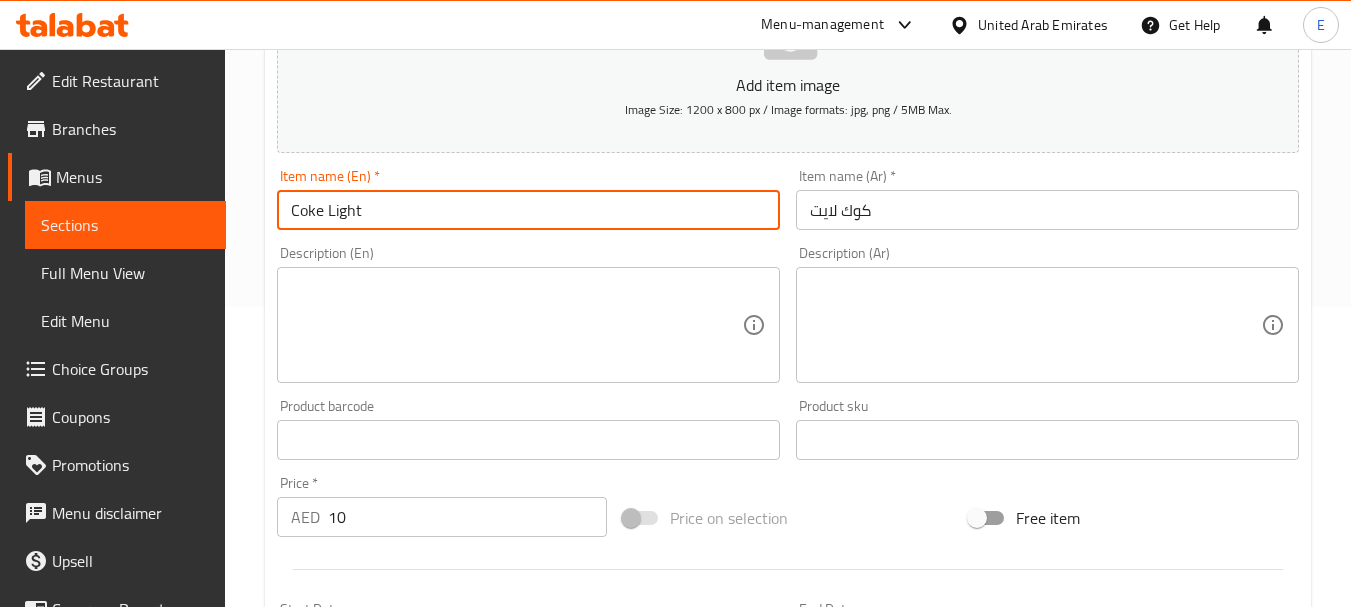 type on "Coke Light" 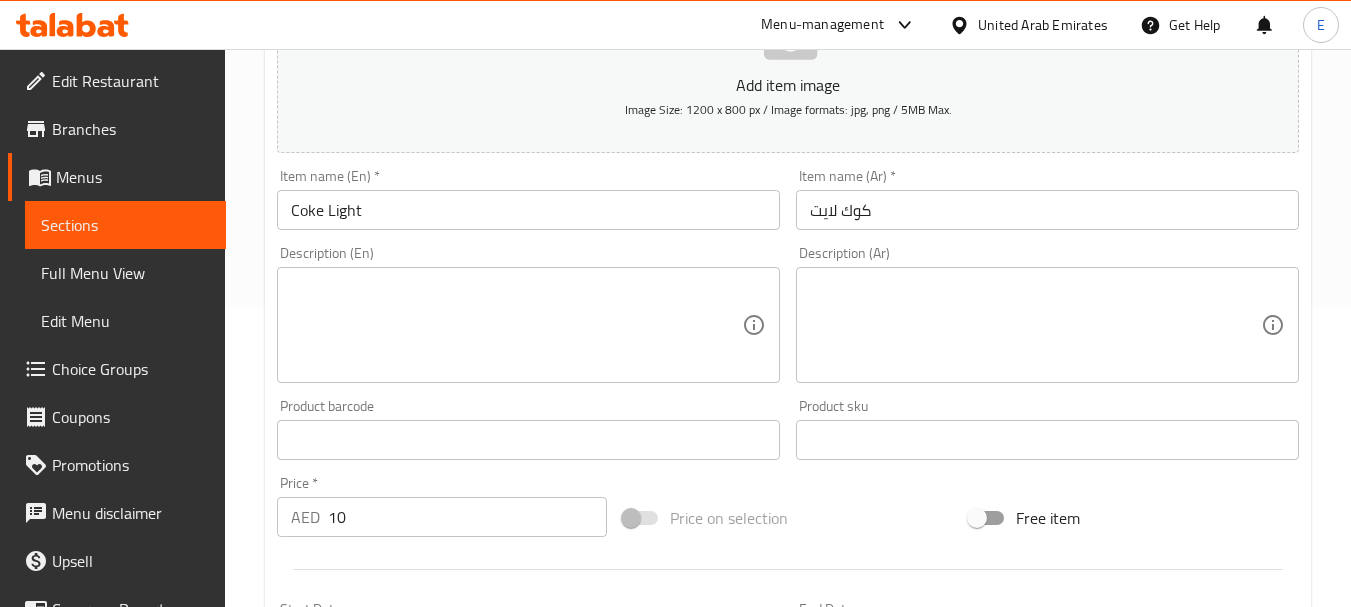click on "كوك لايت" at bounding box center (1047, 210) 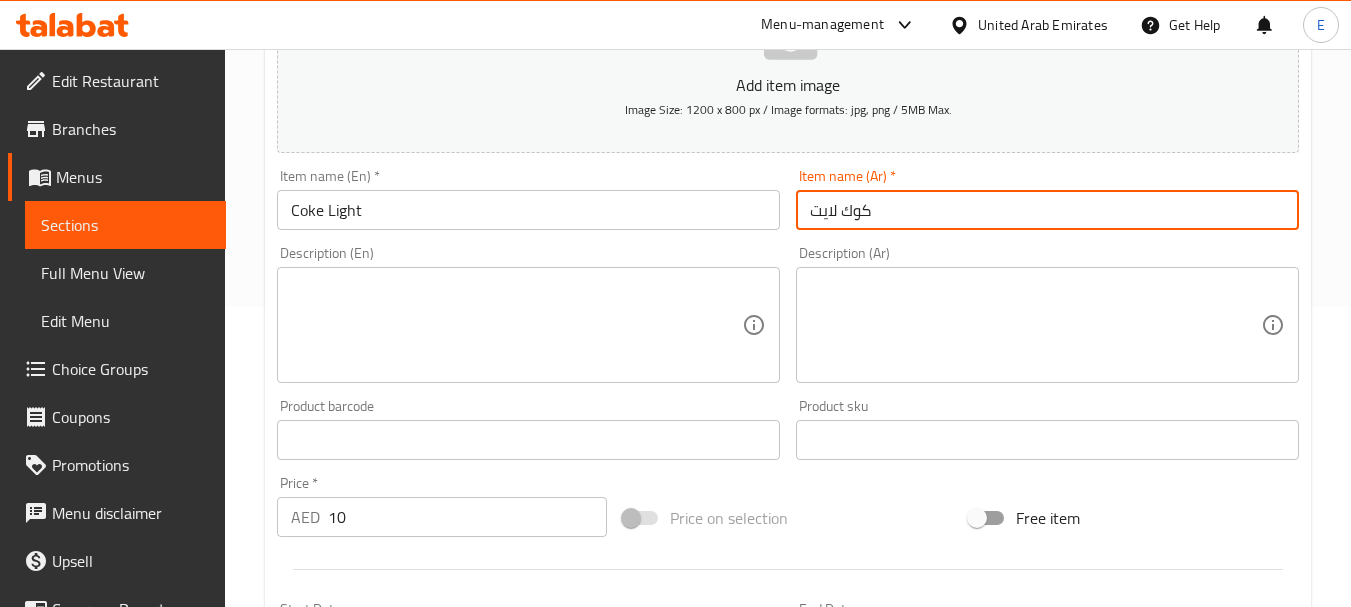 click on "كوك لايت" at bounding box center (1047, 210) 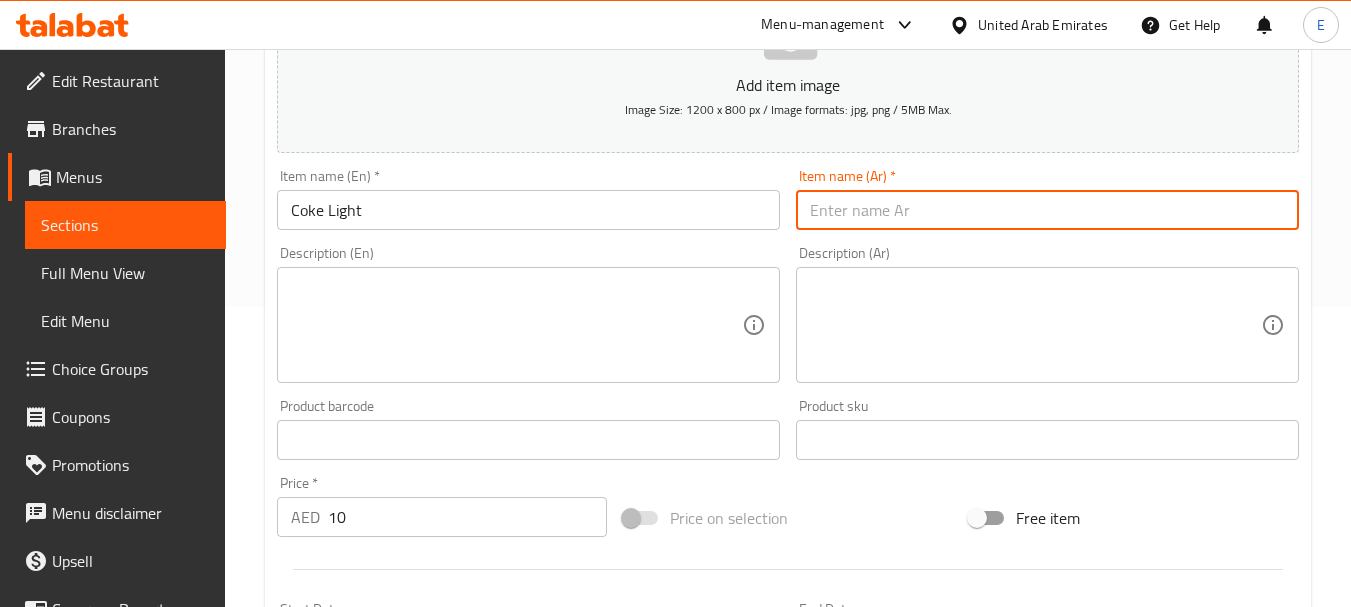 paste on "كوكاكولا لايت" 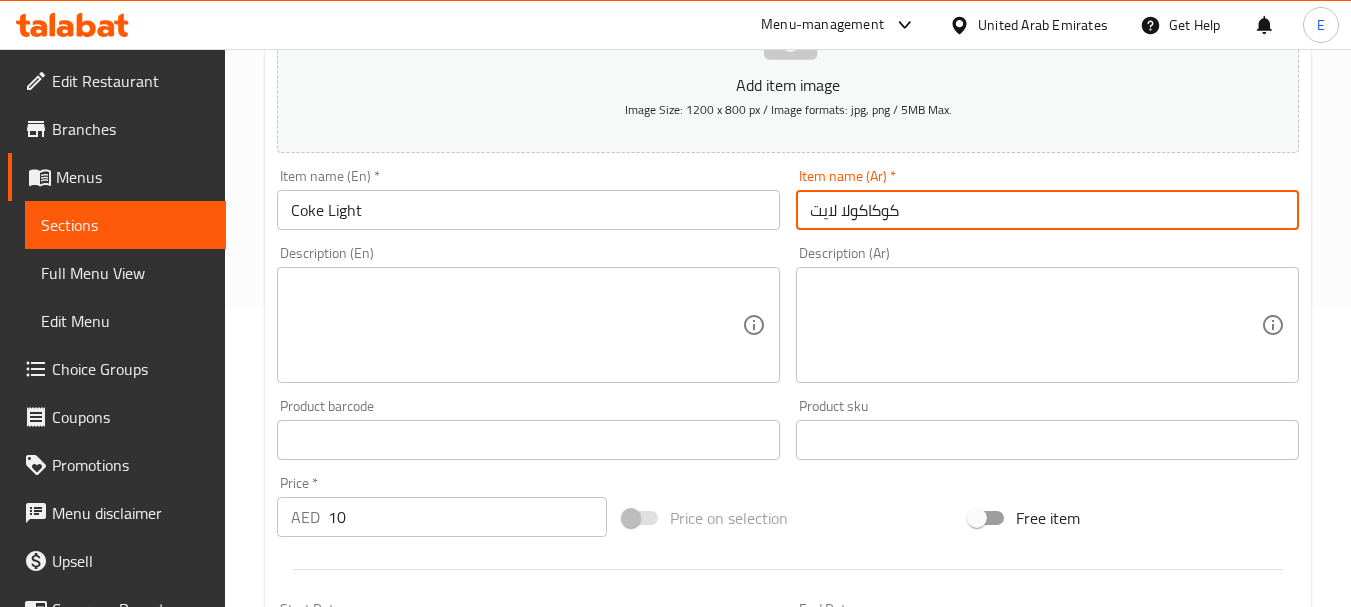 click on "كوكاكولا لايت" at bounding box center (1047, 210) 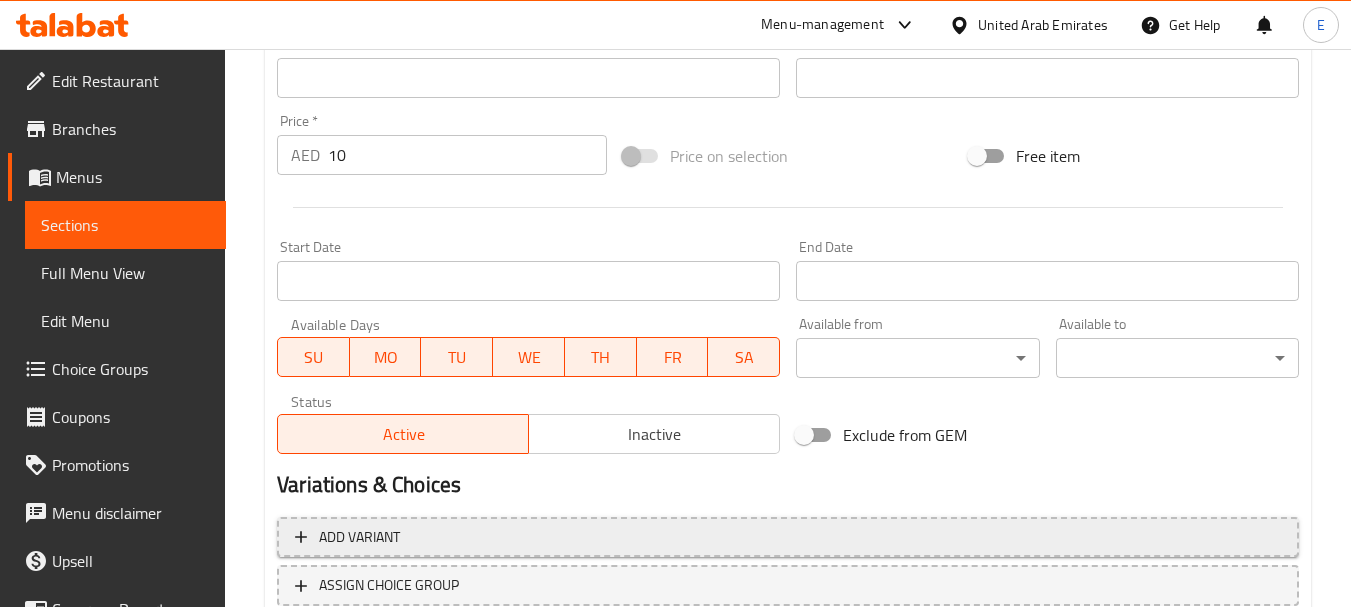 scroll, scrollTop: 806, scrollLeft: 0, axis: vertical 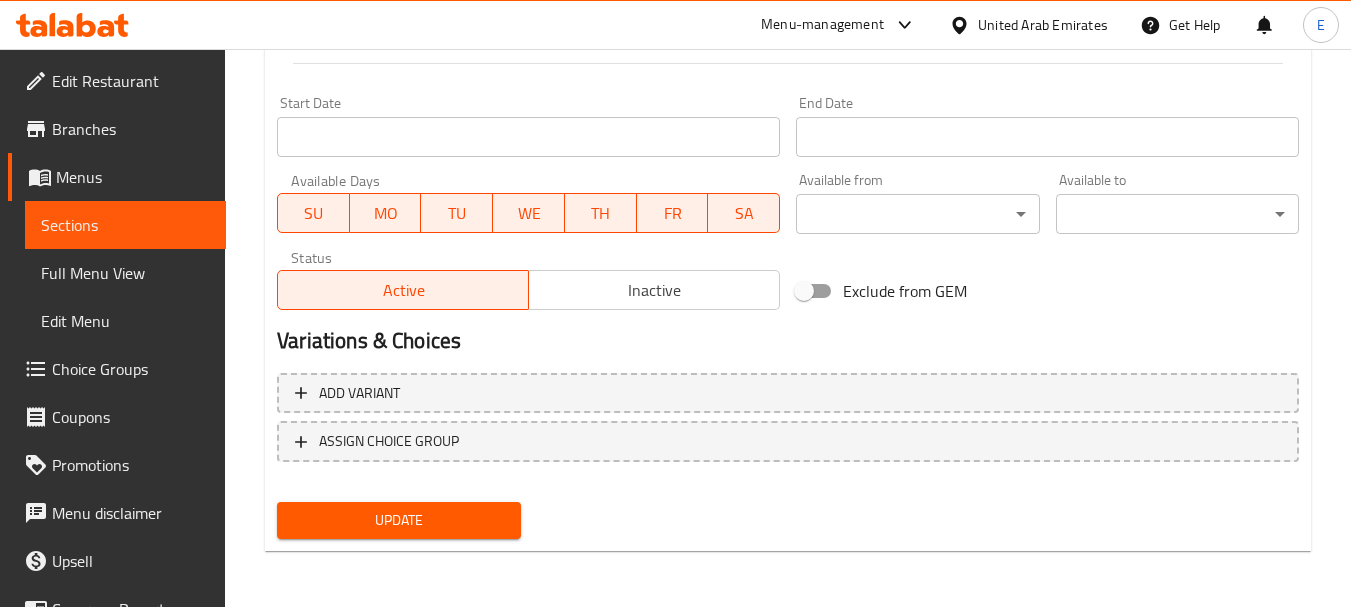 type on "كوكاكولا لايت" 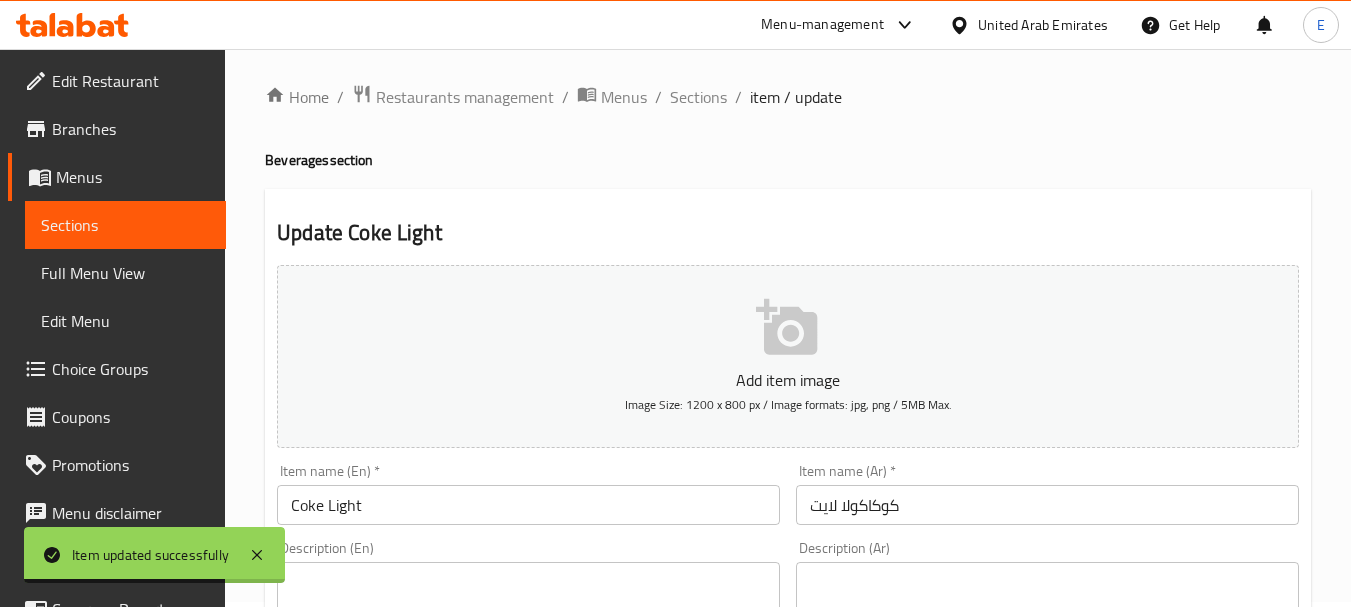 scroll, scrollTop: 0, scrollLeft: 0, axis: both 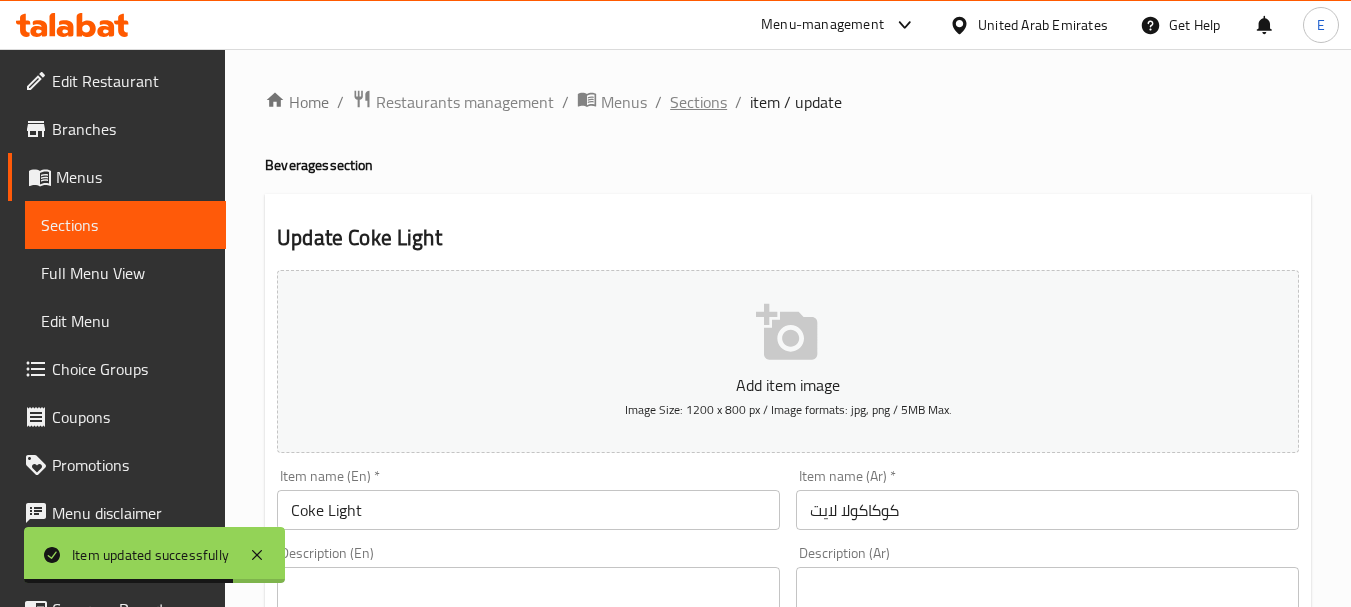click on "Sections" at bounding box center [698, 102] 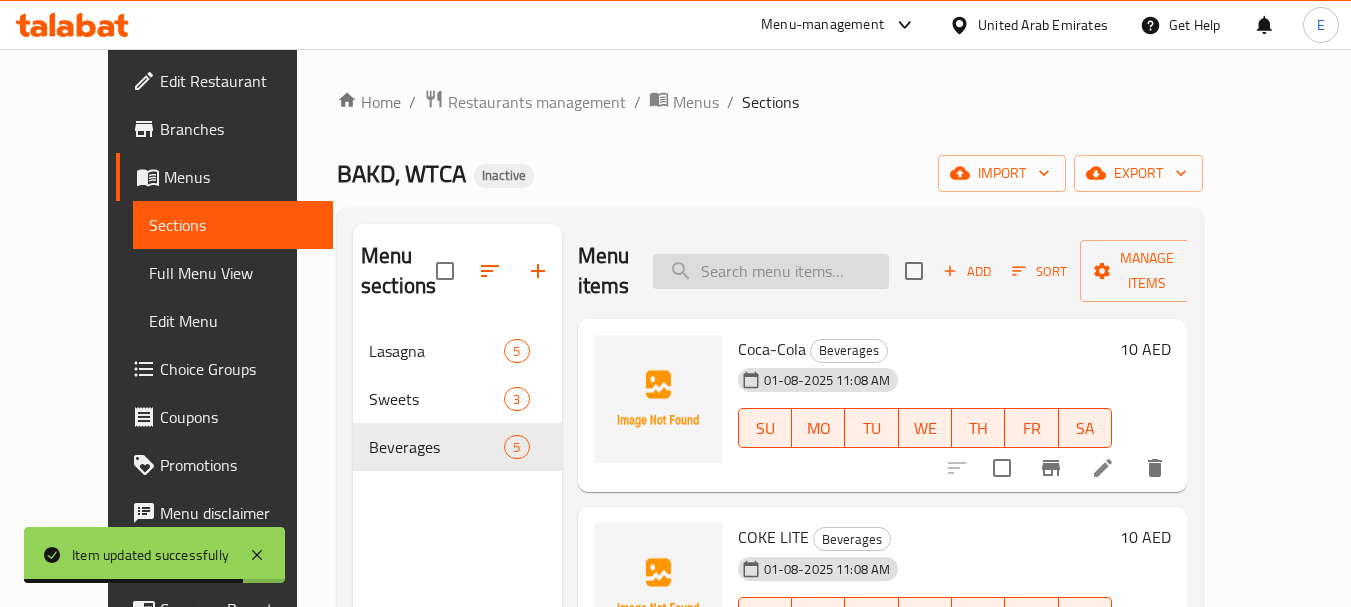click at bounding box center [771, 271] 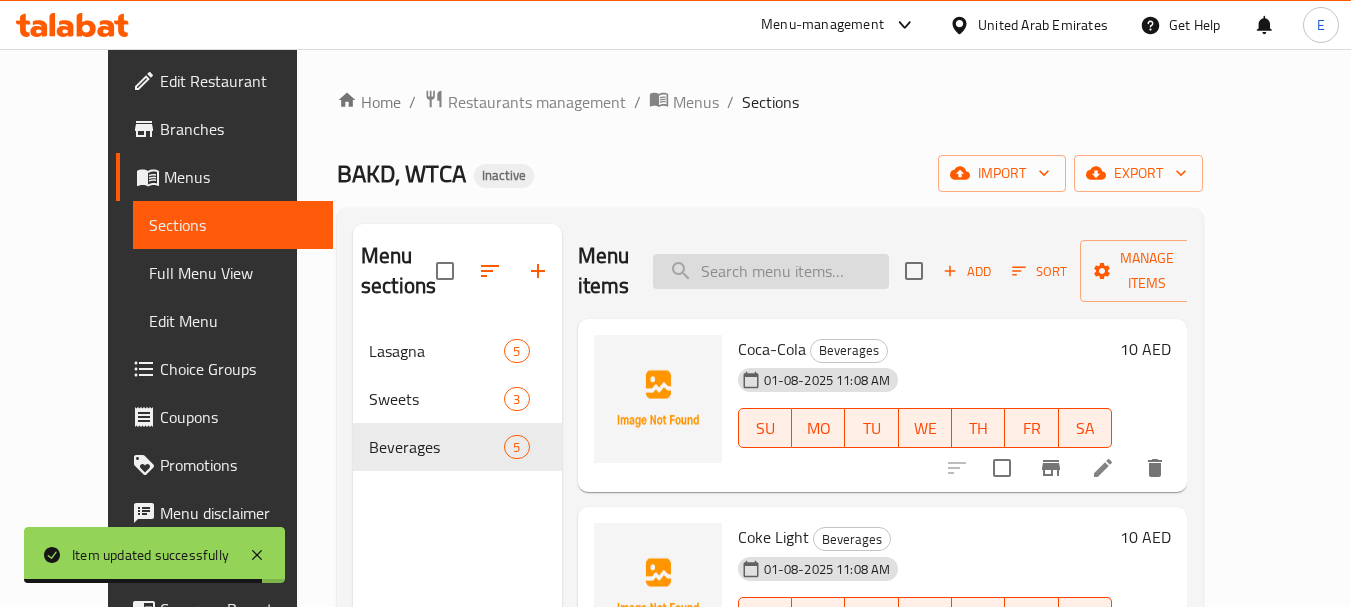 paste on "TRUFFLE CREAMY MUSHROOM LASAGNA" 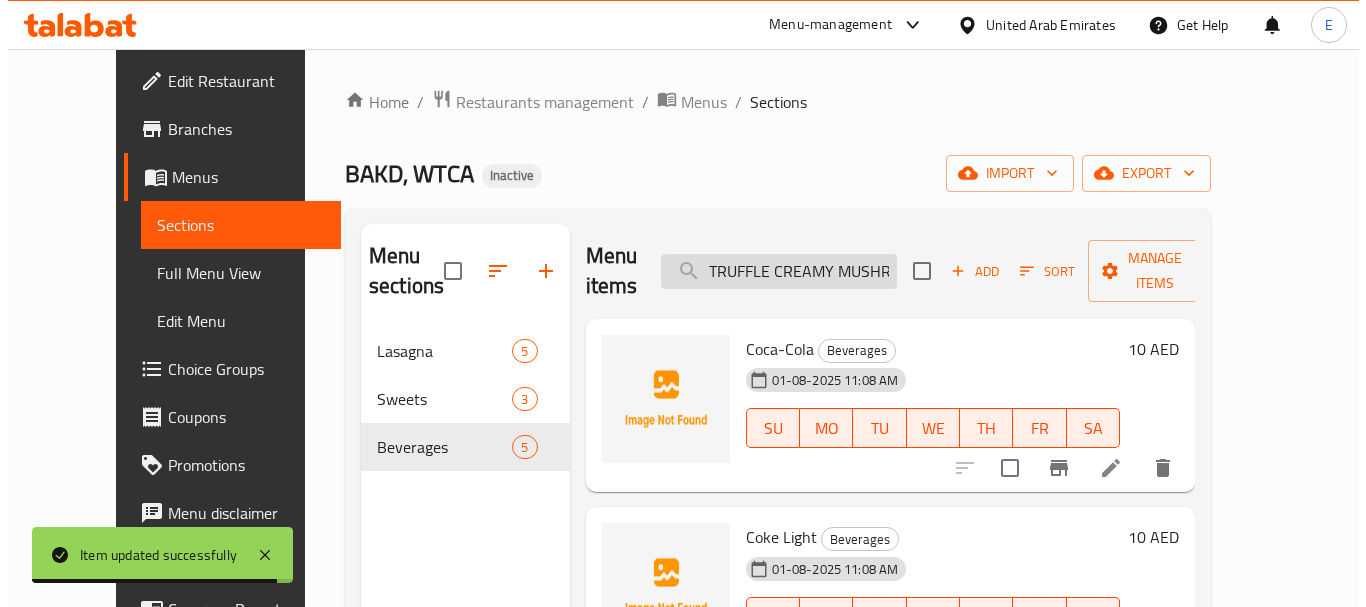 scroll, scrollTop: 0, scrollLeft: 105, axis: horizontal 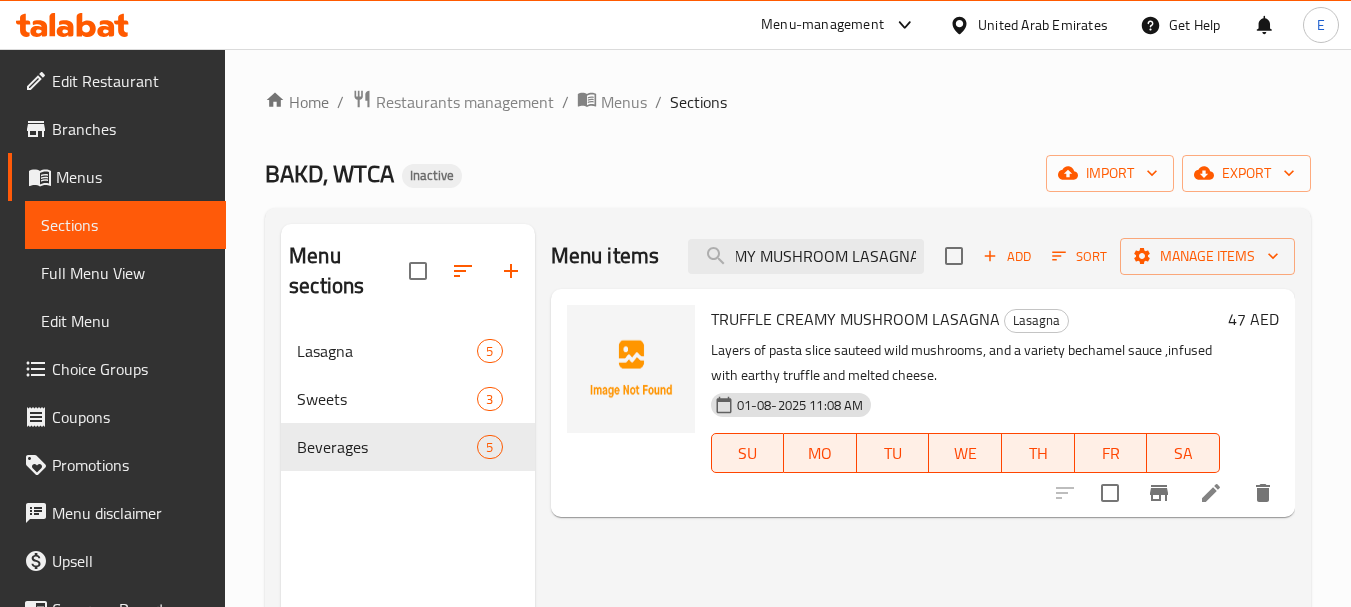 type on "TRUFFLE CREAMY MUSHROOM LASAGNA" 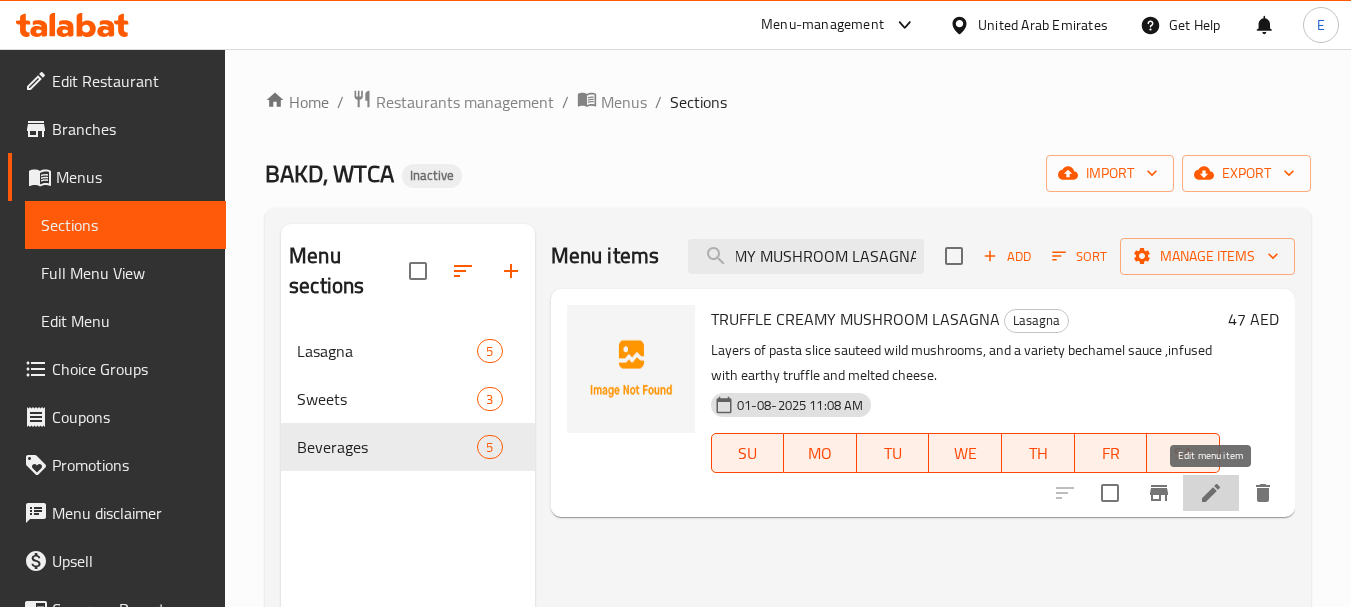 click 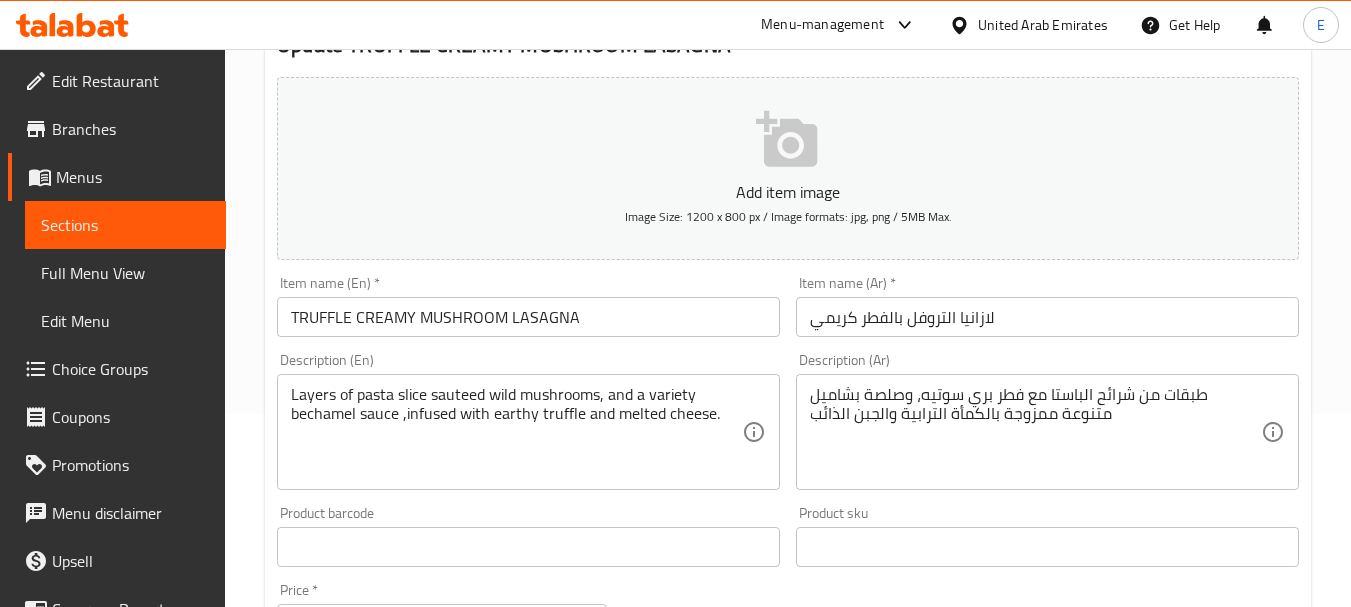 scroll, scrollTop: 200, scrollLeft: 0, axis: vertical 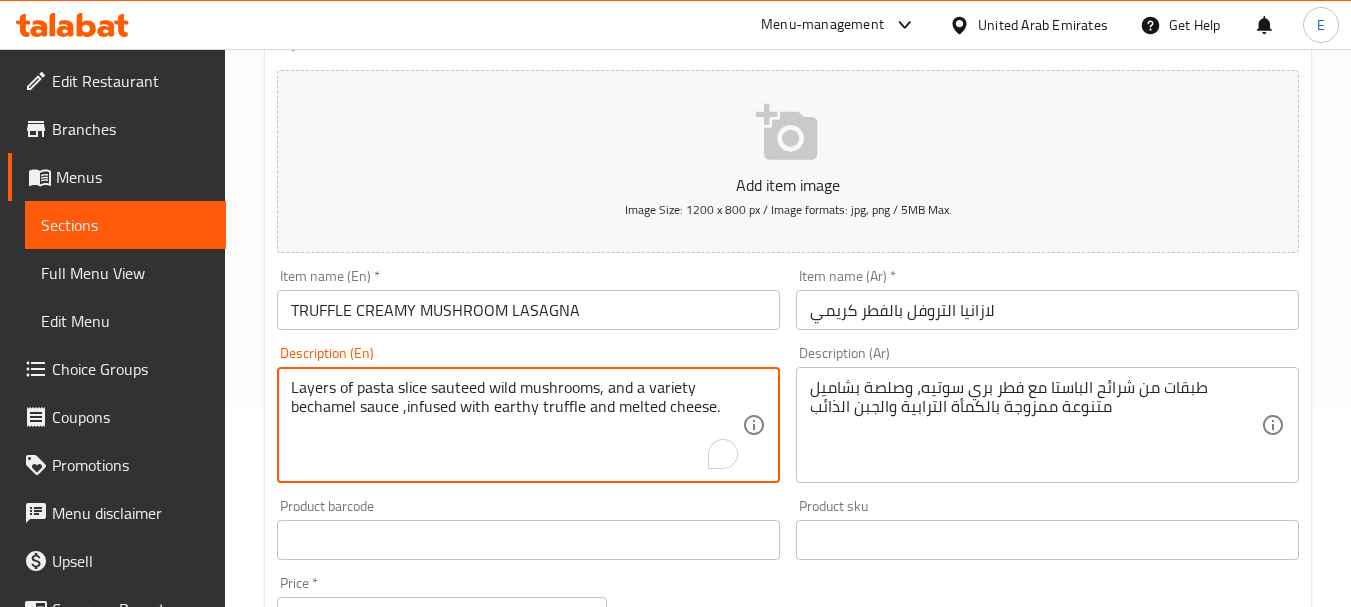 click on "Layers of pasta slice sauteed wild mushrooms, and a variety bechamel sauce ,infused with earthy truffle and melted cheese." at bounding box center (516, 425) 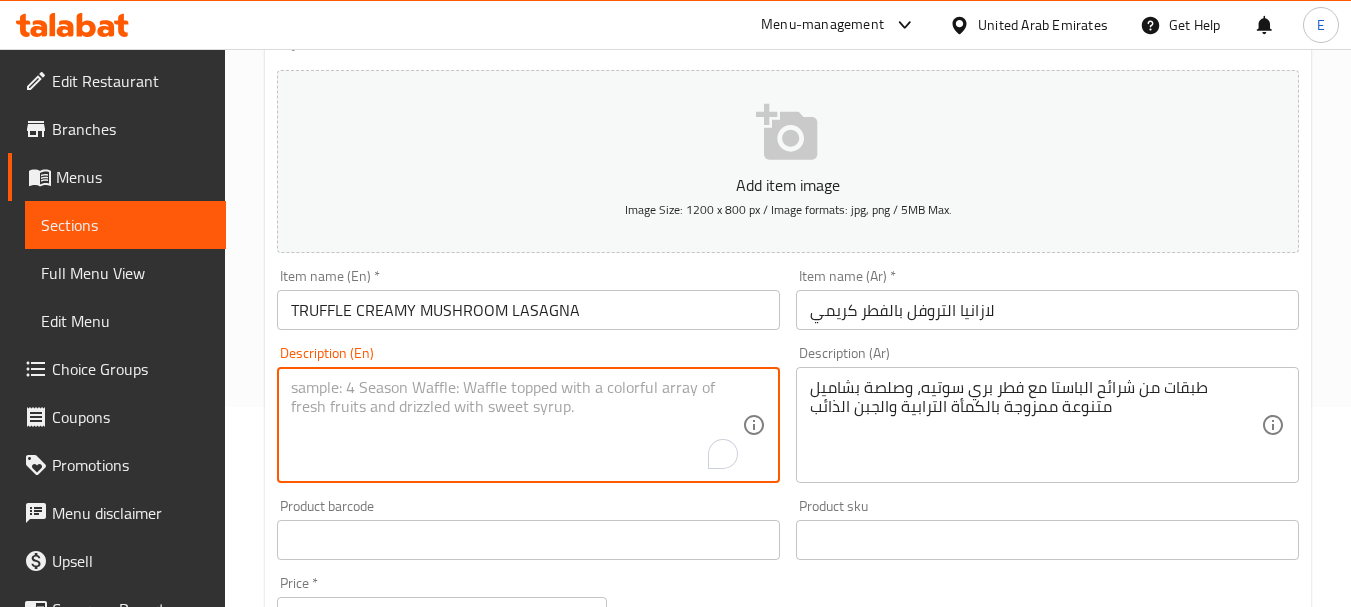 paste on "Layers of pasta sheets sauteed wild mushrooms, and a variety bechamel sauce ,infused with earthy truffle and gooey cheese." 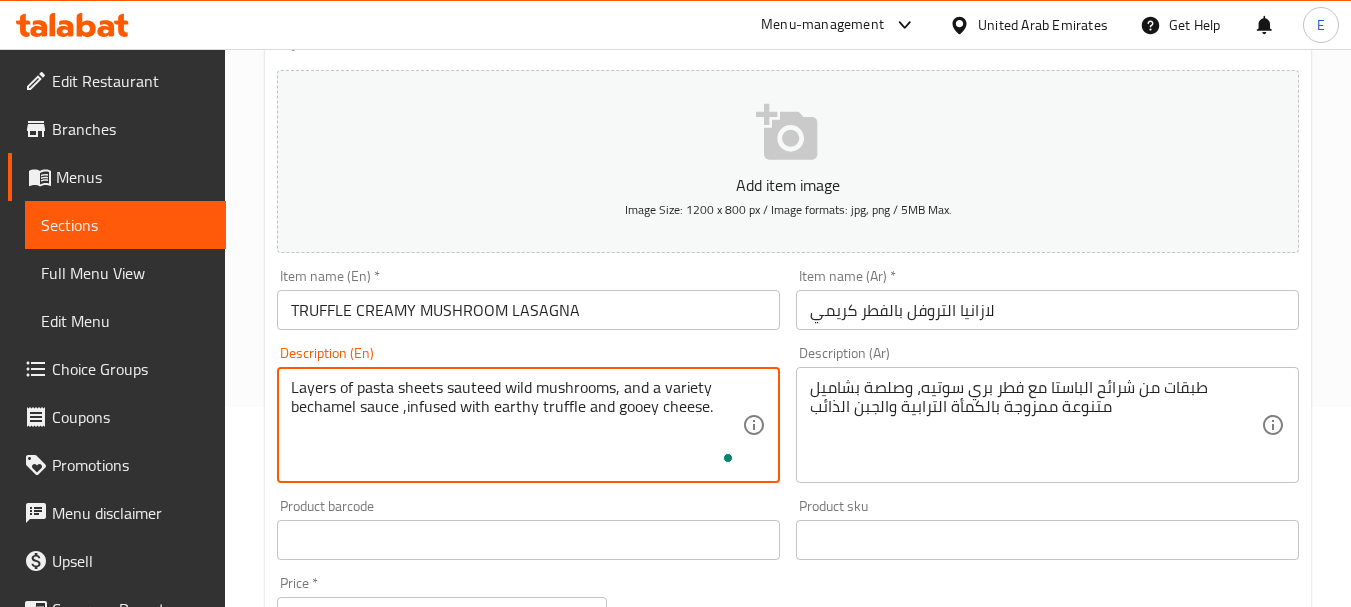 type on "Layers of pasta sheets sauteed wild mushrooms, and a variety bechamel sauce ,infused with earthy truffle and gooey cheese." 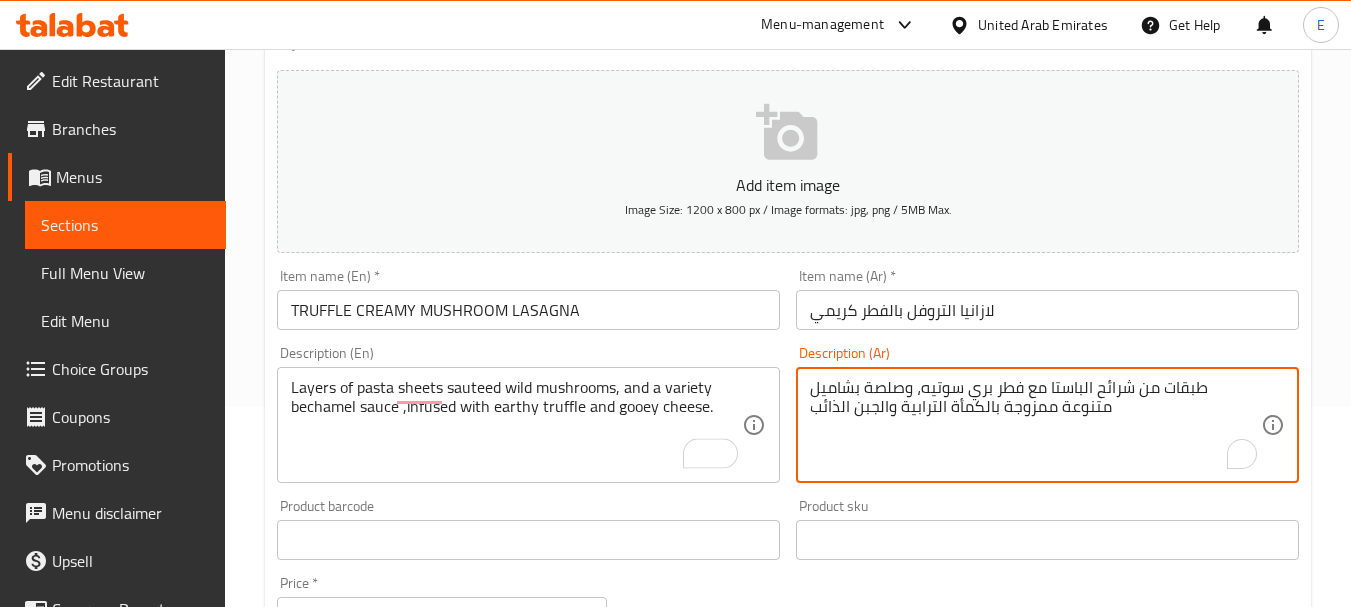 click on "طبقات من شرائح الباستا مع فطر بري سوتيه، وصلصة بشاميل متنوعة ممزوجة بالكمأة الترابية والجبن الذائب" at bounding box center [1035, 425] 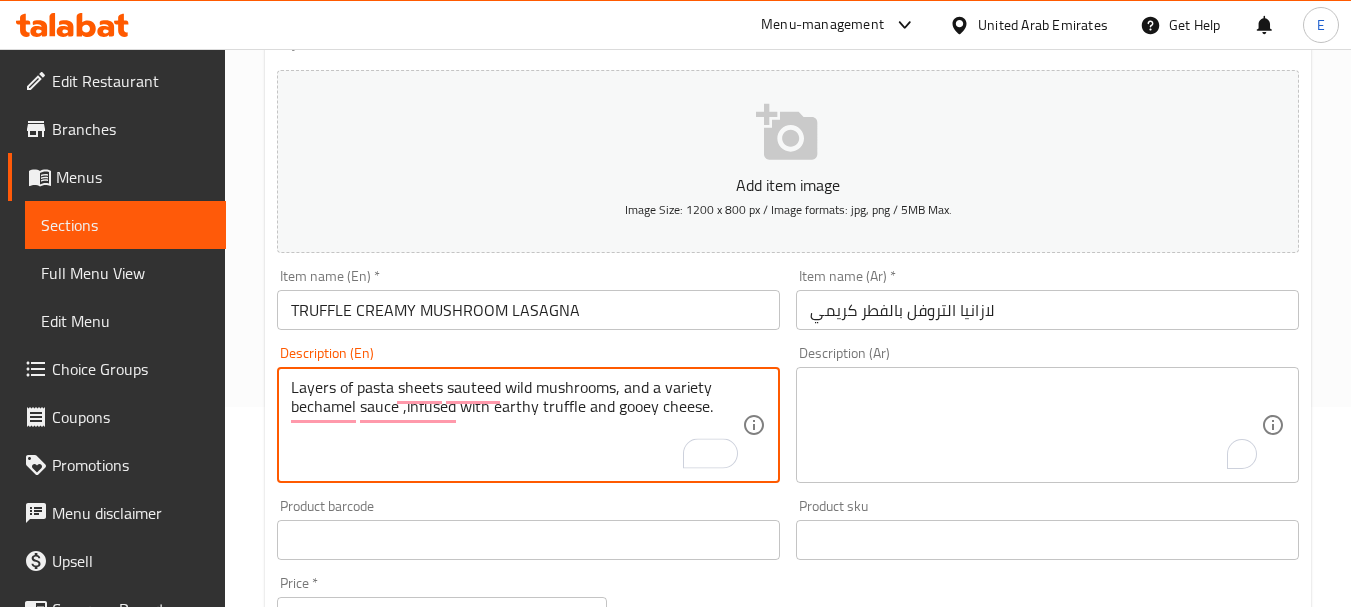 click on "Layers of pasta sheets sauteed wild mushrooms, and a variety bechamel sauce ,infused with earthy truffle and gooey cheese." at bounding box center (516, 425) 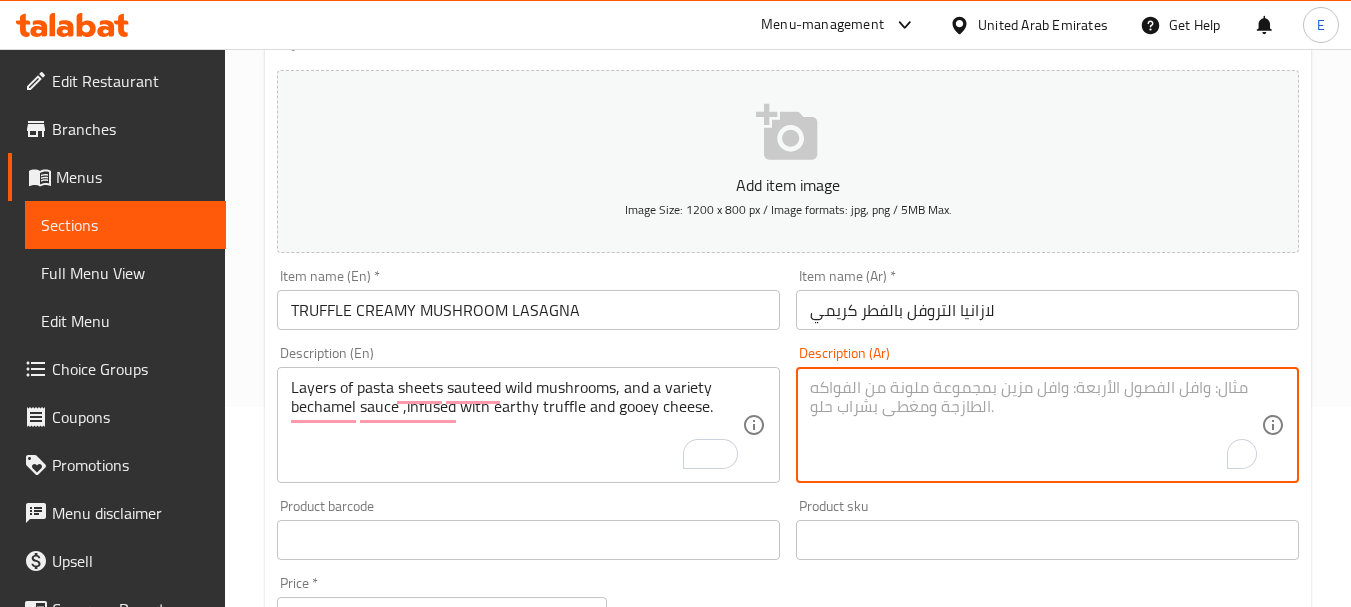 click at bounding box center [1035, 425] 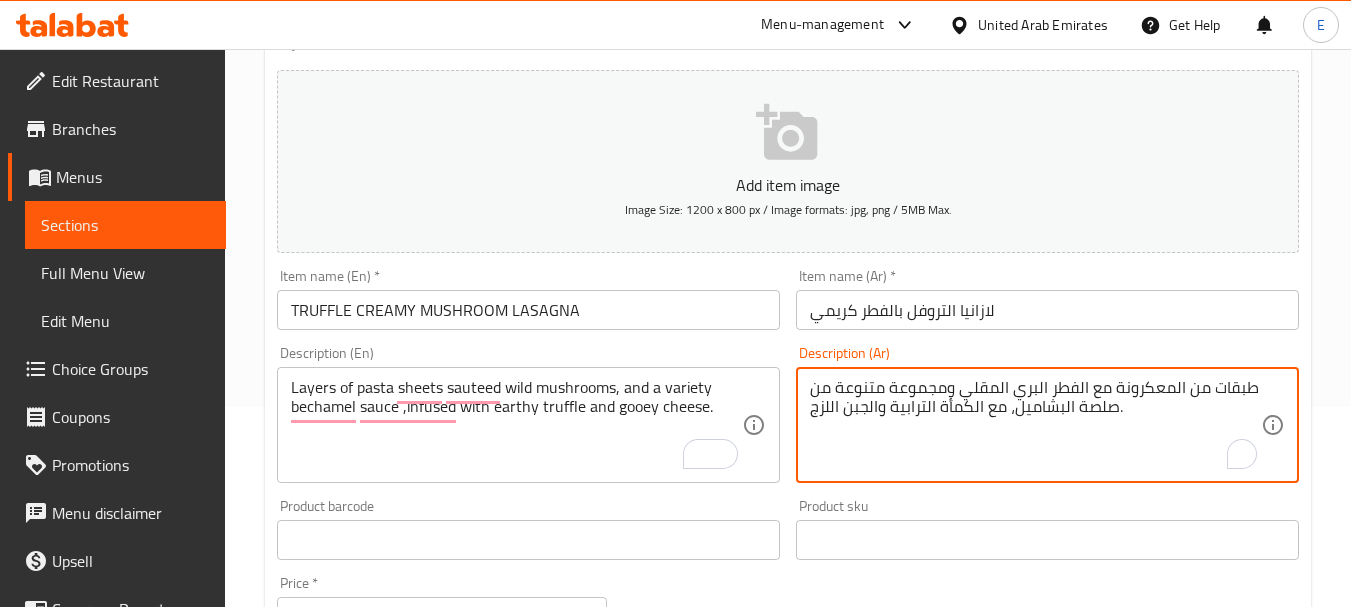 click on "طبقات من المعكرونة مع الفطر البري المقلي ومجموعة متنوعة من صلصة البشاميل، مع الكمأة الترابية والجبن اللزج." at bounding box center [1035, 425] 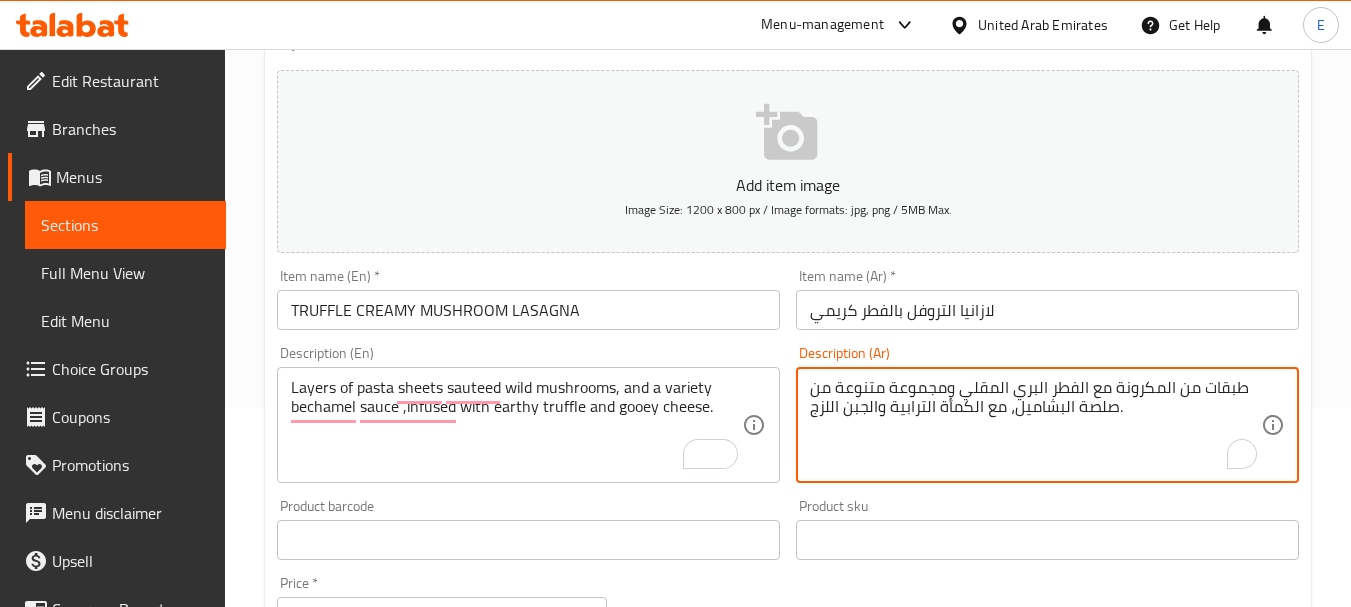 click on "طبقات من المكرونة مع الفطر البري المقلي ومجموعة متنوعة من صلصة البشاميل، مع الكمأة الترابية والجبن اللزج." at bounding box center [1035, 425] 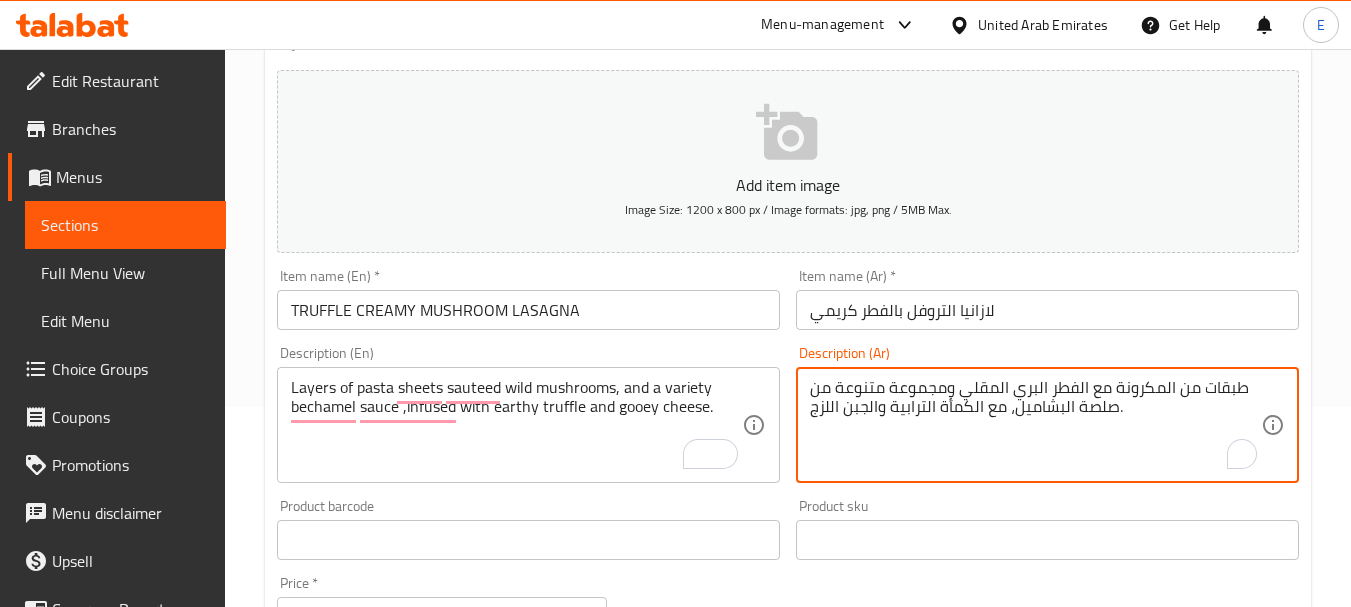click on "طبقات من المكرونة مع الفطر البري المقلي ومجموعة متنوعة من صلصة البشاميل، مع الكمأة الترابية والجبن اللزج." at bounding box center (1035, 425) 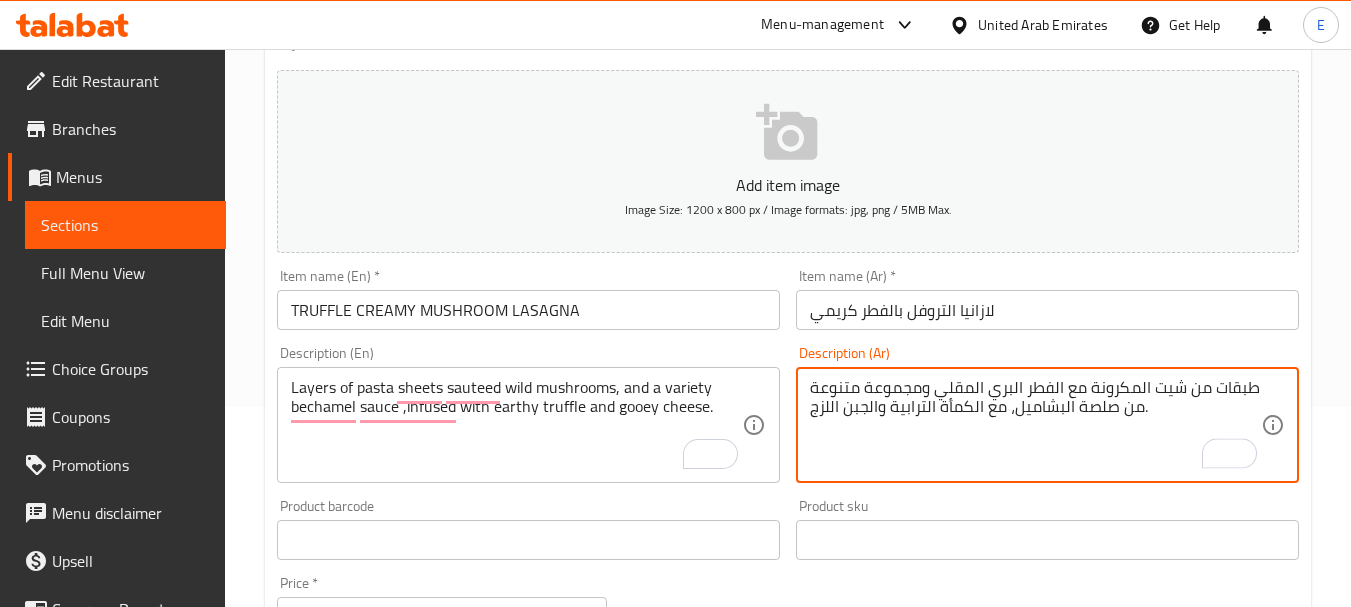click on "طبقات من شيت المكرونة مع الفطر البري المقلي ومجموعة متنوعة من صلصة البشاميل، مع الكمأة الترابية والجبن اللزج." at bounding box center [1035, 425] 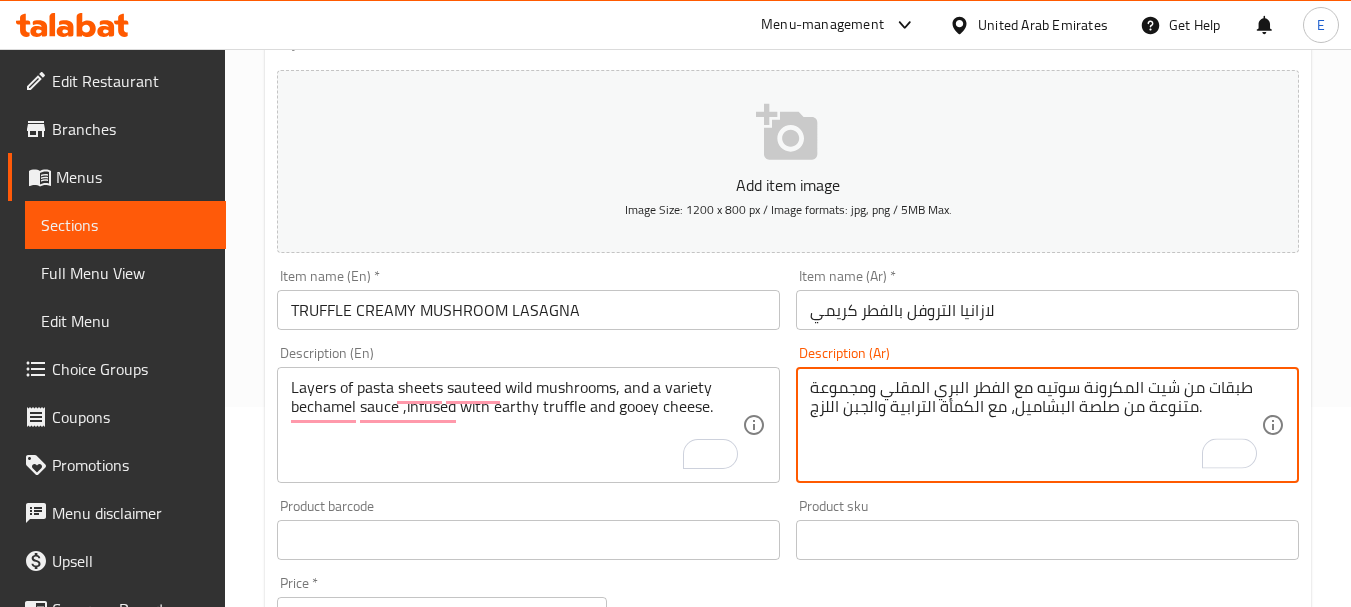 click on "طبقات من شيت المكرونة سوتيه مع الفطر البري المقلي ومجموعة متنوعة من صلصة البشاميل، مع الكمأة الترابية والجبن اللزج." at bounding box center [1035, 425] 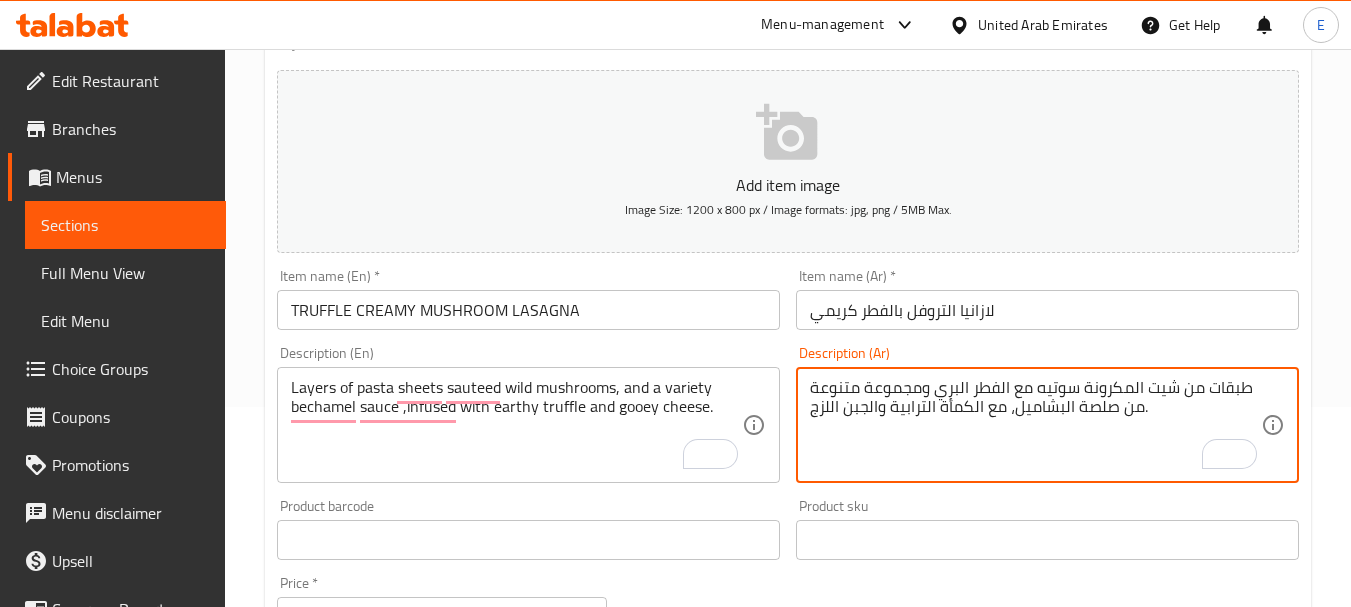 type on "طبقات من شيت المكرونة سوتيه مع الفطر البري ومجموعة متنوعة من صلصة البشاميل، مع الكمأة الترابية والجبن اللزج." 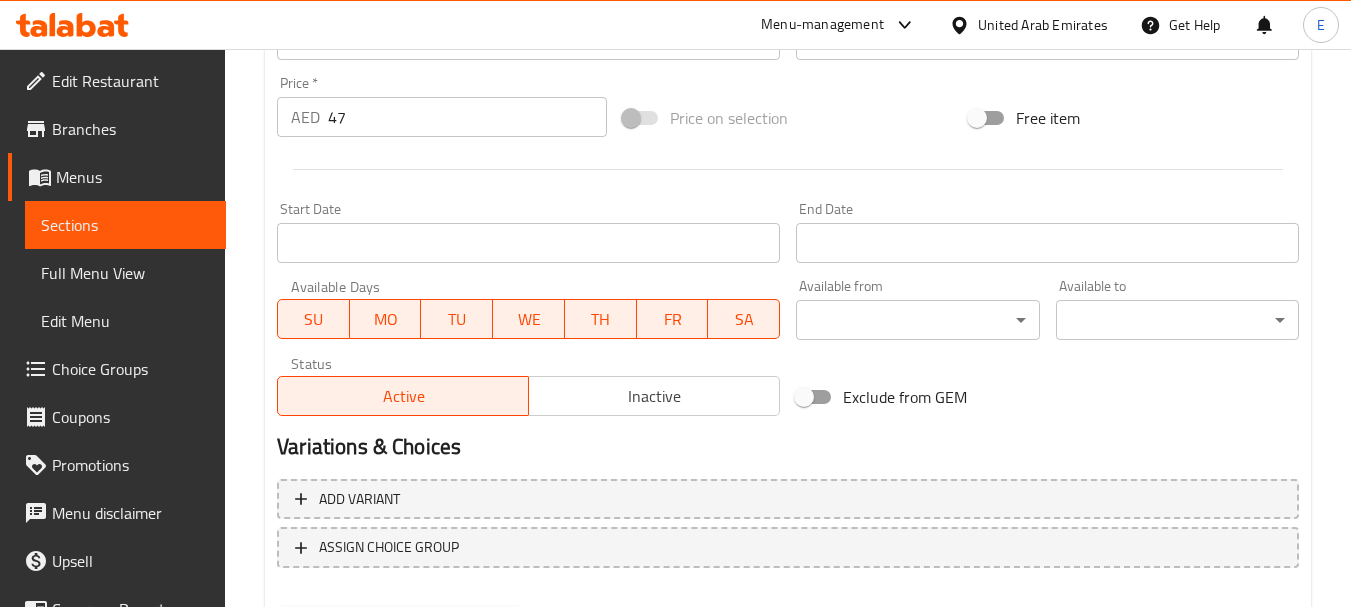 scroll, scrollTop: 806, scrollLeft: 0, axis: vertical 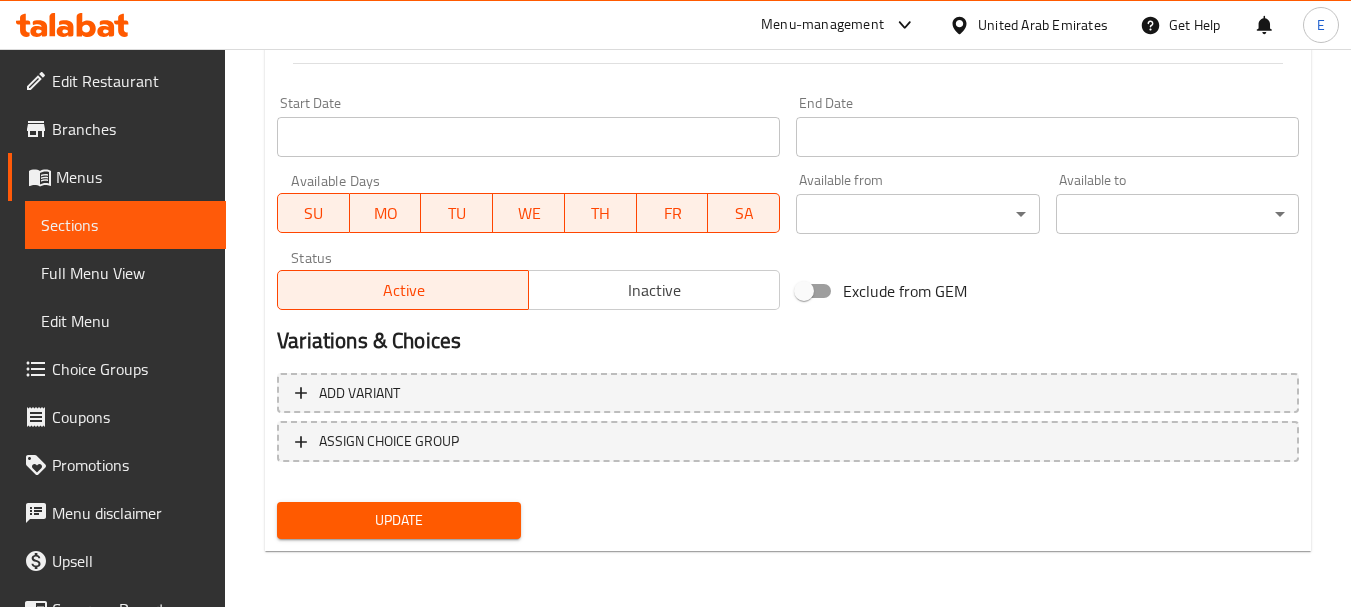 click on "Update" at bounding box center [398, 520] 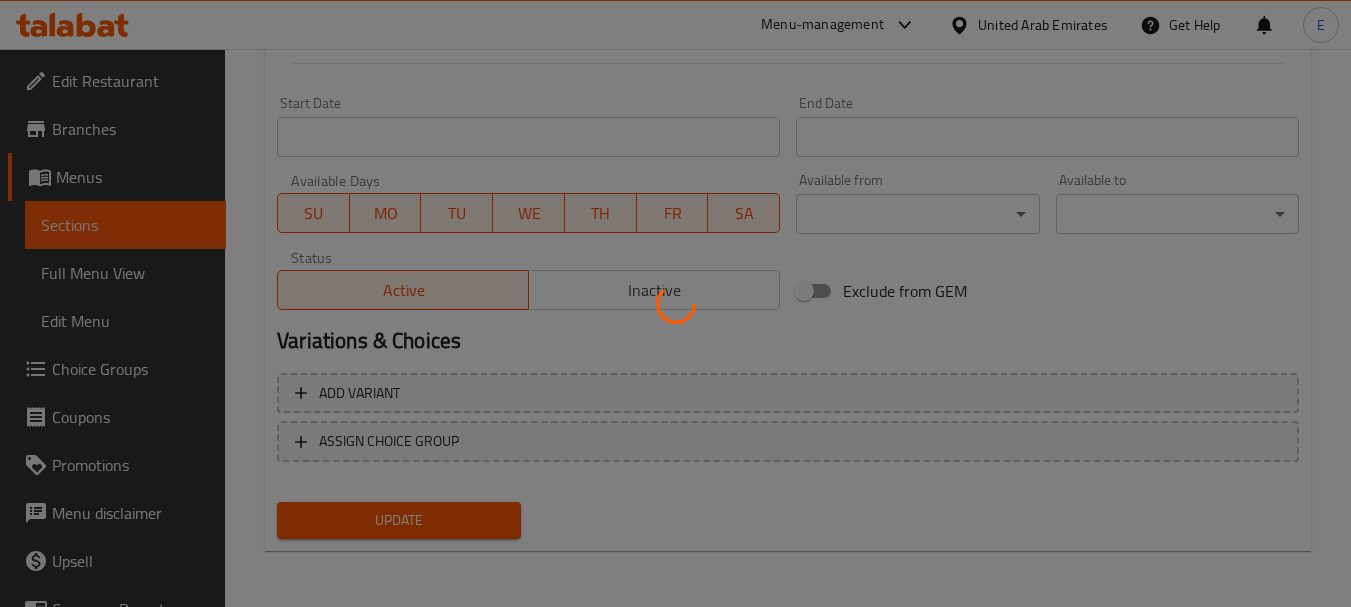 click at bounding box center [675, 303] 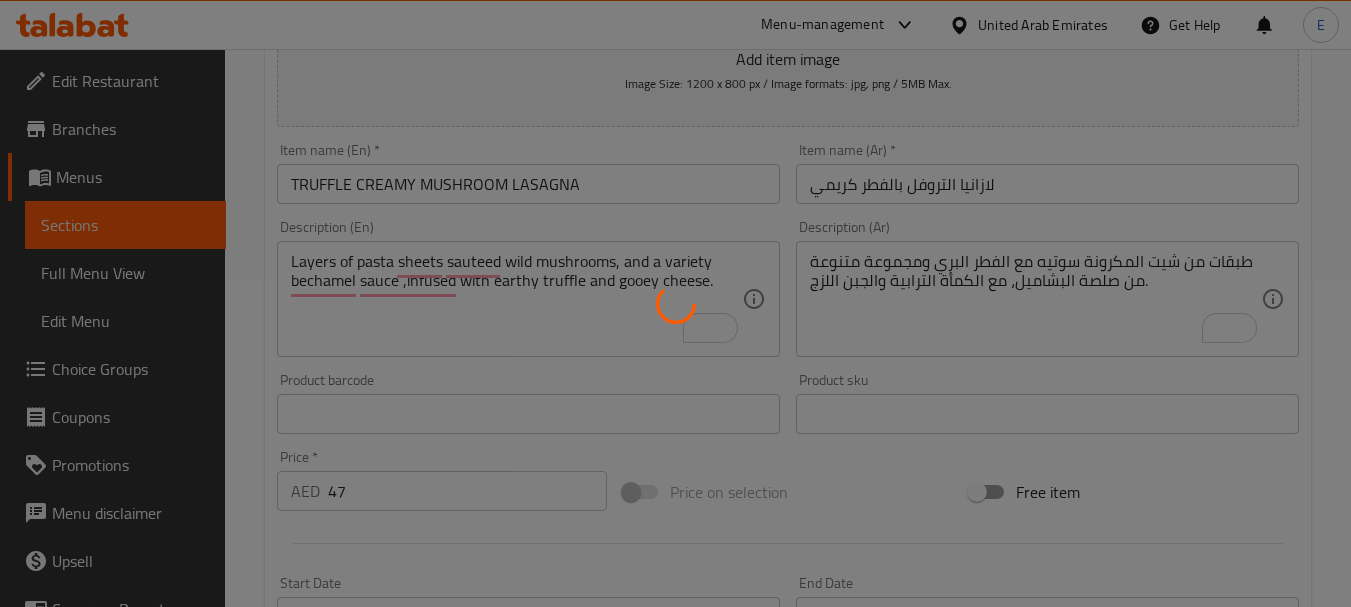 scroll, scrollTop: 306, scrollLeft: 0, axis: vertical 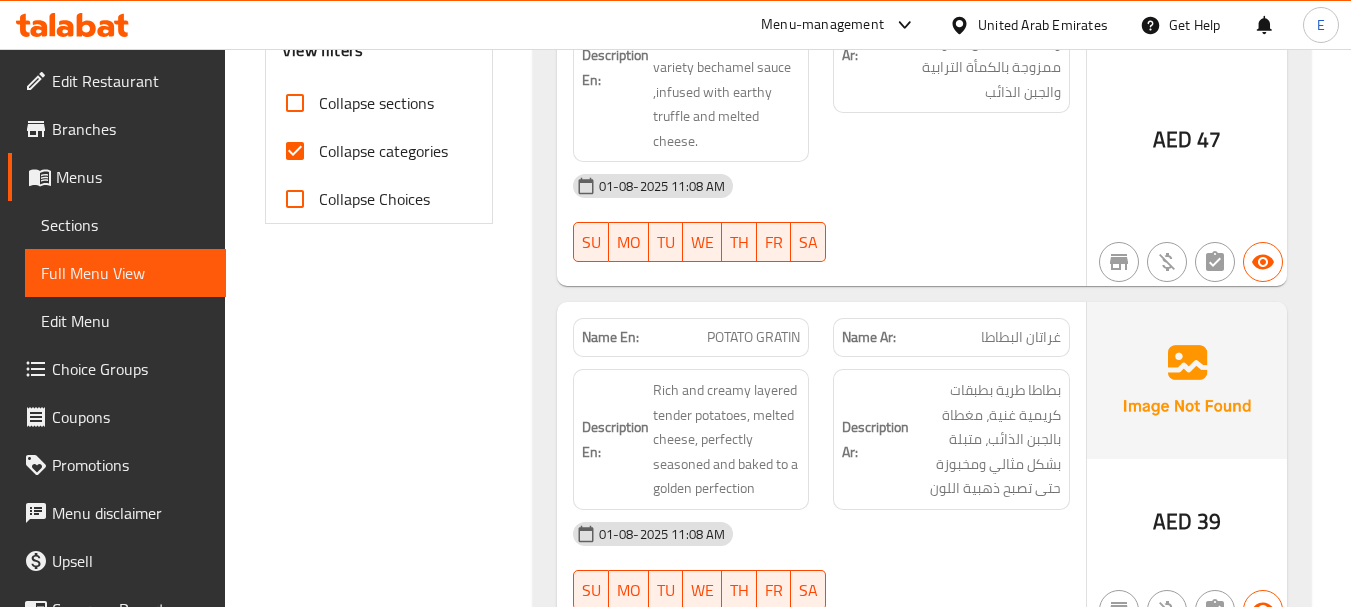 click on "Collapse categories" at bounding box center (295, 151) 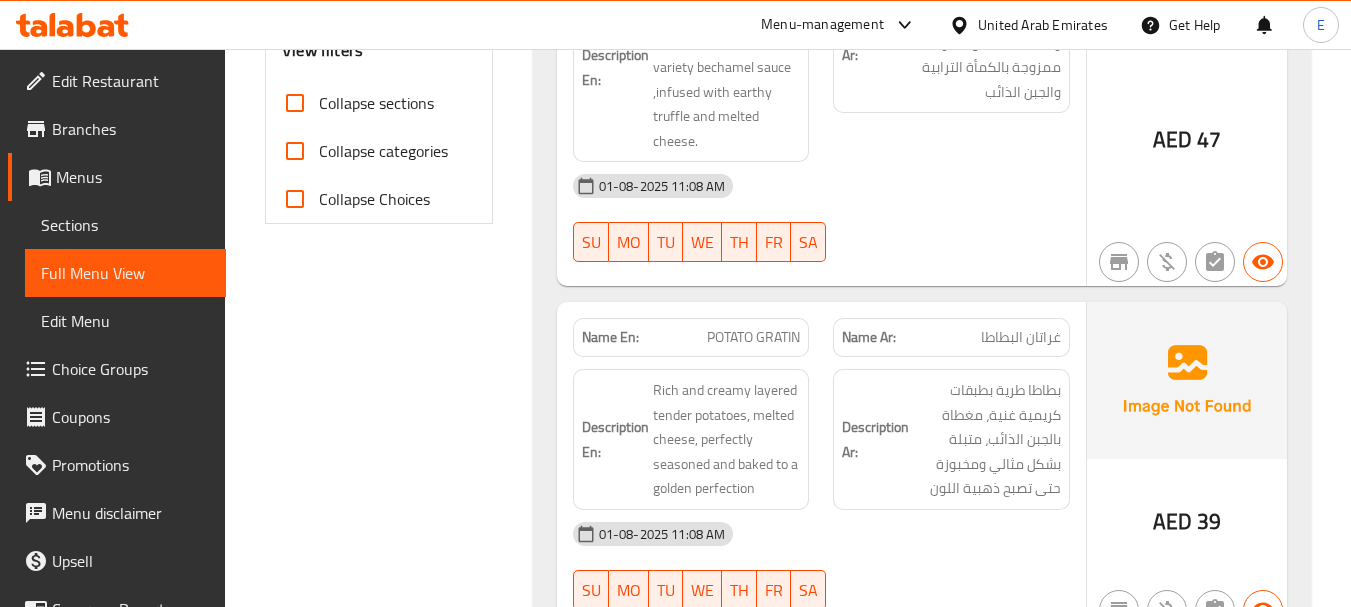 click on "Collapse sections" at bounding box center (295, 103) 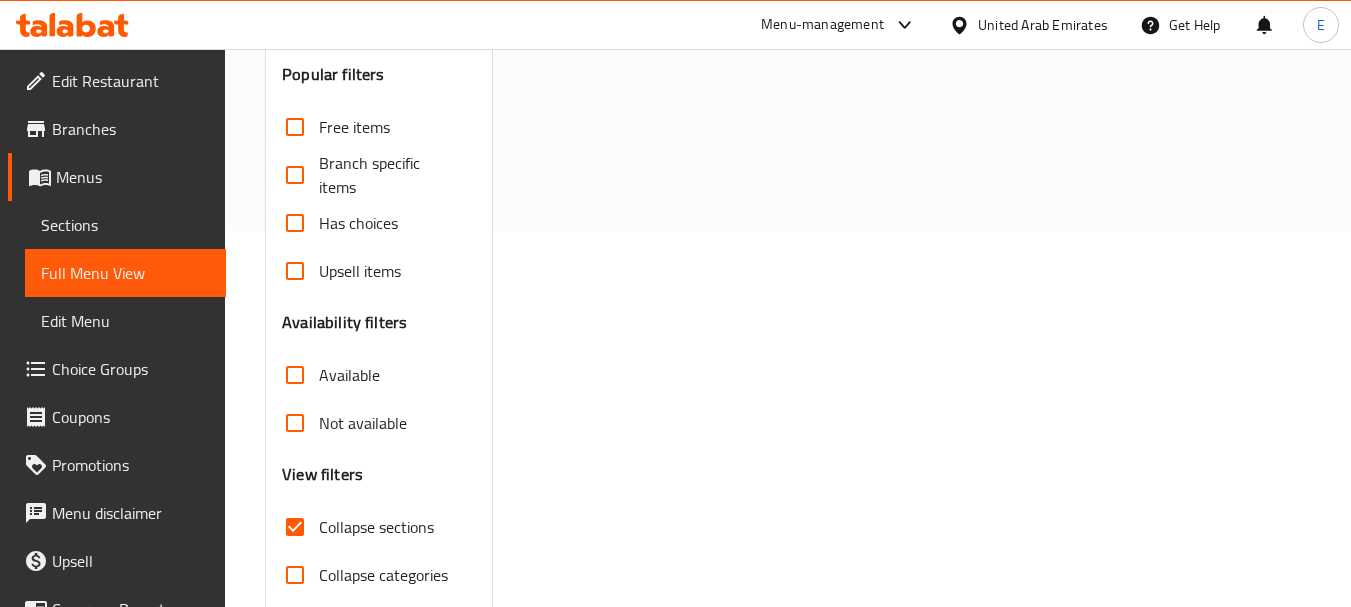 scroll, scrollTop: 257, scrollLeft: 0, axis: vertical 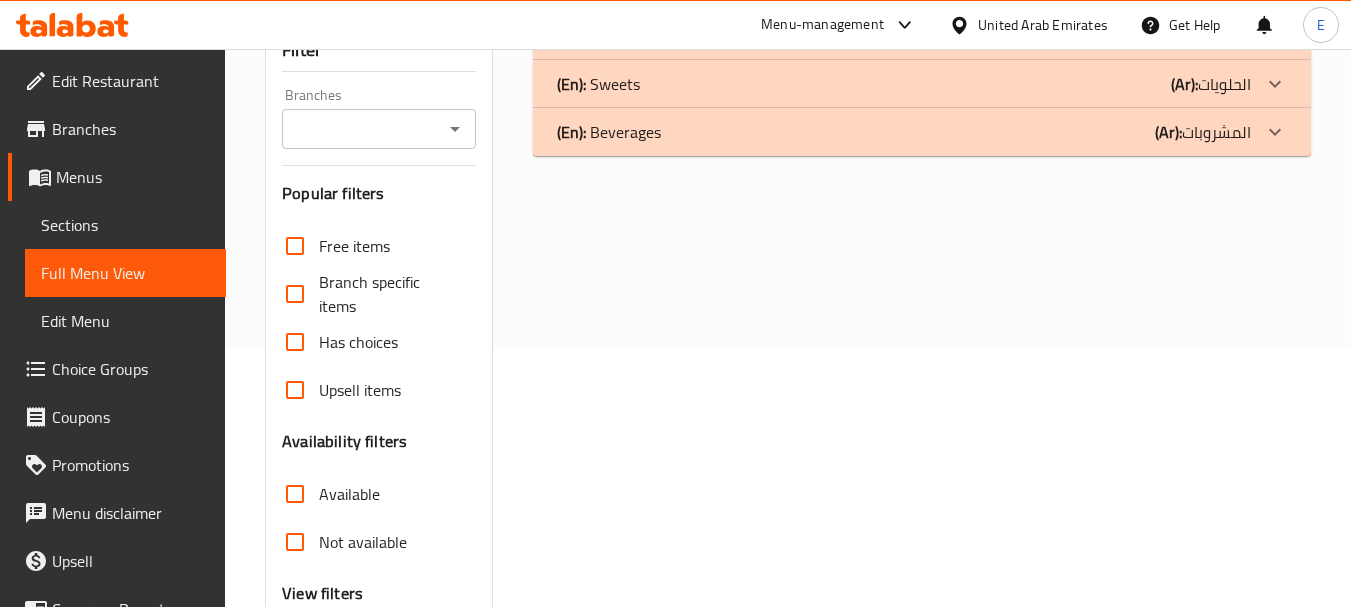 click on "(En):   Beverages (Ar): المشروبات" at bounding box center [904, 36] 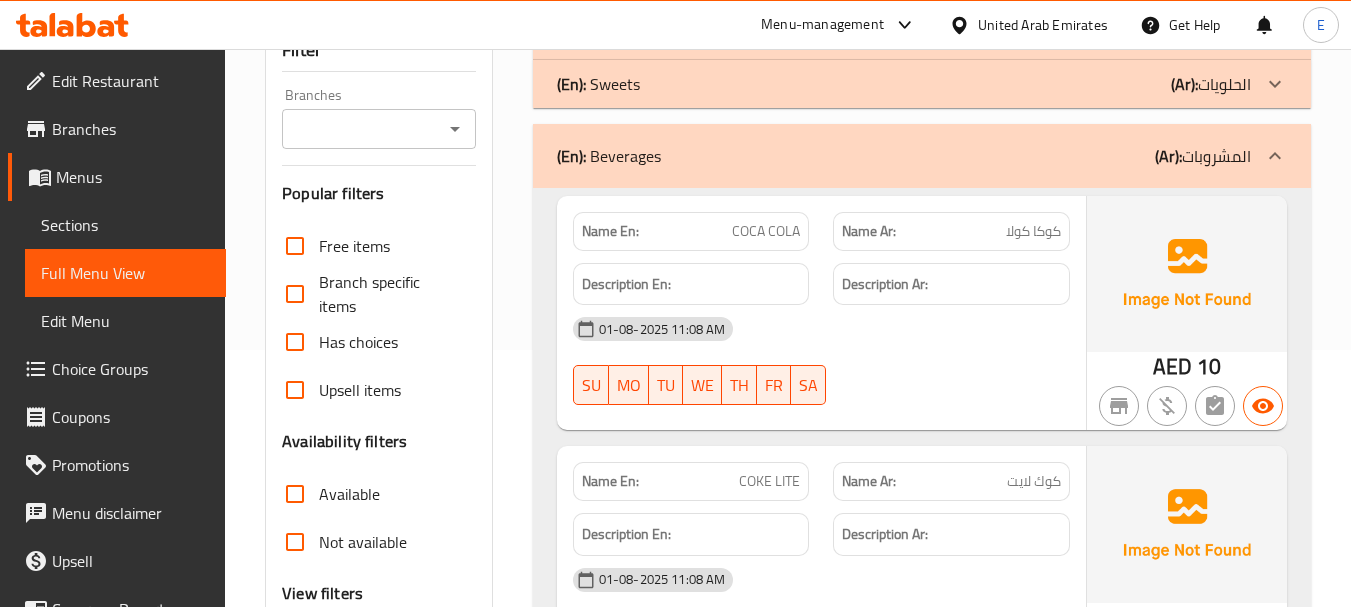 scroll, scrollTop: 357, scrollLeft: 0, axis: vertical 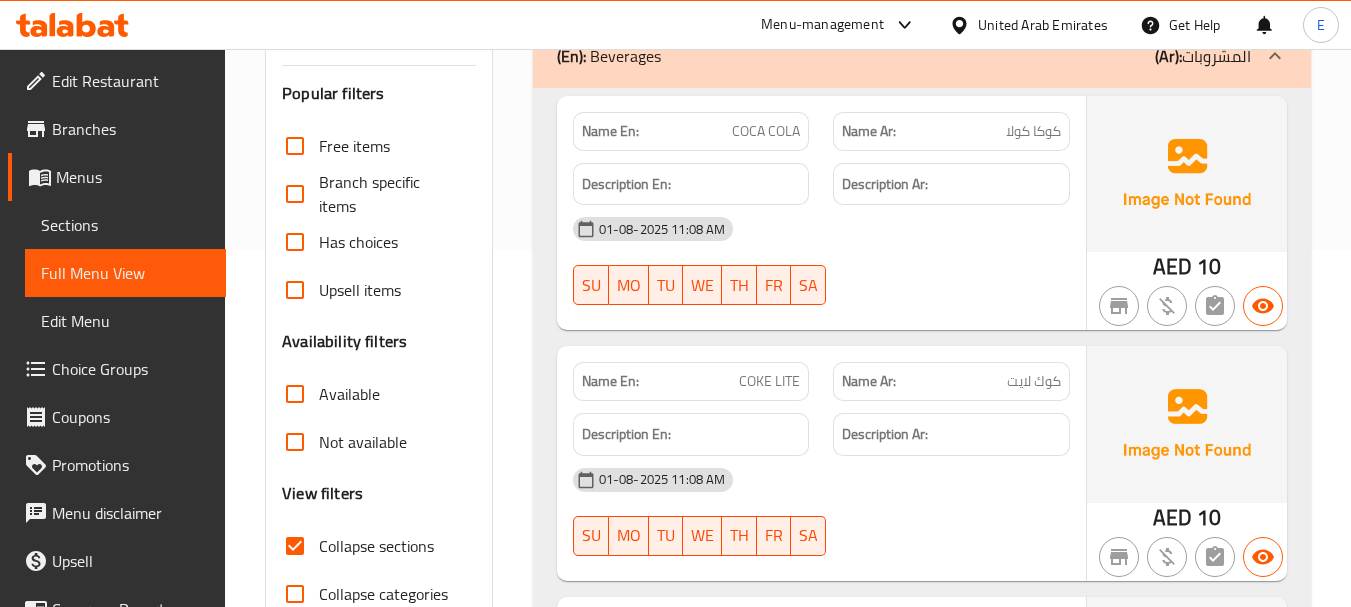 click on "COCA COLA" at bounding box center [766, 131] 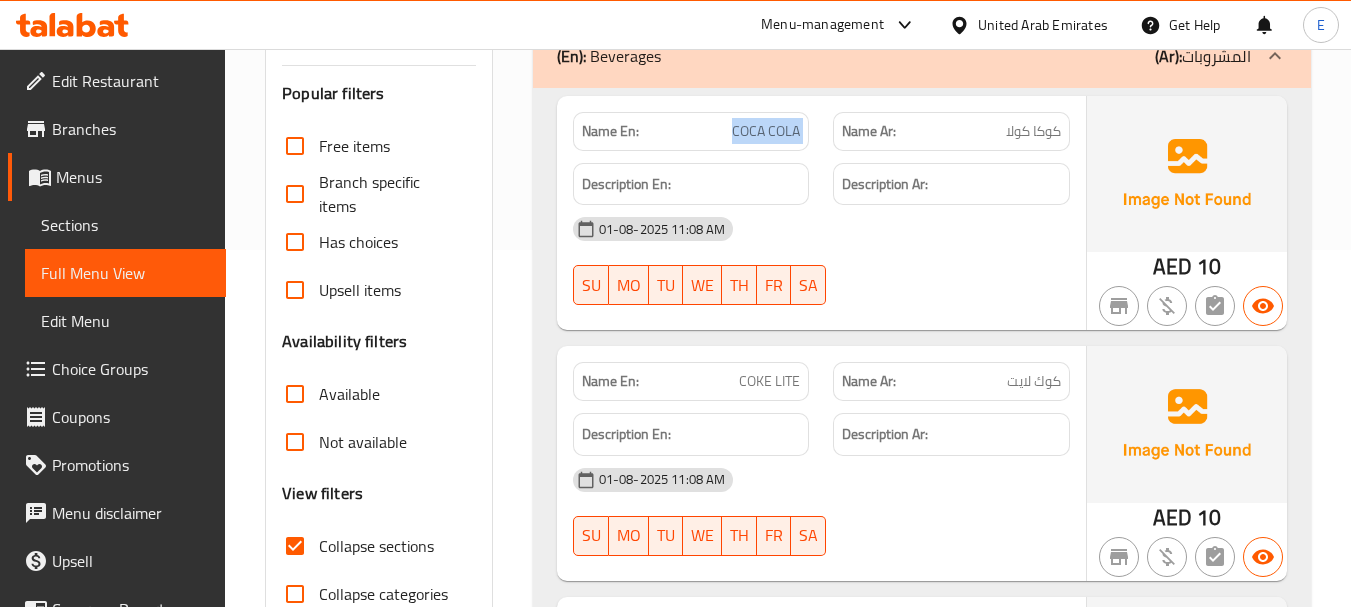 click on "COCA COLA" at bounding box center (766, 131) 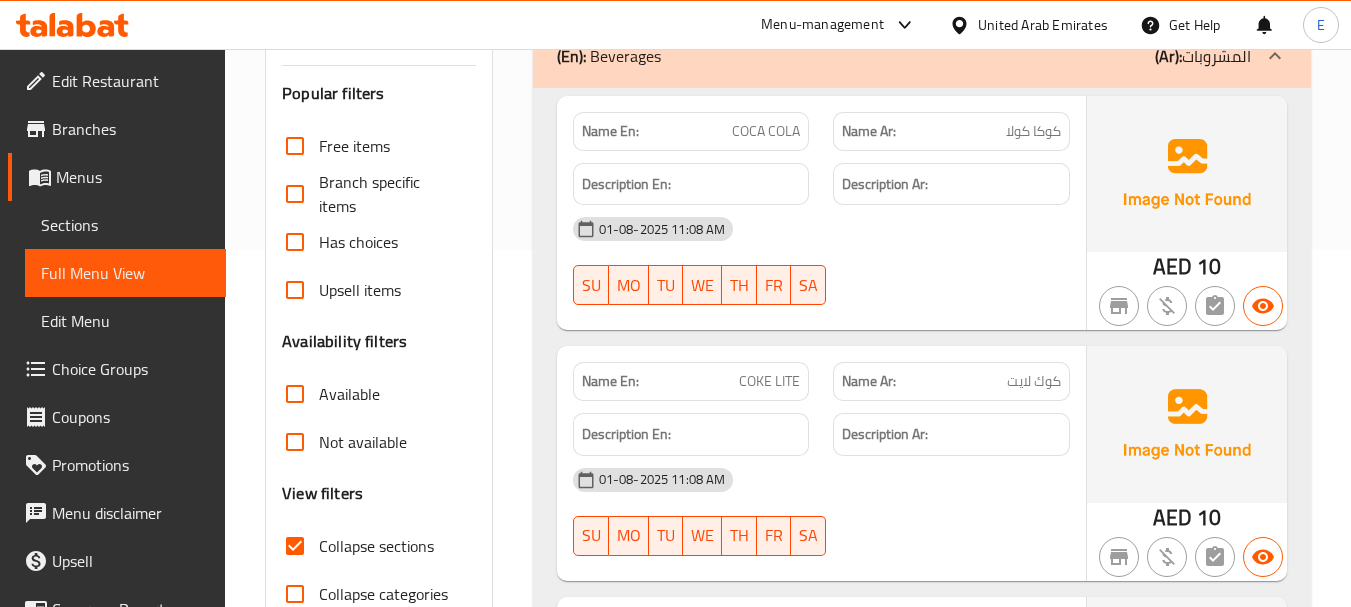 click on "كوكا كولا" at bounding box center (1033, 131) 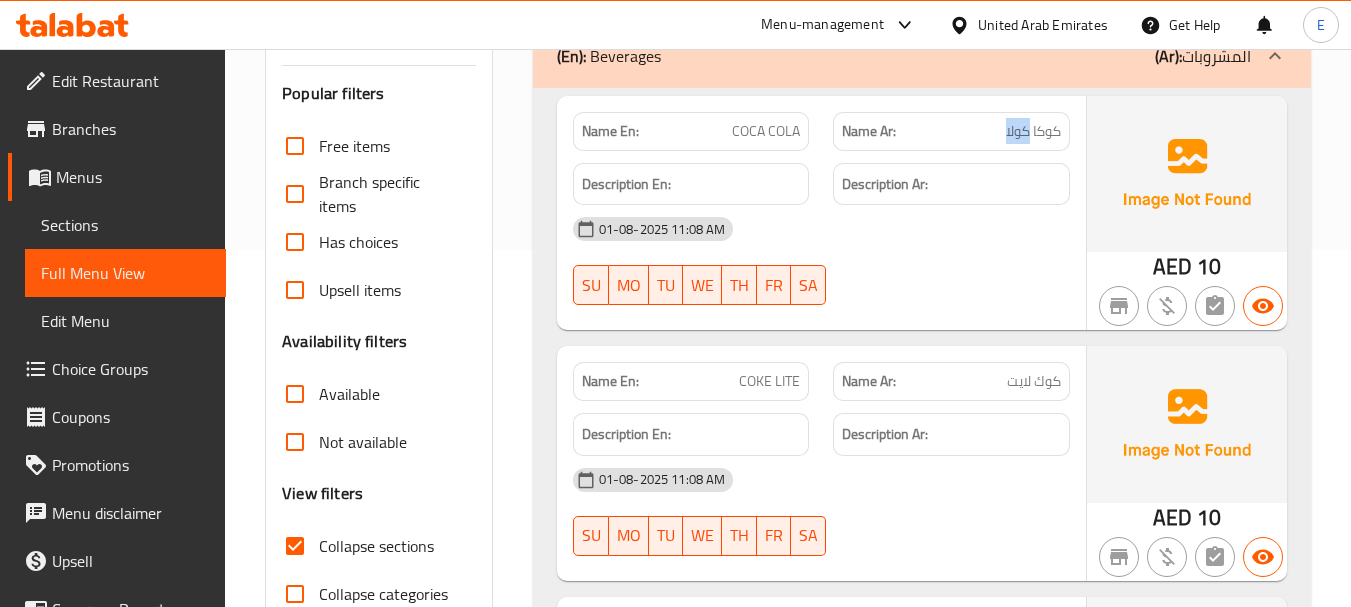click on "كوكا كولا" at bounding box center (1033, 131) 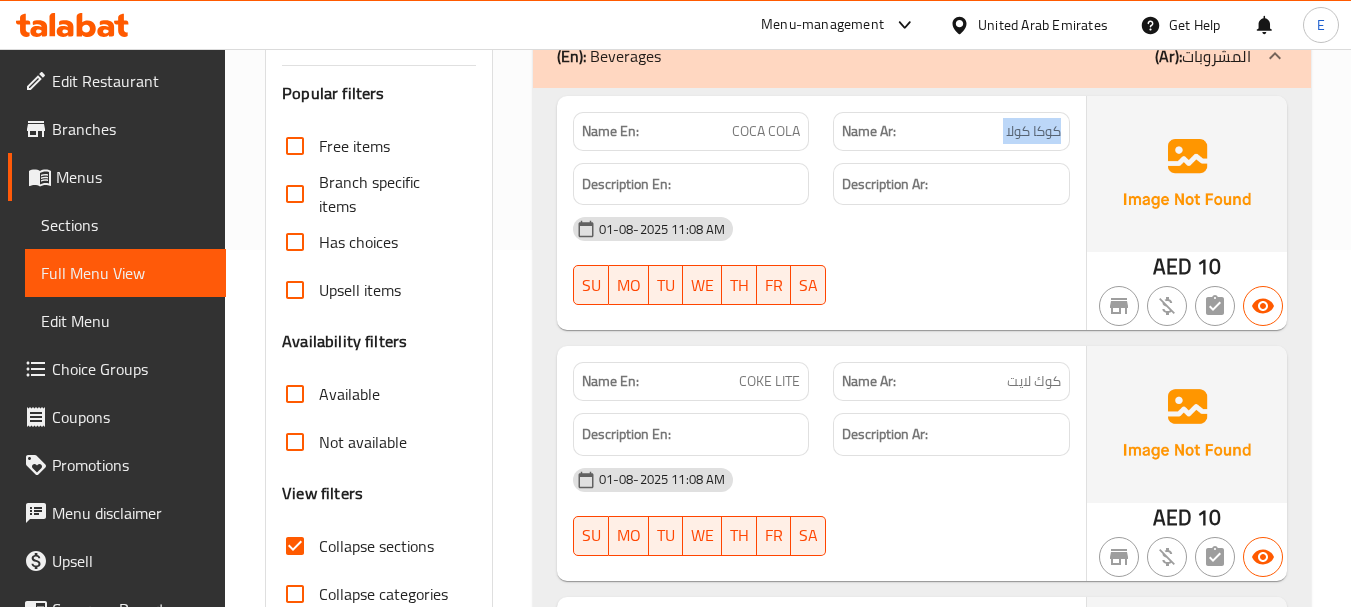 click on "كوكا كولا" at bounding box center (1033, 131) 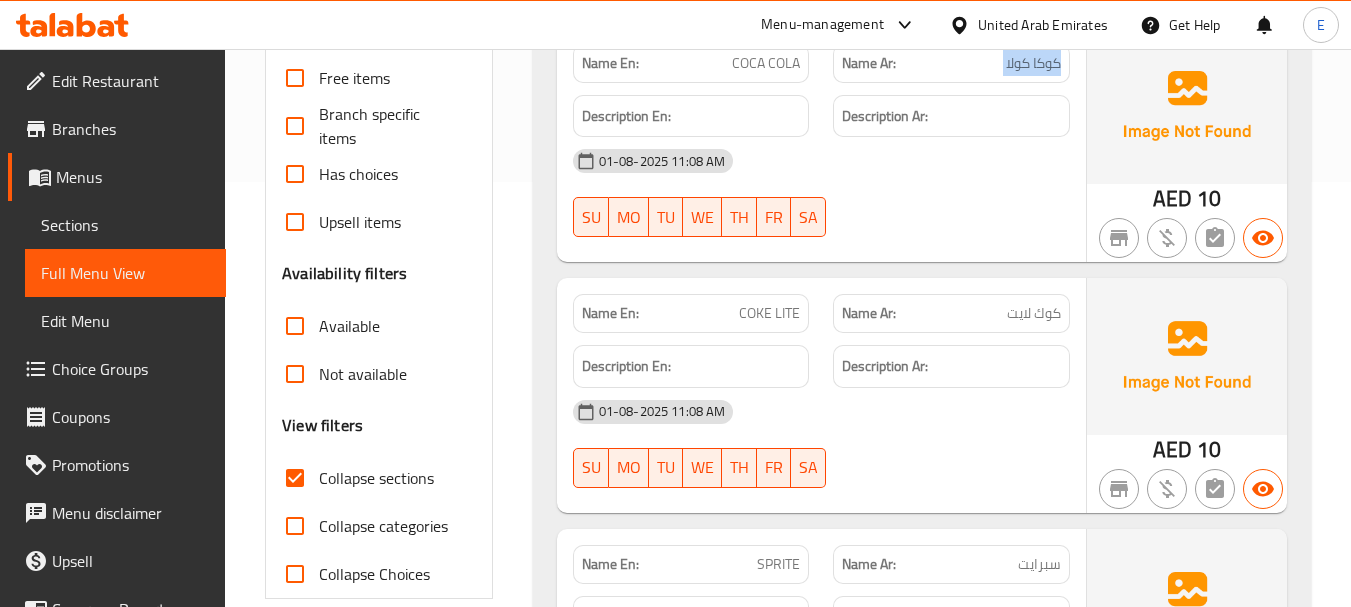scroll, scrollTop: 457, scrollLeft: 0, axis: vertical 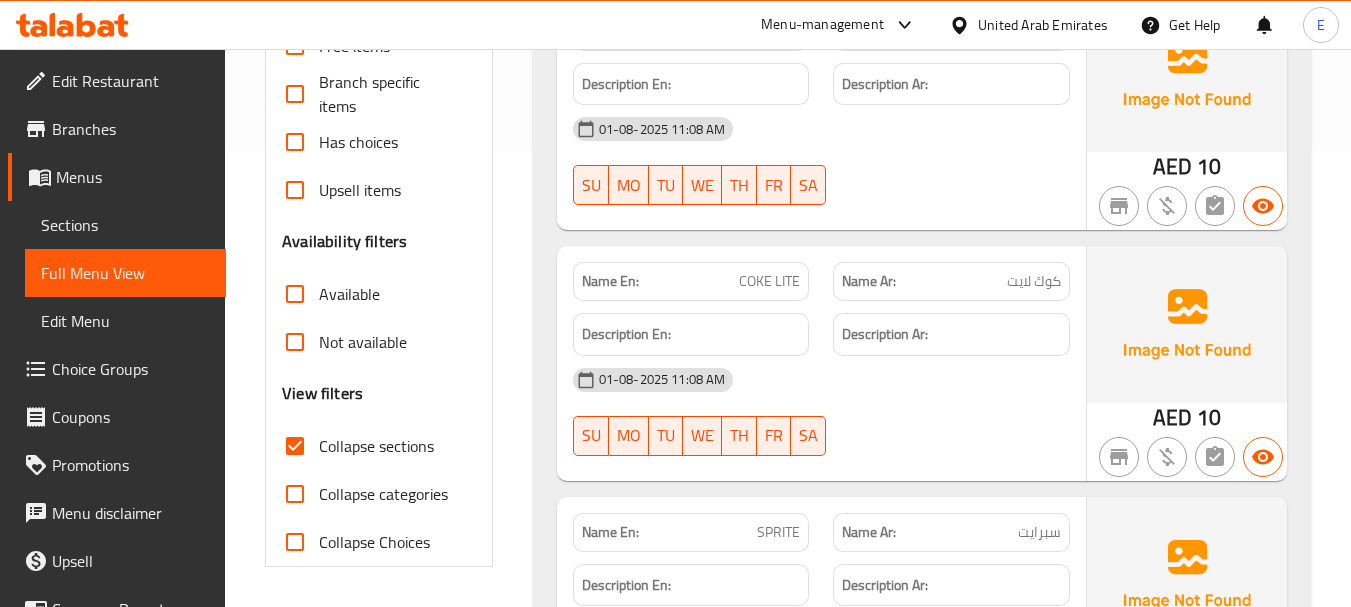 click on "COKE LITE" at bounding box center [769, 281] 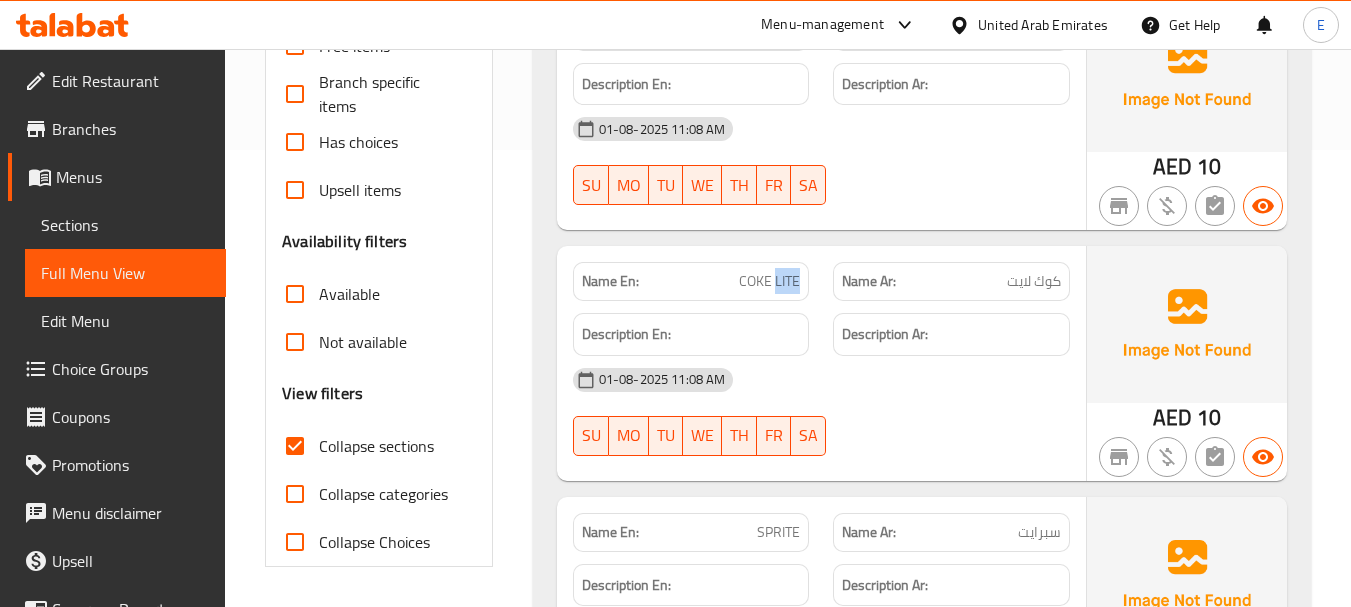 click on "COKE LITE" at bounding box center [769, 281] 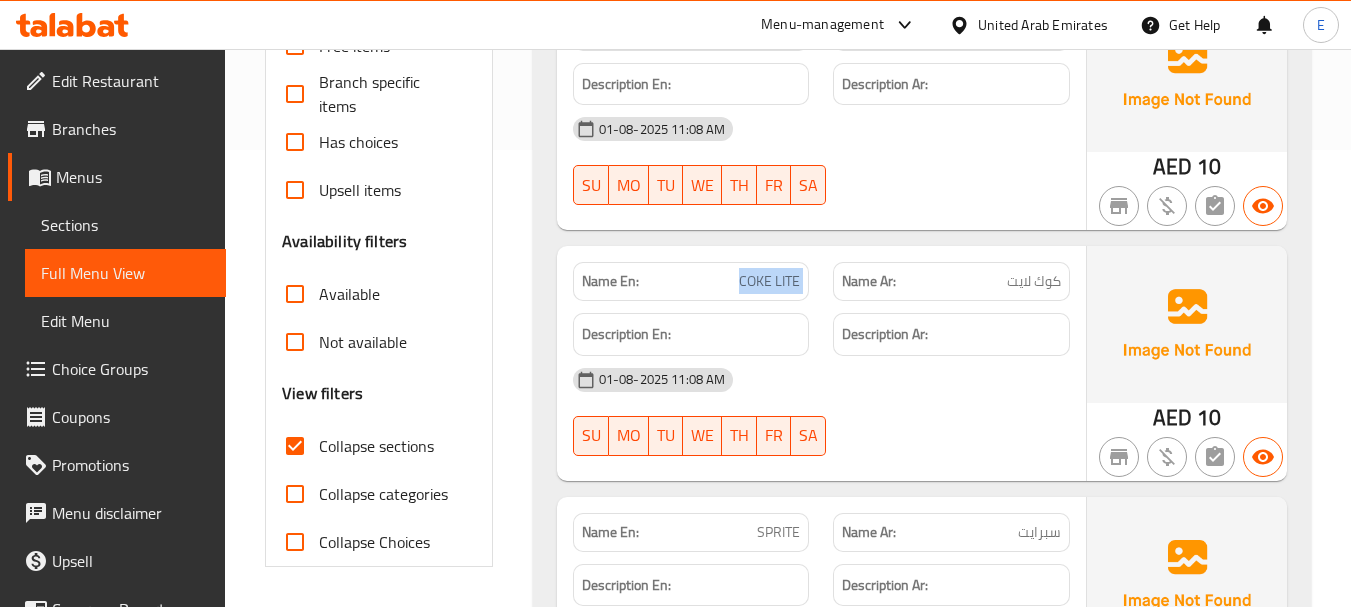 click on "COKE LITE" at bounding box center (769, 281) 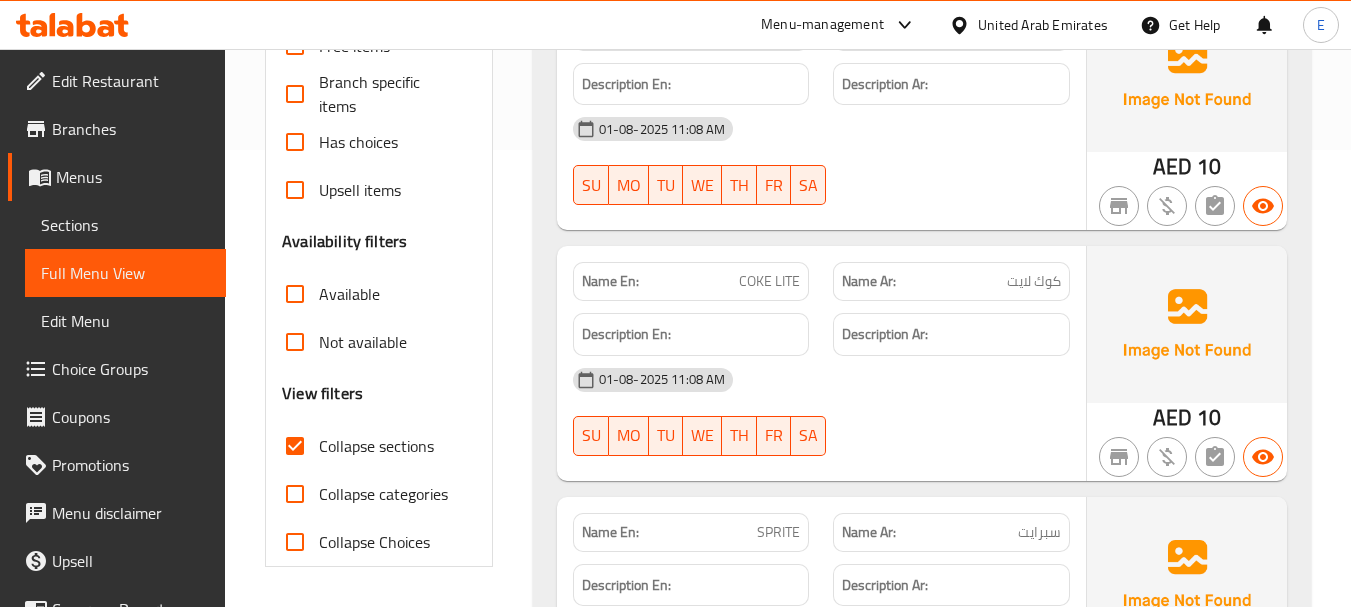 click on "كوك لايت" at bounding box center [1034, 281] 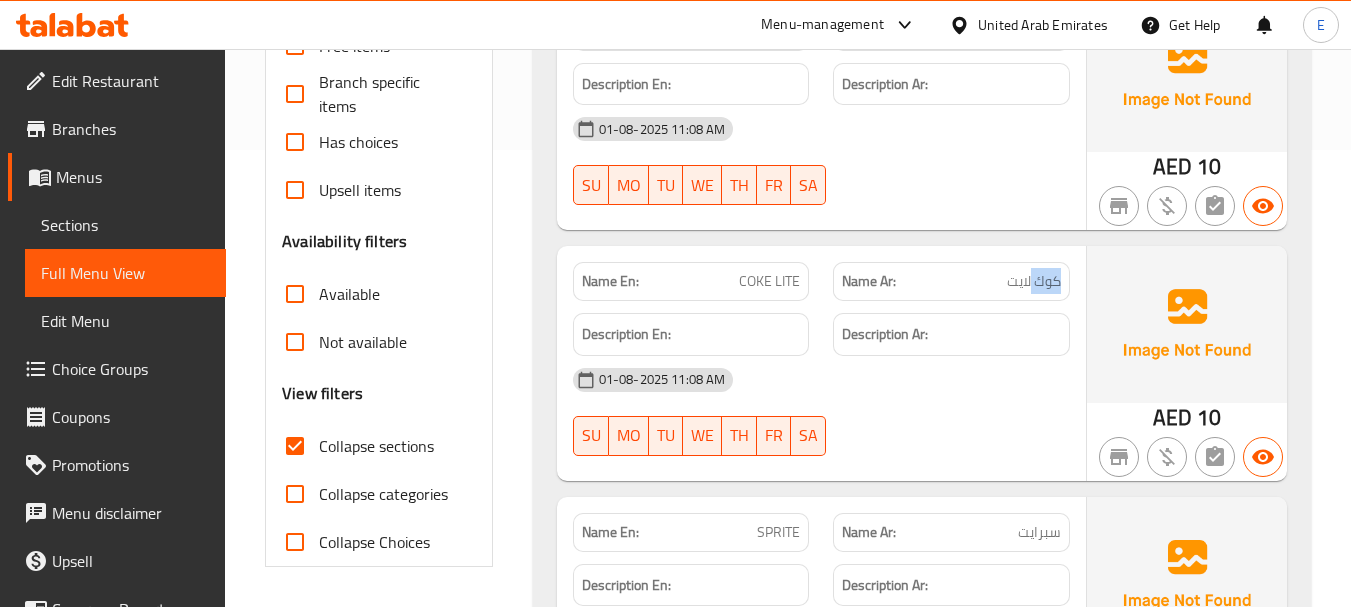 click on "كوك لايت" at bounding box center [1034, 281] 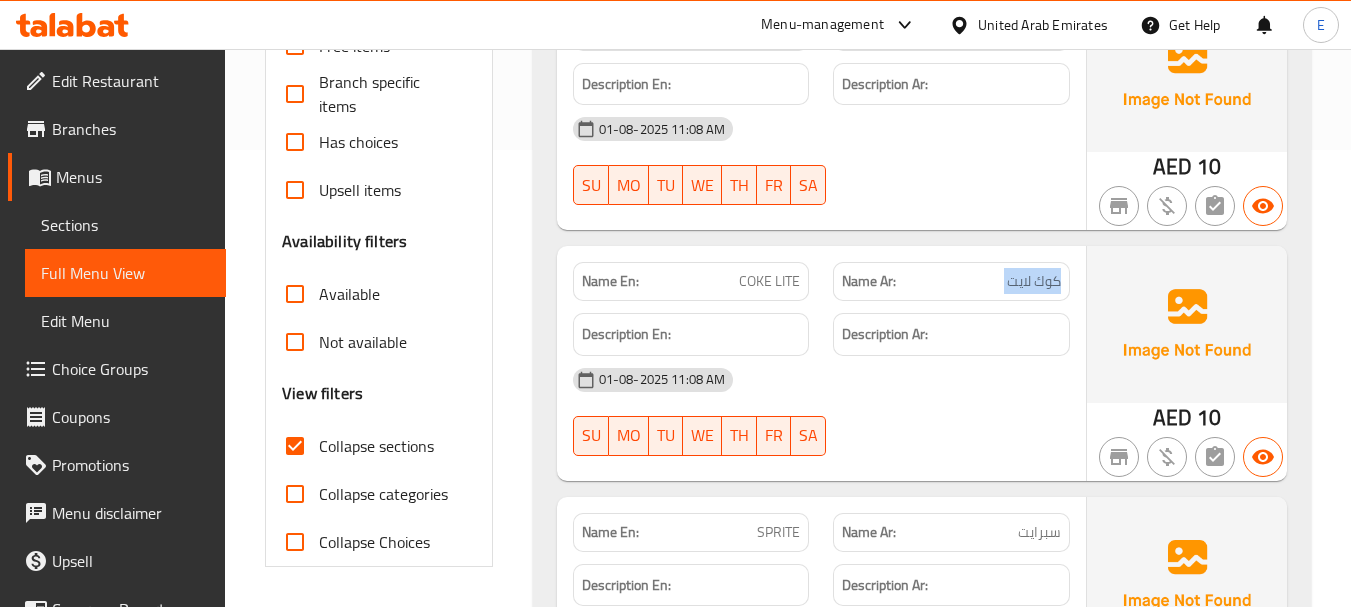 click on "كوك لايت" at bounding box center [1034, 281] 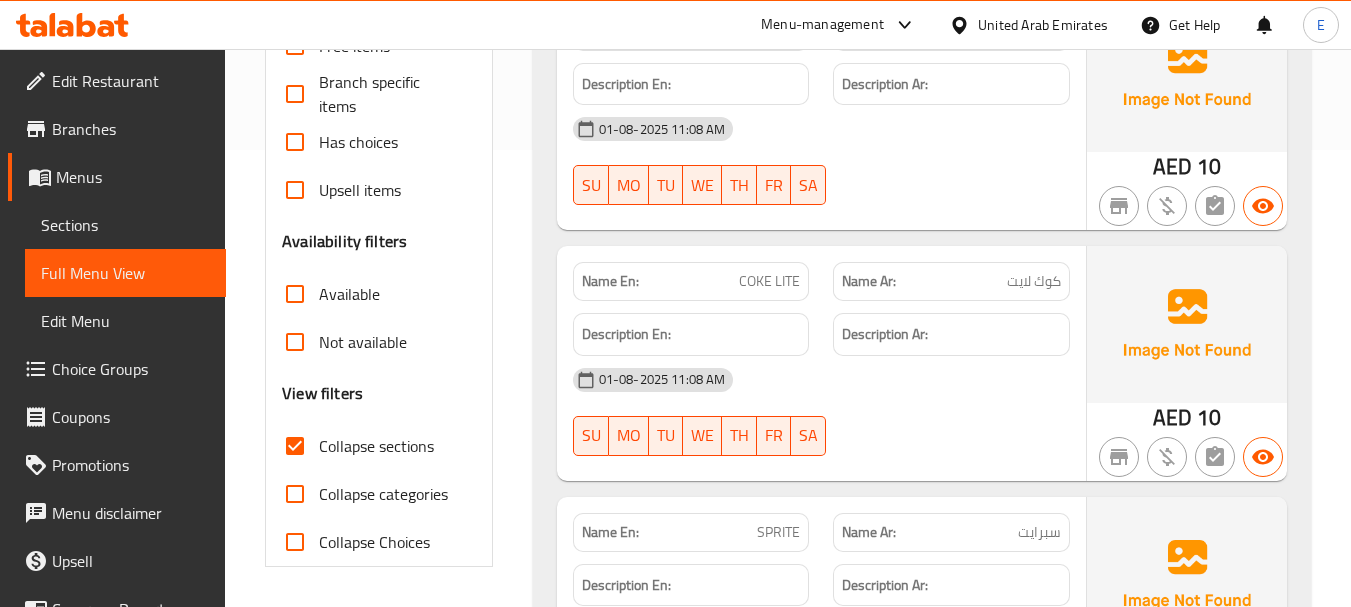 click on "COKE LITE" at bounding box center [769, 281] 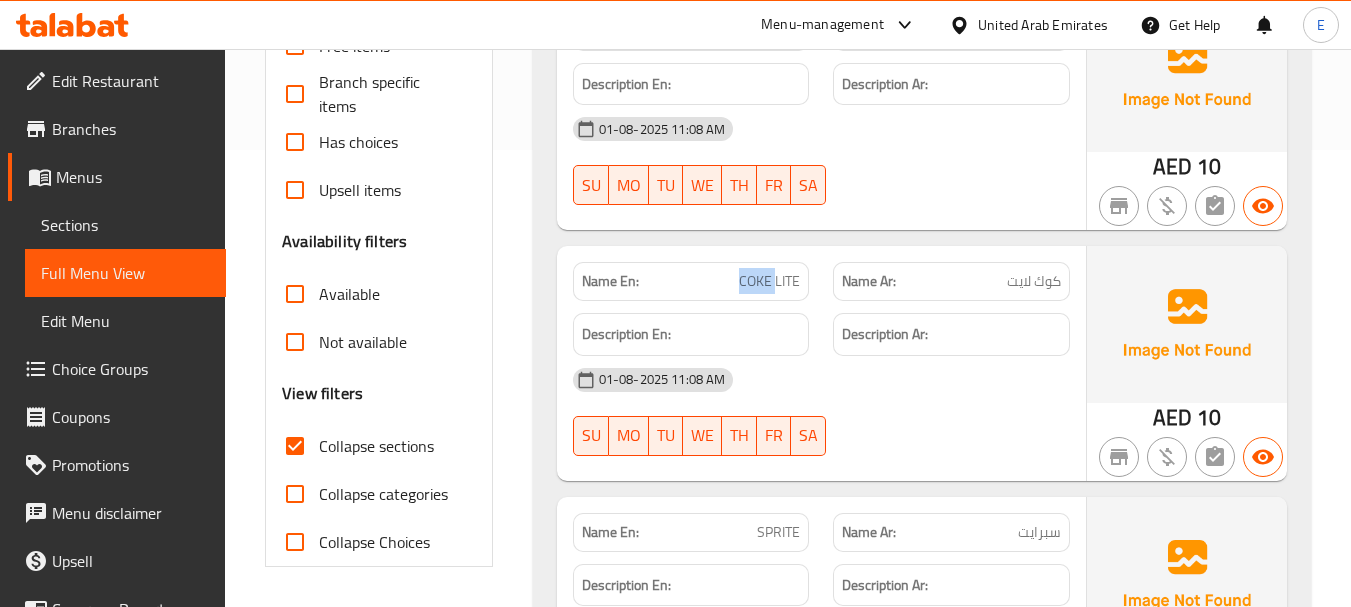 click on "COKE LITE" at bounding box center (769, 281) 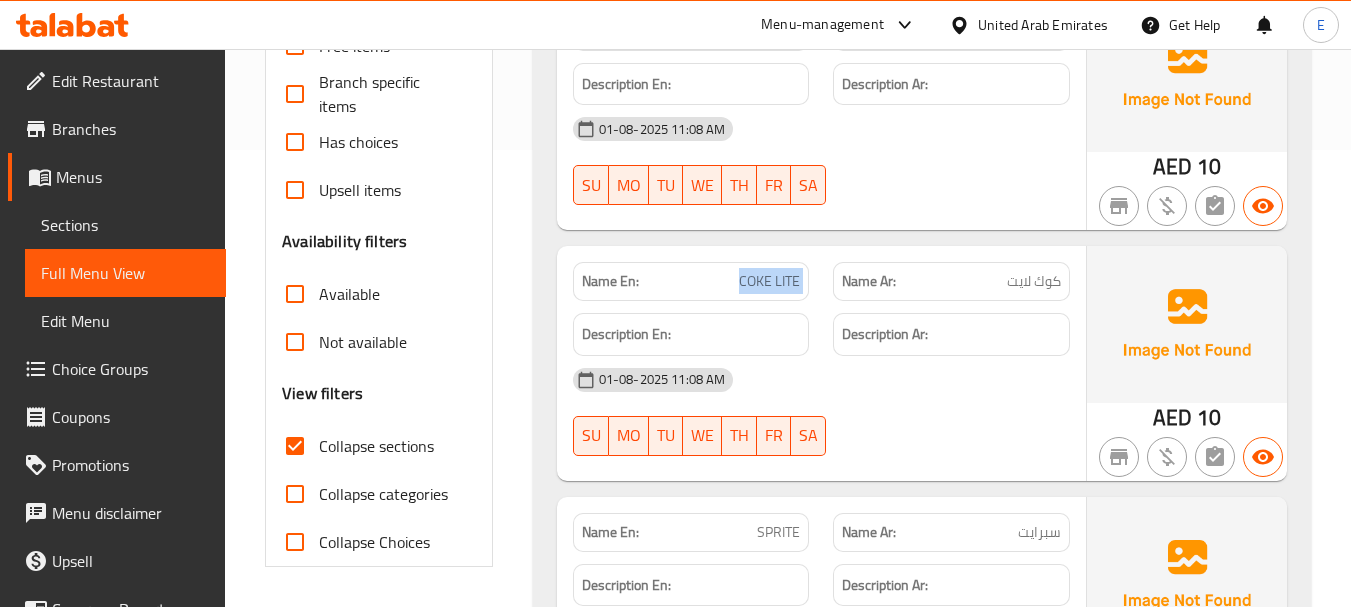 click on "COKE LITE" at bounding box center (769, 281) 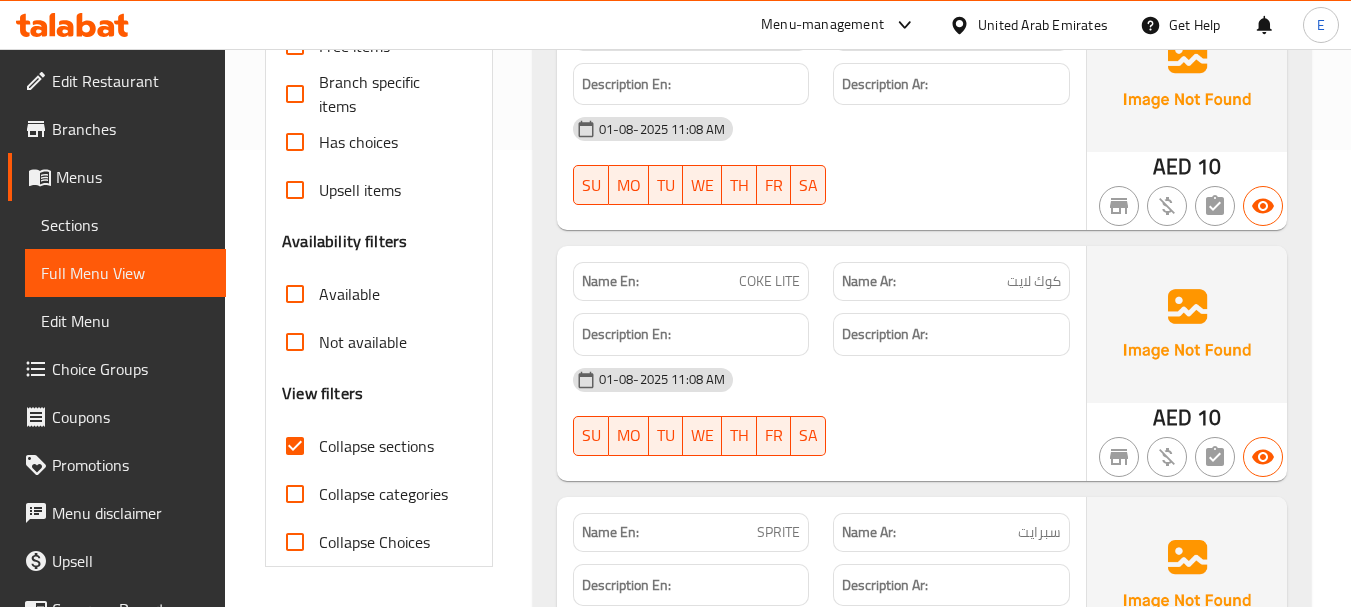 click on "01-08-2025 11:08 AM" at bounding box center [821, 380] 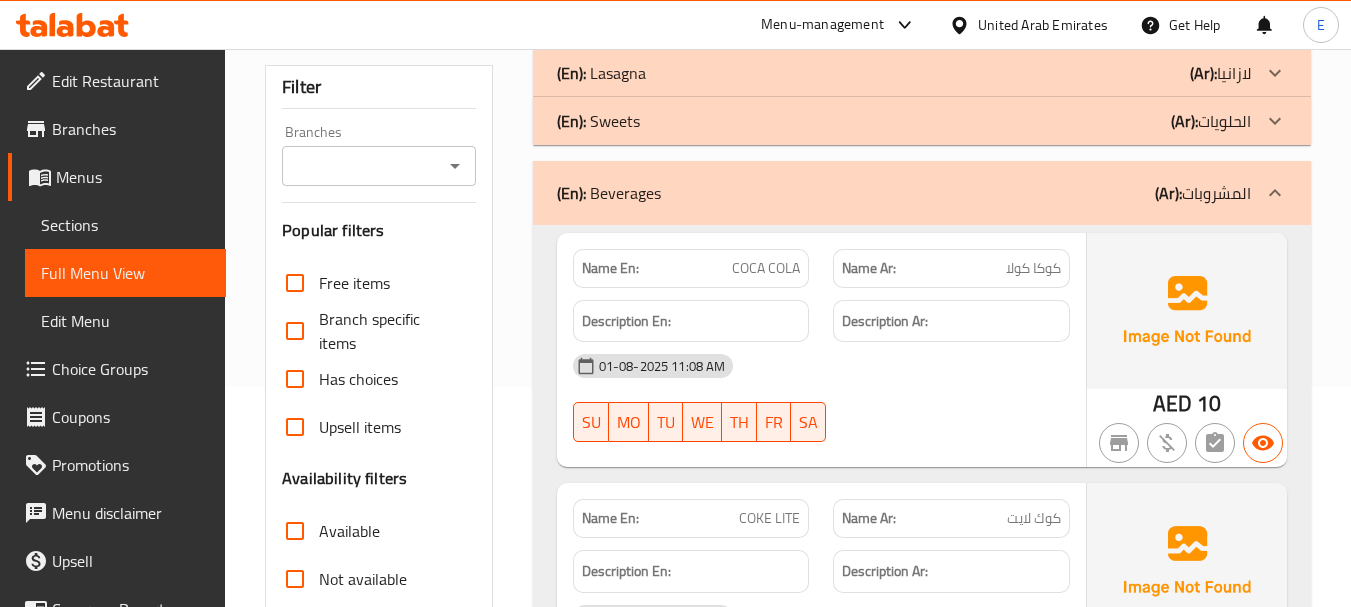scroll, scrollTop: 157, scrollLeft: 0, axis: vertical 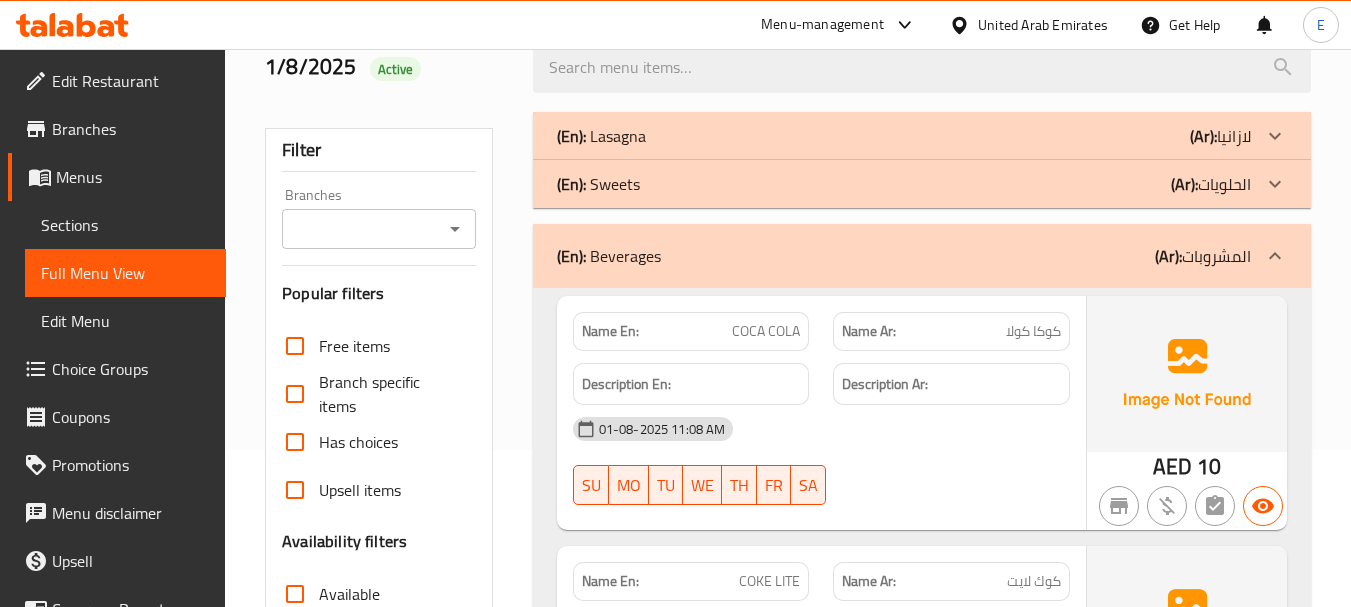 click on "كوكا كولا" at bounding box center (1033, 331) 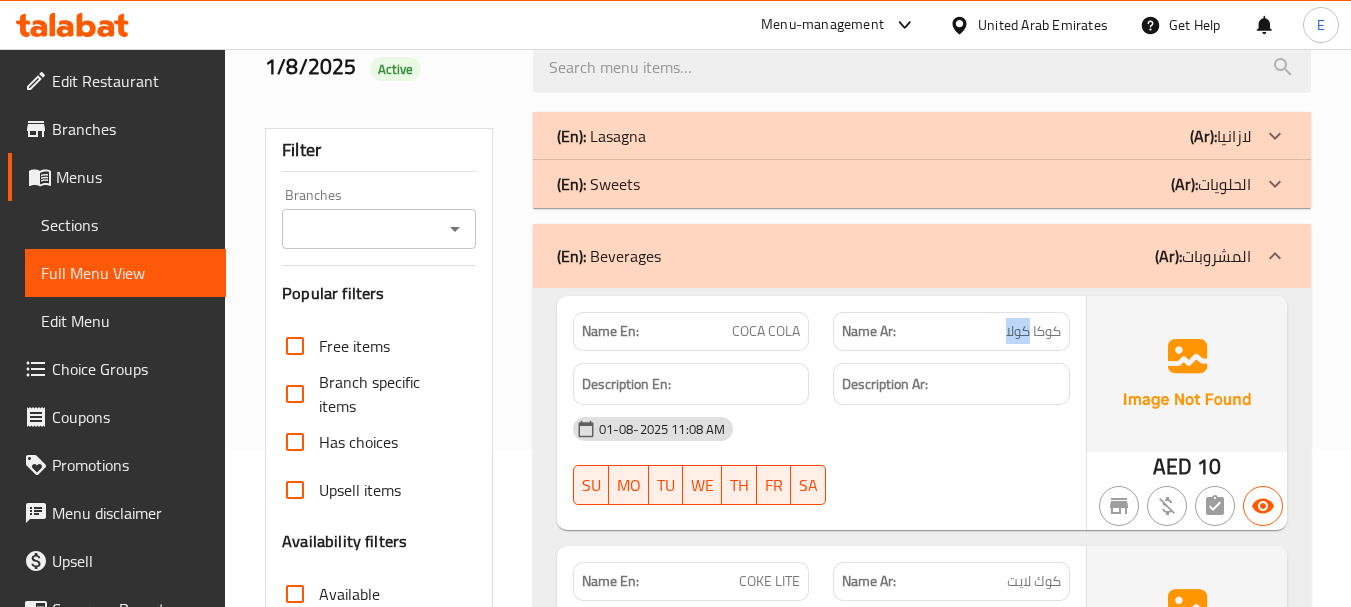 click on "كوكا كولا" at bounding box center [1033, 331] 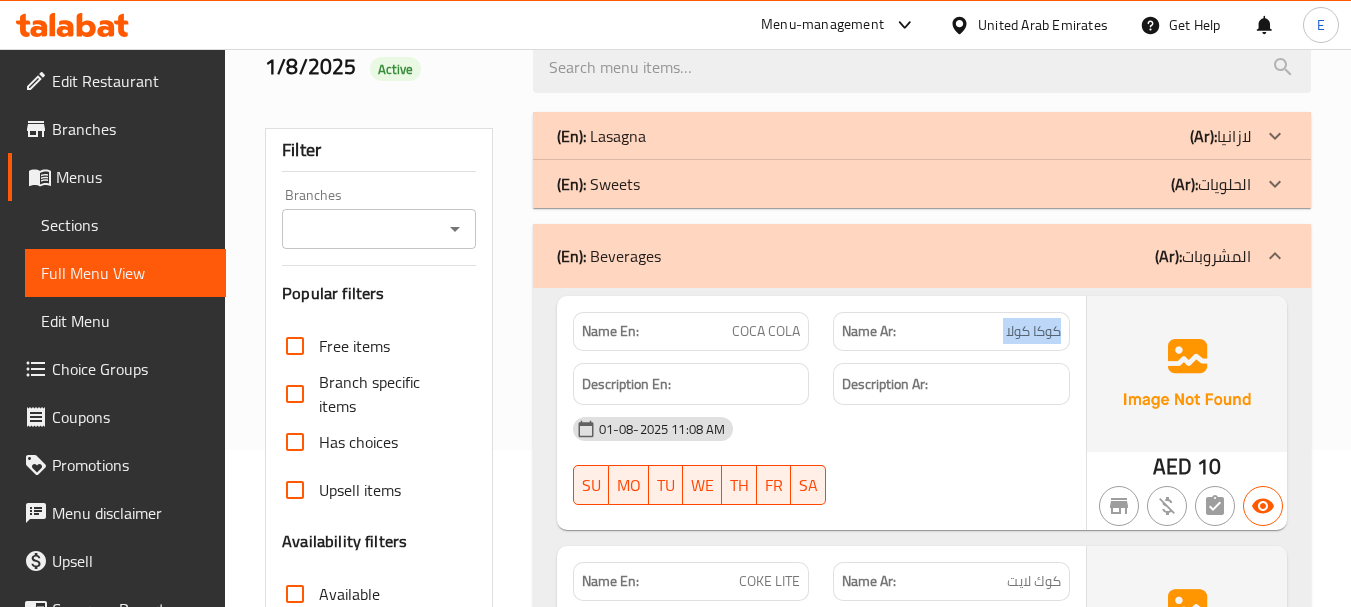 click on "كوكا كولا" at bounding box center [1033, 331] 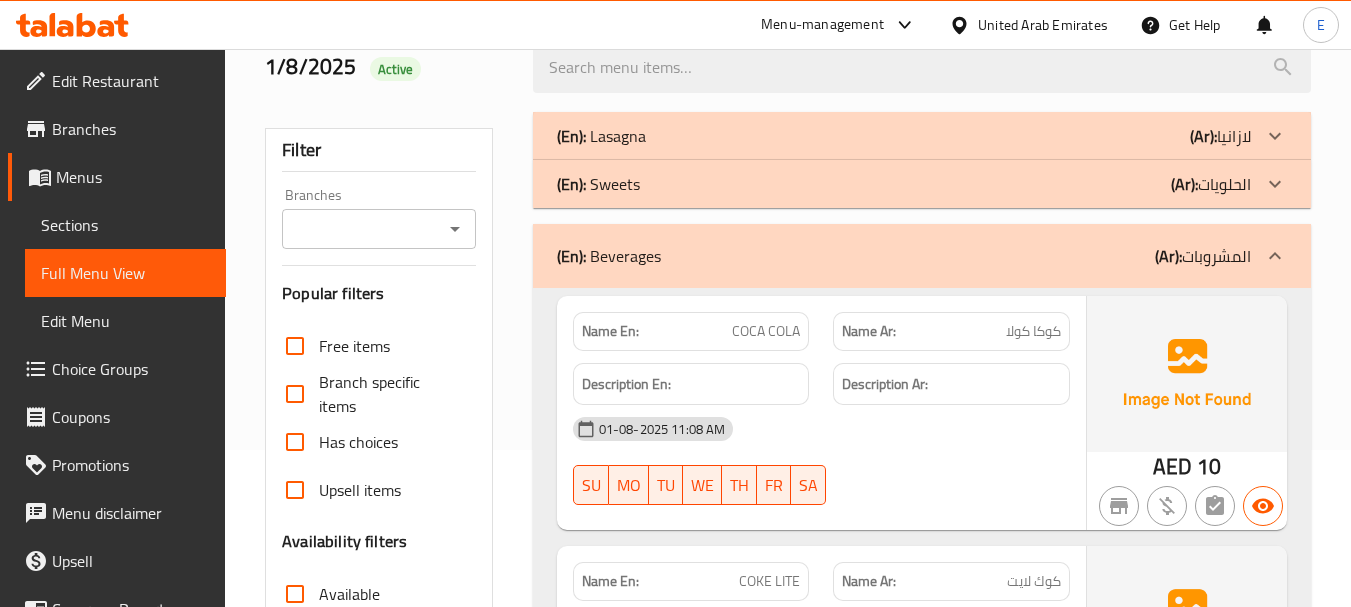 click on "COCA COLA" at bounding box center [766, 331] 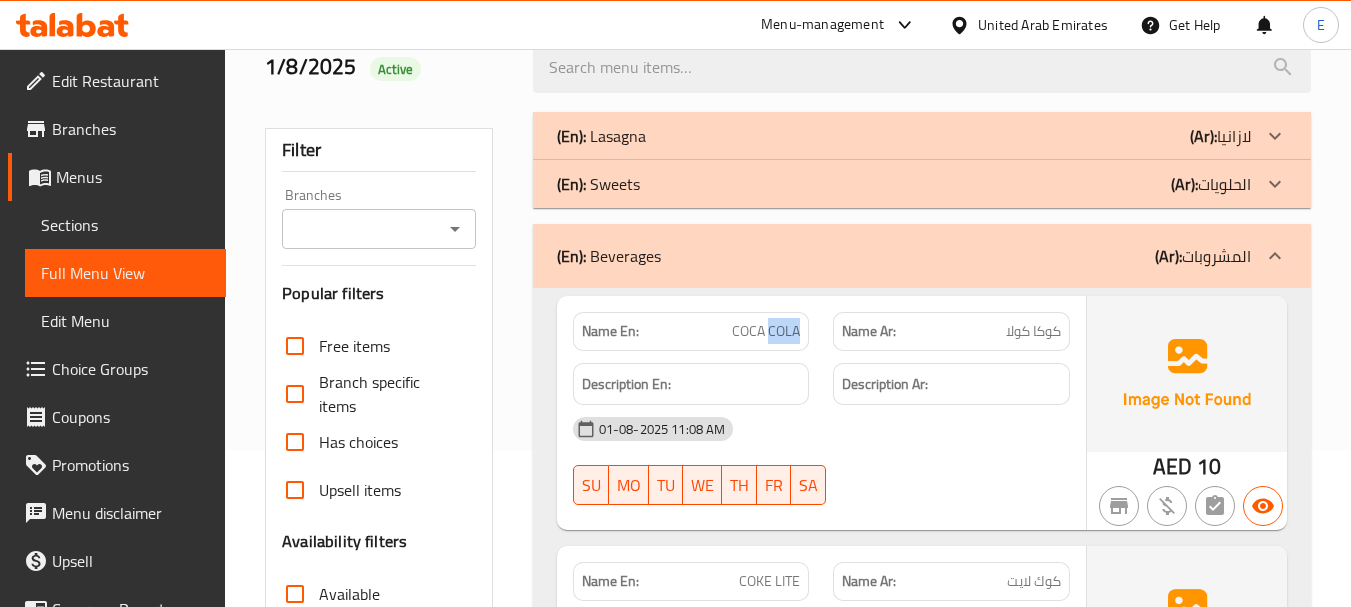 click on "COCA COLA" at bounding box center [766, 331] 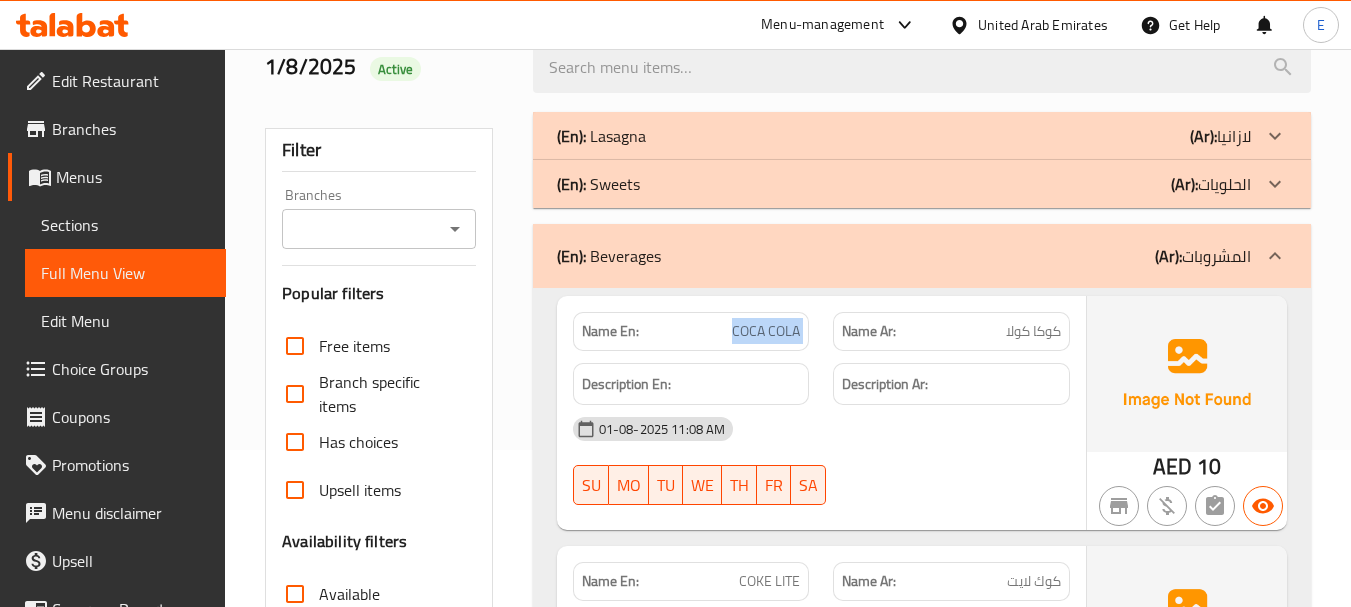click on "COCA COLA" at bounding box center [766, 331] 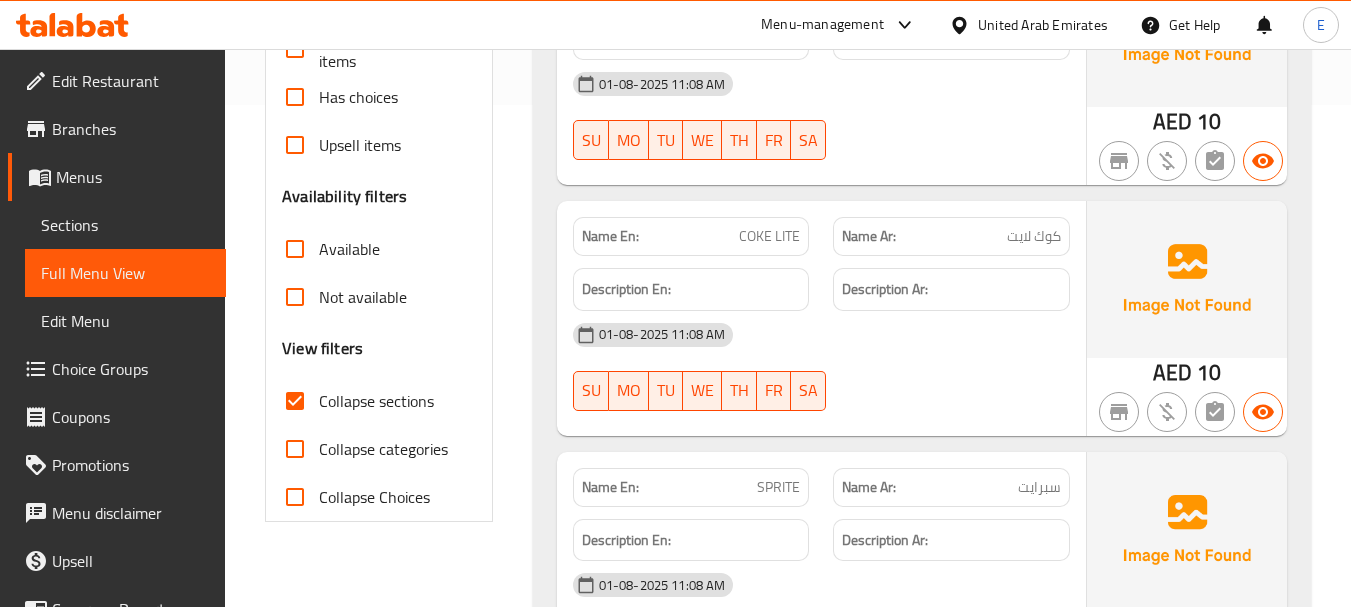 scroll, scrollTop: 557, scrollLeft: 0, axis: vertical 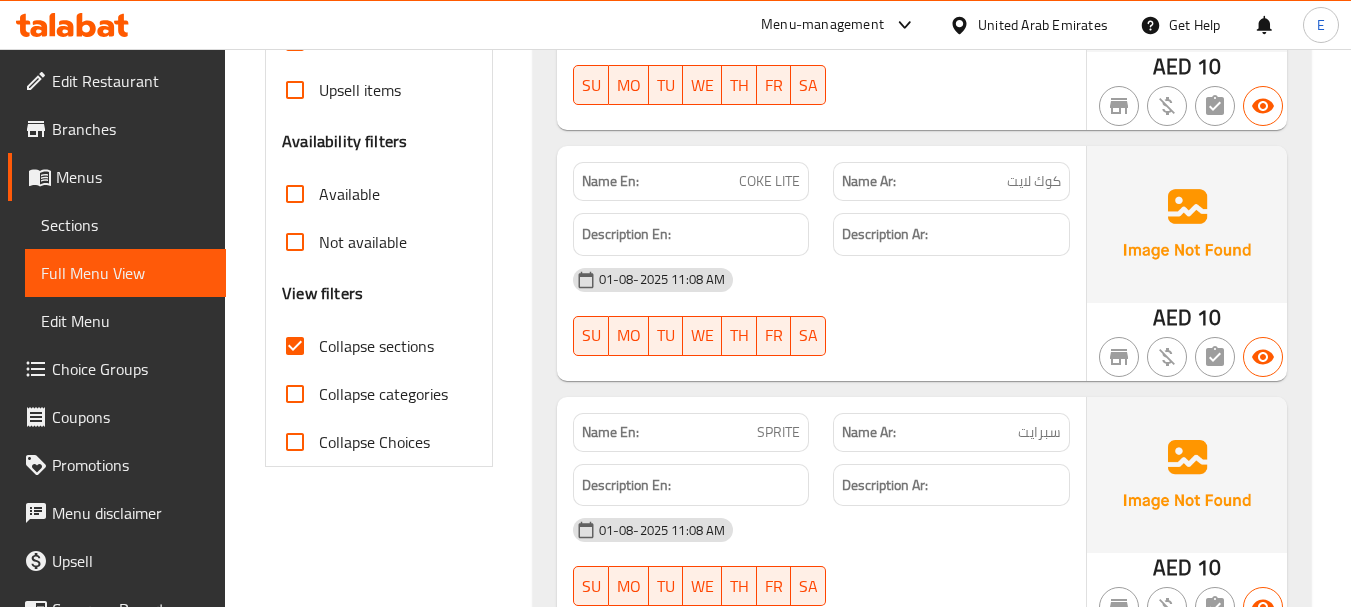 click on "COKE LITE" at bounding box center (769, 181) 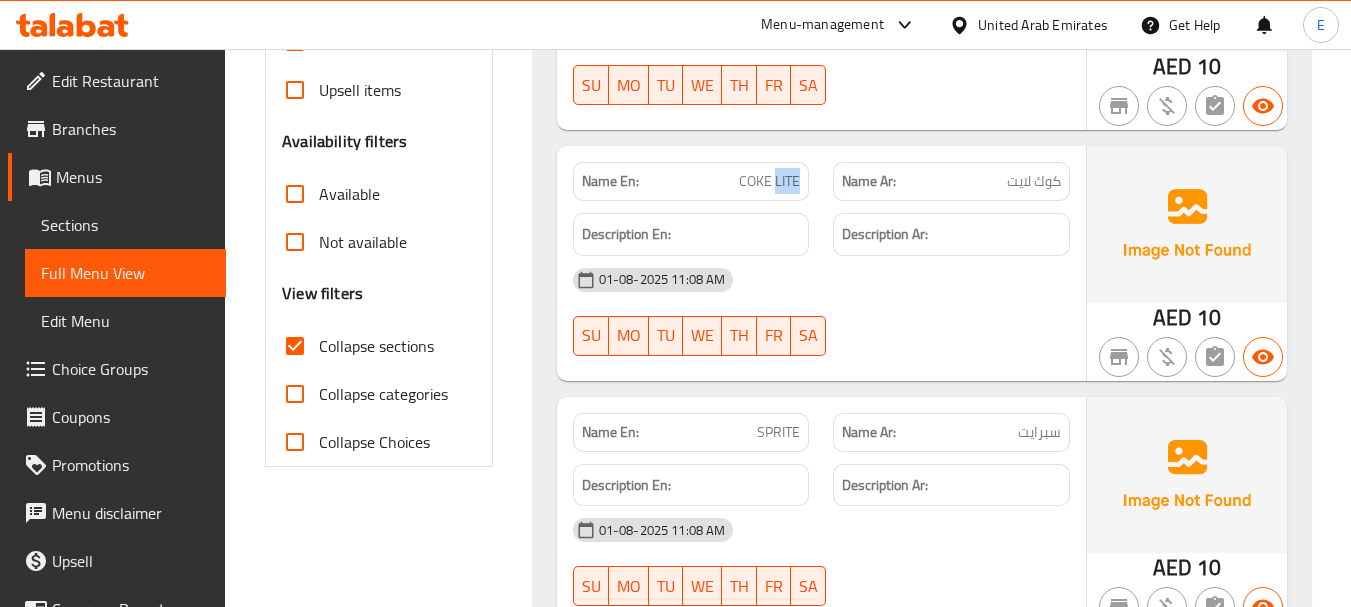 click on "COKE LITE" at bounding box center [769, 181] 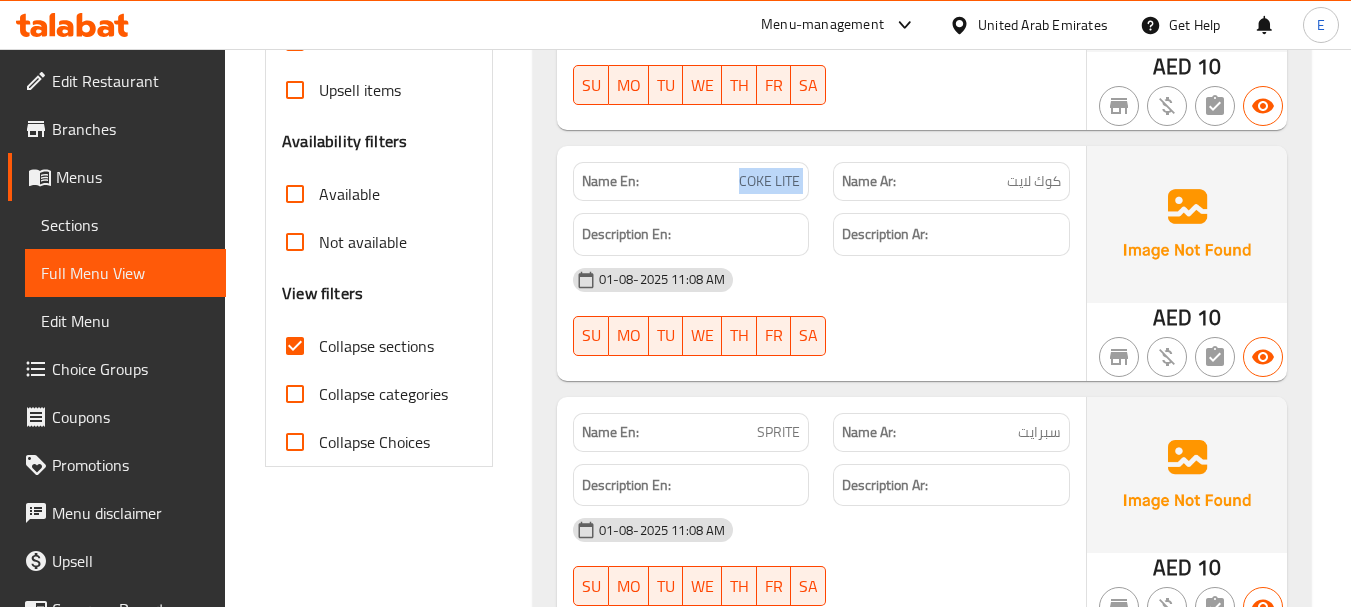 click on "COKE LITE" at bounding box center (769, 181) 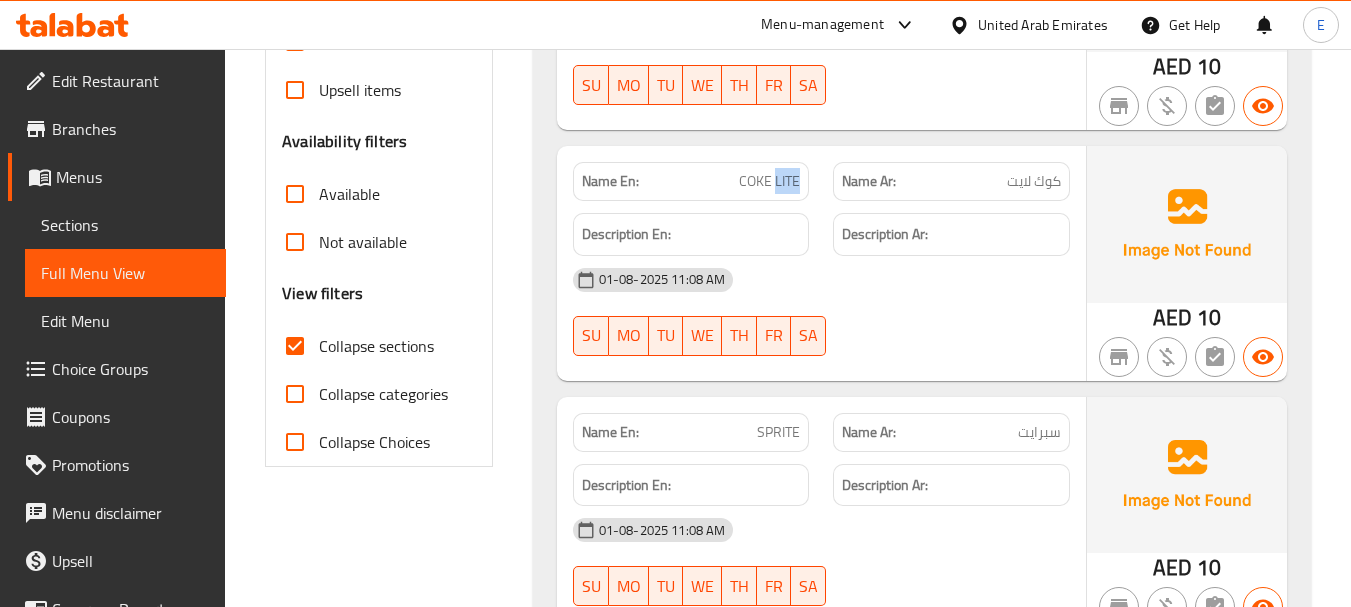 click on "COKE LITE" at bounding box center [769, 181] 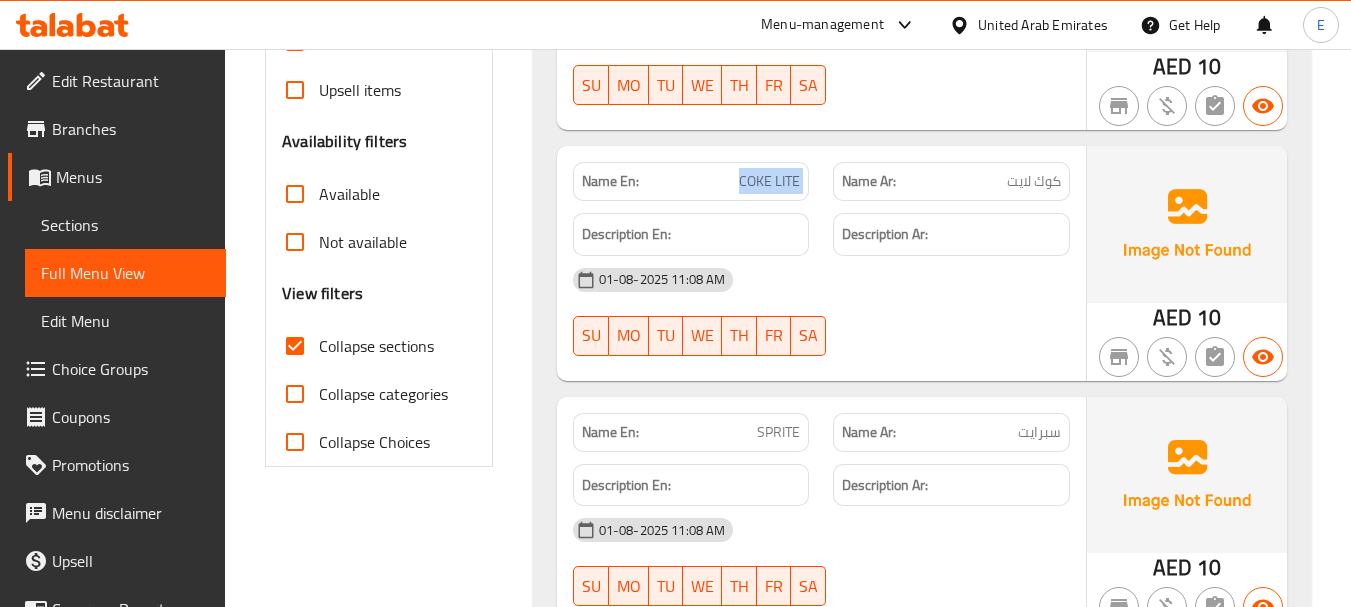 click on "COKE LITE" at bounding box center (769, 181) 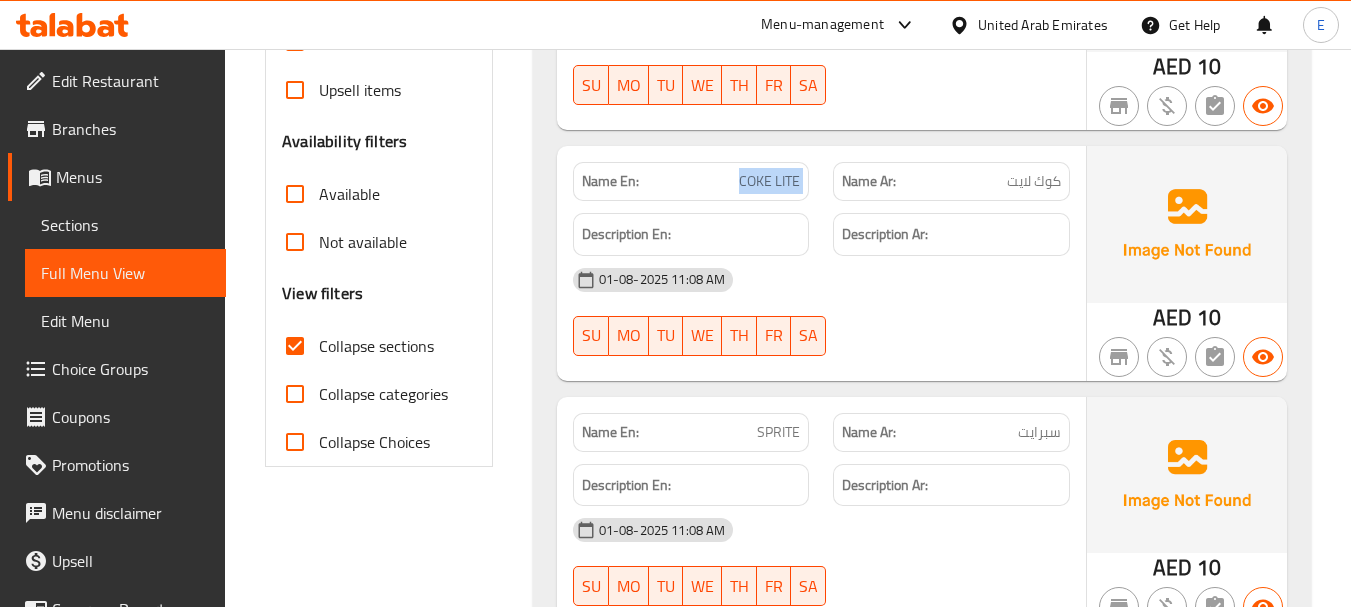 click on "Filter Branches Branches Popular filters Free items Branch specific items Has choices Upsell items Availability filters Available Not available View filters Collapse sections Collapse categories Collapse Choices" at bounding box center (386, 441) 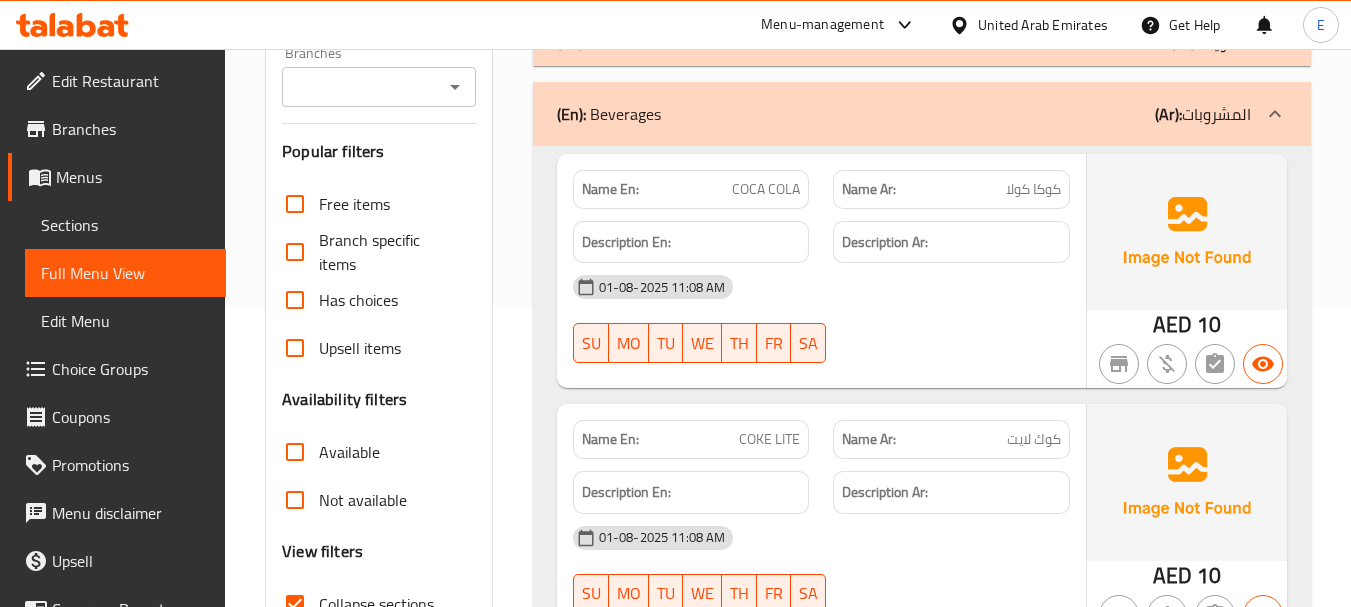 scroll, scrollTop: 300, scrollLeft: 0, axis: vertical 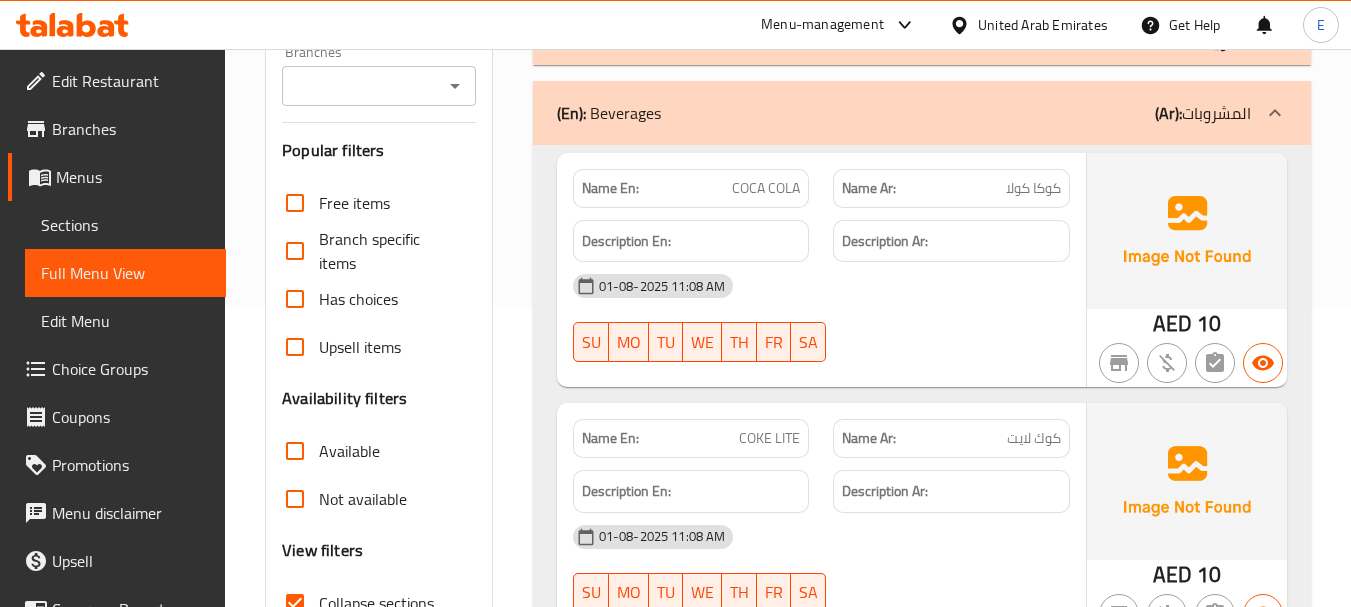 click on "01-08-2025 11:08 AM SU MO TU WE TH FR SA" at bounding box center [821, 318] 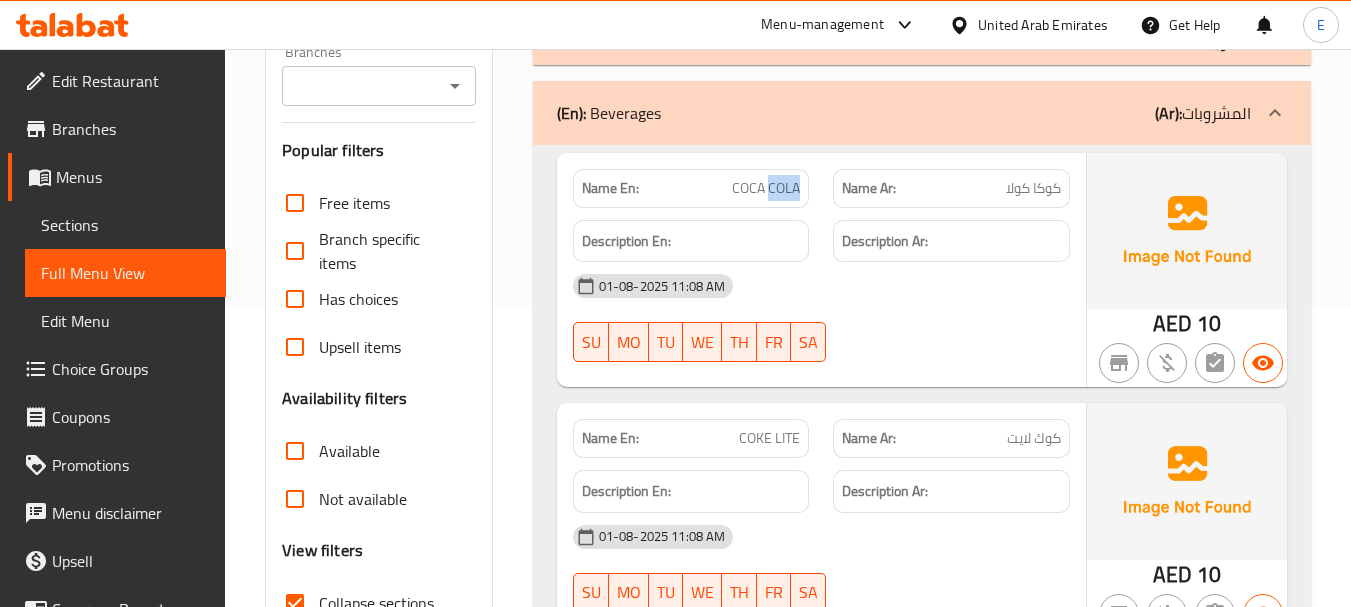 click on "Name En: COCA COLA" at bounding box center (691, 188) 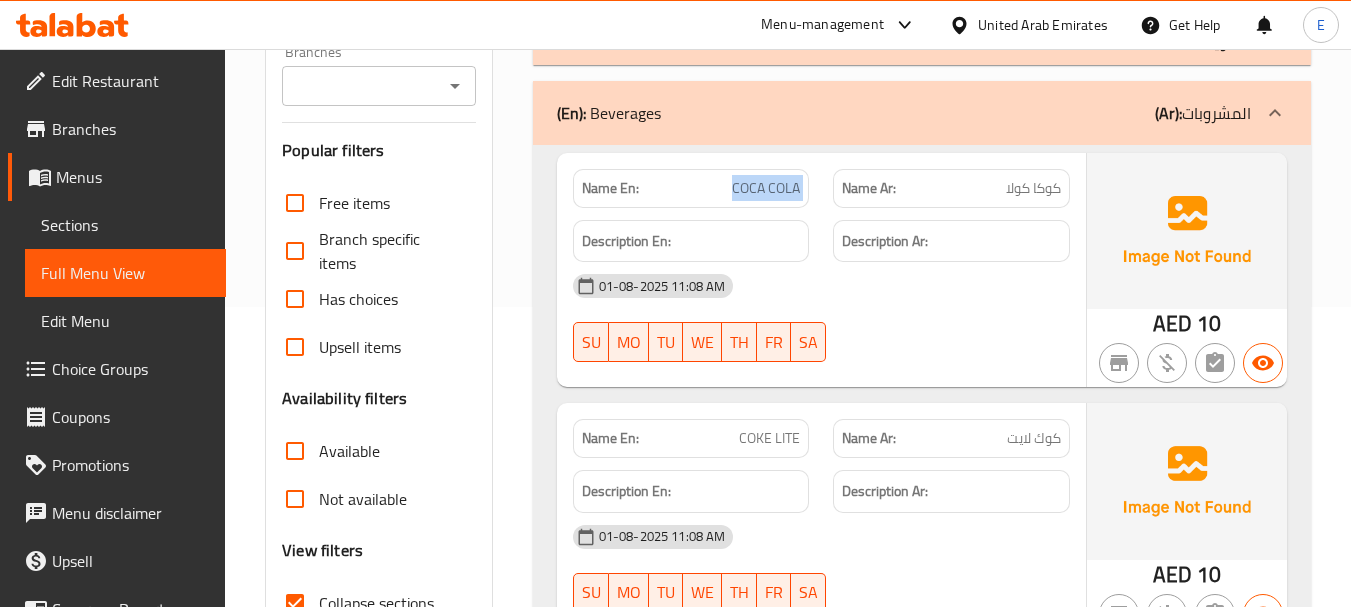 click on "Name En: COCA COLA" at bounding box center [691, 188] 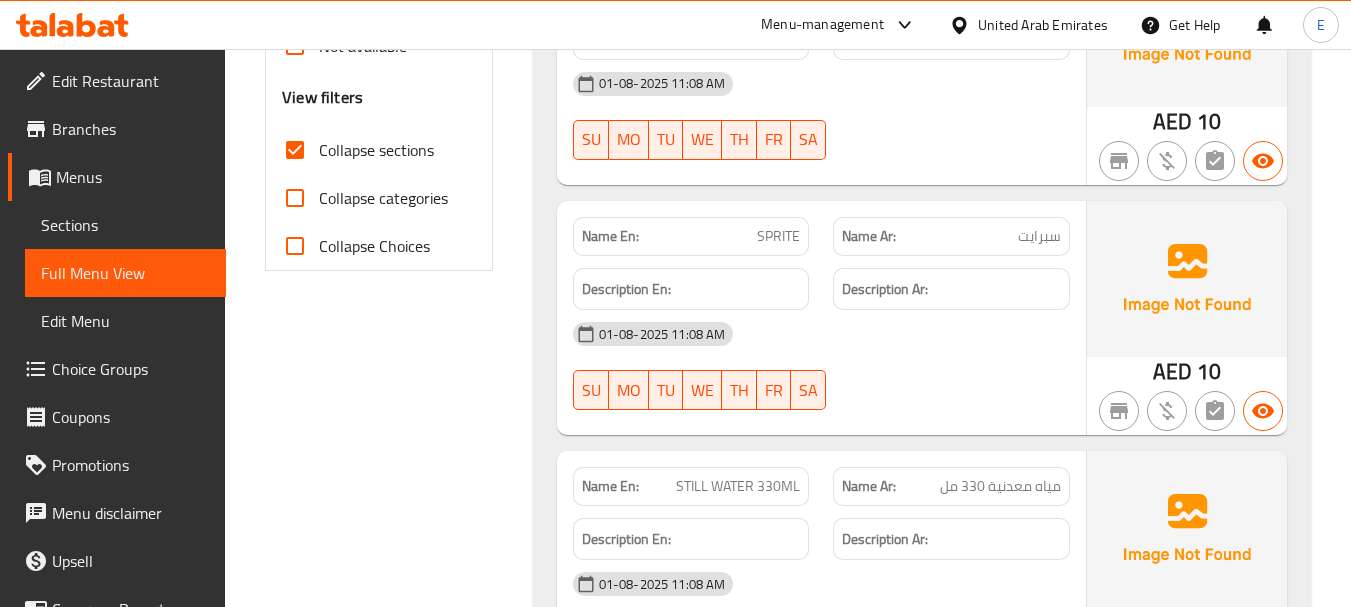 scroll, scrollTop: 800, scrollLeft: 0, axis: vertical 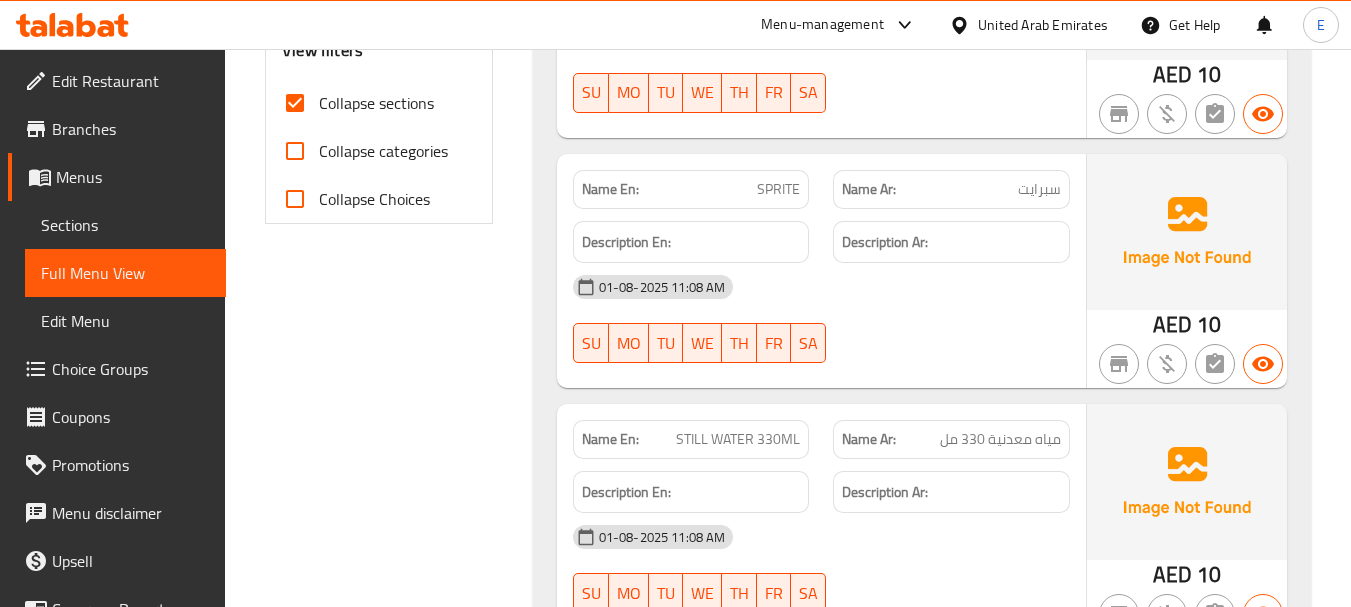 click on "SPRITE" at bounding box center (778, 189) 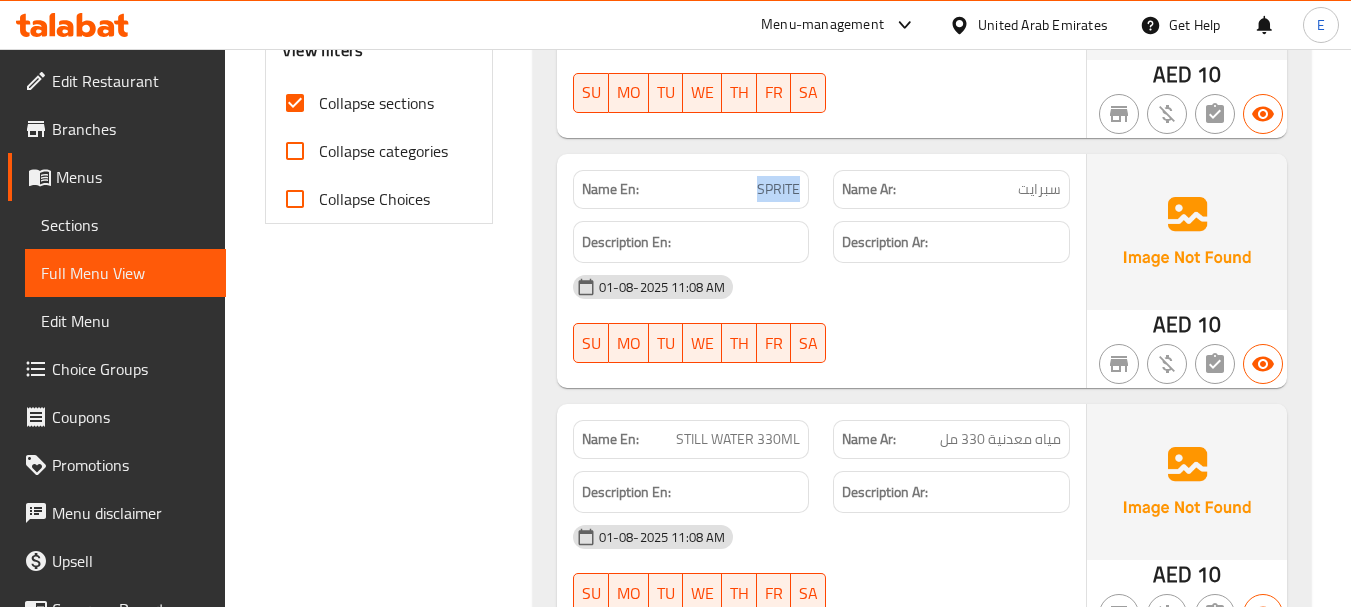 click on "SPRITE" at bounding box center [778, 189] 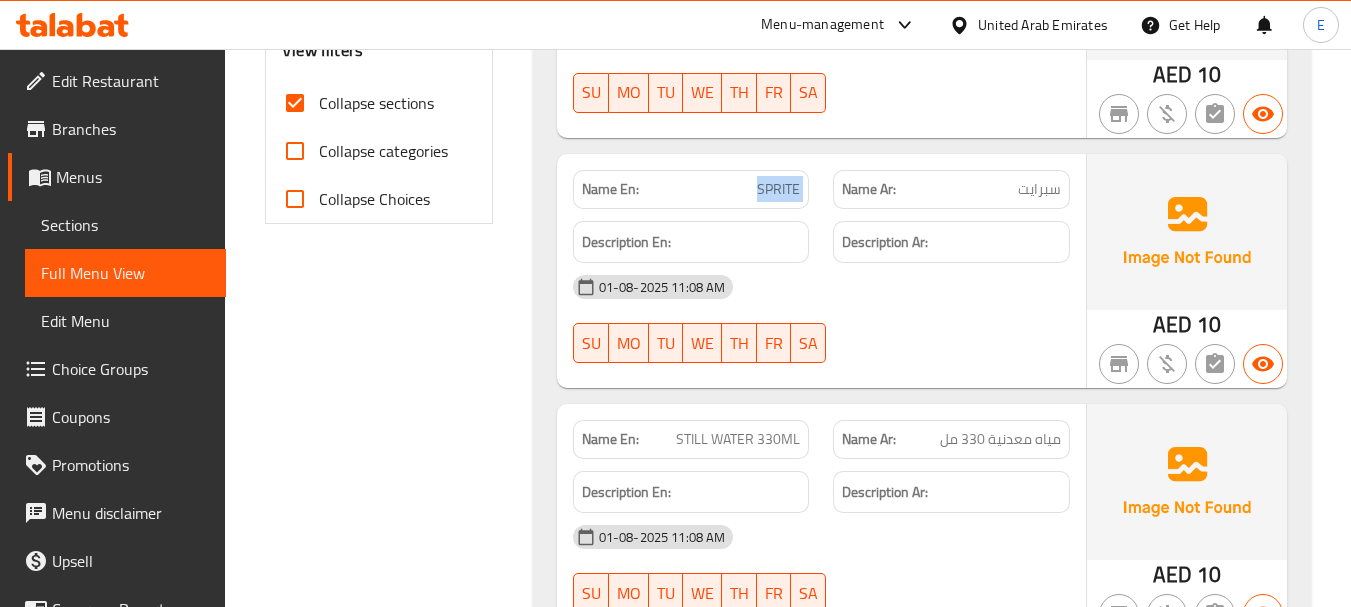 click on "SPRITE" at bounding box center (778, 189) 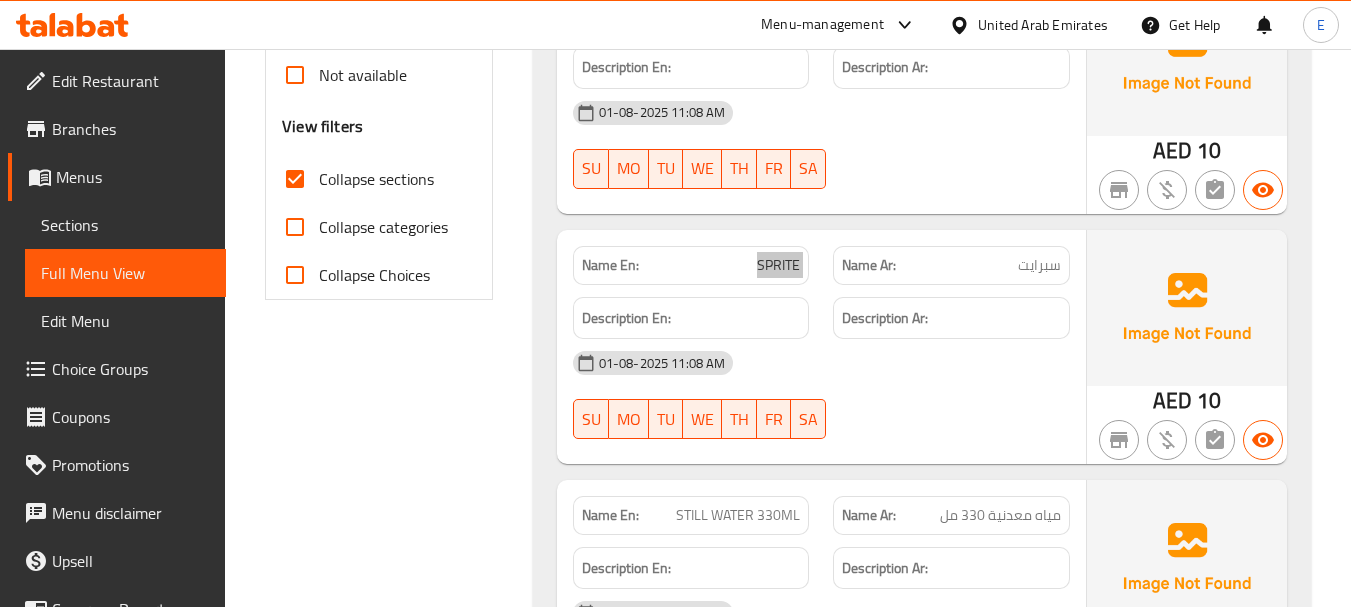 scroll, scrollTop: 600, scrollLeft: 0, axis: vertical 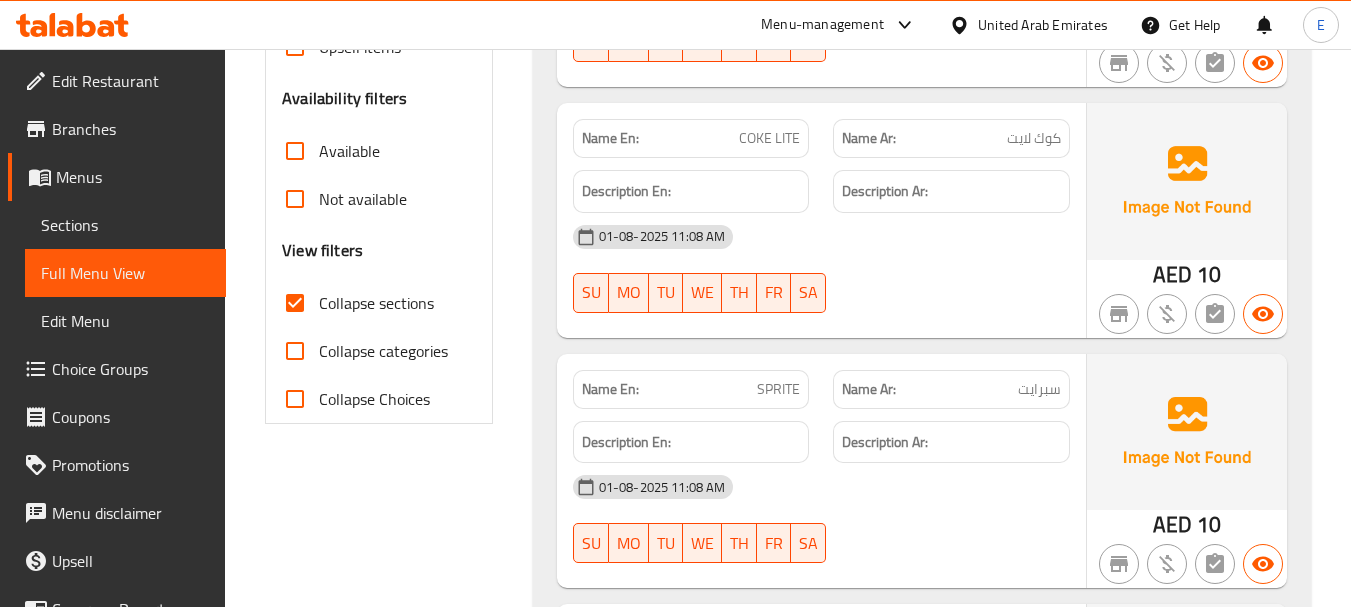 click on "كوك لايت" at bounding box center [1034, 138] 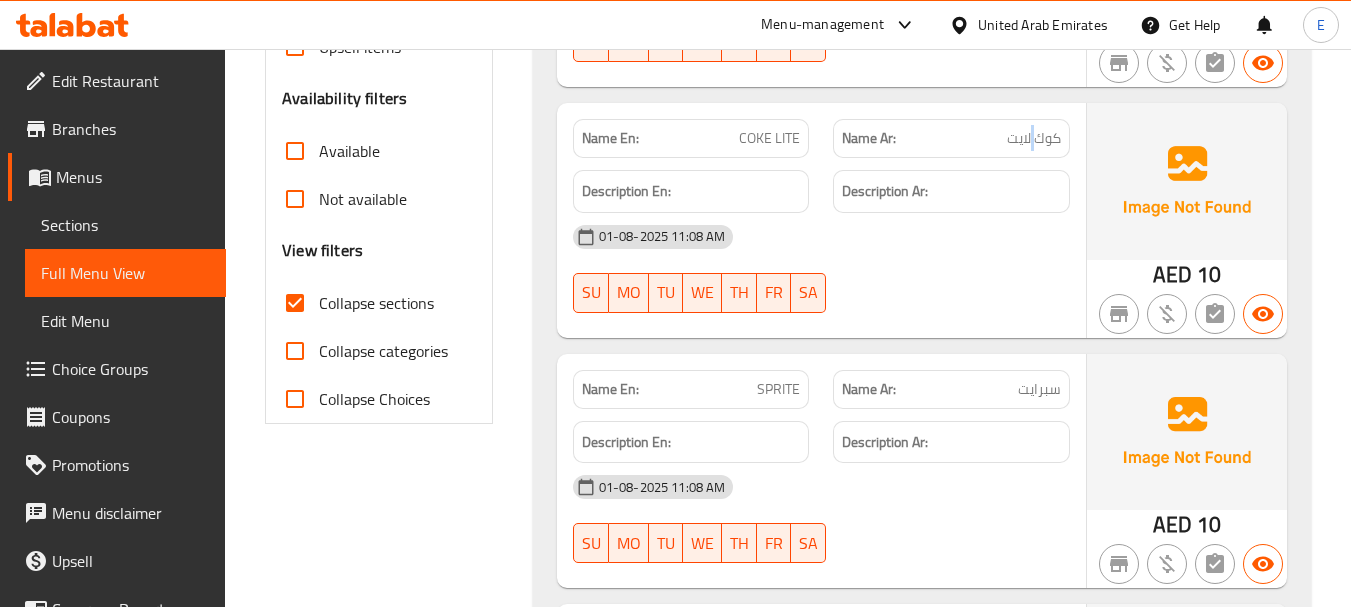 click on "كوك لايت" at bounding box center [1034, 138] 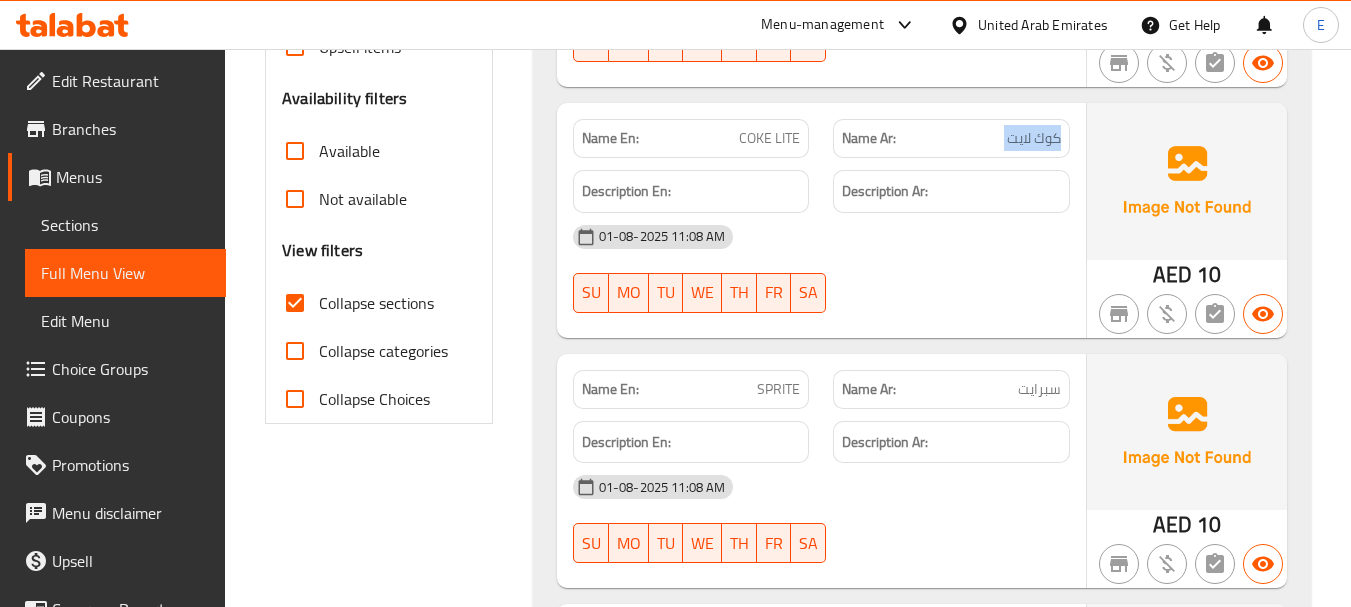 click on "كوك لايت" at bounding box center (1034, 138) 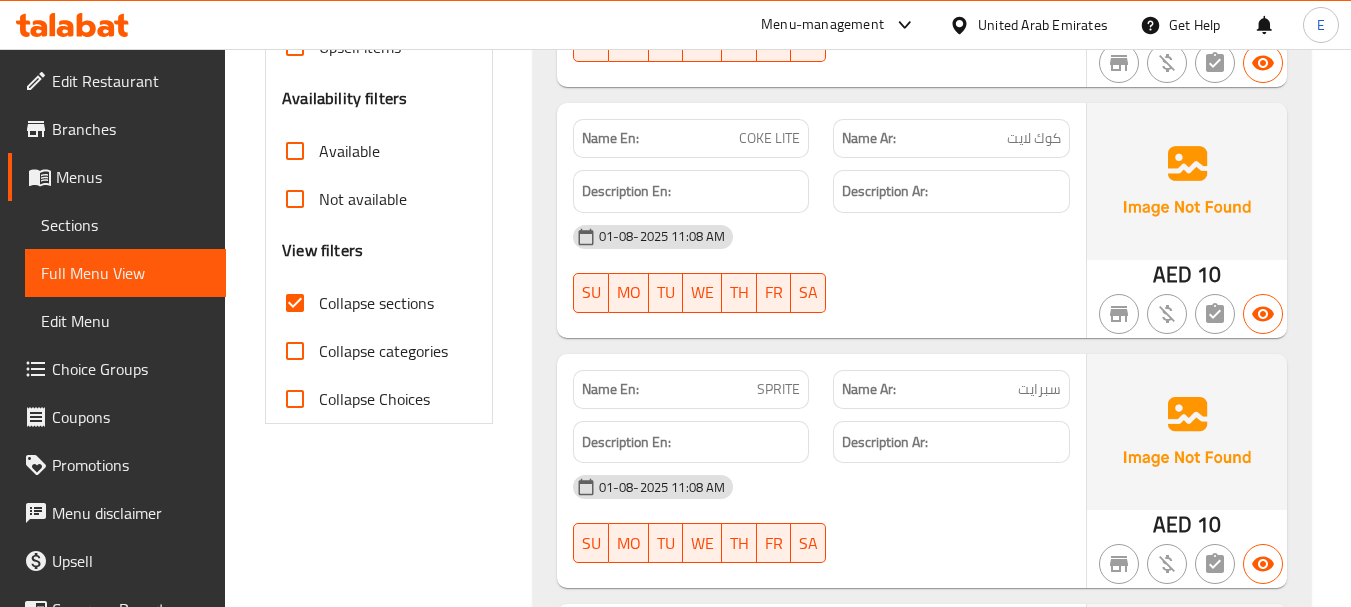 click on "COKE LITE" at bounding box center (769, 138) 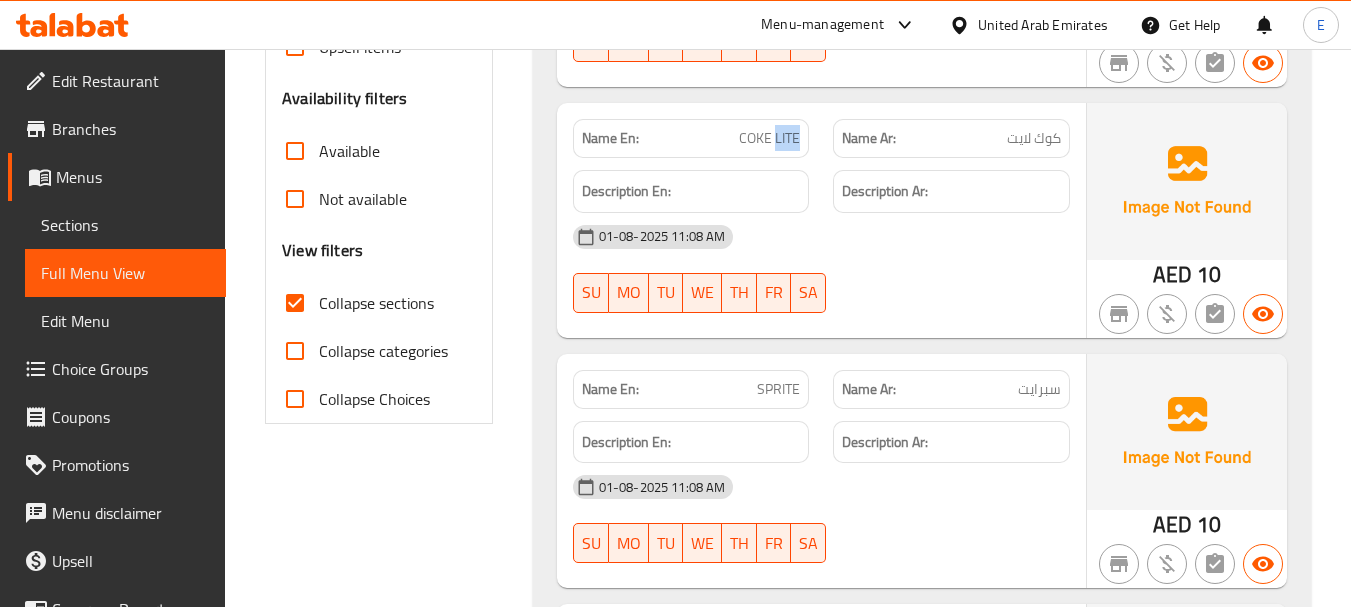click on "COKE LITE" at bounding box center (769, 138) 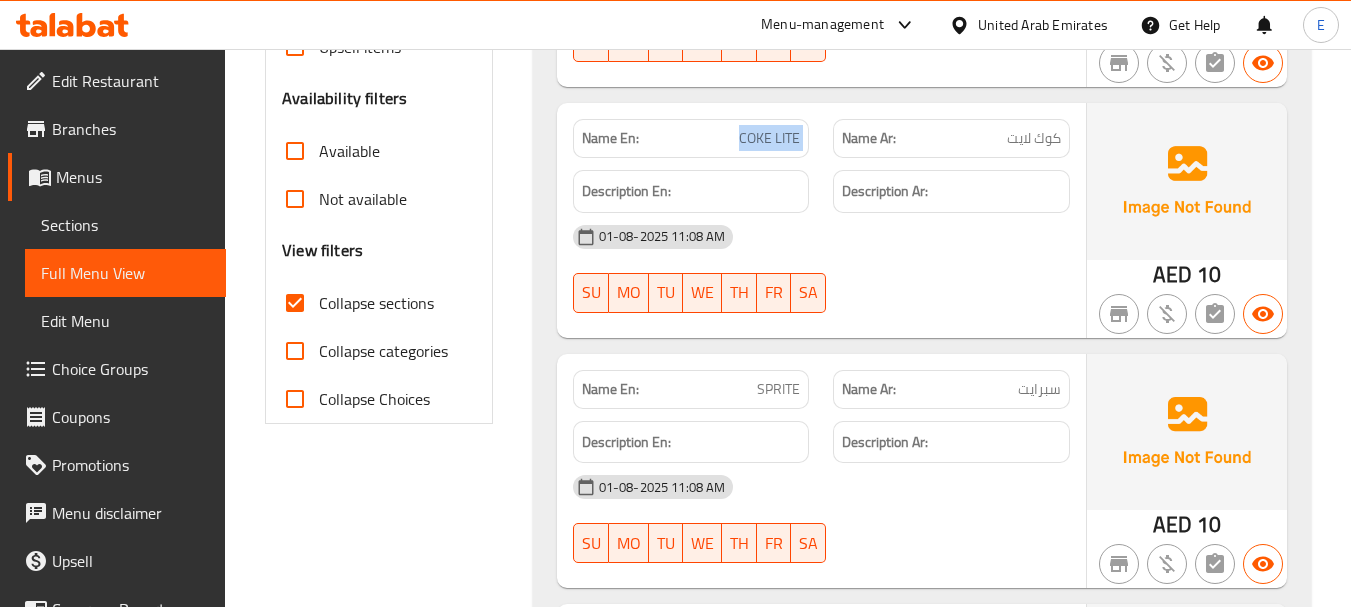 click on "COKE LITE" at bounding box center [769, 138] 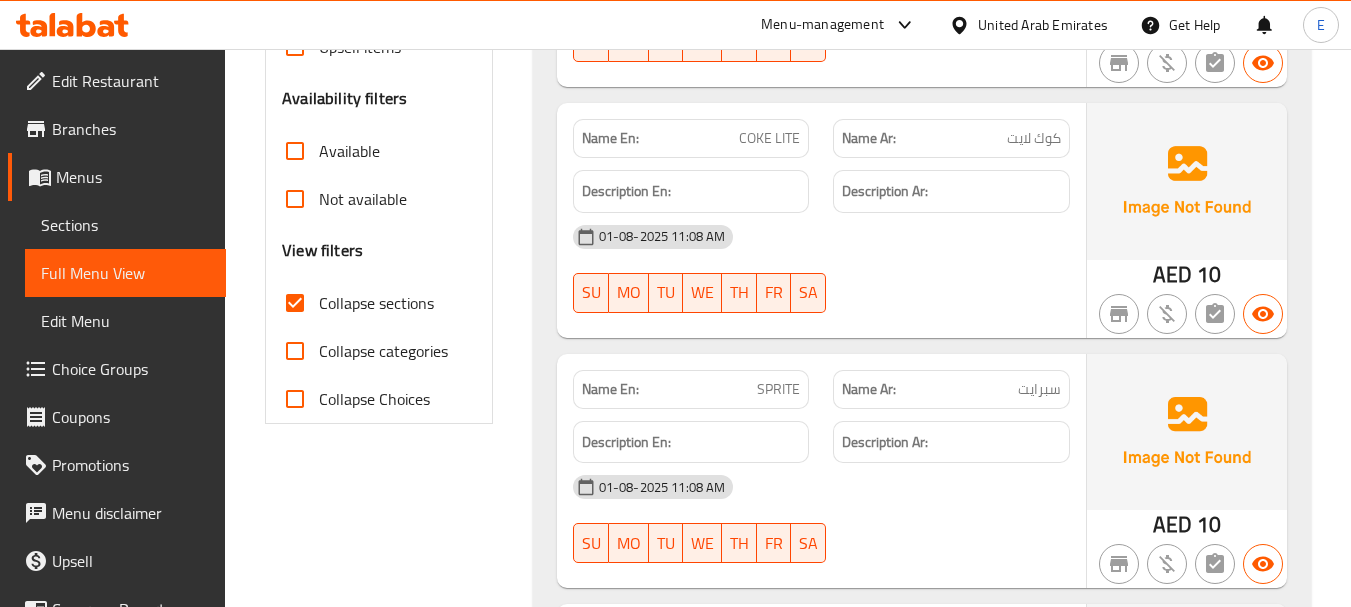 click on "Name Ar: كوك لايت" at bounding box center [951, 138] 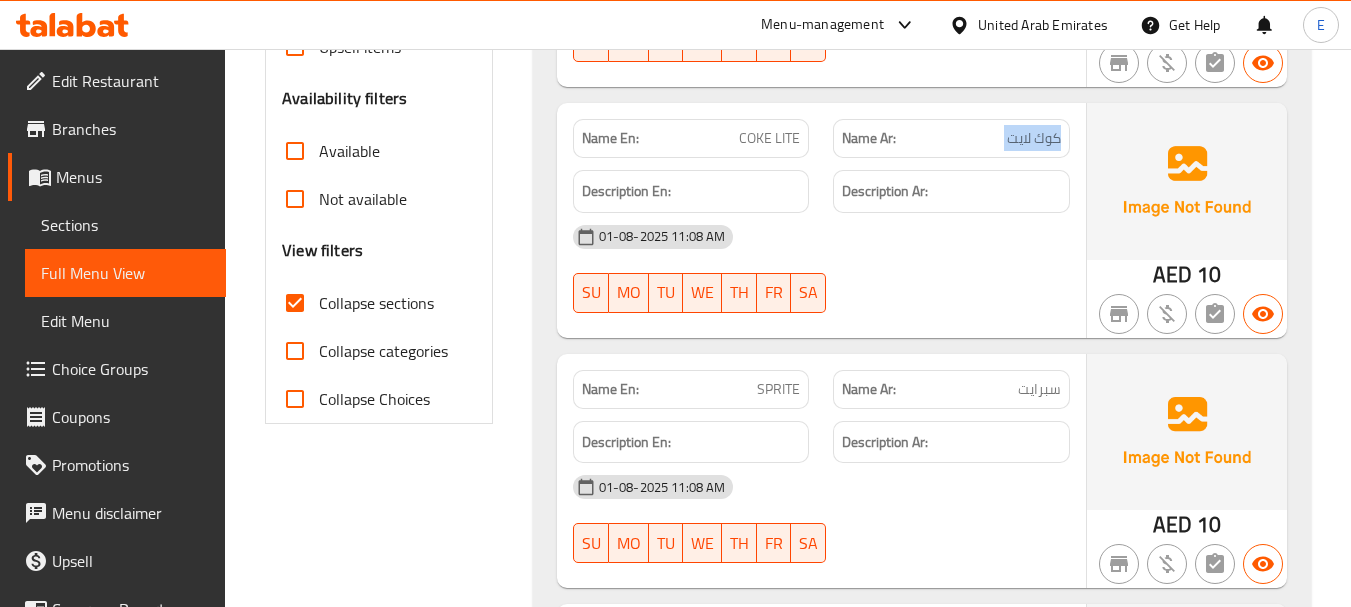 click on "Name Ar: كوك لايت" at bounding box center [951, 138] 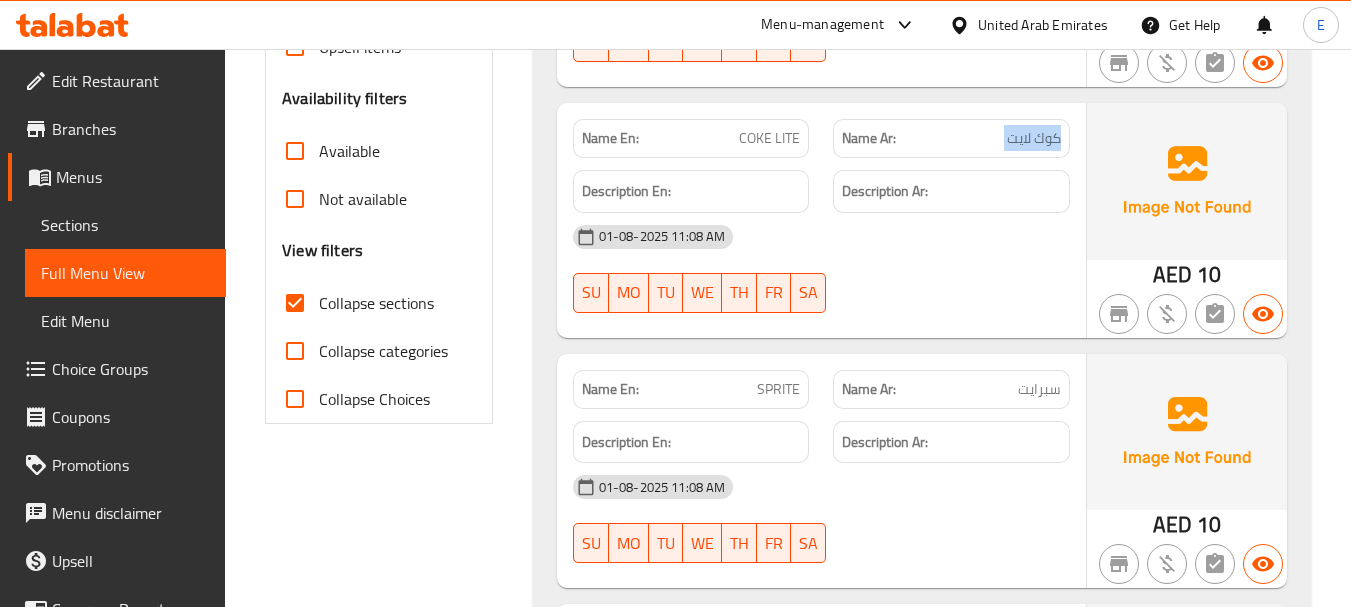 click on "Name Ar: كوك لايت" at bounding box center (951, 138) 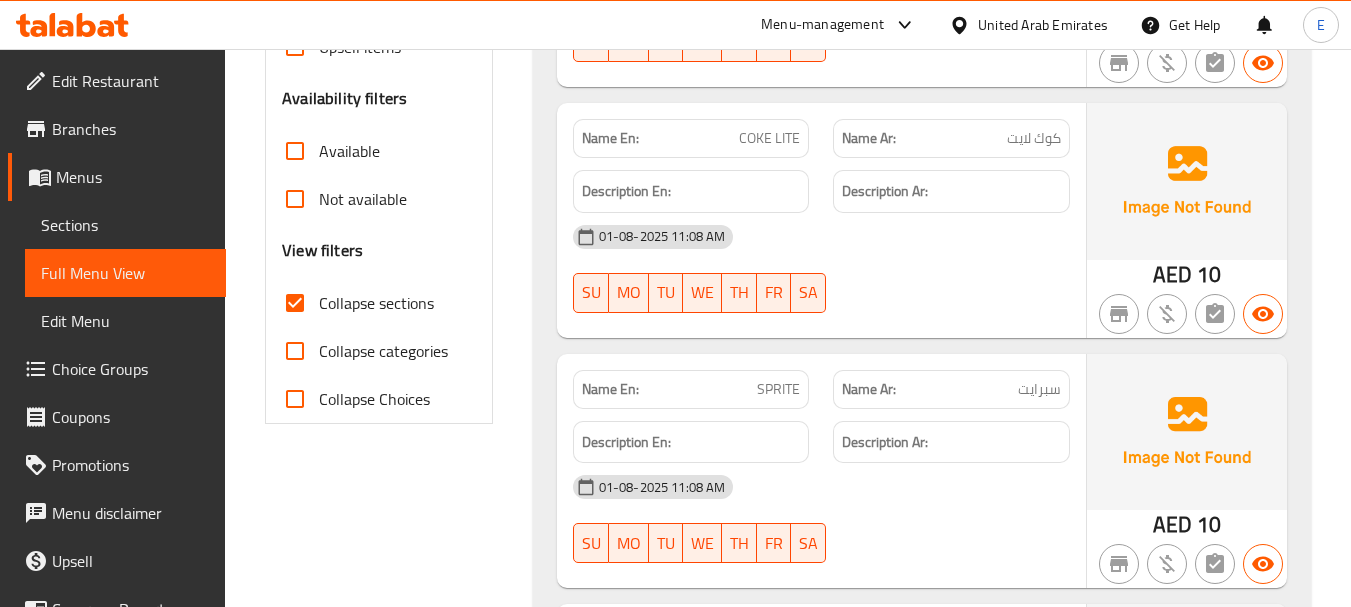 click on "Name Ar: كوك لايت" at bounding box center (951, 138) 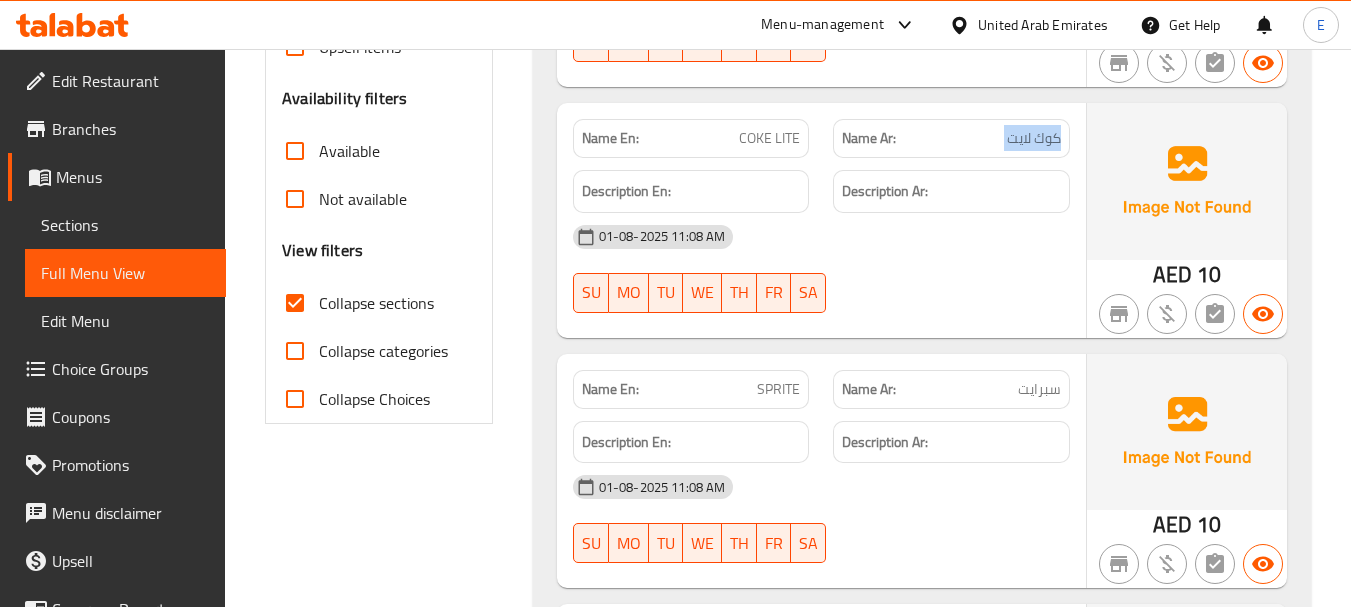 click on "Name Ar: كوك لايت" at bounding box center (951, 138) 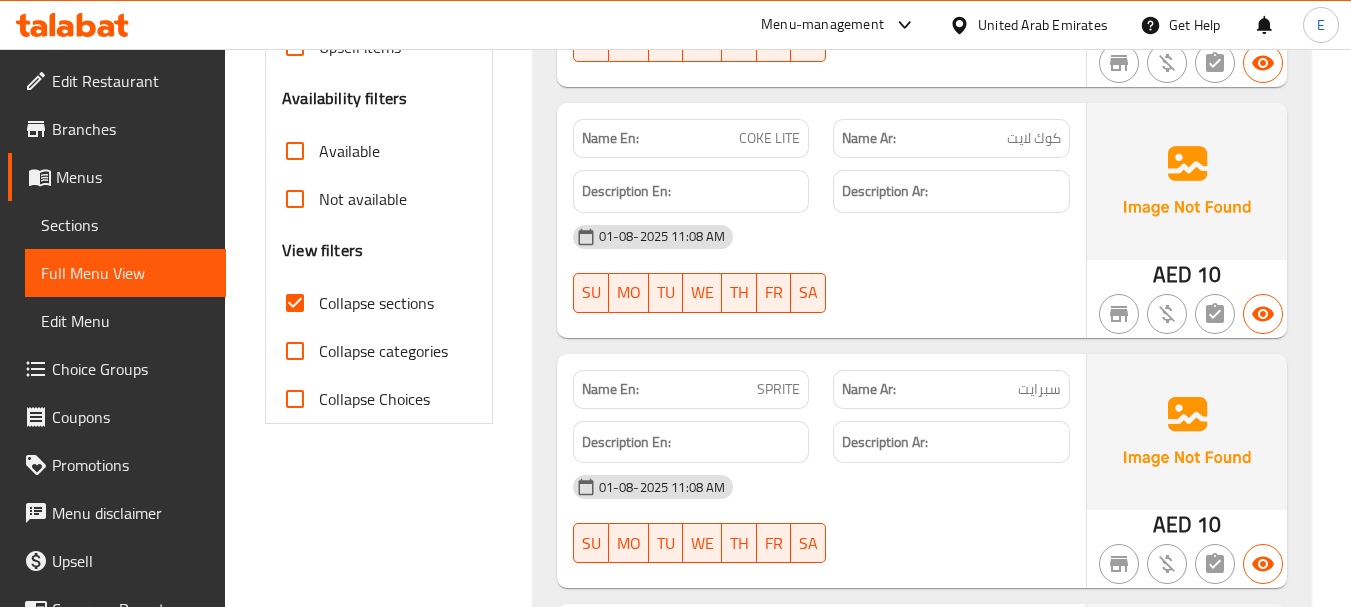 click on "COKE LITE" at bounding box center [769, 138] 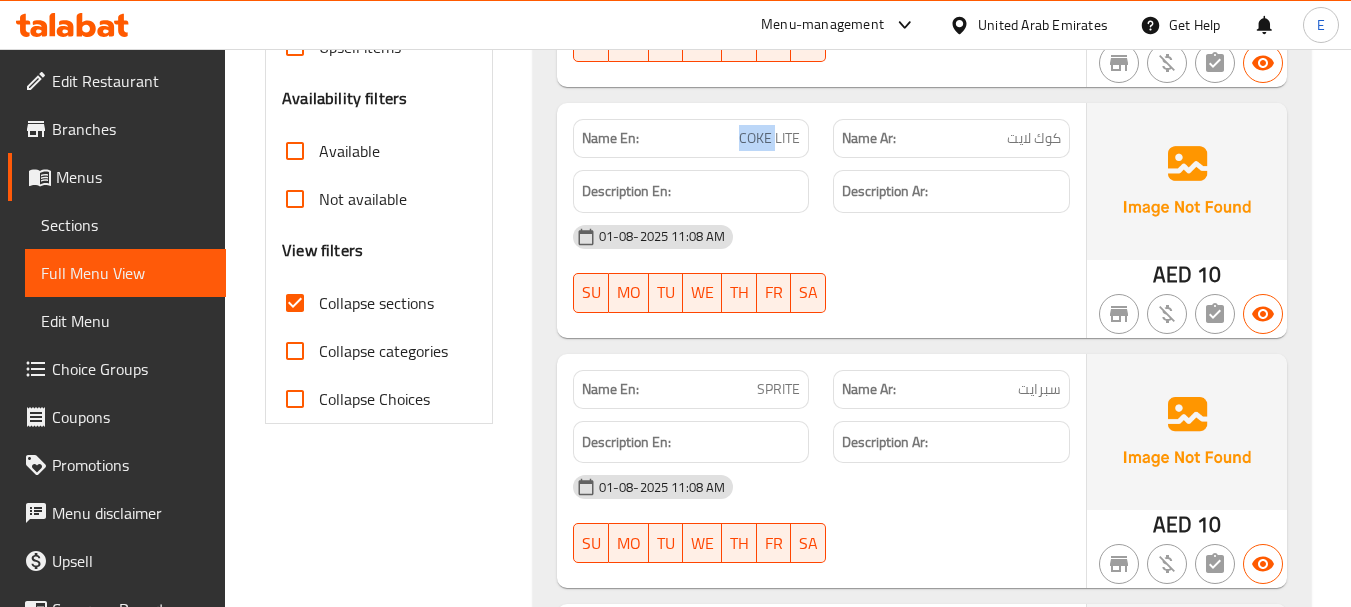 click on "COKE LITE" at bounding box center (769, 138) 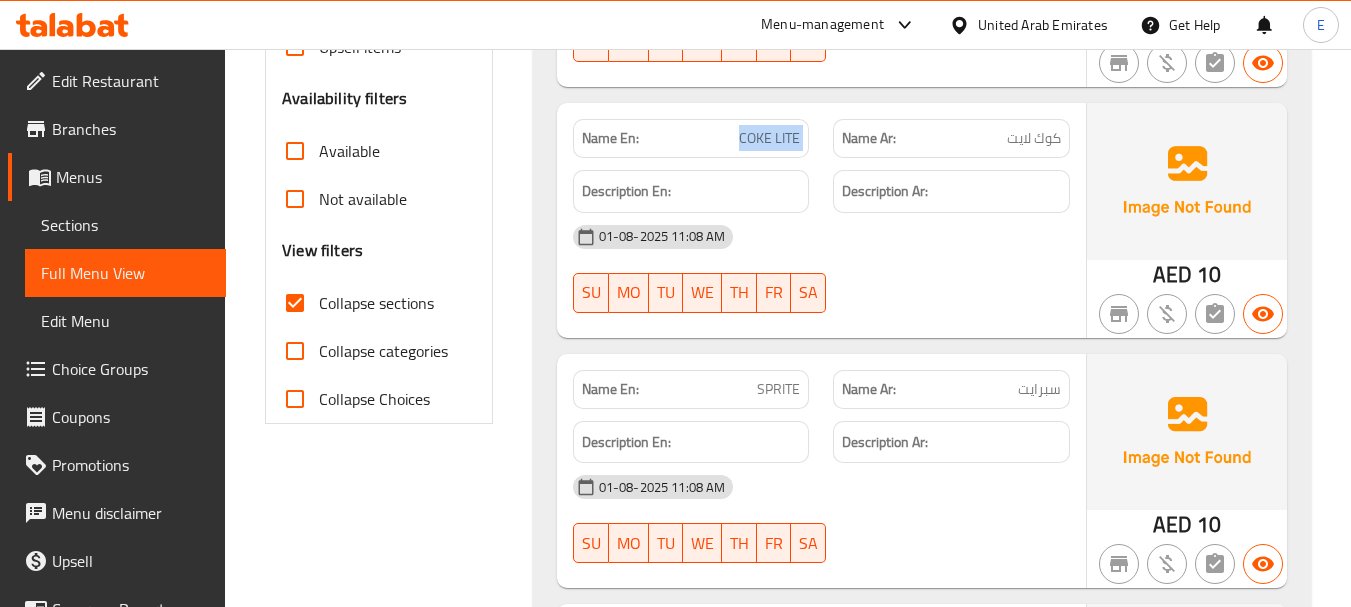 click on "COKE LITE" at bounding box center (769, 138) 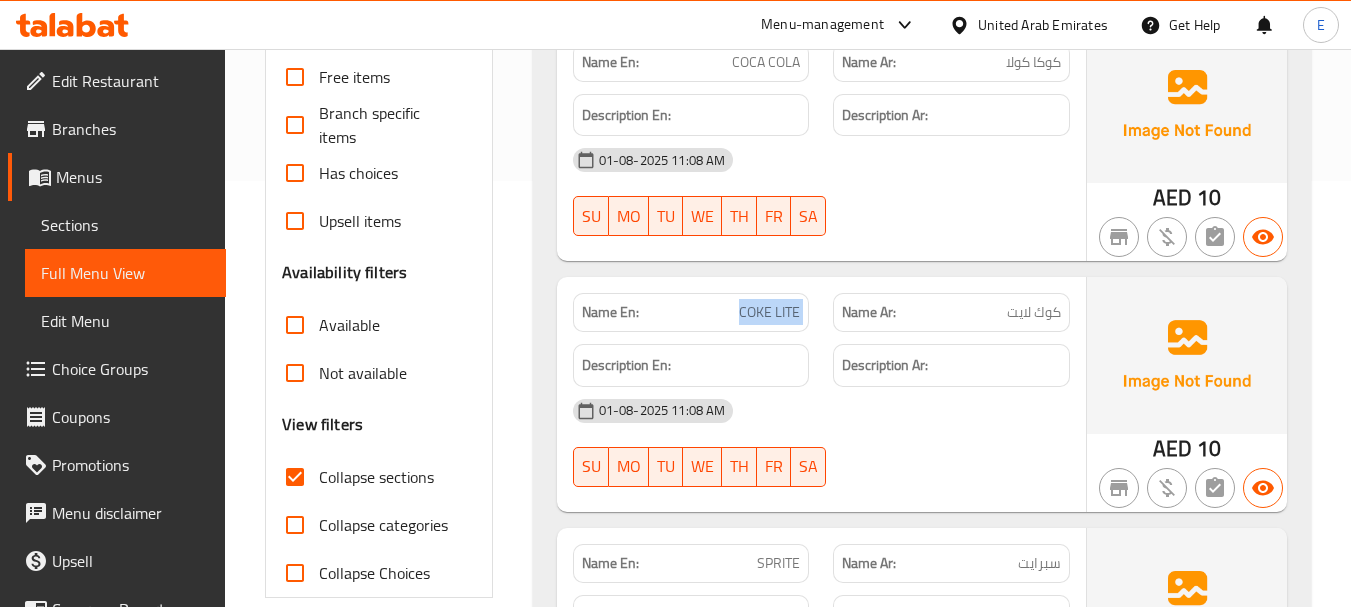 scroll, scrollTop: 400, scrollLeft: 0, axis: vertical 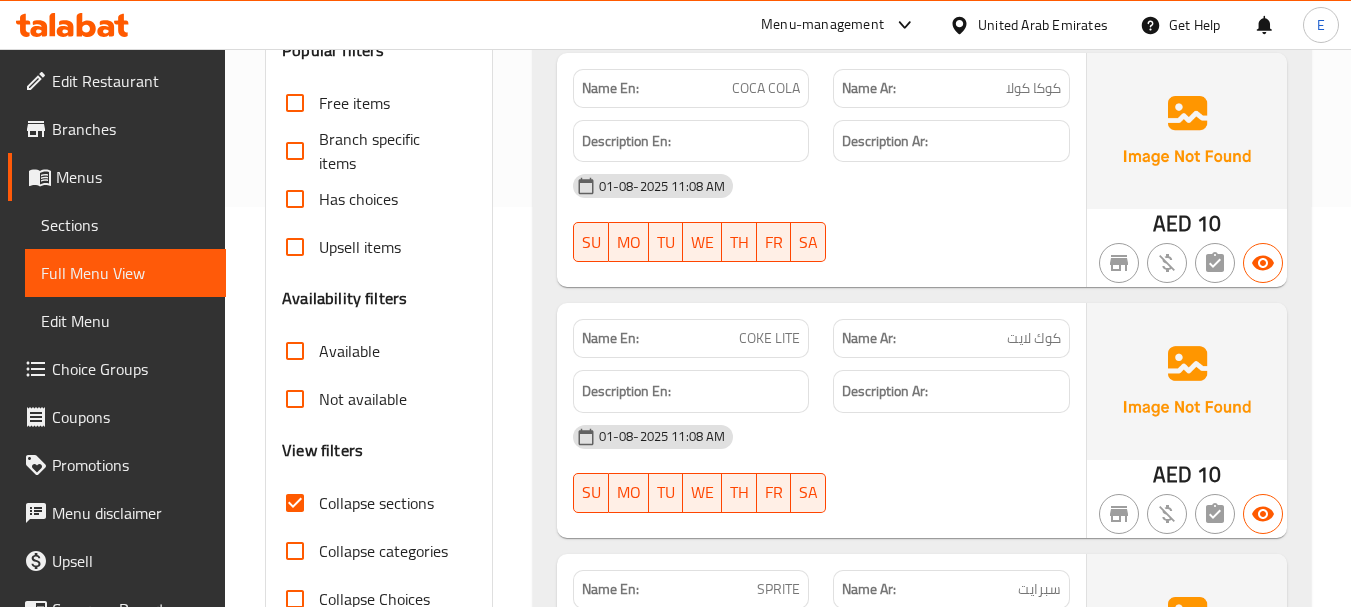 click on "Name En: COCA COLA" at bounding box center (691, 88) 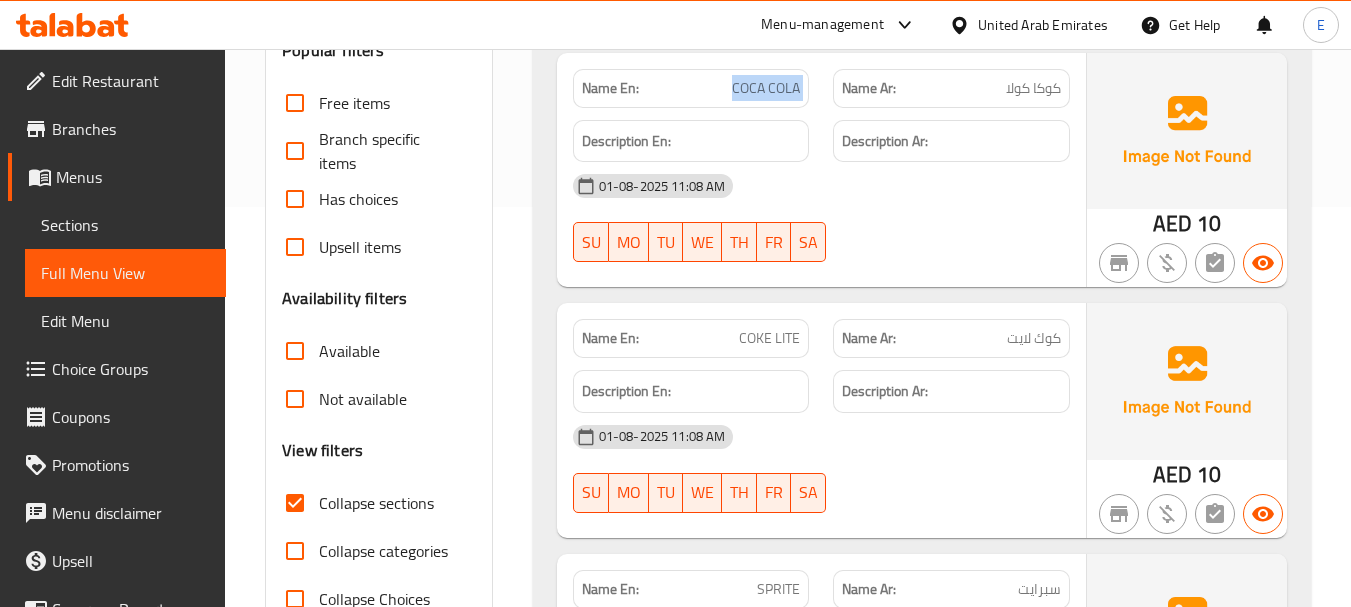 click on "Name En: COCA COLA" at bounding box center (691, 88) 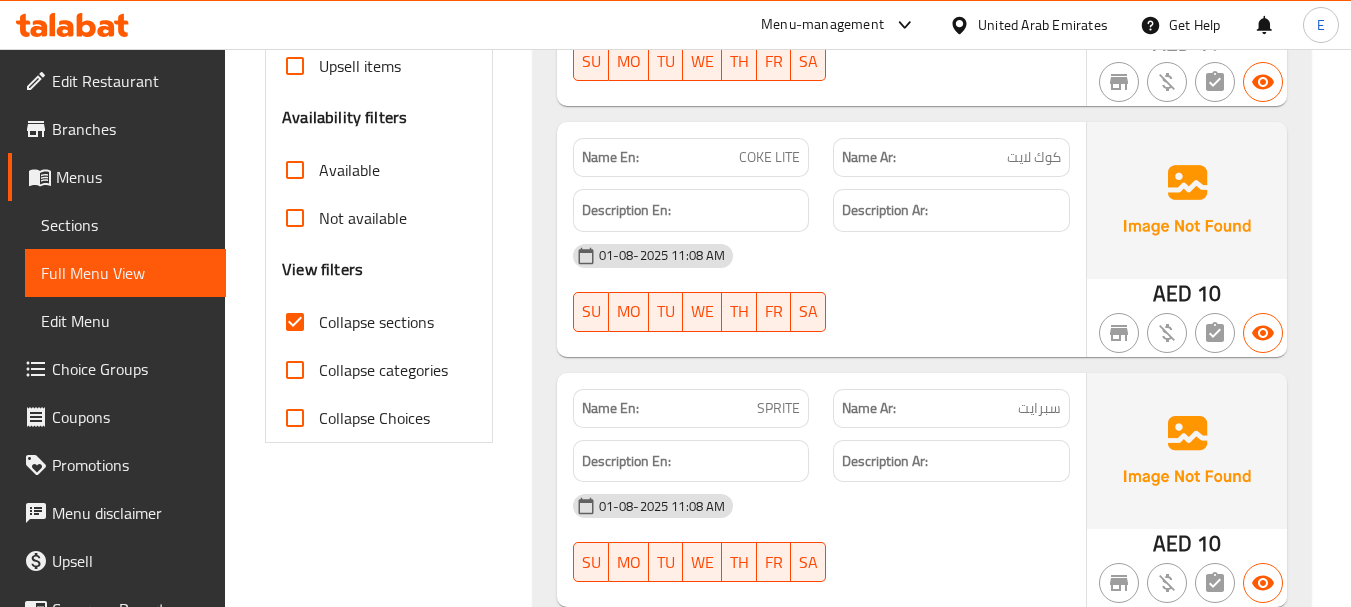 scroll, scrollTop: 600, scrollLeft: 0, axis: vertical 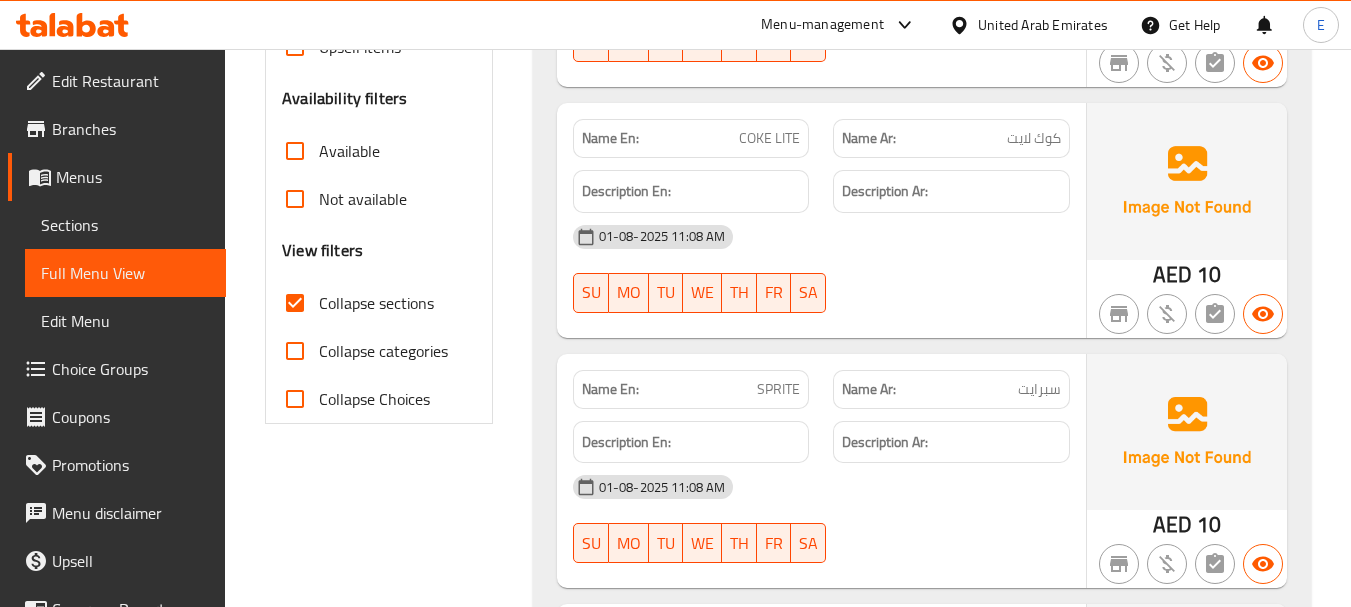 click on "AED" at bounding box center (1172, 274) 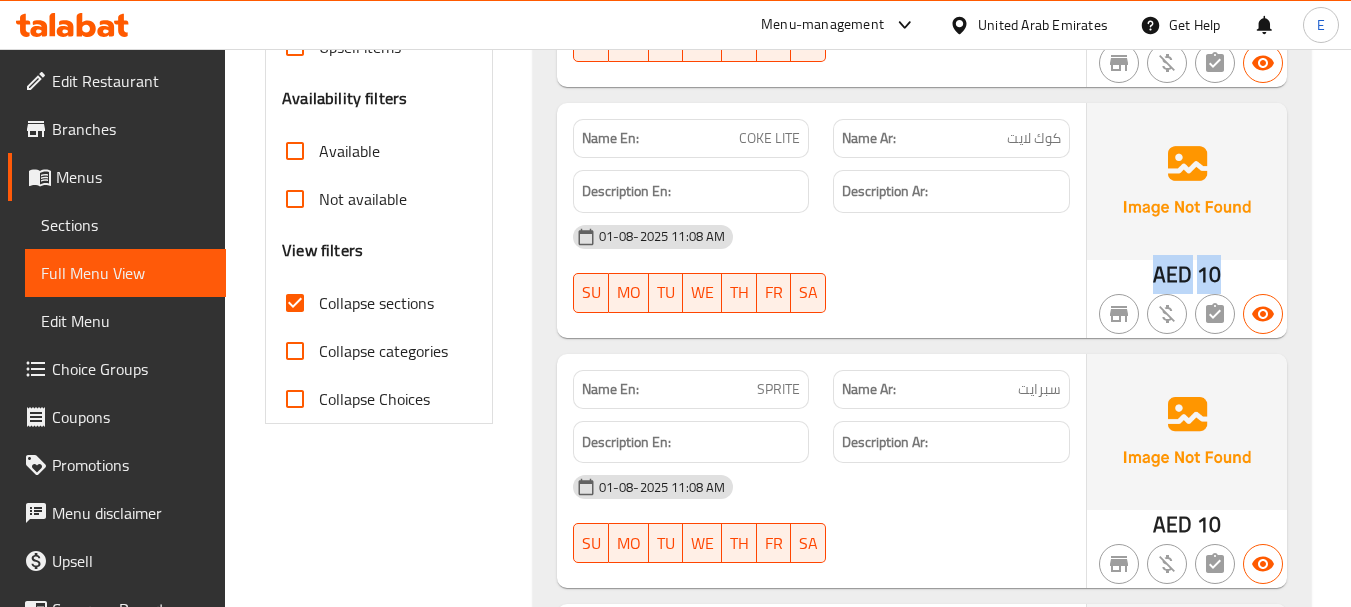 click on "AED" at bounding box center (1172, 274) 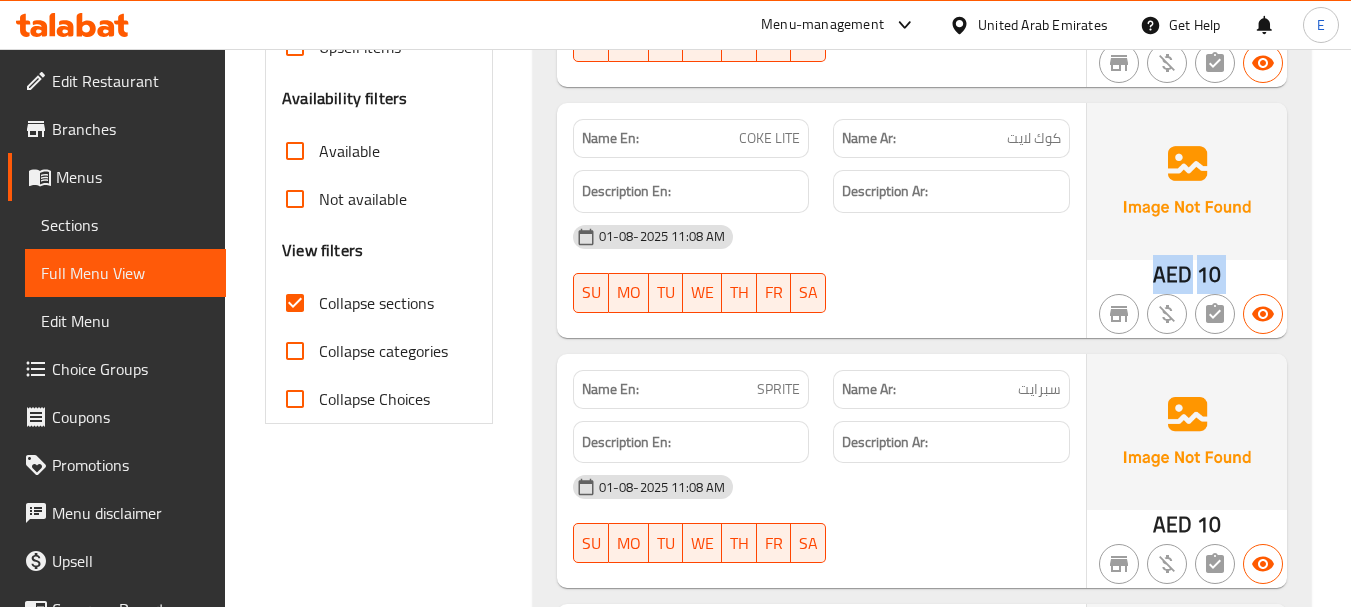 click on "AED" at bounding box center [1172, 274] 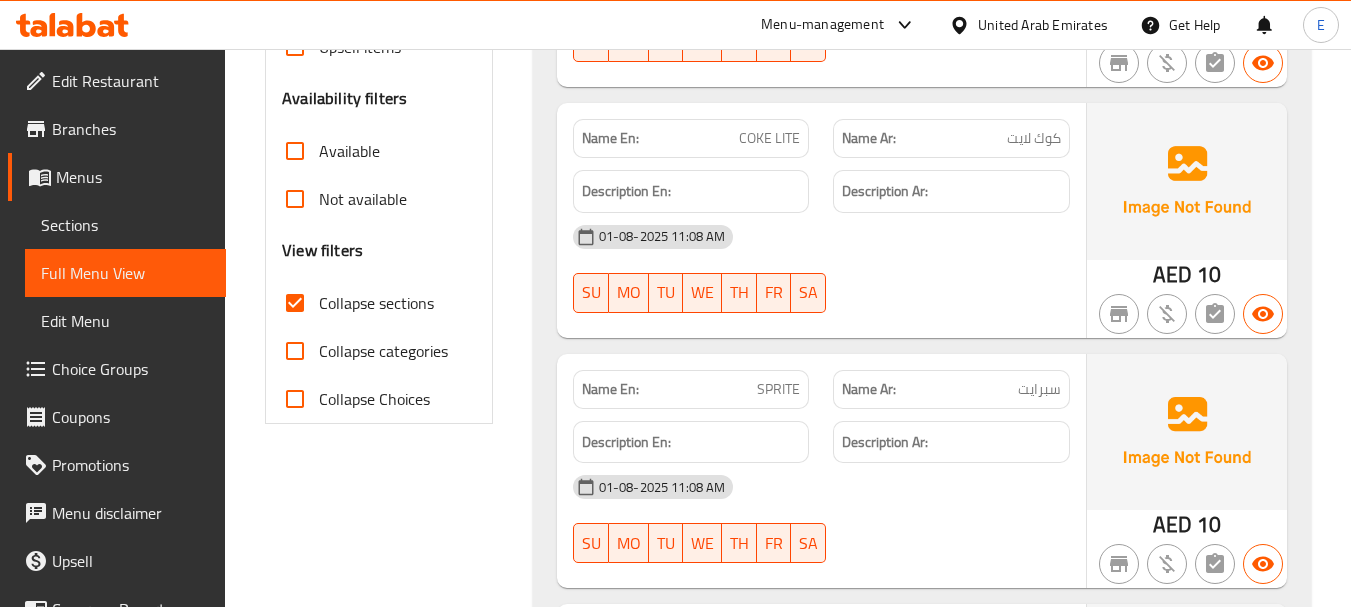 click on "COKE LITE" at bounding box center (769, 138) 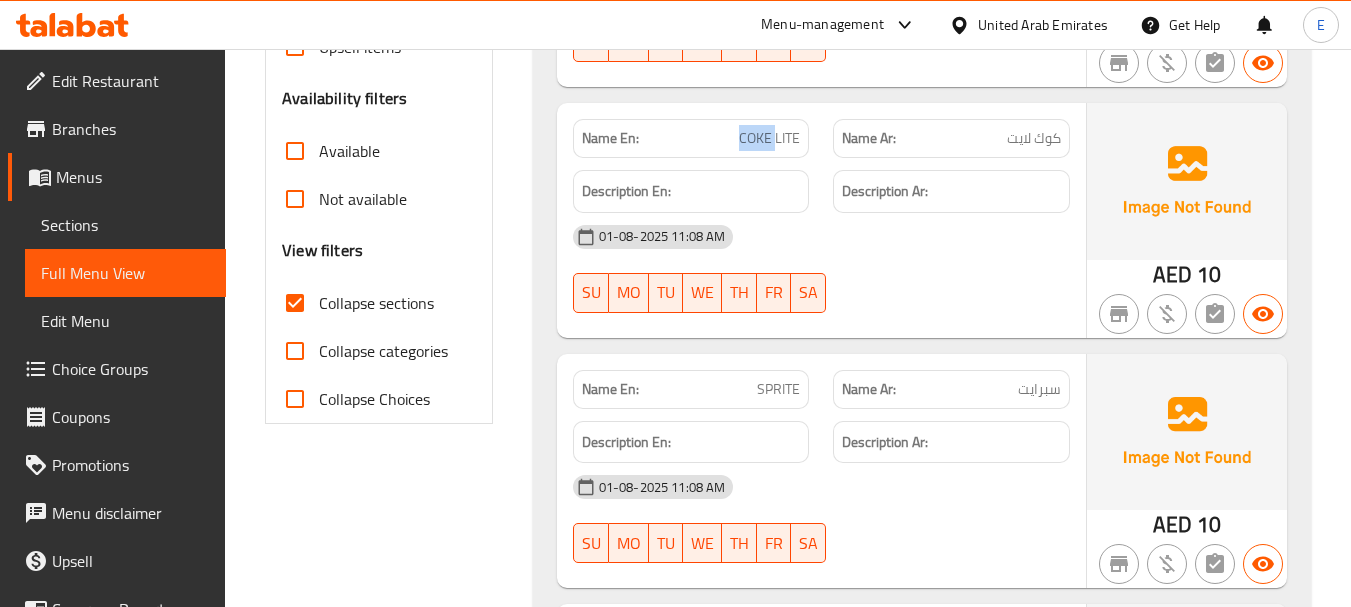 click on "COKE LITE" at bounding box center [769, 138] 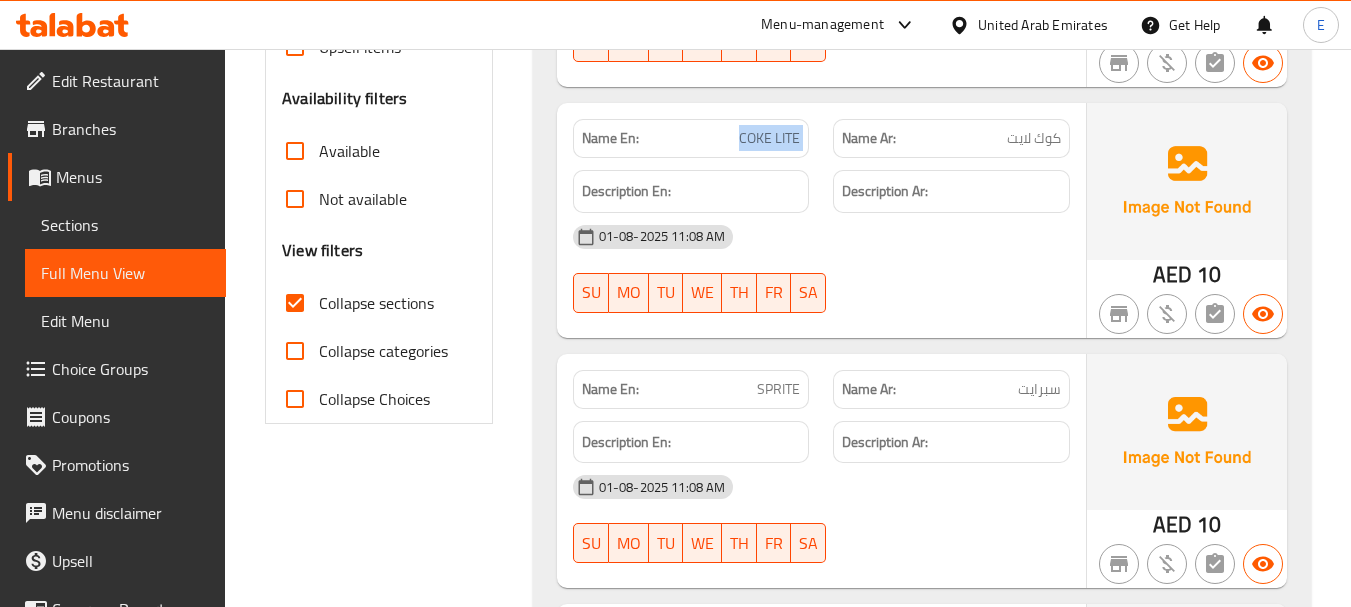 click on "COKE LITE" at bounding box center [769, 138] 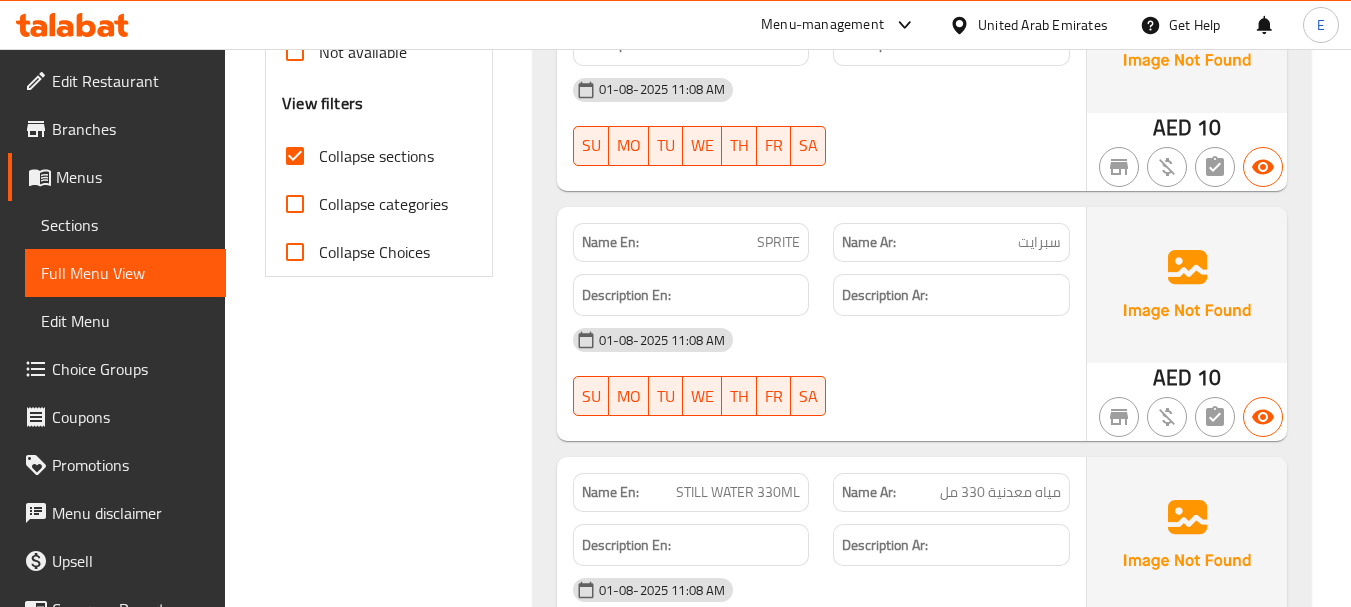 scroll, scrollTop: 800, scrollLeft: 0, axis: vertical 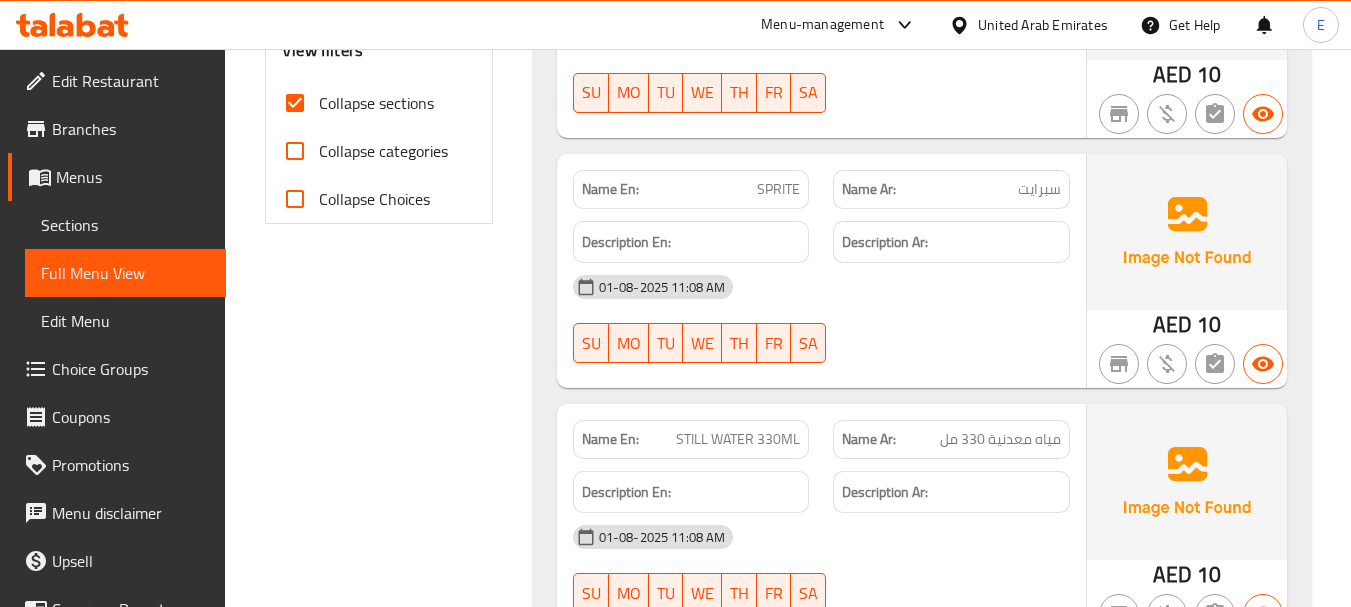 click on "SPRITE" at bounding box center [778, 189] 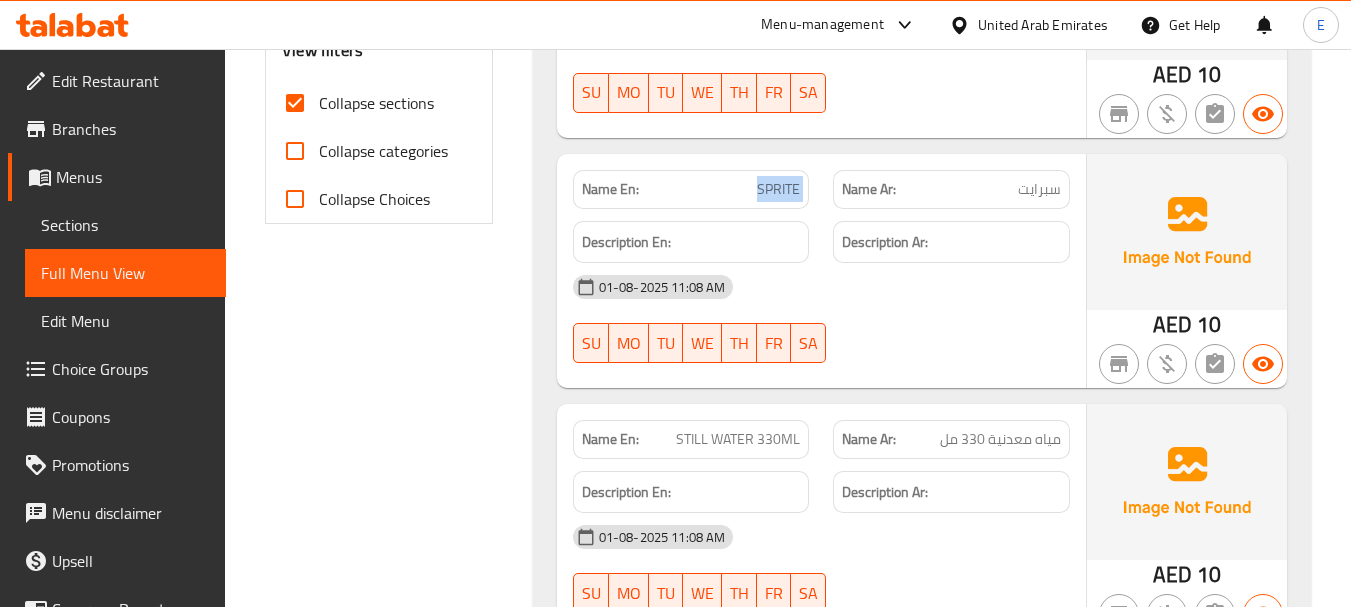 click on "SPRITE" at bounding box center [778, 189] 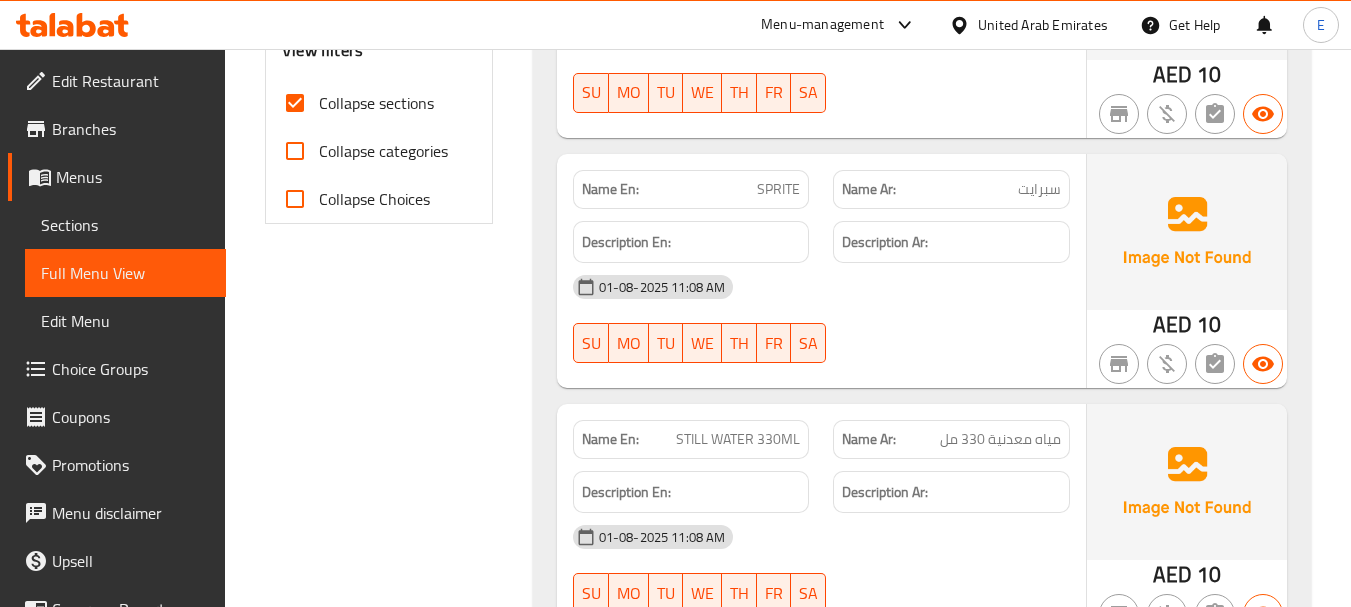 click on "سبرايت" at bounding box center (1039, 189) 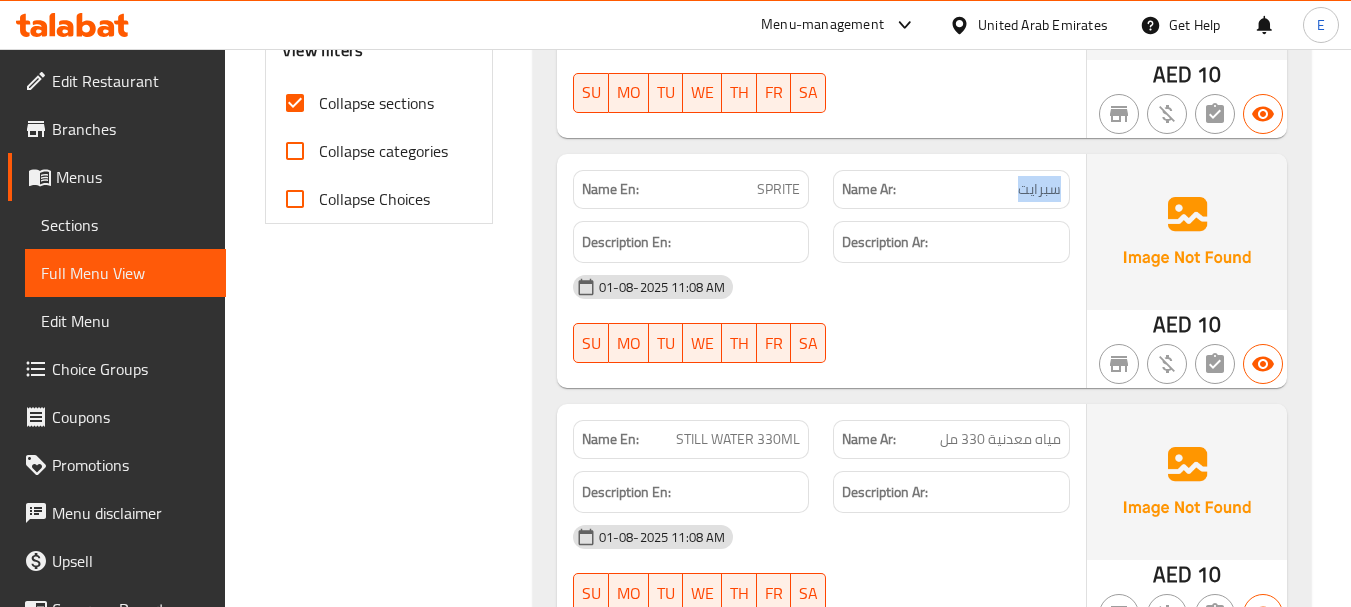 click on "سبرايت" at bounding box center (1039, 189) 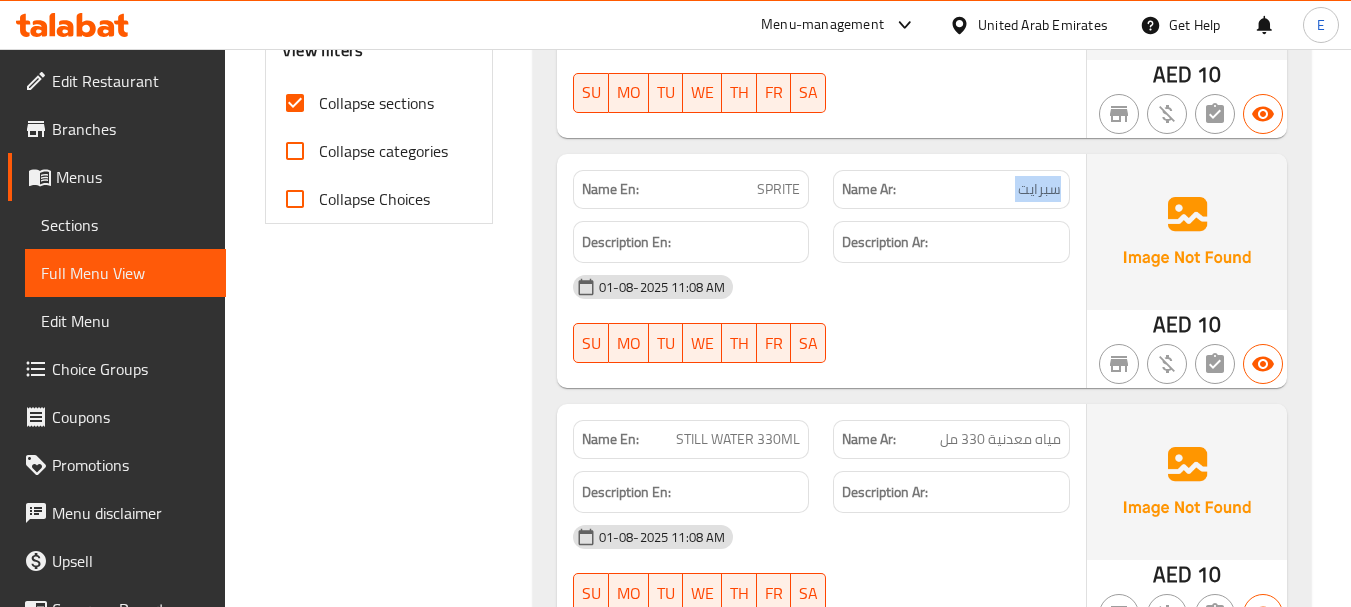 click on "سبرايت" at bounding box center [1039, 189] 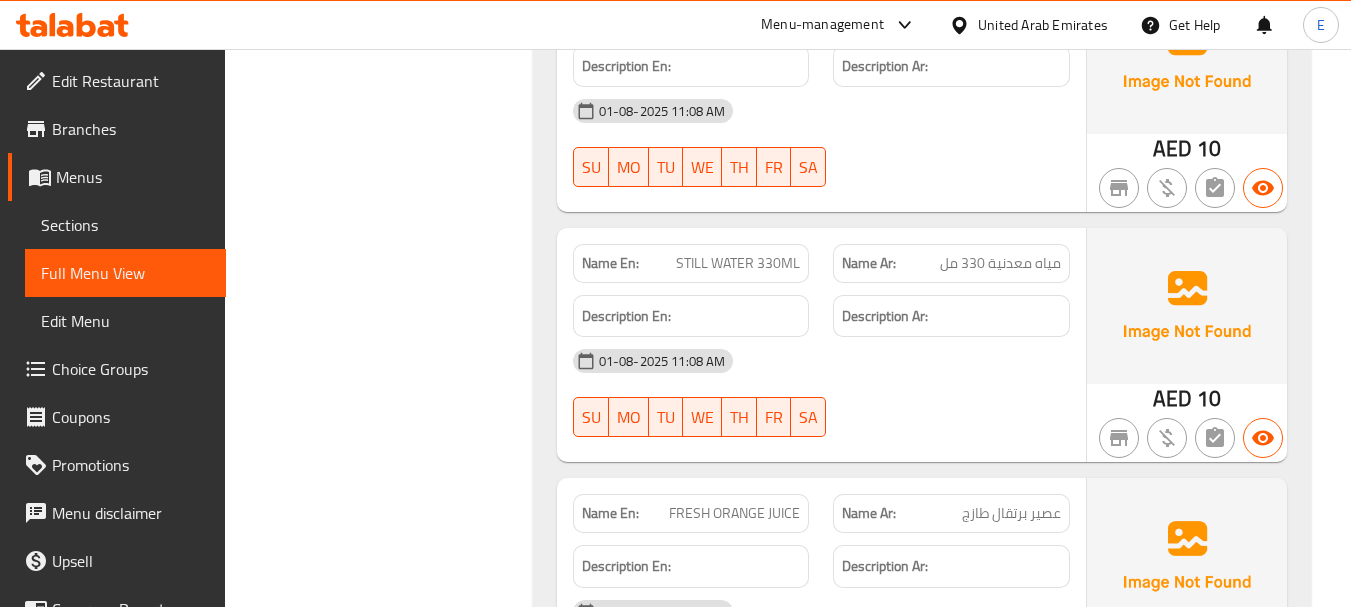 scroll, scrollTop: 1000, scrollLeft: 0, axis: vertical 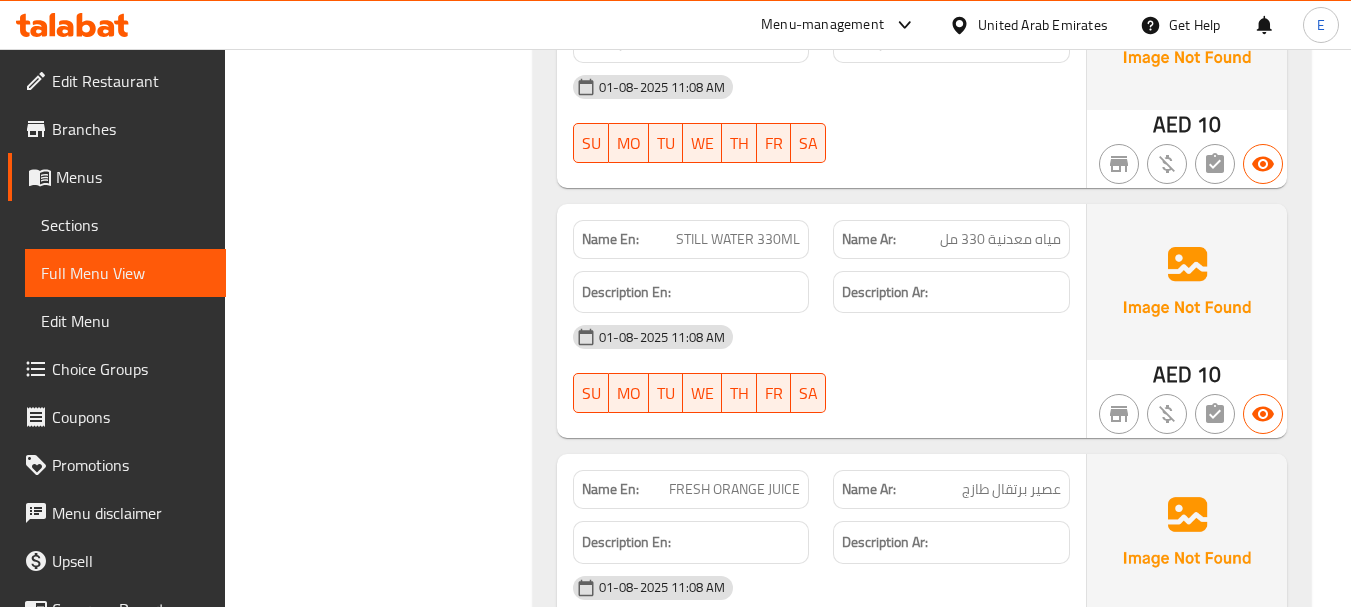click on "10" at bounding box center [1209, 374] 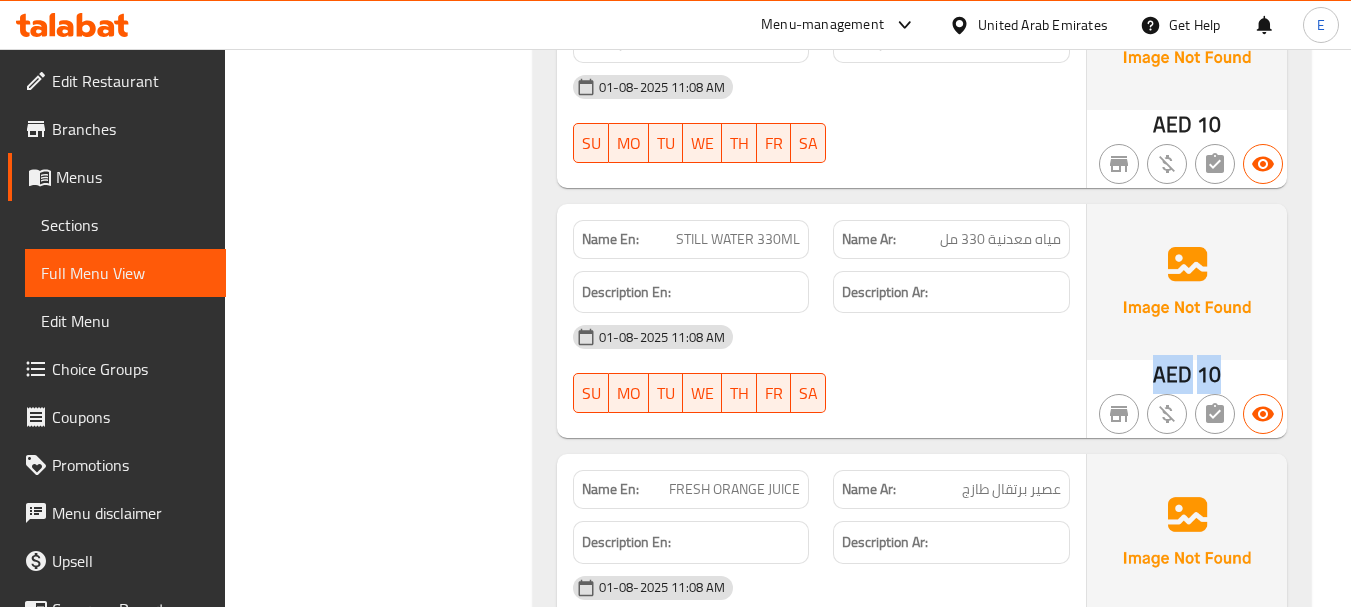 click on "10" at bounding box center [1209, 374] 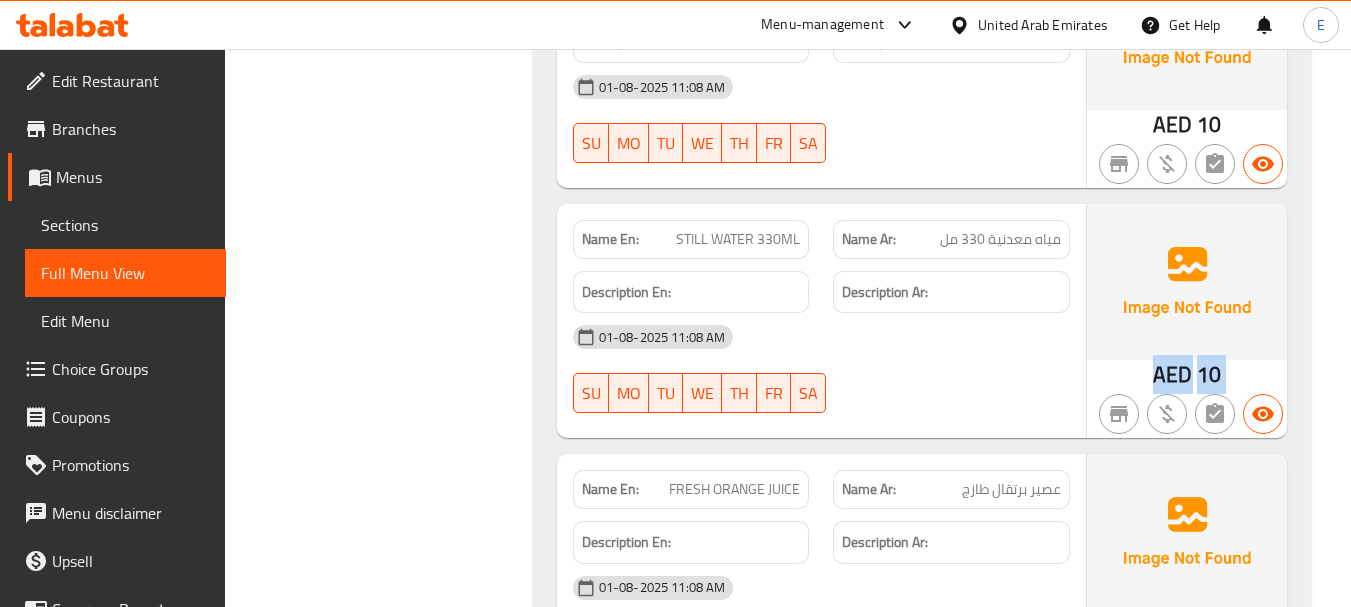 click on "10" at bounding box center [1209, 374] 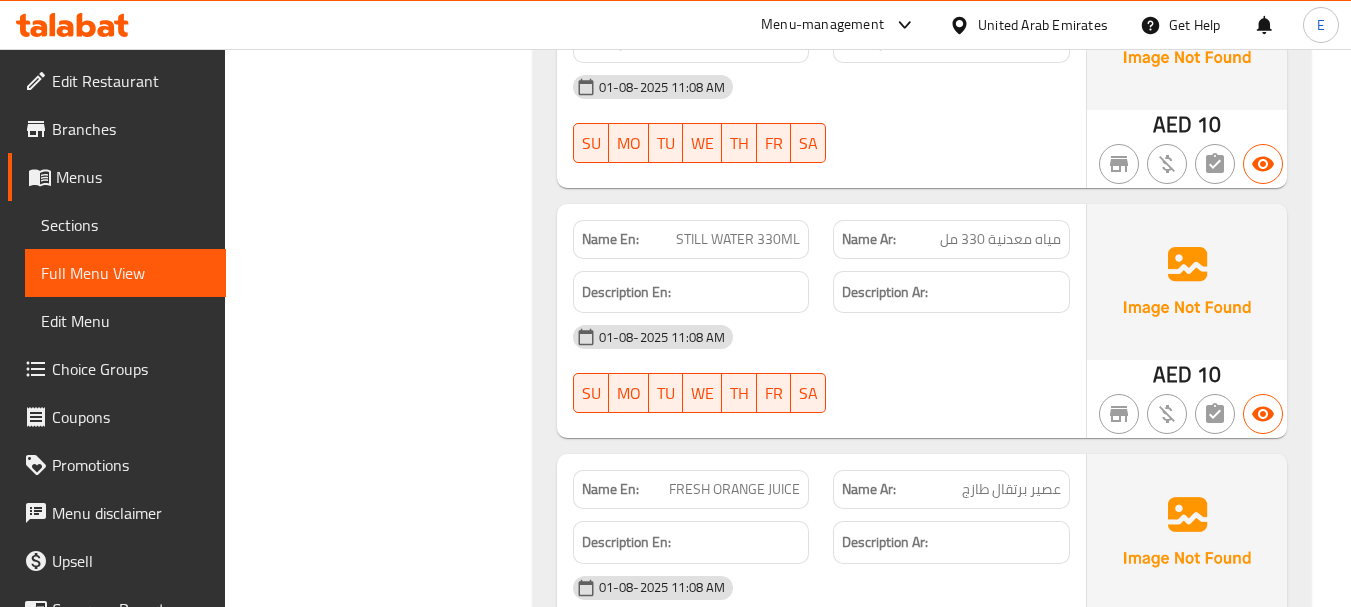 click on "STILL WATER 330ML" at bounding box center [738, 239] 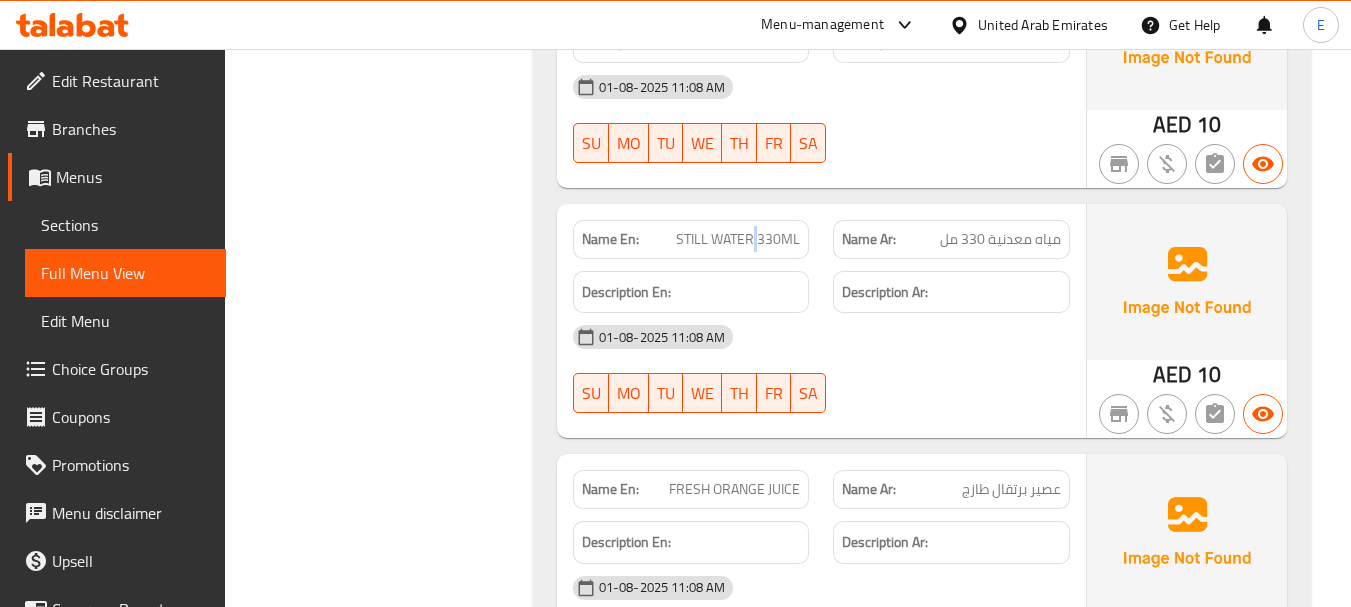 click on "STILL WATER 330ML" at bounding box center [738, 239] 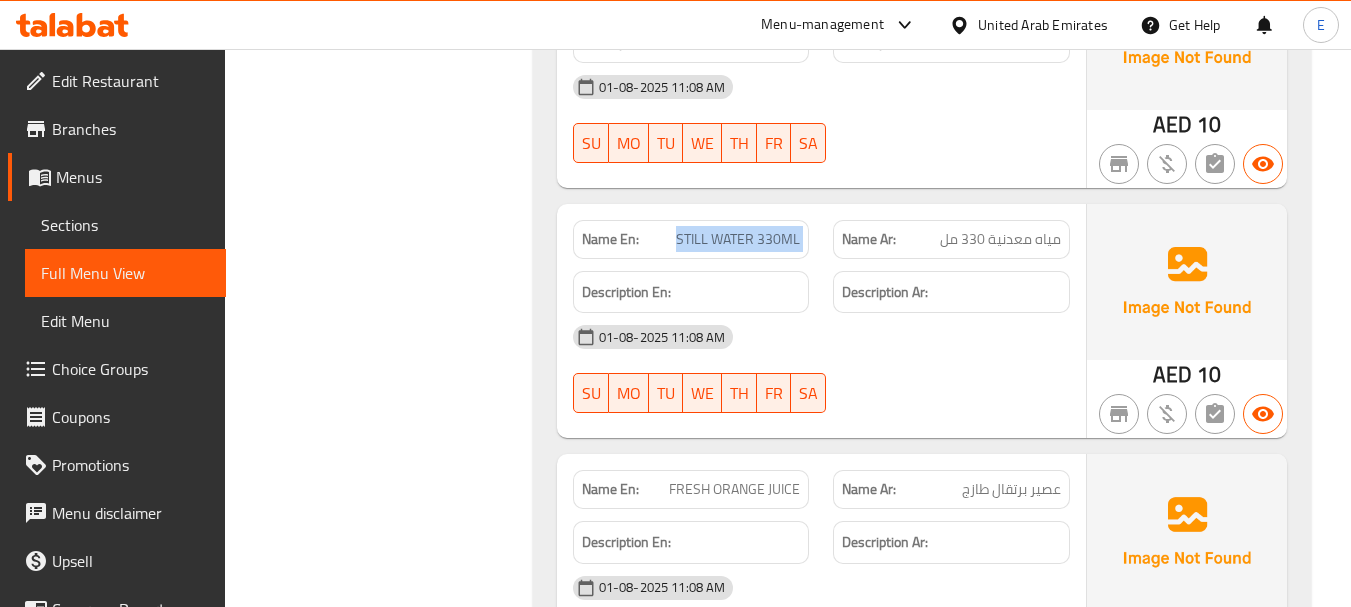 click on "STILL WATER 330ML" at bounding box center [738, 239] 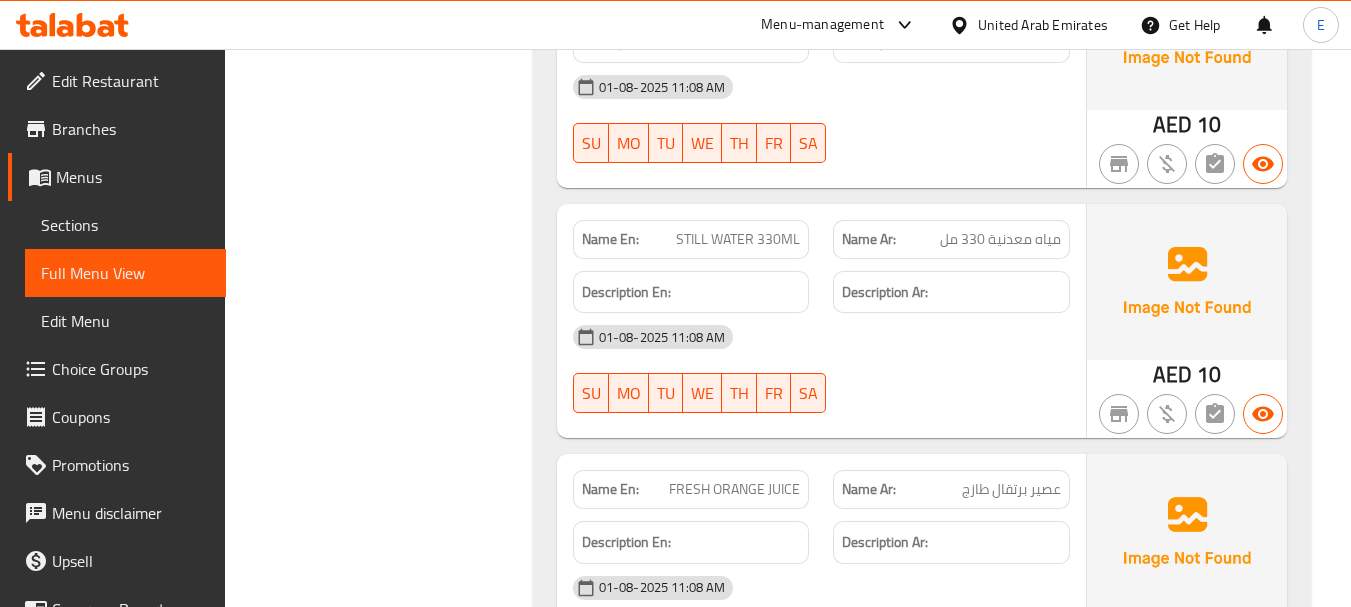 click on "مياه معدنية 330 مل" at bounding box center [1000, 239] 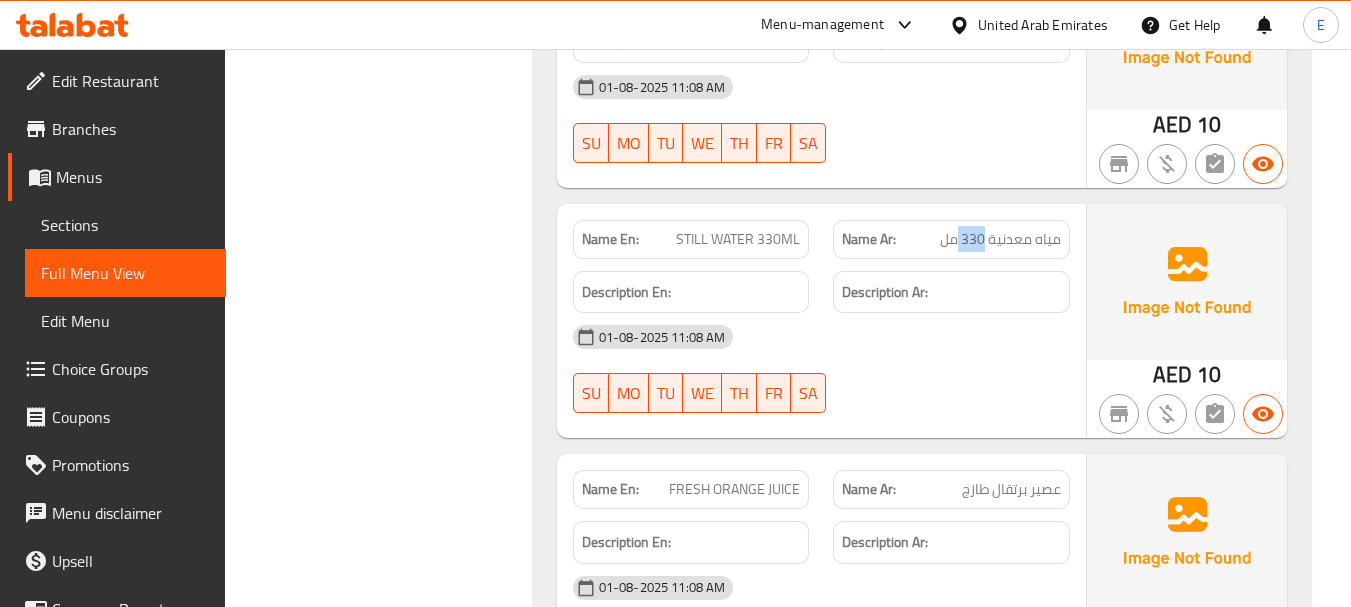 click on "مياه معدنية 330 مل" at bounding box center (1000, 239) 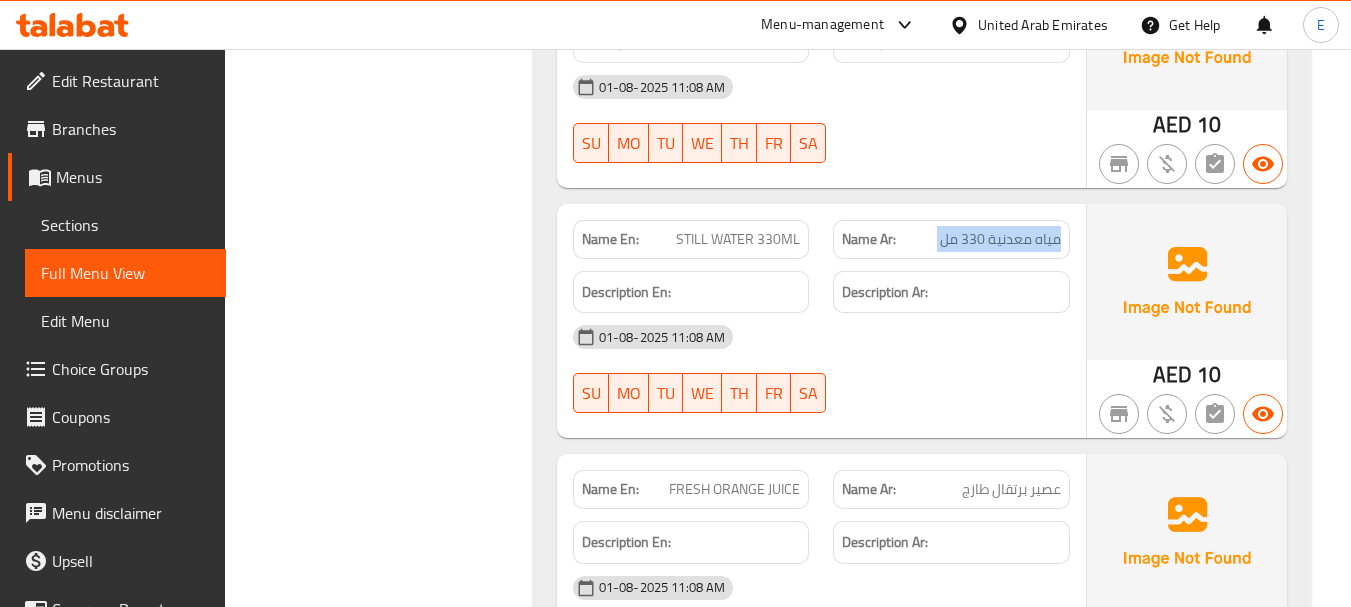 click on "مياه معدنية 330 مل" at bounding box center [1000, 239] 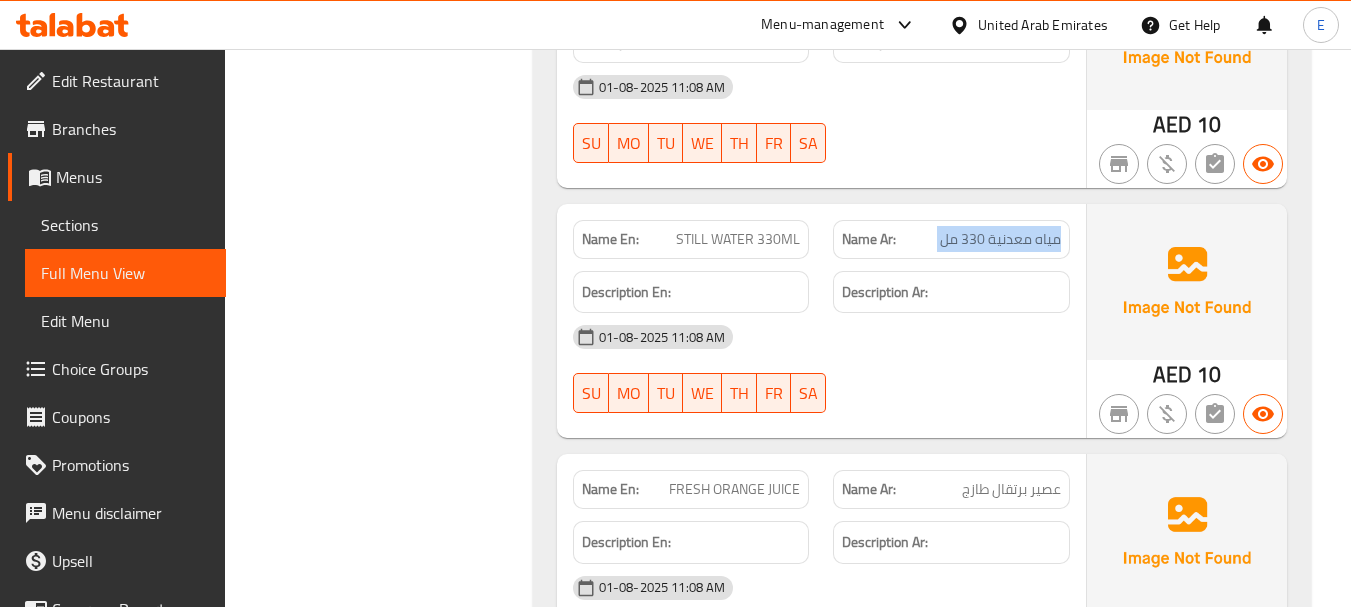 click on "مياه معدنية 330 مل" at bounding box center (1000, 239) 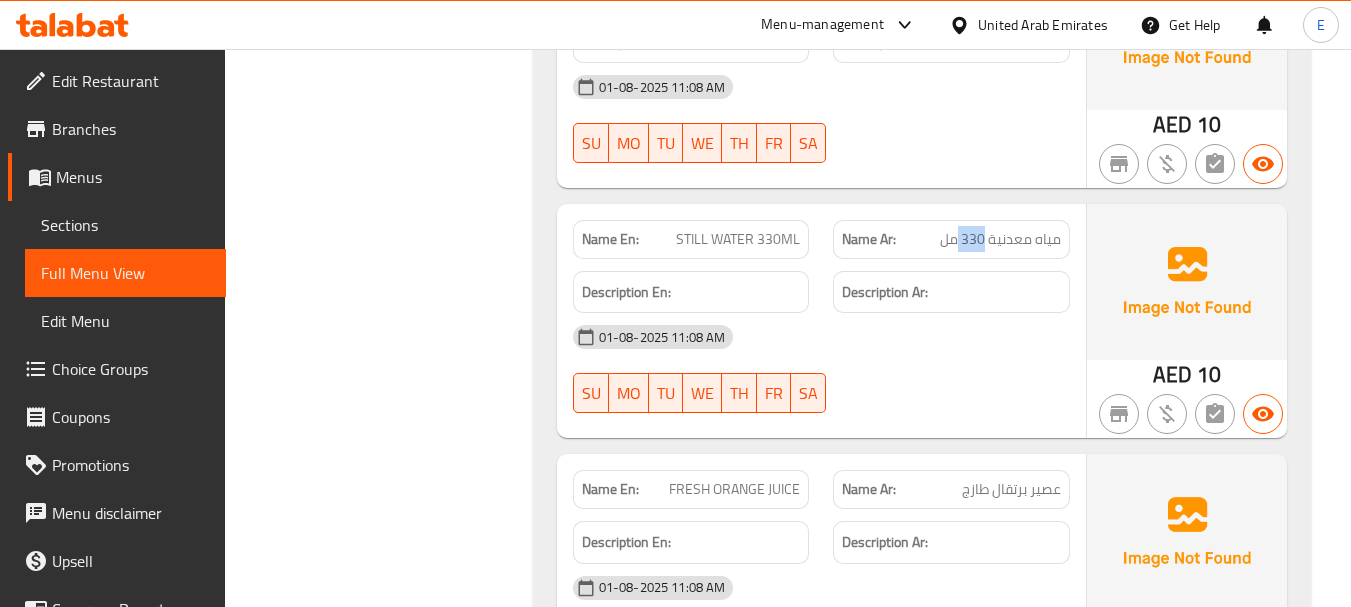 click on "مياه معدنية 330 مل" at bounding box center [1000, 239] 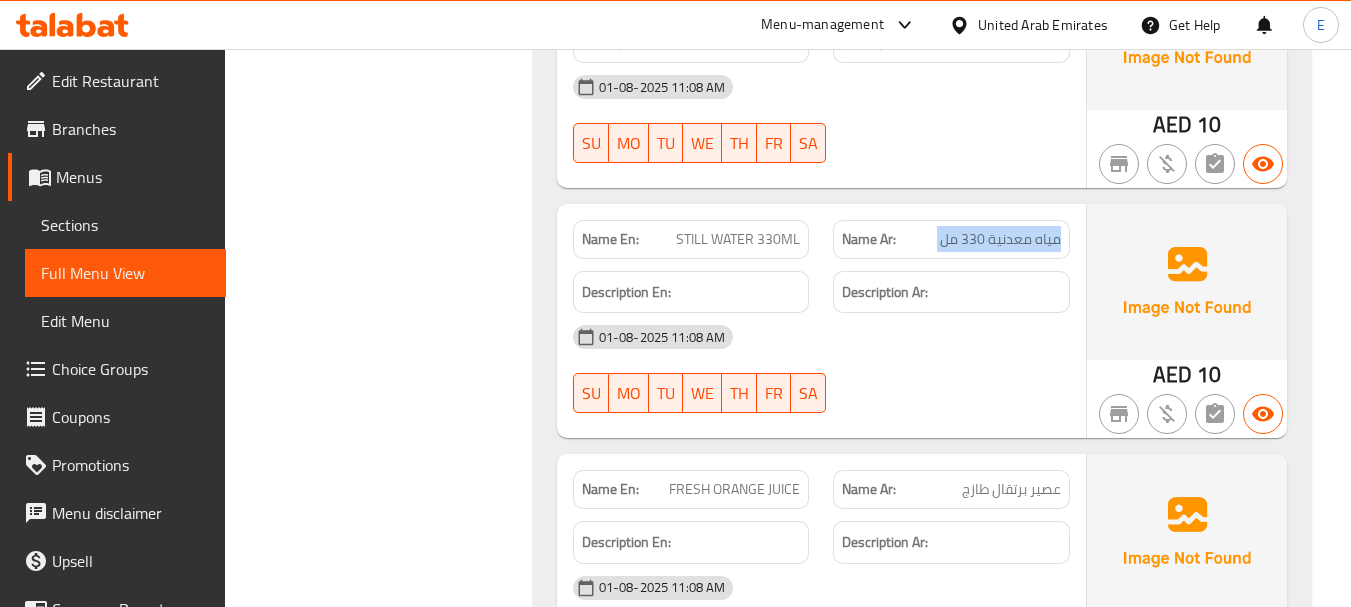 click on "مياه معدنية 330 مل" at bounding box center (1000, 239) 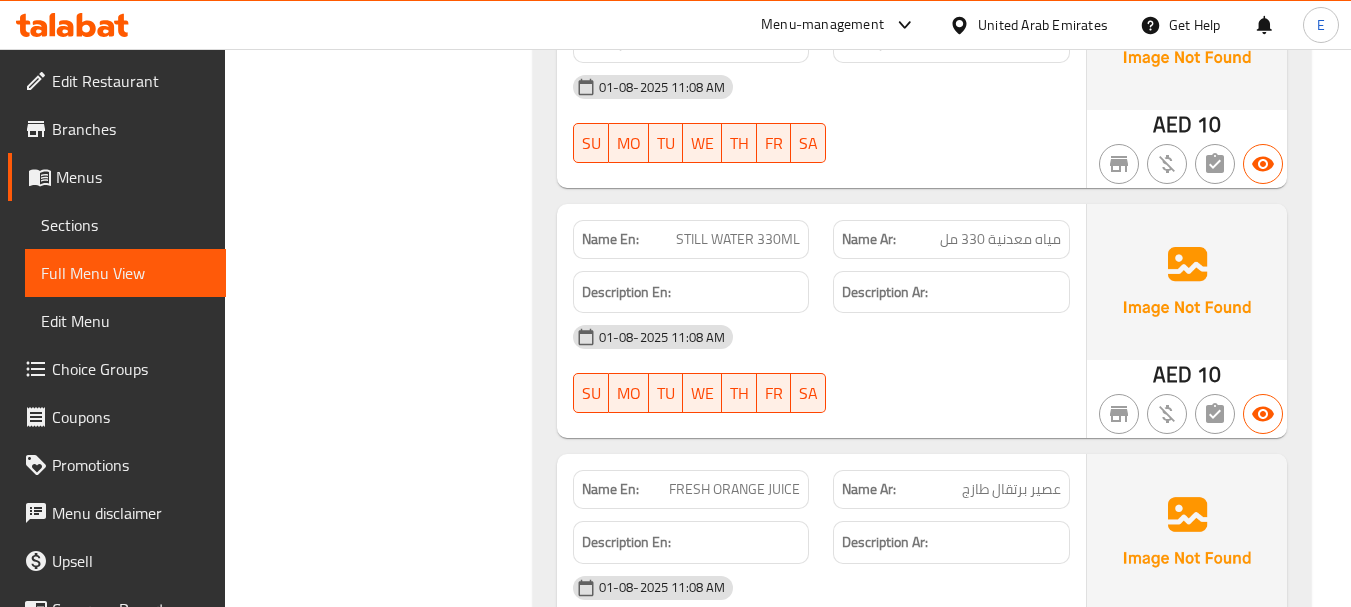 click on "Name En: STILL WATER 330ML" at bounding box center [691, 239] 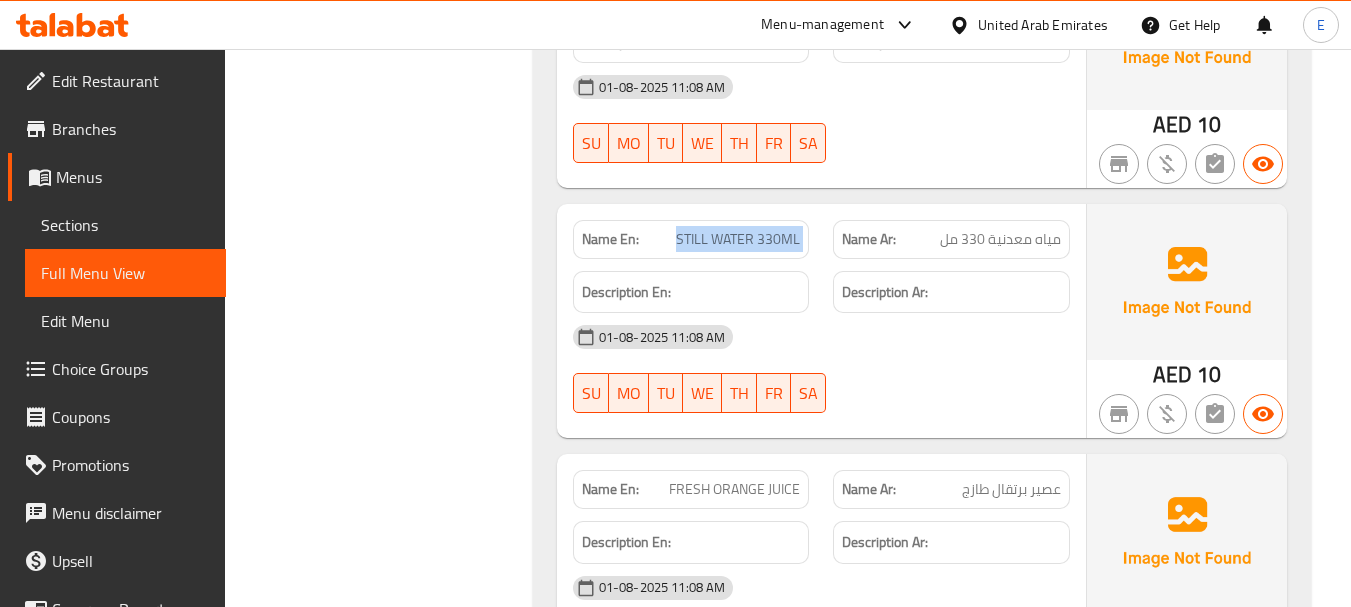 click on "Name En: STILL WATER 330ML" at bounding box center (691, 239) 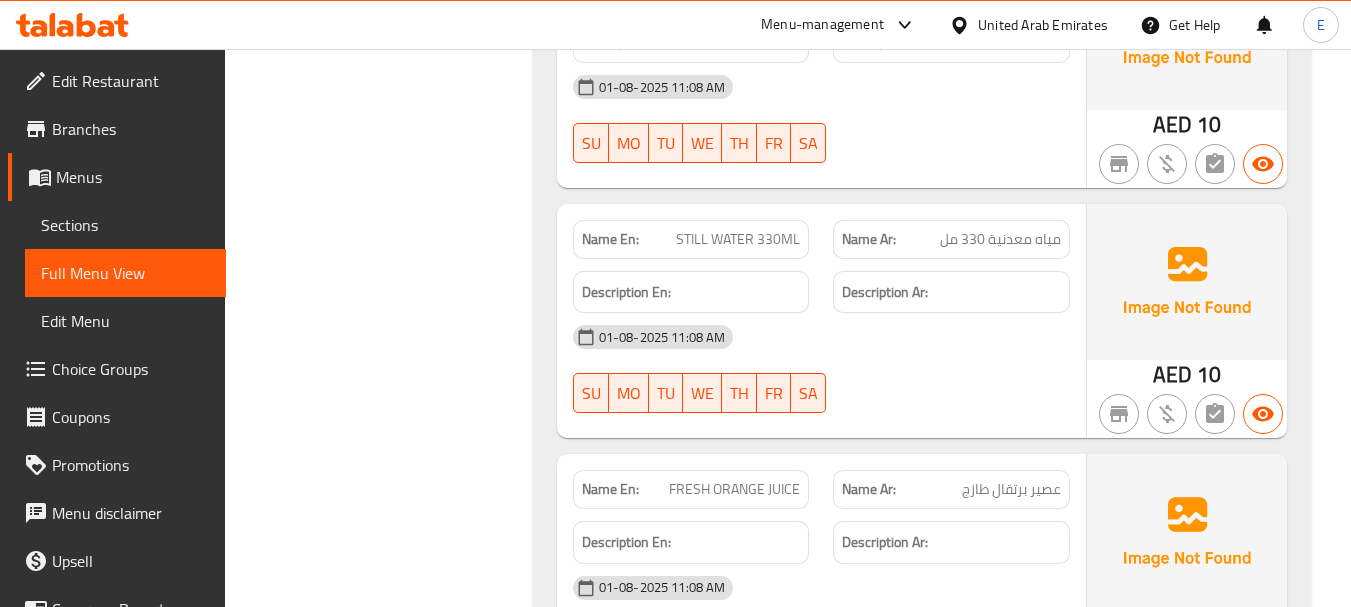 click on "01-08-2025 11:08 AM" at bounding box center (821, 337) 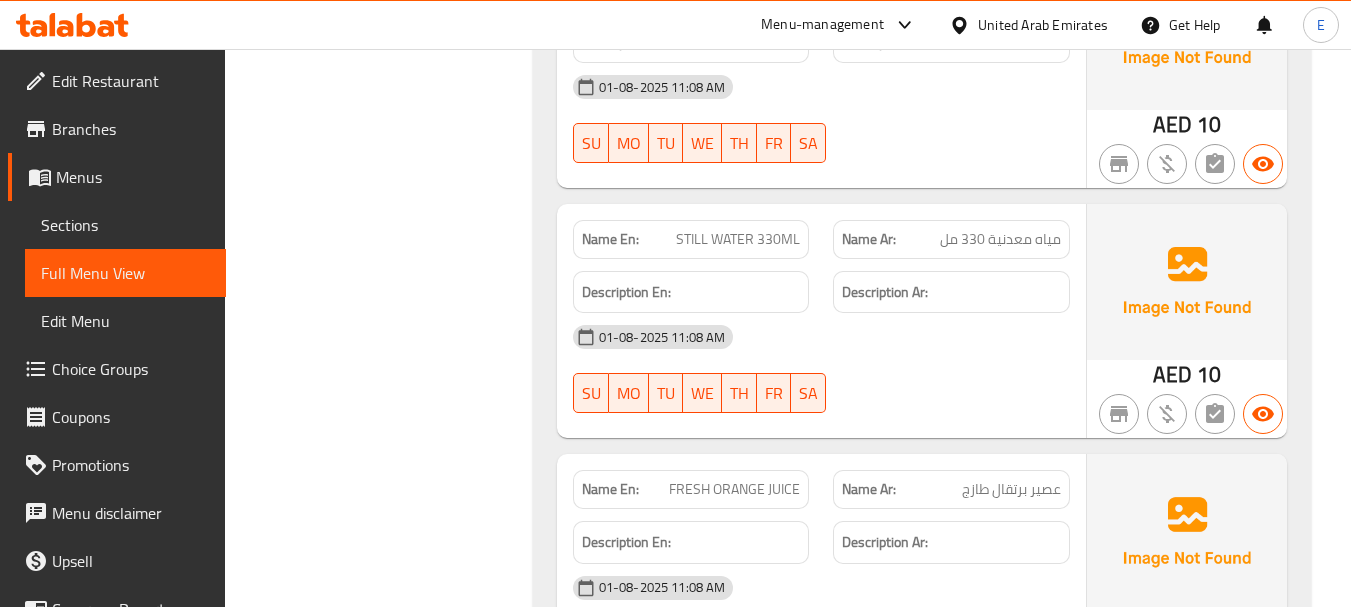 click on "Name En: STILL WATER 330ML" at bounding box center [691, 239] 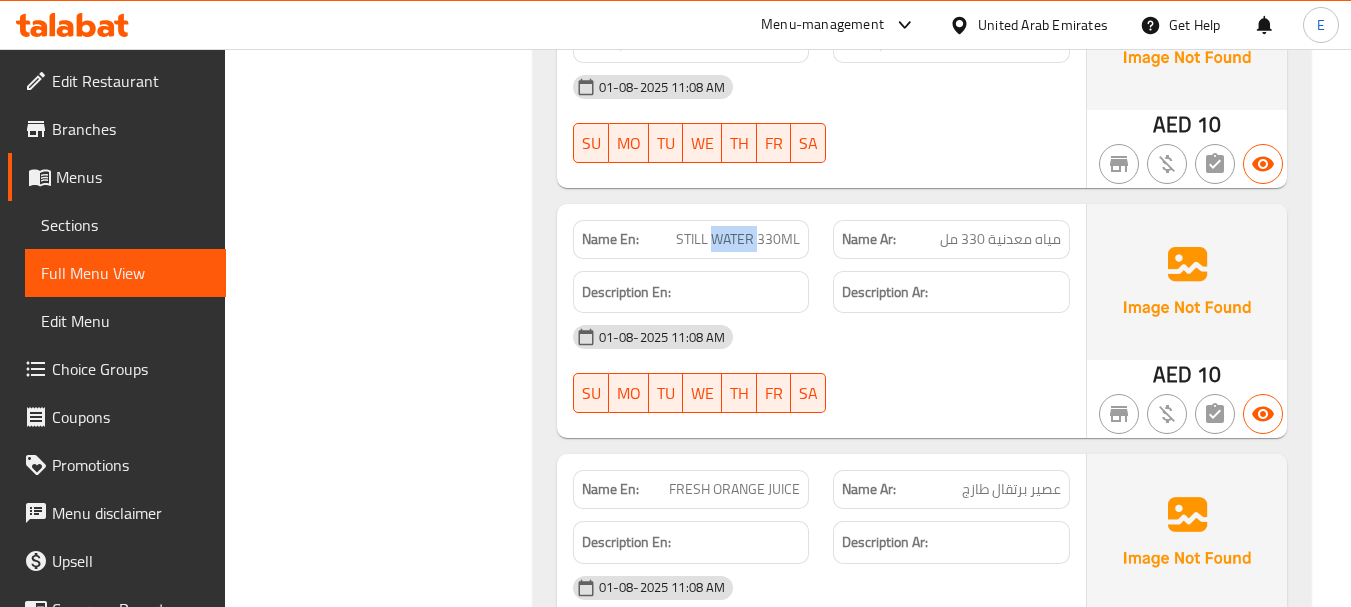 click on "Name En: STILL WATER 330ML" at bounding box center (691, 239) 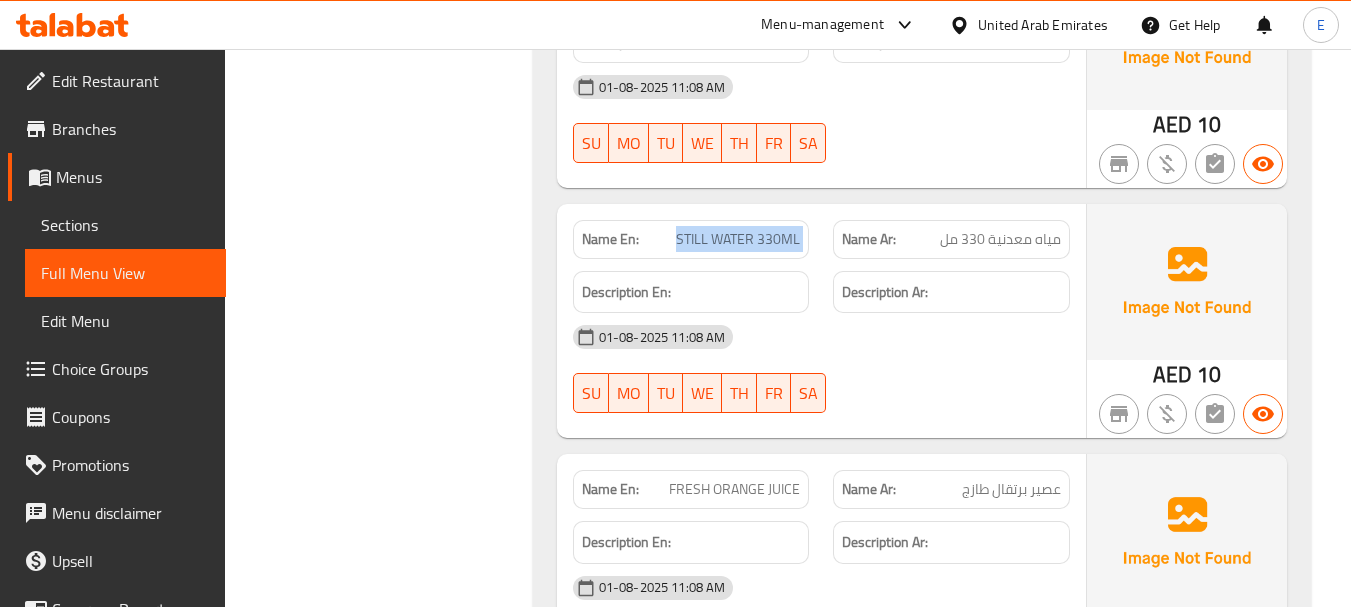 click on "Name En: STILL WATER 330ML" at bounding box center [691, 239] 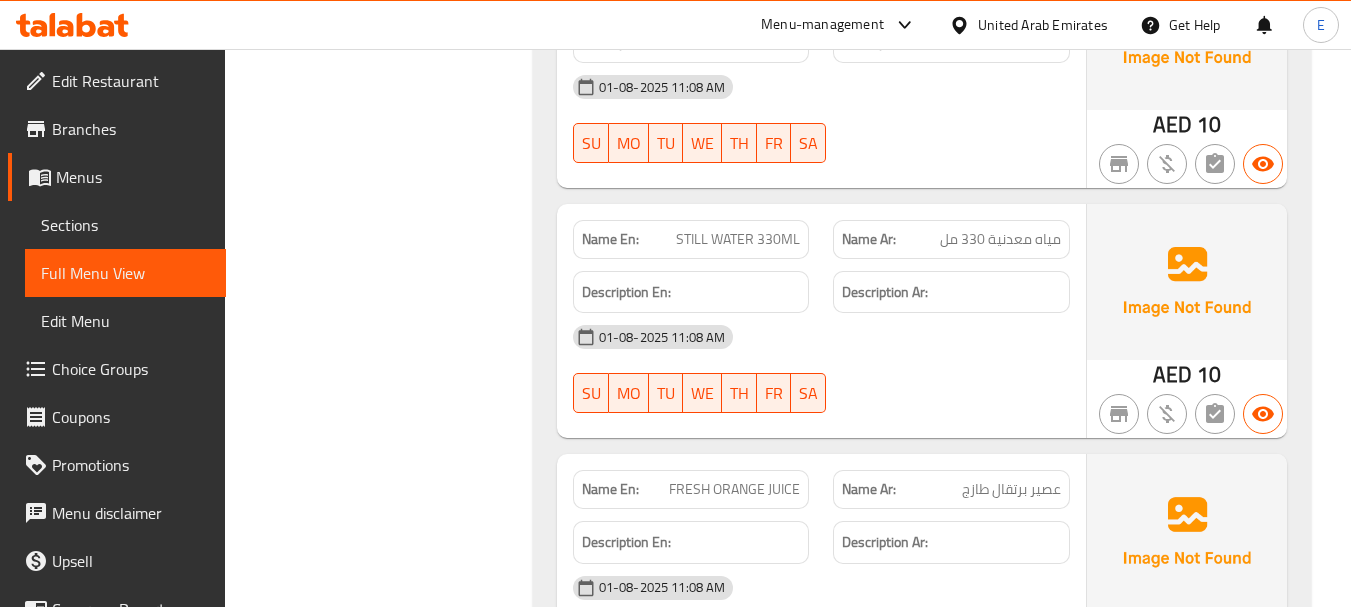 click on "AED 10" at bounding box center (1187, 321) 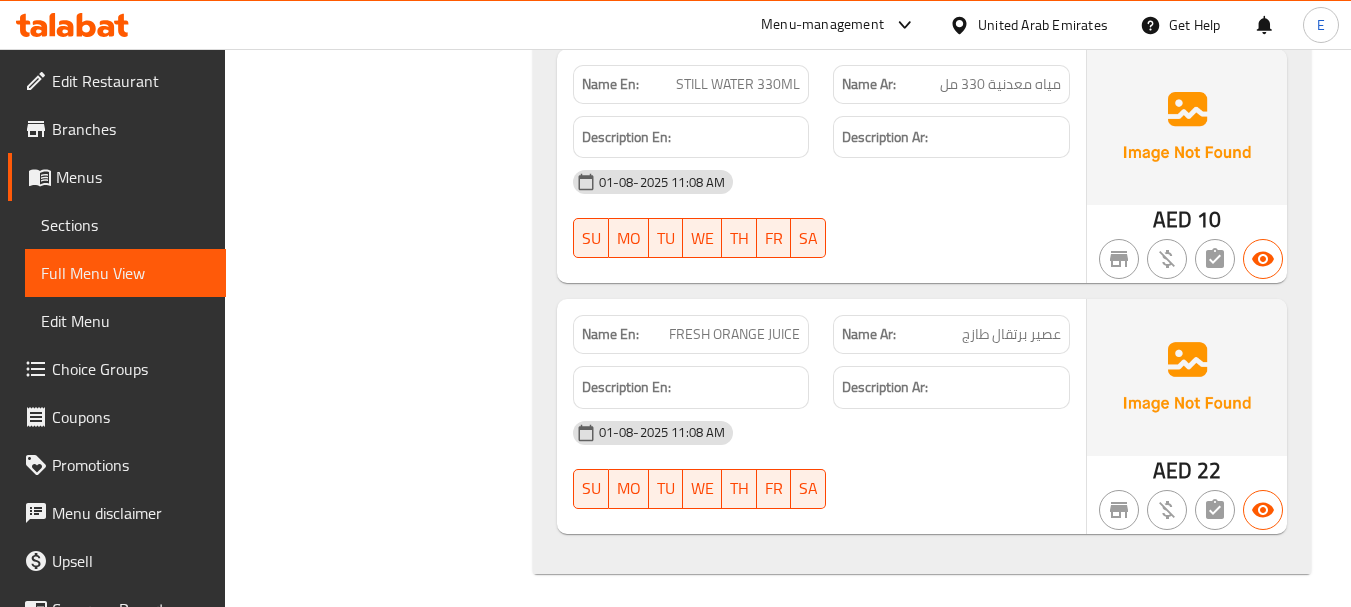scroll, scrollTop: 1162, scrollLeft: 0, axis: vertical 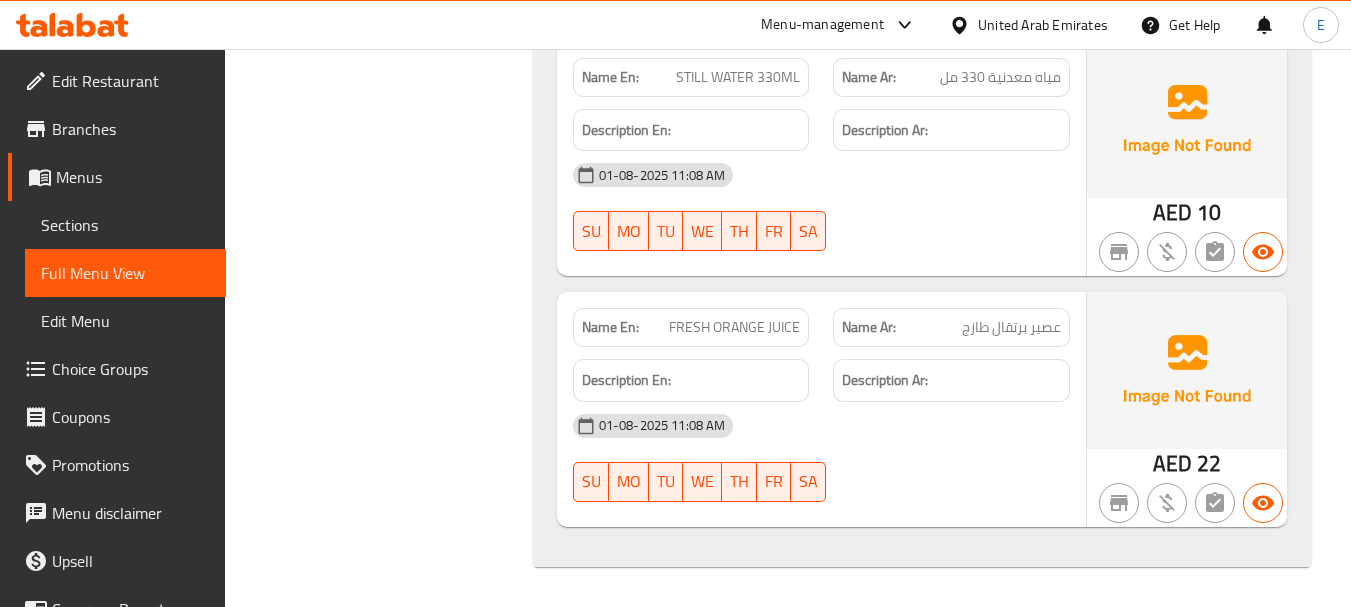 click on "Name Ar: عصير برتقال طازج" at bounding box center [951, 327] 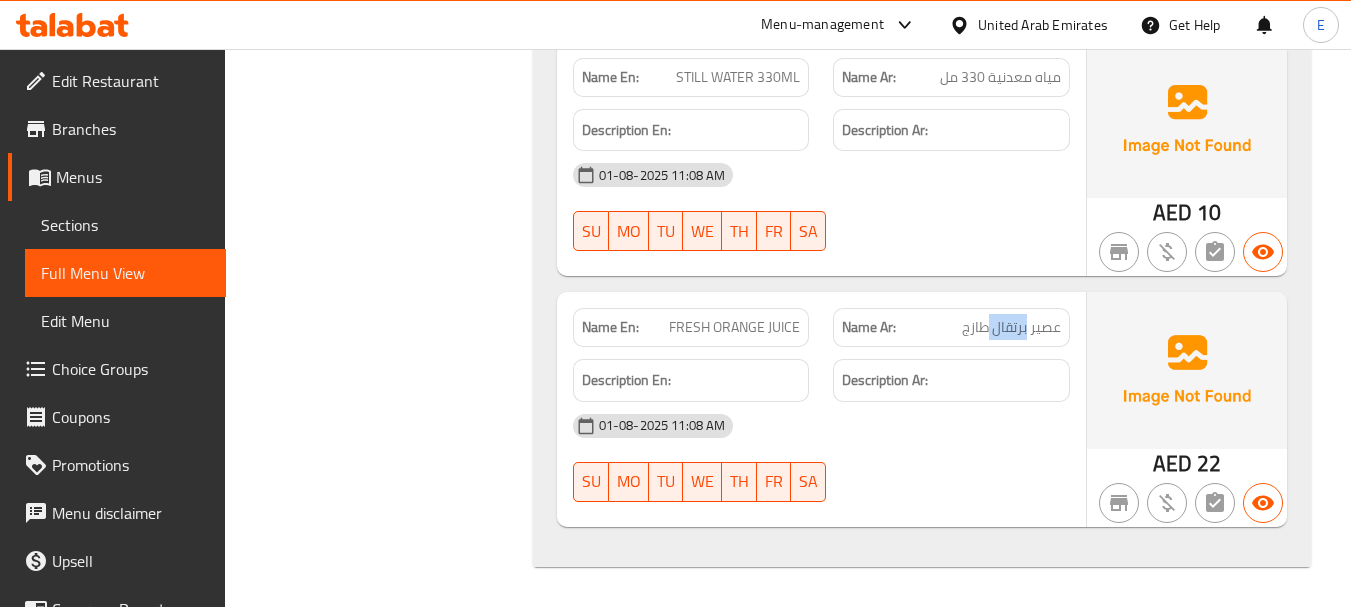 click on "Name Ar: عصير برتقال طازج" at bounding box center [951, 327] 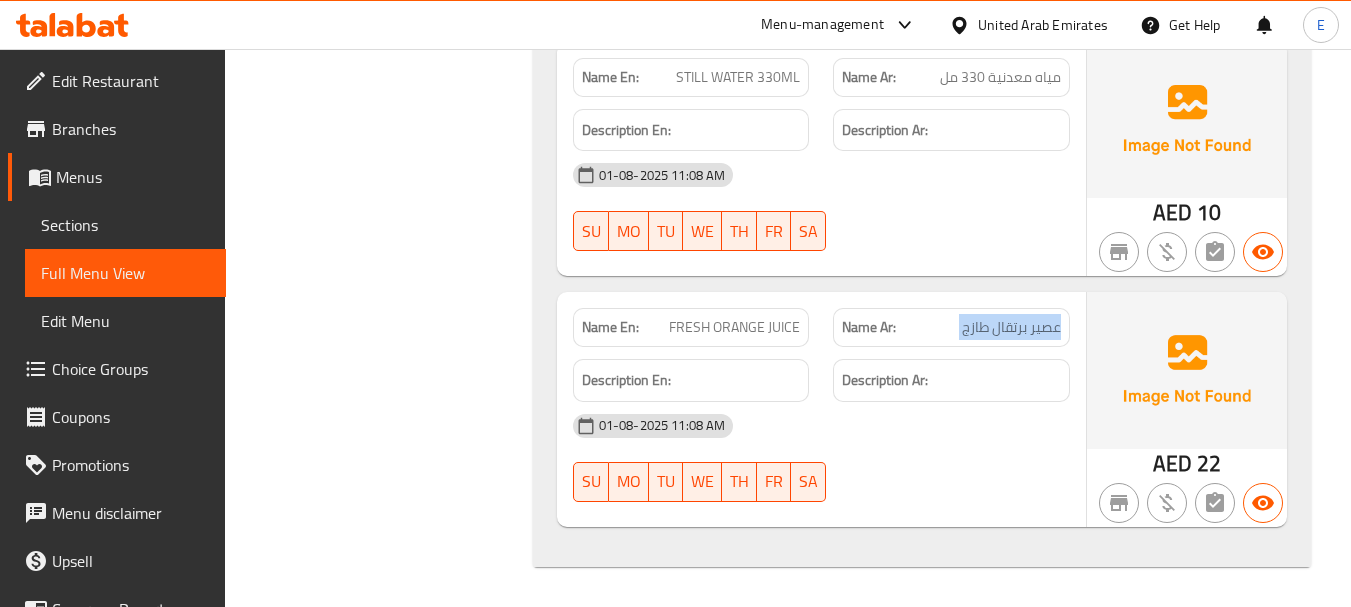 click on "Name Ar: عصير برتقال طازج" at bounding box center (951, 327) 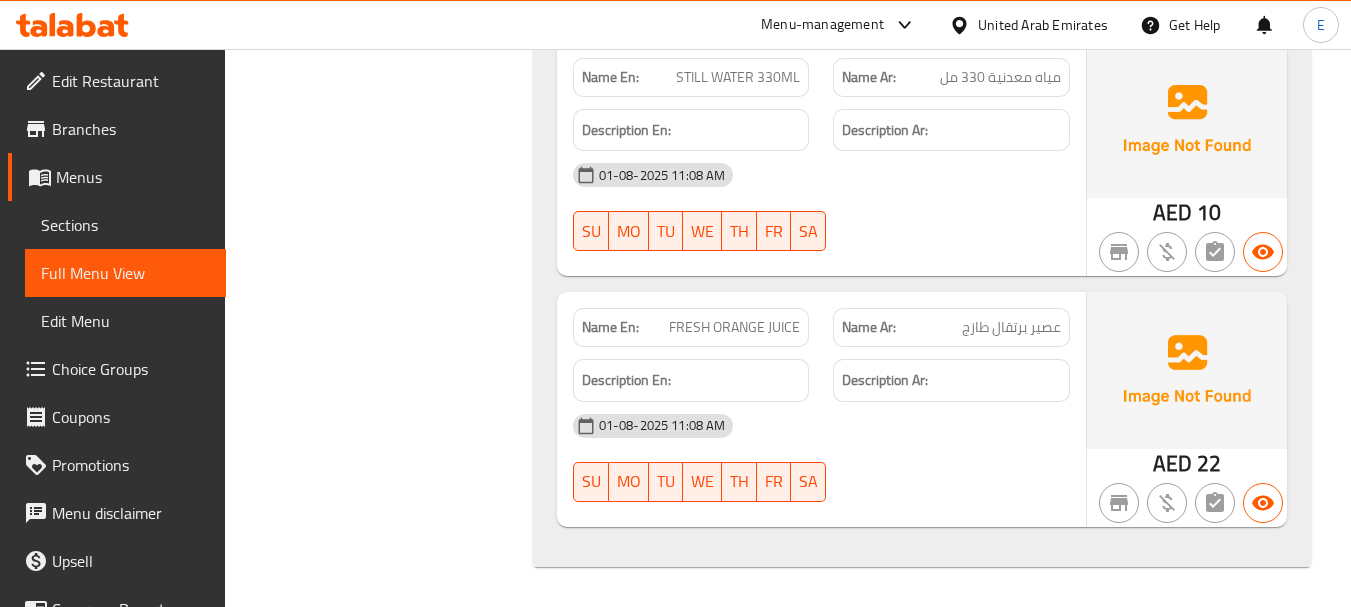 click on "Name En: FRESH ORANGE JUICE" at bounding box center [691, 327] 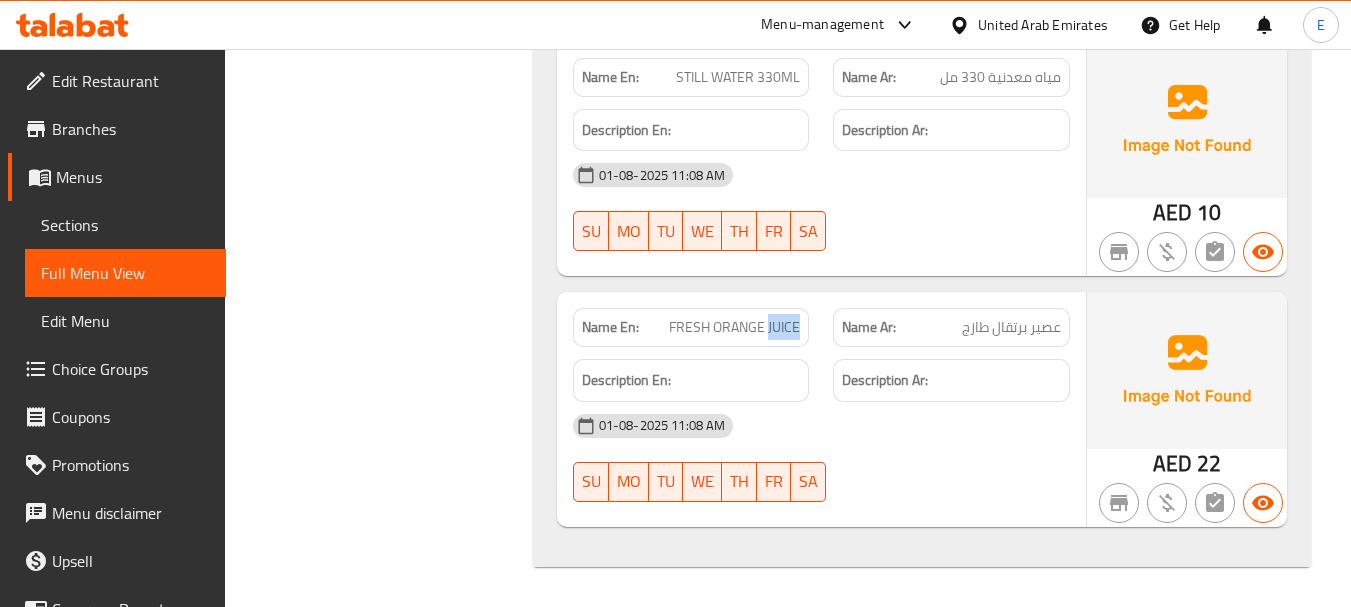 click on "Name En: FRESH ORANGE JUICE" at bounding box center (691, 327) 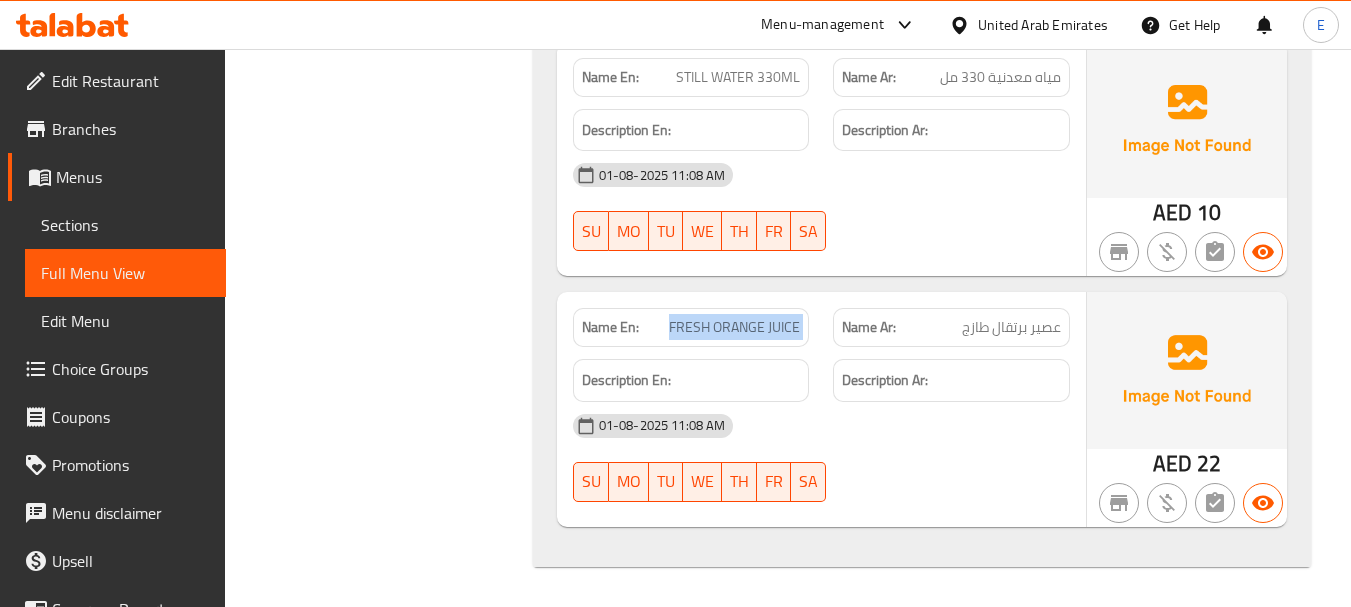 click on "Name En: FRESH ORANGE JUICE" at bounding box center [691, 327] 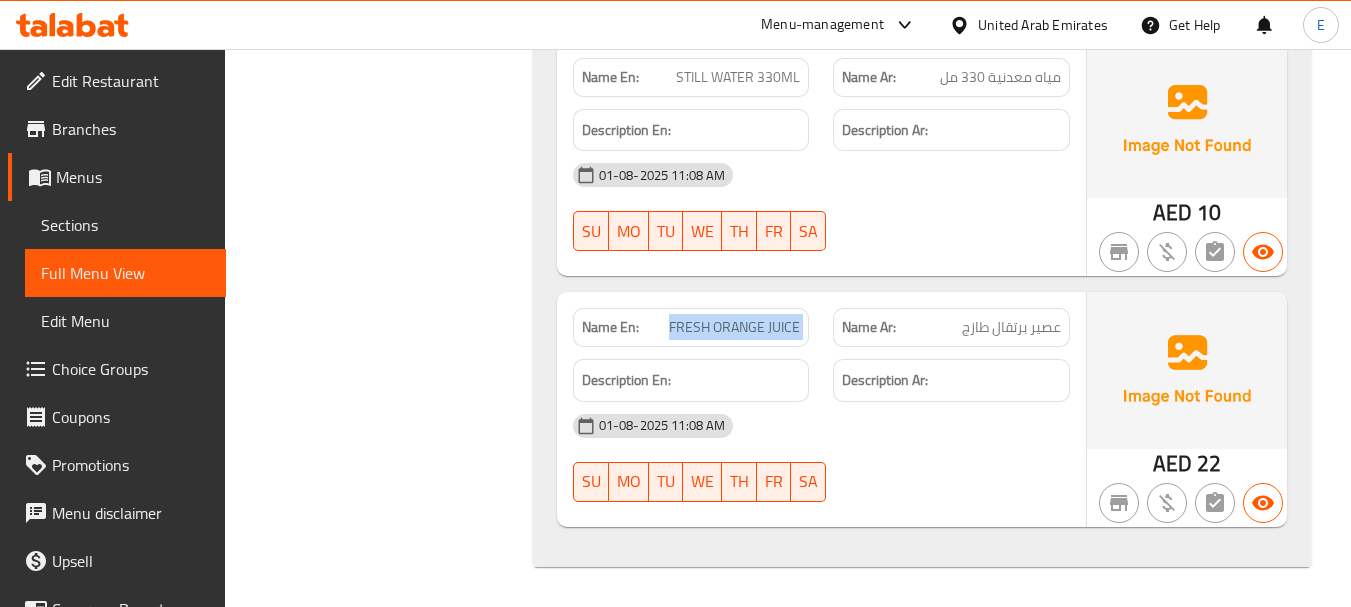 click on "Name En: FRESH ORANGE JUICE" at bounding box center [691, 327] 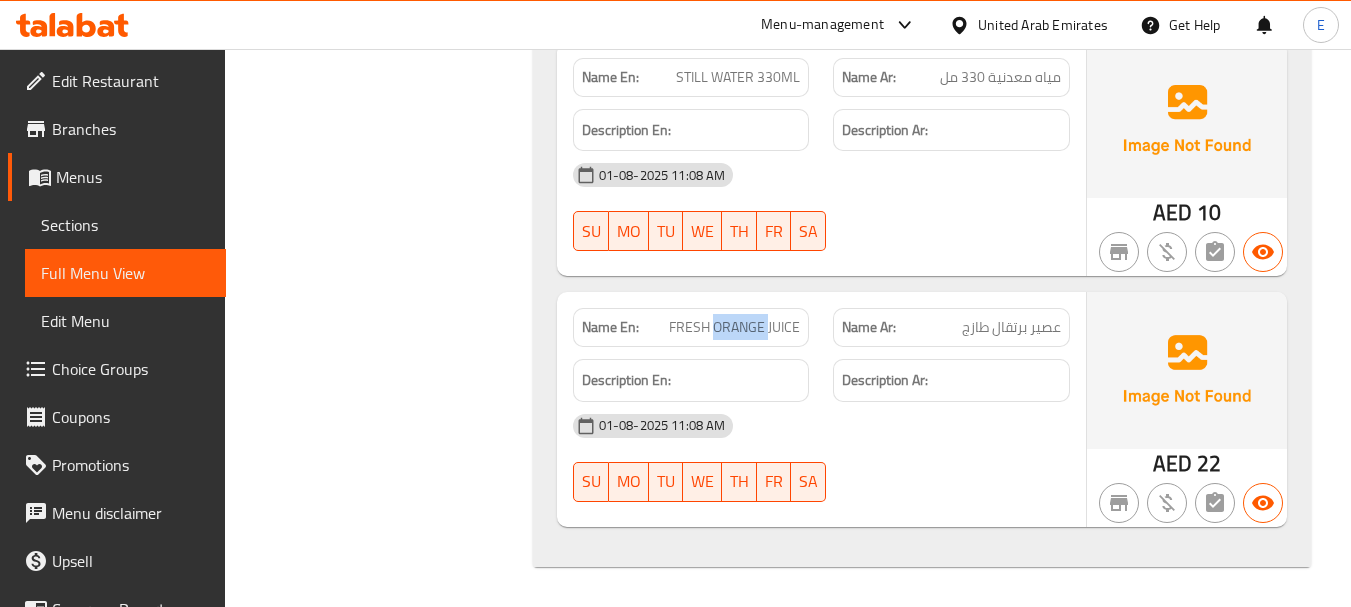 click on "Name En: FRESH ORANGE JUICE" at bounding box center [691, 327] 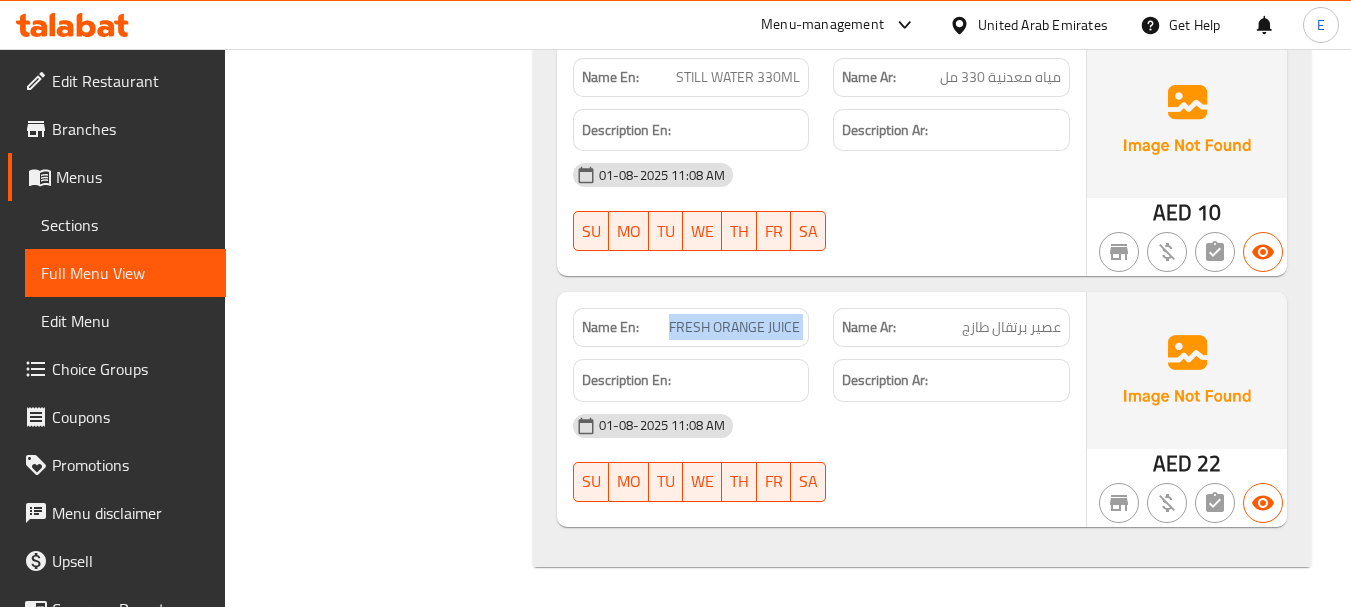 click on "Name En: FRESH ORANGE JUICE" at bounding box center (691, 327) 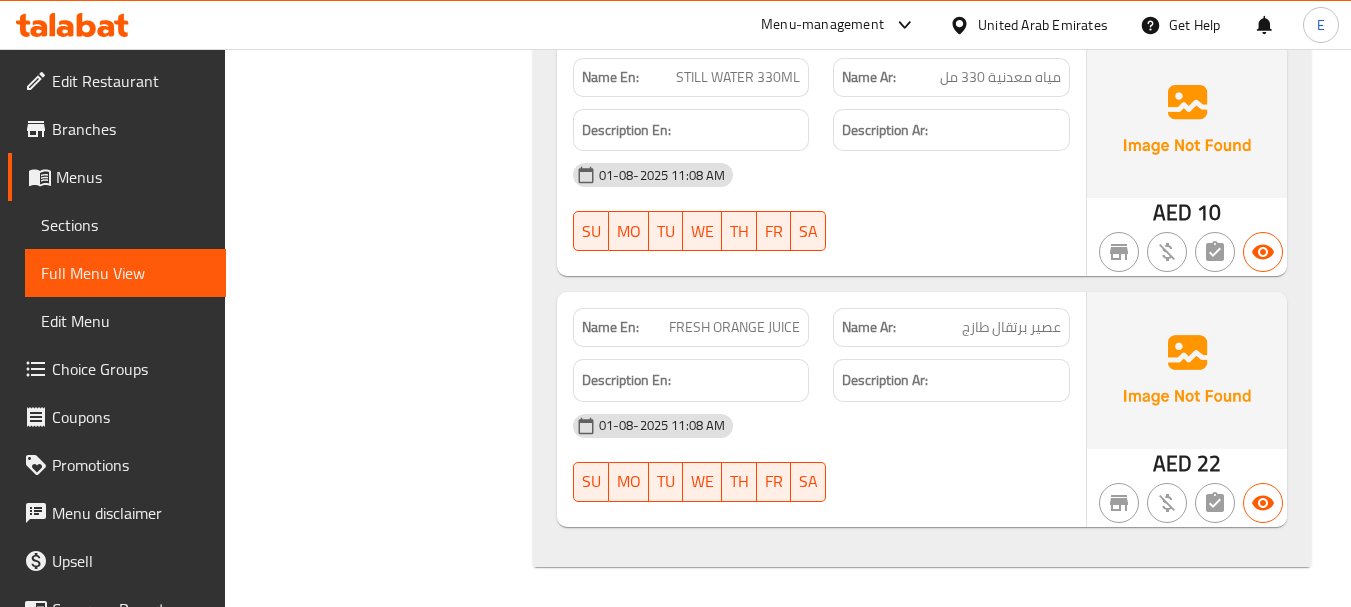 click on "عصير برتقال طازج" at bounding box center (1011, 327) 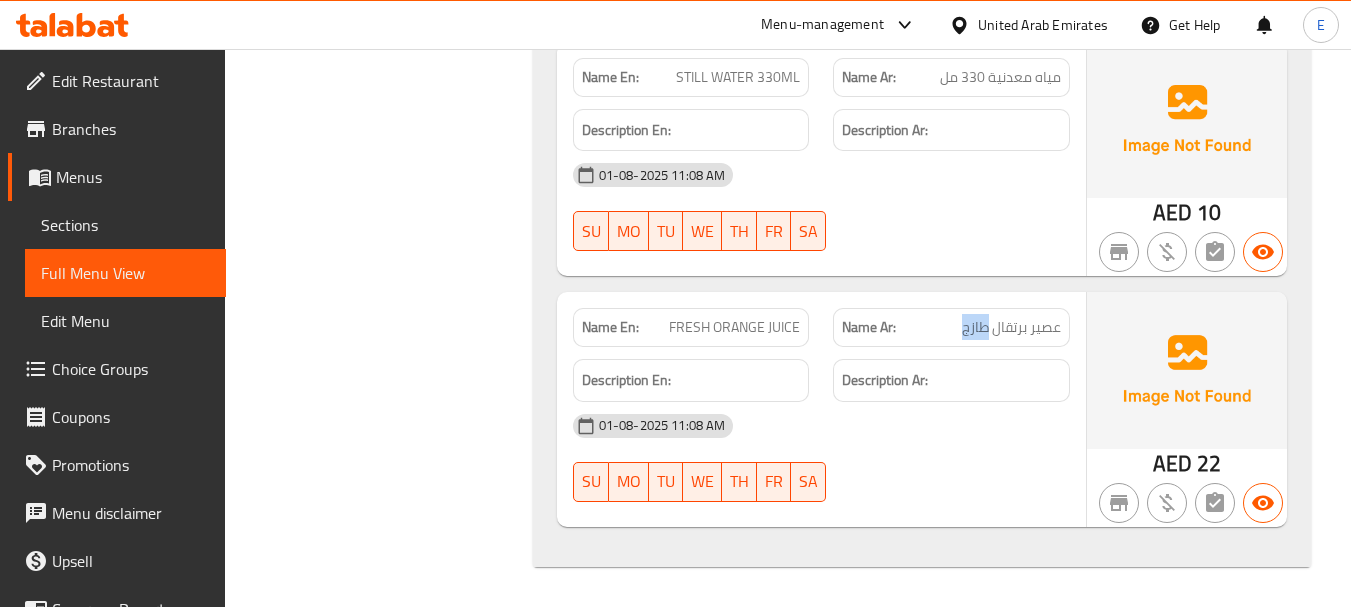 click on "عصير برتقال طازج" at bounding box center [1011, 327] 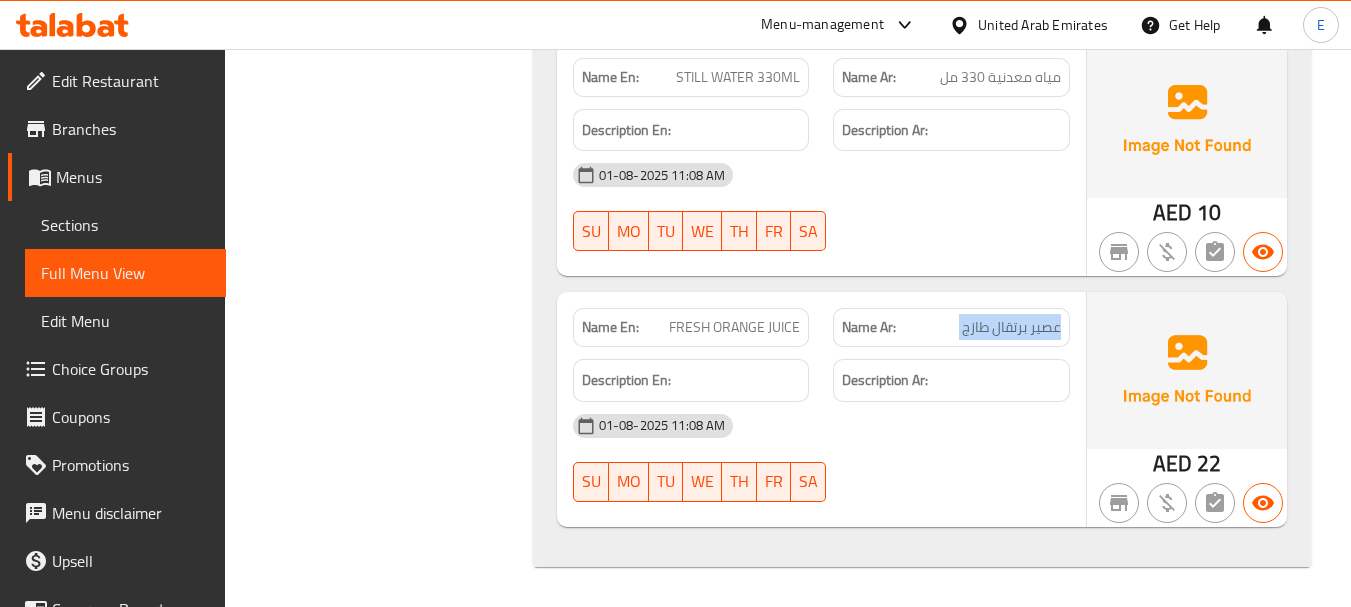 click on "عصير برتقال طازج" at bounding box center [1011, 327] 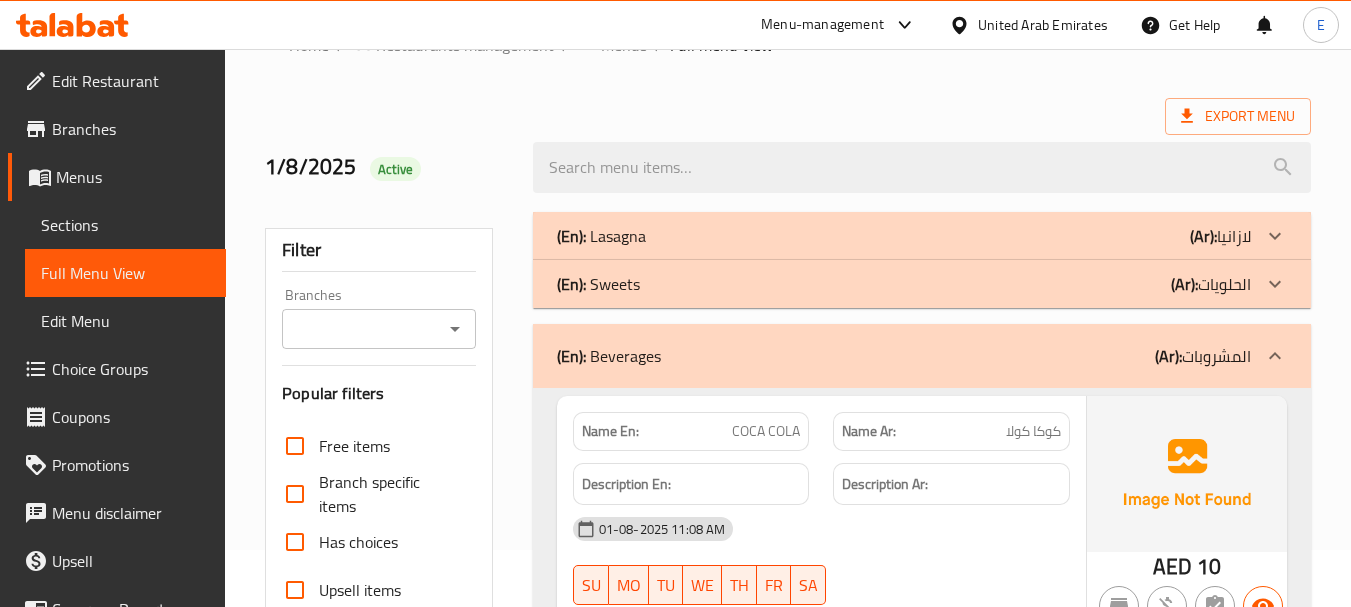 scroll, scrollTop: 0, scrollLeft: 0, axis: both 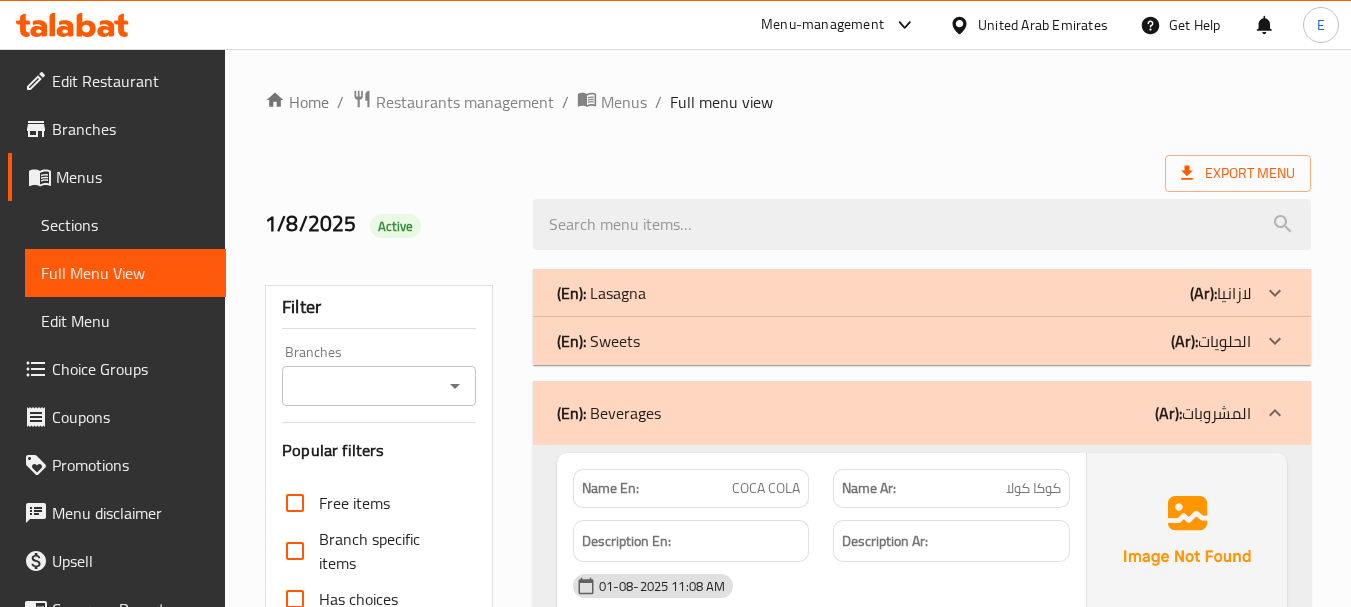 click on "(En):   Lasagna (Ar): لازانيا" at bounding box center (922, 293) 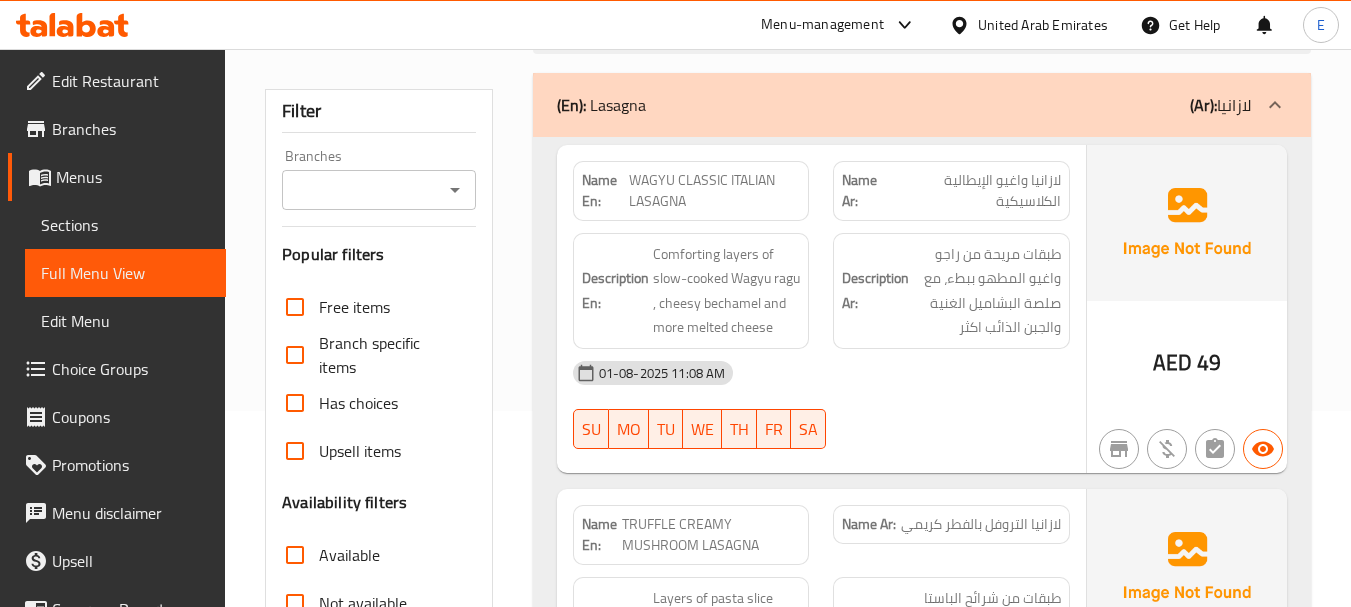 scroll, scrollTop: 200, scrollLeft: 0, axis: vertical 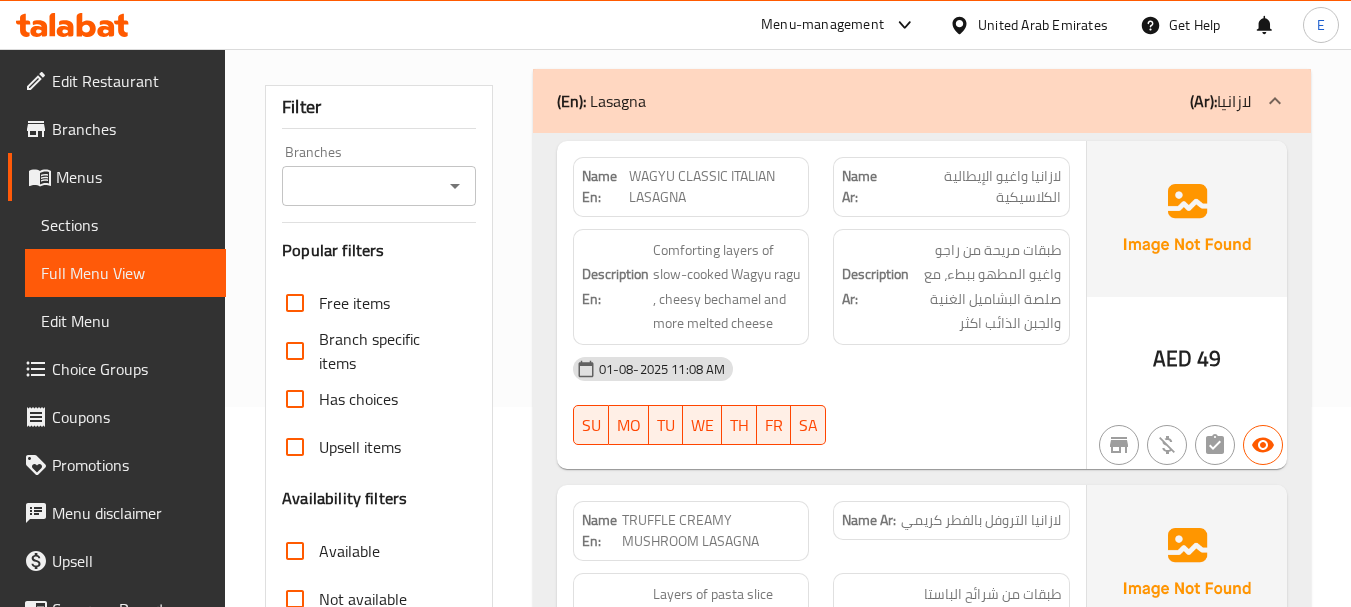 click on "AED" at bounding box center (1172, 358) 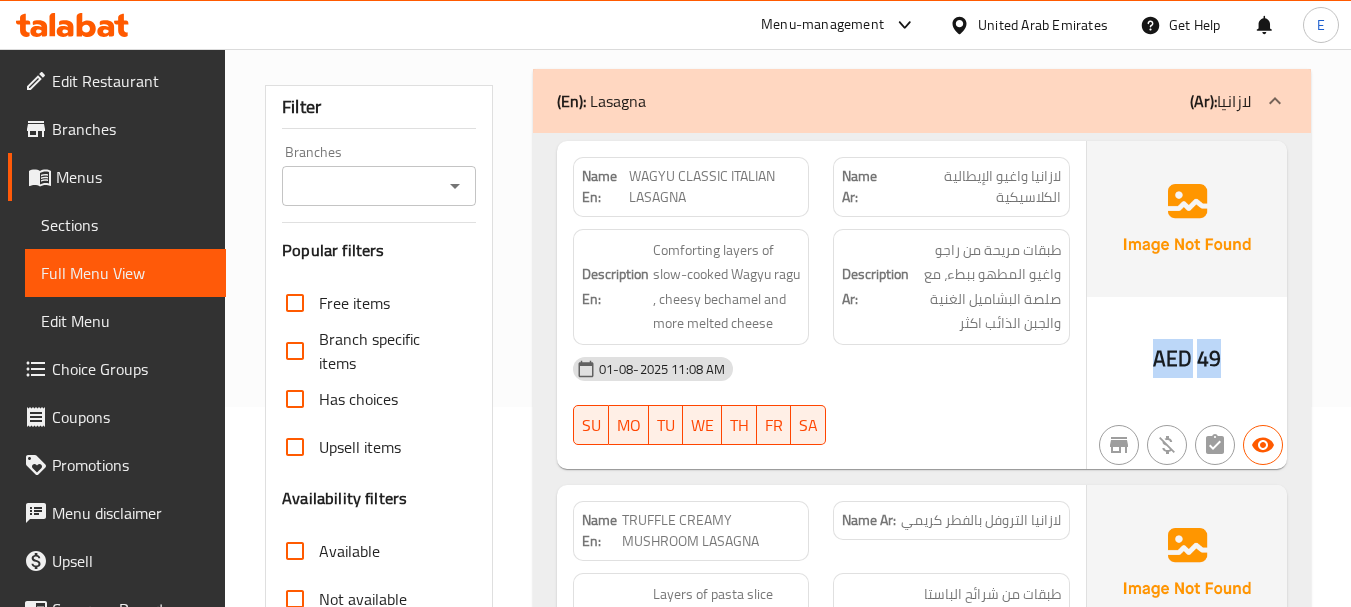 click on "AED" at bounding box center (1172, 358) 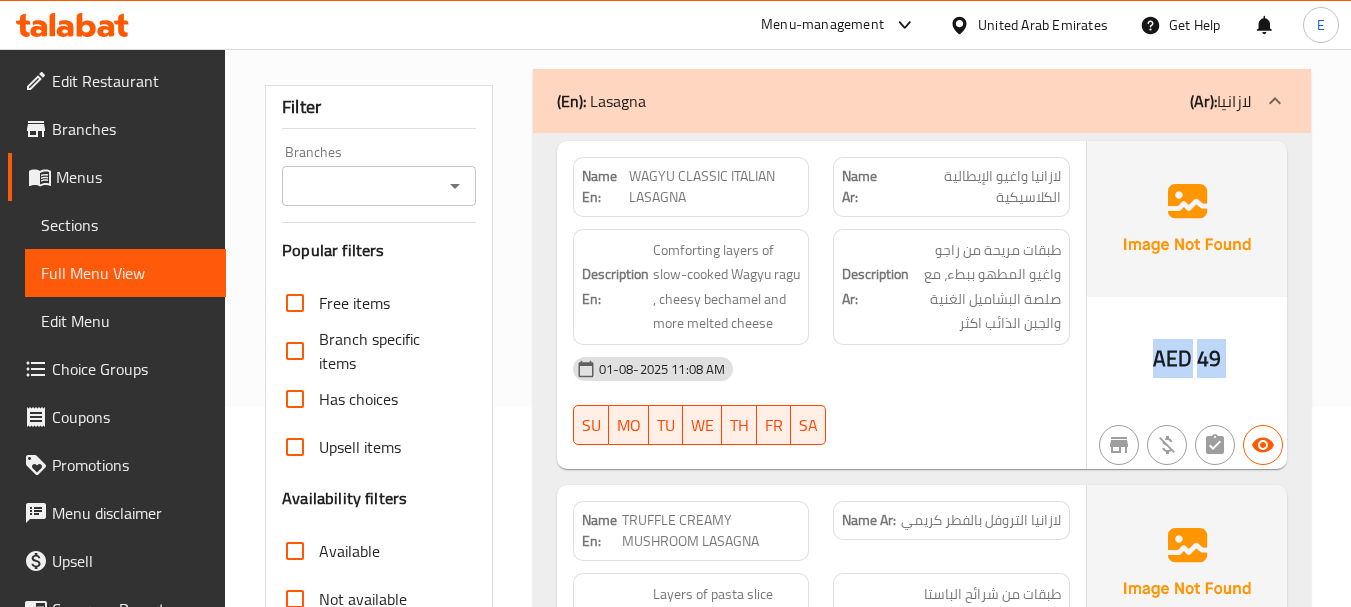 click on "AED" at bounding box center [1172, 358] 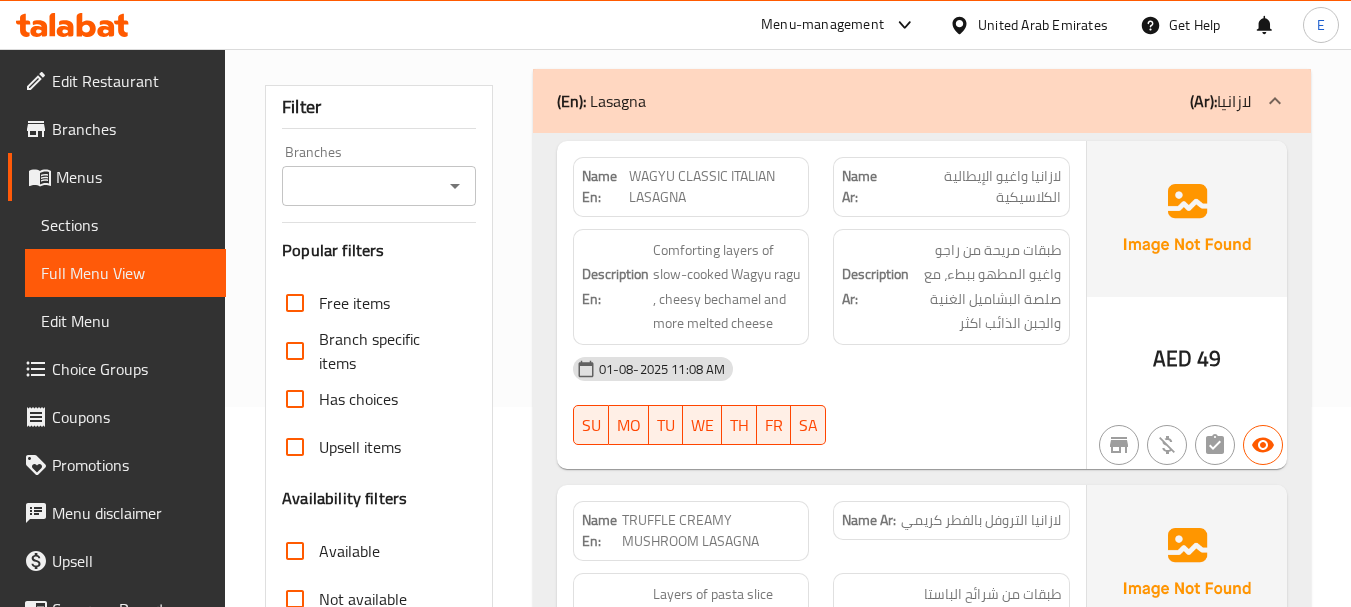 click on "لازانيا واغيو الإيطالية الكلاسيكية" at bounding box center [976, 187] 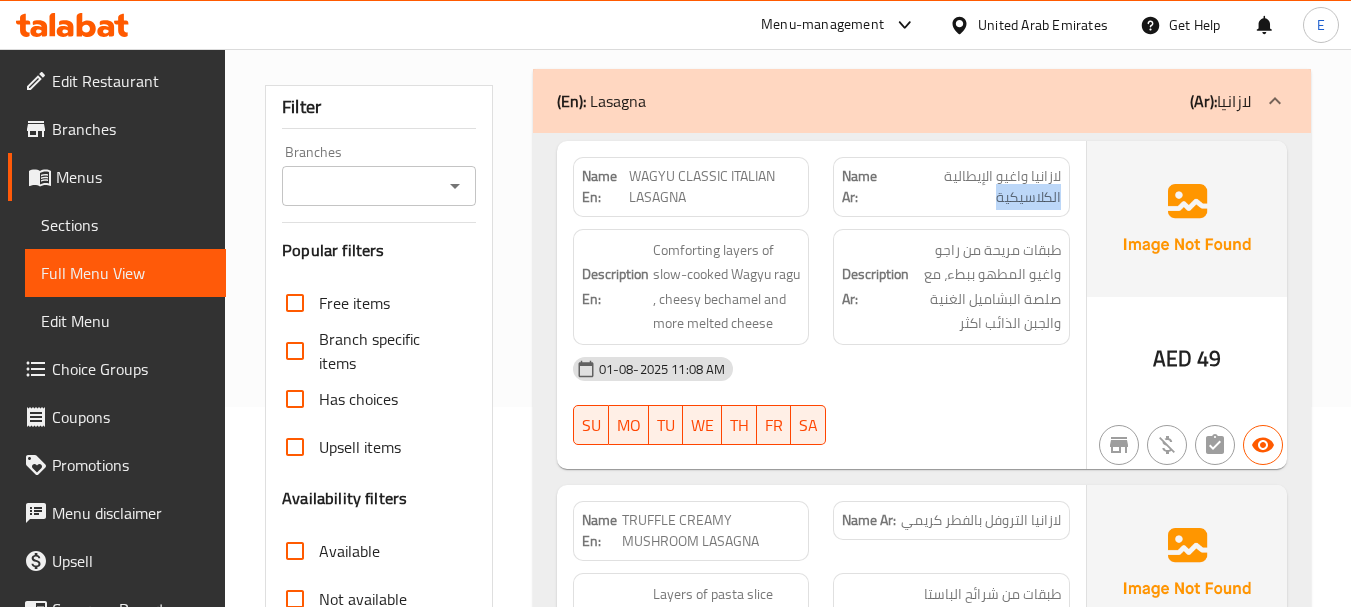 click on "لازانيا واغيو الإيطالية الكلاسيكية" at bounding box center (976, 187) 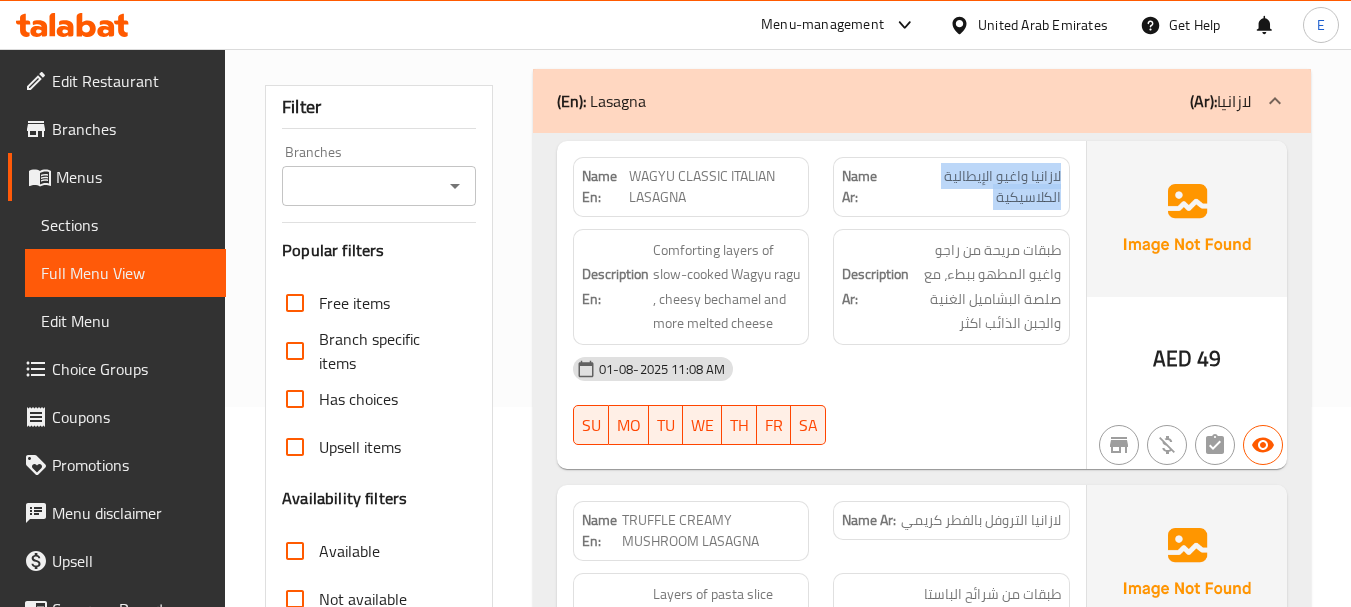 click on "لازانيا واغيو الإيطالية الكلاسيكية" at bounding box center (976, 187) 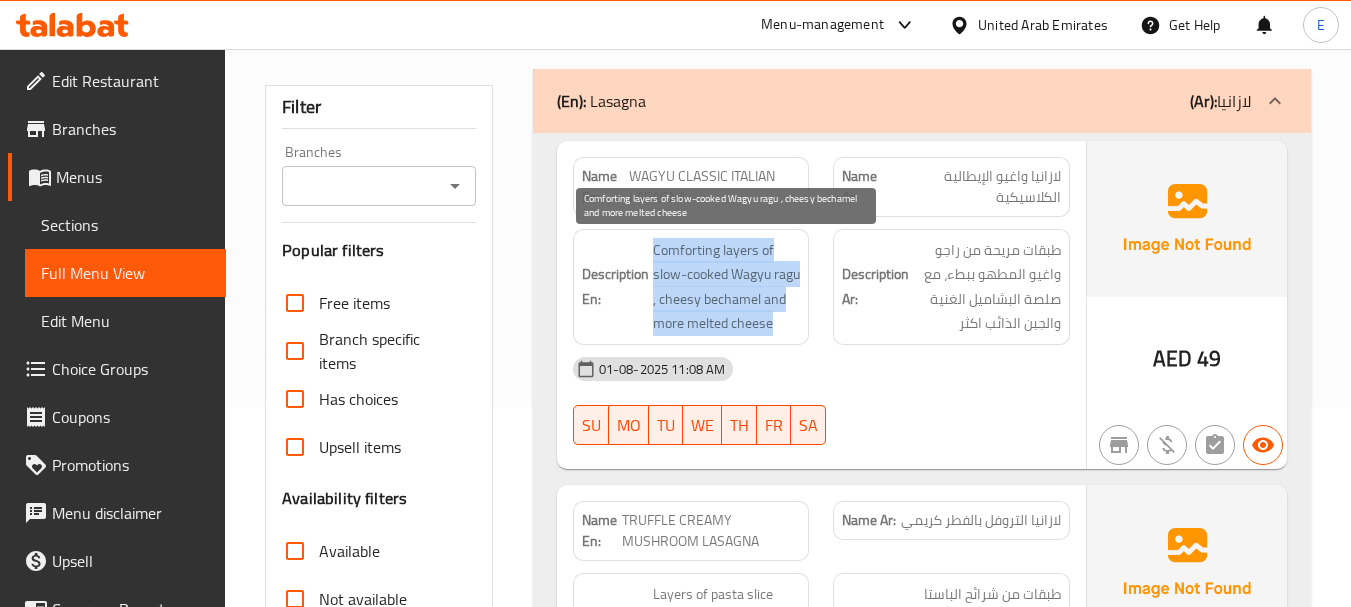 drag, startPoint x: 647, startPoint y: 236, endPoint x: 797, endPoint y: 320, distance: 171.91858 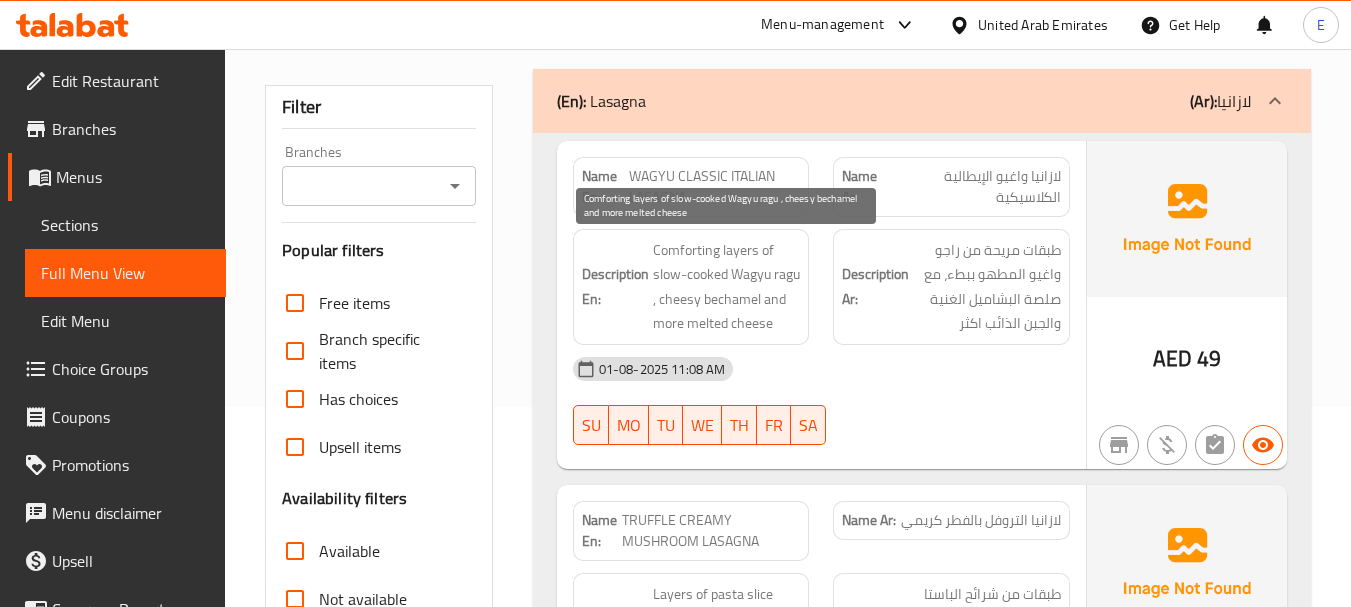 click on "Comforting layers of slow-cooked Wagyu ragu , cheesy bechamel and more melted cheese" at bounding box center (727, 287) 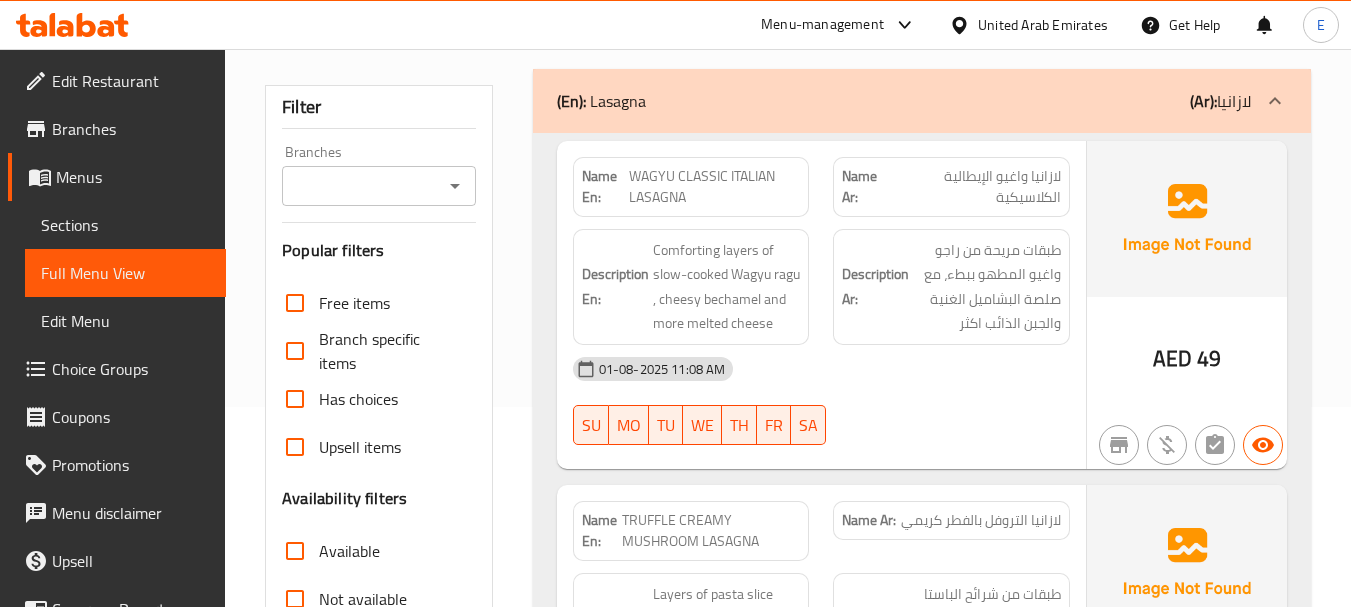 click on "طبقات مريحة من راجو واغيو المطهو ببطء، مع صلصة البشاميل الغنية والجبن الذائب اكثر" at bounding box center [987, 287] 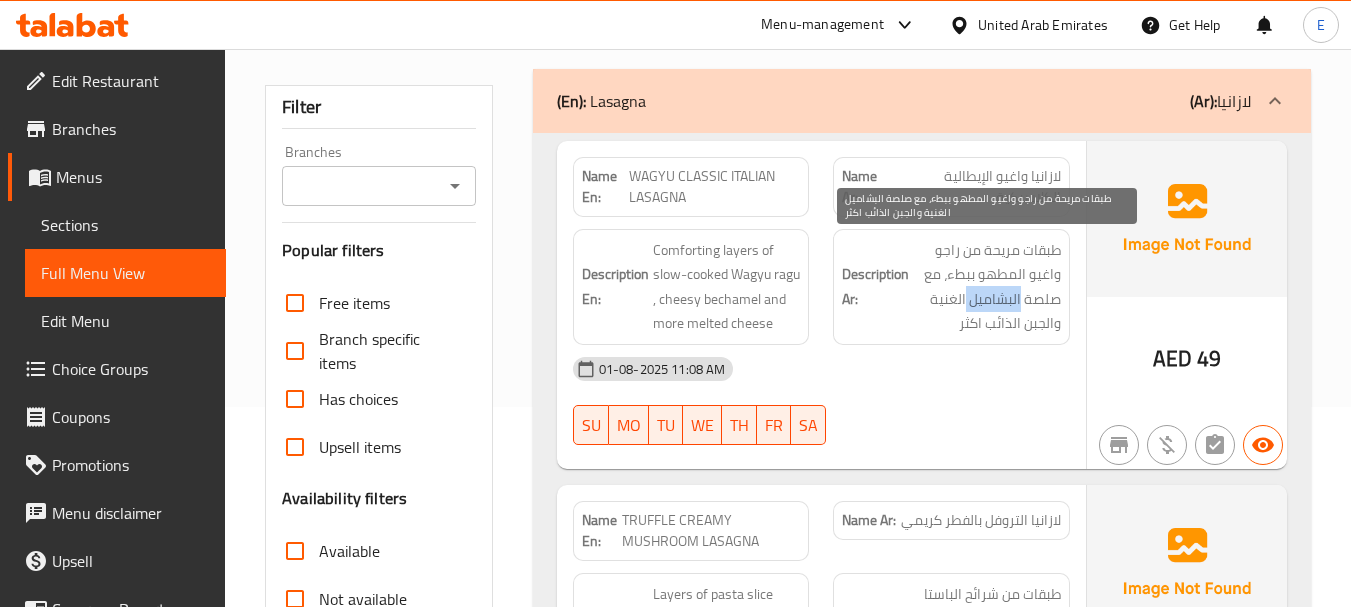 click on "طبقات مريحة من راجو واغيو المطهو ببطء، مع صلصة البشاميل الغنية والجبن الذائب اكثر" at bounding box center [987, 287] 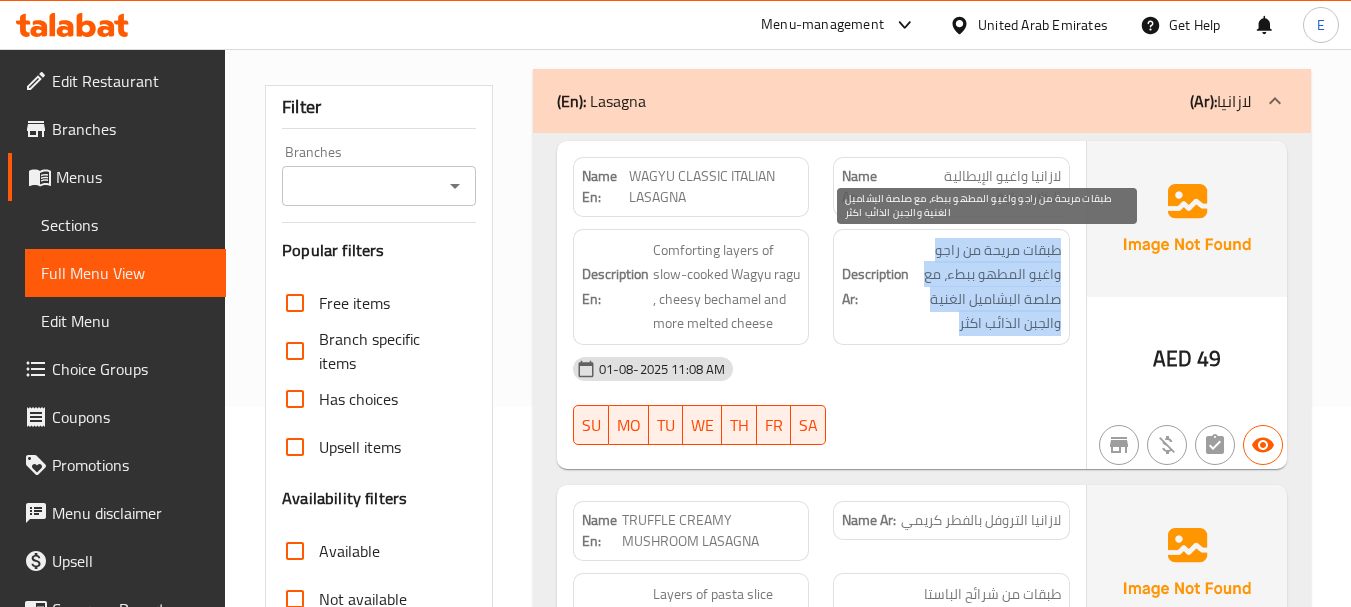 click on "طبقات مريحة من راجو واغيو المطهو ببطء، مع صلصة البشاميل الغنية والجبن الذائب اكثر" at bounding box center (987, 287) 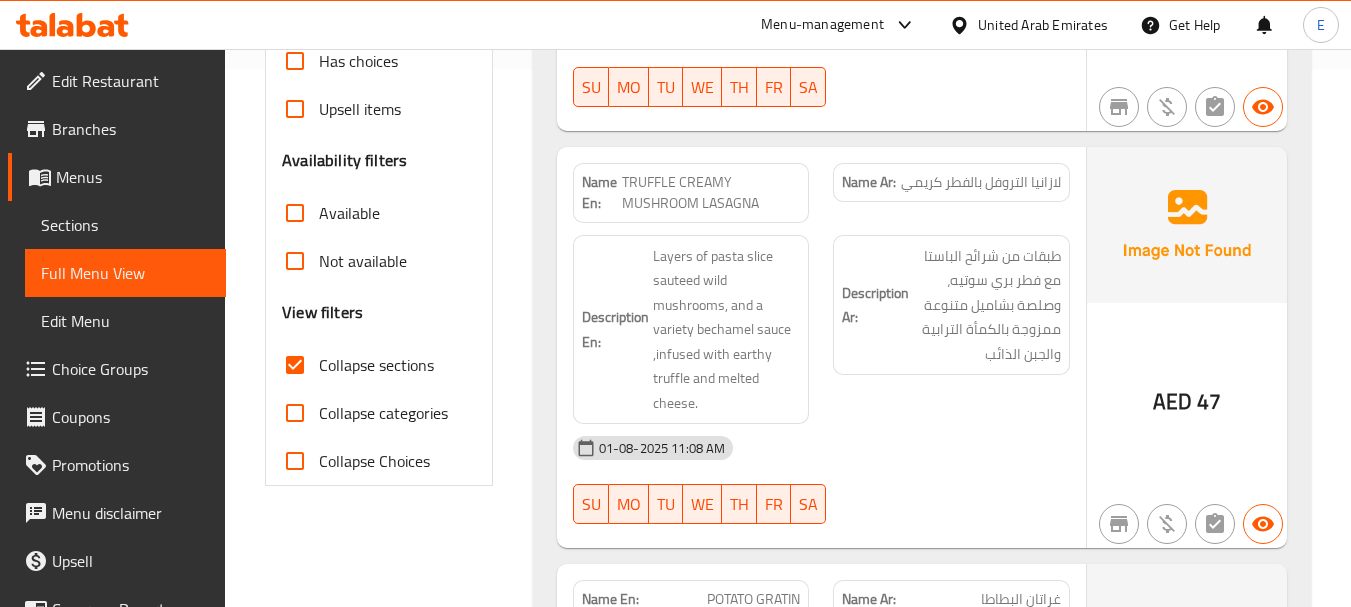 scroll, scrollTop: 600, scrollLeft: 0, axis: vertical 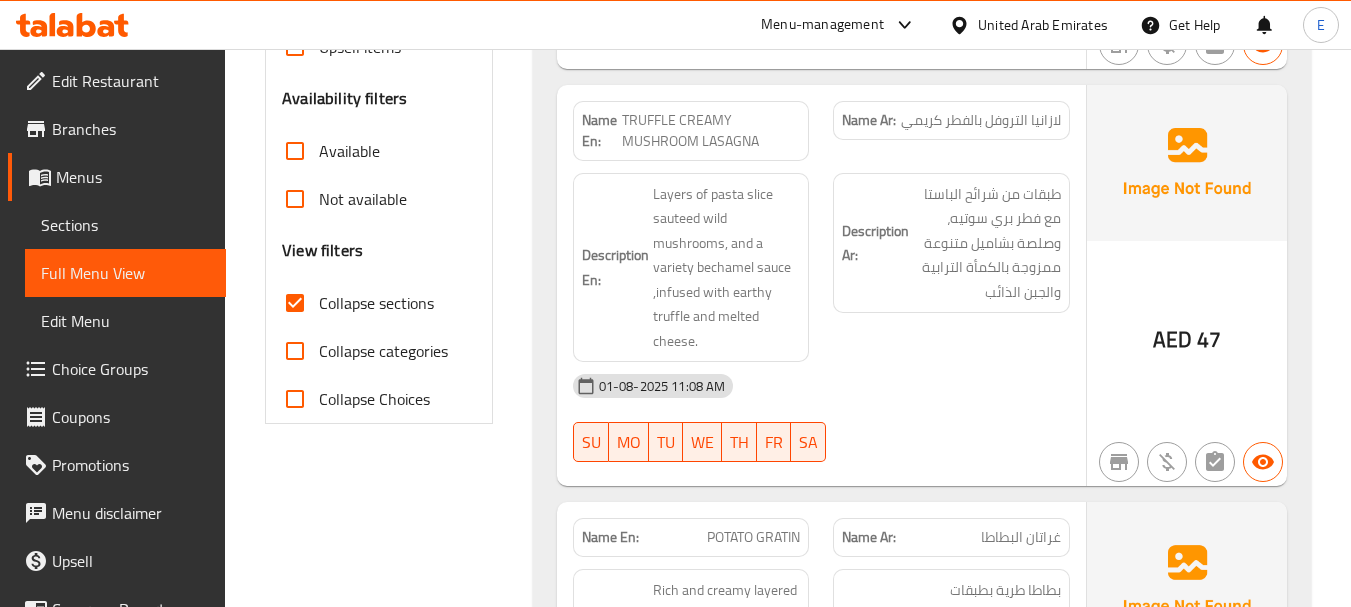 click on "47" at bounding box center (1209, 339) 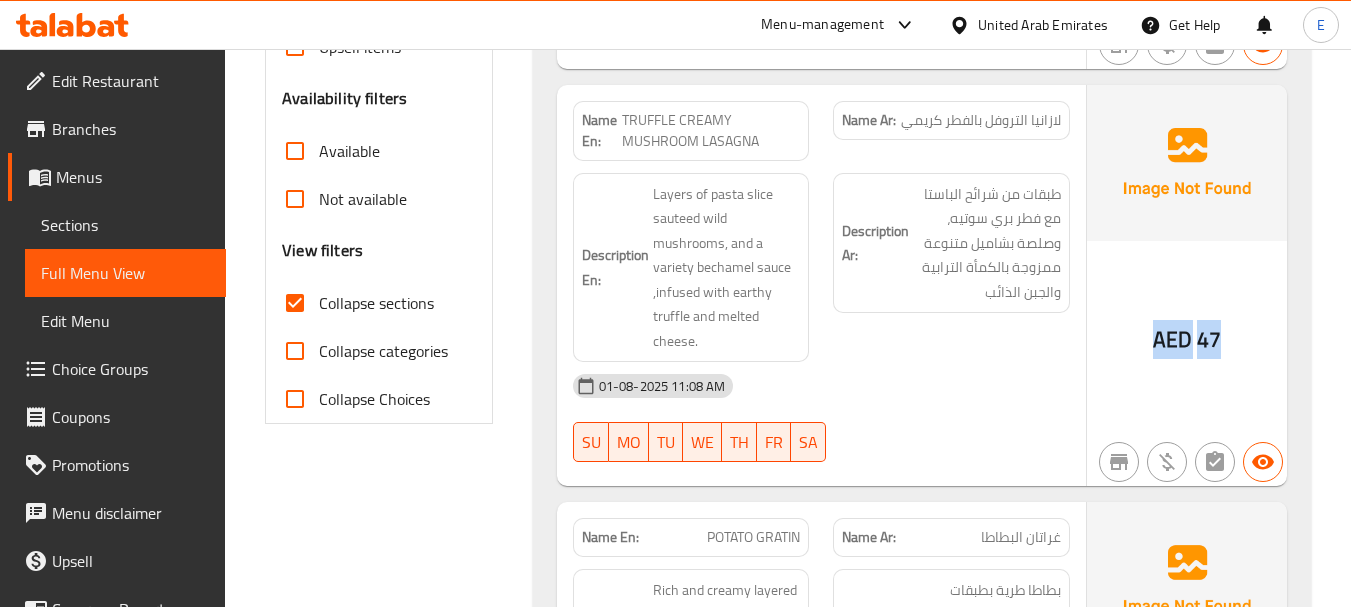click on "47" at bounding box center [1209, 339] 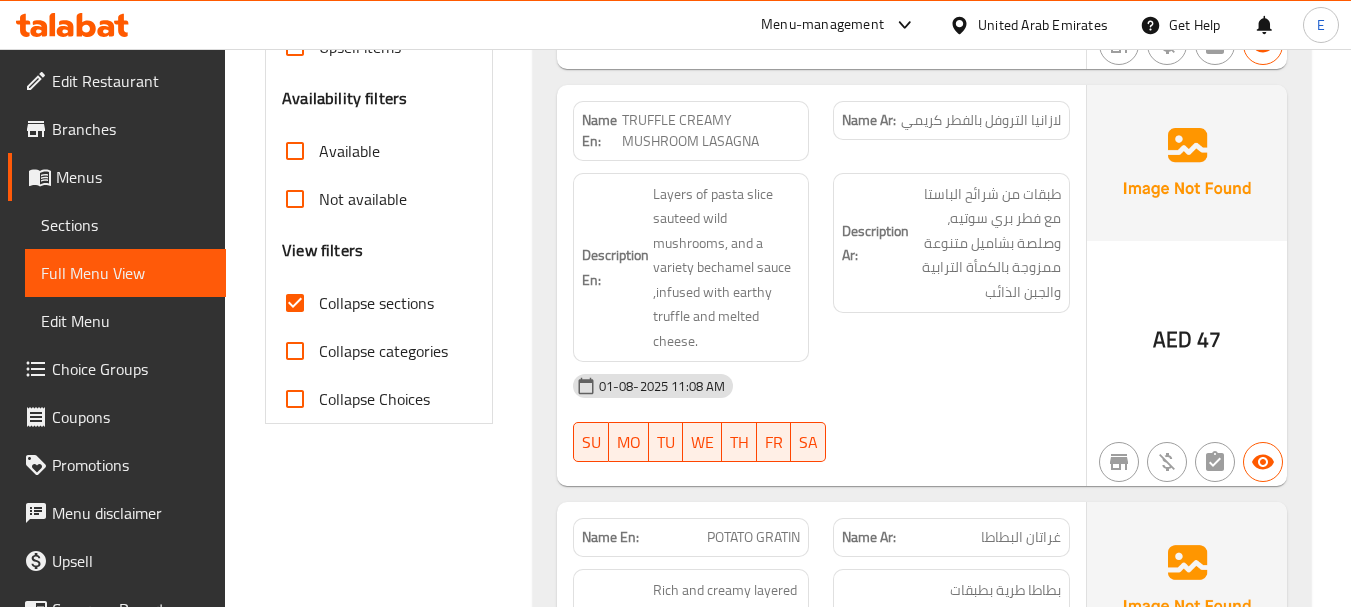 click on "TRUFFLE CREAMY MUSHROOM LASAGNA" at bounding box center (711, 131) 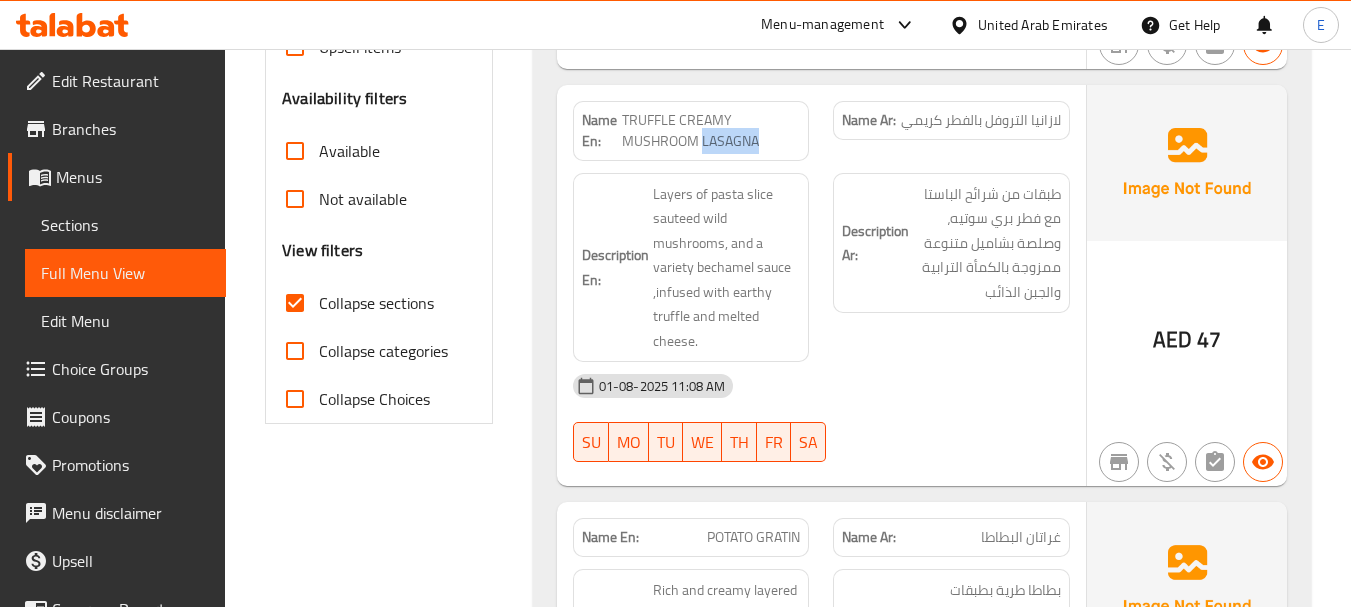 click on "TRUFFLE CREAMY MUSHROOM LASAGNA" at bounding box center [711, 131] 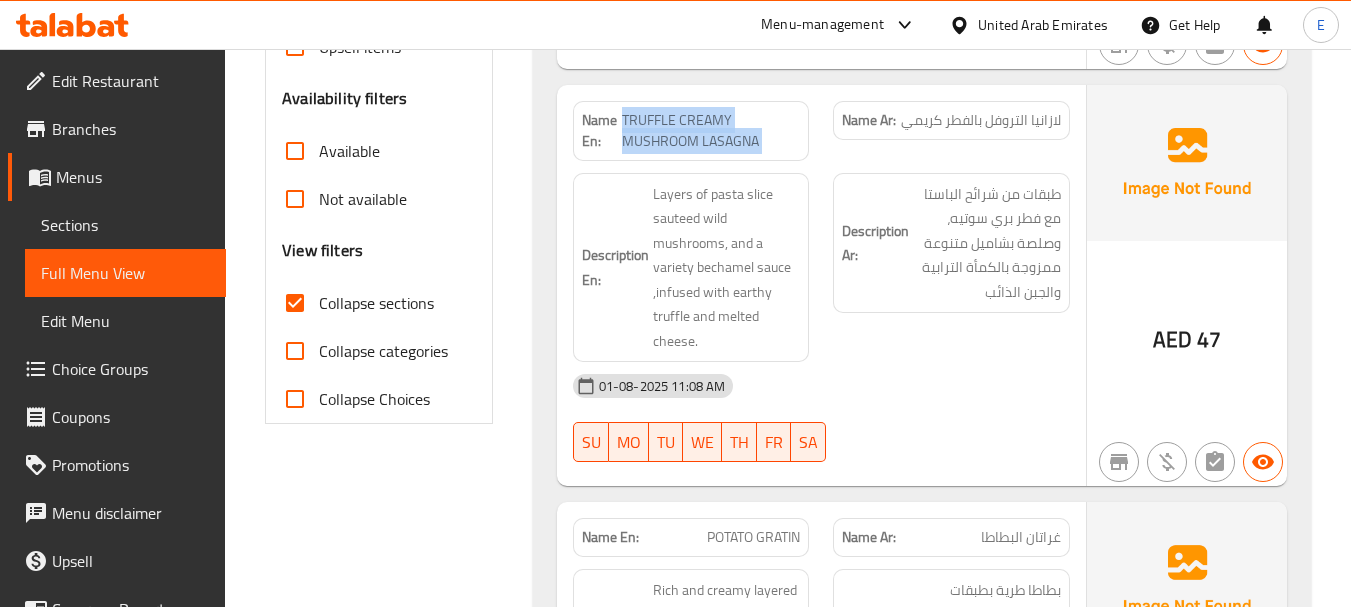 click on "TRUFFLE CREAMY MUSHROOM LASAGNA" at bounding box center [711, 131] 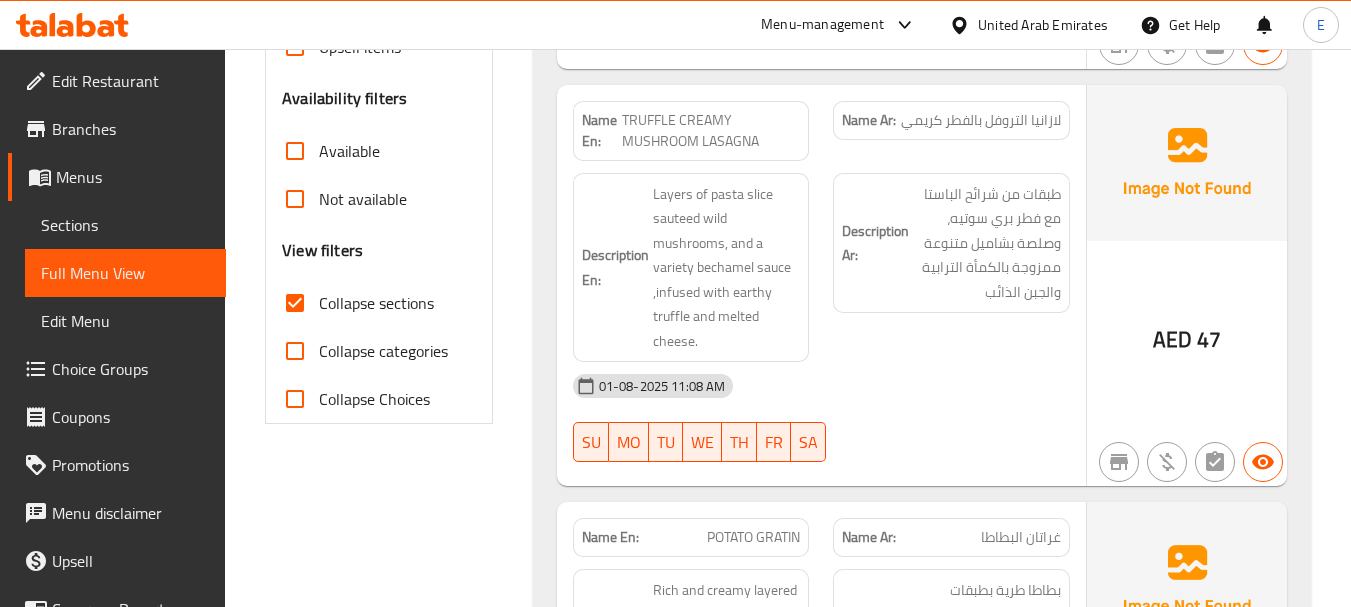click on "لازانيا التروفل بالفطر كريمي" at bounding box center [981, 120] 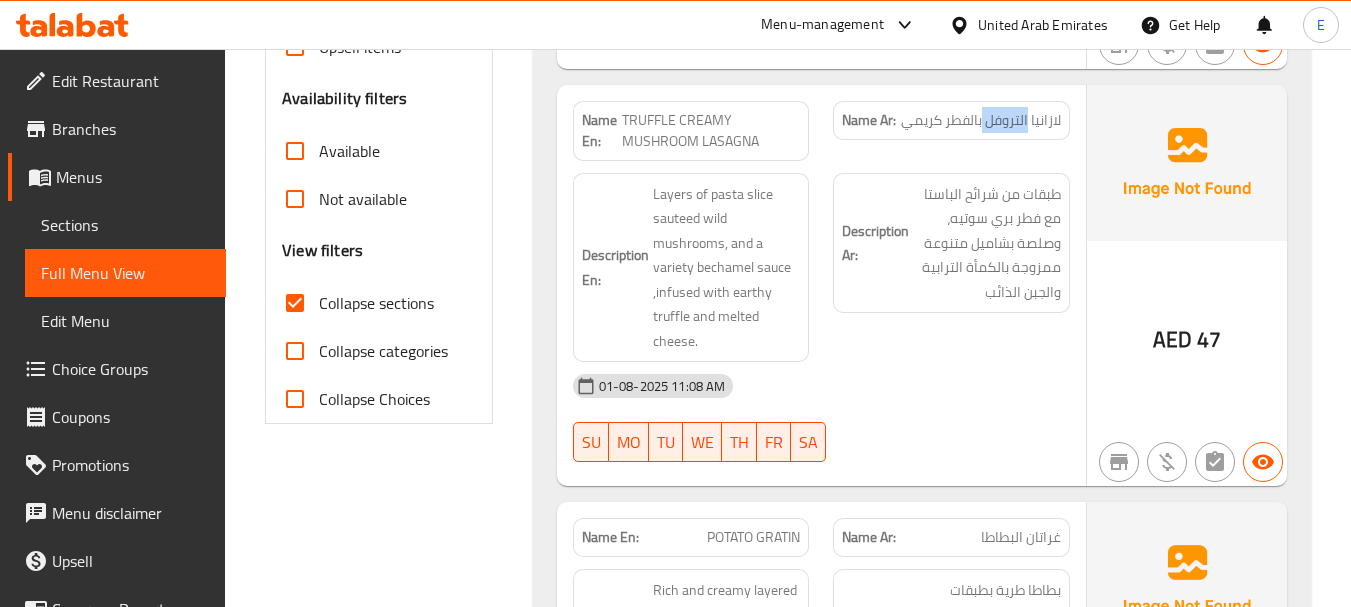 click on "لازانيا التروفل بالفطر كريمي" at bounding box center (981, 120) 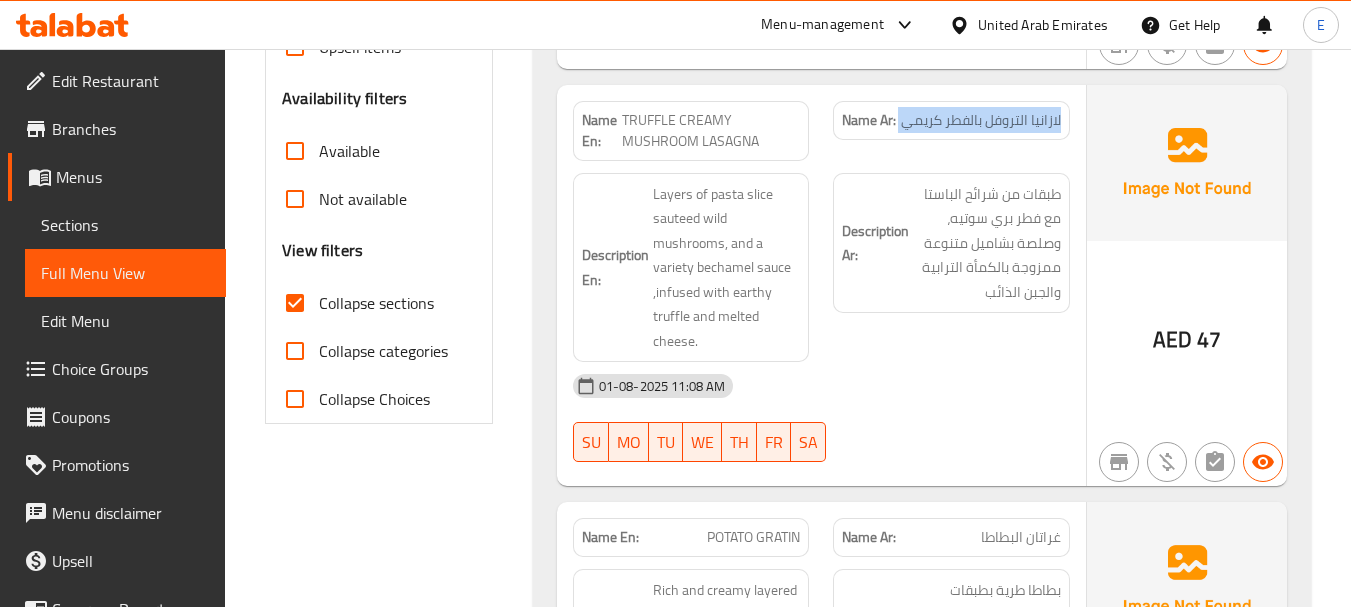 click on "لازانيا التروفل بالفطر كريمي" at bounding box center [981, 120] 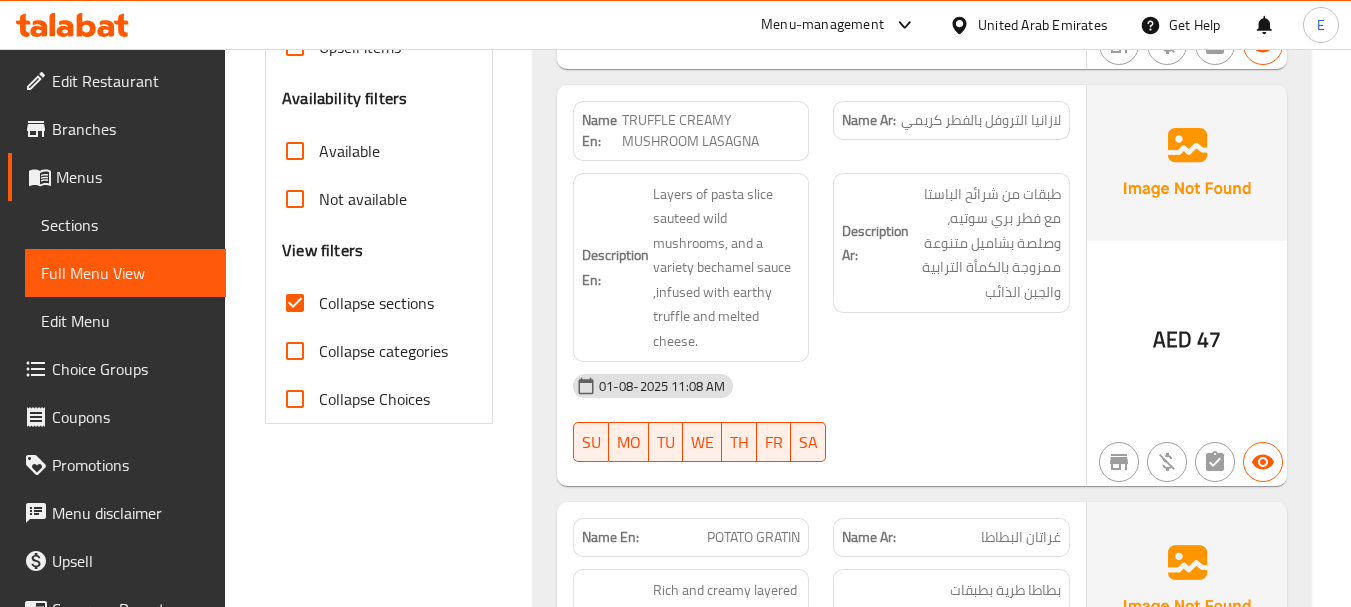 click on "Description Ar: طبقات من شرائح الباستا مع فطر بري سوتيه، وصلصة بشاميل متنوعة ممزوجة بالكمأة الترابية والجبن الذائب" at bounding box center [951, 268] 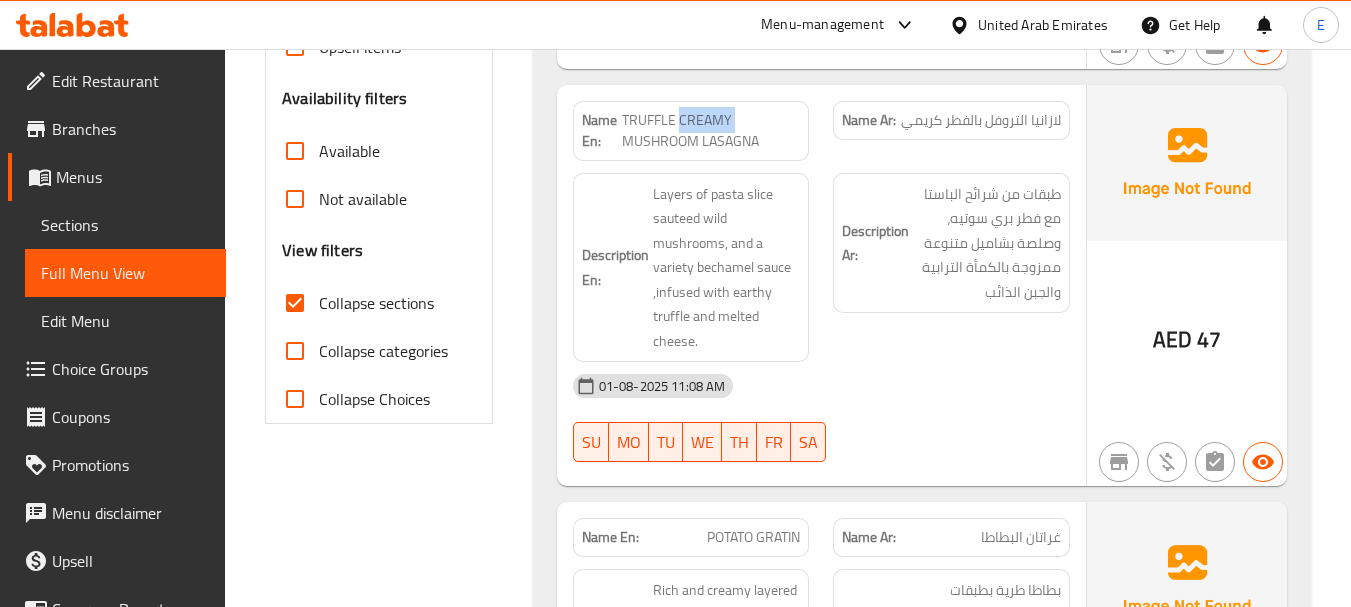 click on "TRUFFLE CREAMY MUSHROOM LASAGNA" at bounding box center (711, 131) 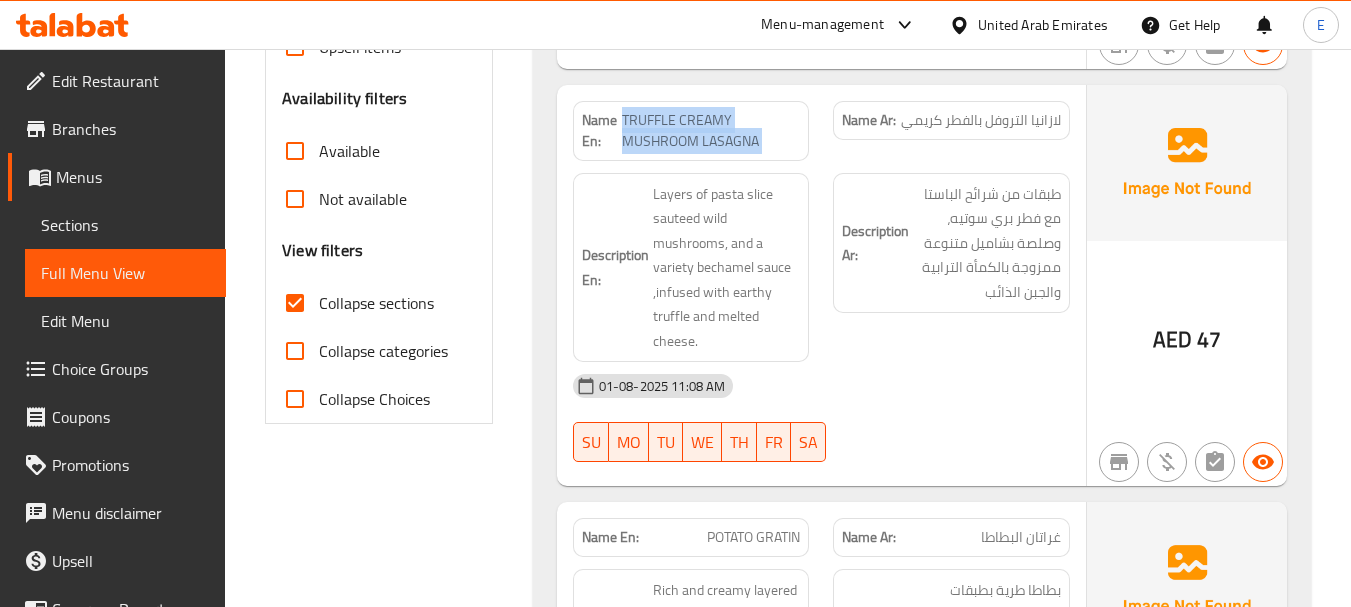 click on "TRUFFLE CREAMY MUSHROOM LASAGNA" at bounding box center [711, 131] 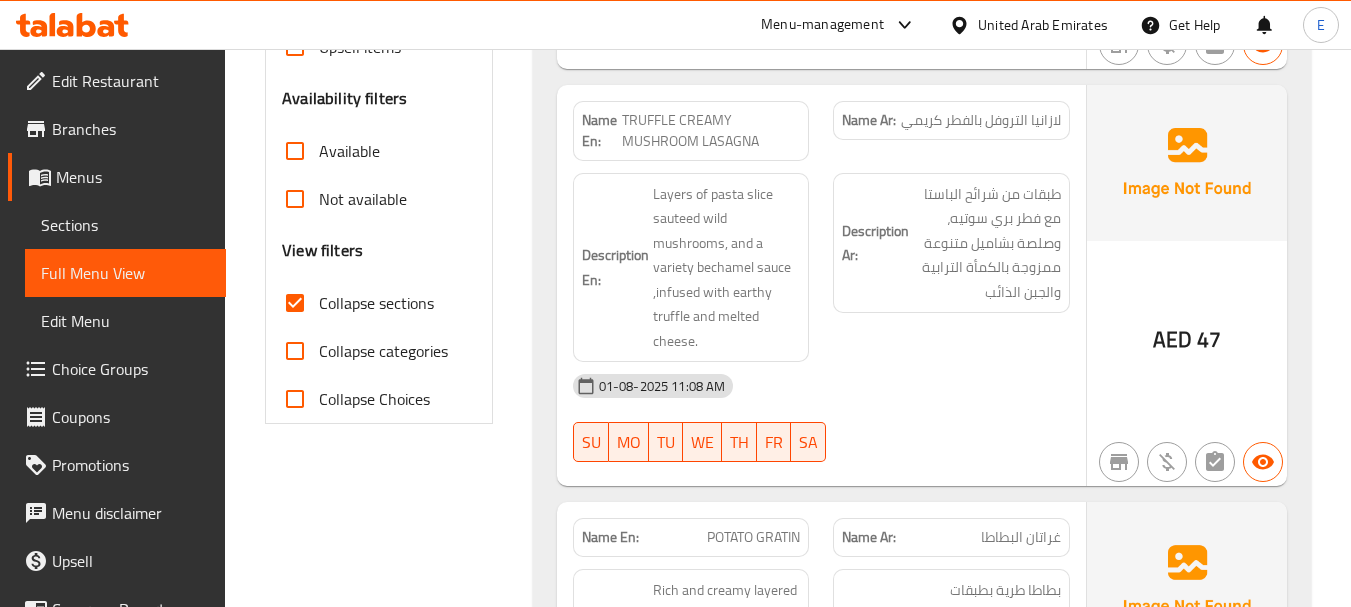 click on "Description Ar: طبقات من شرائح الباستا مع فطر بري سوتيه، وصلصة بشاميل متنوعة ممزوجة بالكمأة الترابية والجبن الذائب" at bounding box center [951, 243] 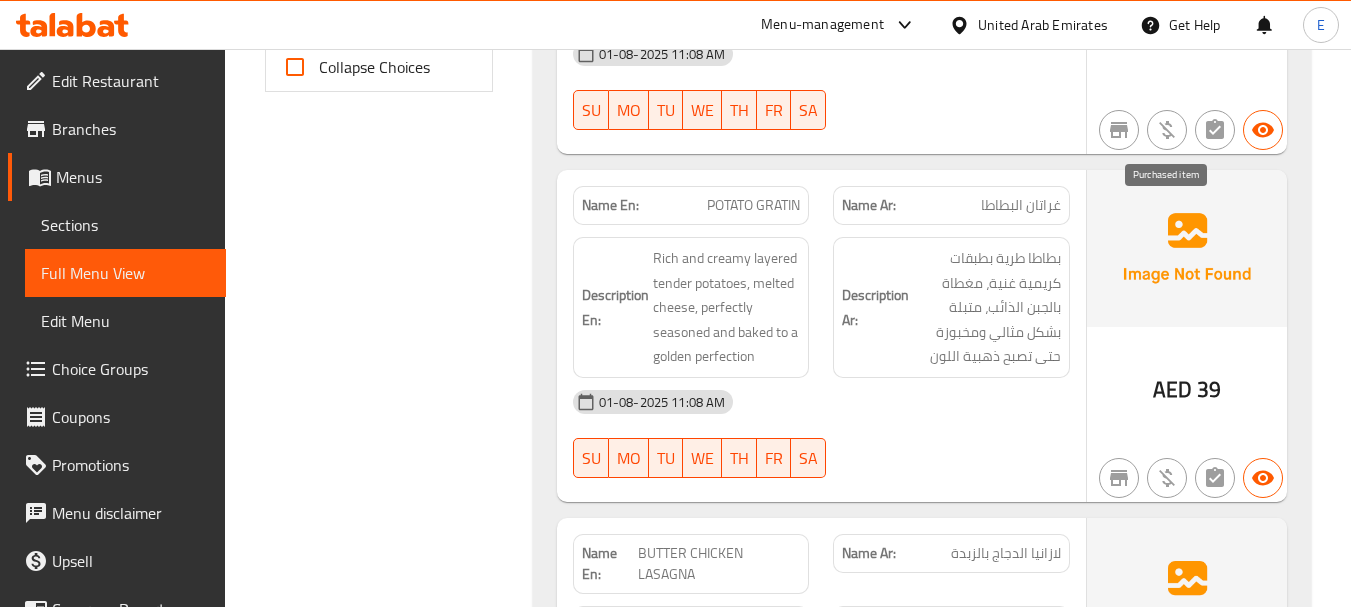 scroll, scrollTop: 1000, scrollLeft: 0, axis: vertical 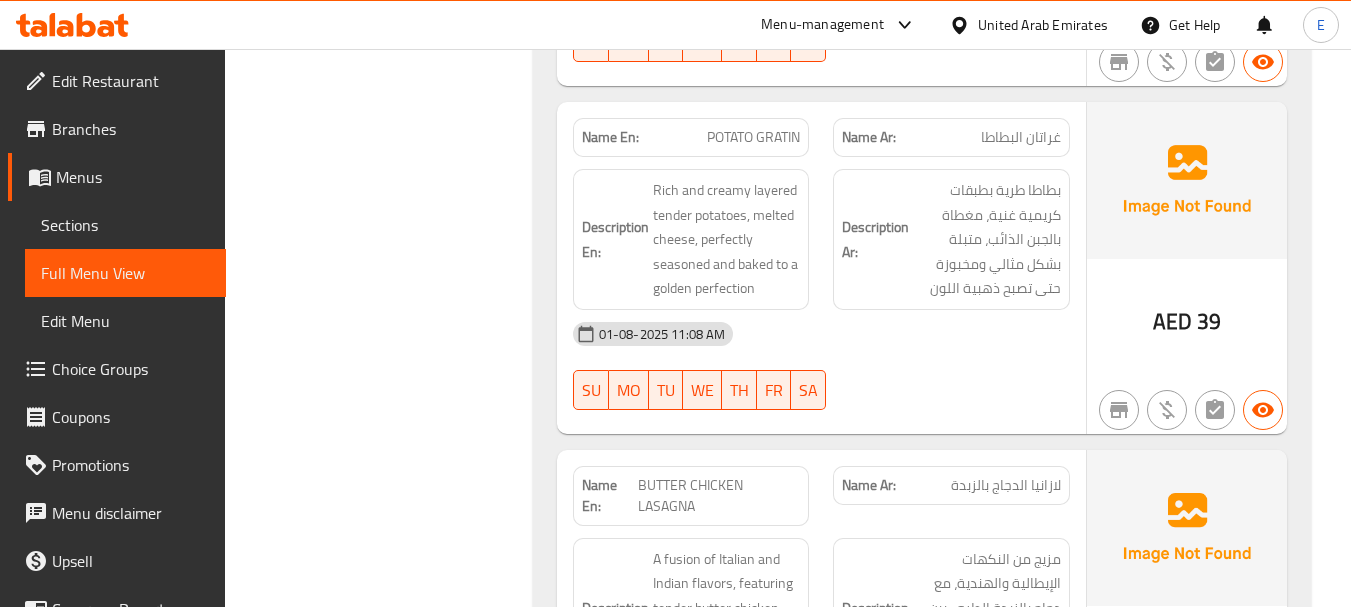 click on "AED" at bounding box center (1172, 321) 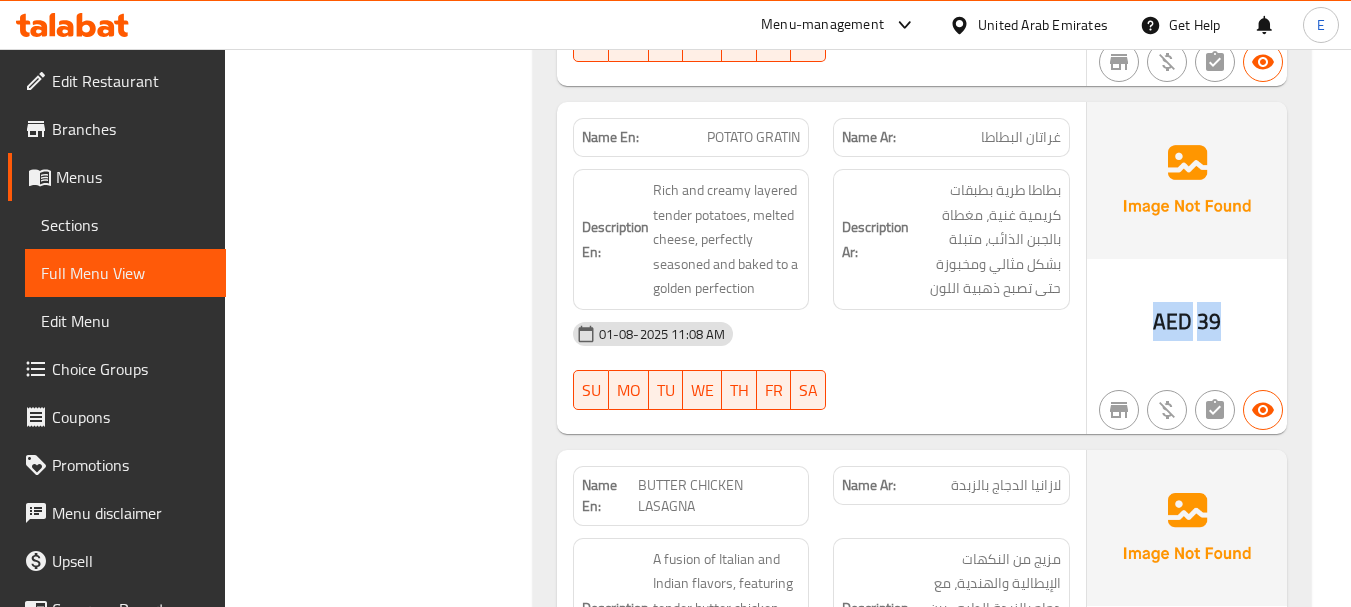 click on "AED" at bounding box center [1172, 321] 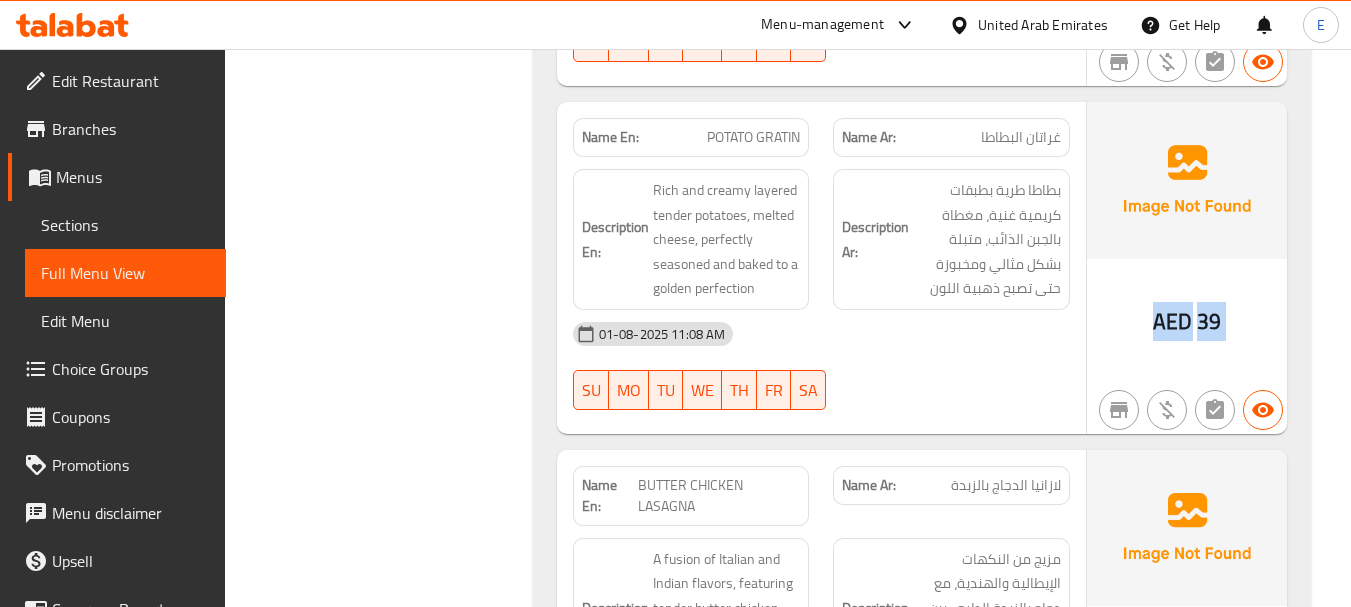 click on "AED" at bounding box center [1172, 321] 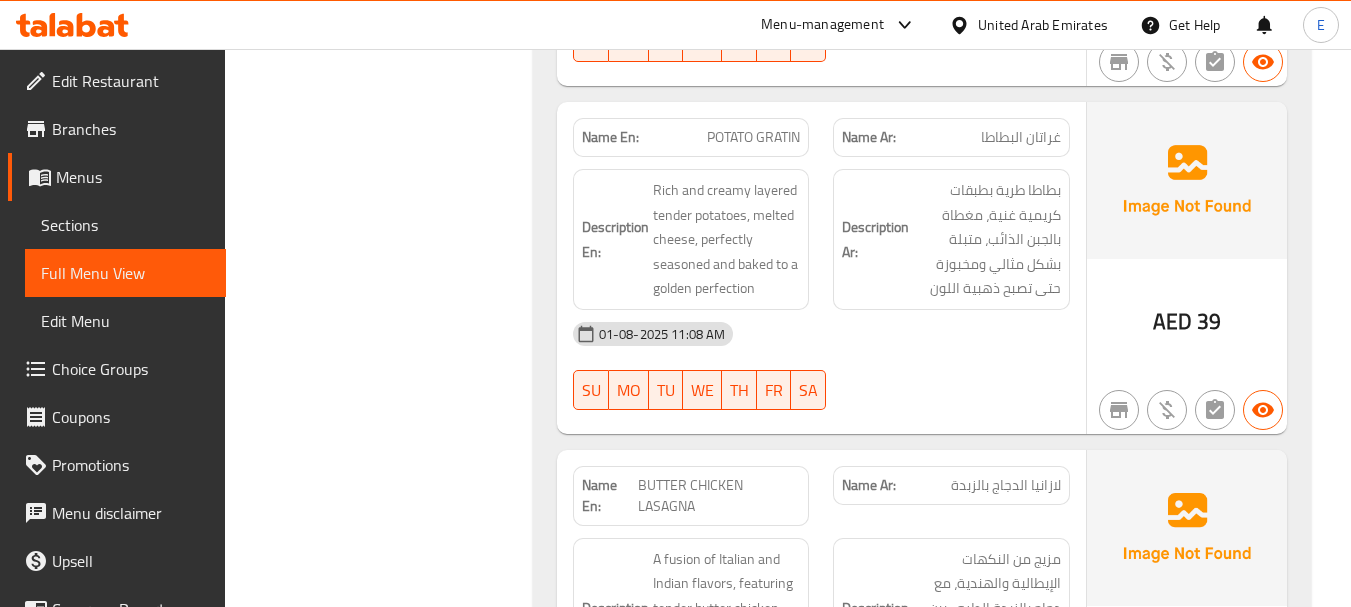 click on "POTATO GRATIN" at bounding box center [753, 137] 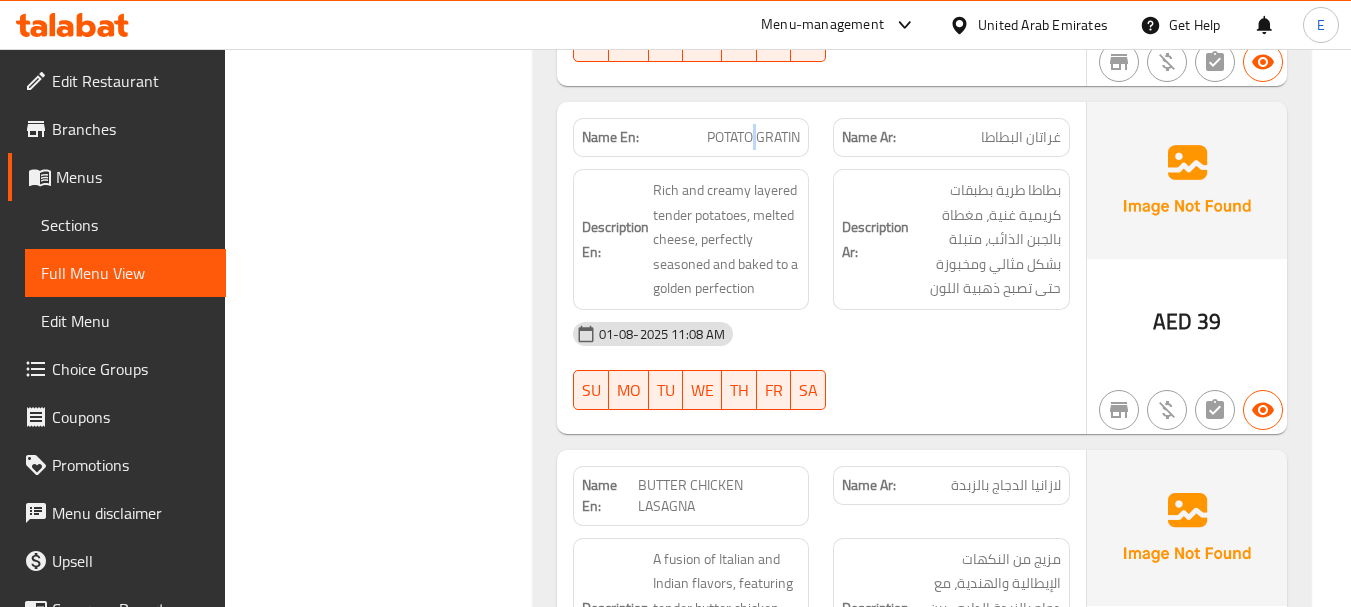 click on "POTATO GRATIN" at bounding box center [753, 137] 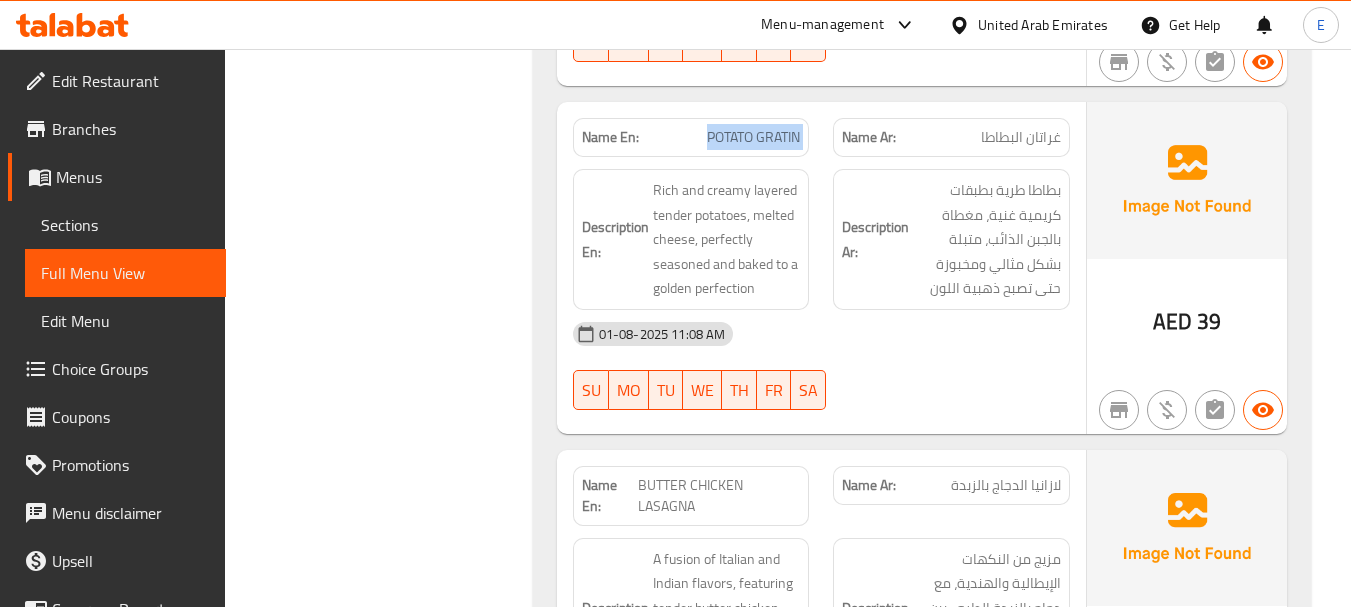 click on "POTATO GRATIN" at bounding box center [753, 137] 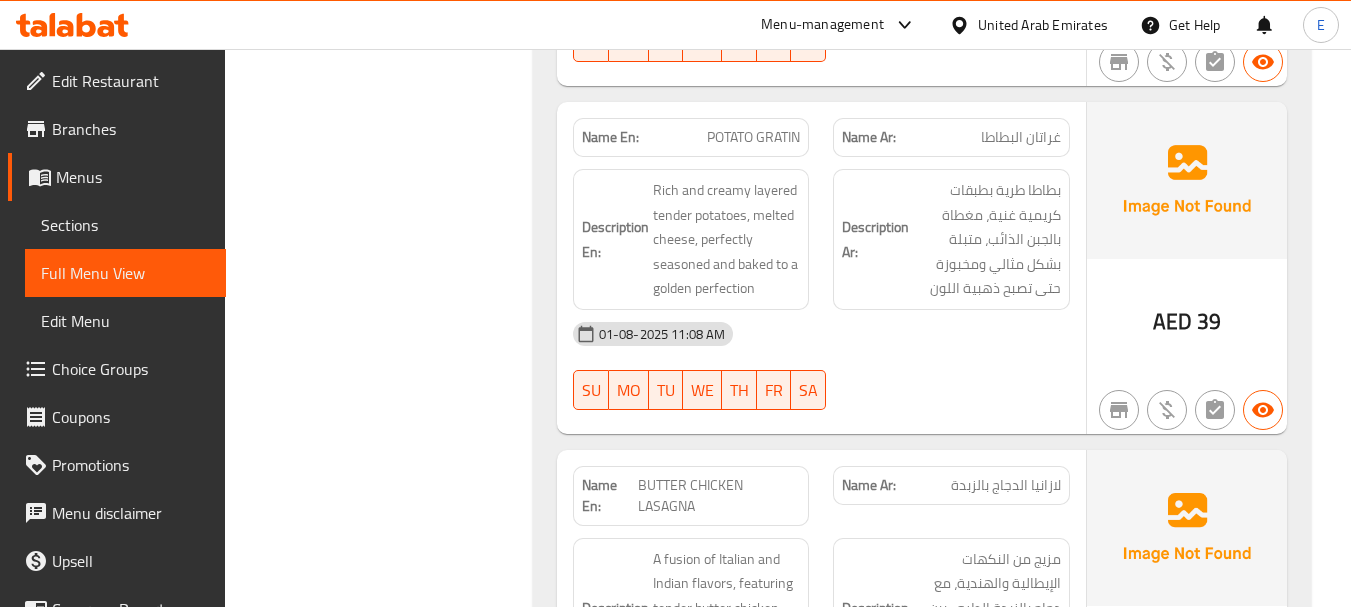 click on "غراتان البطاطا" at bounding box center [1021, 137] 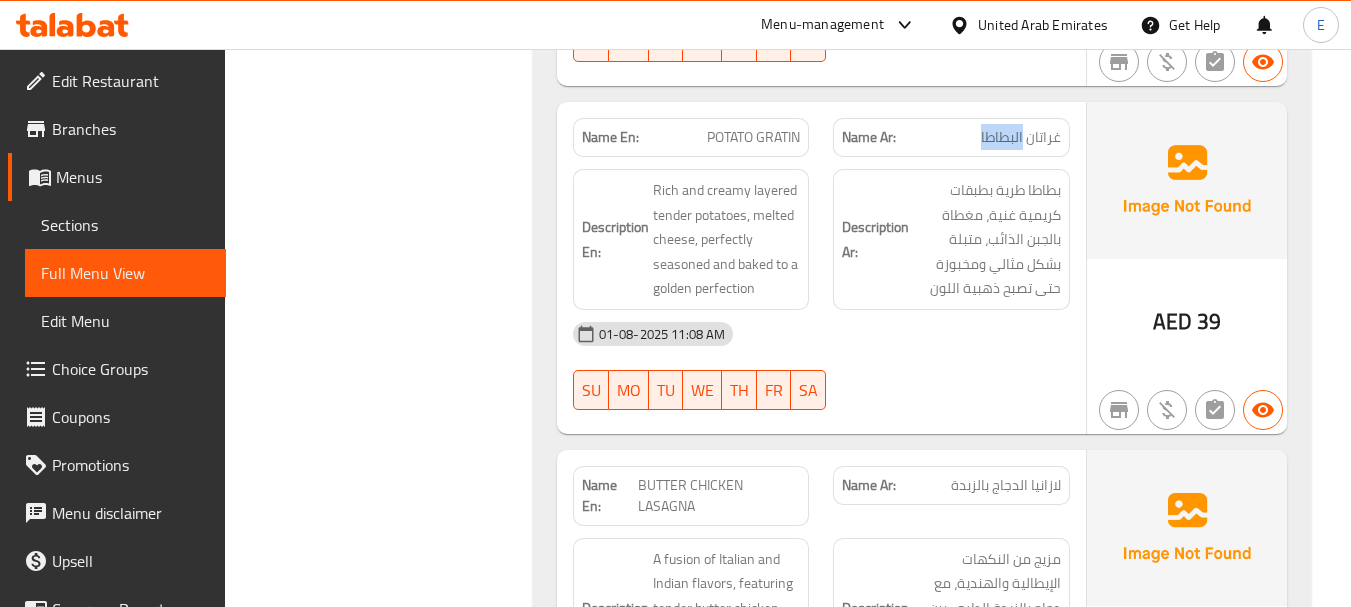 click on "غراتان البطاطا" at bounding box center [1021, 137] 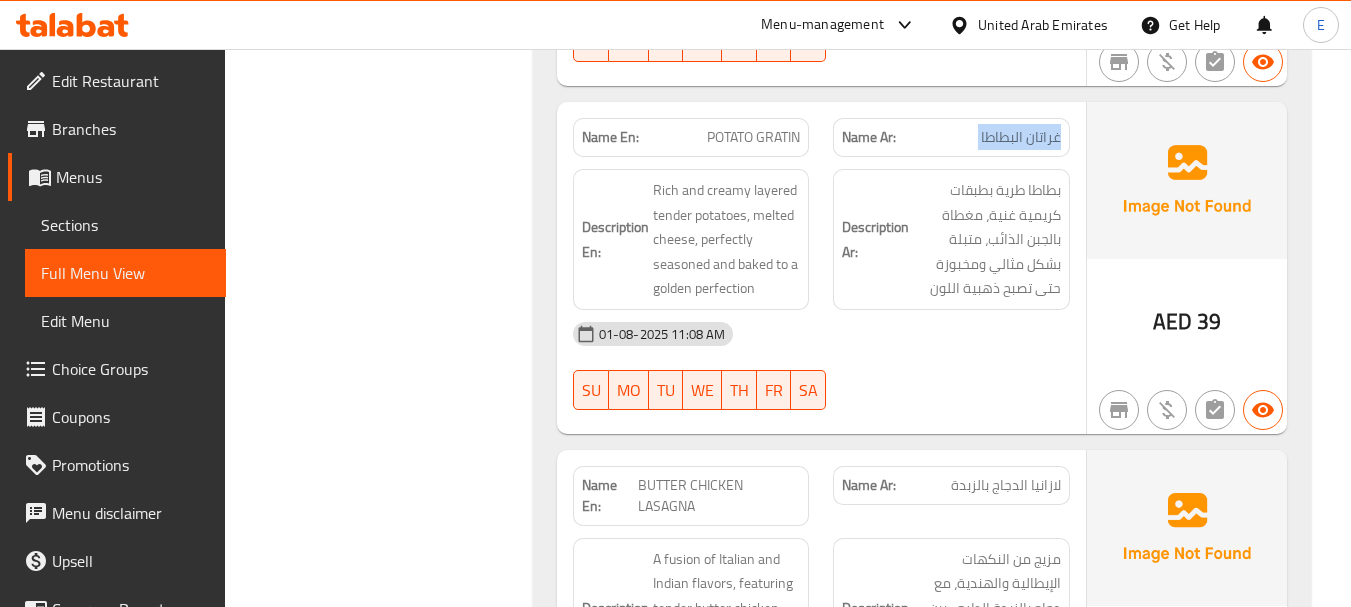 click on "غراتان البطاطا" at bounding box center (1021, 137) 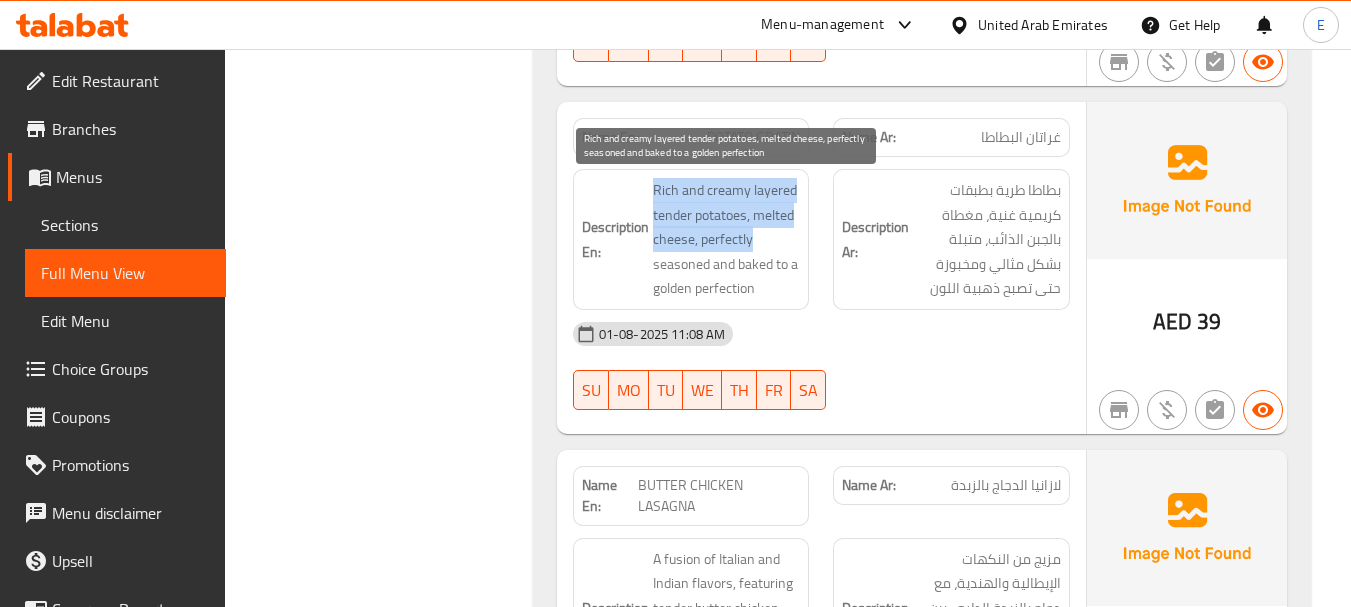 drag, startPoint x: 655, startPoint y: 189, endPoint x: 784, endPoint y: 246, distance: 141.0319 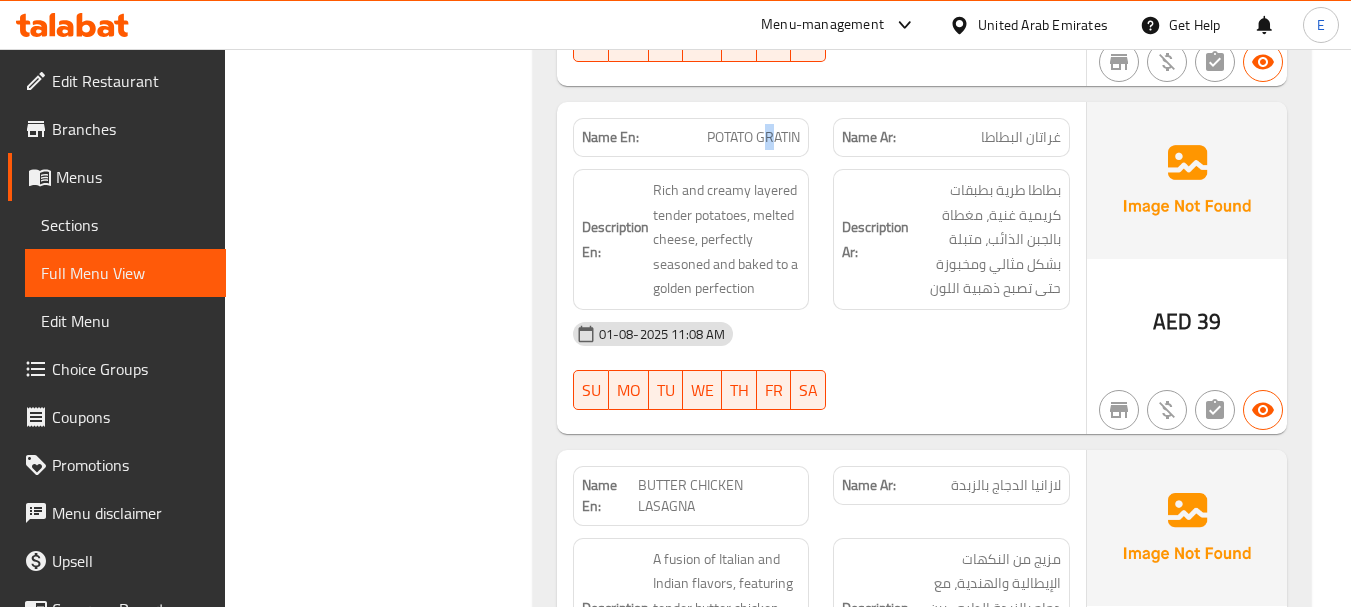 click on "POTATO GRATIN" at bounding box center [753, 137] 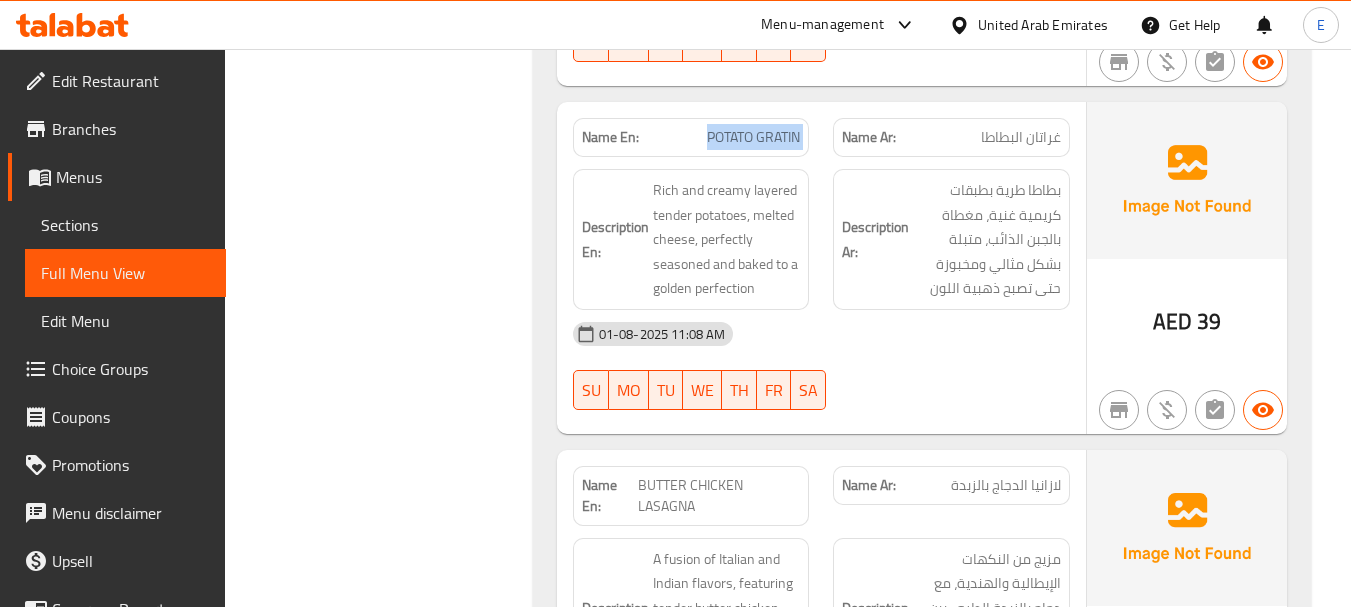click on "POTATO GRATIN" at bounding box center [753, 137] 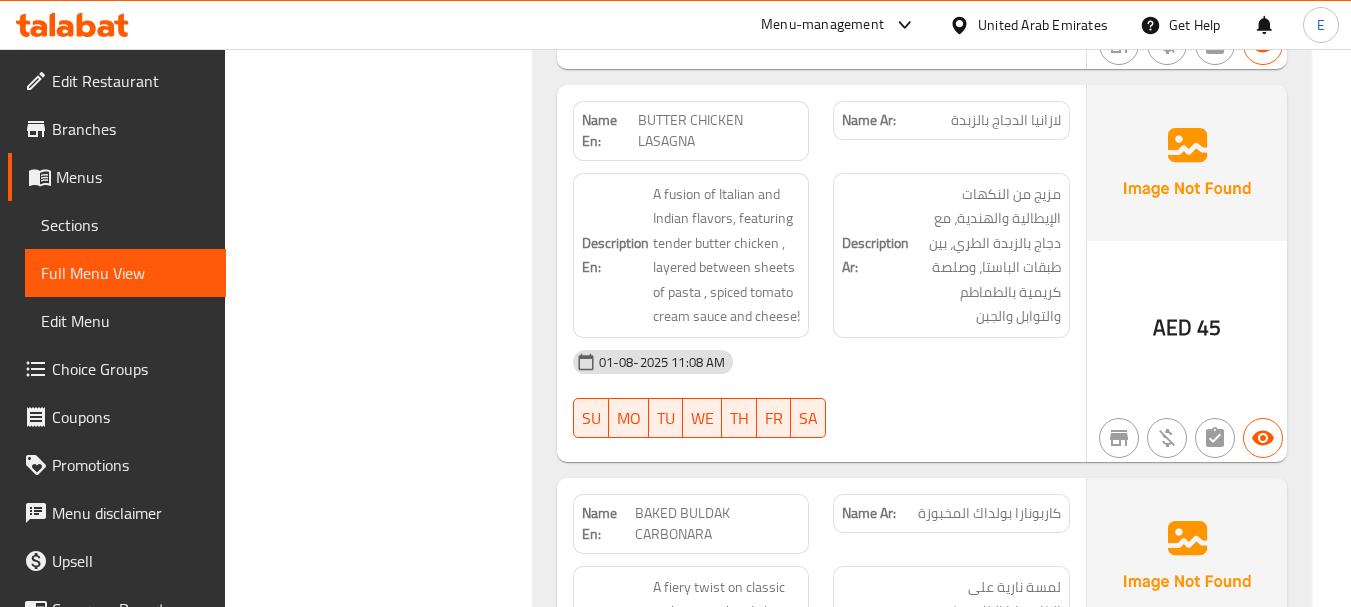 scroll, scrollTop: 1400, scrollLeft: 0, axis: vertical 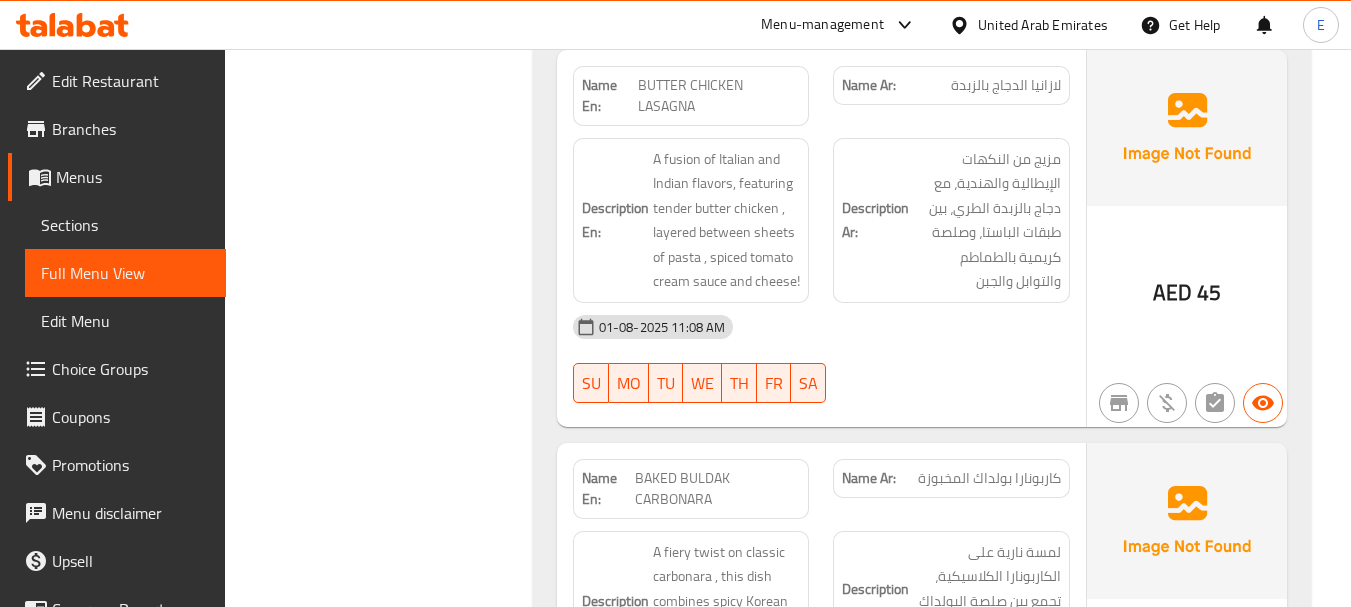 click on "Name Ar: لازانيا الدجاج بالزبدة" at bounding box center [951, 85] 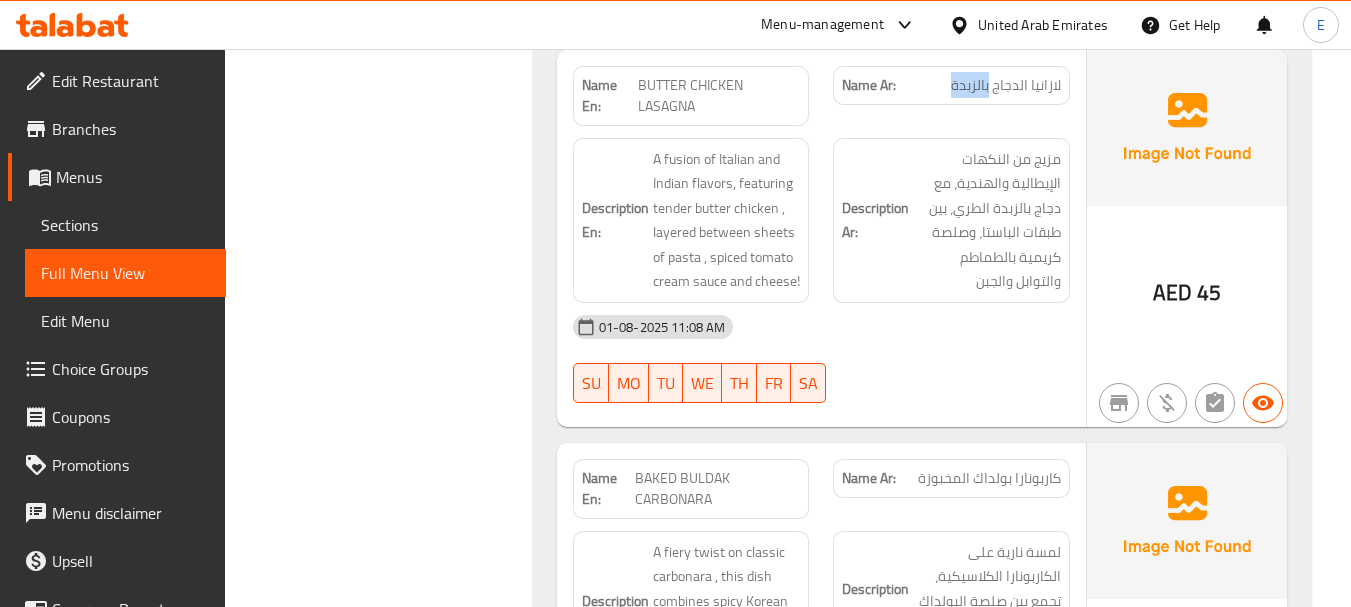click on "Name Ar: لازانيا الدجاج بالزبدة" at bounding box center [951, 85] 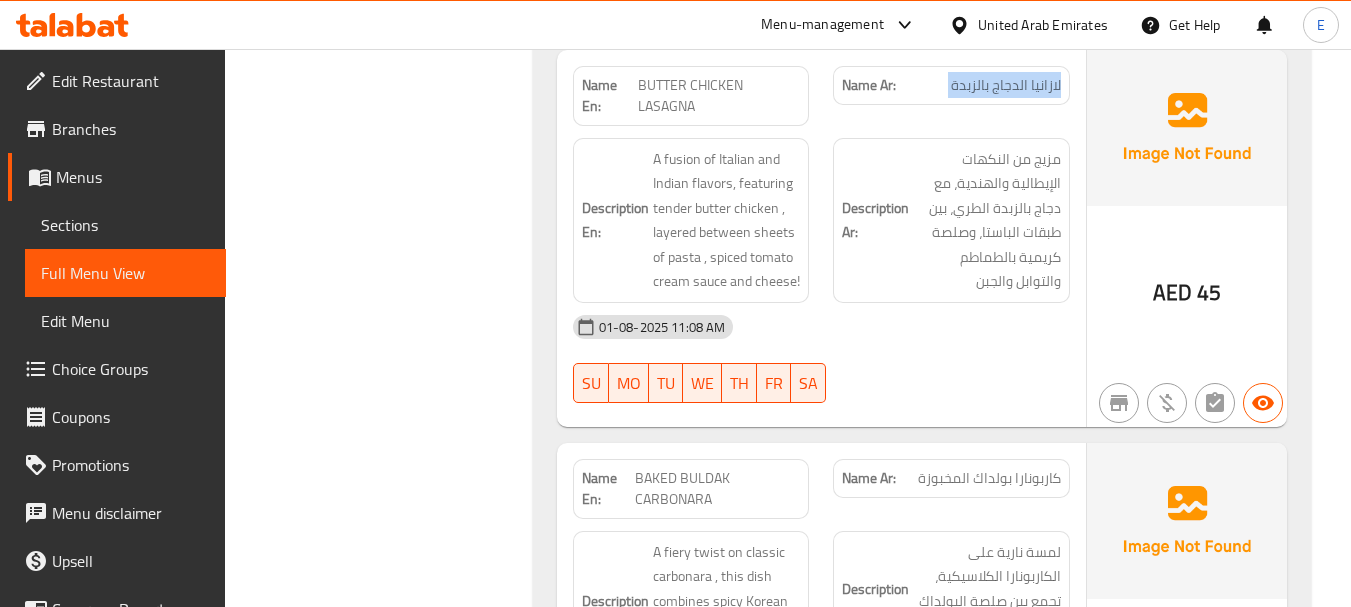 click on "Name Ar: لازانيا الدجاج بالزبدة" at bounding box center [951, 85] 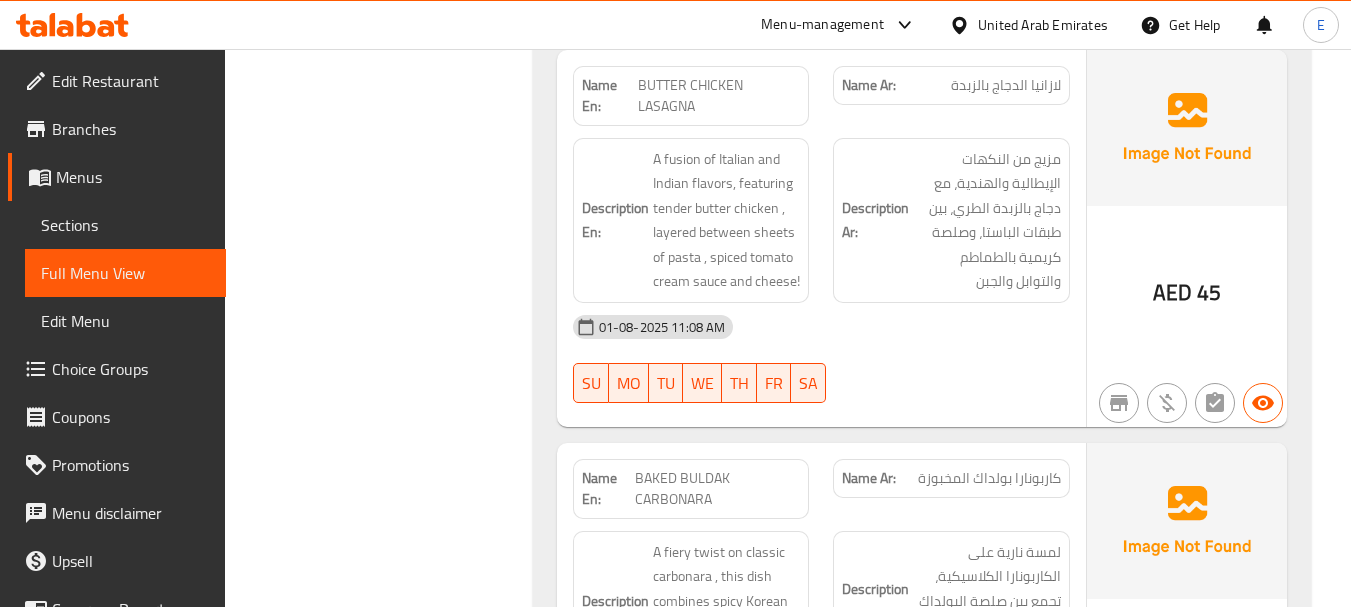 click on "BUTTER CHICKEN LASAGNA" at bounding box center (719, 96) 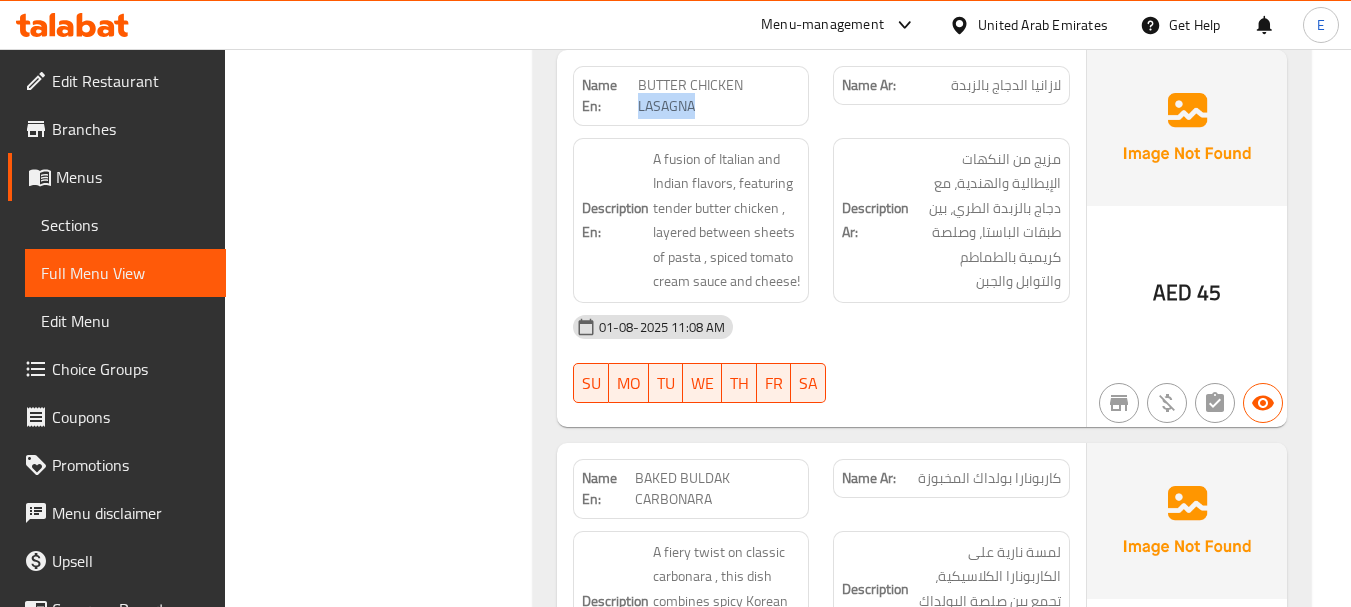 click on "BUTTER CHICKEN LASAGNA" at bounding box center [719, 96] 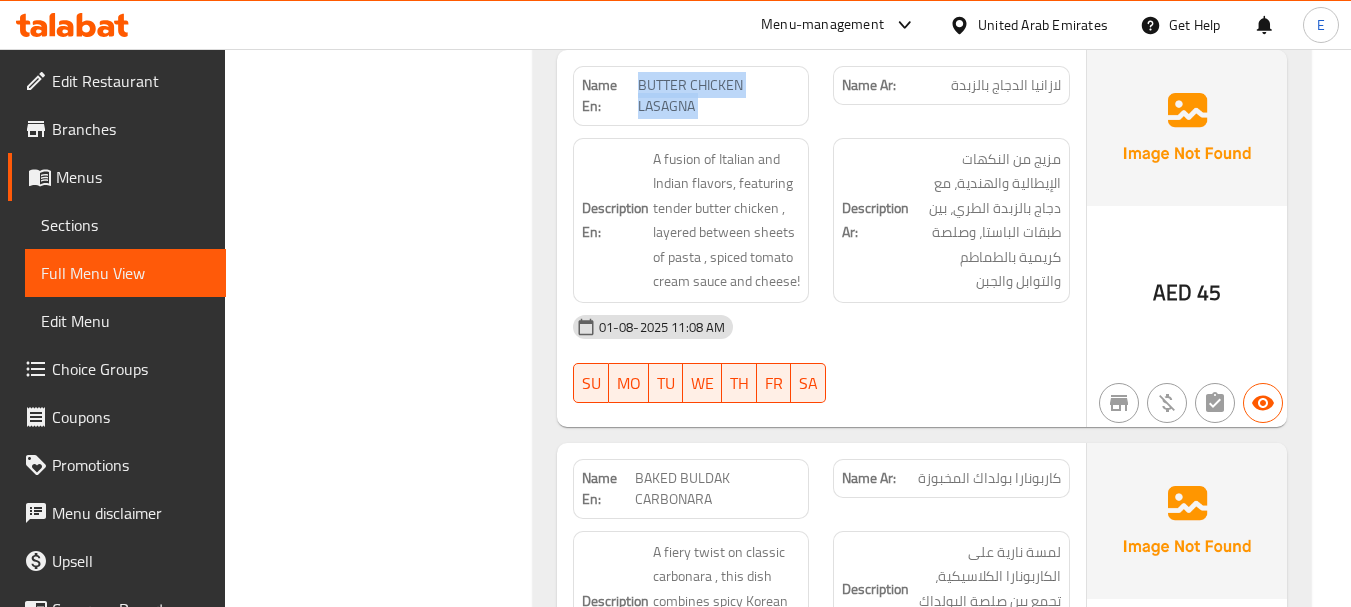 click on "BUTTER CHICKEN LASAGNA" at bounding box center (719, 96) 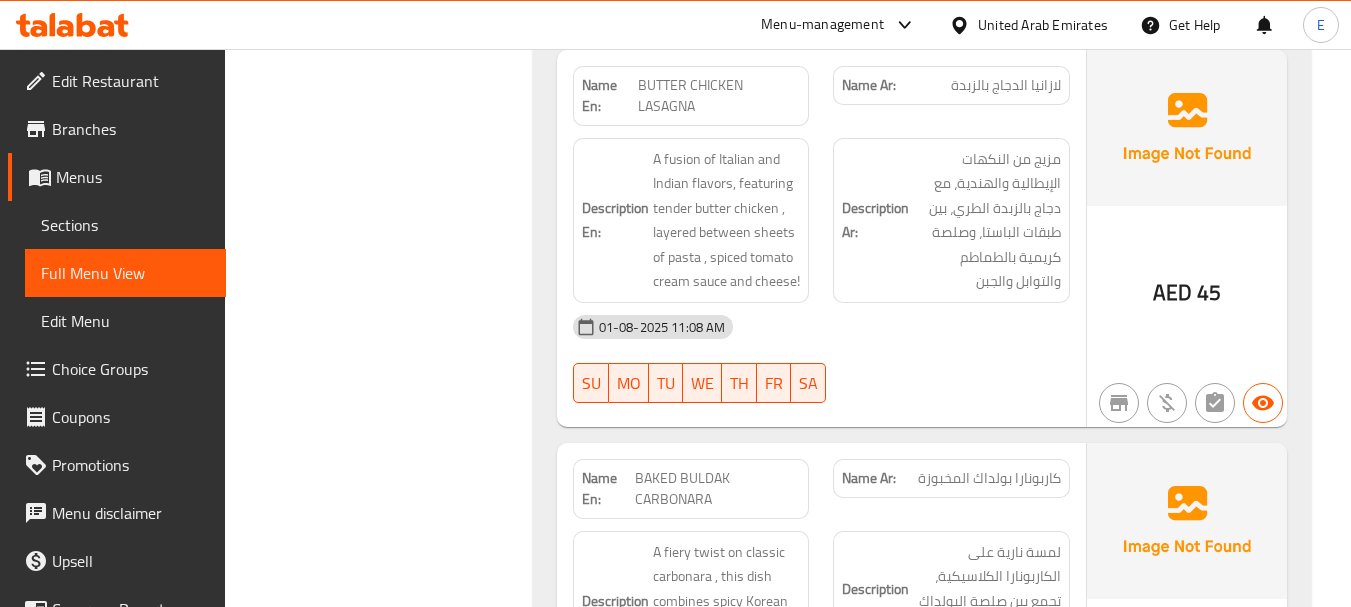click on "A fusion of Italian and Indian flavors, featuring tender butter chicken , layered between sheets of pasta , spiced tomato cream sauce and cheese!" at bounding box center (727, 220) 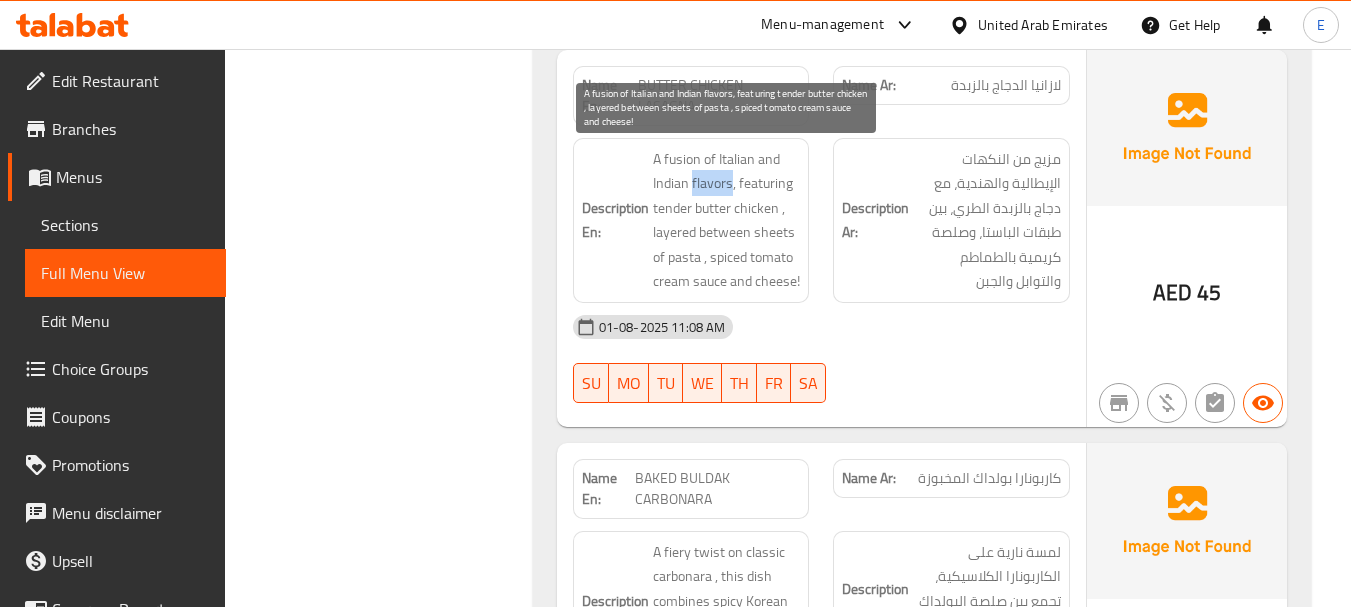 click on "A fusion of Italian and Indian flavors, featuring tender butter chicken , layered between sheets of pasta , spiced tomato cream sauce and cheese!" at bounding box center [727, 220] 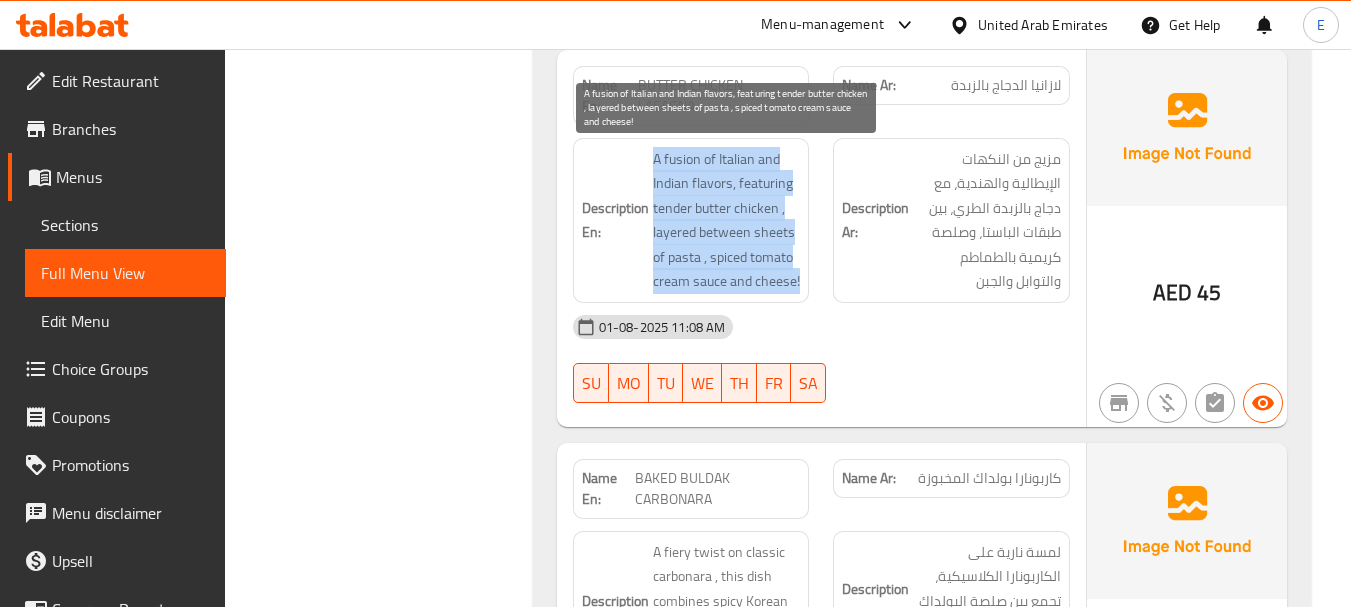 click on "A fusion of Italian and Indian flavors, featuring tender butter chicken , layered between sheets of pasta , spiced tomato cream sauce and cheese!" at bounding box center (727, 220) 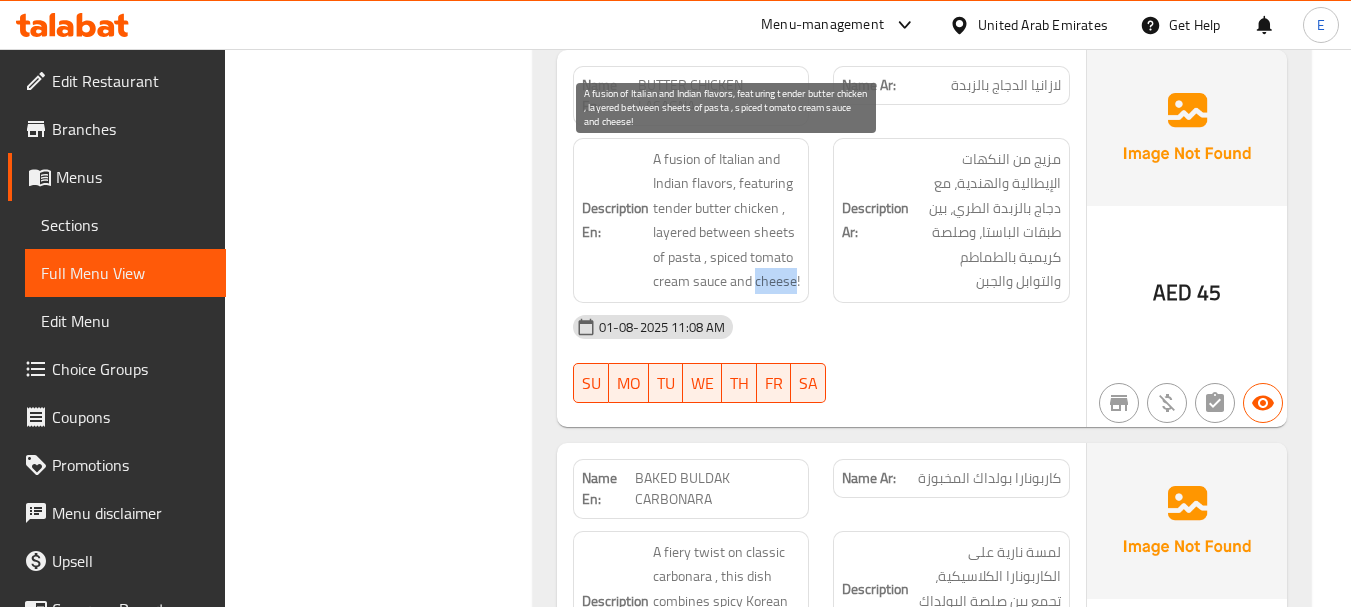click on "A fusion of Italian and Indian flavors, featuring tender butter chicken , layered between sheets of pasta , spiced tomato cream sauce and cheese!" at bounding box center (727, 220) 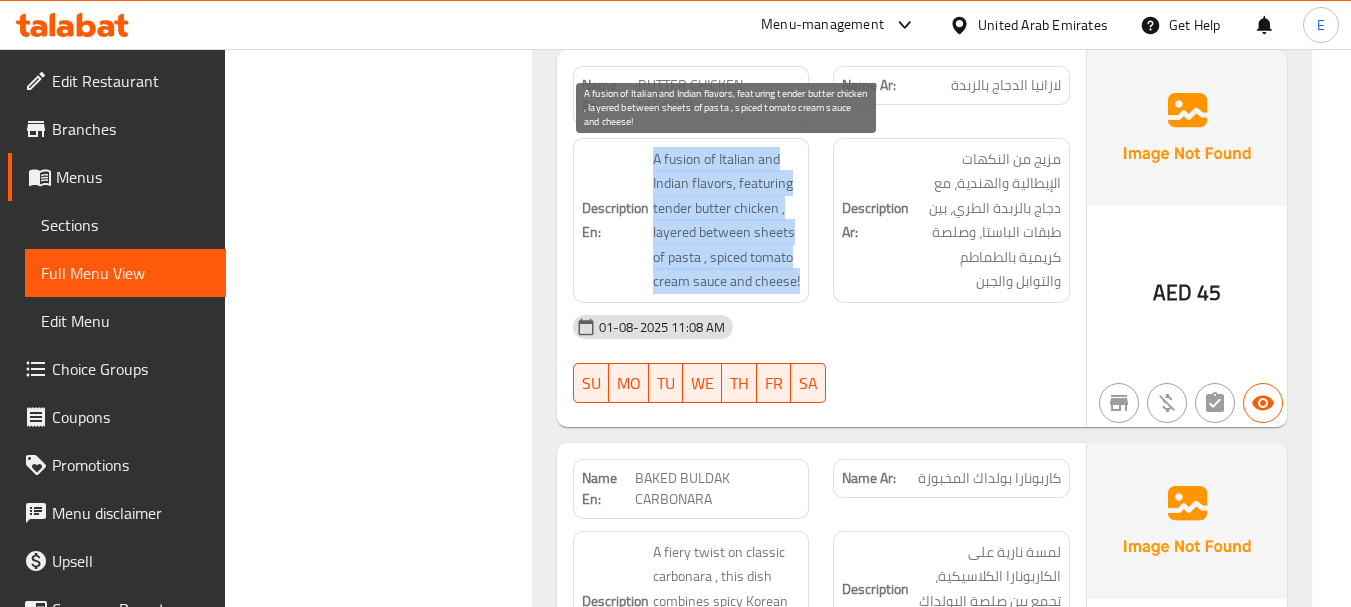click on "A fusion of Italian and Indian flavors, featuring tender butter chicken , layered between sheets of pasta , spiced tomato cream sauce and cheese!" at bounding box center [727, 220] 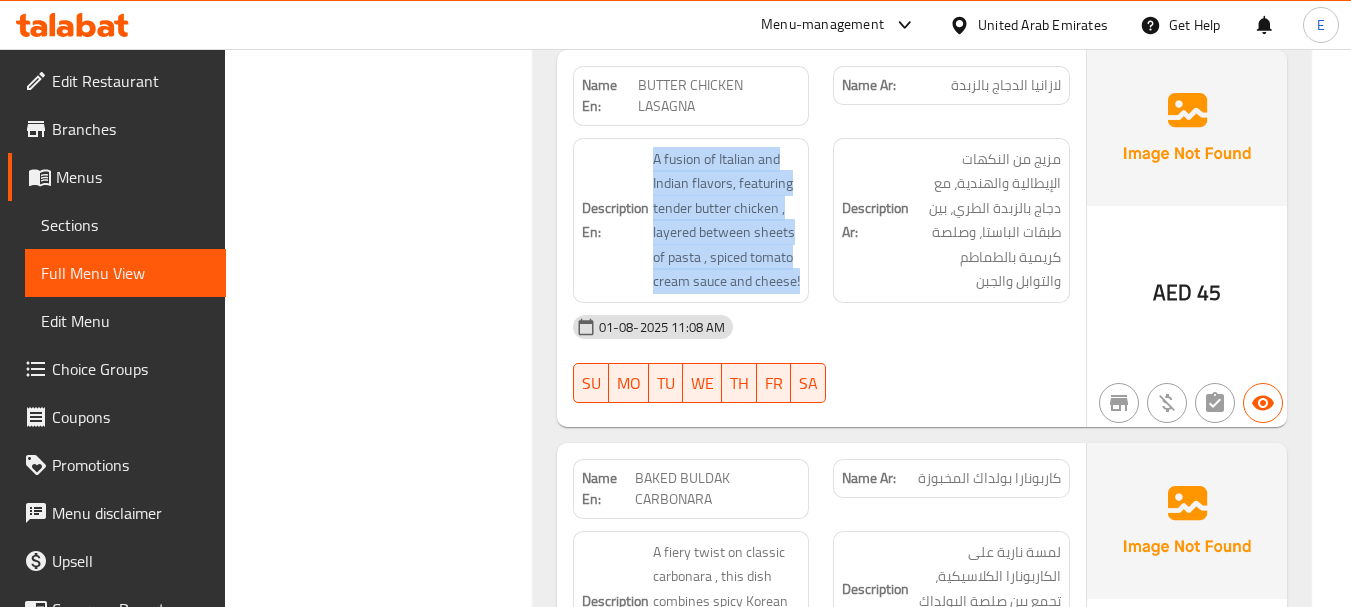 scroll, scrollTop: 1500, scrollLeft: 0, axis: vertical 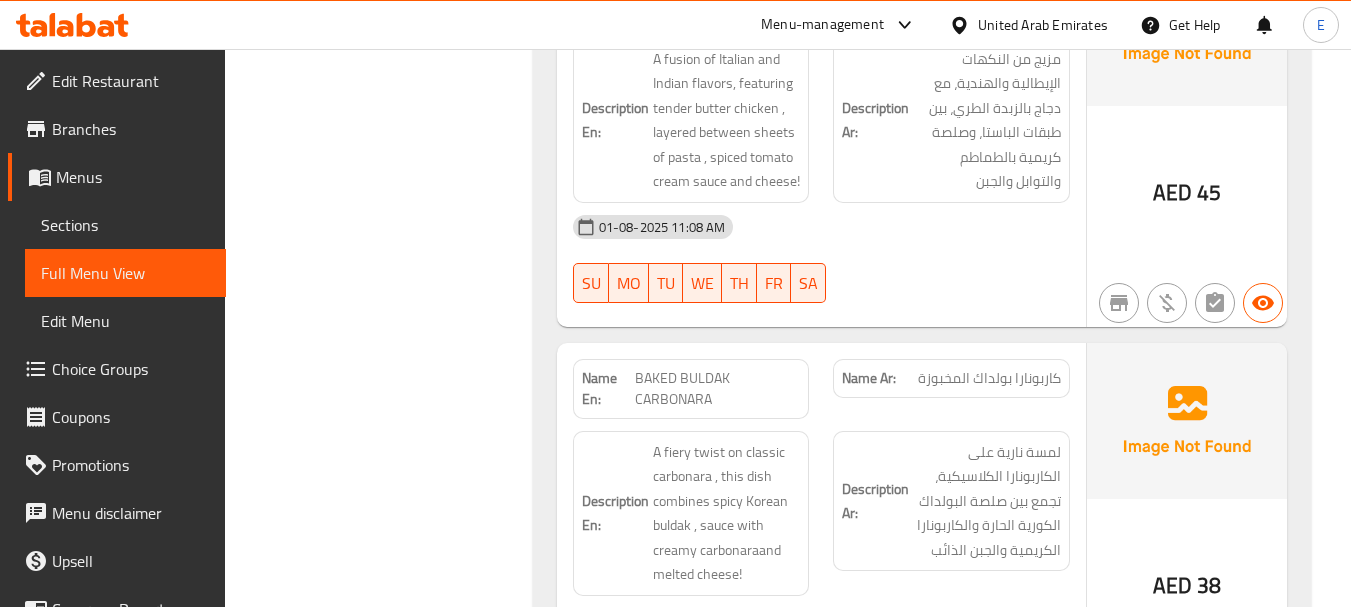 click on "01-08-2025 11:08 AM" at bounding box center [821, 227] 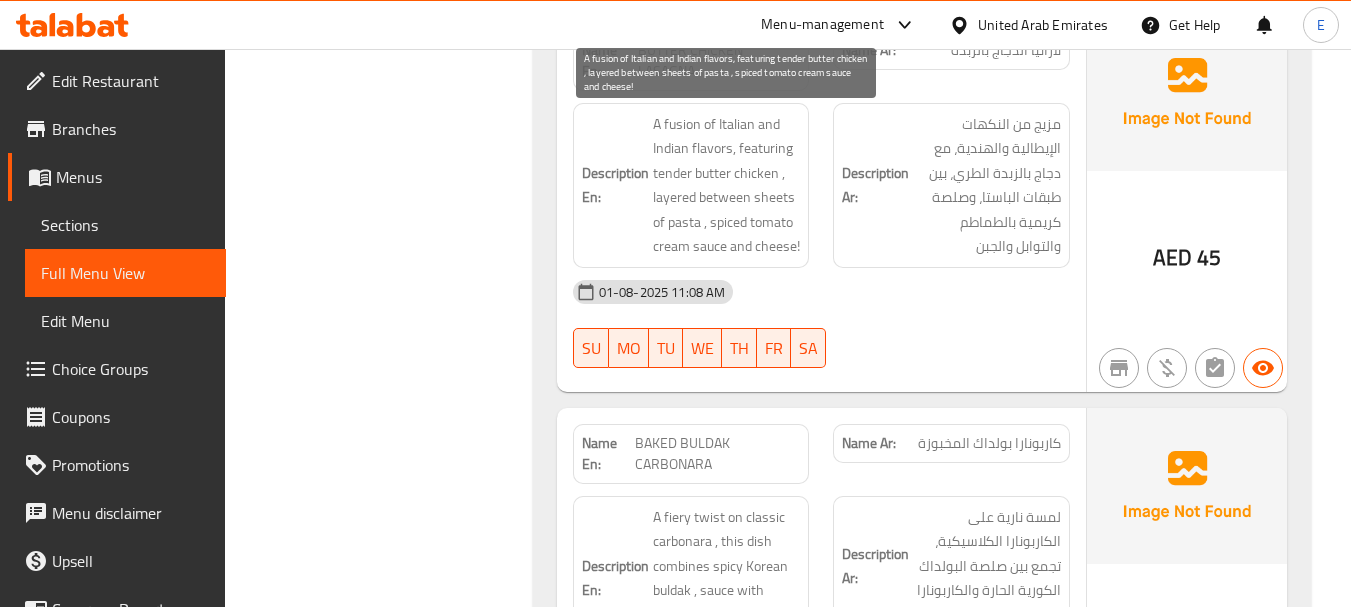 scroll, scrollTop: 1400, scrollLeft: 0, axis: vertical 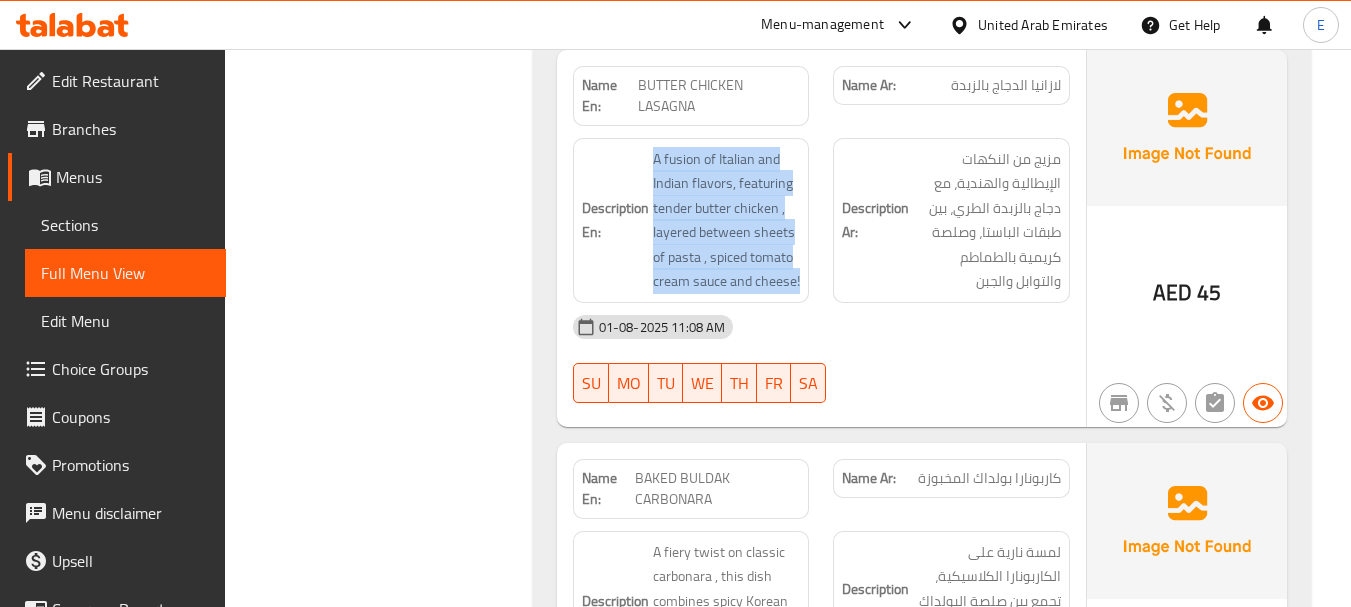 drag, startPoint x: 655, startPoint y: 154, endPoint x: 801, endPoint y: 290, distance: 199.52945 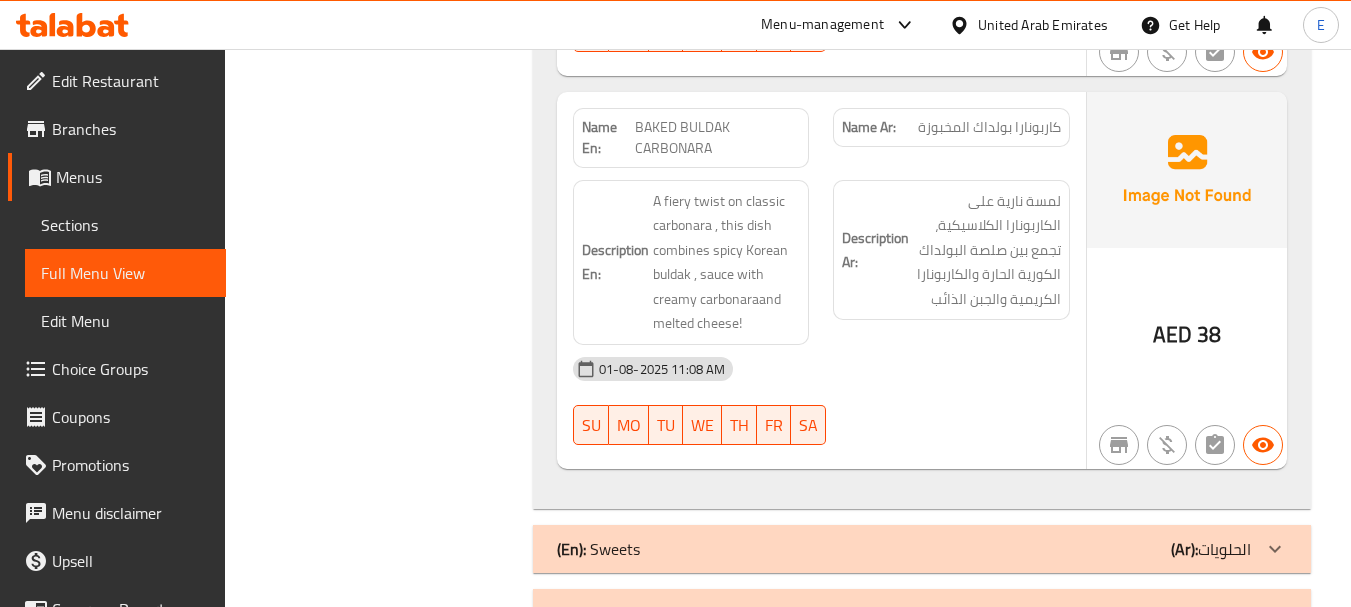 scroll, scrollTop: 1800, scrollLeft: 0, axis: vertical 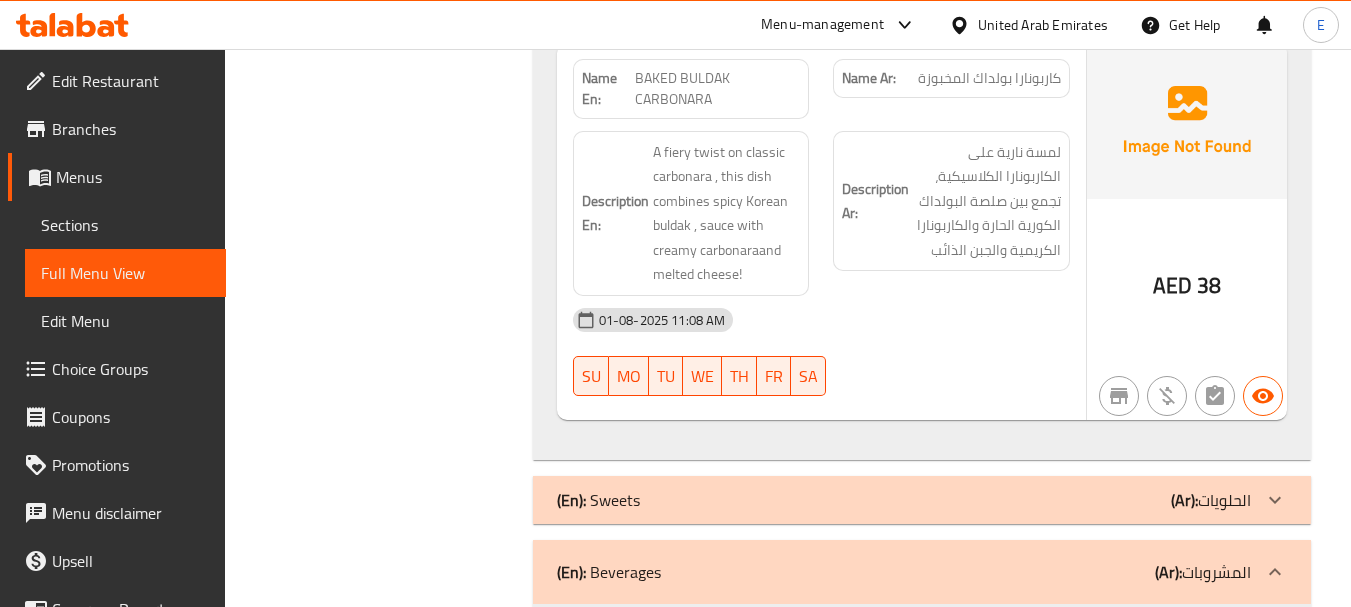 click on "Name En:" at bounding box center (609, 89) 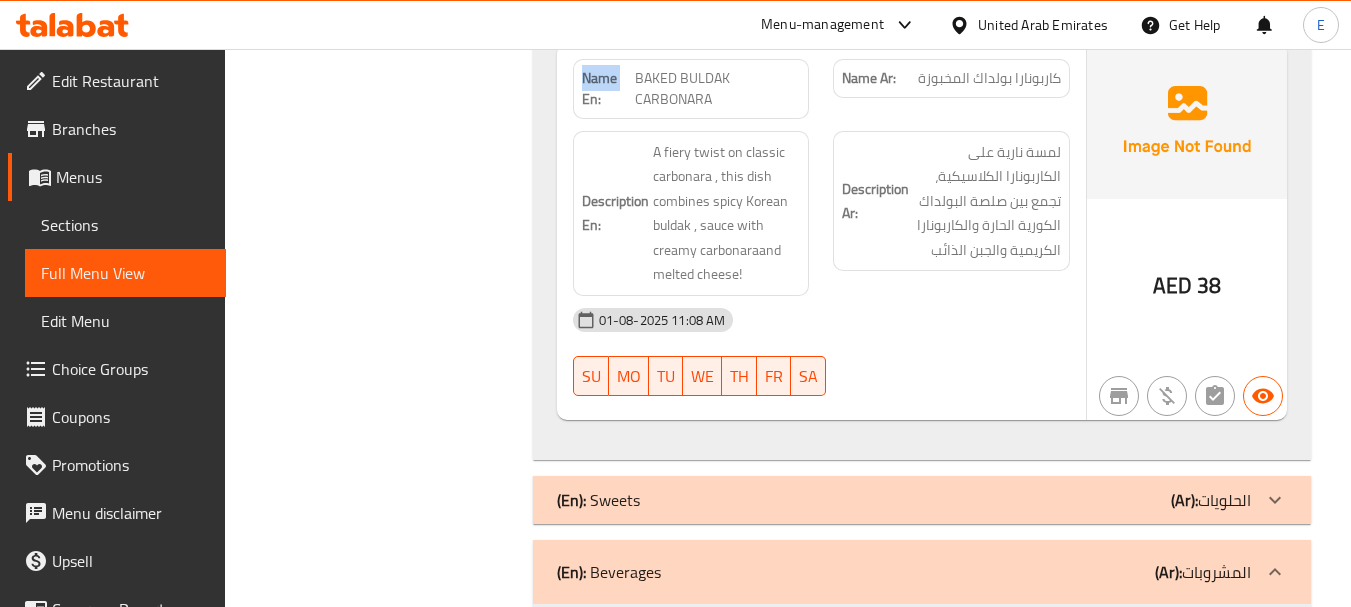 click on "Name En:" at bounding box center (609, 89) 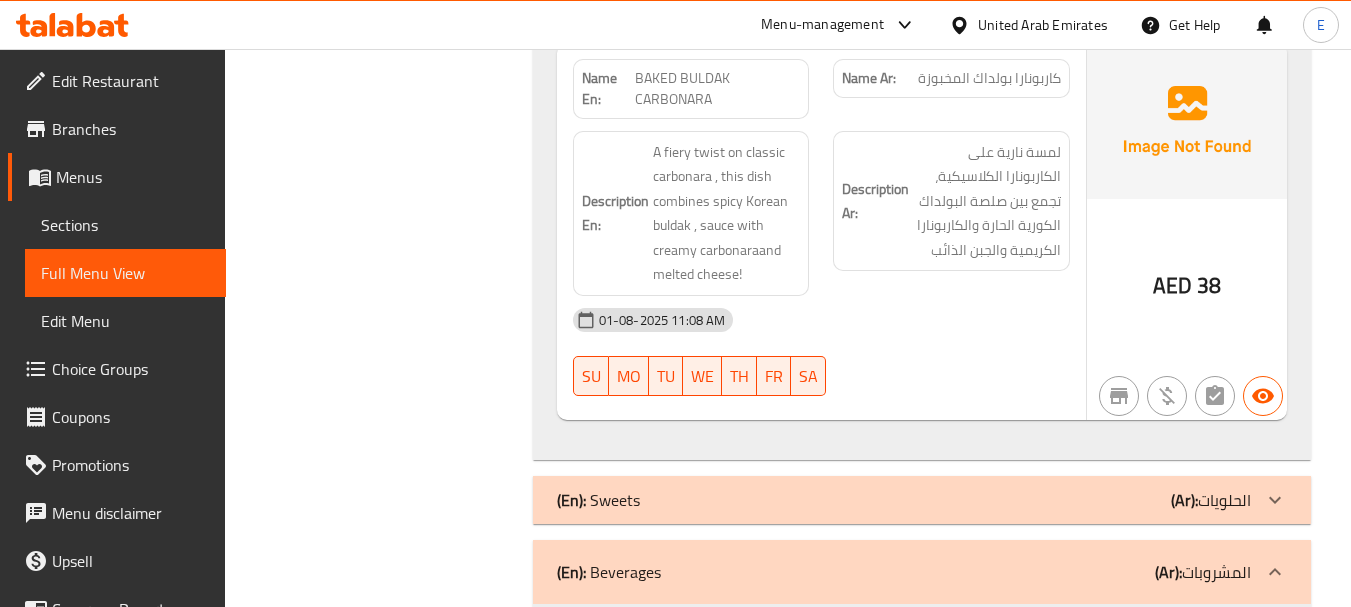 click on "BAKED BULDAK CARBONARA" at bounding box center [717, 89] 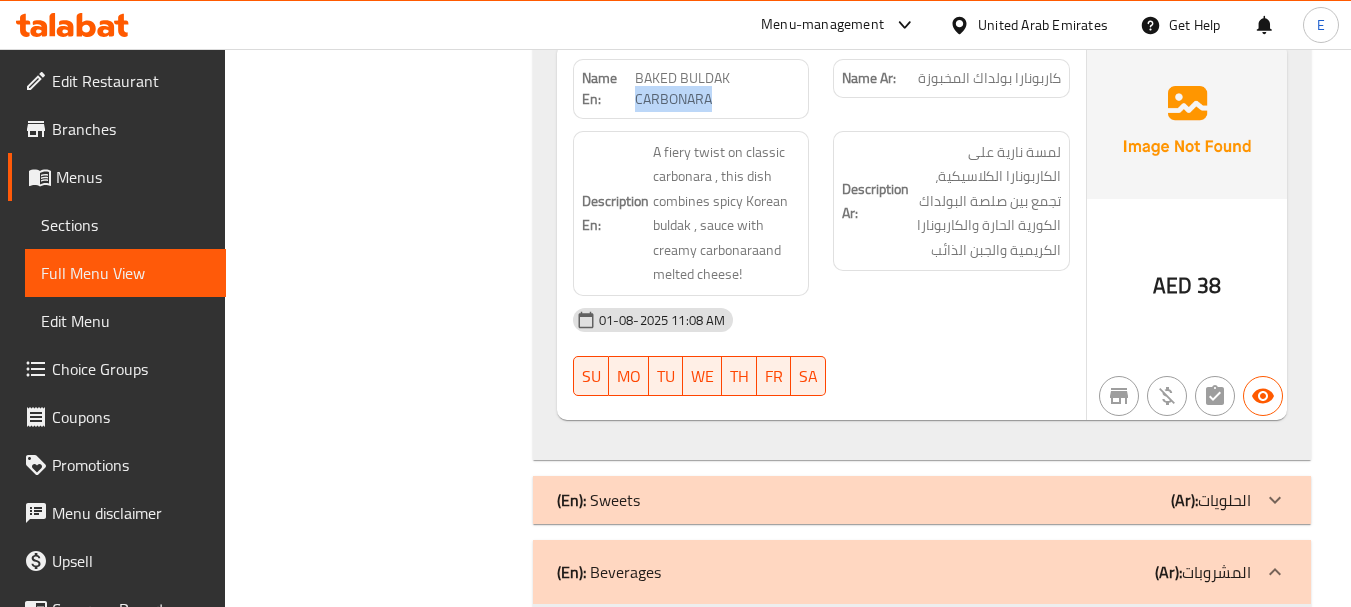 click on "BAKED BULDAK CARBONARA" at bounding box center [717, 89] 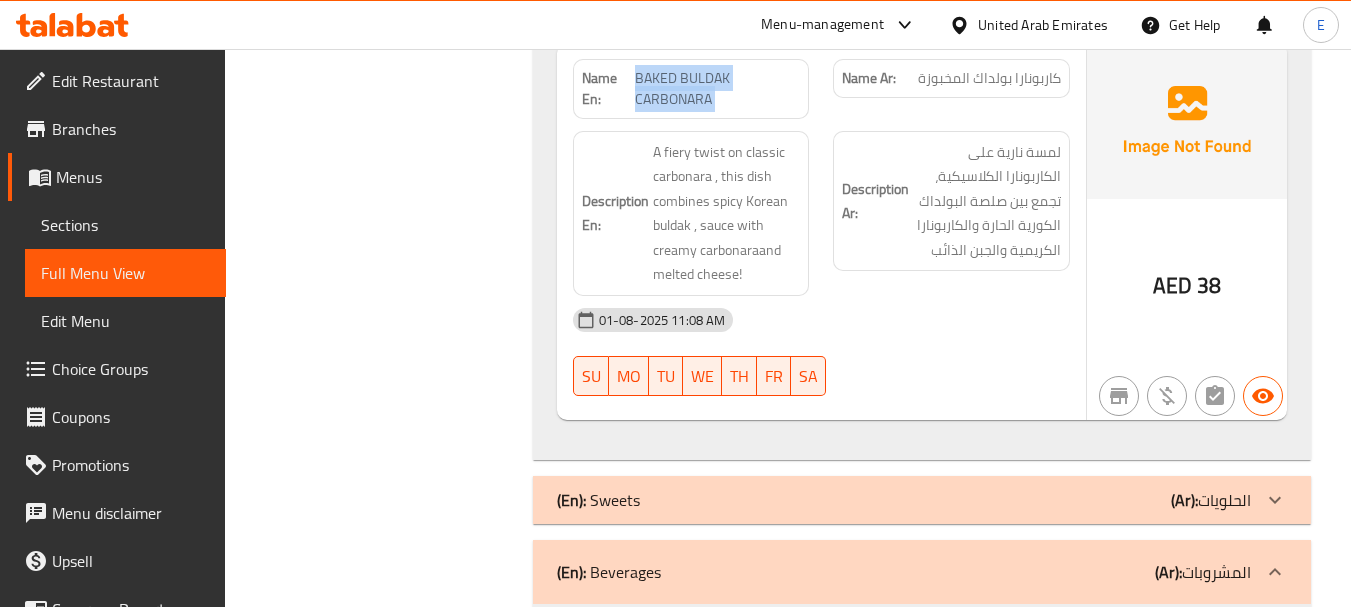 click on "BAKED BULDAK CARBONARA" at bounding box center (717, 89) 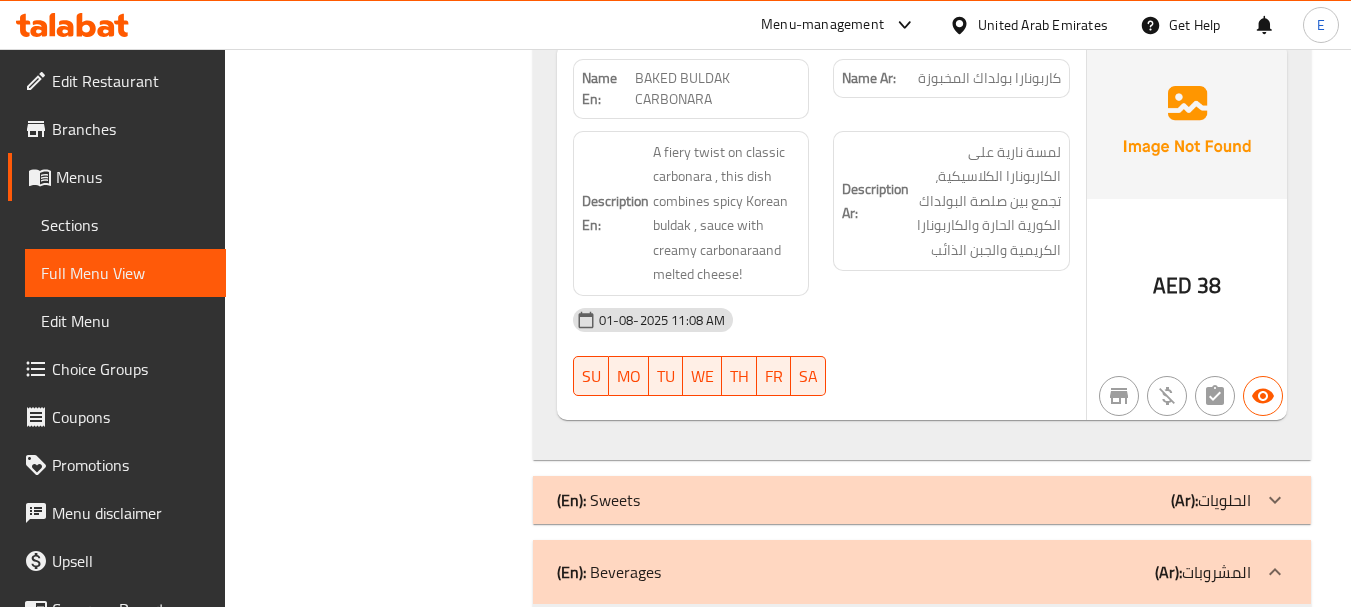 click on "كاربونارا بولداك المخبوزة" at bounding box center [989, 78] 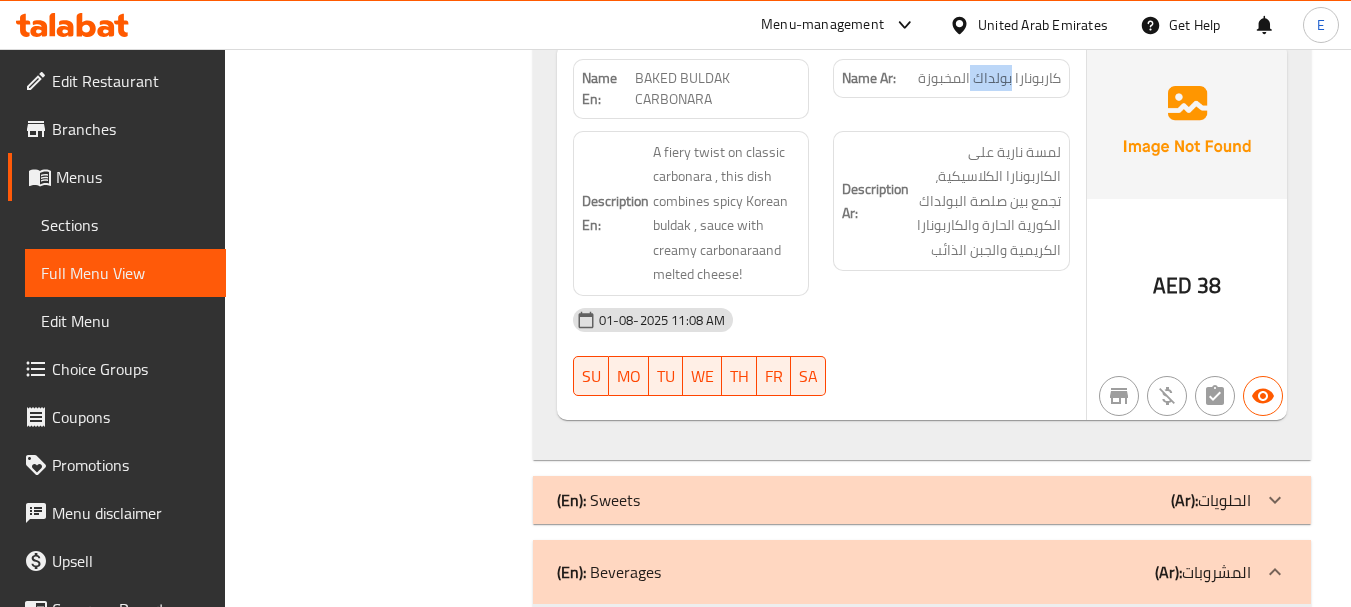 click on "كاربونارا بولداك المخبوزة" at bounding box center (989, 78) 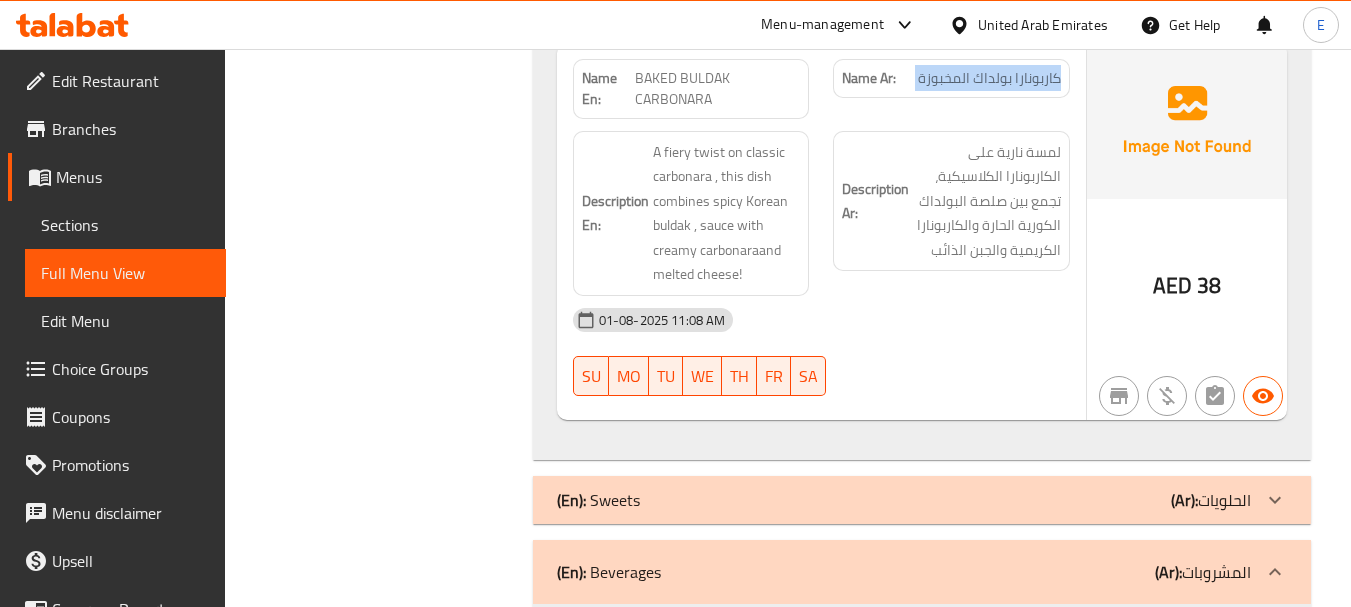 click on "كاربونارا بولداك المخبوزة" at bounding box center (989, 78) 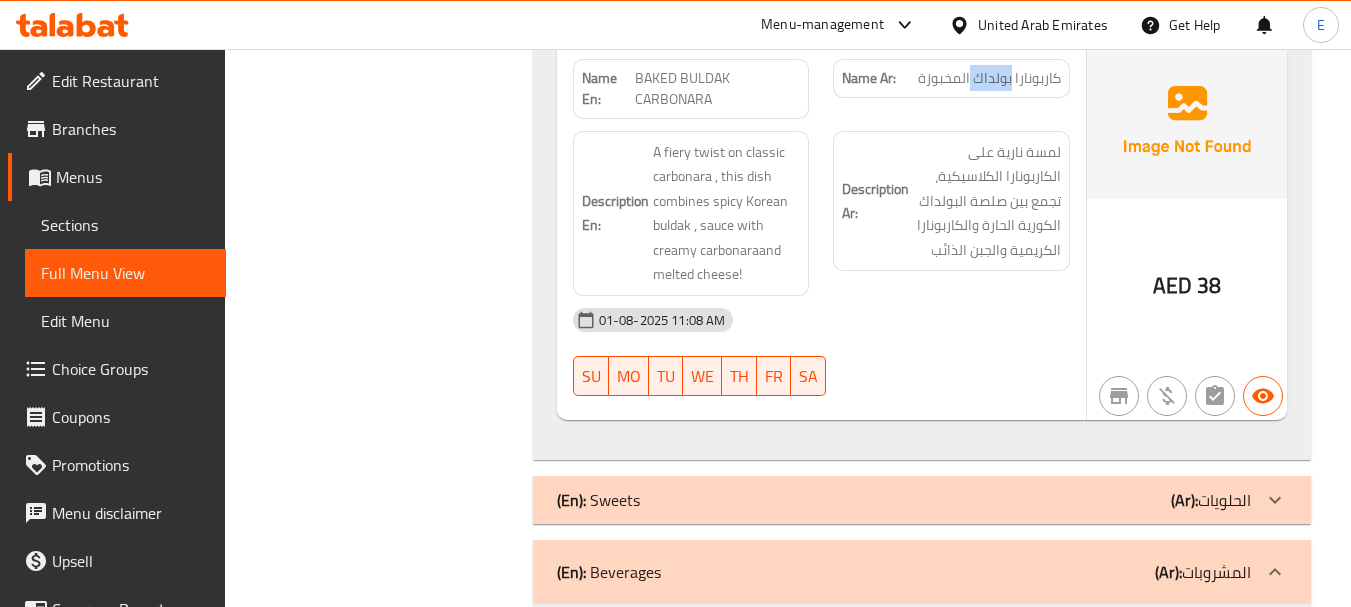 click on "كاربونارا بولداك المخبوزة" at bounding box center [989, 78] 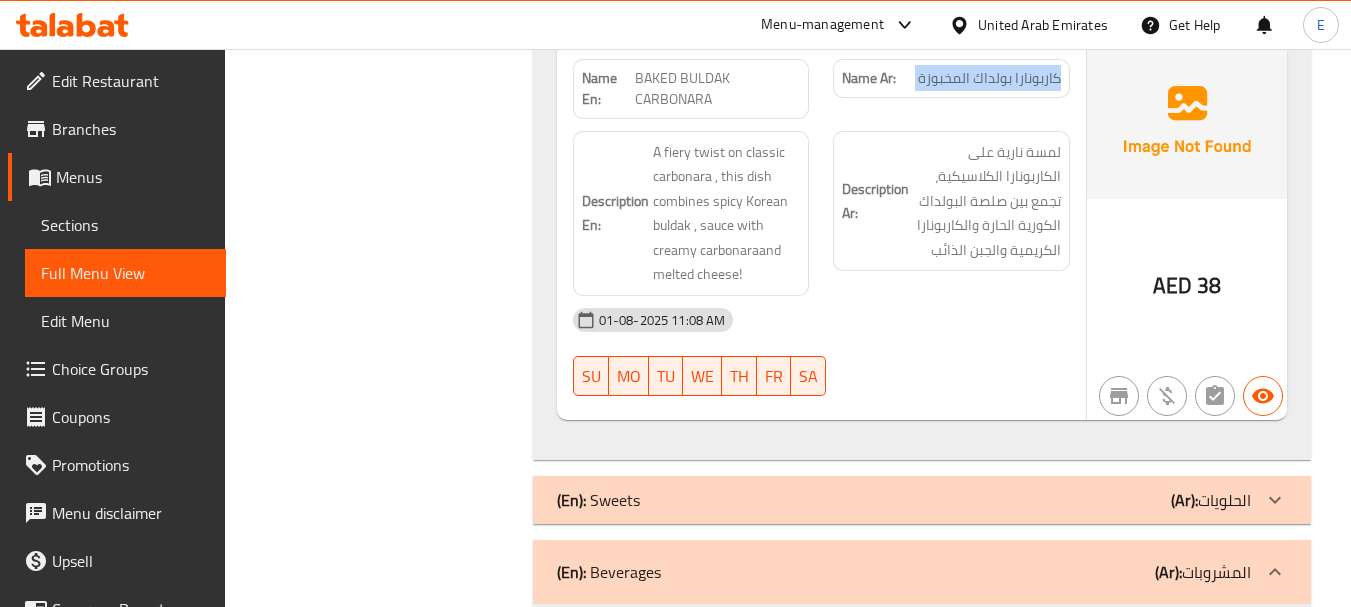 click on "كاربونارا بولداك المخبوزة" at bounding box center (989, 78) 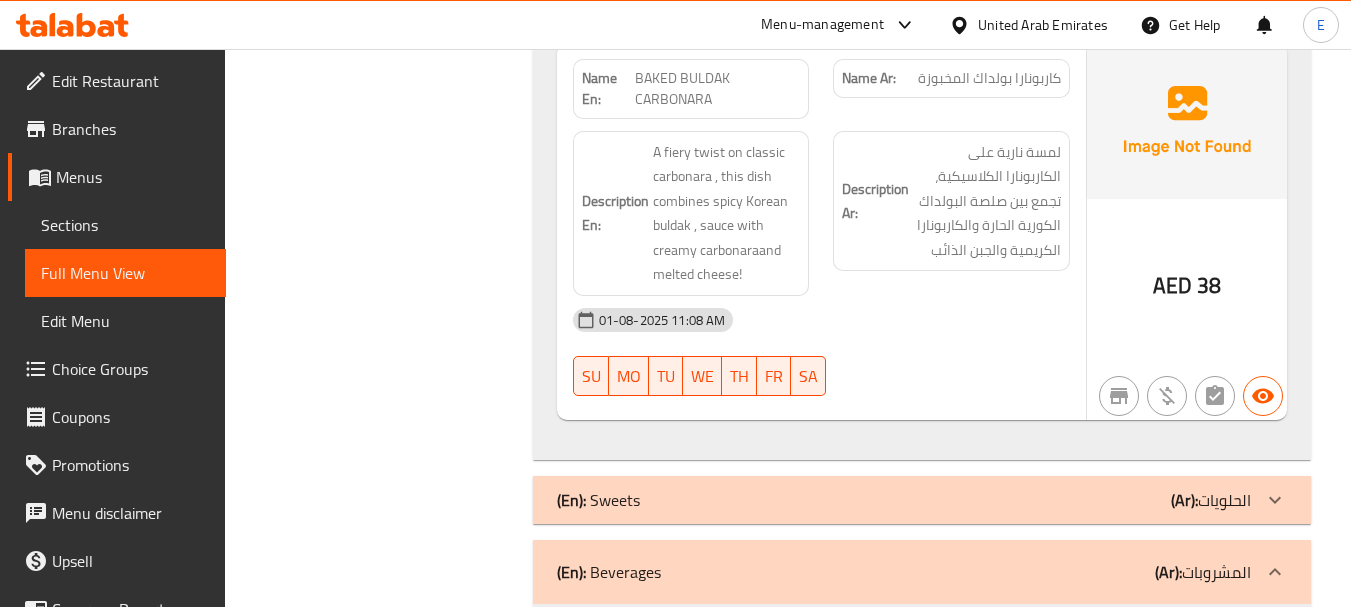 click on "01-08-2025 11:08 AM" at bounding box center [821, 320] 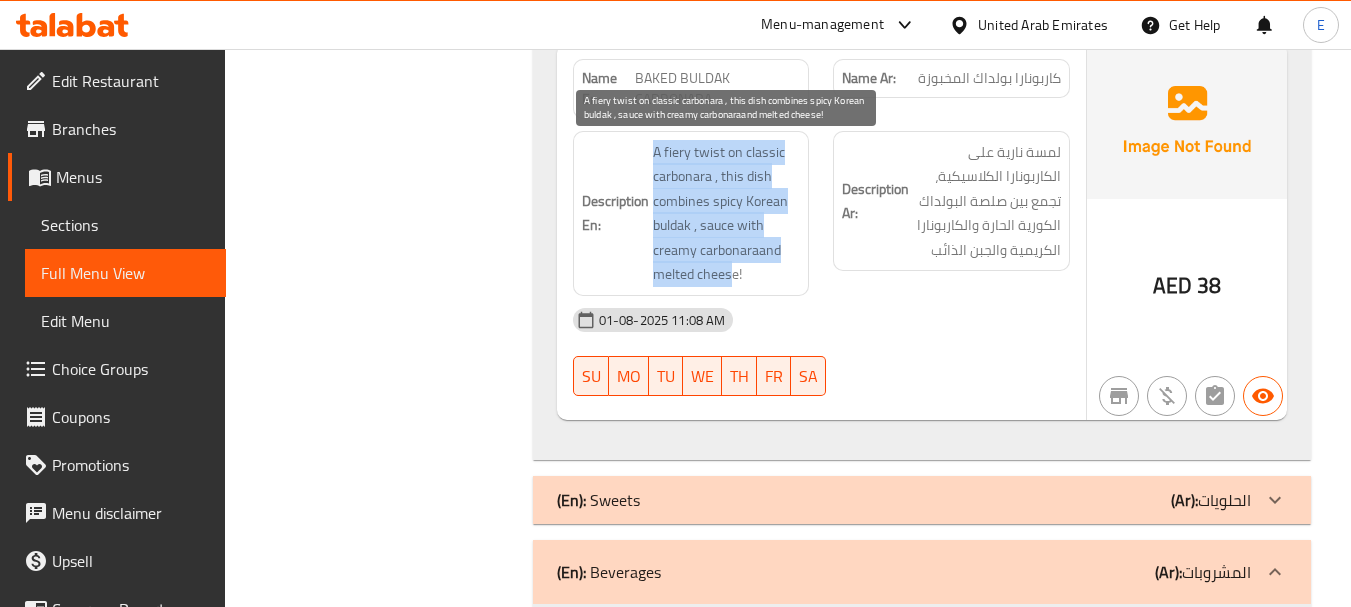 drag, startPoint x: 642, startPoint y: 154, endPoint x: 732, endPoint y: 283, distance: 157.29272 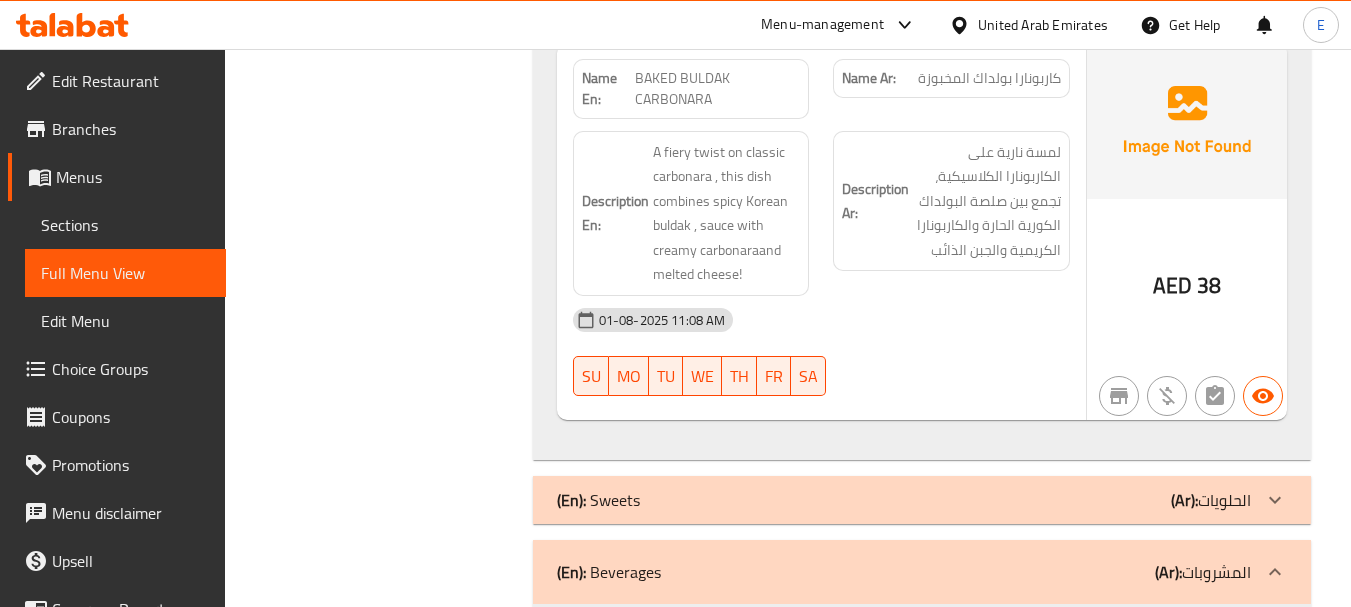 click on "Filter Branches Branches Popular filters Free items Branch specific items Has choices Upsell items Availability filters Available Not available View filters Collapse sections Collapse categories Collapse Choices" at bounding box center [386, 178] 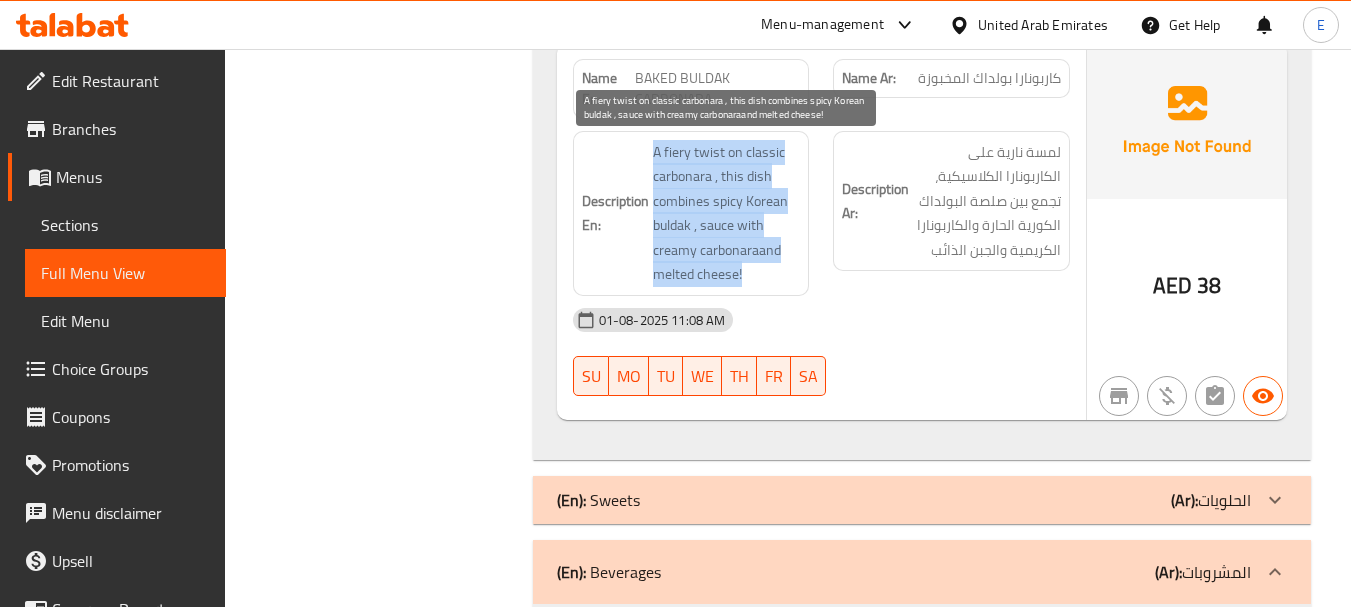 click on "A fiery twist on classic carbonara , this dish combines spicy Korean buldak , sauce with creamy carbonaraand melted cheese!" at bounding box center [727, 213] 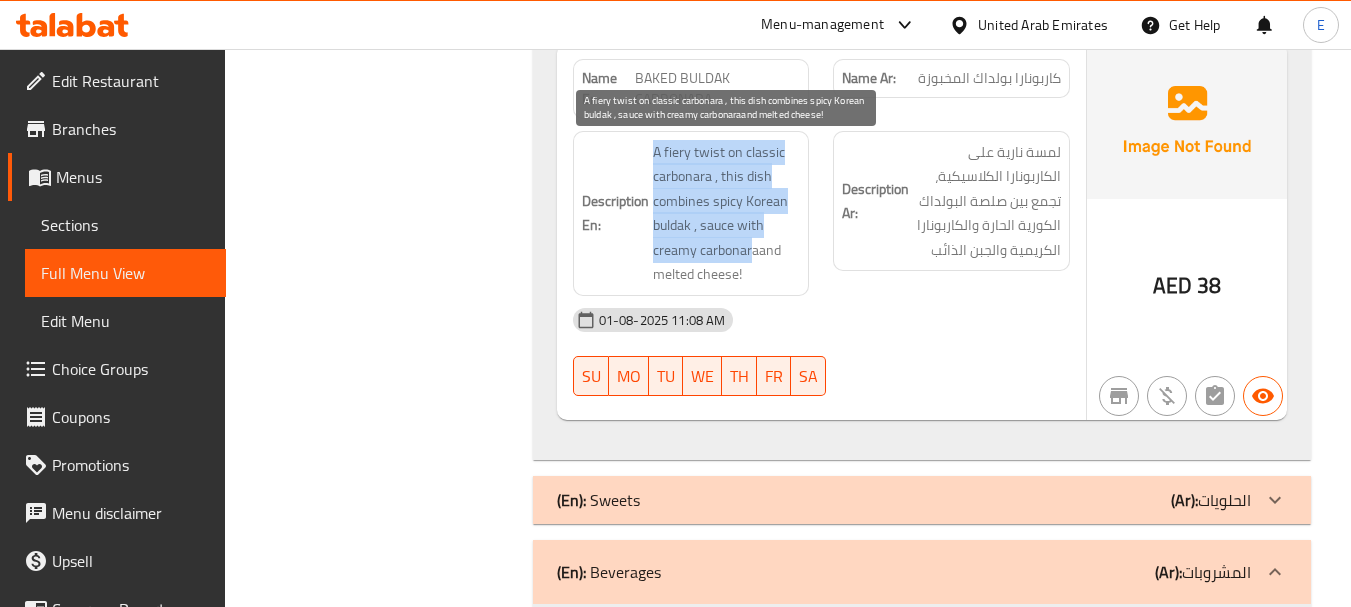 drag, startPoint x: 640, startPoint y: 150, endPoint x: 753, endPoint y: 259, distance: 157.00319 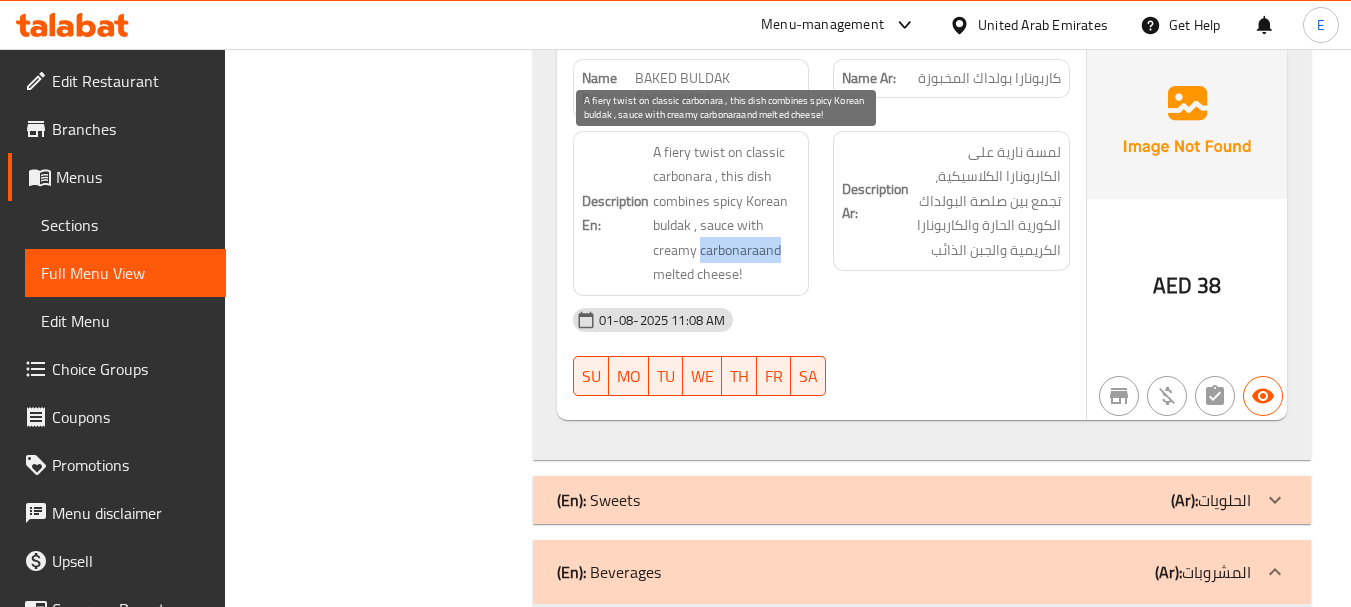 click on "A fiery twist on classic carbonara , this dish combines spicy Korean buldak , sauce with creamy carbonaraand melted cheese!" at bounding box center (727, 213) 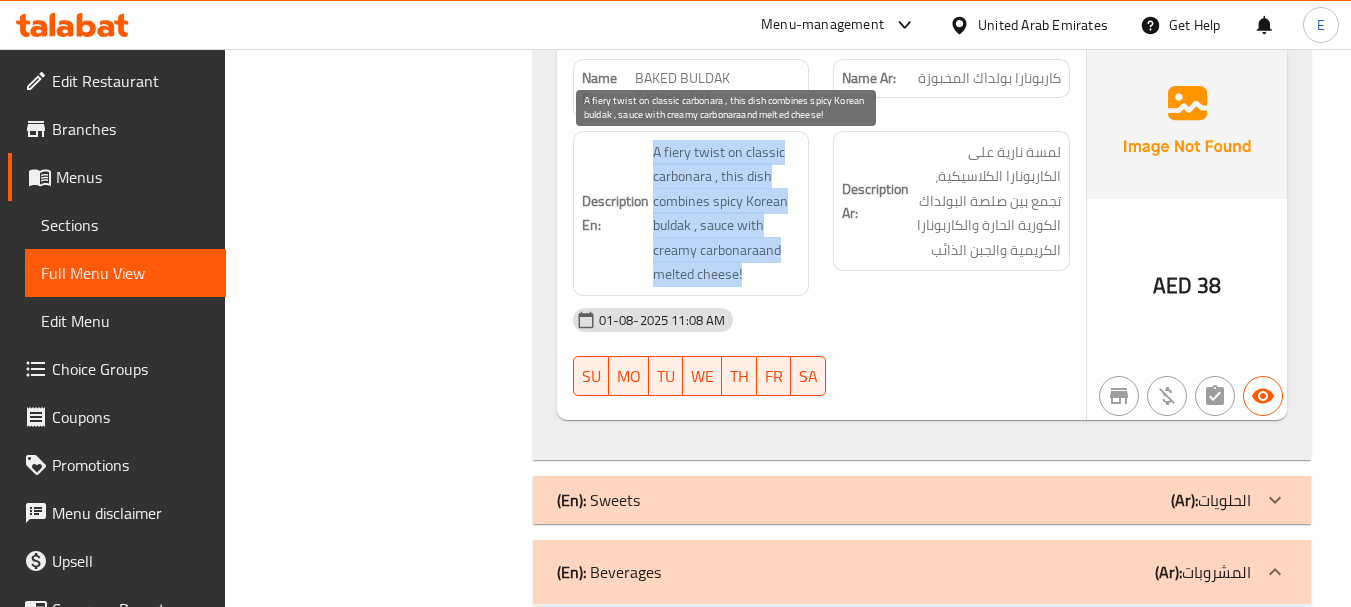 click on "A fiery twist on classic carbonara , this dish combines spicy Korean buldak , sauce with creamy carbonaraand melted cheese!" at bounding box center (727, 213) 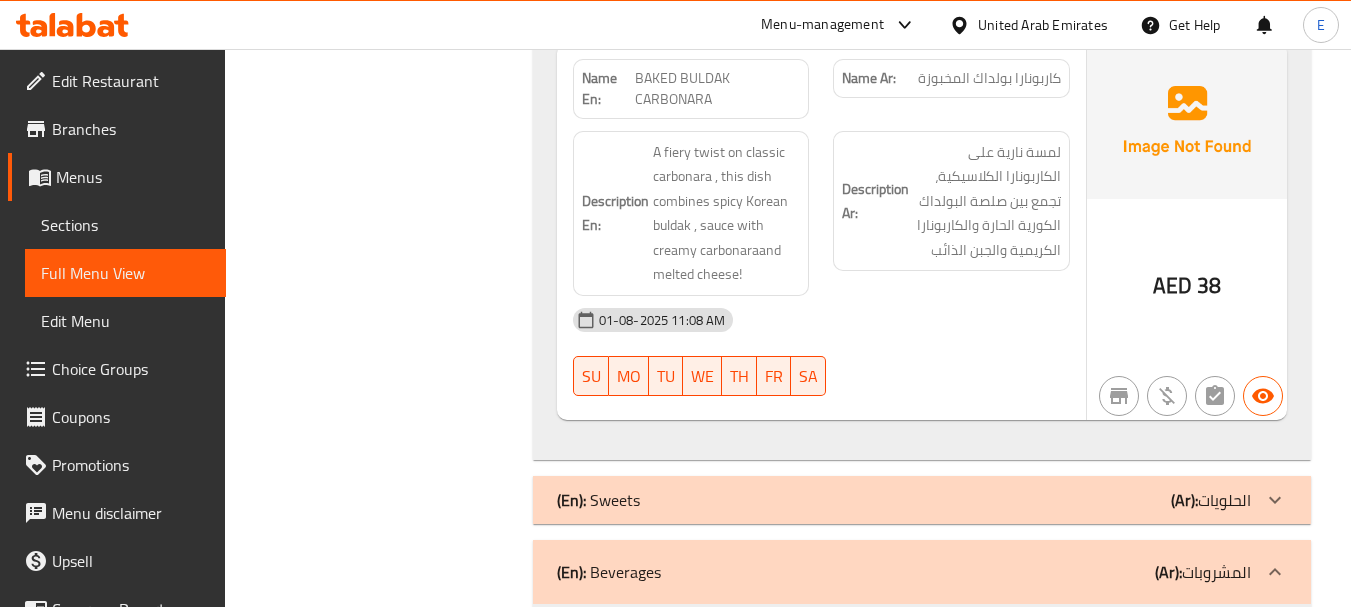 click on "01-08-2025 11:08 AM" at bounding box center (821, 320) 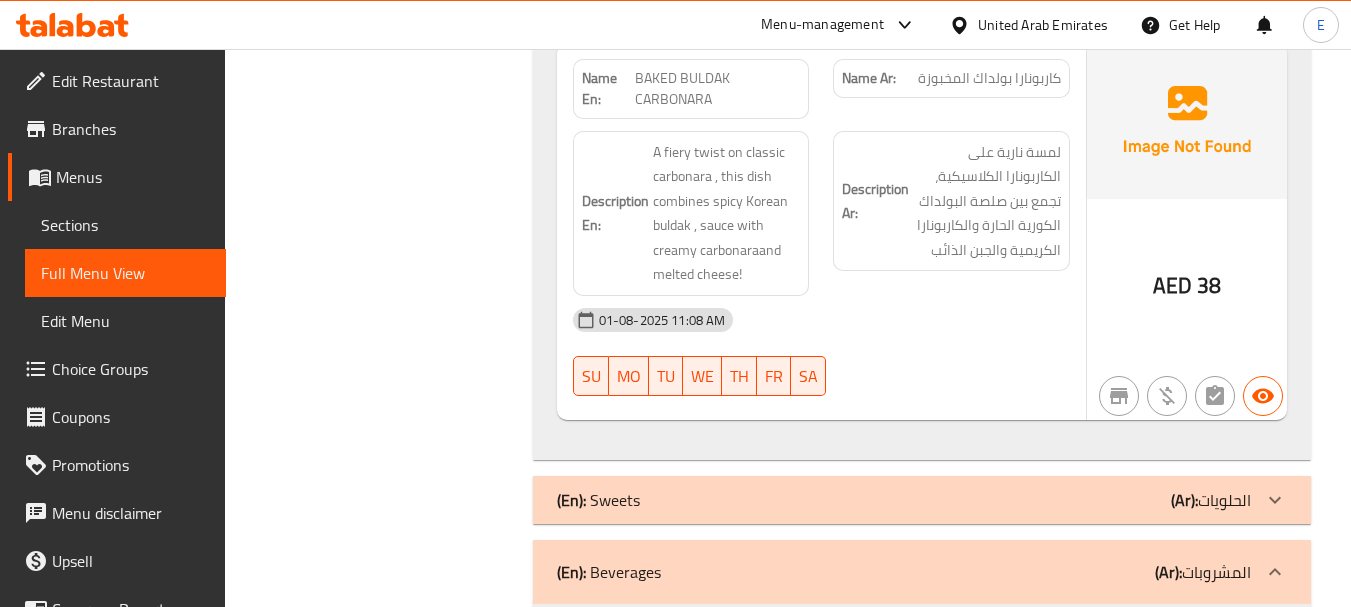 click on "01-08-2025 11:08 AM" at bounding box center (821, 320) 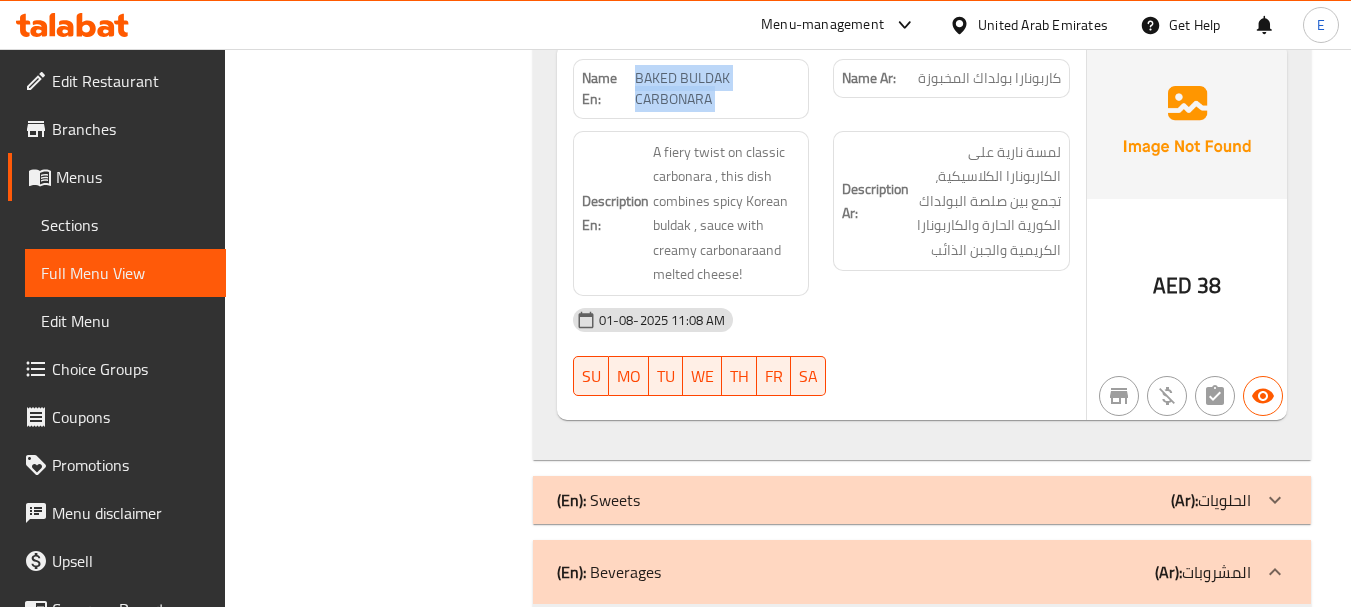 click on "BAKED BULDAK CARBONARA" at bounding box center [717, 89] 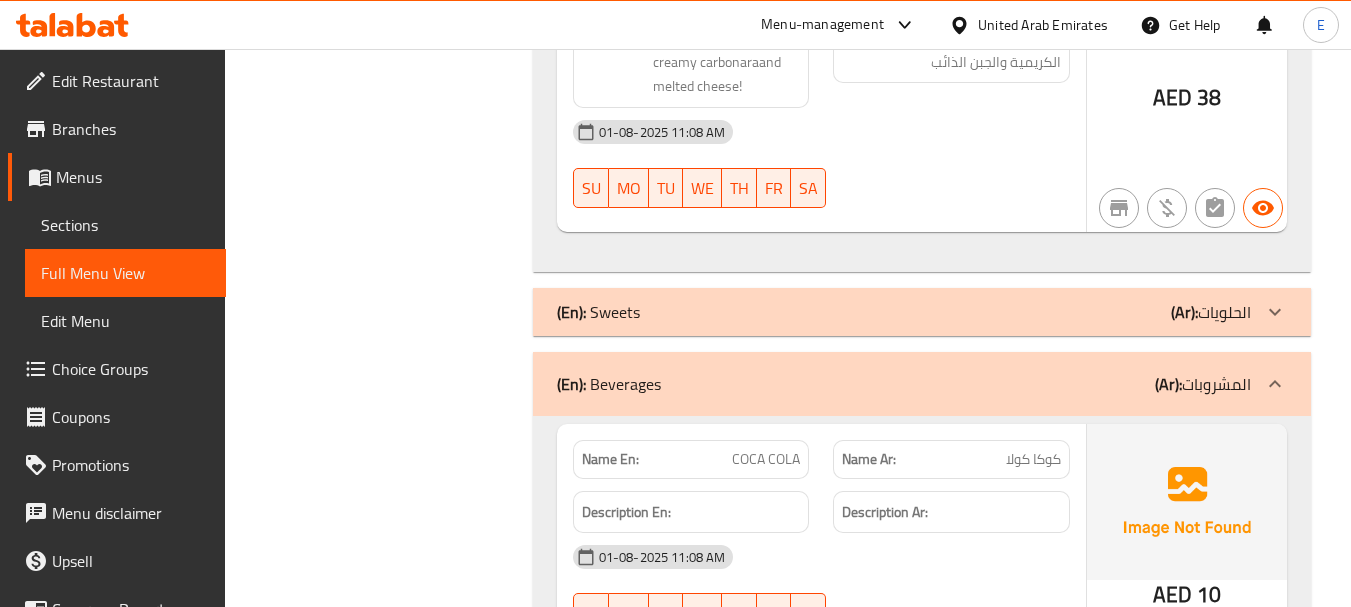scroll, scrollTop: 2000, scrollLeft: 0, axis: vertical 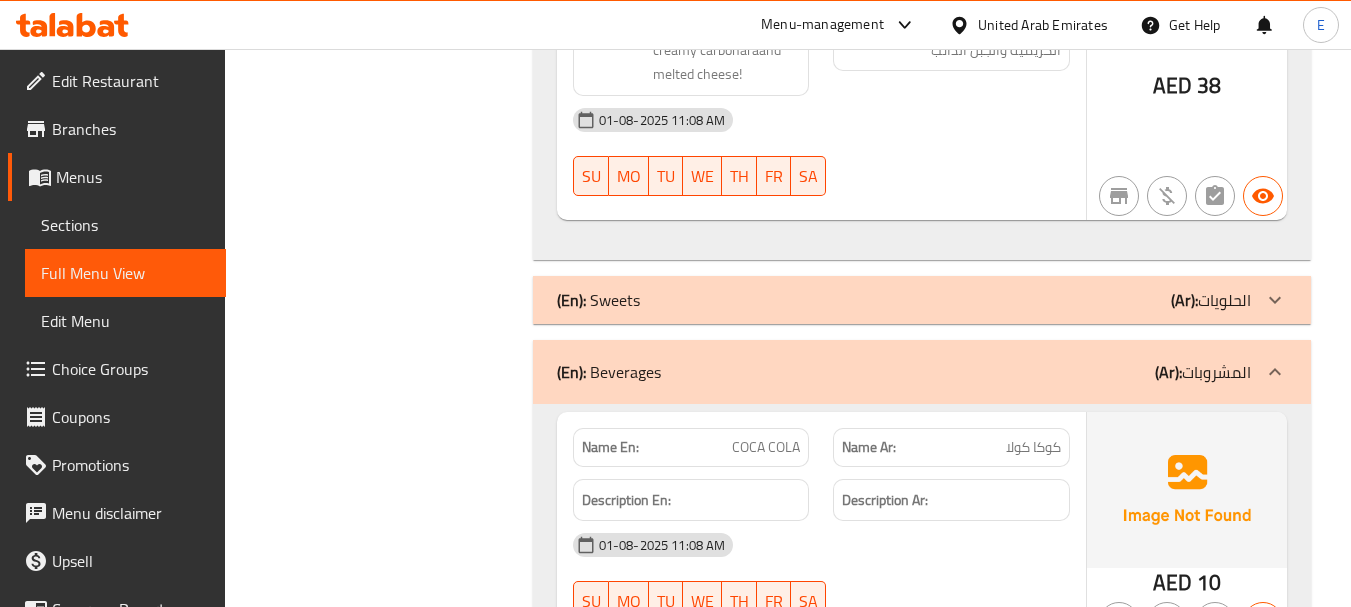 click on "(En):   Sweets (Ar): الحلويات" at bounding box center (904, -1699) 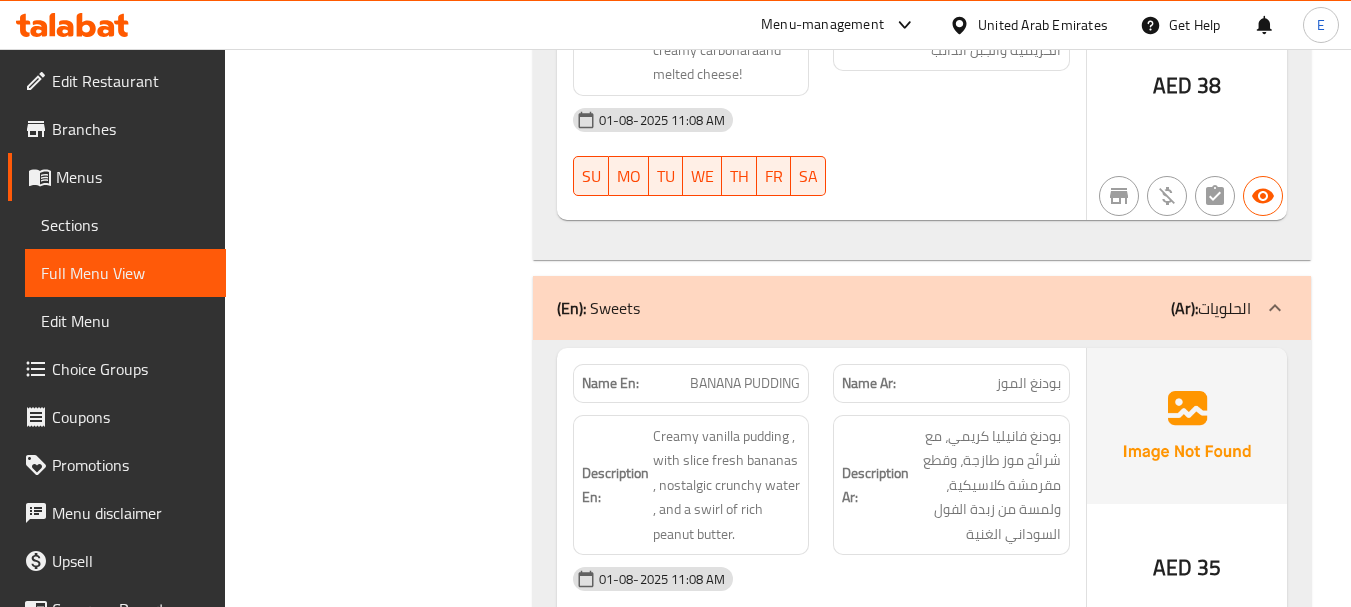 scroll, scrollTop: 2200, scrollLeft: 0, axis: vertical 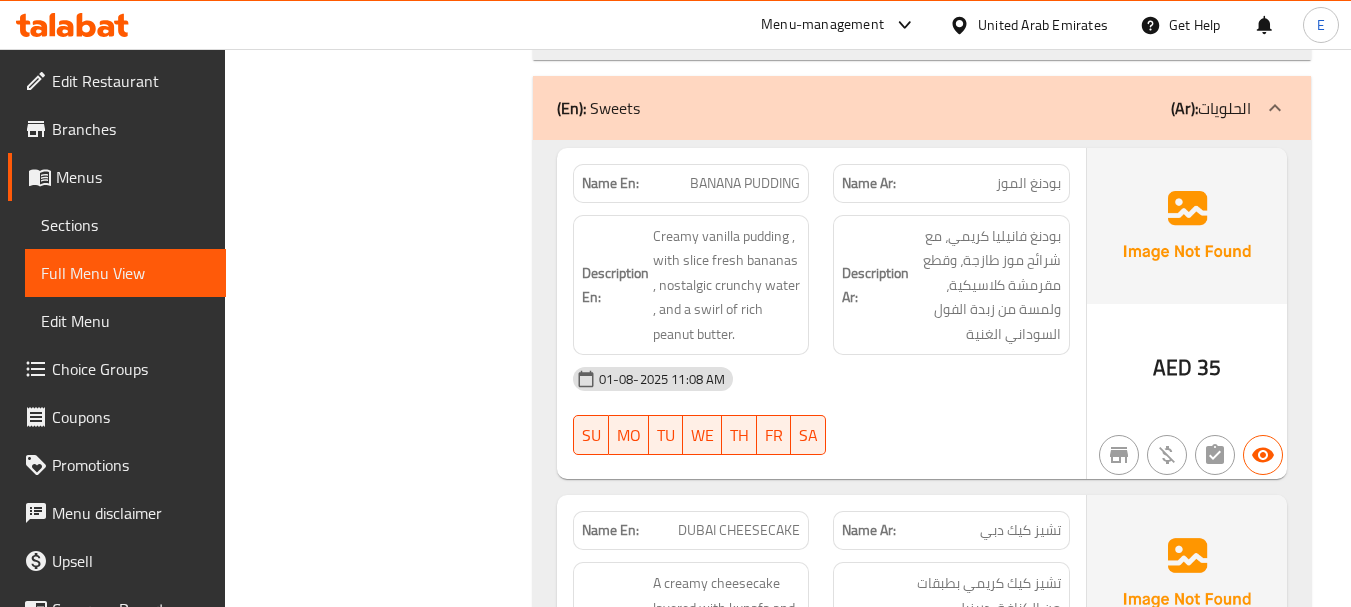 click on "Name En: BANANA PUDDING" at bounding box center (691, -1813) 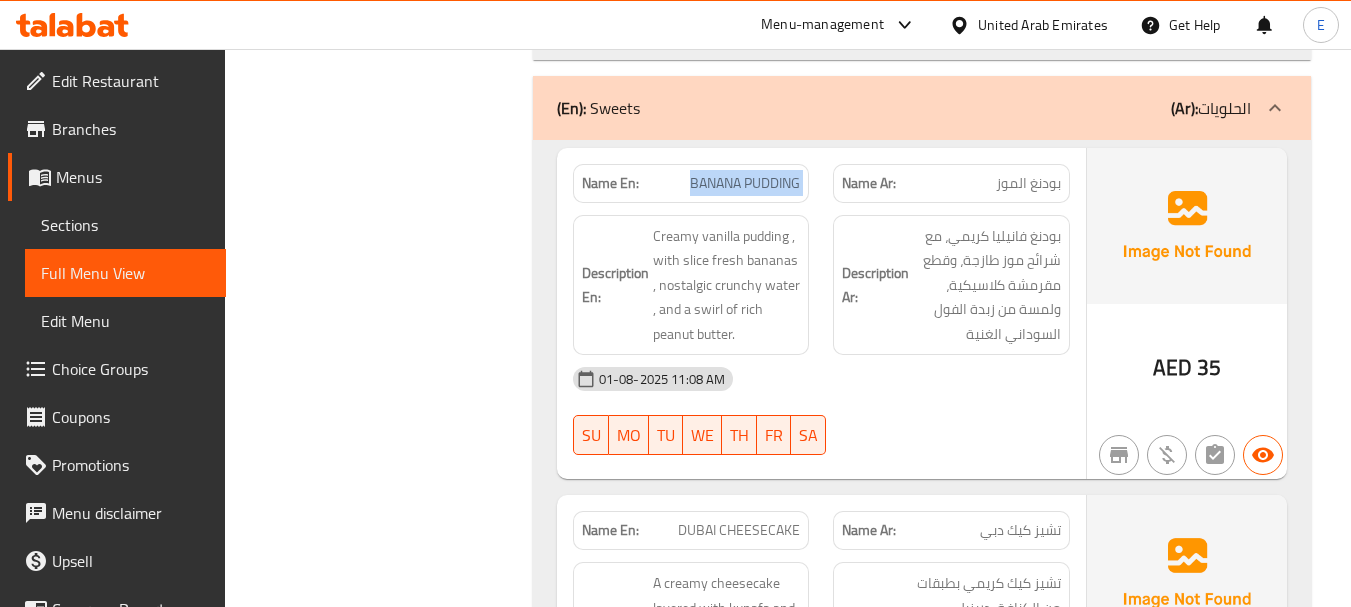 click on "Name En: BANANA PUDDING" at bounding box center (691, -1813) 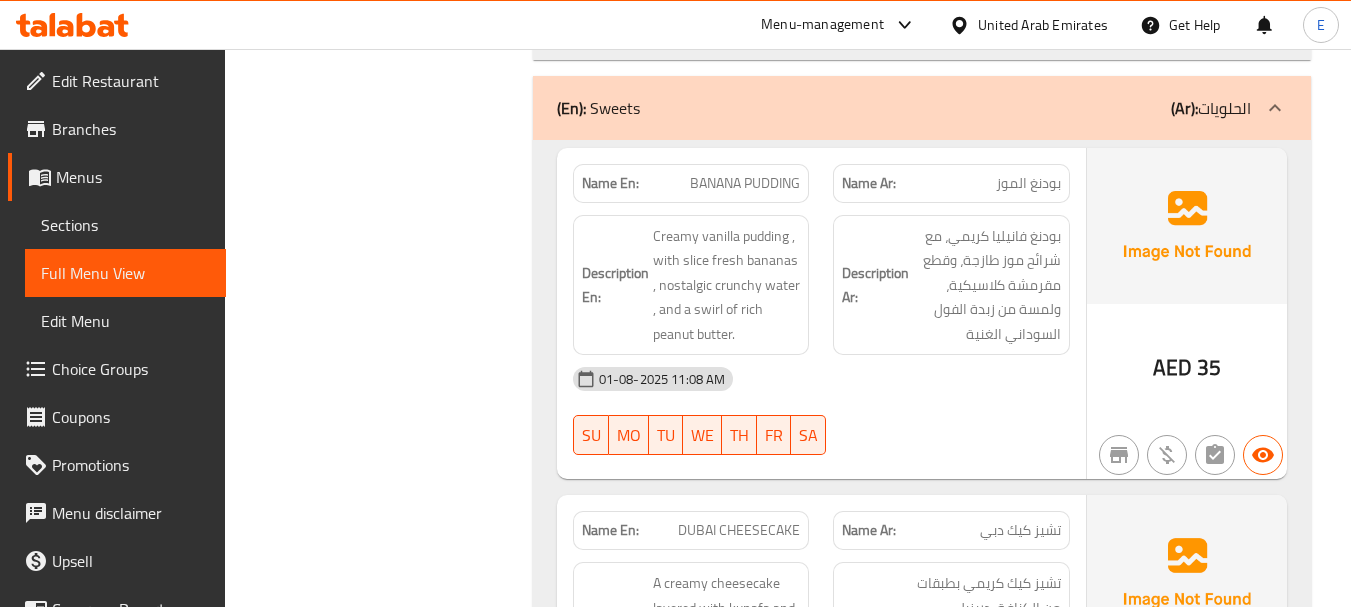 click on "بودنغ الموز" at bounding box center [976, -1813] 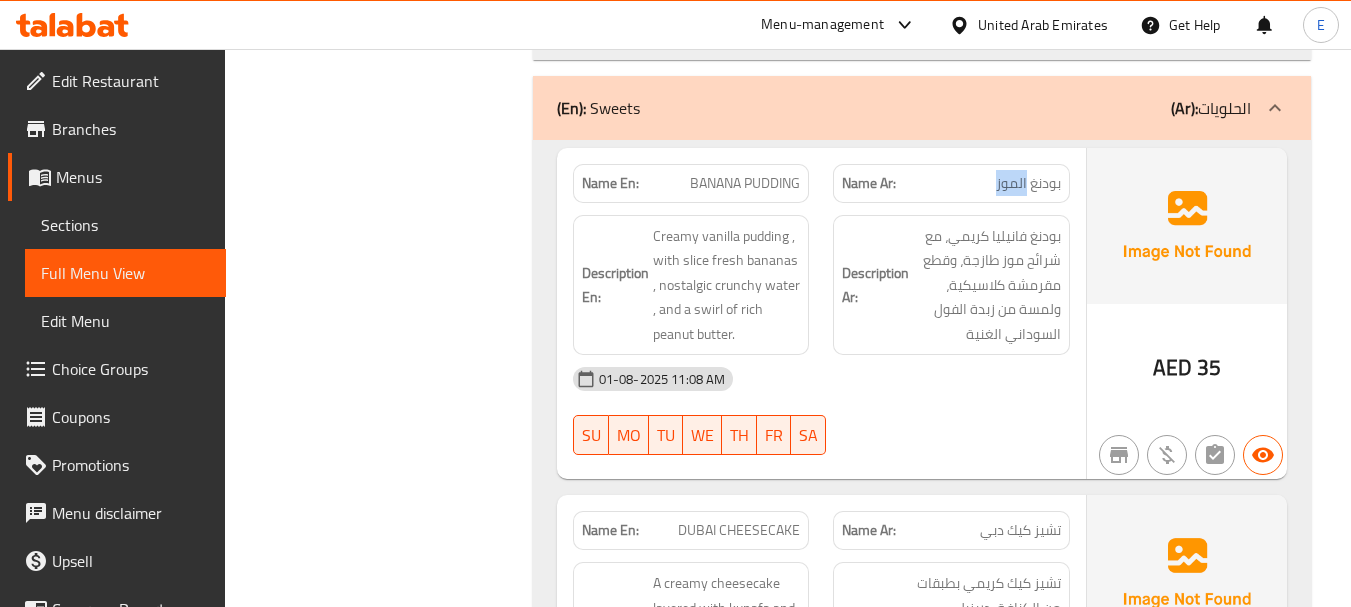 click on "بودنغ الموز" at bounding box center [976, -1813] 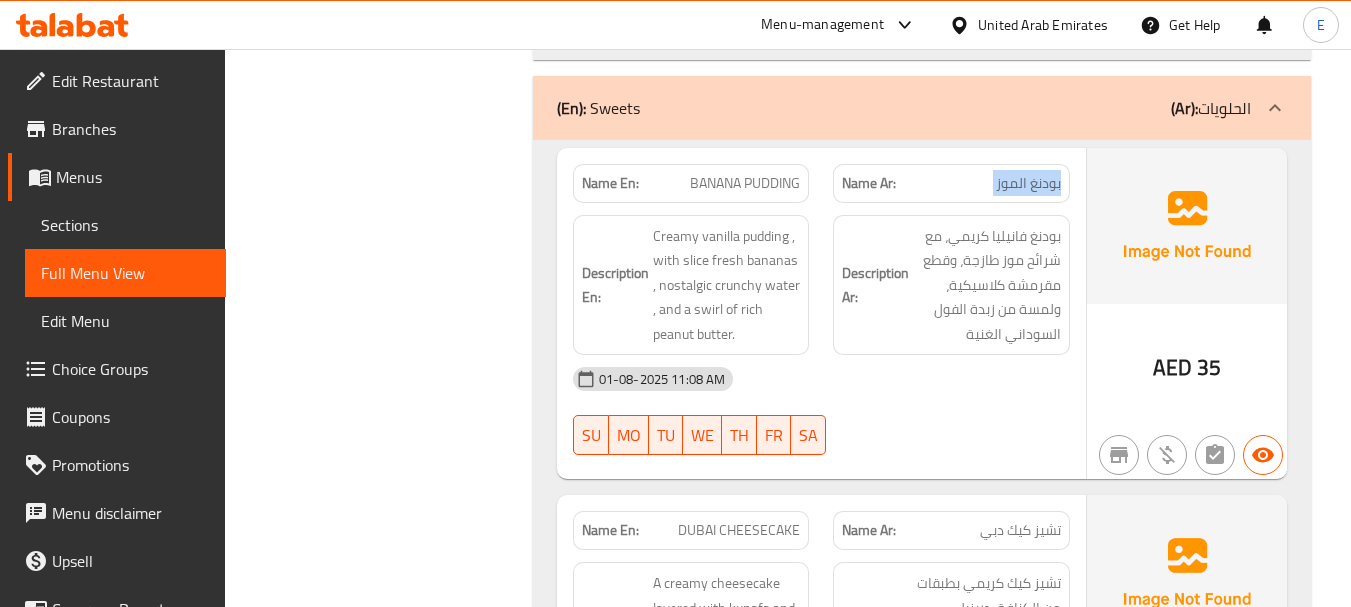 click on "بودنغ الموز" at bounding box center (976, -1813) 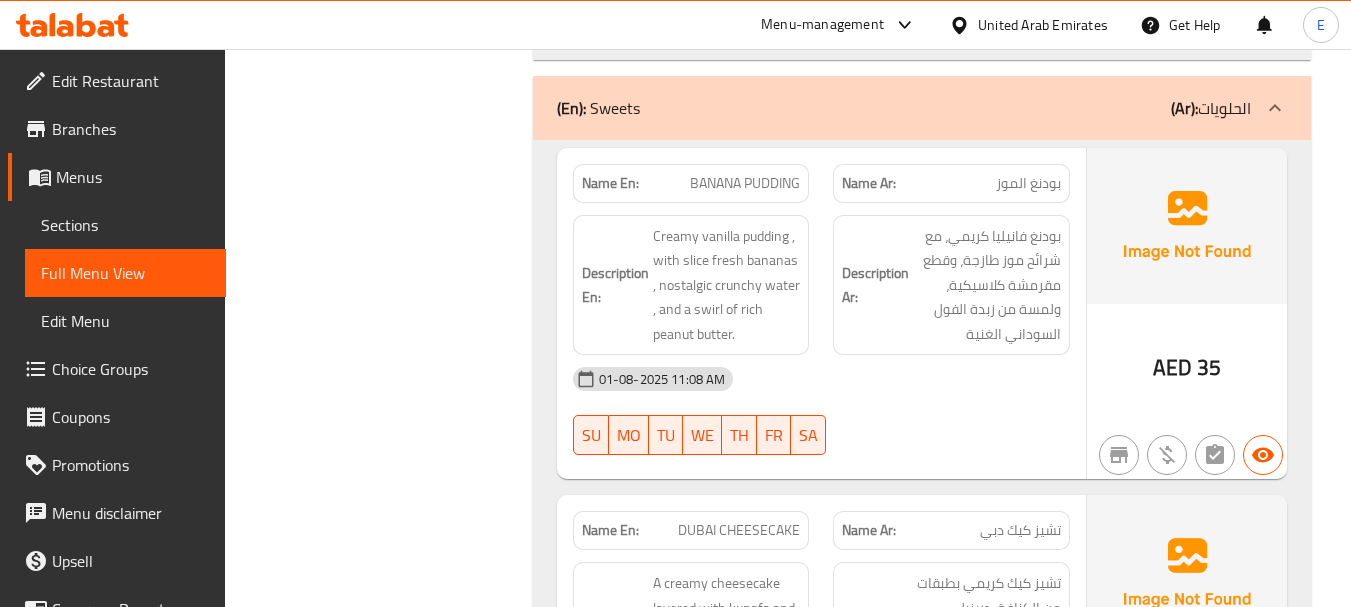 click on "01-08-2025 11:08 AM SU MO TU WE TH FR SA" at bounding box center [821, -1599] 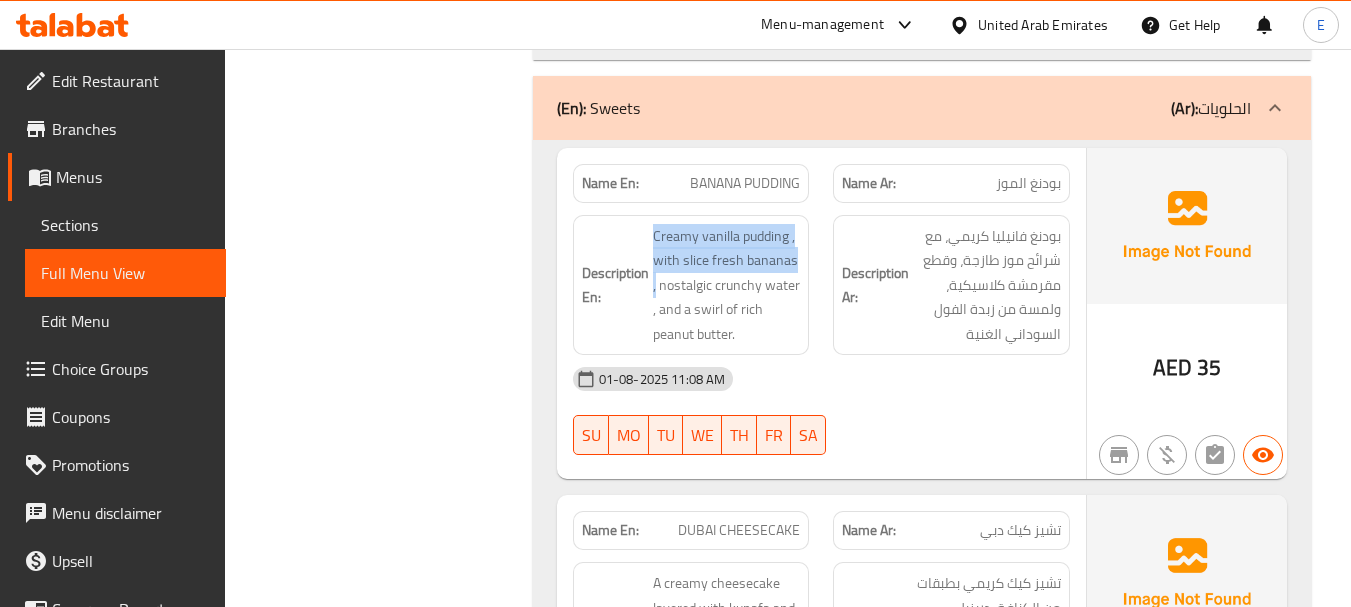 drag, startPoint x: 647, startPoint y: 233, endPoint x: 813, endPoint y: 263, distance: 168.68906 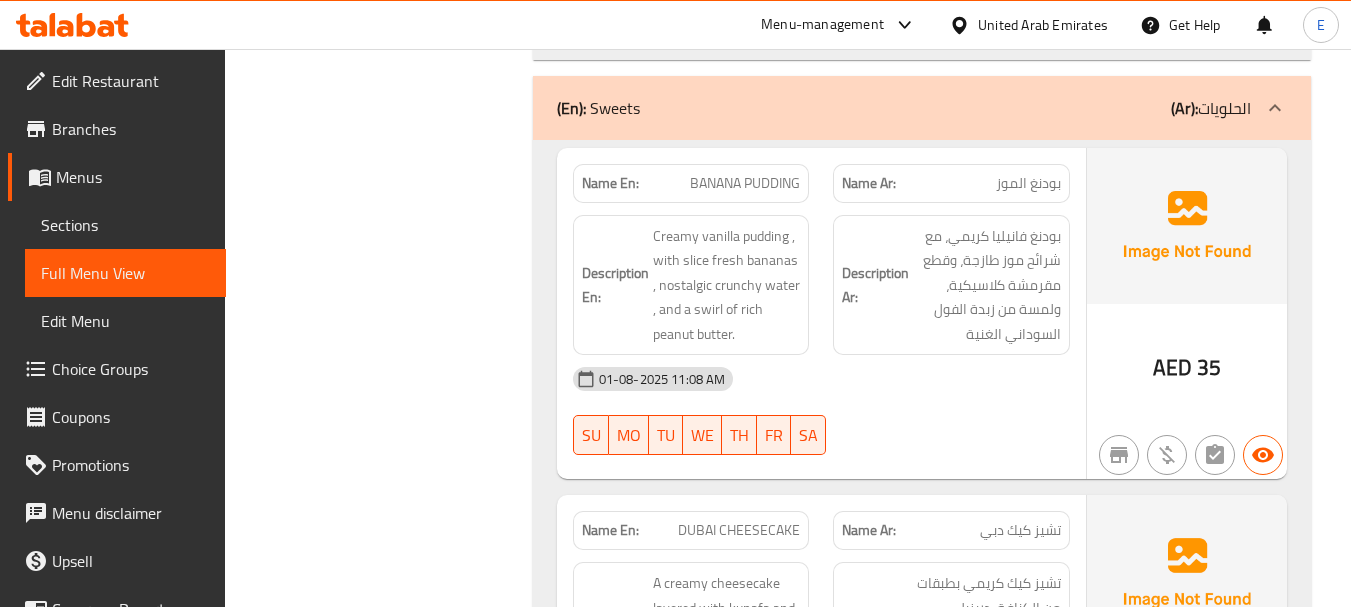 click on "Filter Branches Branches Popular filters Free items Branch specific items Has choices Upsell items Availability filters Available Not available View filters Collapse sections Collapse categories Collapse Choices" at bounding box center (386, 336) 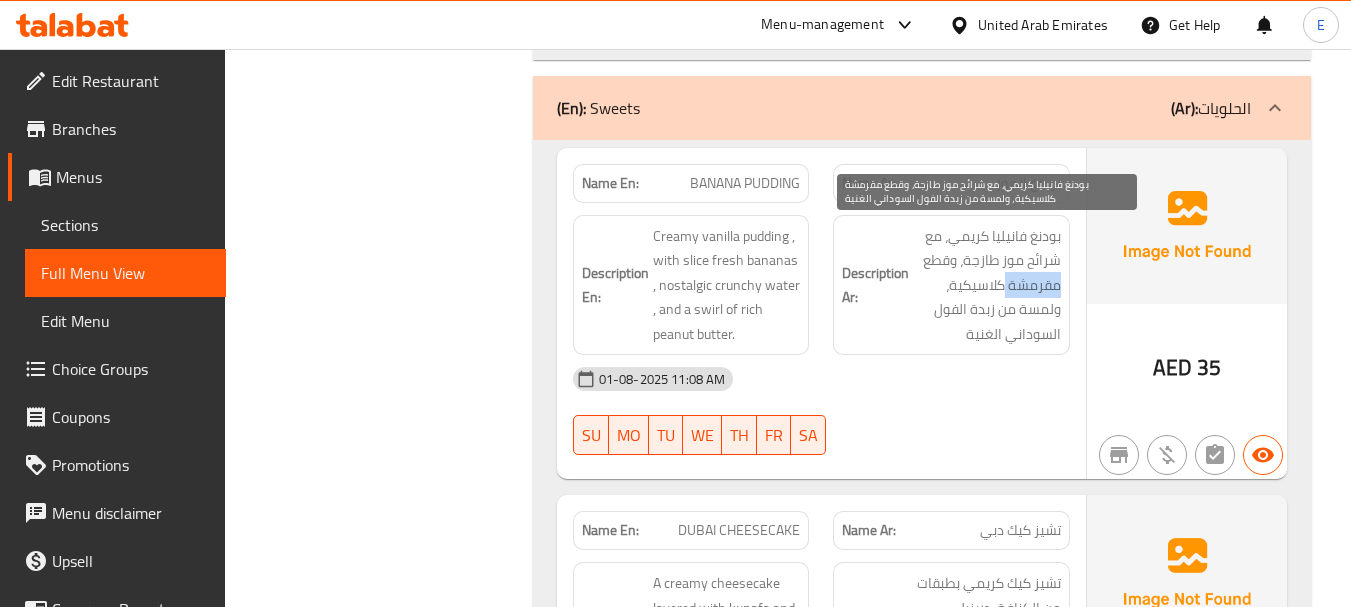click on "بودنغ فانيليا كريمي، مع شرائح موز طازجة، وقطع مقرمشة كلاسيكية، ولمسة من زبدة الفول السوداني الغنية" at bounding box center [987, 285] 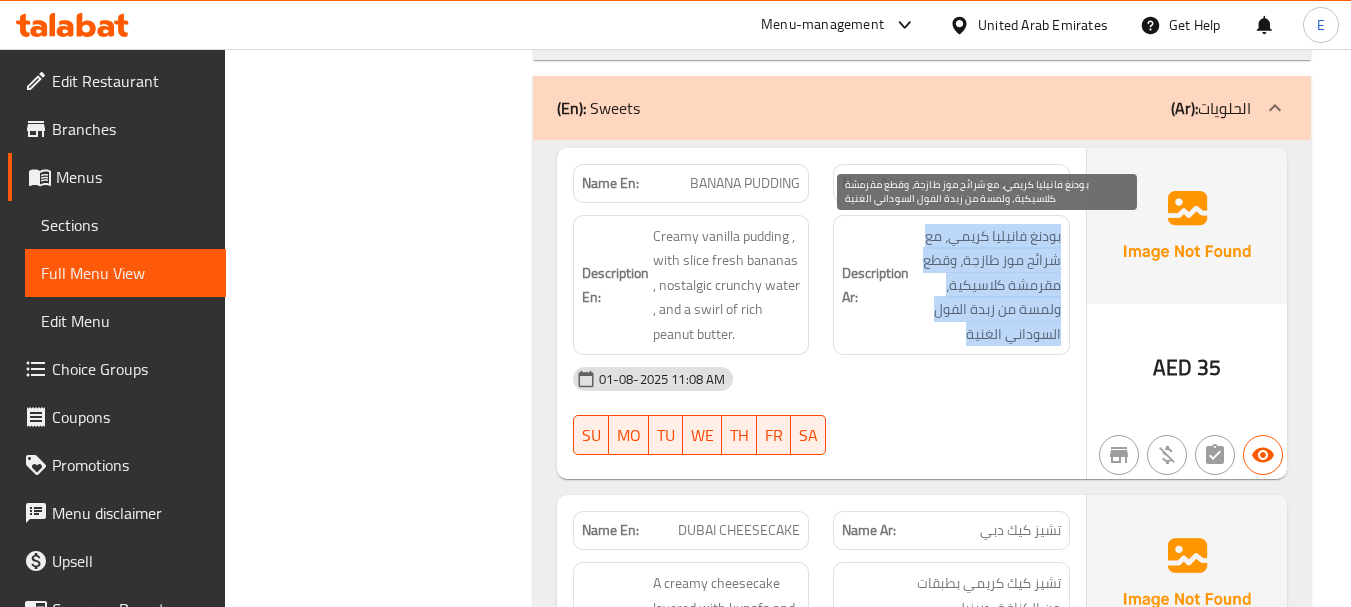 click on "بودنغ فانيليا كريمي، مع شرائح موز طازجة، وقطع مقرمشة كلاسيكية، ولمسة من زبدة الفول السوداني الغنية" at bounding box center (987, 285) 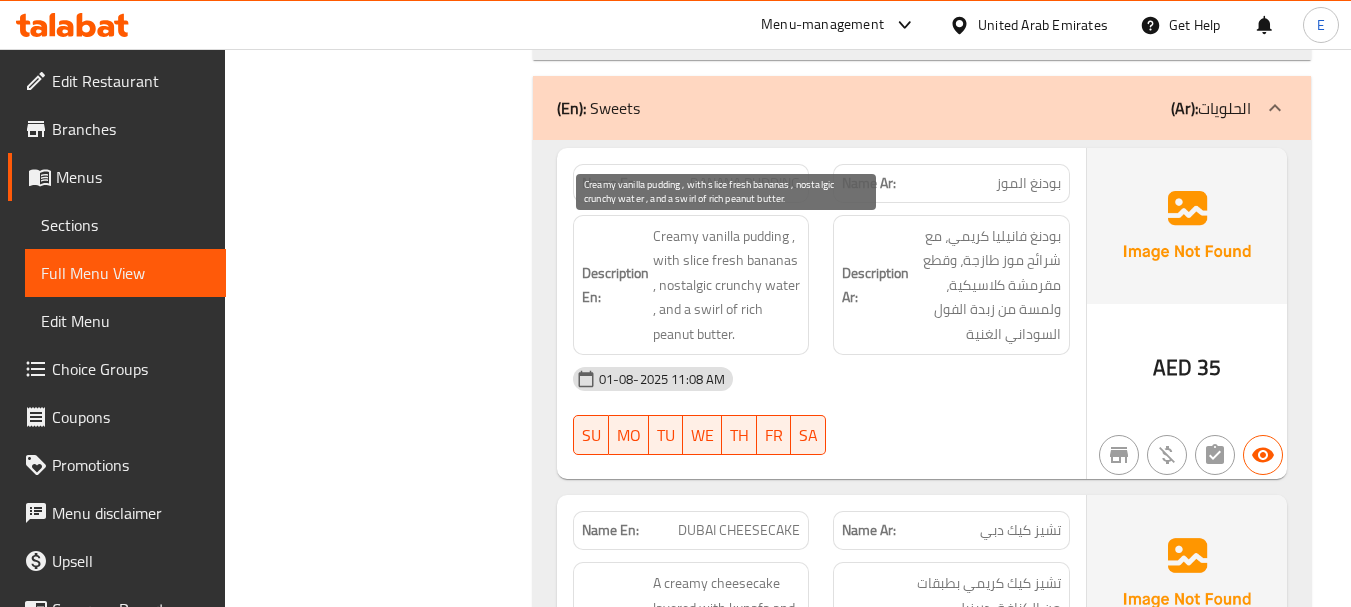 click on "Creamy vanilla pudding , with slice fresh bananas , nostalgic crunchy water , and a swirl of rich peanut butter." at bounding box center (727, 285) 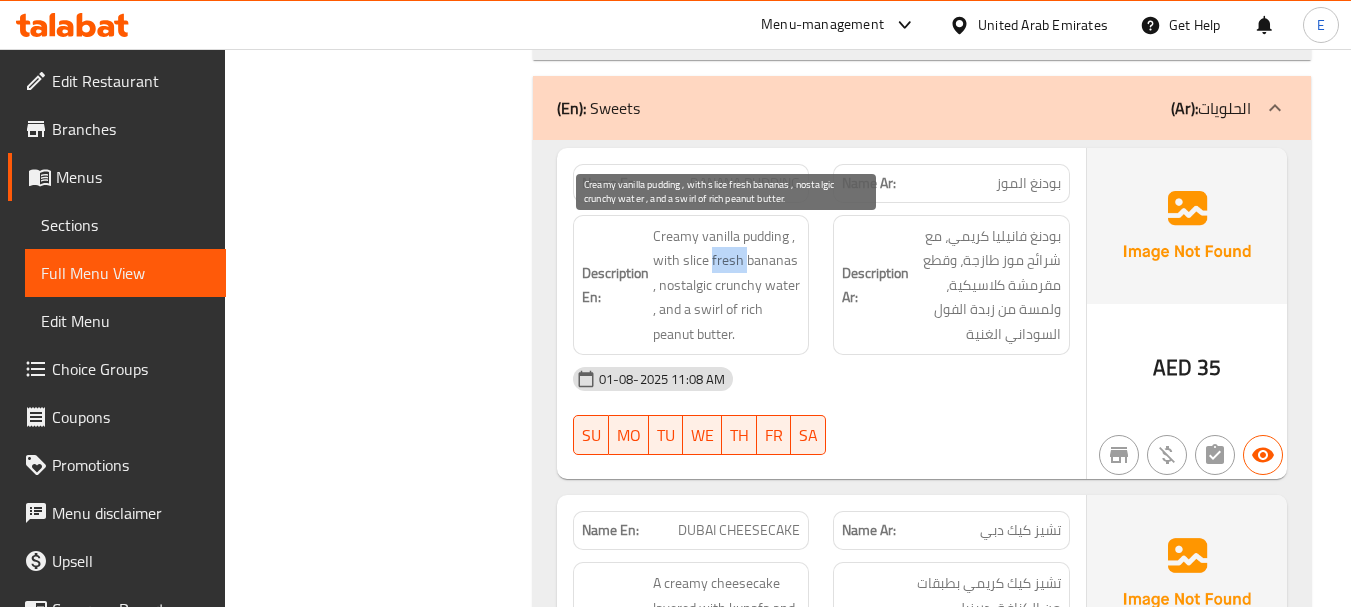 click on "Creamy vanilla pudding , with slice fresh bananas , nostalgic crunchy water , and a swirl of rich peanut butter." at bounding box center [727, 285] 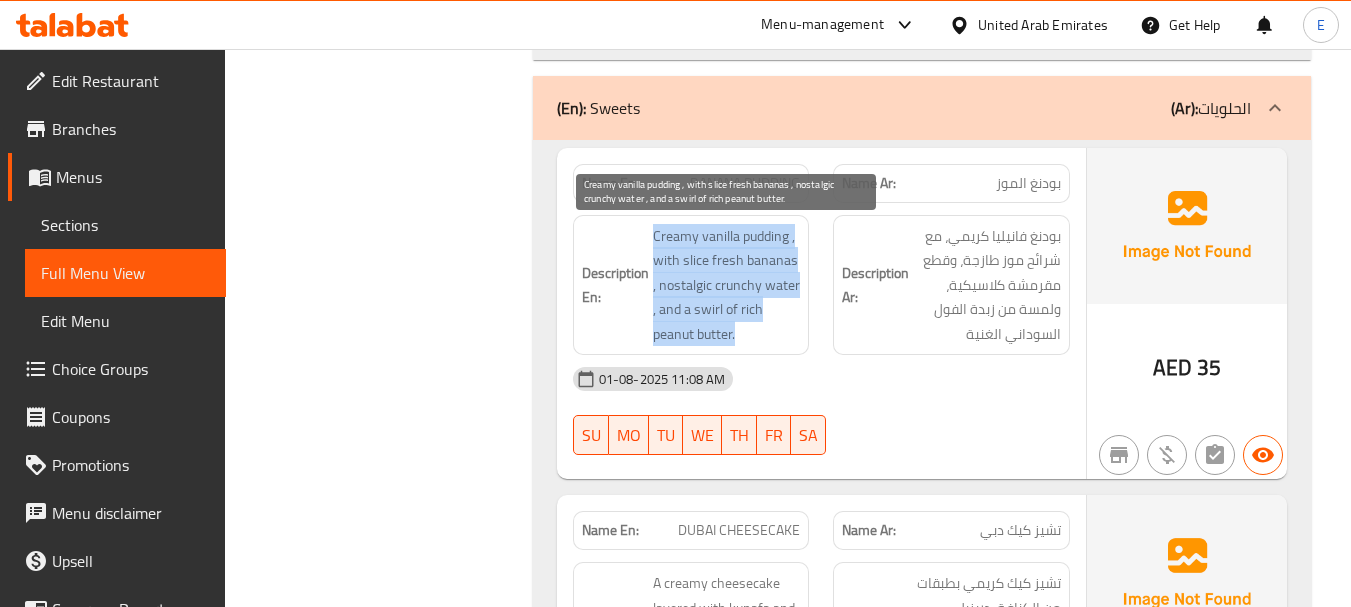 click on "Creamy vanilla pudding , with slice fresh bananas , nostalgic crunchy water , and a swirl of rich peanut butter." at bounding box center (727, 285) 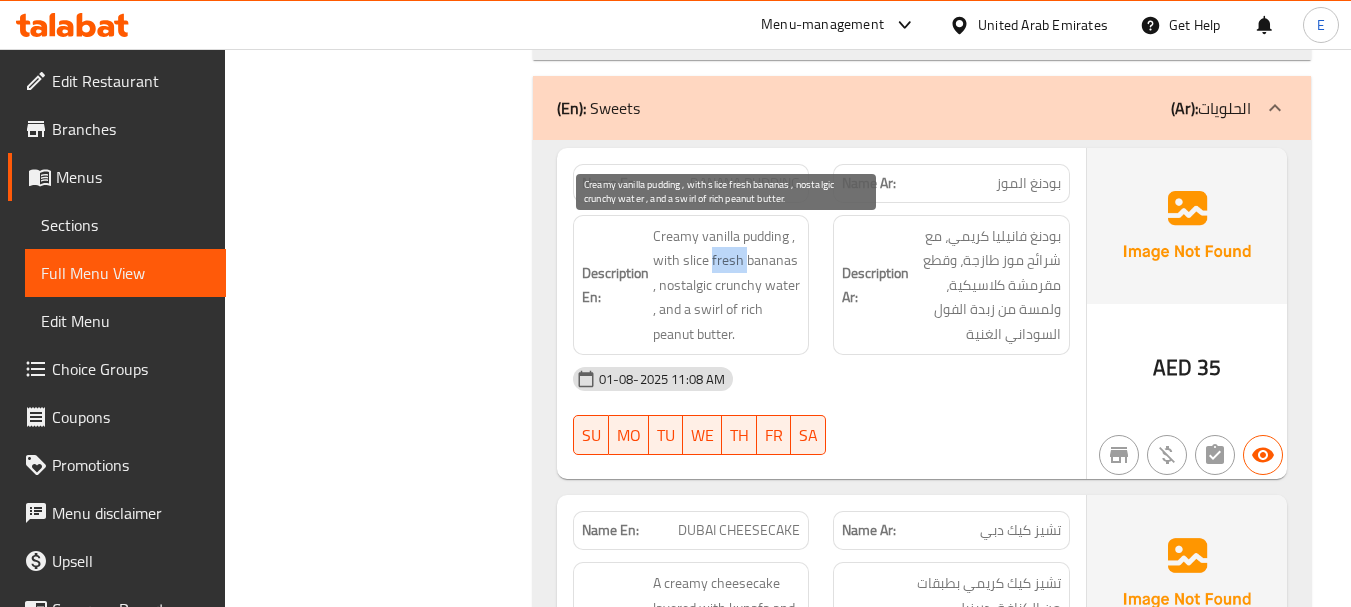 click on "Creamy vanilla pudding , with slice fresh bananas , nostalgic crunchy water , and a swirl of rich peanut butter." at bounding box center (727, 285) 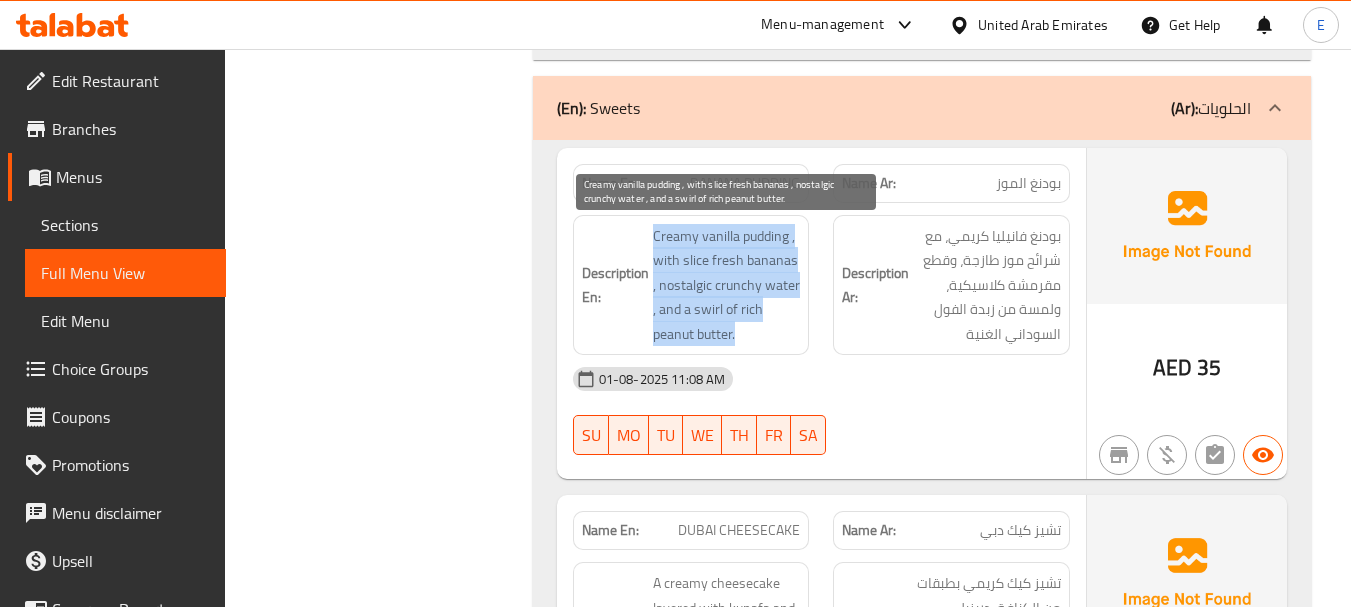 click on "Creamy vanilla pudding , with slice fresh bananas , nostalgic crunchy water , and a swirl of rich peanut butter." at bounding box center (727, 285) 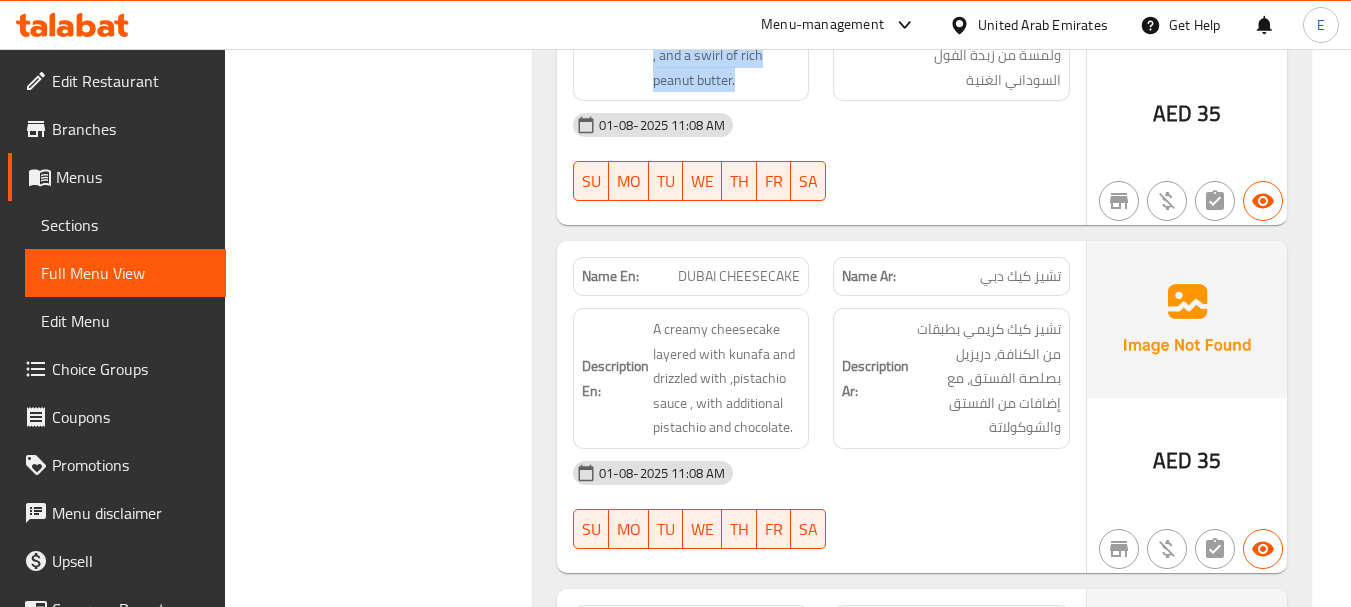 scroll, scrollTop: 2500, scrollLeft: 0, axis: vertical 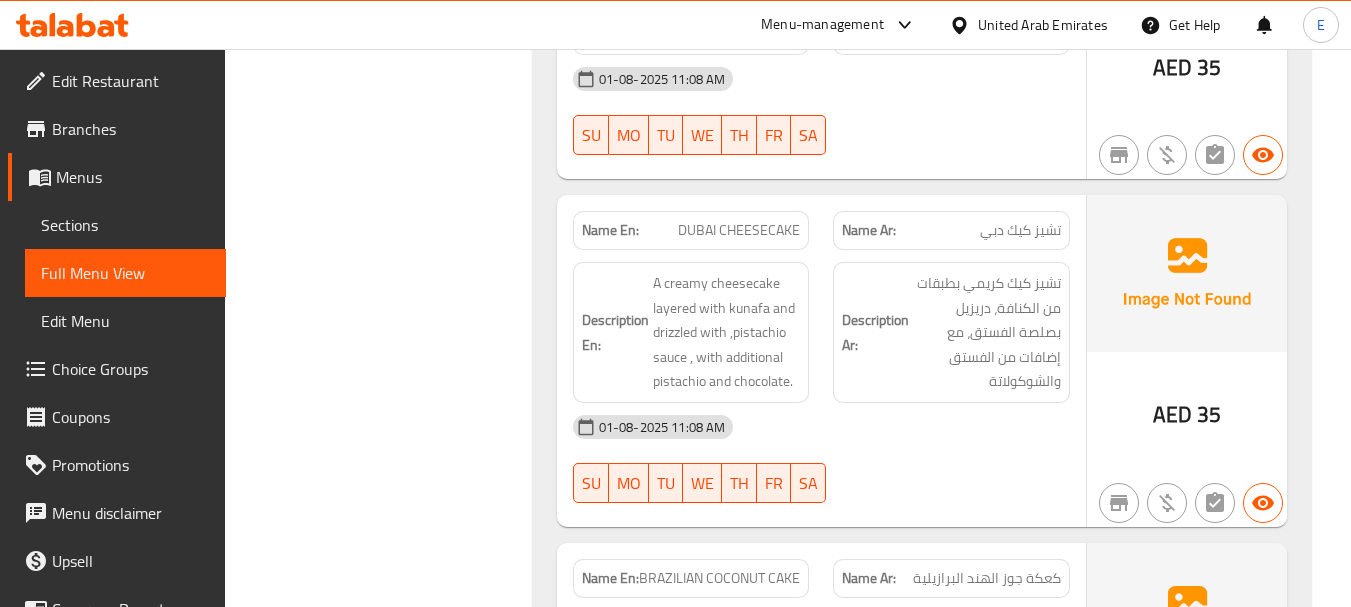 click on "AED" at bounding box center [1172, -1561] 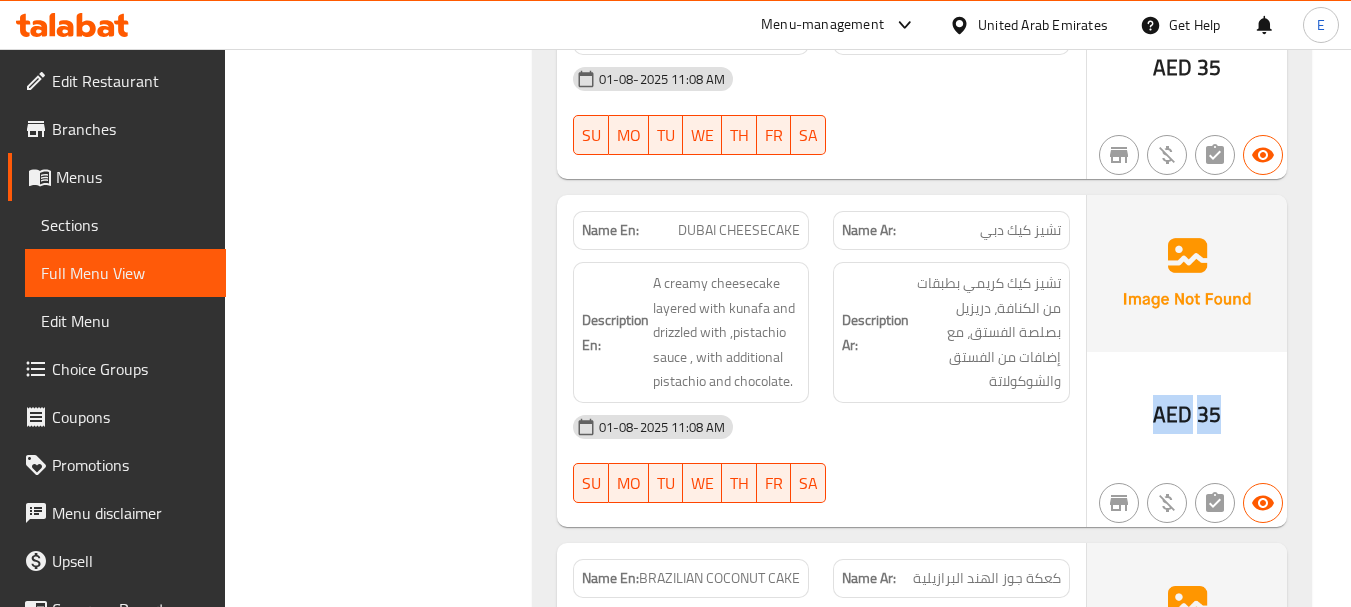 click on "AED" at bounding box center (1172, -1561) 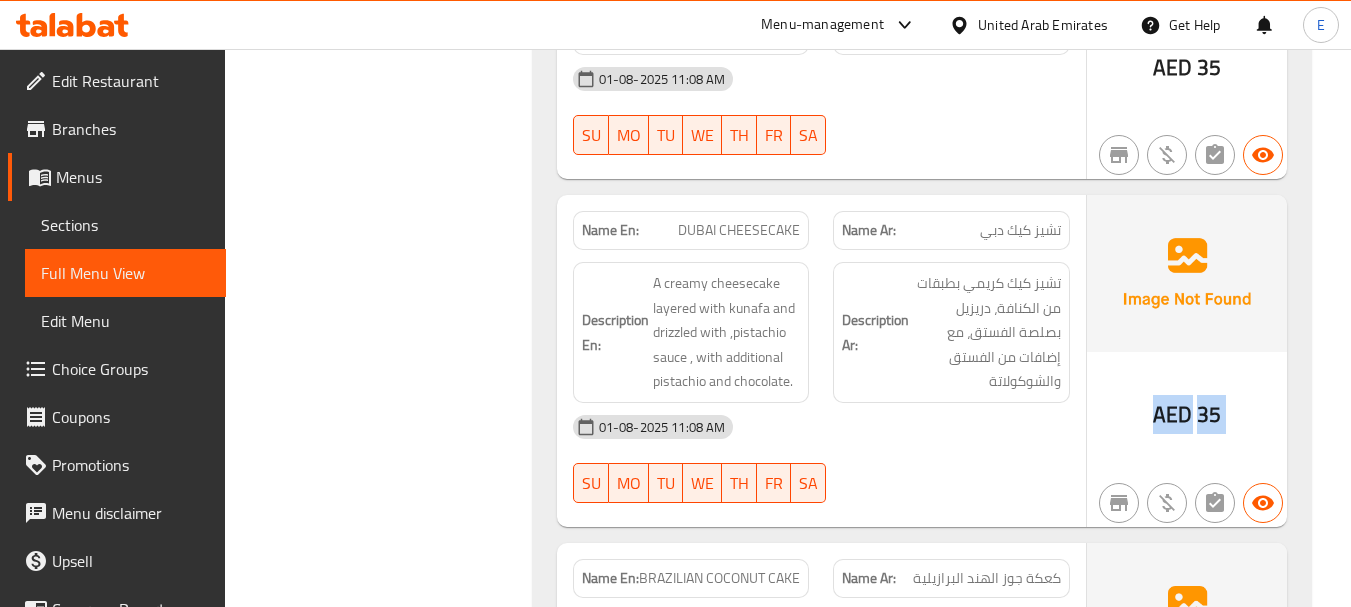 click on "AED" at bounding box center (1172, -1561) 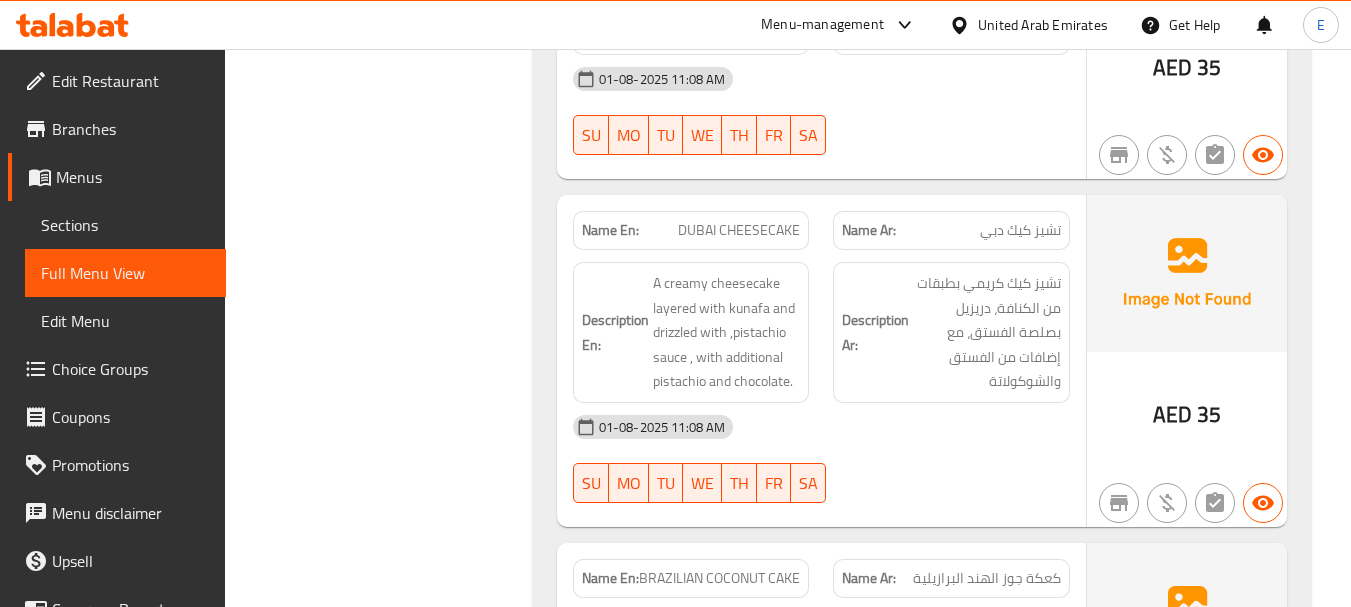 click on "Name Ar: تشيز كيك دبي" at bounding box center (951, -1780) 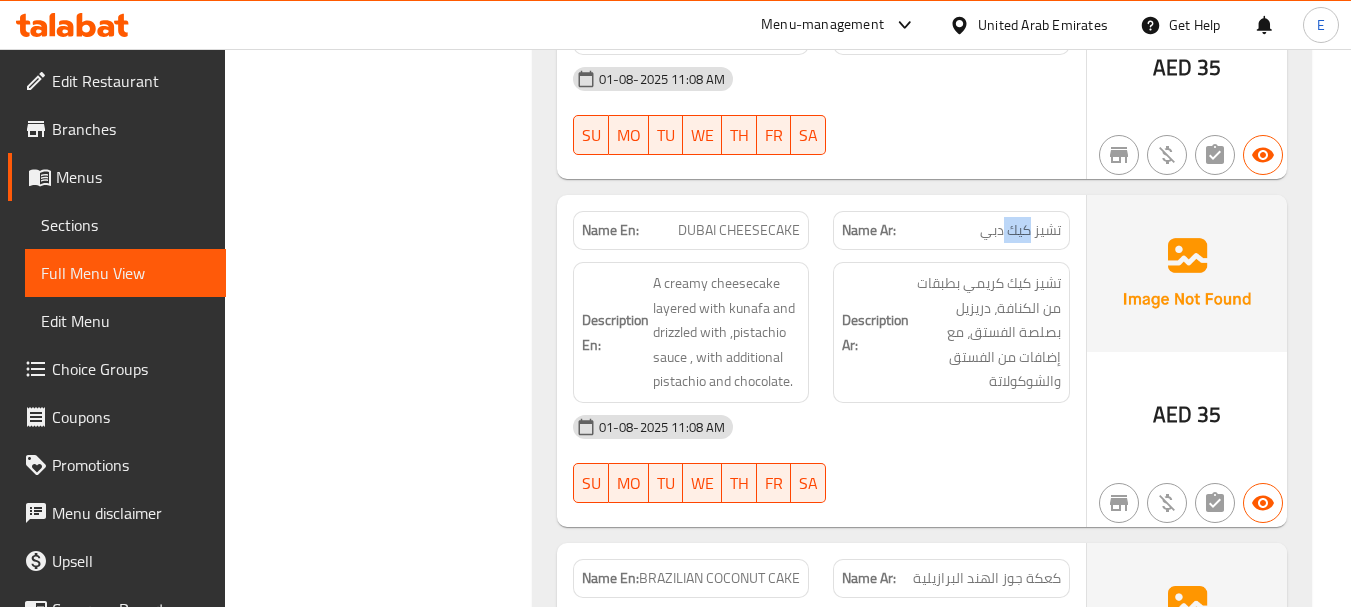click on "Name Ar: تشيز كيك دبي" at bounding box center [951, -1780] 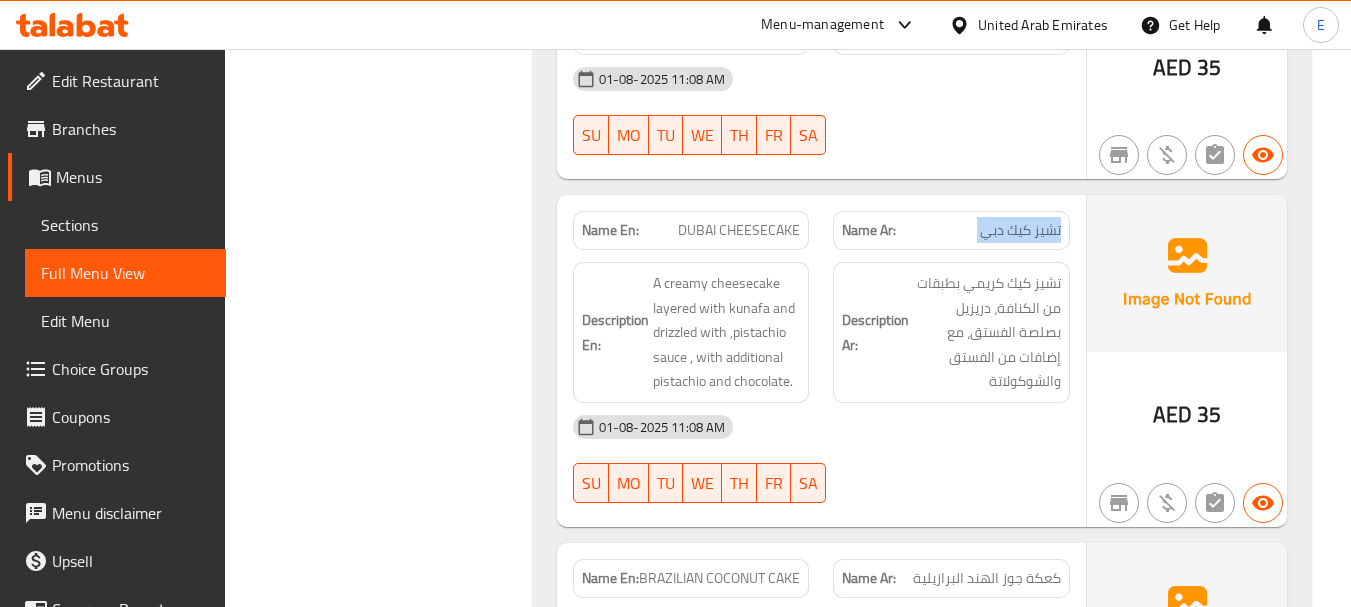 click on "Name Ar: تشيز كيك دبي" at bounding box center [951, -1780] 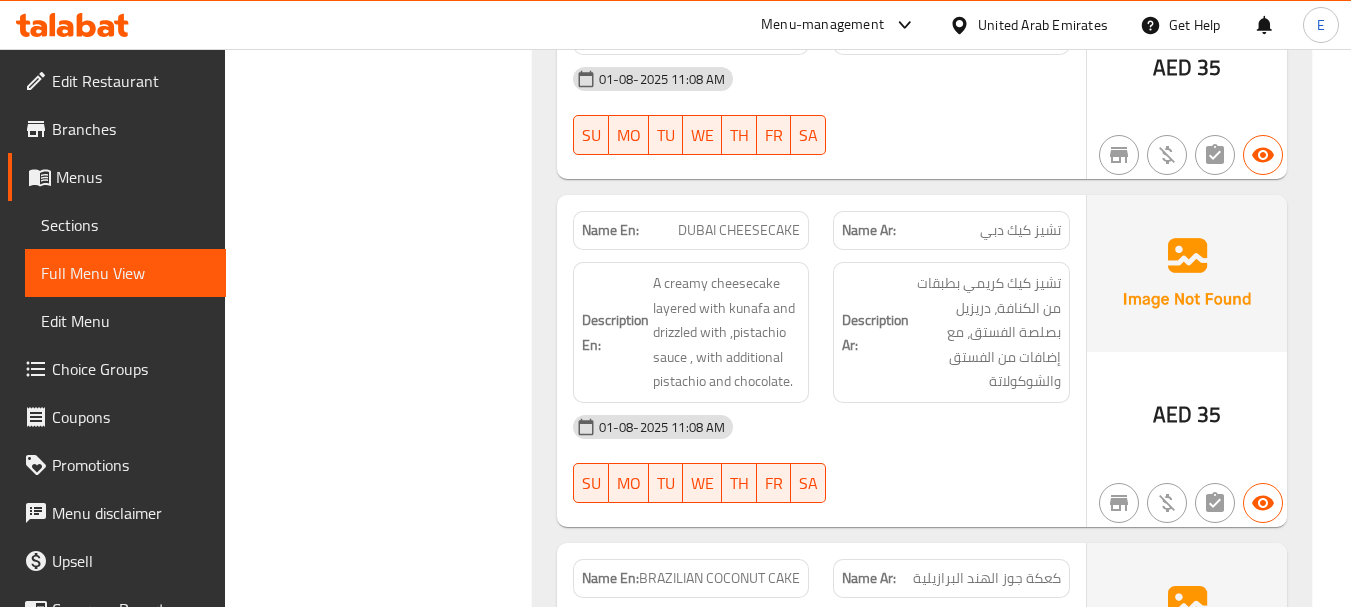 click on "DUBAI CHEESECAKE" at bounding box center [711, -1769] 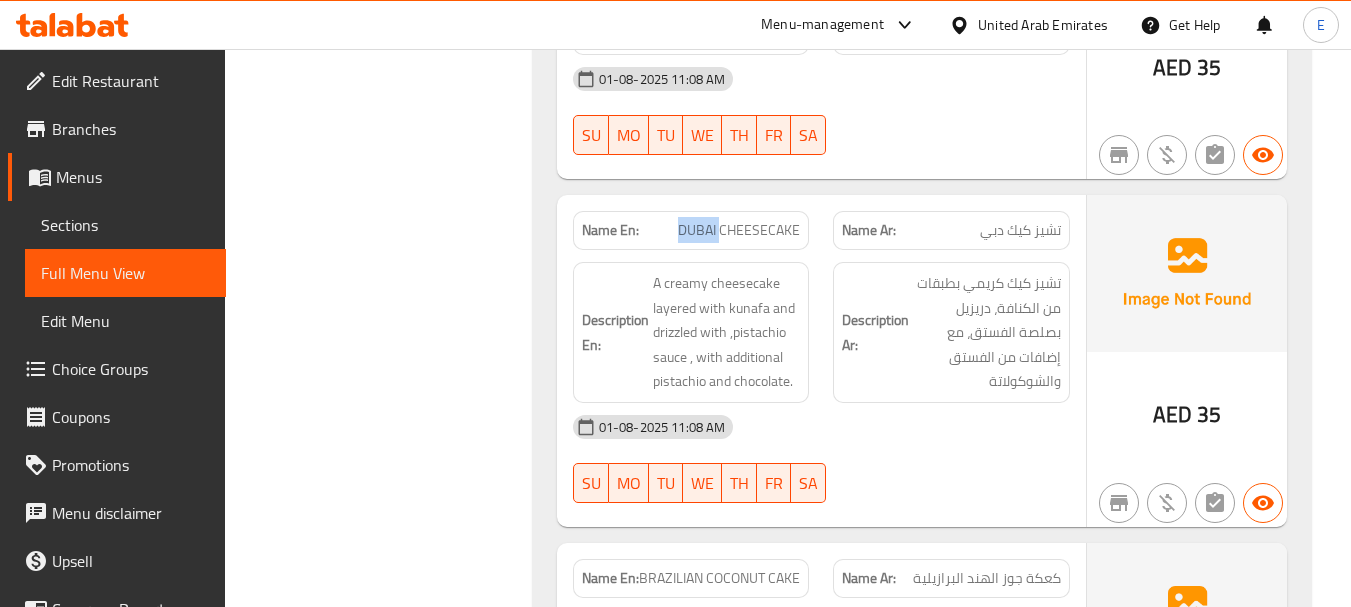 click on "DUBAI CHEESECAKE" at bounding box center [711, -1769] 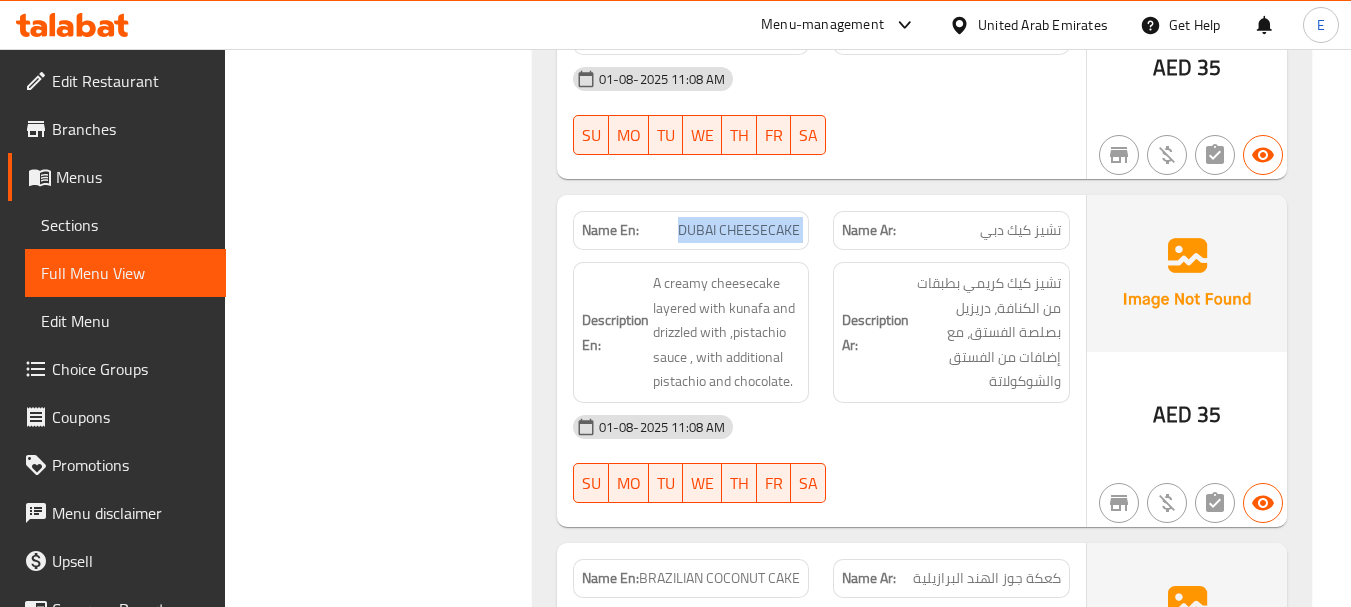 click on "DUBAI CHEESECAKE" at bounding box center (711, -1769) 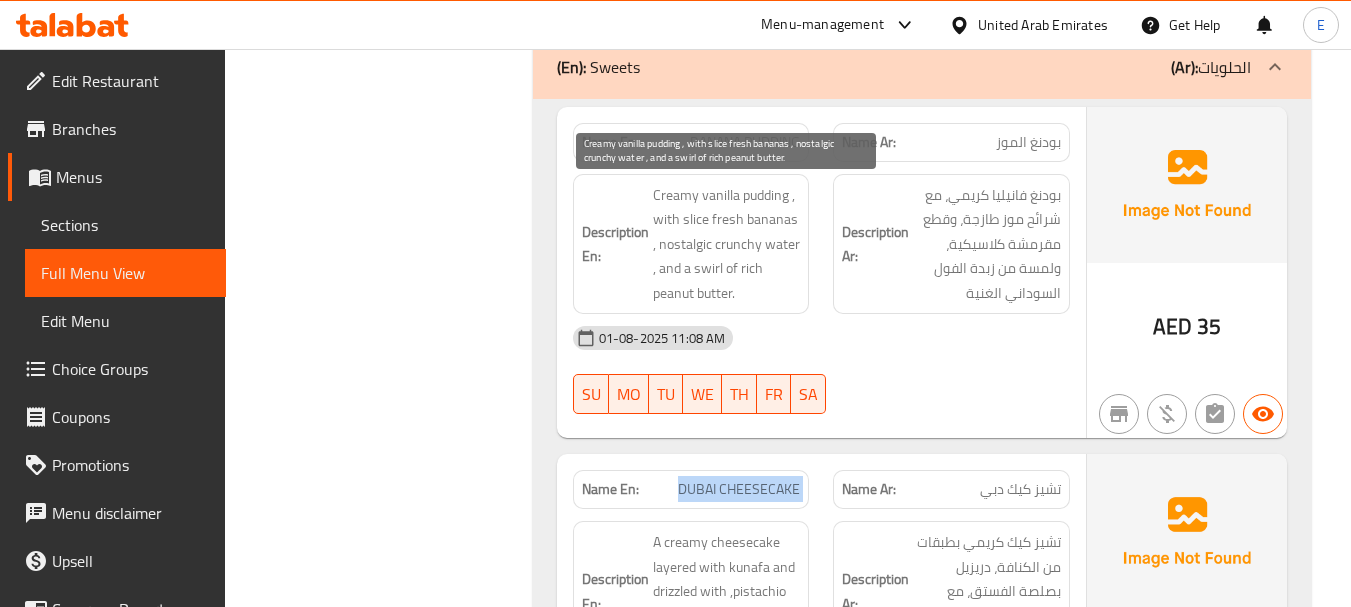 scroll, scrollTop: 2200, scrollLeft: 0, axis: vertical 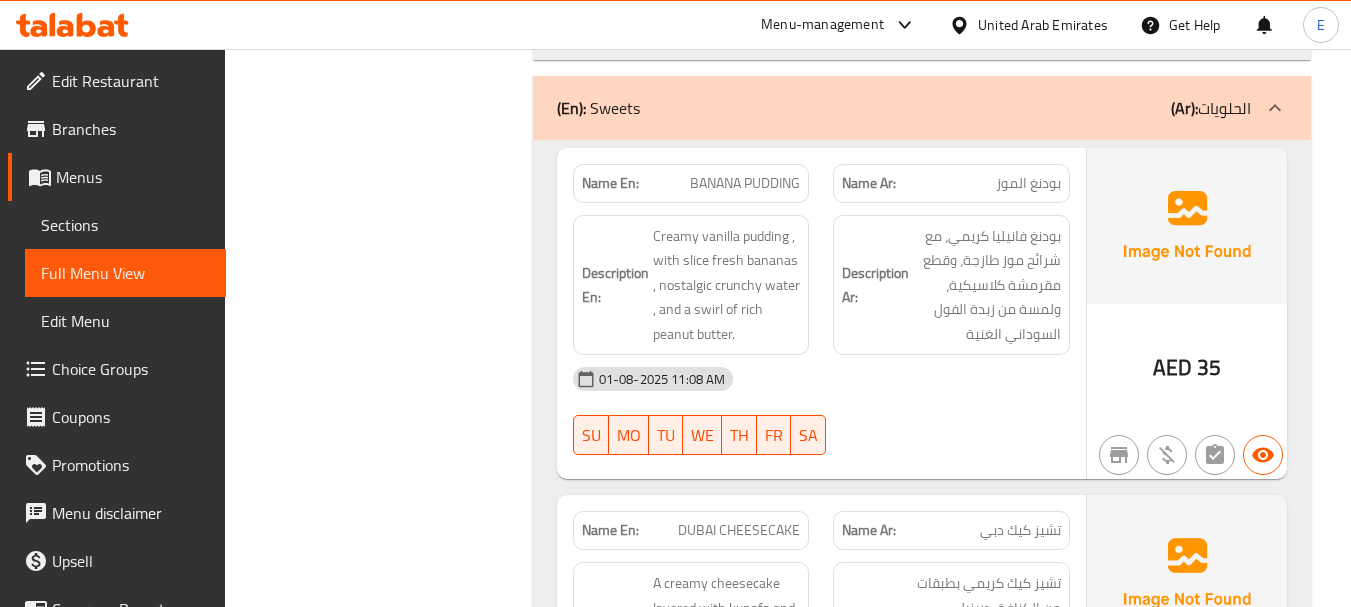 click on "01-08-2025 11:08 AM" at bounding box center (821, -1631) 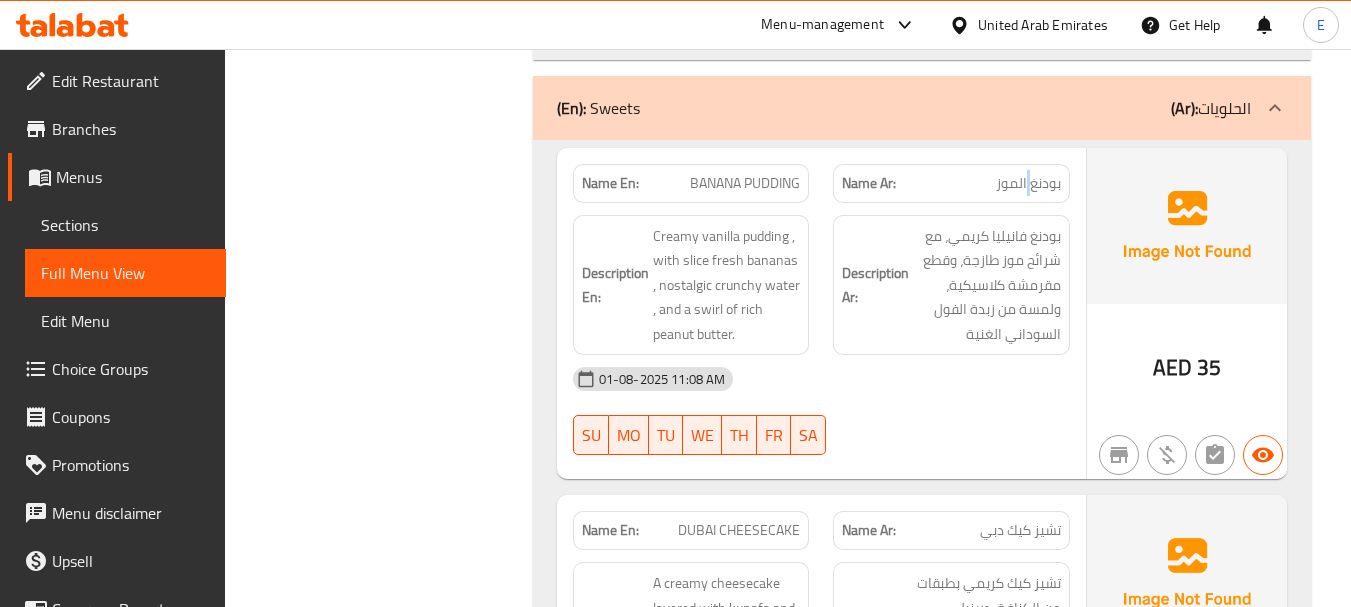 click on "بودنغ الموز" at bounding box center [976, -1813] 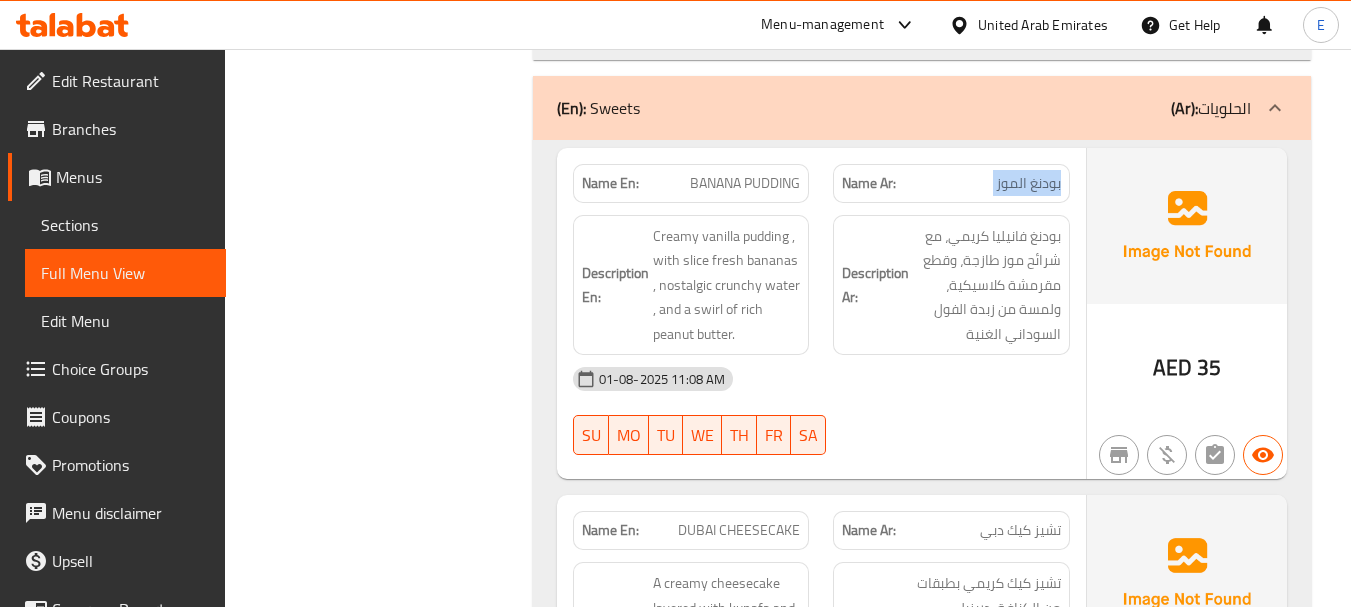 click on "بودنغ الموز" at bounding box center [976, -1813] 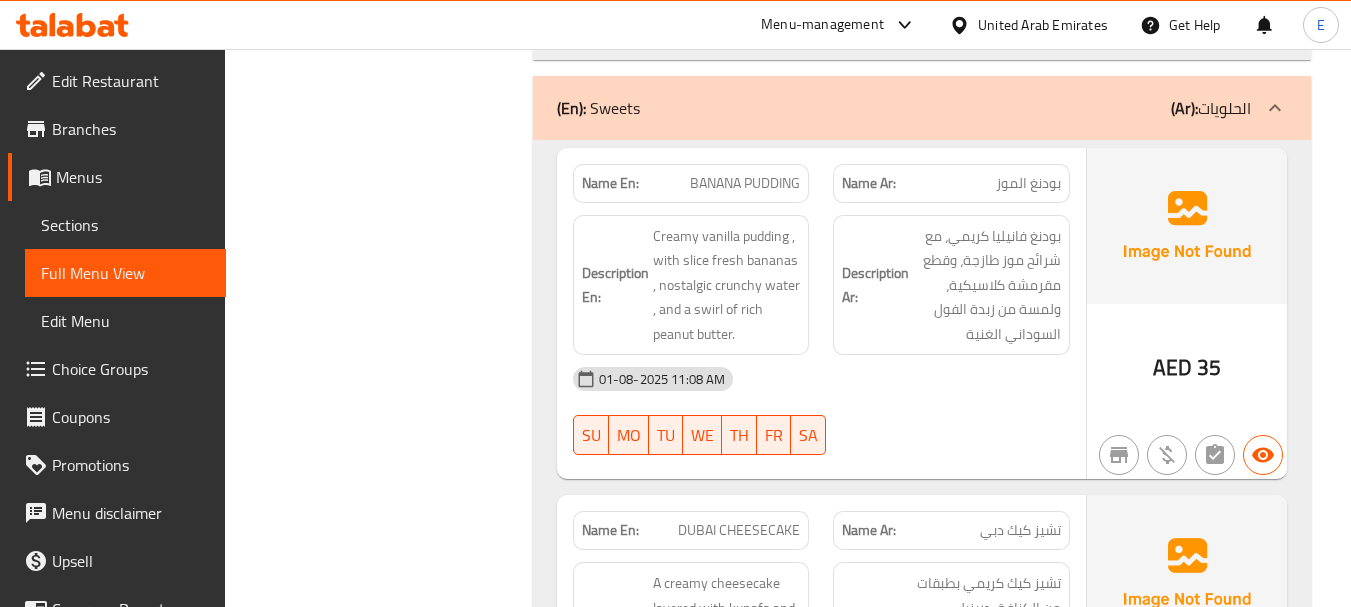 click on "BANANA PUDDING" at bounding box center [714, -1813] 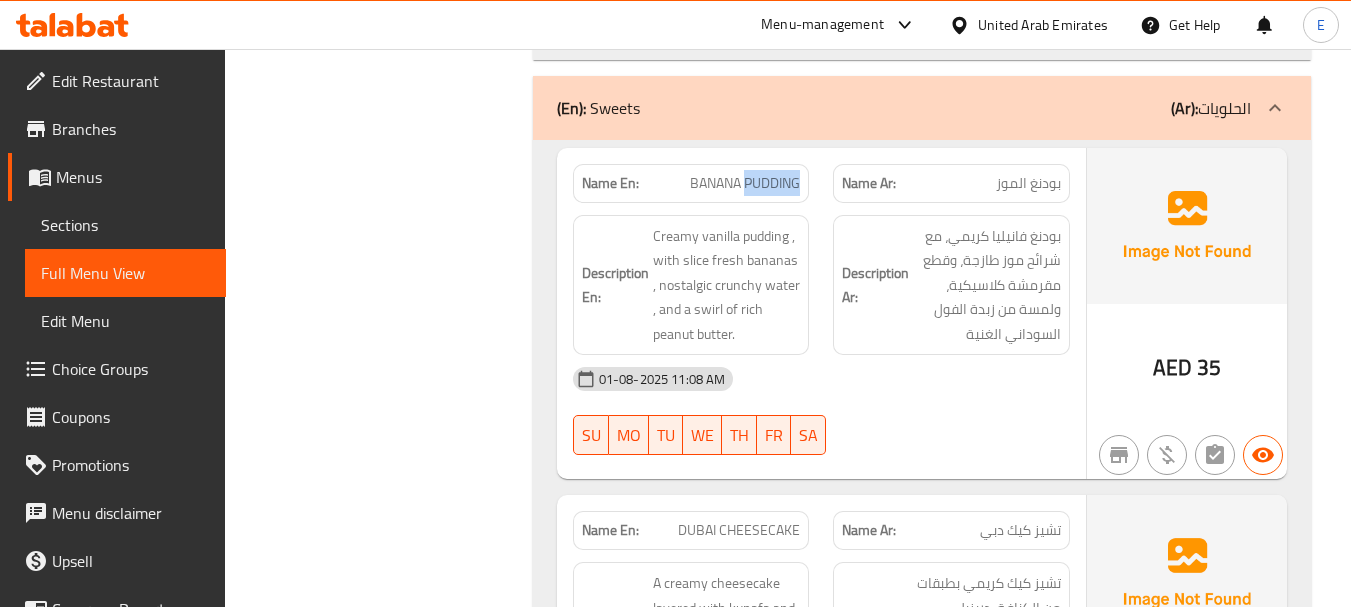 click on "BANANA PUDDING" at bounding box center (714, -1813) 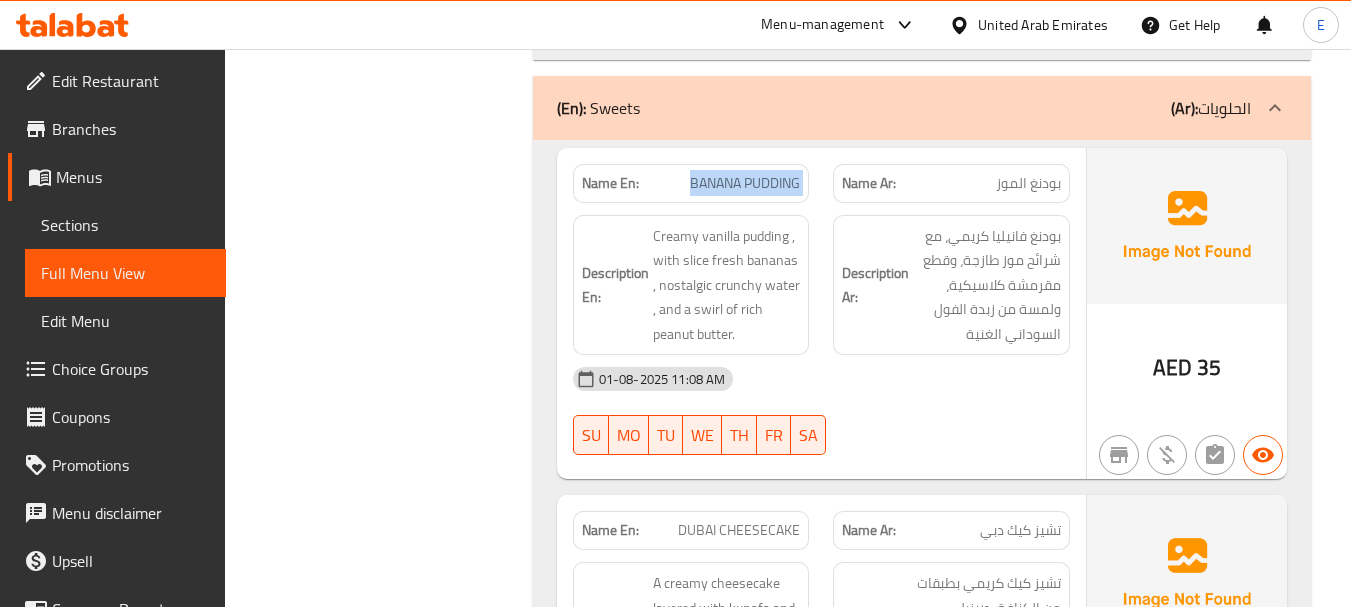 click on "BANANA PUDDING" at bounding box center (714, -1813) 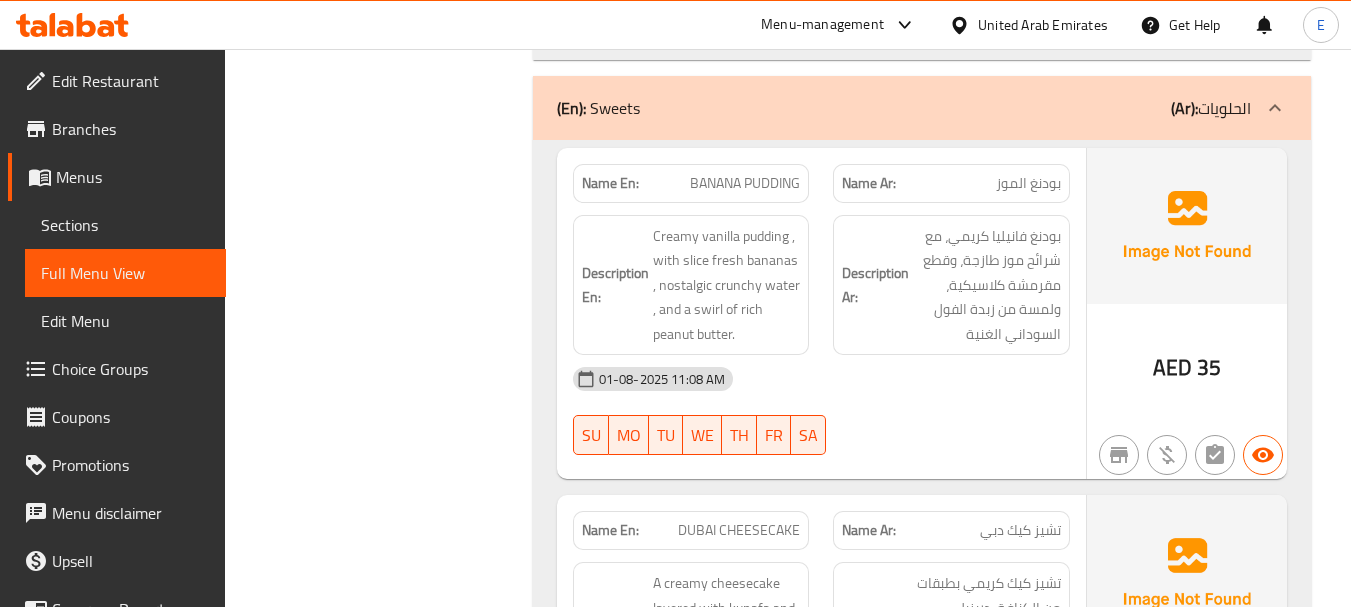 click on "01-08-2025 11:08 AM" at bounding box center (821, -1631) 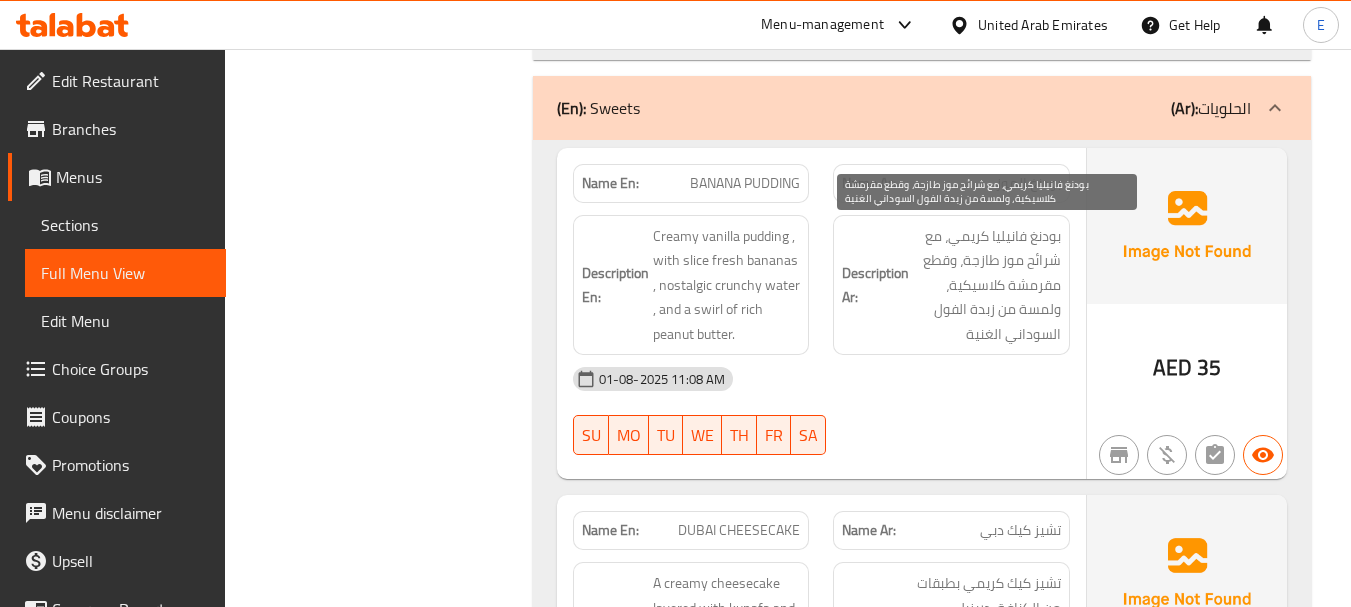 click on "بودنغ فانيليا كريمي، مع شرائح موز طازجة، وقطع مقرمشة كلاسيكية، ولمسة من زبدة الفول السوداني الغنية" at bounding box center (987, 285) 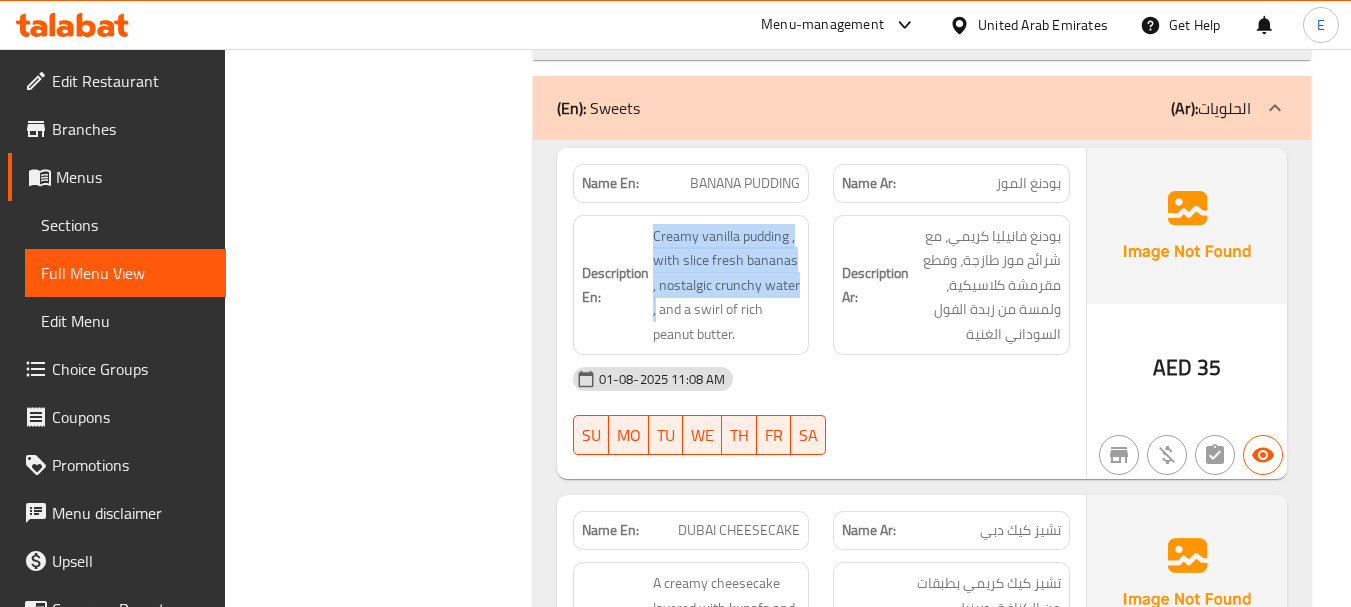 drag, startPoint x: 647, startPoint y: 231, endPoint x: 805, endPoint y: 277, distance: 164.56001 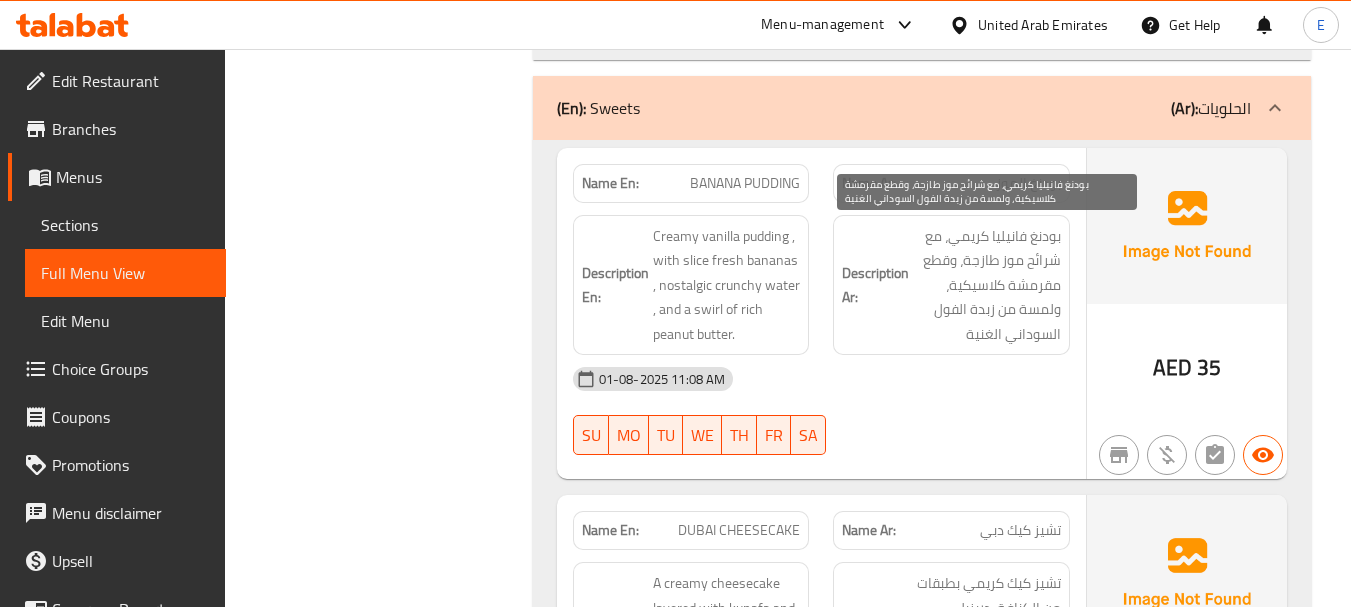 click on "بودنغ فانيليا كريمي، مع شرائح موز طازجة، وقطع مقرمشة كلاسيكية، ولمسة من زبدة الفول السوداني الغنية" at bounding box center [987, 285] 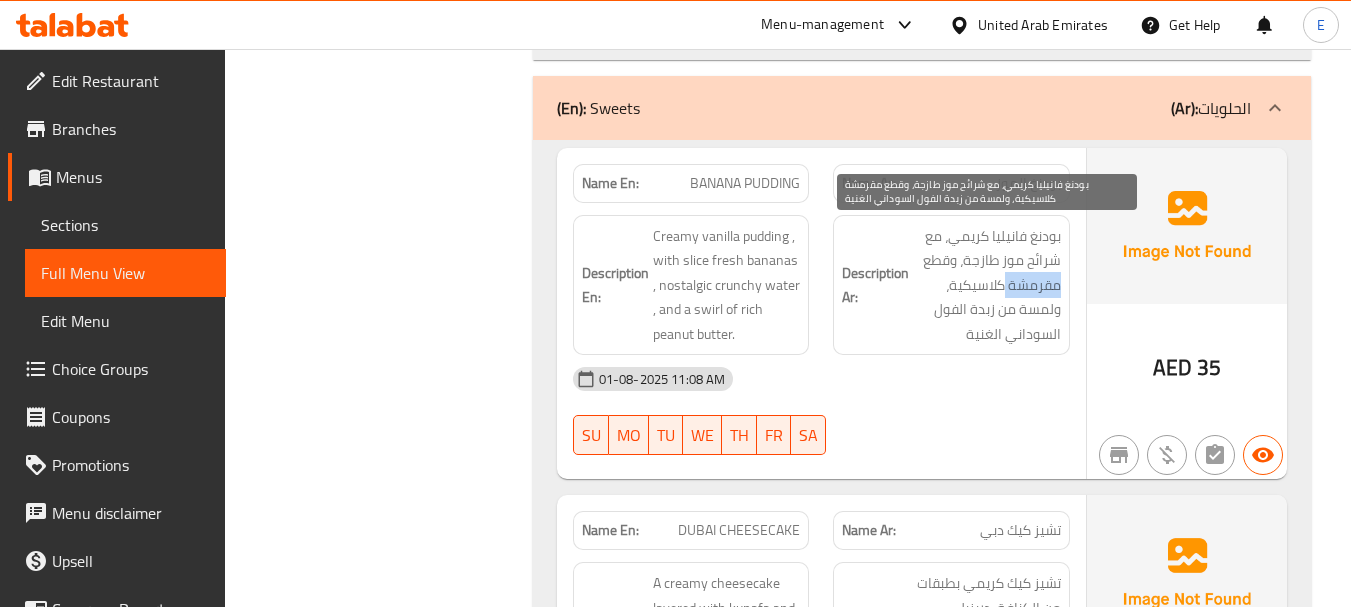 click on "بودنغ فانيليا كريمي، مع شرائح موز طازجة، وقطع مقرمشة كلاسيكية، ولمسة من زبدة الفول السوداني الغنية" at bounding box center [987, 285] 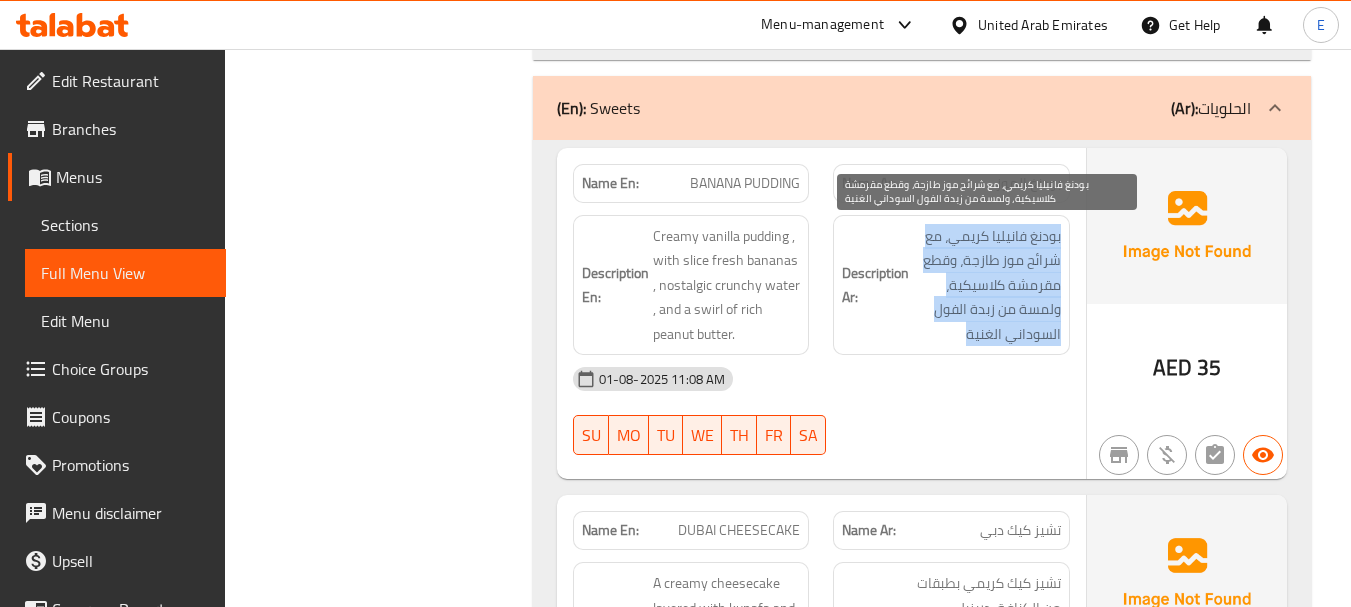 click on "بودنغ فانيليا كريمي، مع شرائح موز طازجة، وقطع مقرمشة كلاسيكية، ولمسة من زبدة الفول السوداني الغنية" at bounding box center [987, 285] 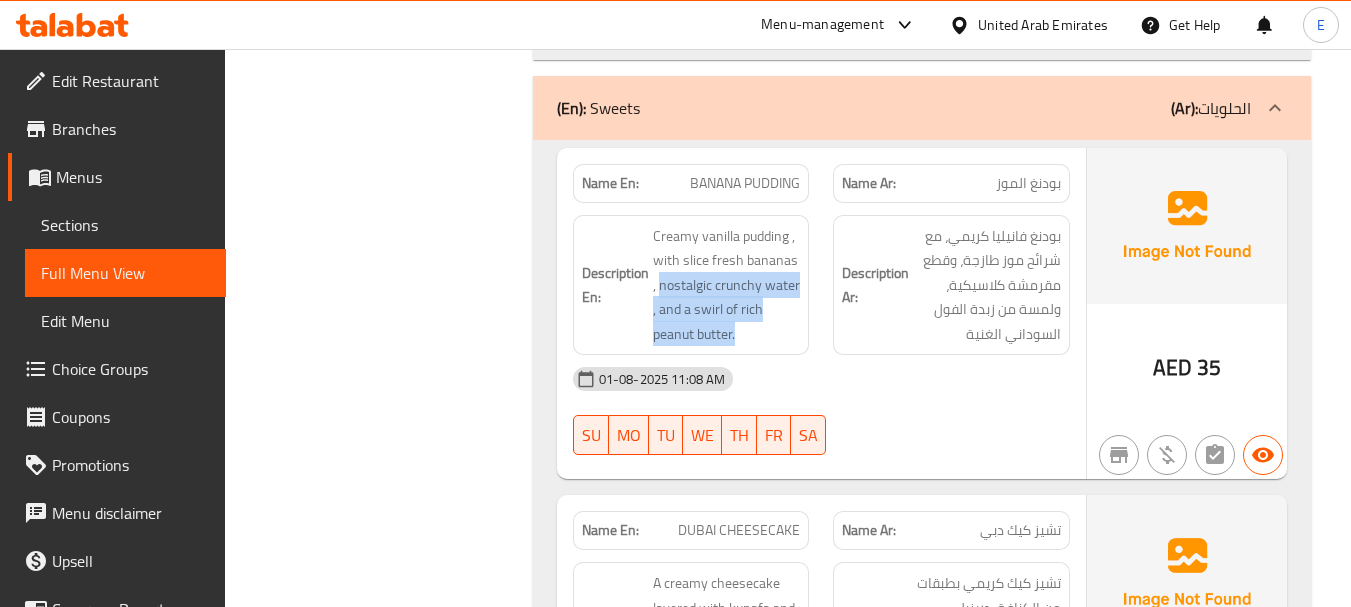 drag, startPoint x: 655, startPoint y: 289, endPoint x: 761, endPoint y: 218, distance: 127.581345 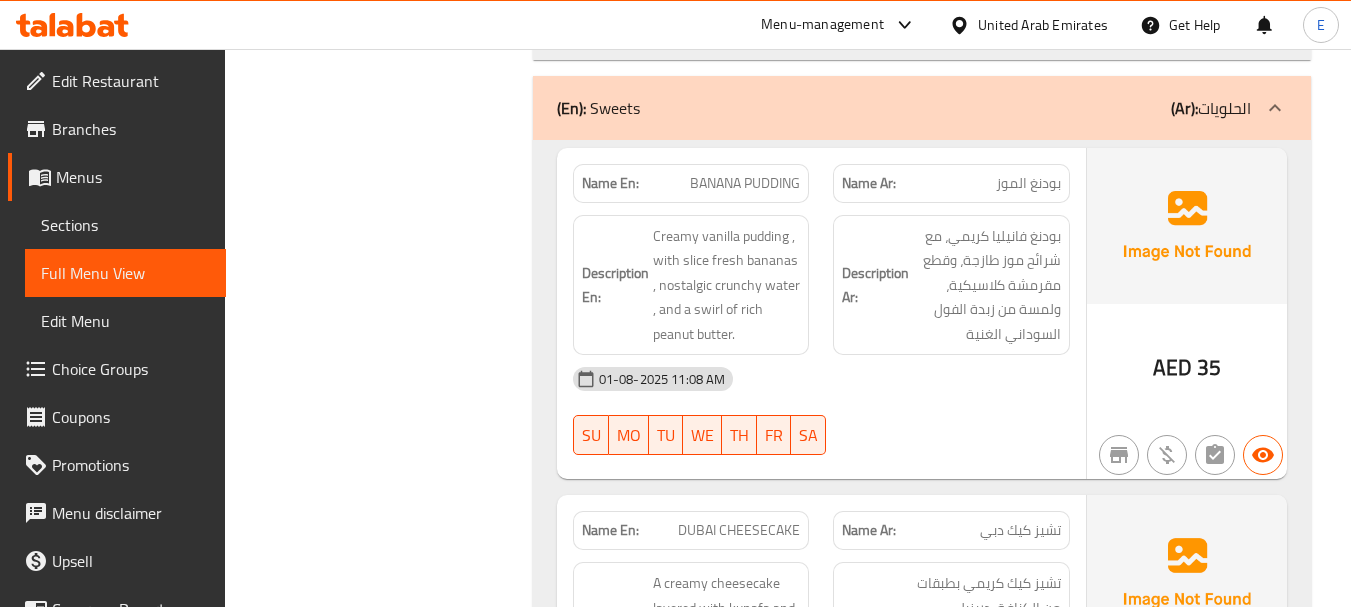 click on "BANANA PUDDING" at bounding box center (714, -1813) 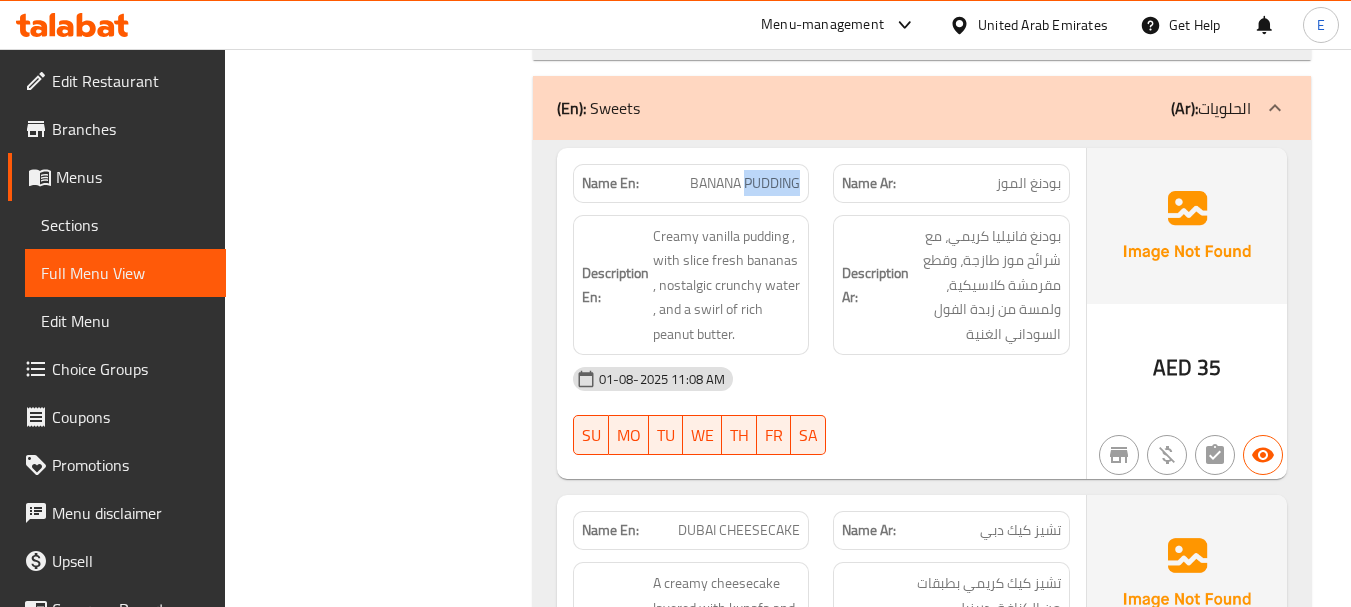click on "BANANA PUDDING" at bounding box center [714, -1813] 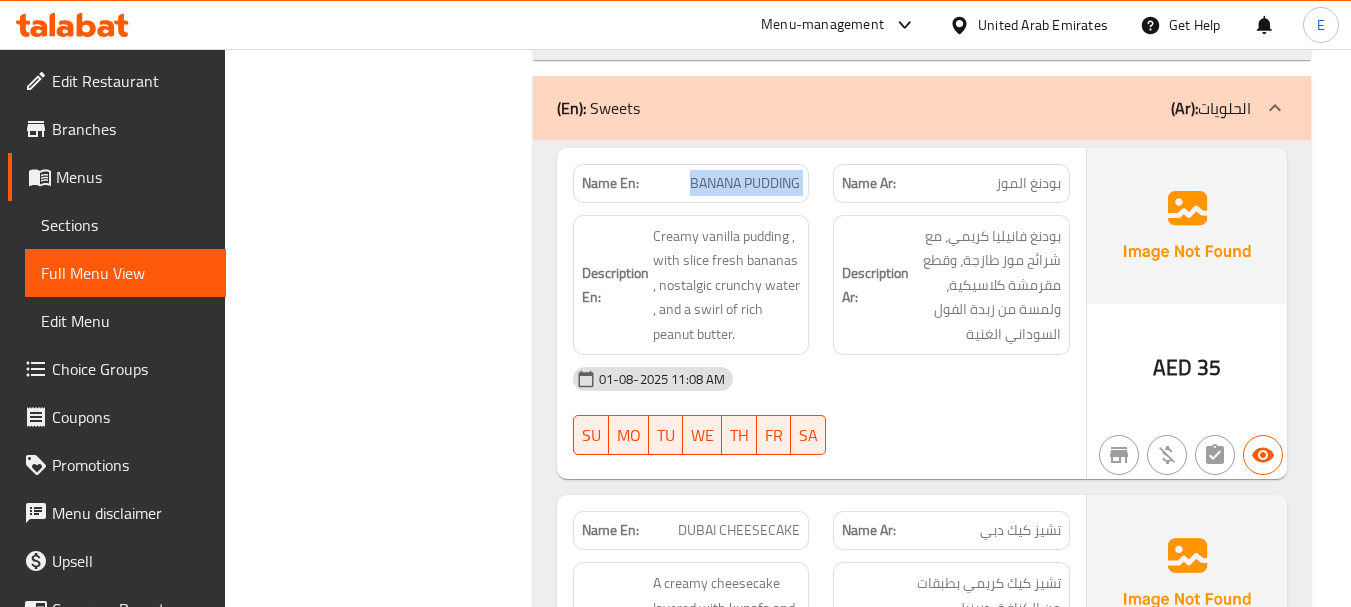 click on "BANANA PUDDING" at bounding box center [714, -1813] 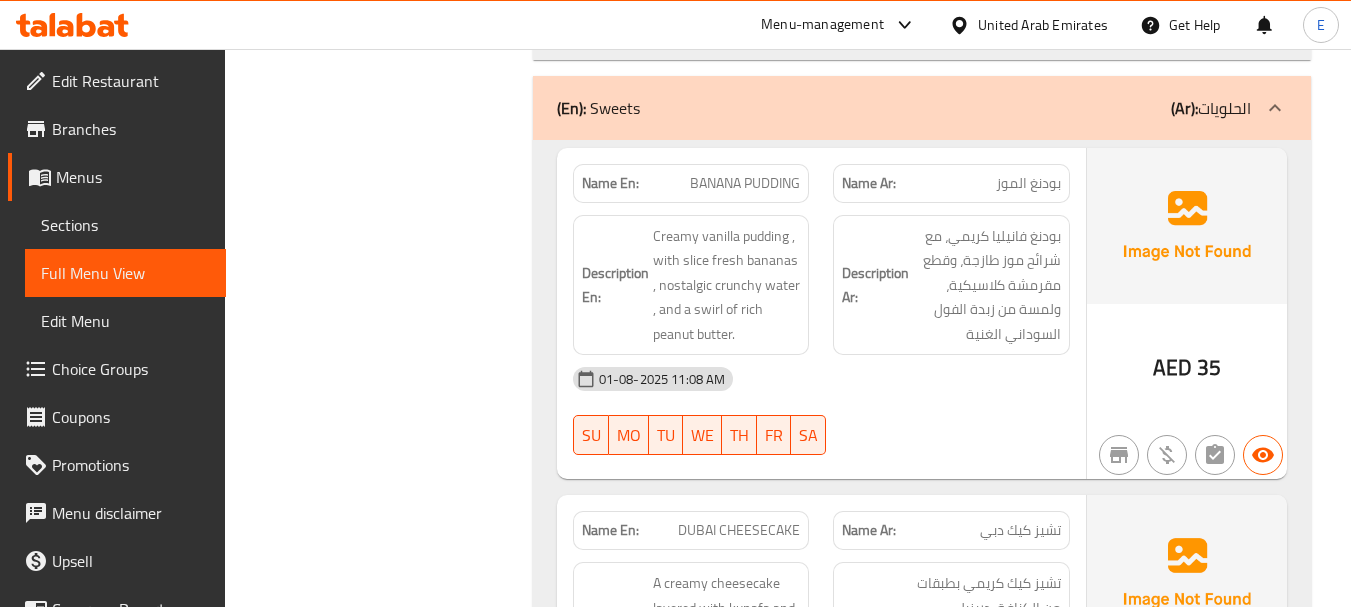click on "01-08-2025 11:08 AM" at bounding box center [821, -1631] 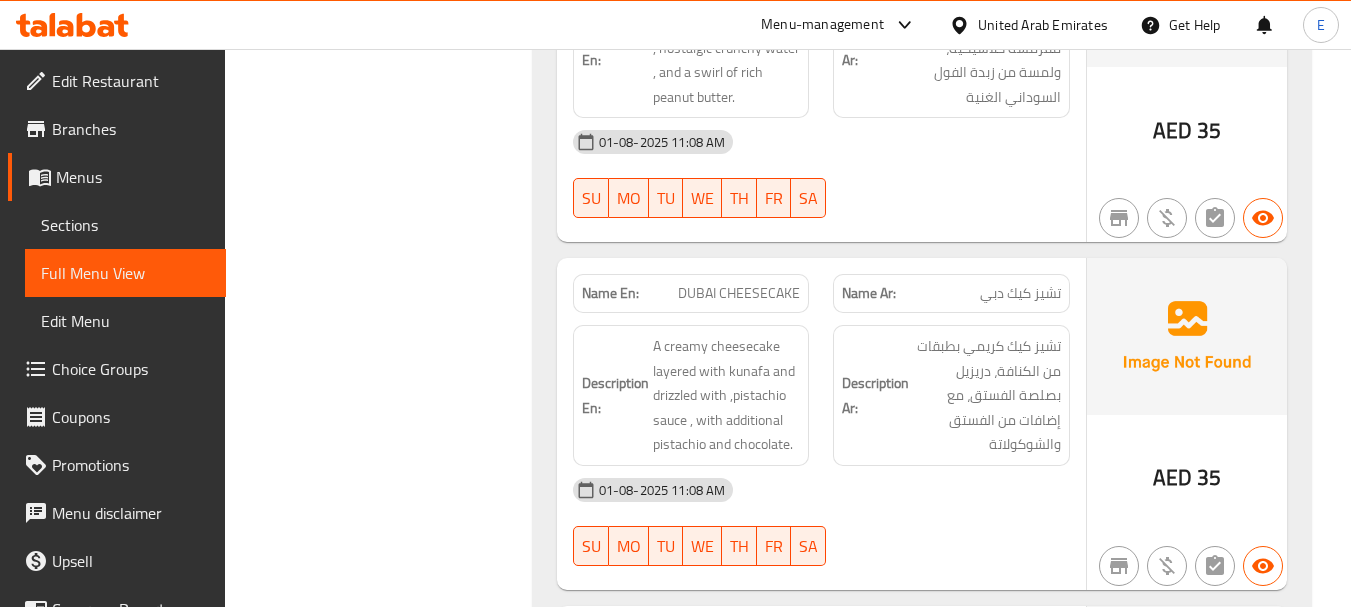 scroll, scrollTop: 2500, scrollLeft: 0, axis: vertical 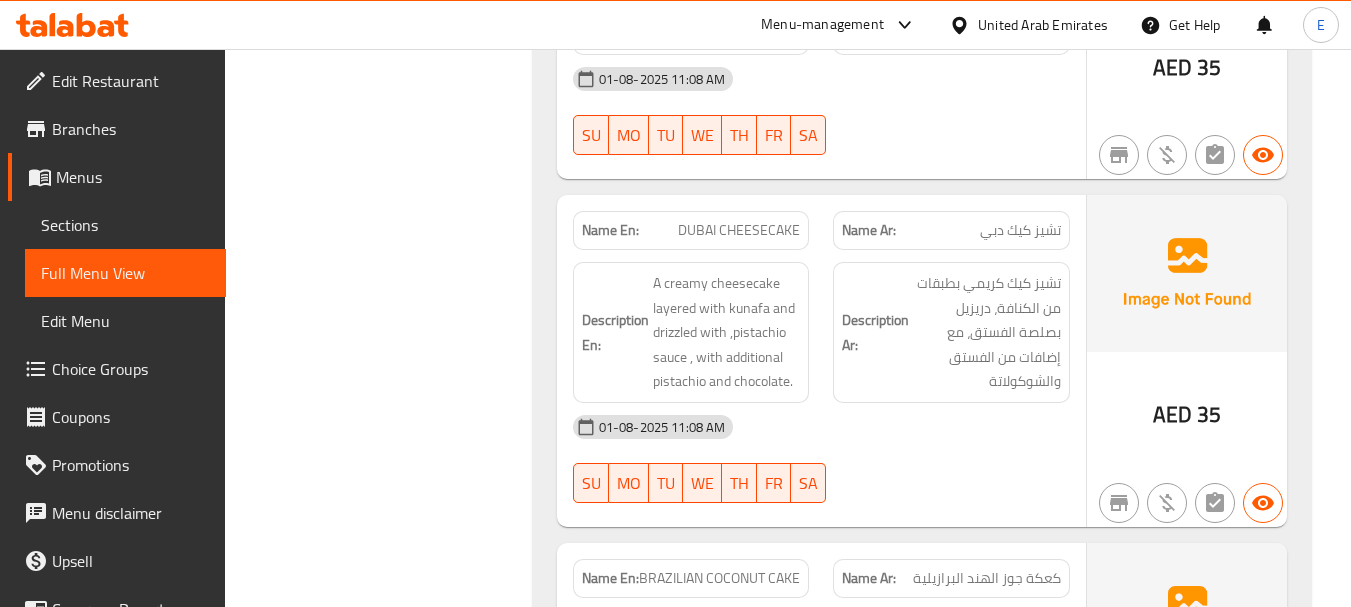 click on "AED" at bounding box center (1172, -1561) 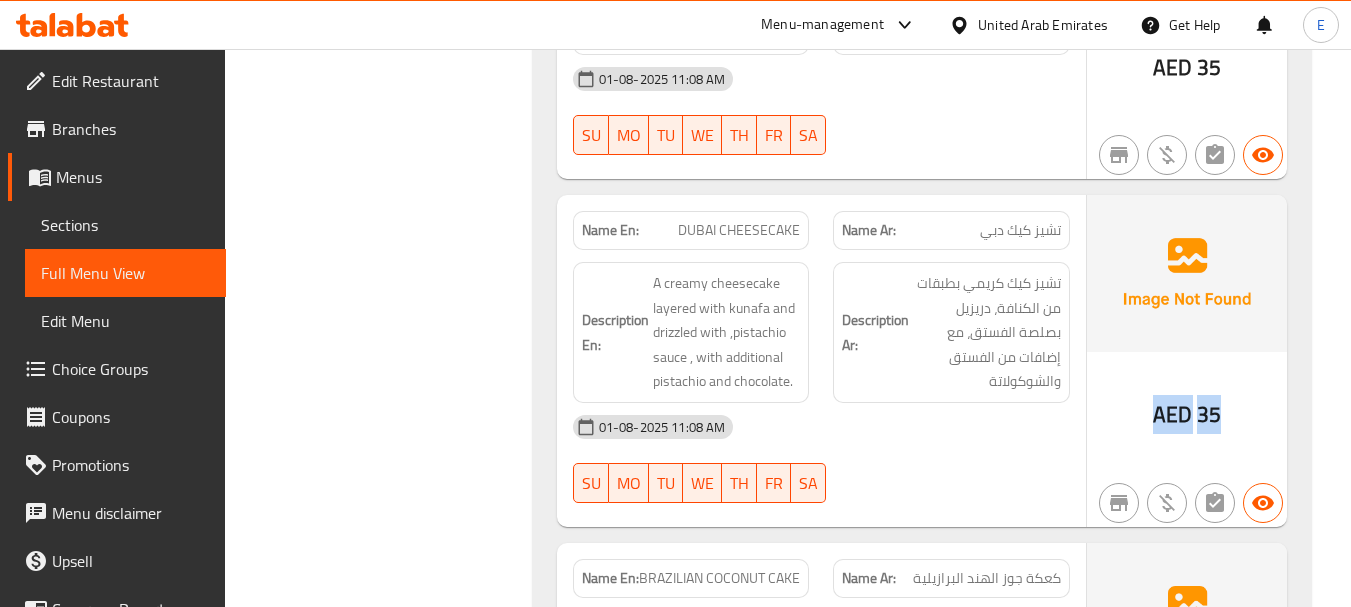 click on "AED" at bounding box center (1172, -1561) 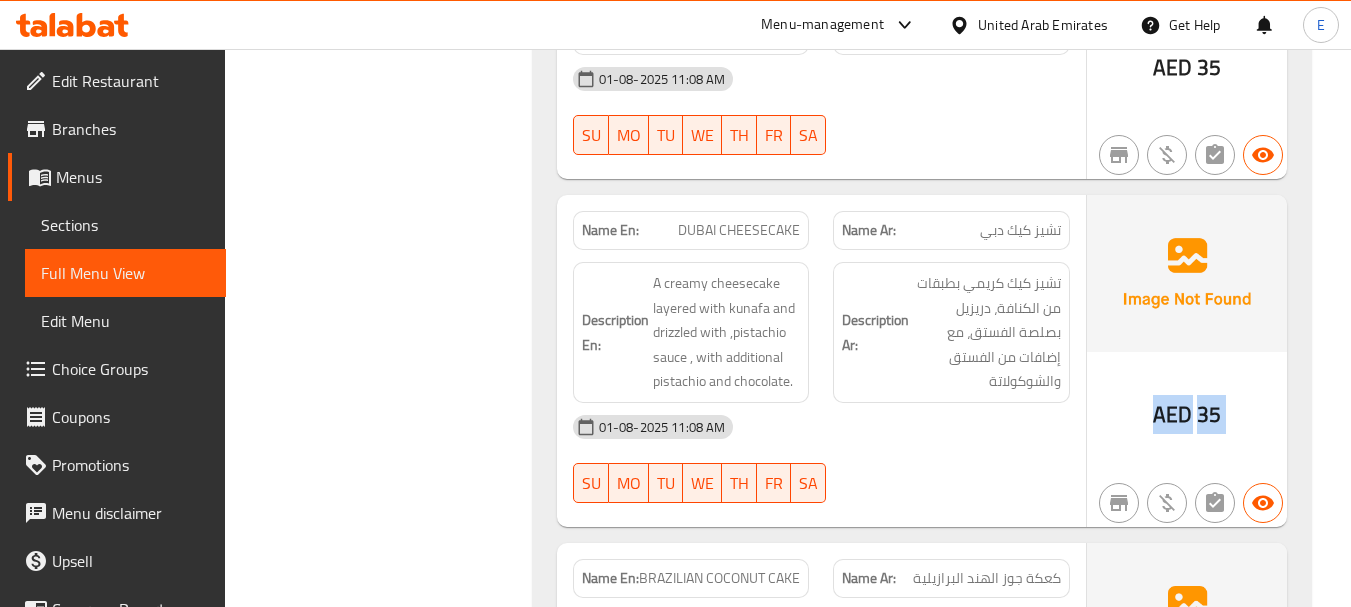 click on "AED" at bounding box center [1172, -1561] 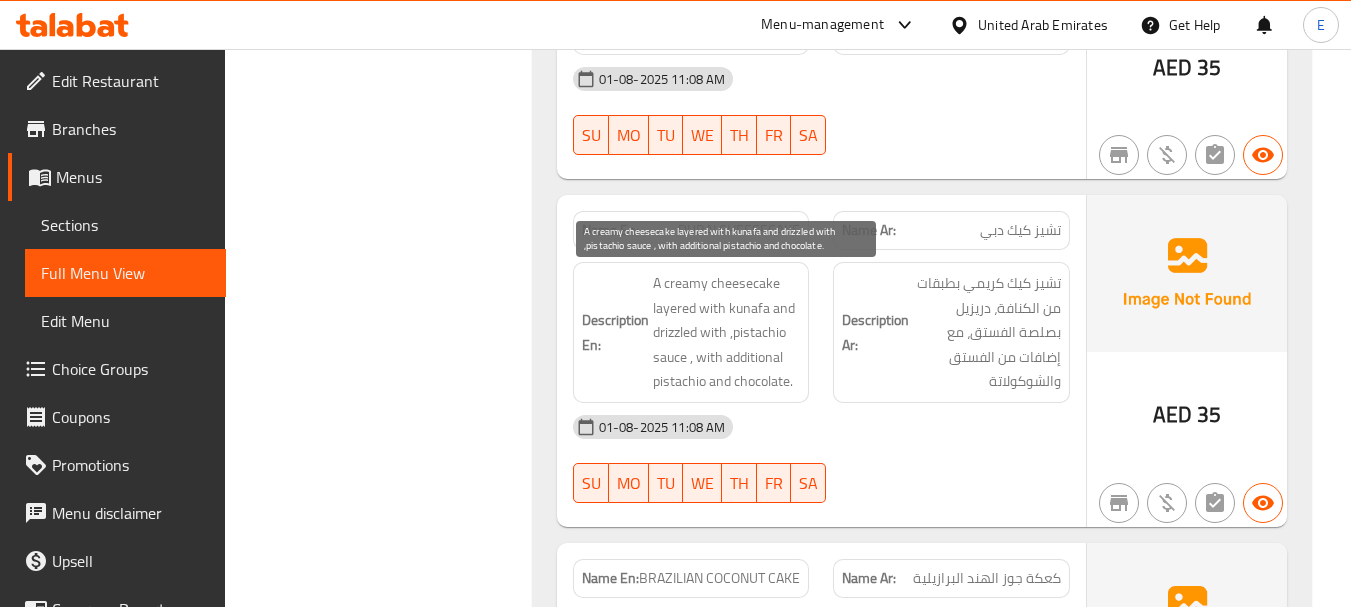 click on "A creamy cheesecake layered with kunafa and drizzled with ,pistachio sauce , with additional pistachio and chocolate." at bounding box center [727, 332] 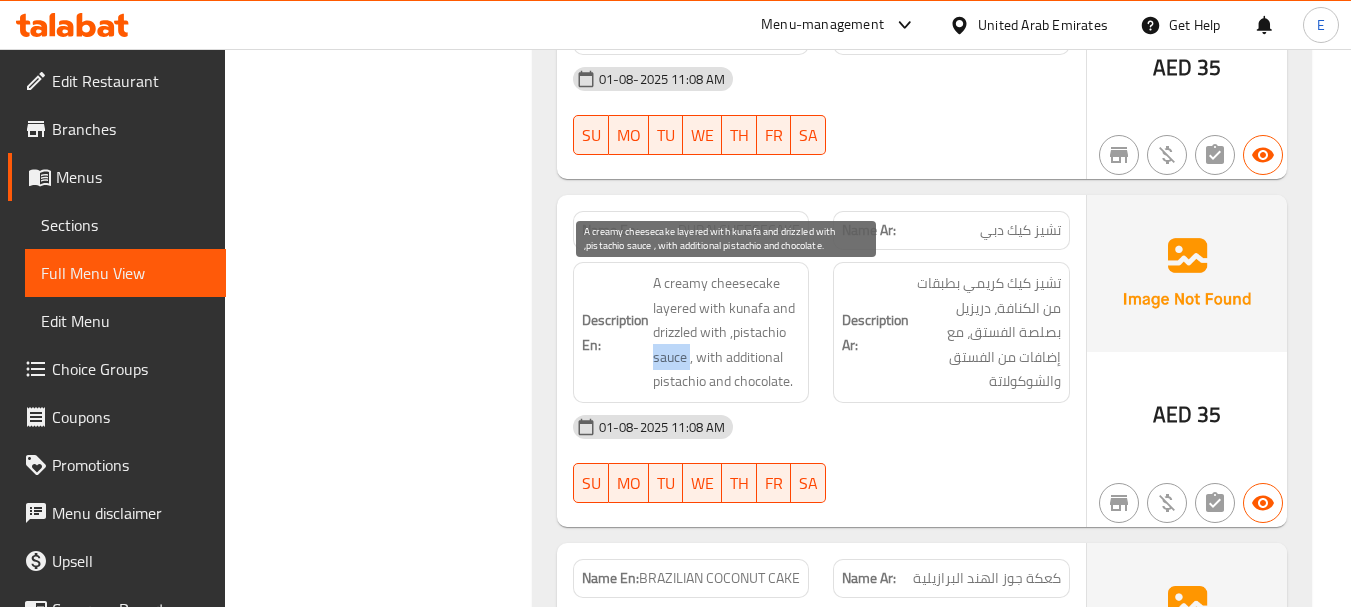click on "A creamy cheesecake layered with kunafa and drizzled with ,pistachio sauce , with additional pistachio and chocolate." at bounding box center (727, 332) 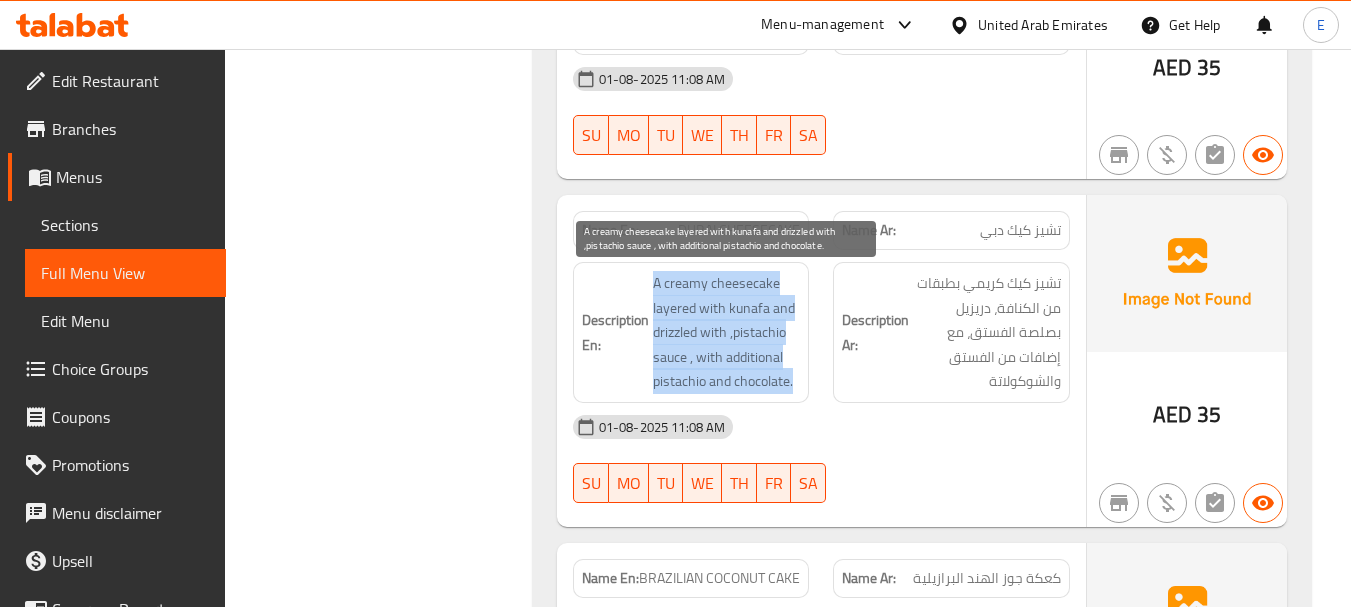 click on "A creamy cheesecake layered with kunafa and drizzled with ,pistachio sauce , with additional pistachio and chocolate." at bounding box center [727, 332] 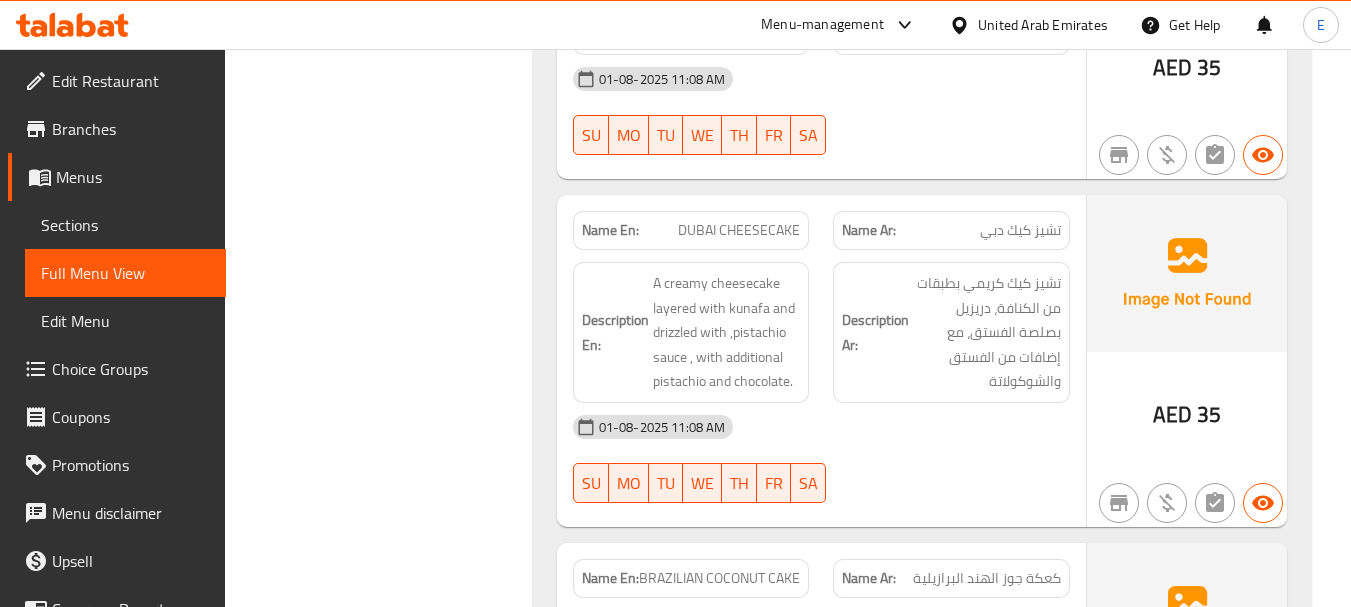 click on "01-08-2025 11:08 AM SU MO TU WE TH FR SA" at bounding box center (821, -1482) 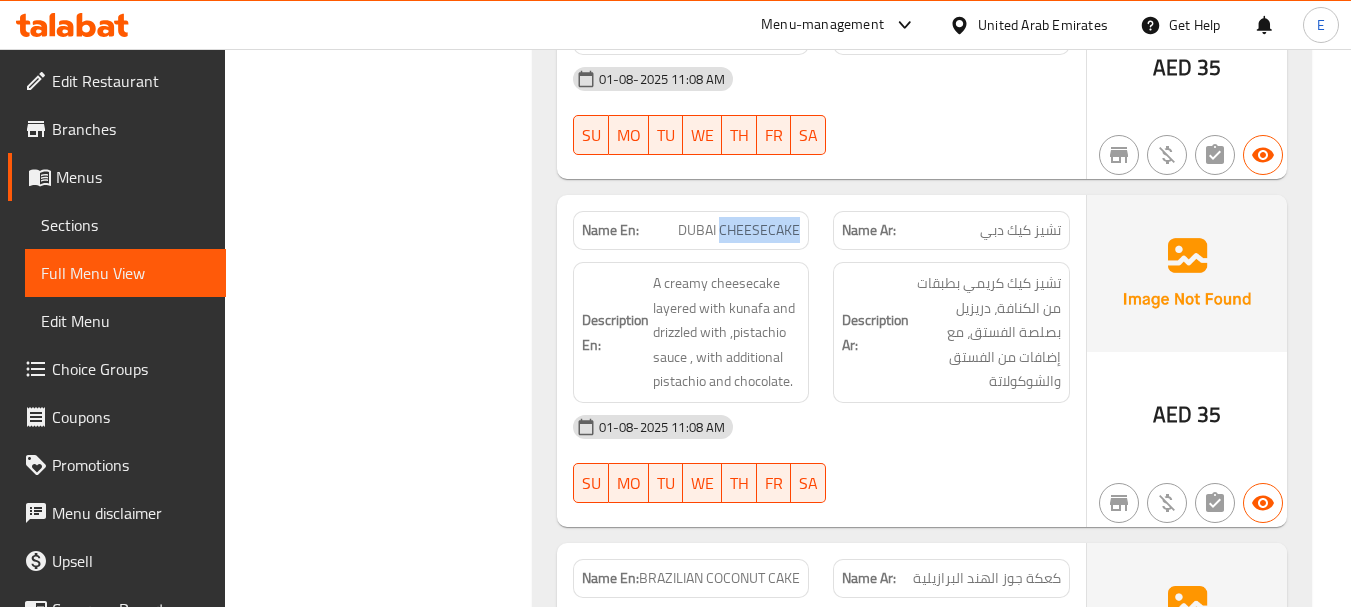 click on "DUBAI CHEESECAKE" at bounding box center [711, -1769] 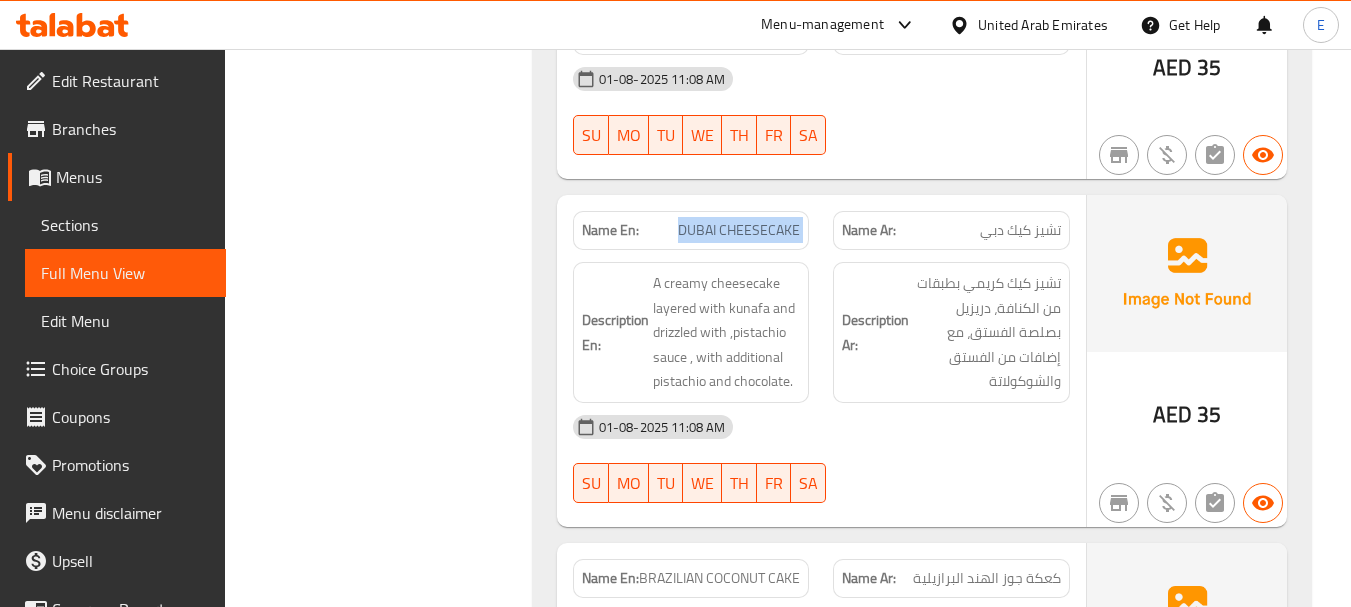 click on "DUBAI CHEESECAKE" at bounding box center (711, -1769) 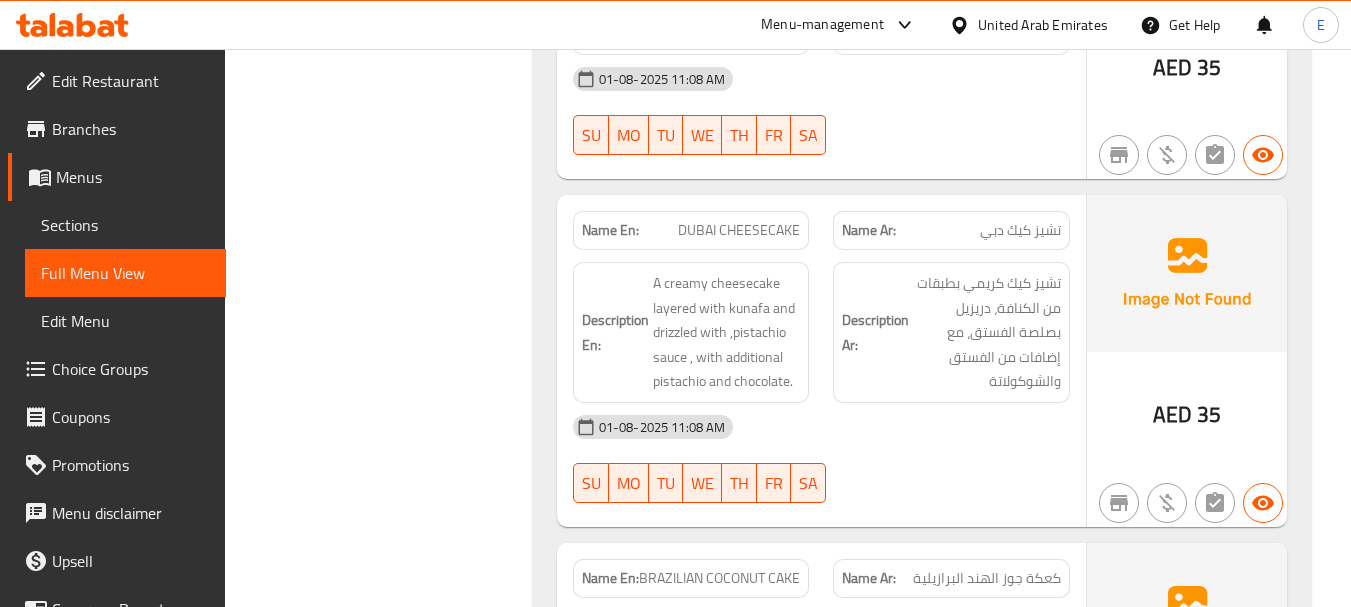 click on "تشيز كيك دبي" at bounding box center (981, -1780) 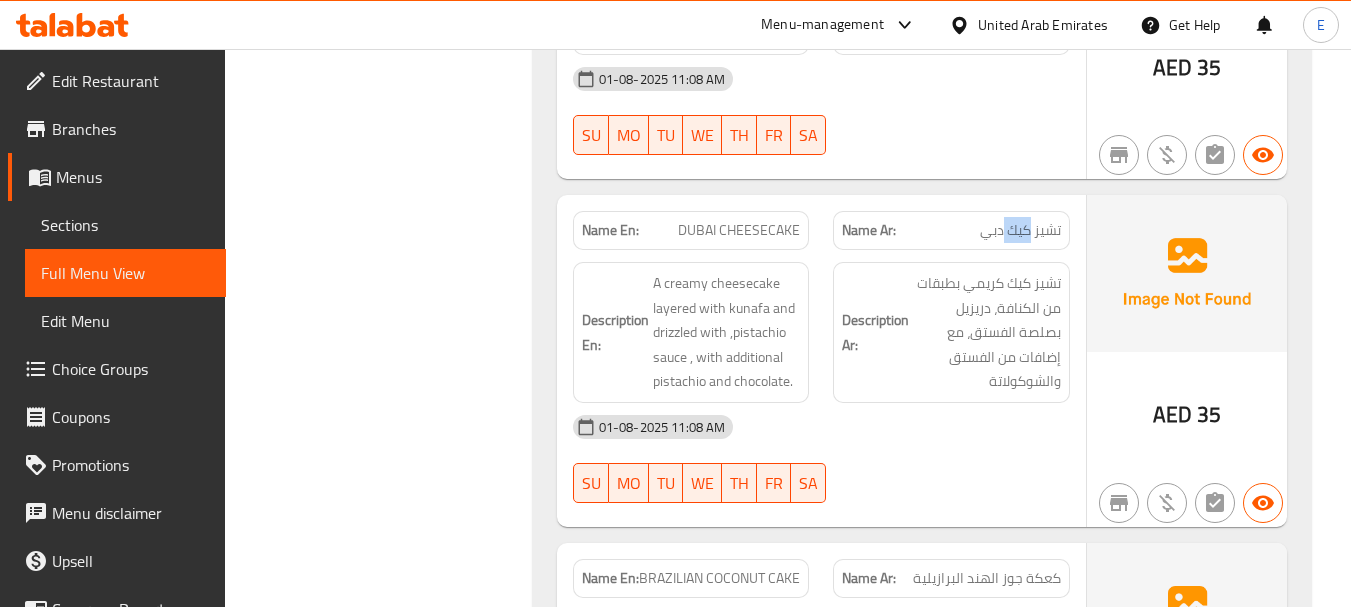click on "تشيز كيك دبي" at bounding box center (981, -1780) 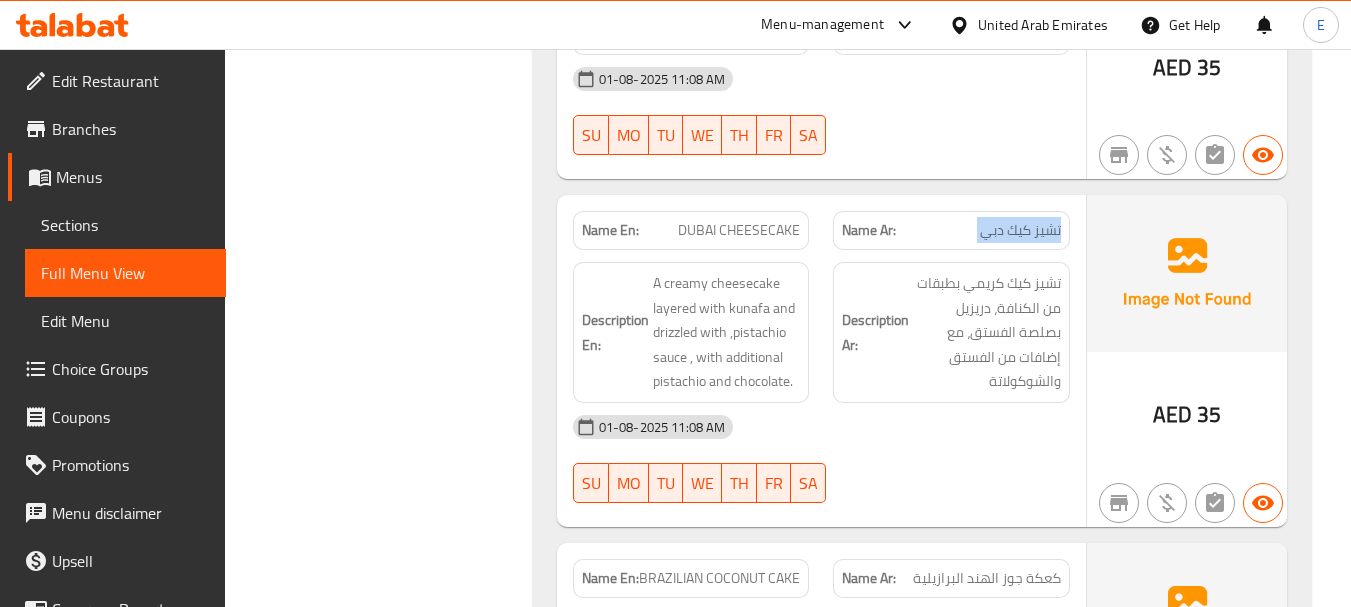 click on "تشيز كيك دبي" at bounding box center (981, -1780) 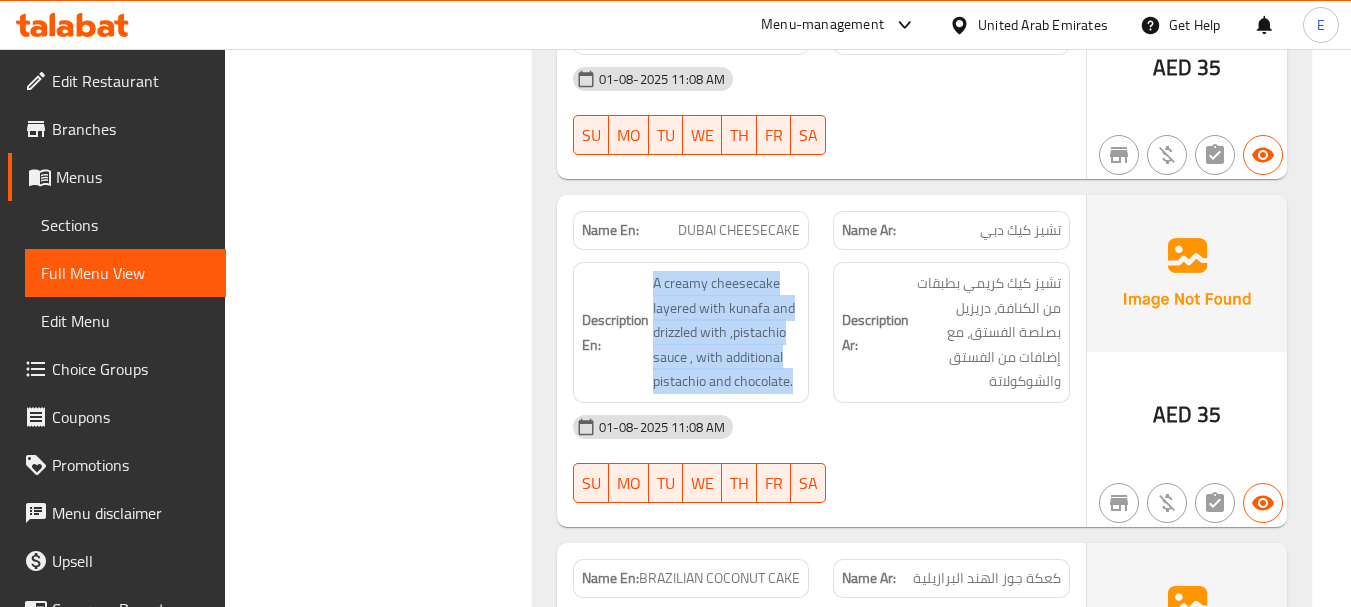 drag, startPoint x: 652, startPoint y: 273, endPoint x: 813, endPoint y: 384, distance: 195.55562 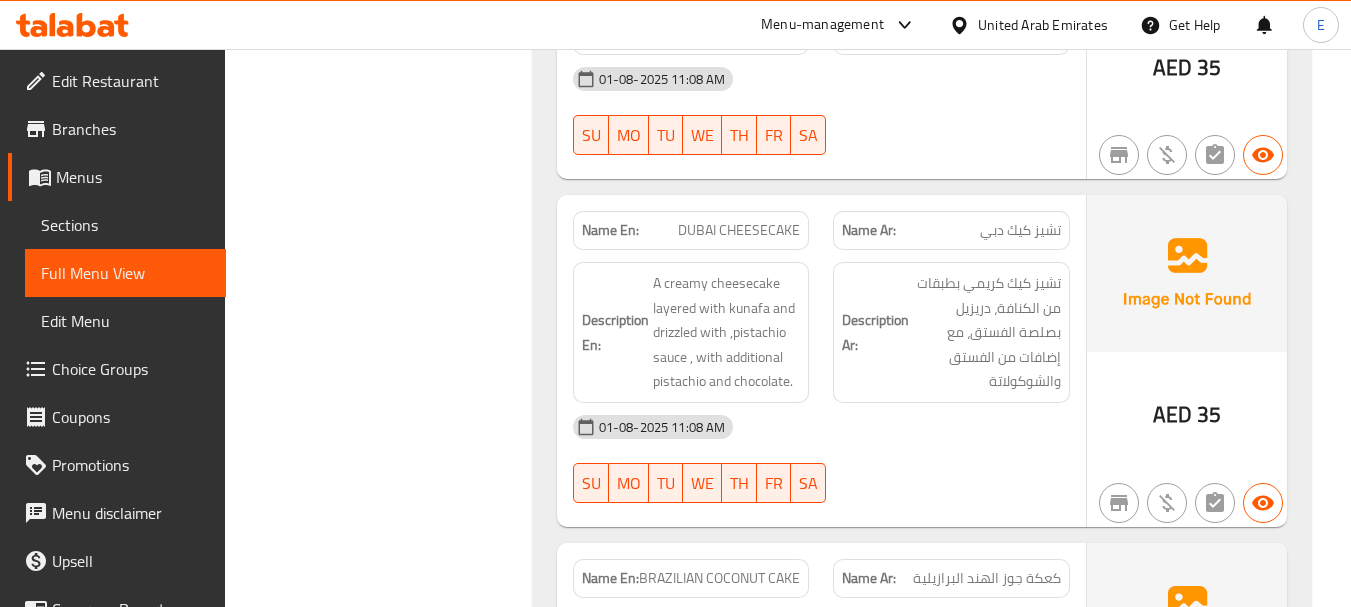 click on "Description En: A creamy cheesecake layered with kunafa and drizzled with ,pistachio sauce , with additional pistachio and chocolate." at bounding box center [691, -1632] 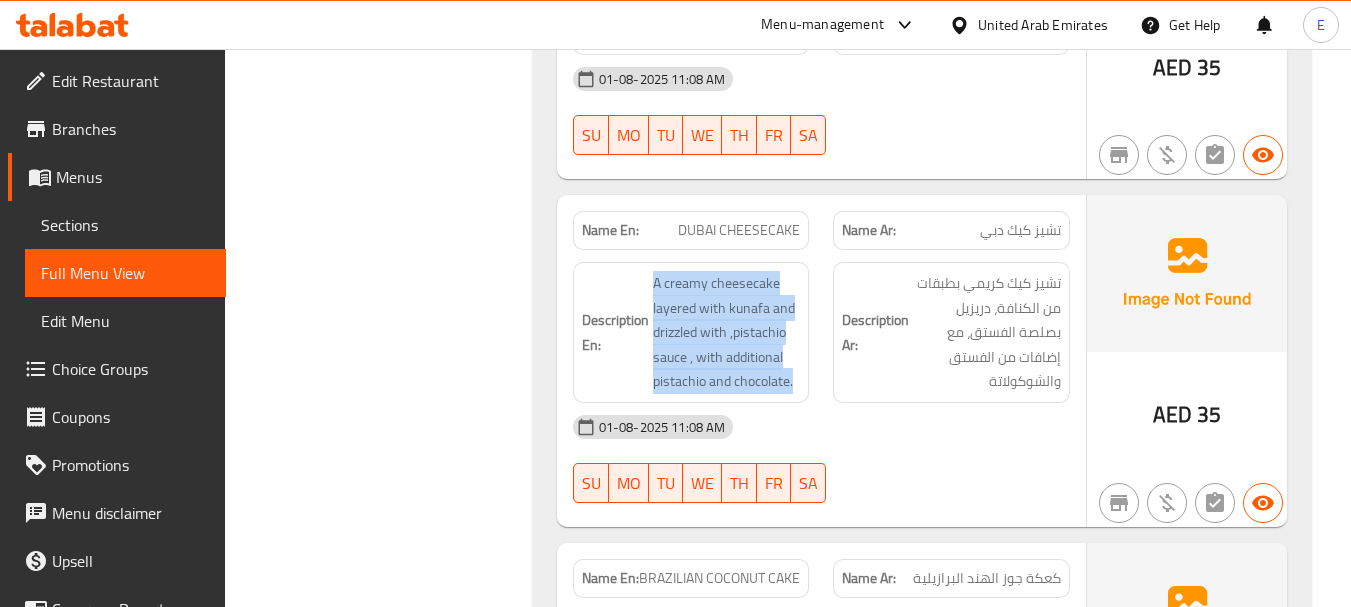 click on "Description En: A creamy cheesecake layered with kunafa and drizzled with ,pistachio sauce , with additional pistachio and chocolate." at bounding box center (691, -1632) 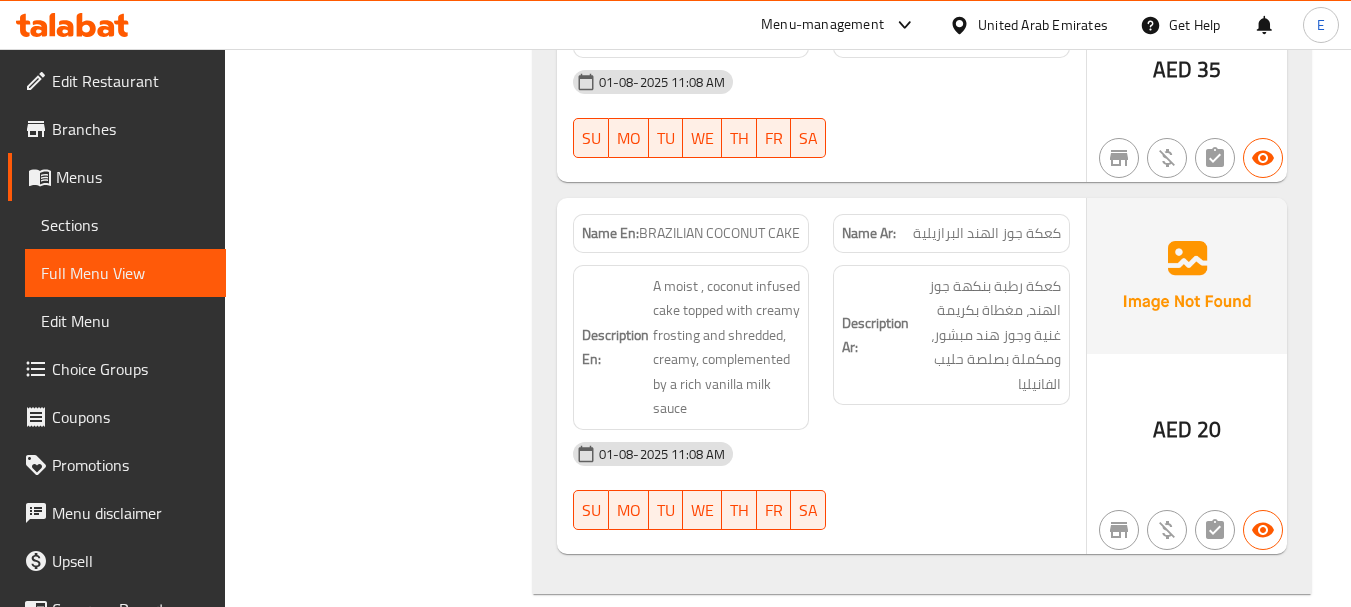 scroll, scrollTop: 2800, scrollLeft: 0, axis: vertical 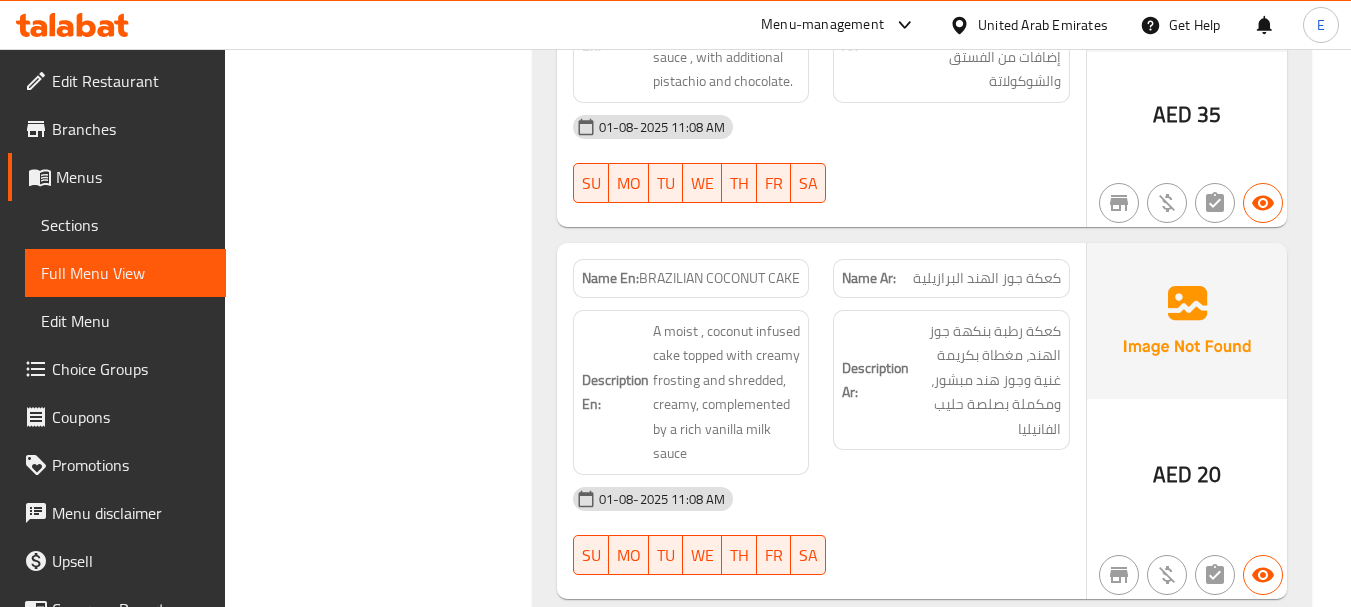 click on "AED" at bounding box center (1172, -1479) 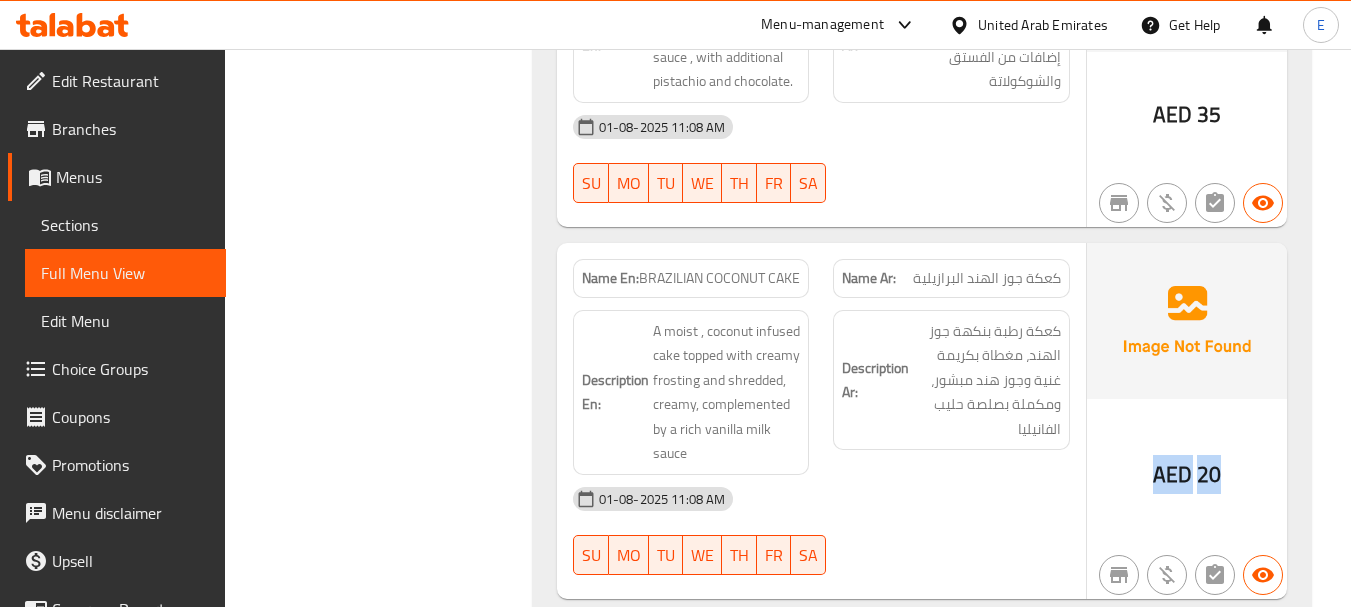 click on "AED" at bounding box center (1172, -1479) 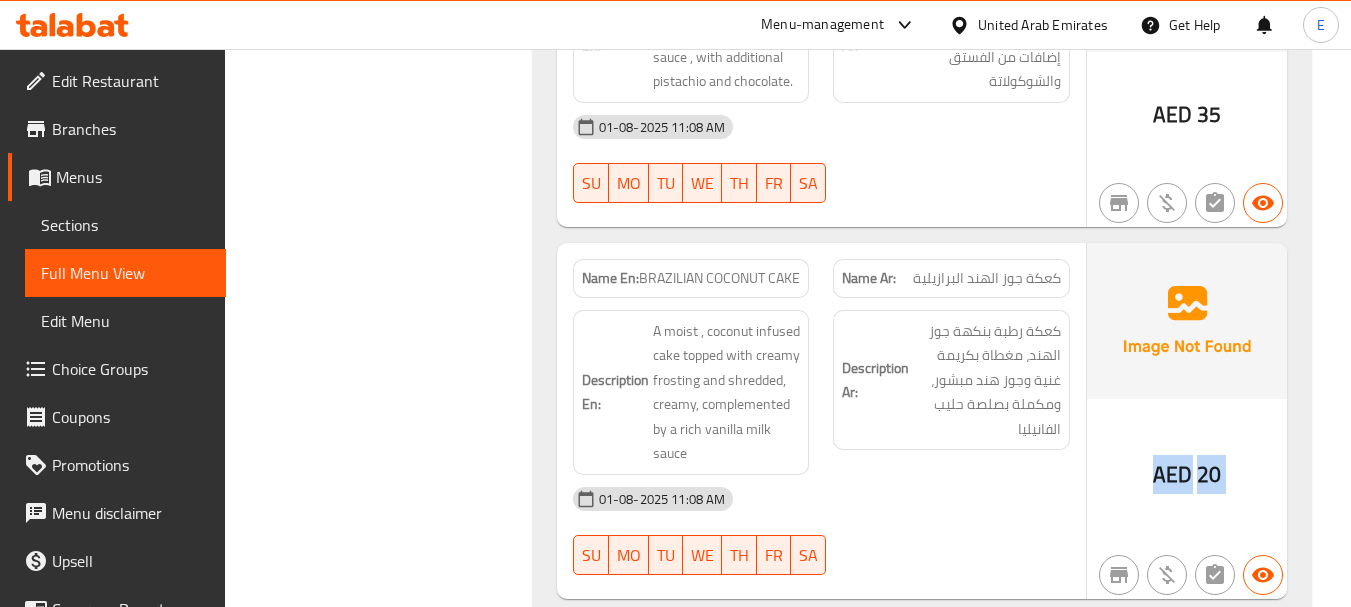 click on "AED" at bounding box center [1172, -1479] 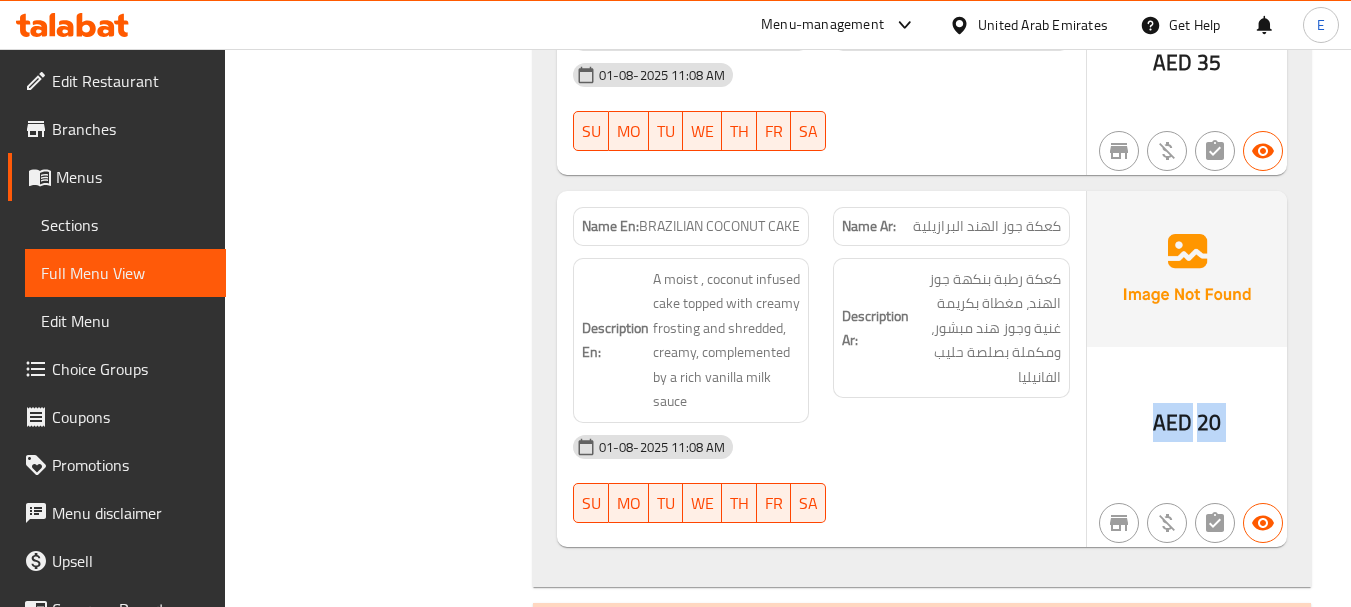 scroll, scrollTop: 2900, scrollLeft: 0, axis: vertical 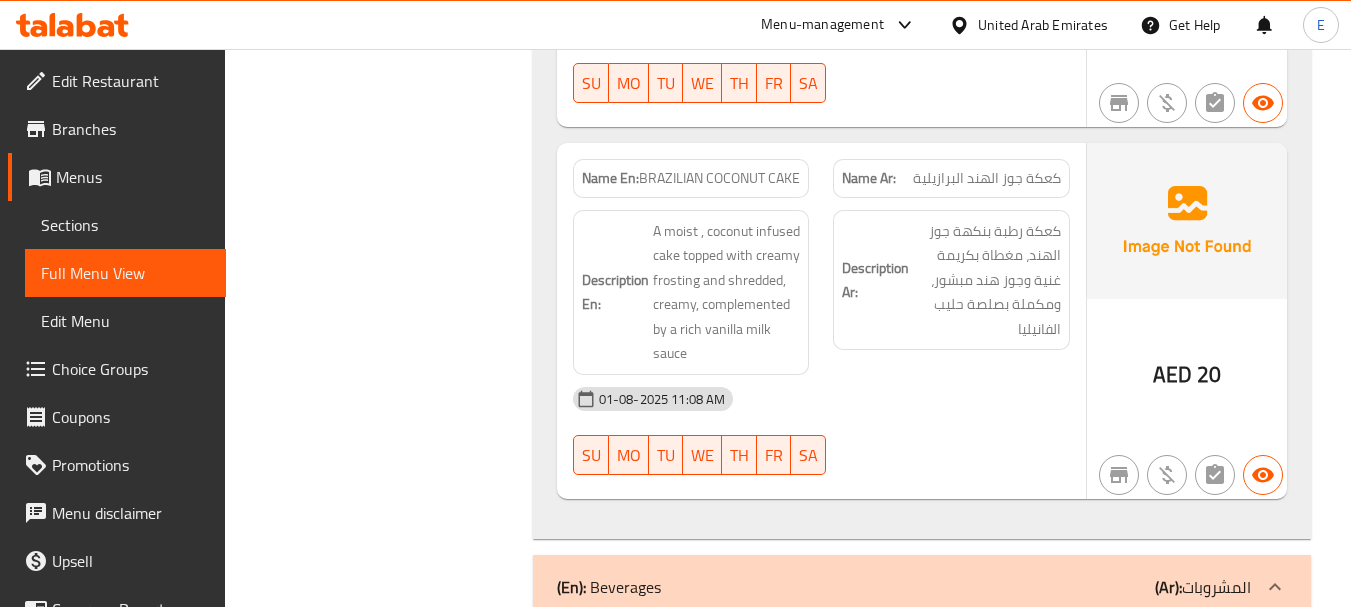 click on "كعكة جوز الهند البرازيلية" at bounding box center (1021, -1763) 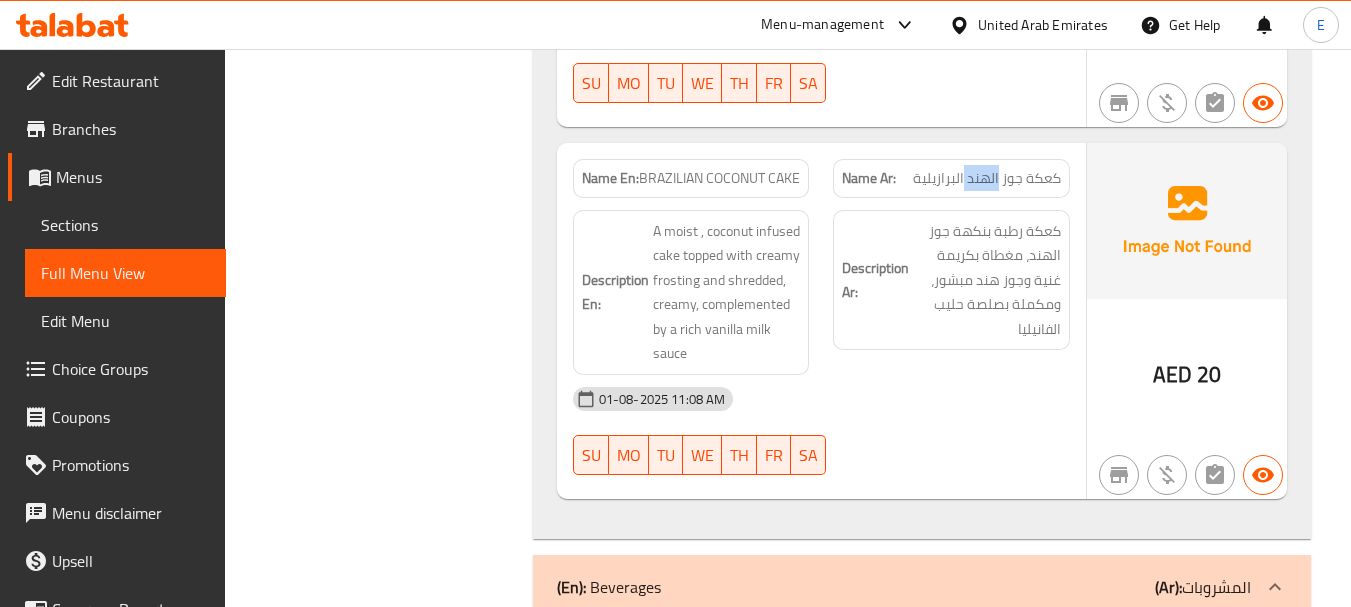 click on "كعكة جوز الهند البرازيلية" at bounding box center [1021, -1763] 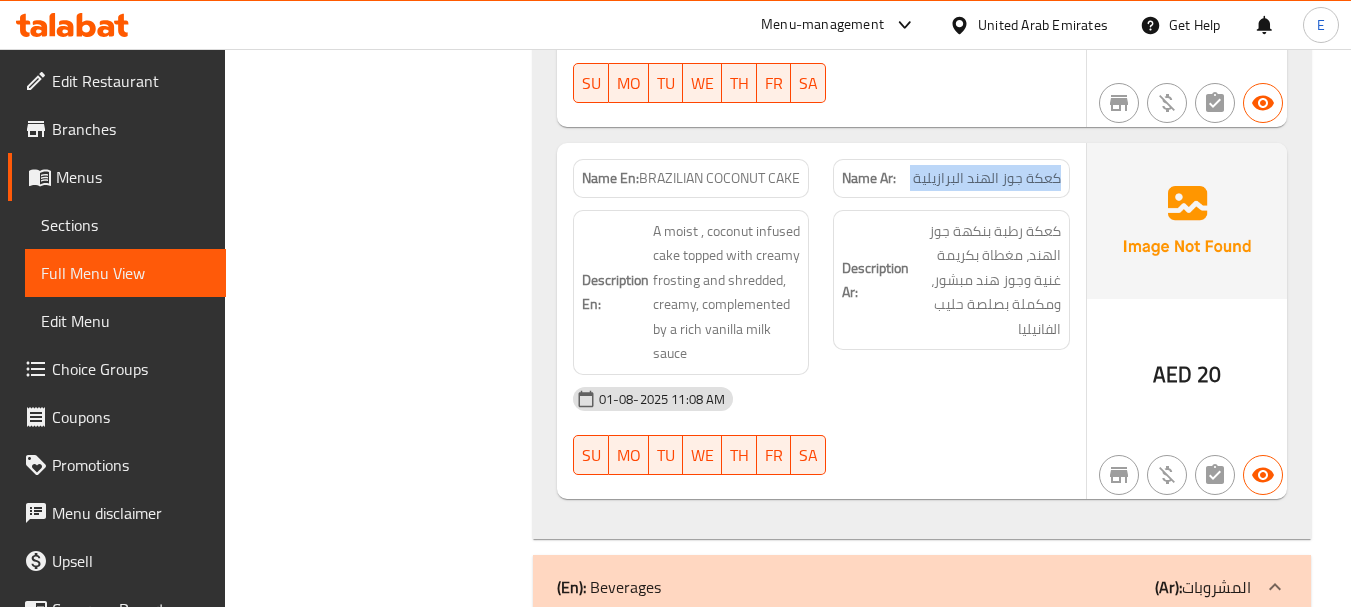 click on "كعكة جوز الهند البرازيلية" at bounding box center [1021, -1763] 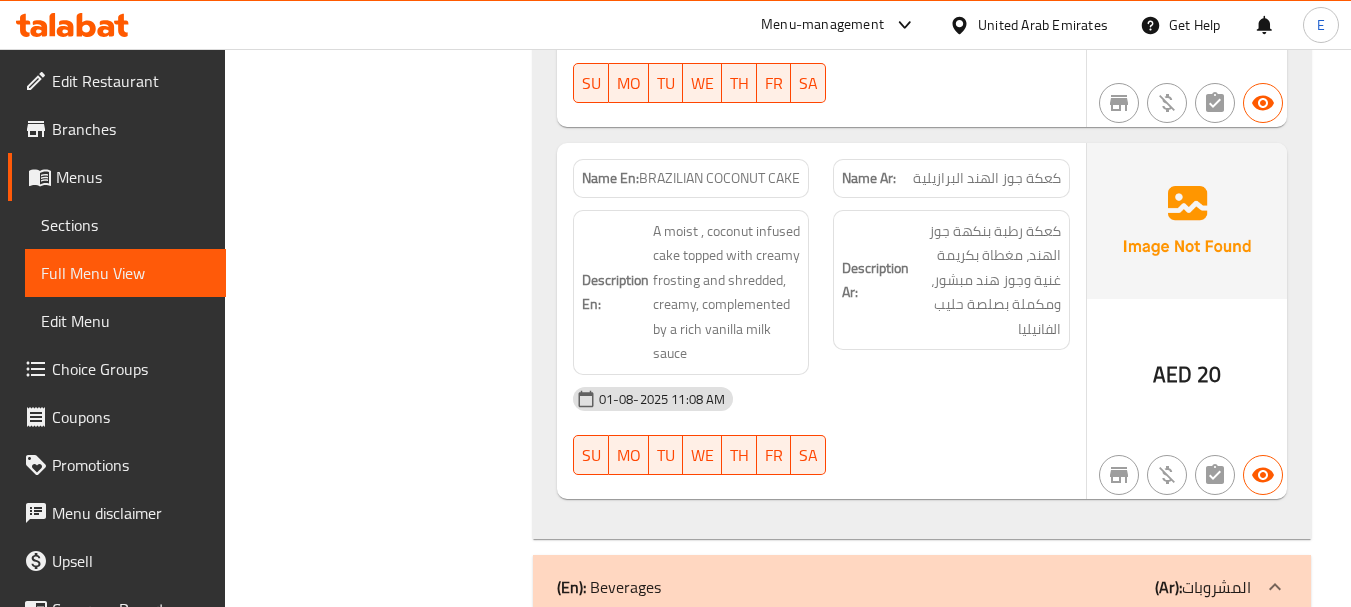 click on "BRAZILIAN COCONUT CAKE" at bounding box center (753, -1763) 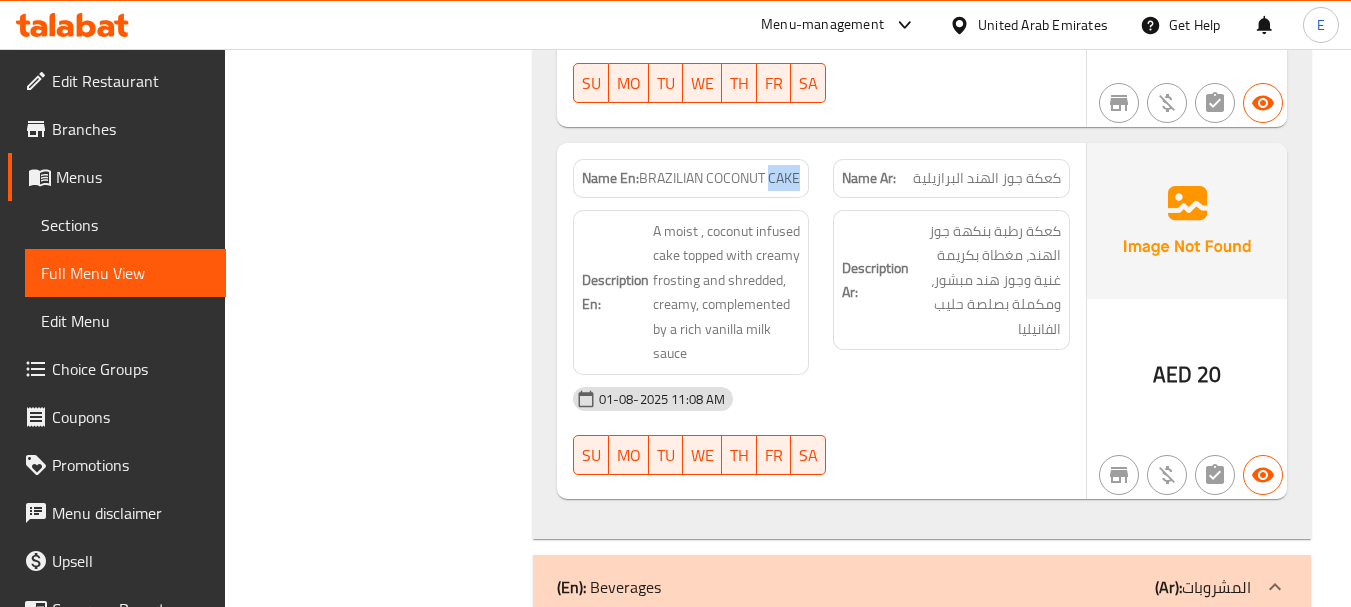 click on "BRAZILIAN COCONUT CAKE" at bounding box center (753, -1763) 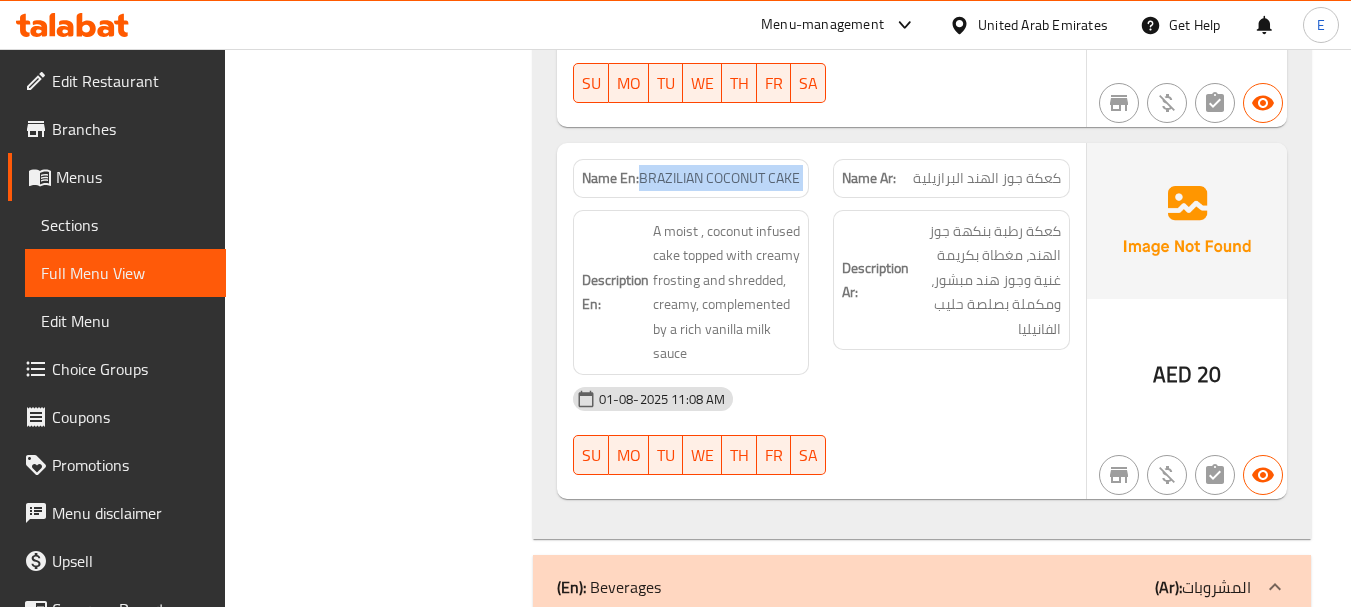 click on "BRAZILIAN COCONUT CAKE" at bounding box center [753, -1763] 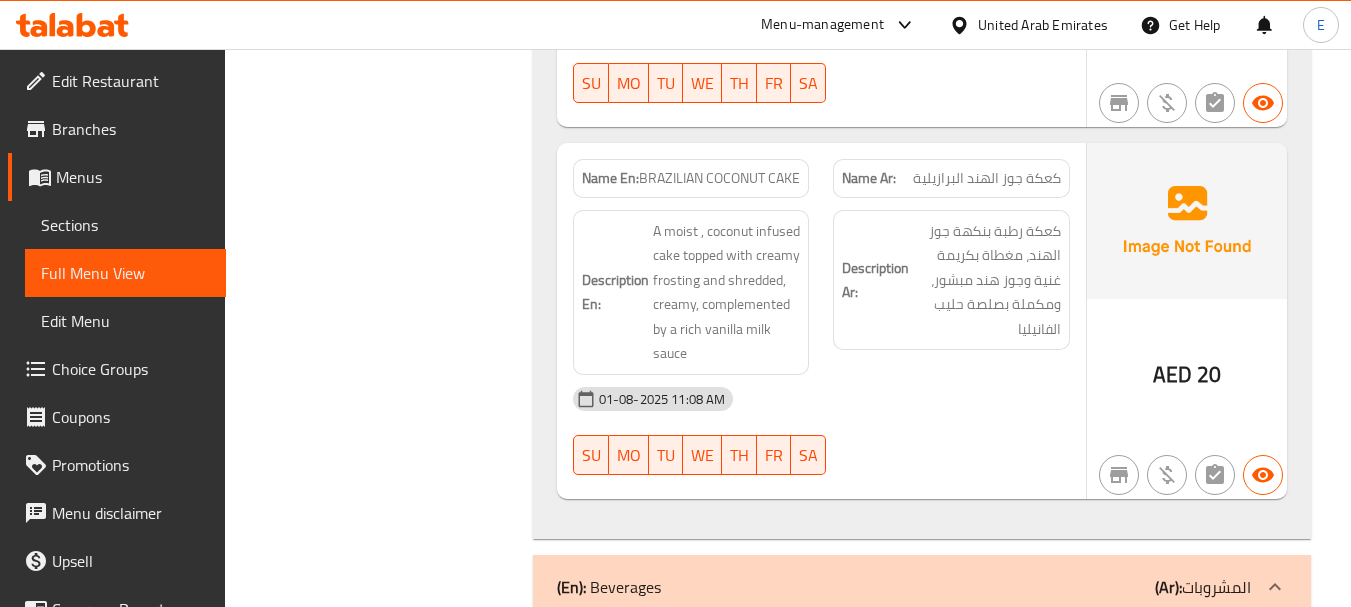 click on "Description Ar: كعكة رطبة بنكهة جوز الهند، مغطاة بكريمة غنية وجوز هند مبشور، ومكملة بصلصة حليب الفانيليا" at bounding box center [951, -1661] 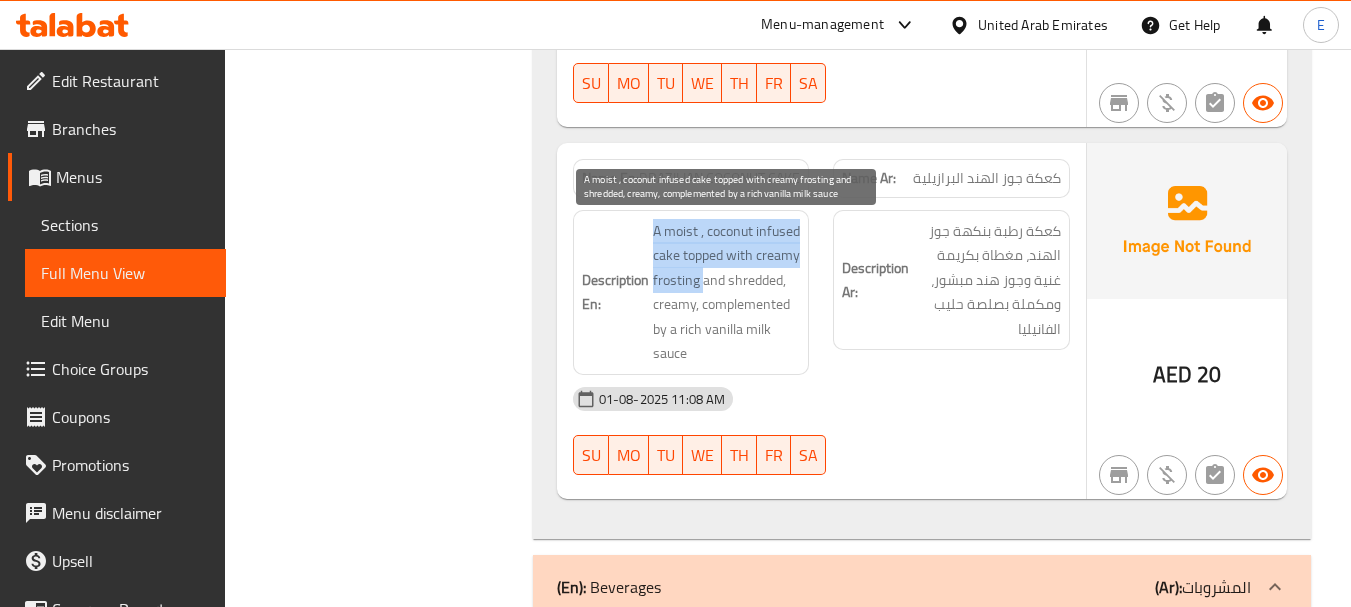 drag, startPoint x: 649, startPoint y: 222, endPoint x: 704, endPoint y: 278, distance: 78.492035 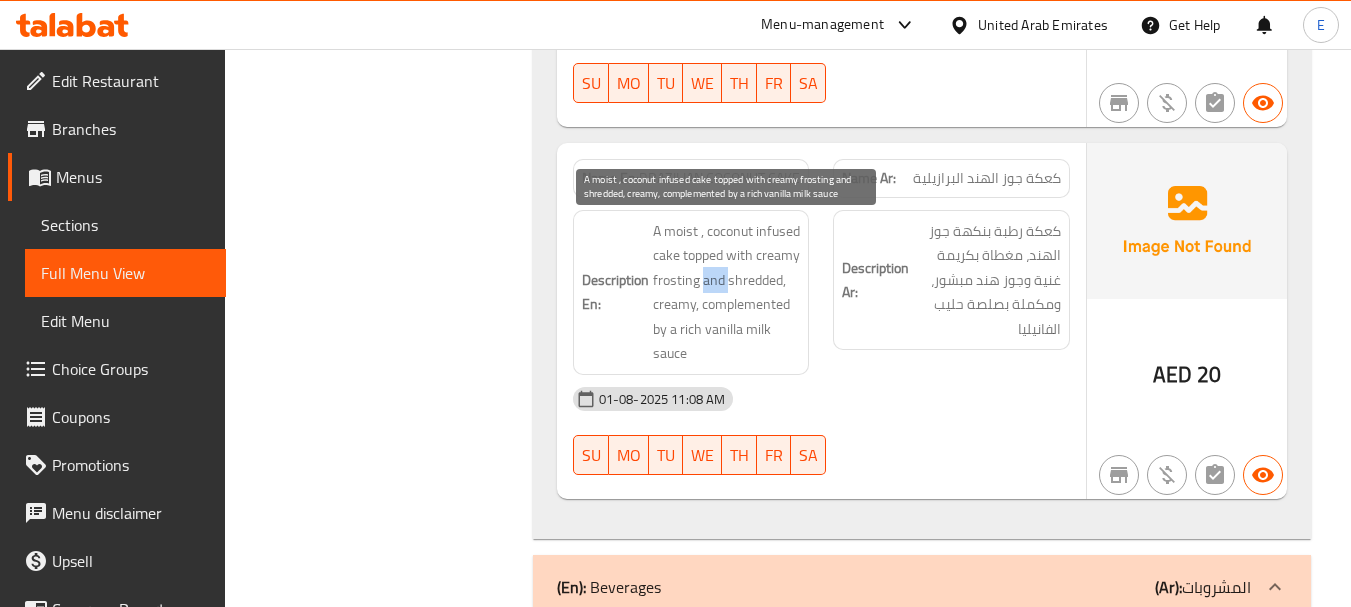 click on "A moist , coconut infused cake topped with creamy frosting and shredded, creamy, complemented by a rich vanilla milk sauce" at bounding box center (727, 292) 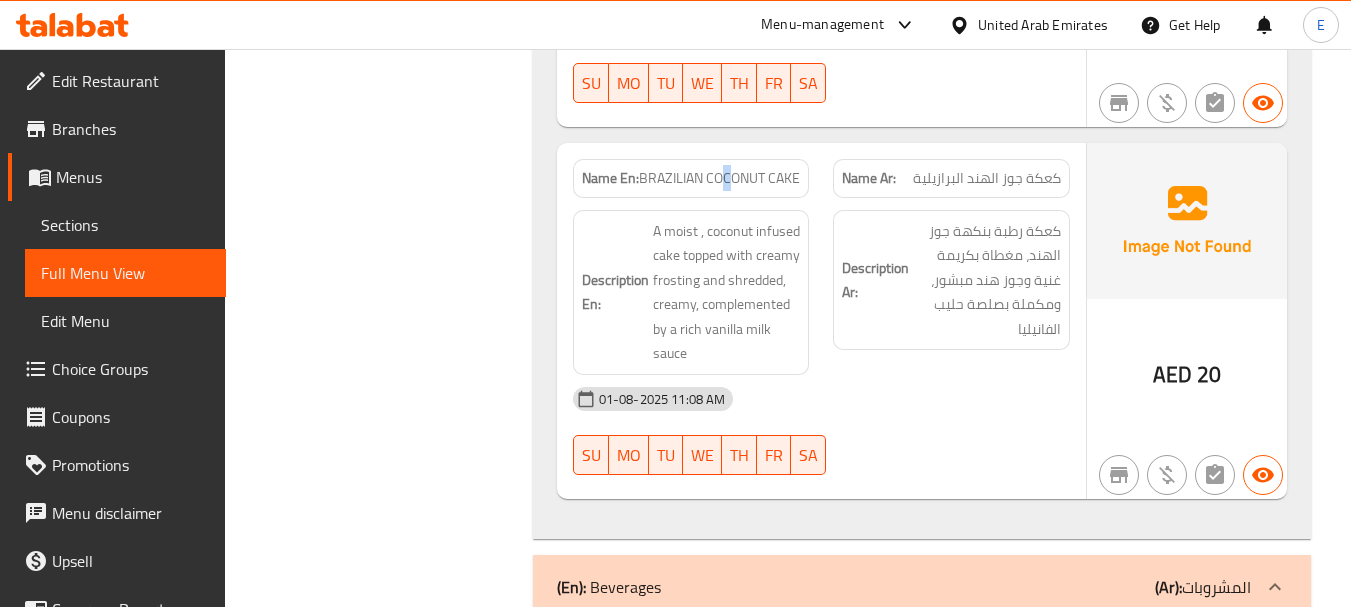 click on "Name En: BRAZILIAN COCONUT CAKE" at bounding box center (691, -1763) 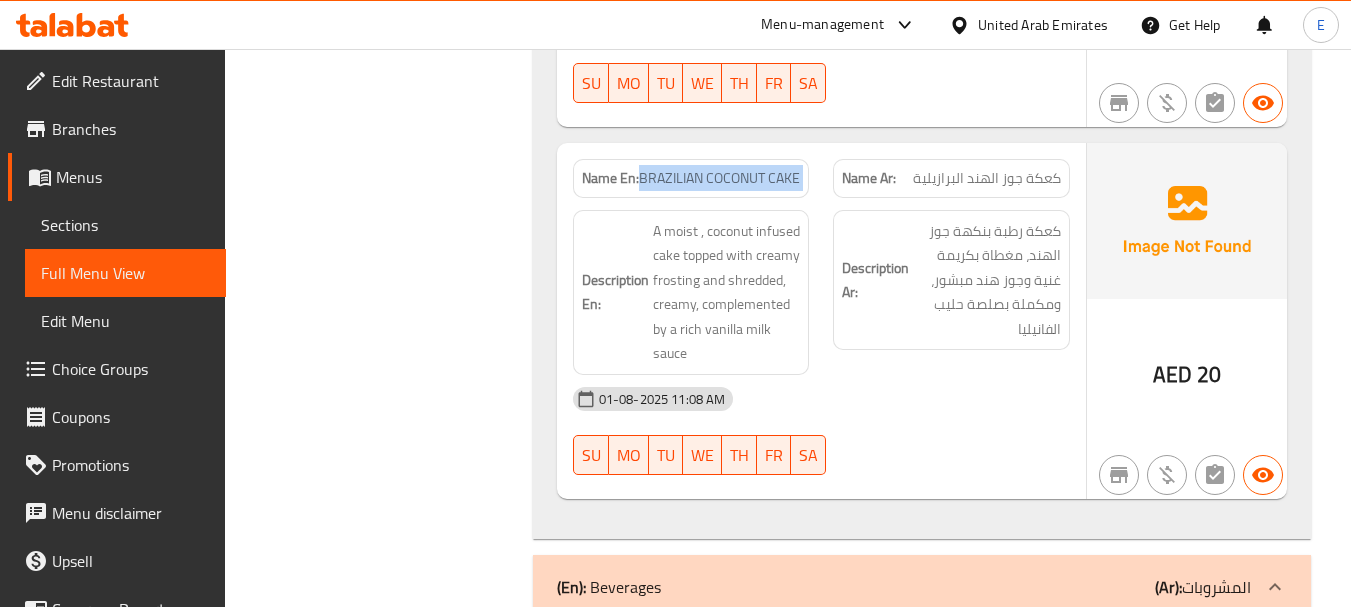 click on "Name En: BRAZILIAN COCONUT CAKE" at bounding box center [691, -1763] 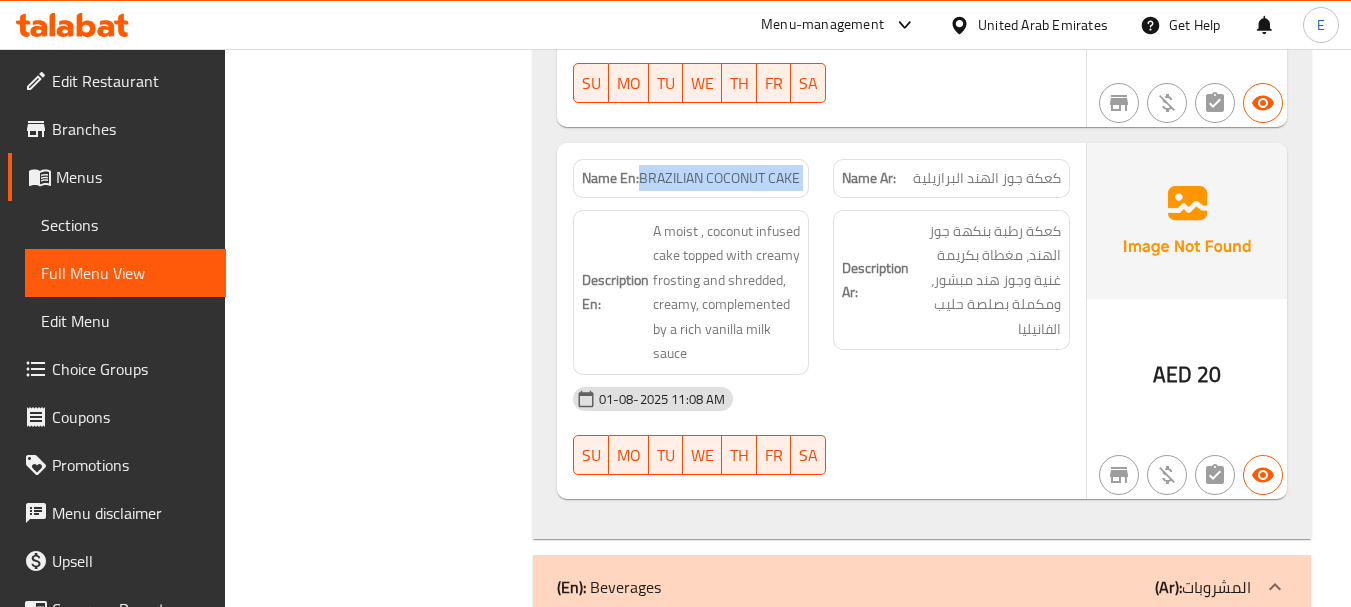 click on "Name En: BRAZILIAN COCONUT CAKE" at bounding box center [691, -1763] 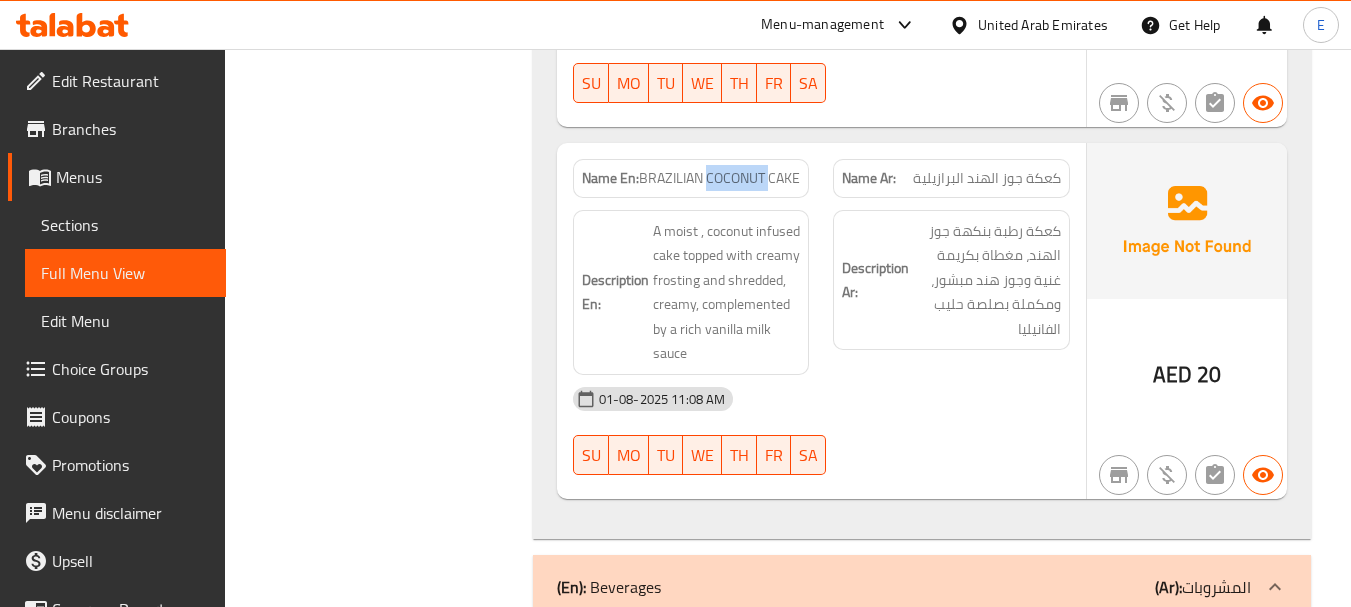 click on "Name En: BRAZILIAN COCONUT CAKE" at bounding box center [691, -1763] 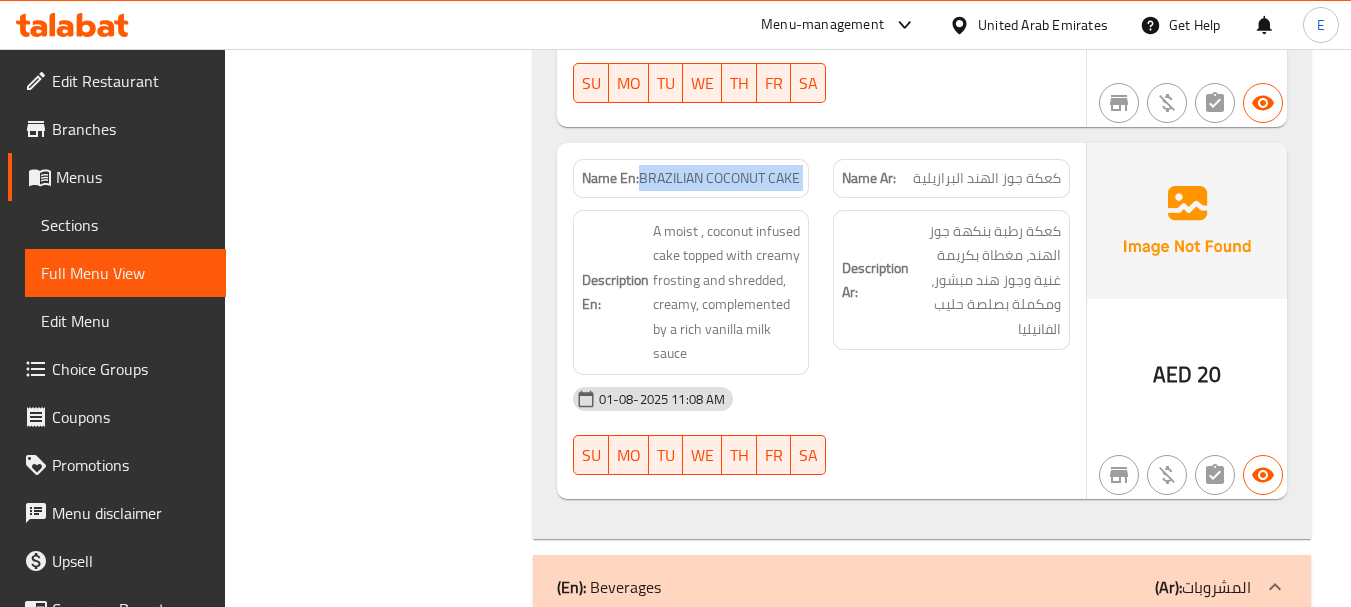 click on "Name En: BRAZILIAN COCONUT CAKE" at bounding box center (691, -1763) 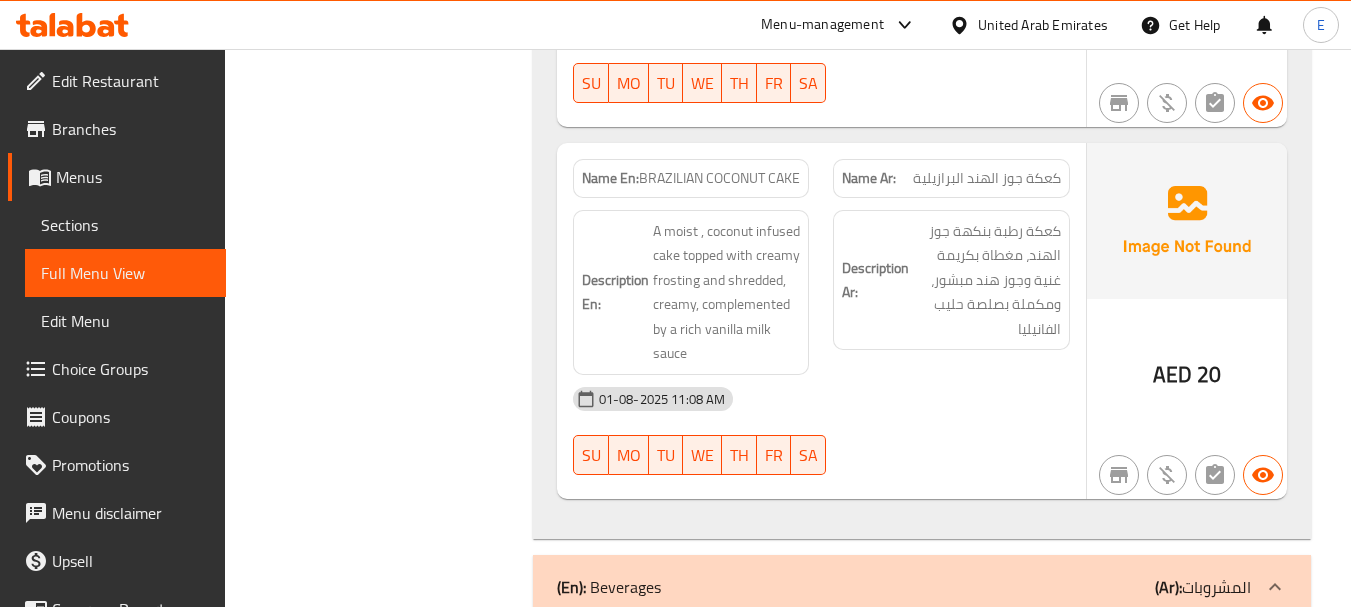 click on "BRAZILIAN COCONUT CAKE" at bounding box center [753, -1763] 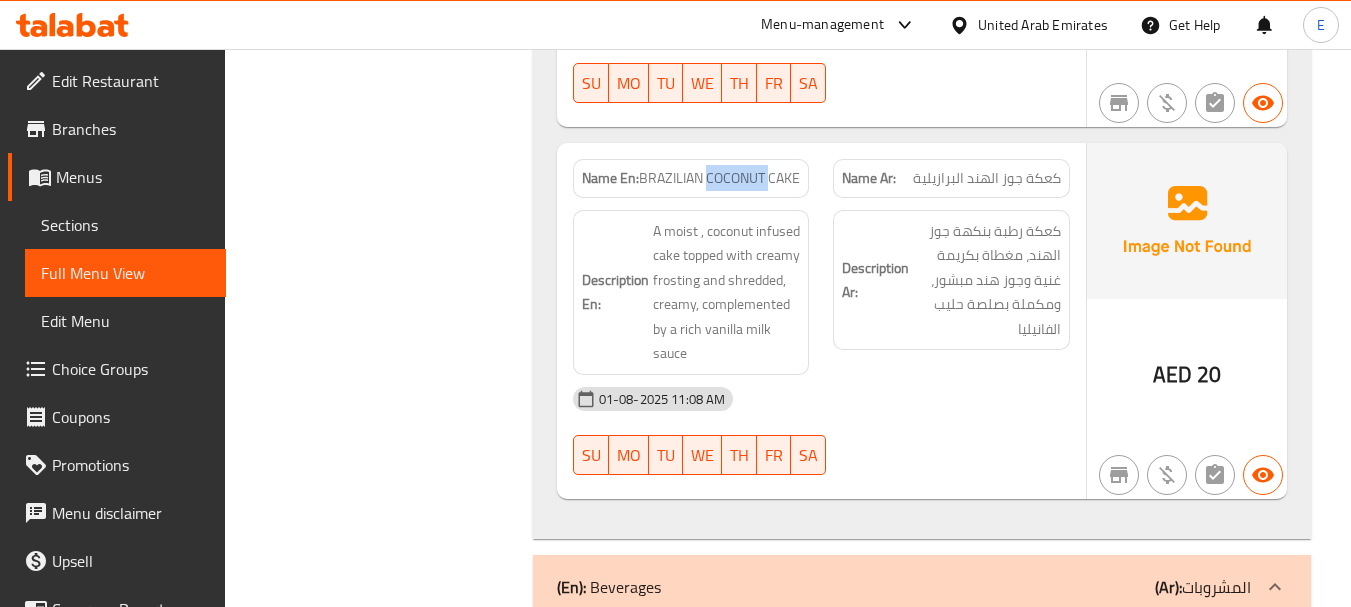 click on "BRAZILIAN COCONUT CAKE" at bounding box center (753, -1763) 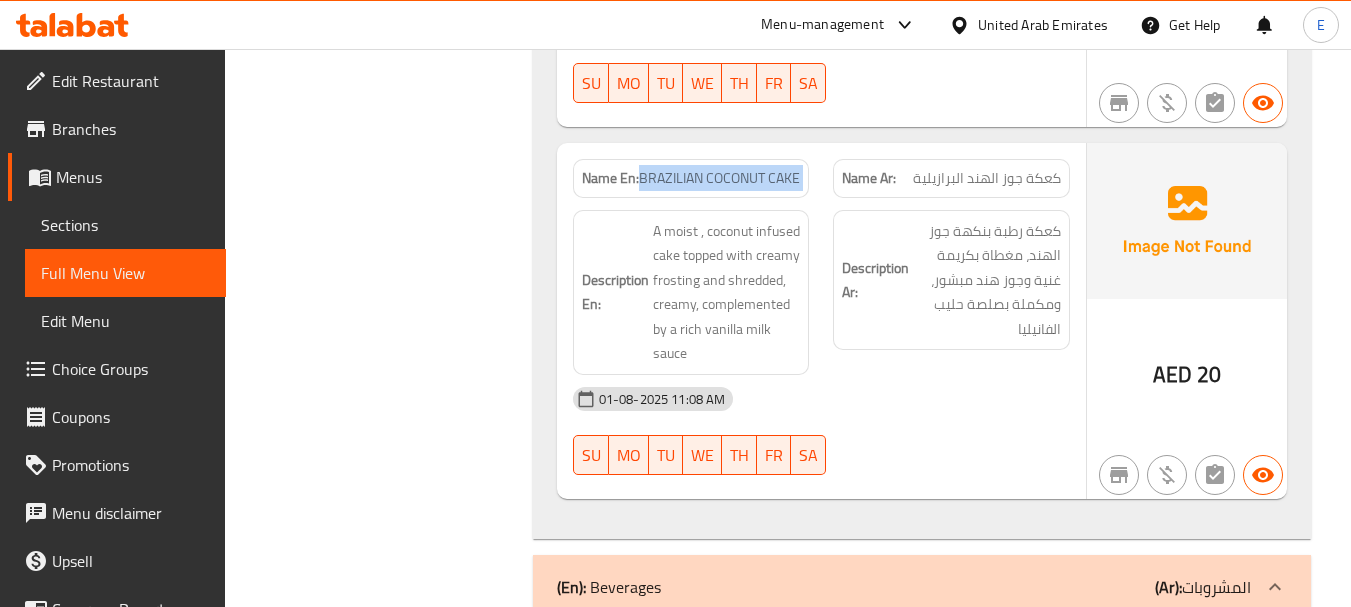 click on "BRAZILIAN COCONUT CAKE" at bounding box center (753, -1763) 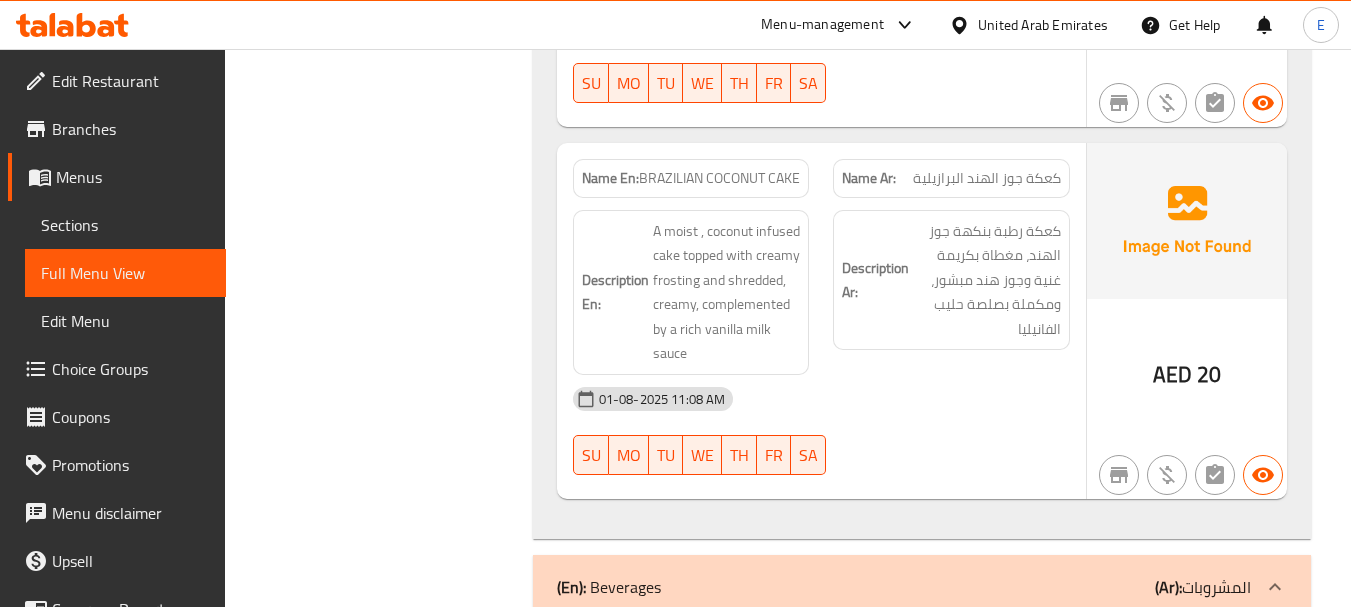click on "BRAZILIAN COCONUT CAKE" at bounding box center [753, -1763] 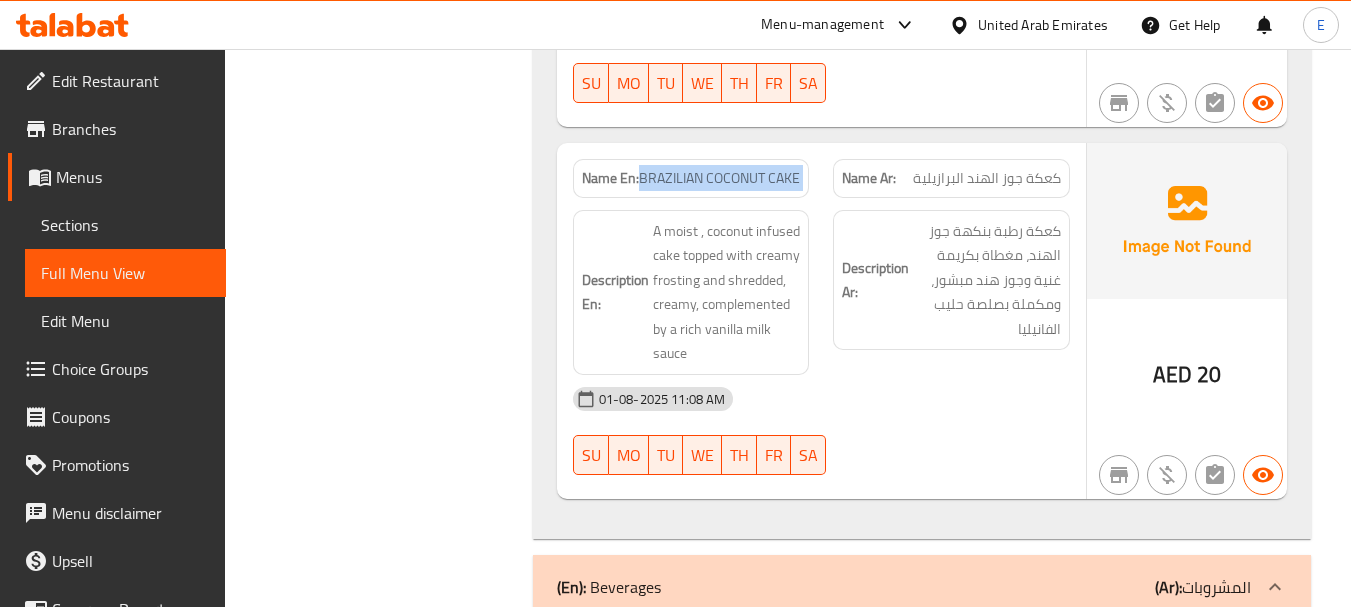 click on "BRAZILIAN COCONUT CAKE" at bounding box center (753, -1763) 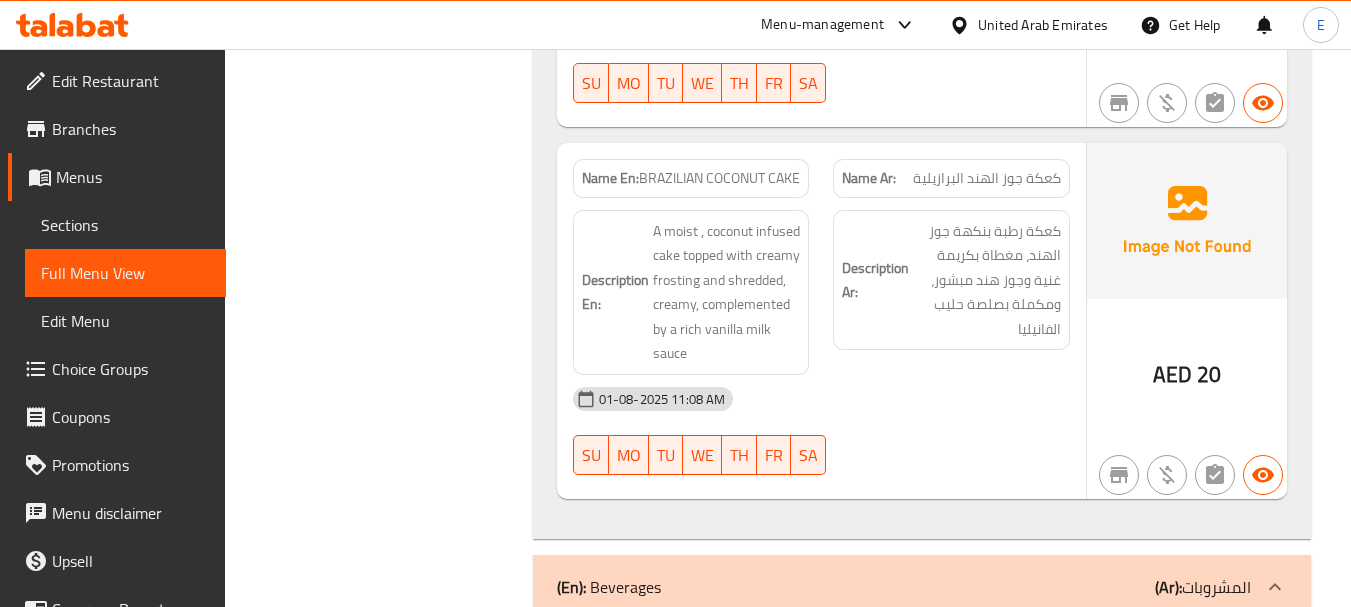 click on "كعكة جوز الهند البرازيلية" at bounding box center [1021, -1763] 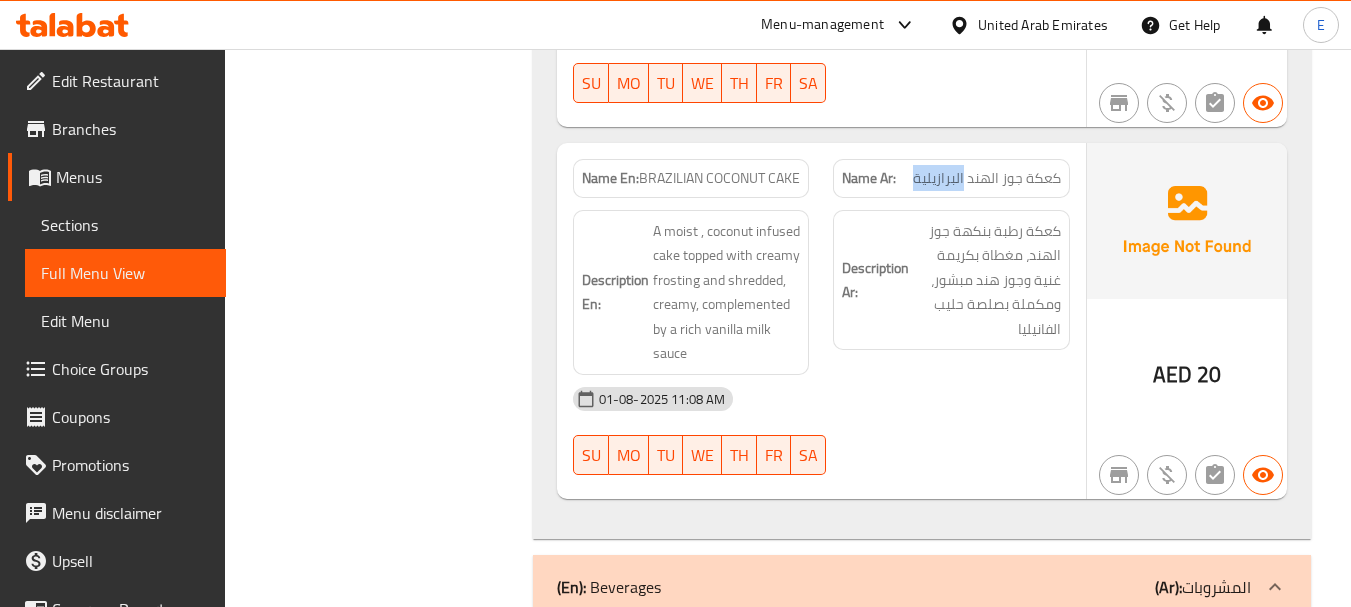 click on "كعكة جوز الهند البرازيلية" at bounding box center [1021, -1763] 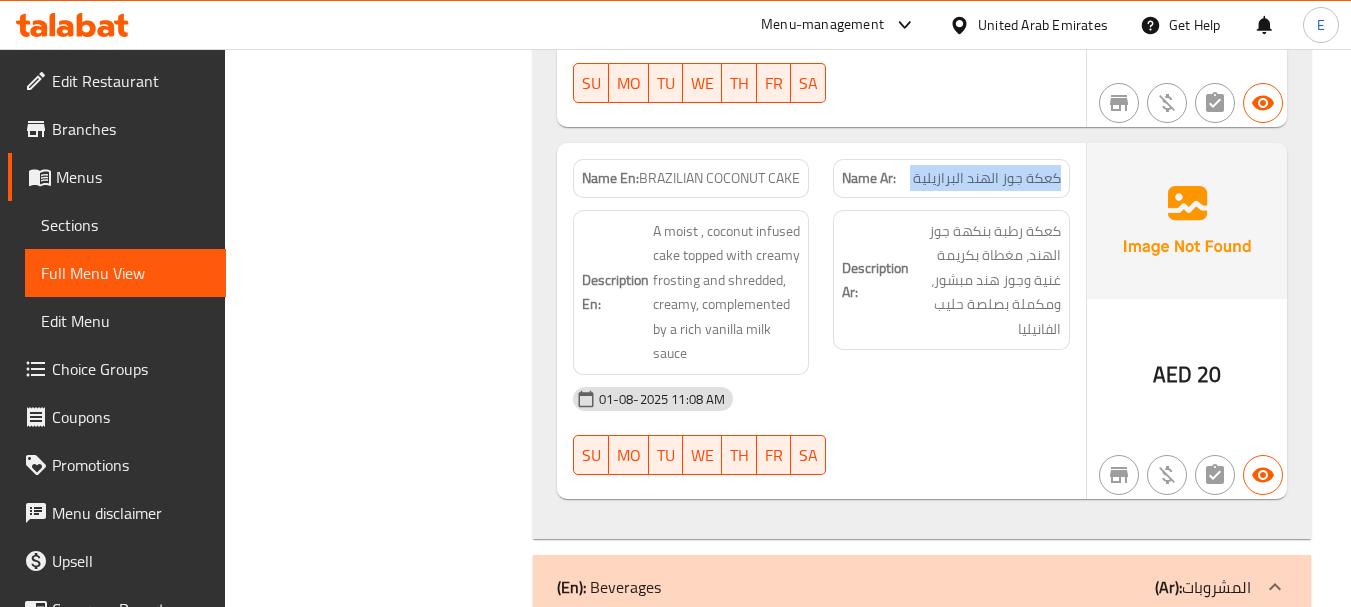 click on "كعكة جوز الهند البرازيلية" at bounding box center (1021, -1763) 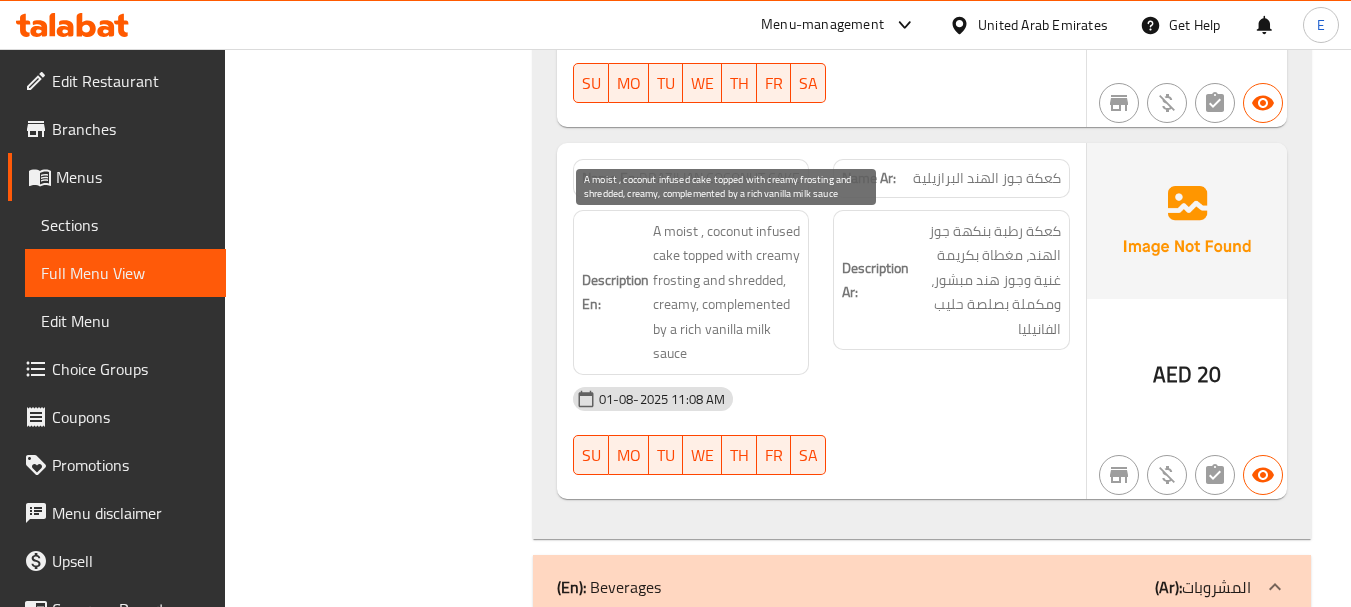 click on "A moist , coconut infused cake topped with creamy frosting and shredded, creamy, complemented by a rich vanilla milk sauce" at bounding box center [727, 292] 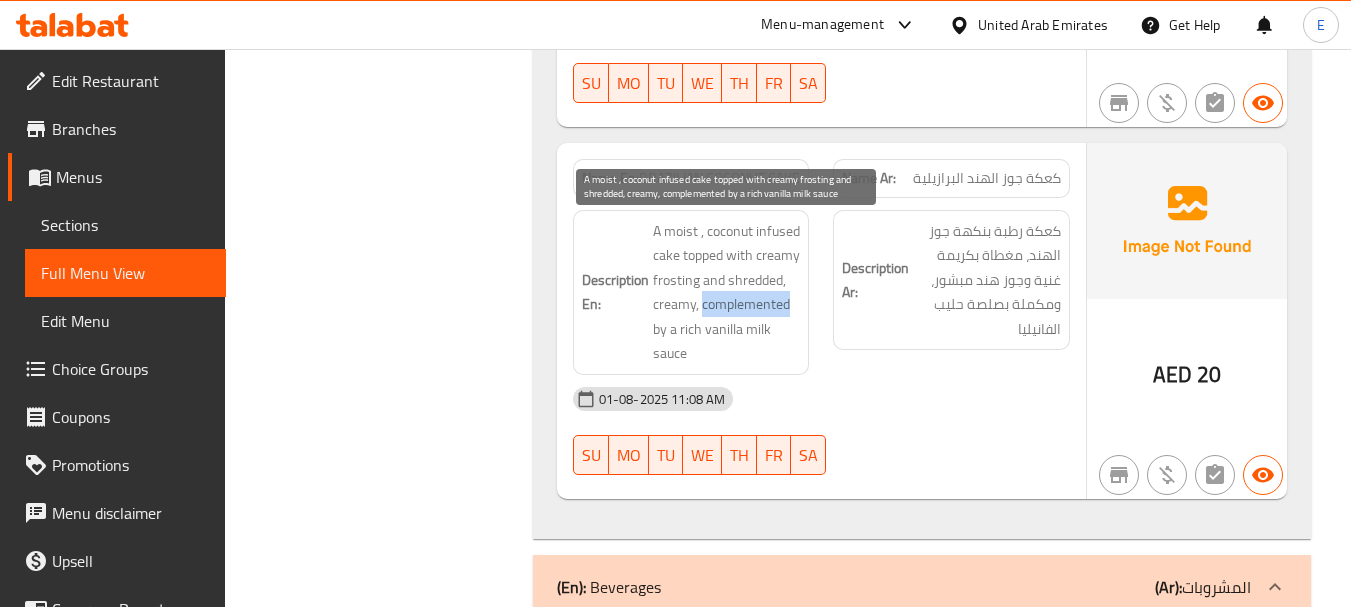 click on "A moist , coconut infused cake topped with creamy frosting and shredded, creamy, complemented by a rich vanilla milk sauce" at bounding box center (727, 292) 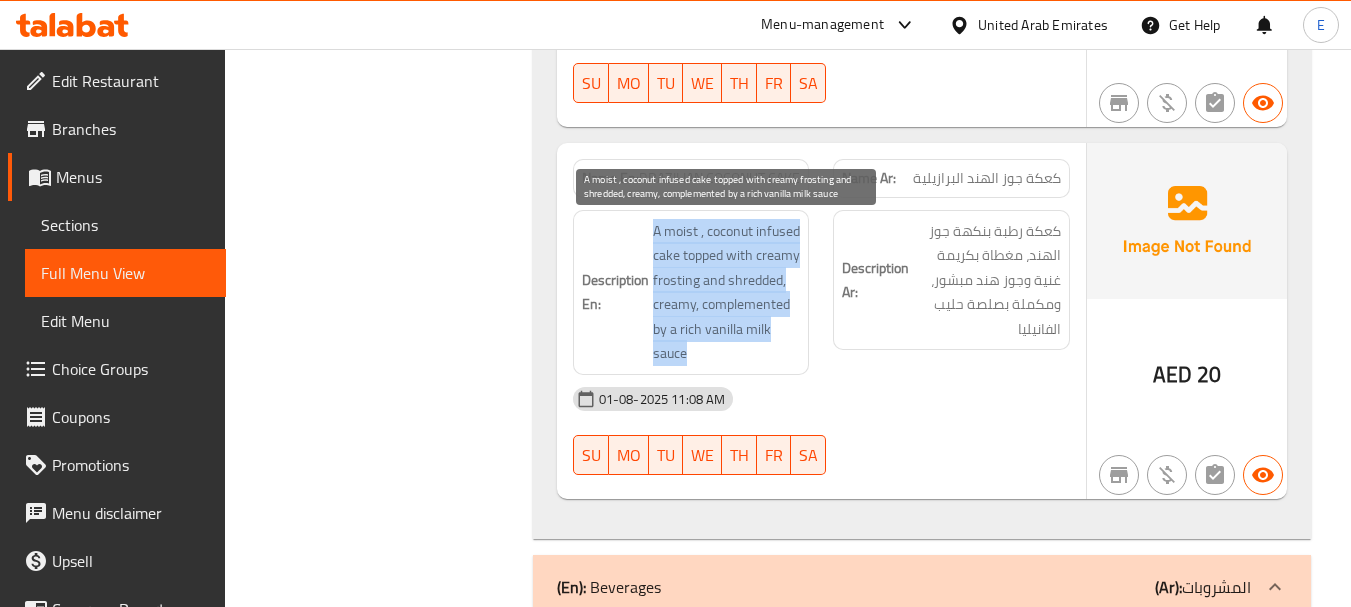 click on "A moist , coconut infused cake topped with creamy frosting and shredded, creamy, complemented by a rich vanilla milk sauce" at bounding box center [727, 292] 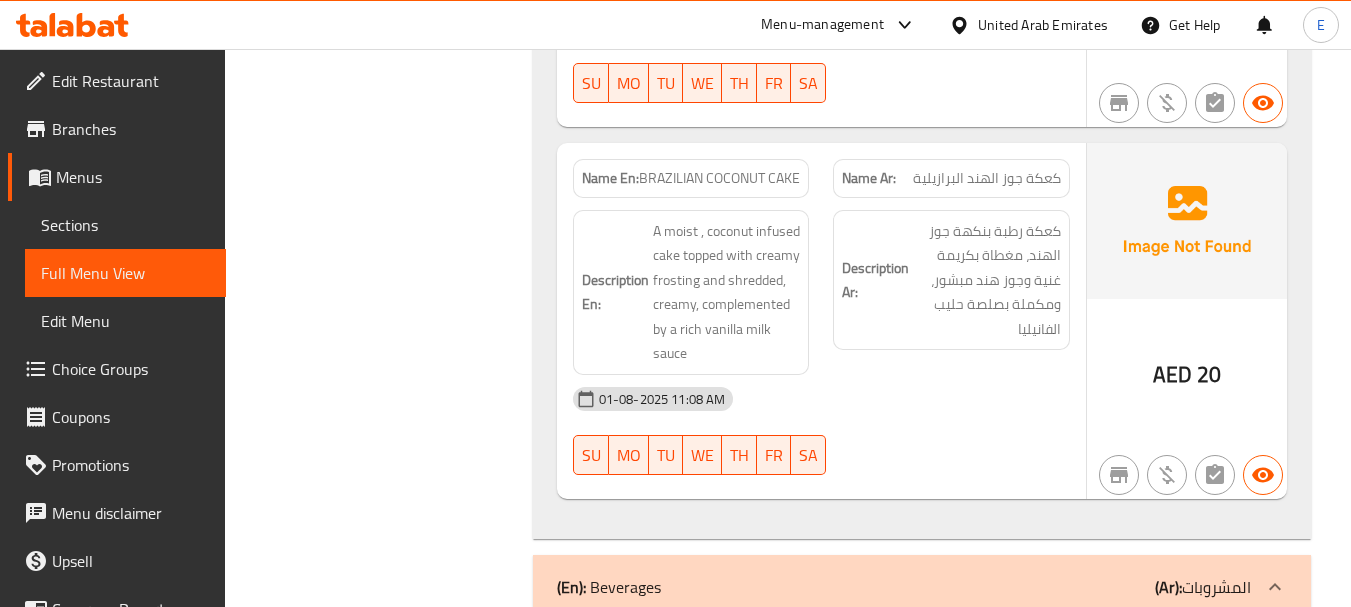 click on "01-08-2025 11:08 AM" at bounding box center [821, -1566] 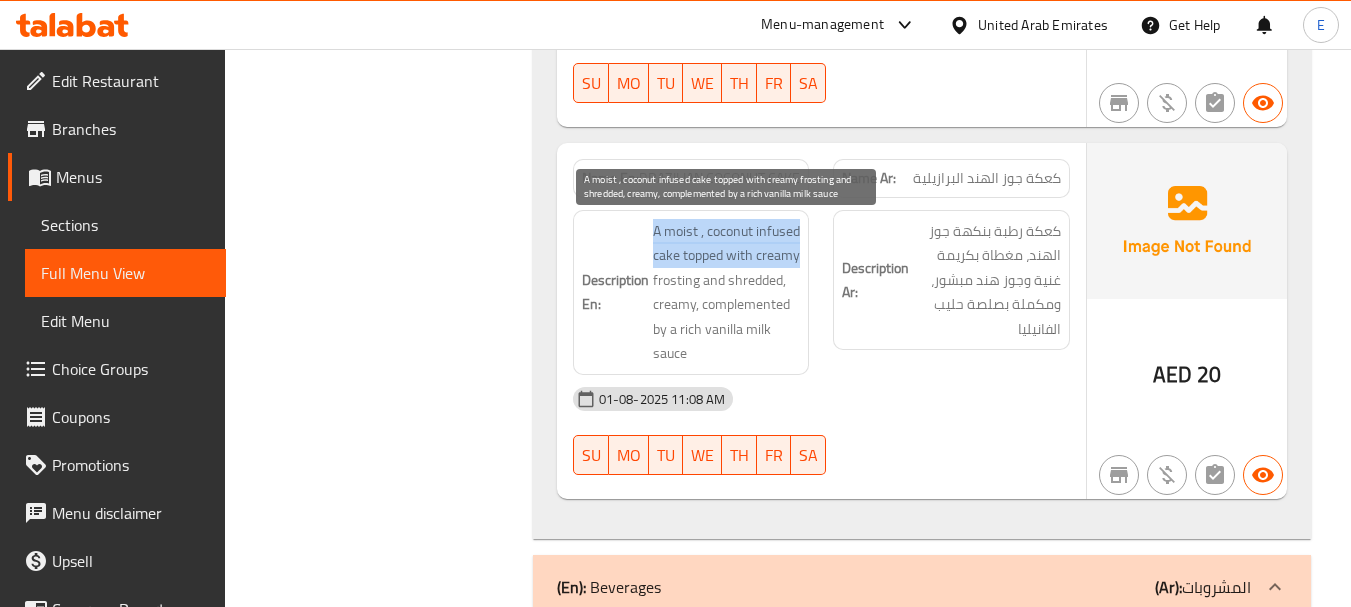 drag, startPoint x: 645, startPoint y: 226, endPoint x: 796, endPoint y: 255, distance: 153.75955 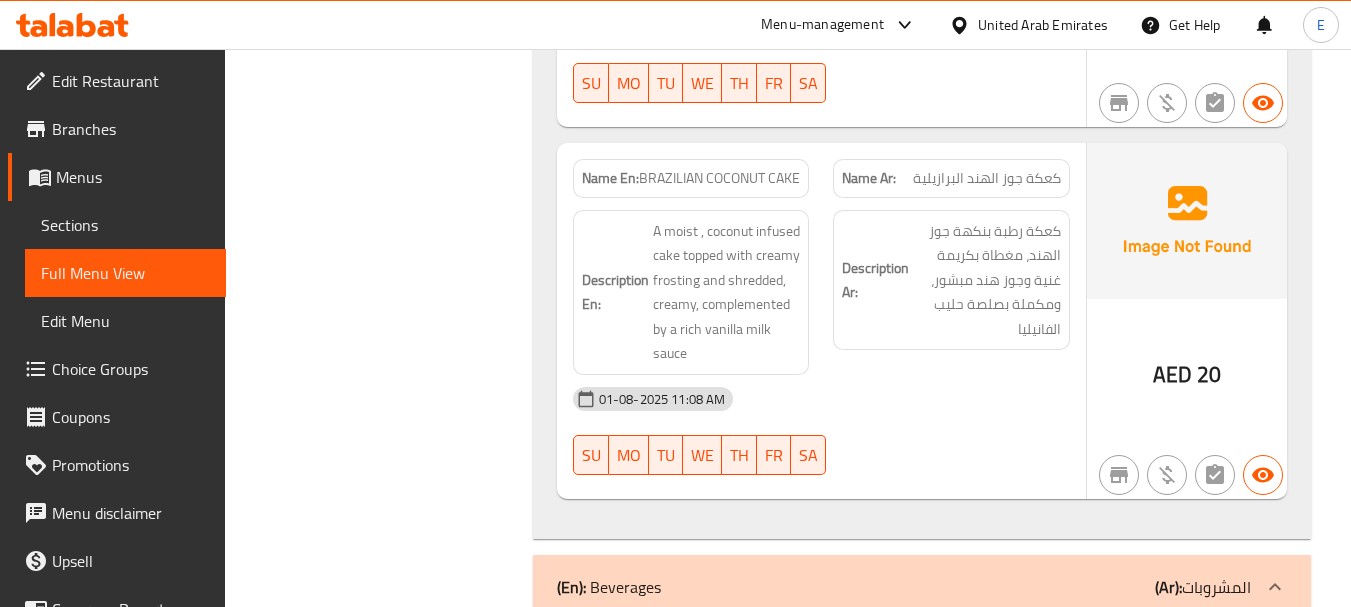click on "كعكة جوز الهند البرازيلية" at bounding box center [1021, -1763] 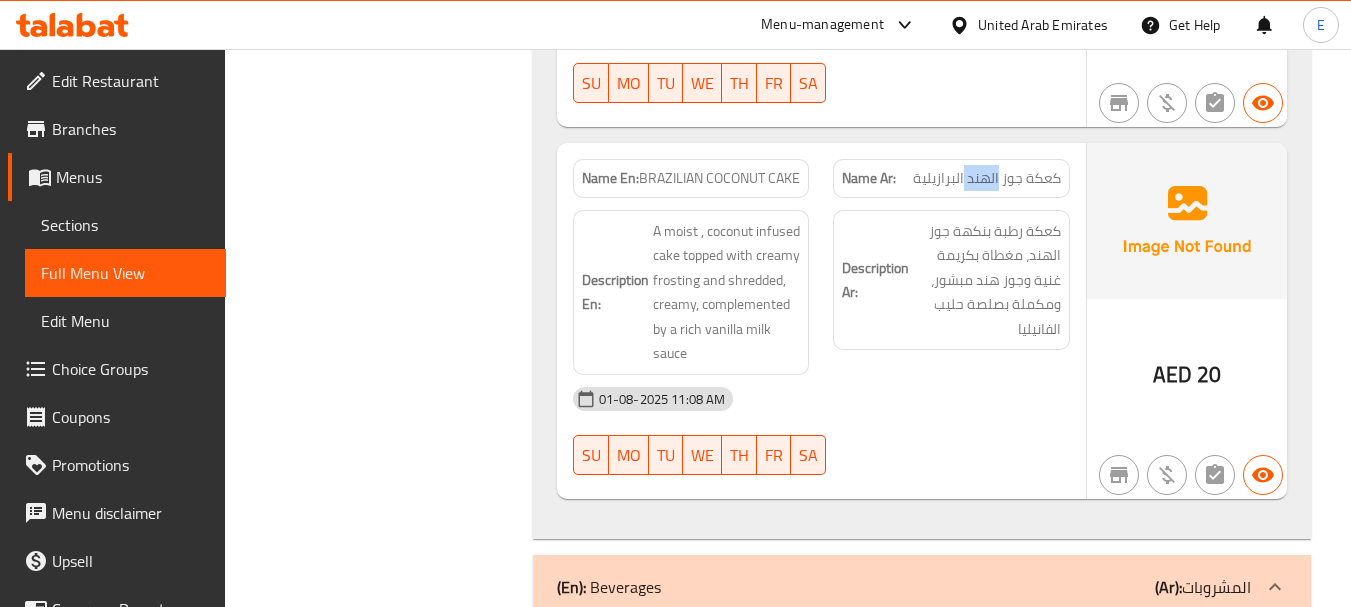 click on "كعكة جوز الهند البرازيلية" at bounding box center (1021, -1763) 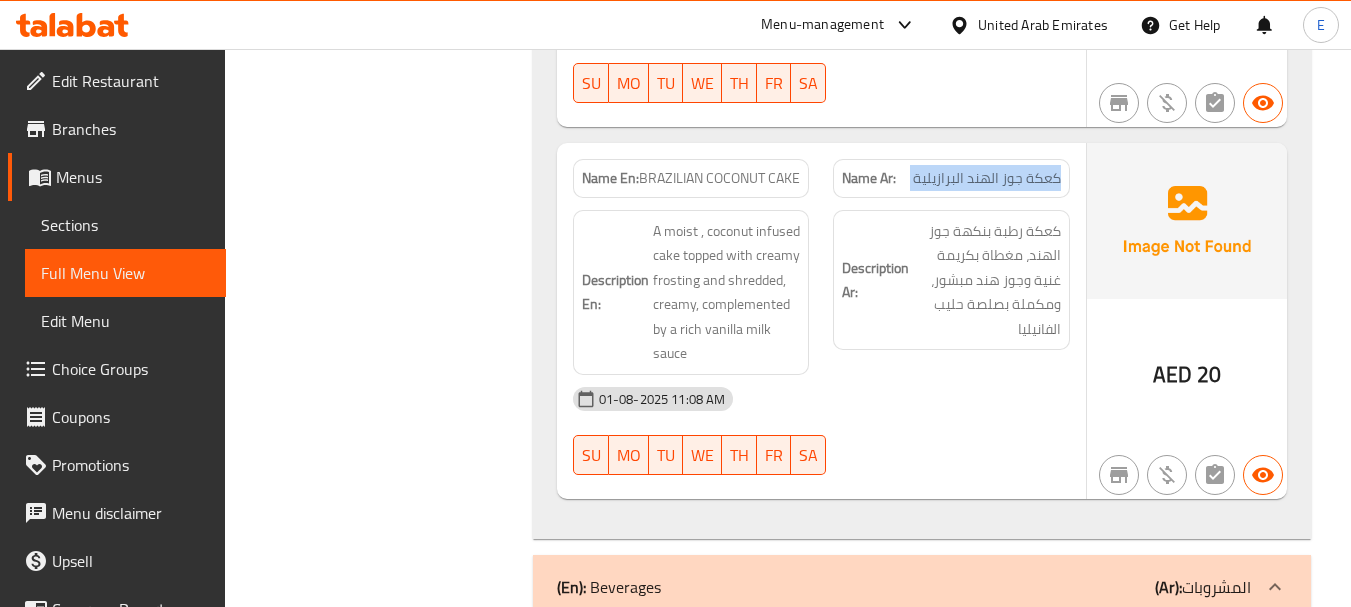 click on "كعكة جوز الهند البرازيلية" at bounding box center (1021, -1763) 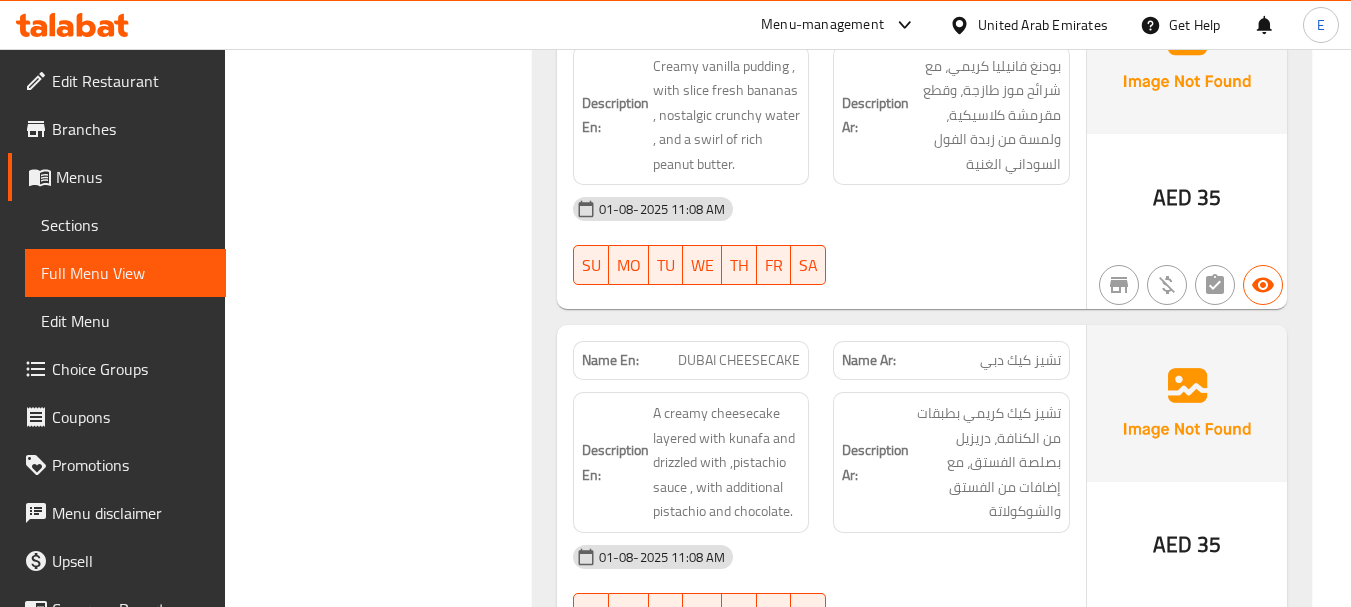 scroll, scrollTop: 2200, scrollLeft: 0, axis: vertical 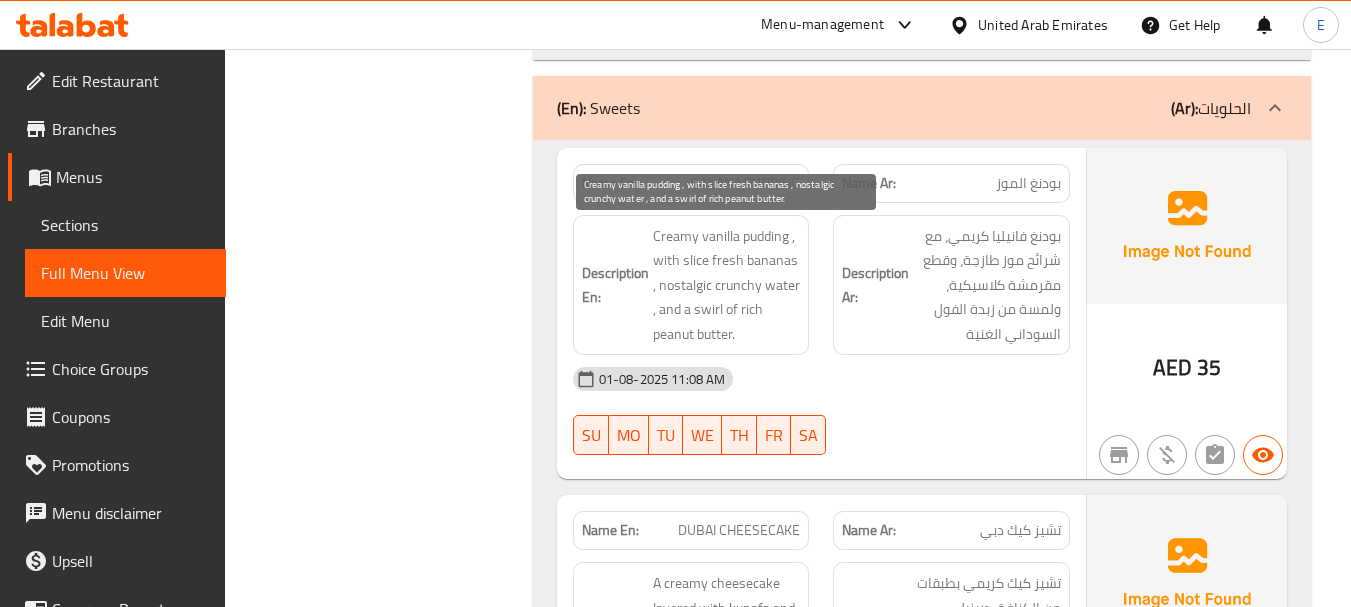 click on "BANANA PUDDING" at bounding box center (714, -1813) 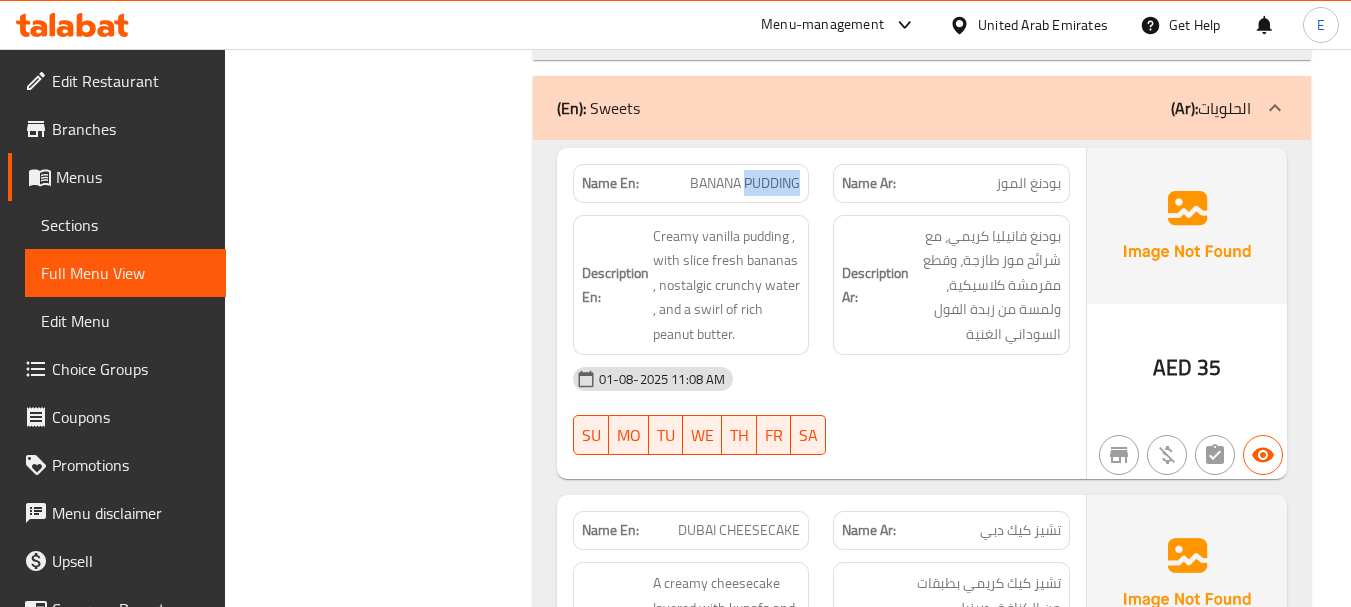 click on "BANANA PUDDING" at bounding box center (714, -1813) 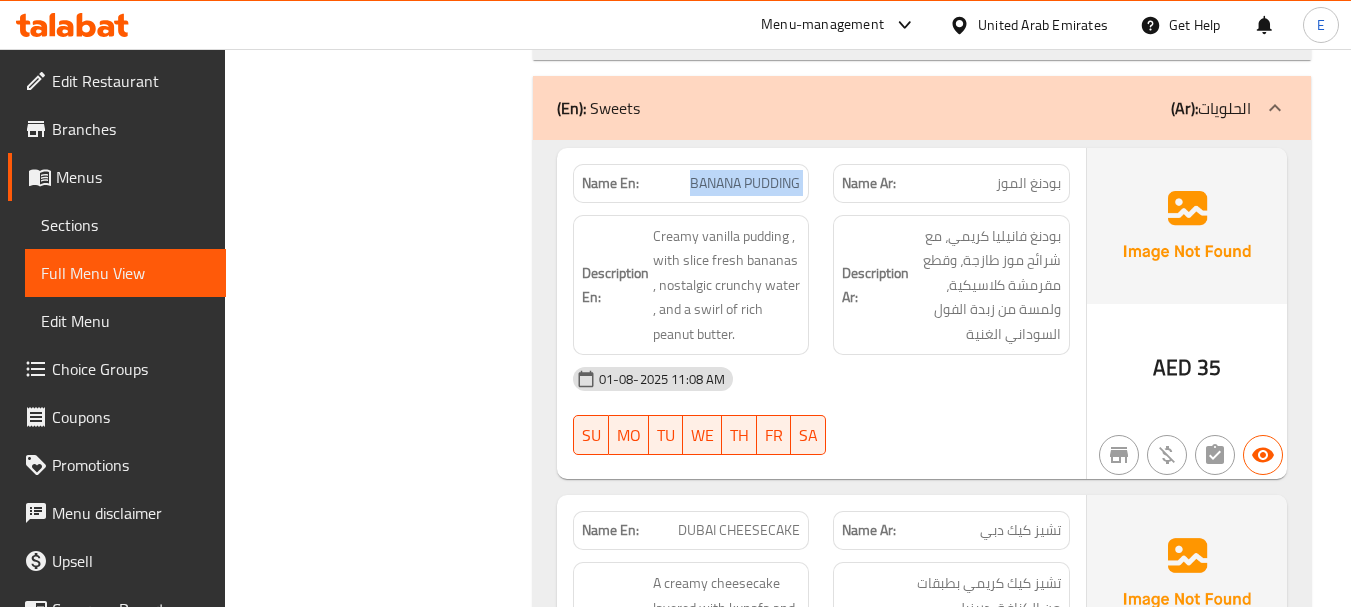 click on "BANANA PUDDING" at bounding box center (714, -1813) 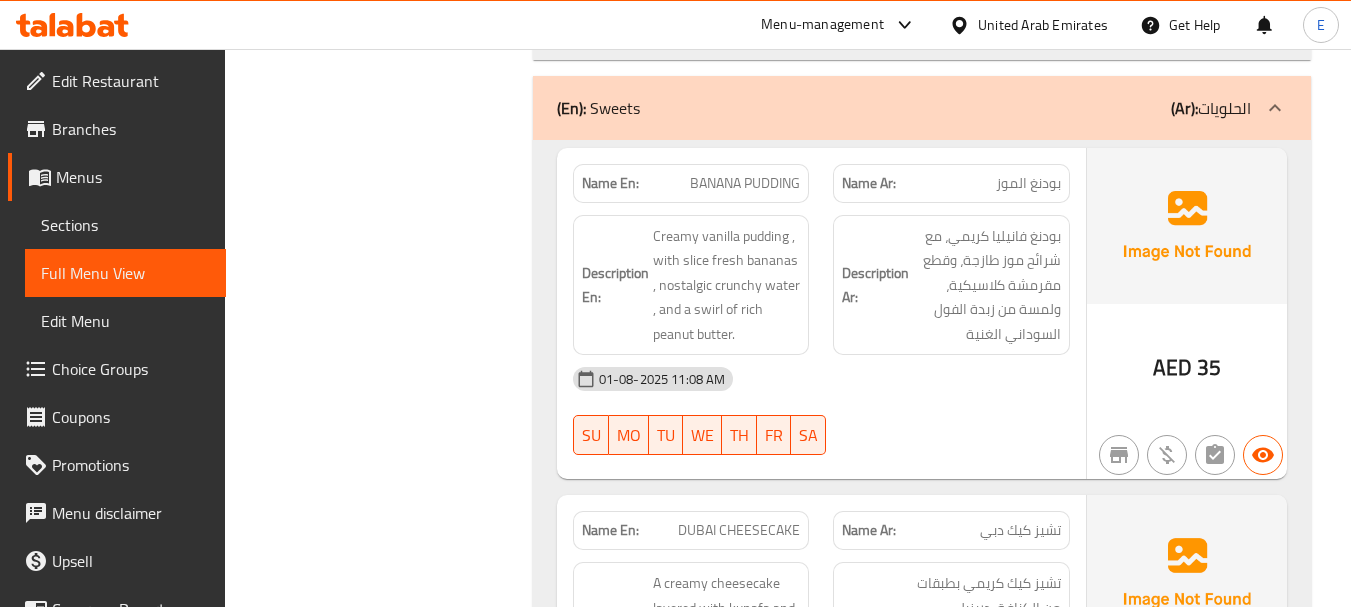 click on "Filter Branches Branches Popular filters Free items Branch specific items Has choices Upsell items Availability filters Available Not available View filters Collapse sections Collapse categories Collapse Choices" at bounding box center (386, 336) 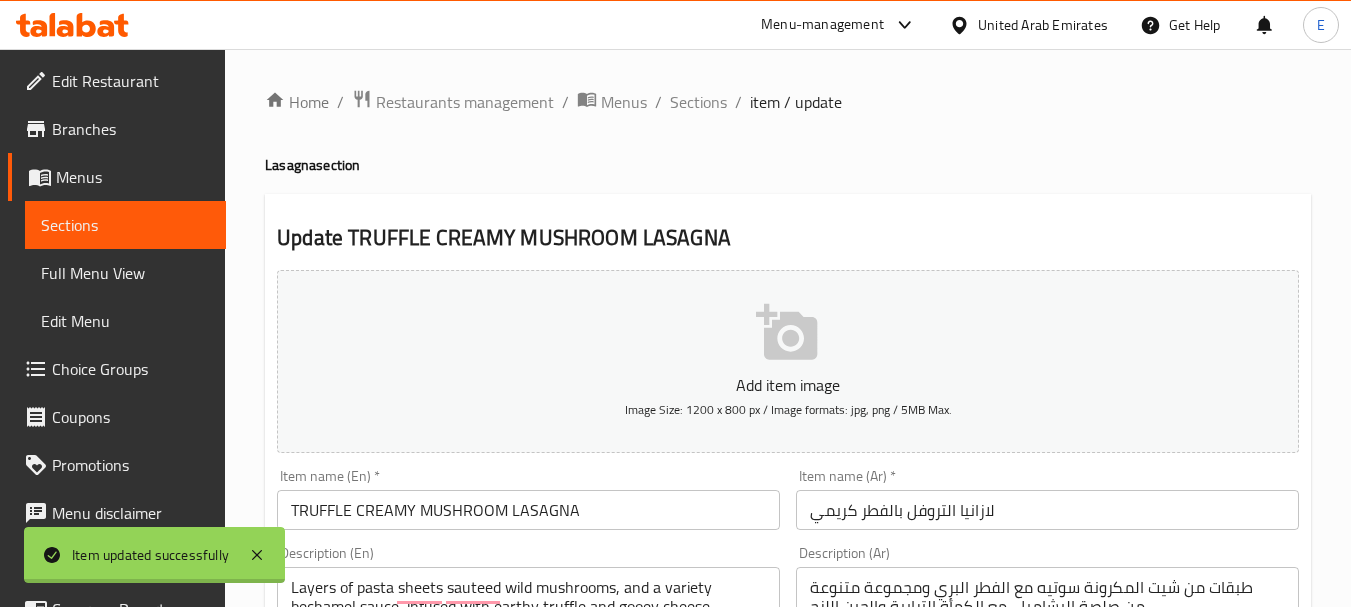 scroll, scrollTop: 306, scrollLeft: 0, axis: vertical 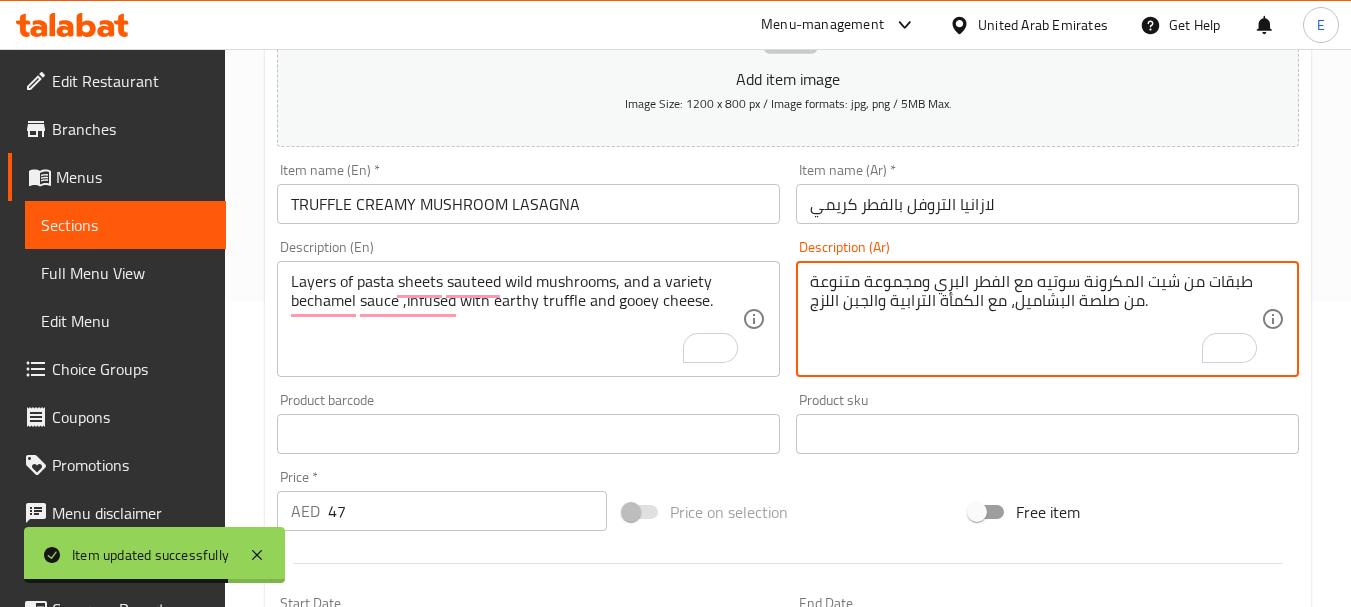 click on "طبقات من شيت المكرونة سوتيه مع الفطر البري ومجموعة متنوعة من صلصة البشاميل، مع الكمأة الترابية والجبن اللزج." at bounding box center (1035, 319) 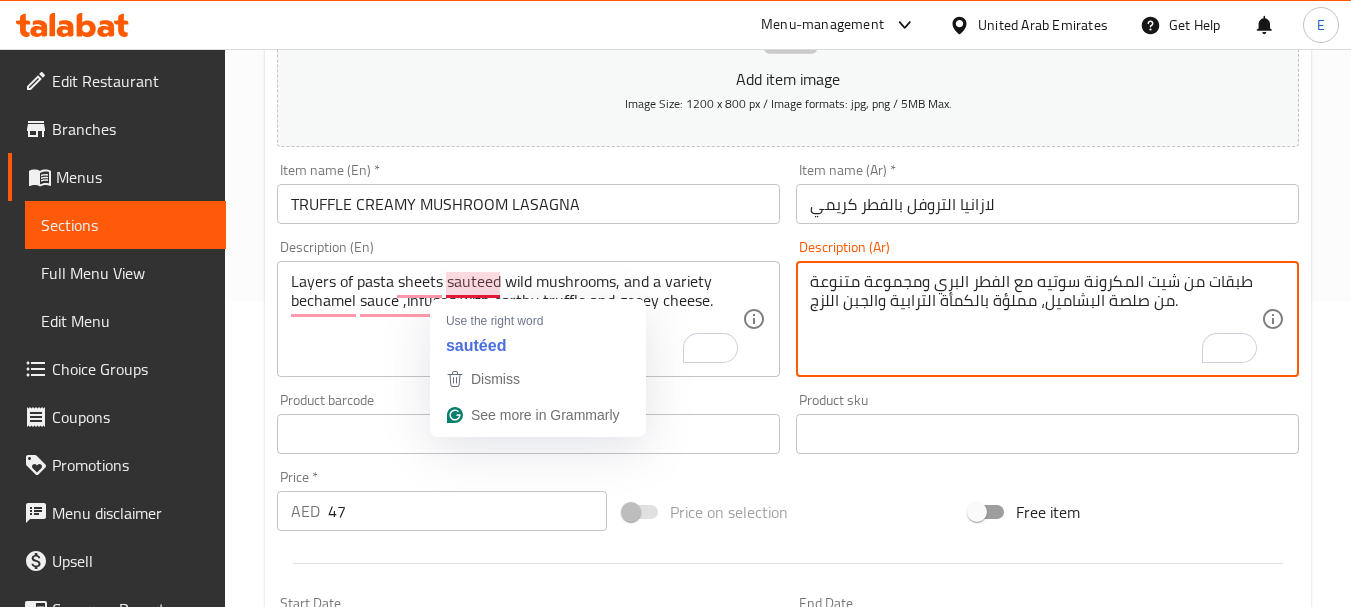 type on "طبقات من شيت المكرونة سوتيه مع الفطر البري ومجموعة متنوعة من صلصة البشاميل، مملؤة بالكمأة الترابية والجبن اللزج." 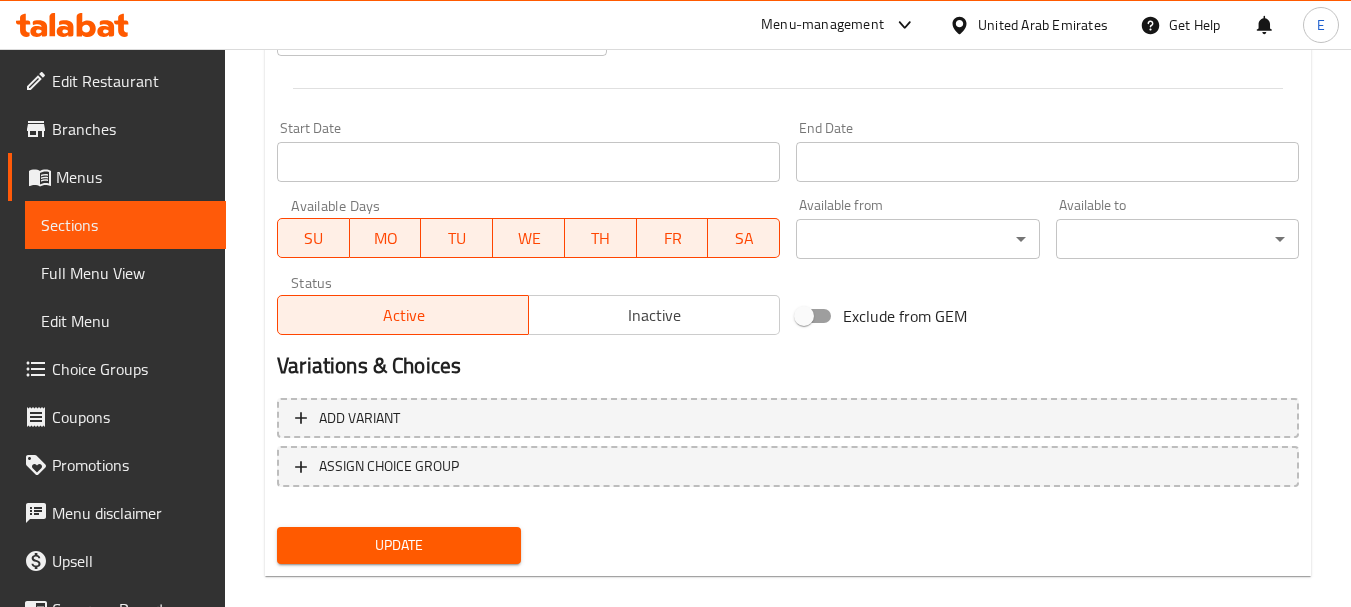 scroll, scrollTop: 806, scrollLeft: 0, axis: vertical 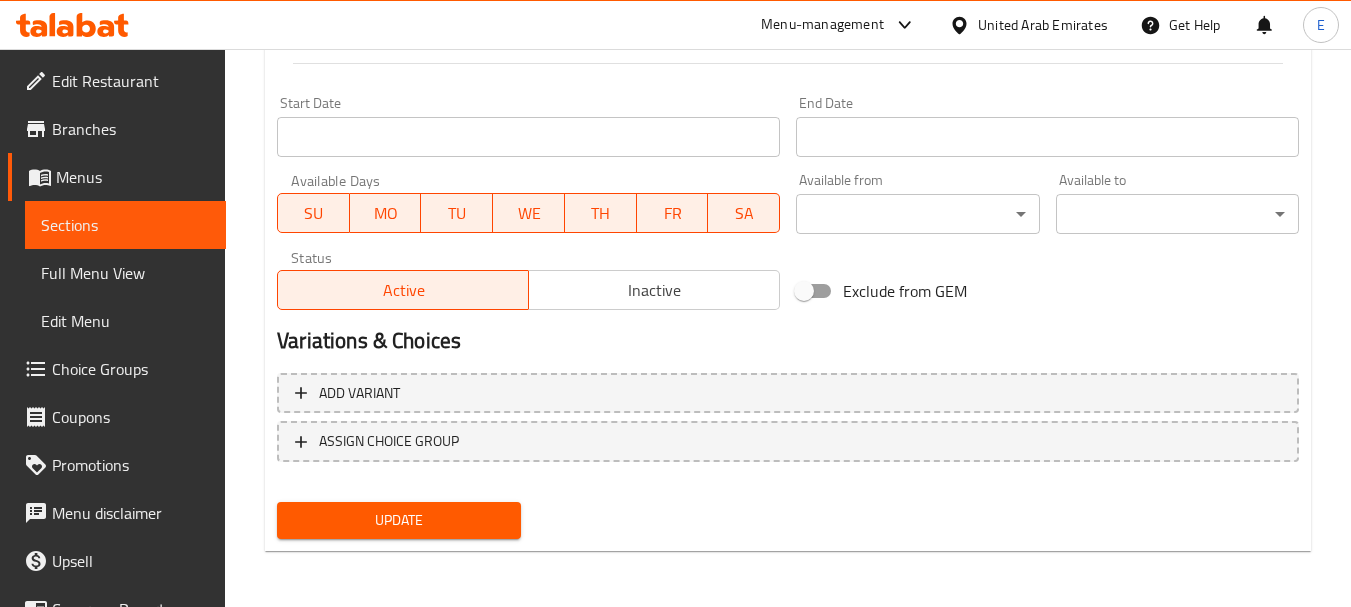 click on "Update" at bounding box center [398, 520] 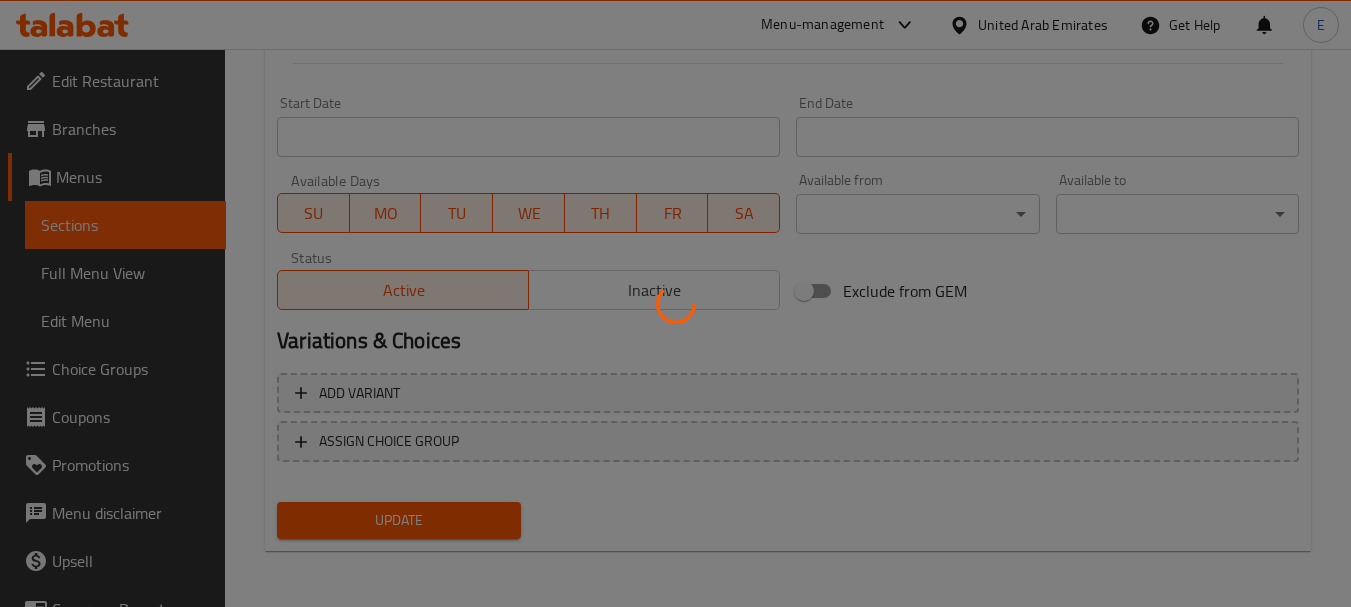 click at bounding box center [675, 303] 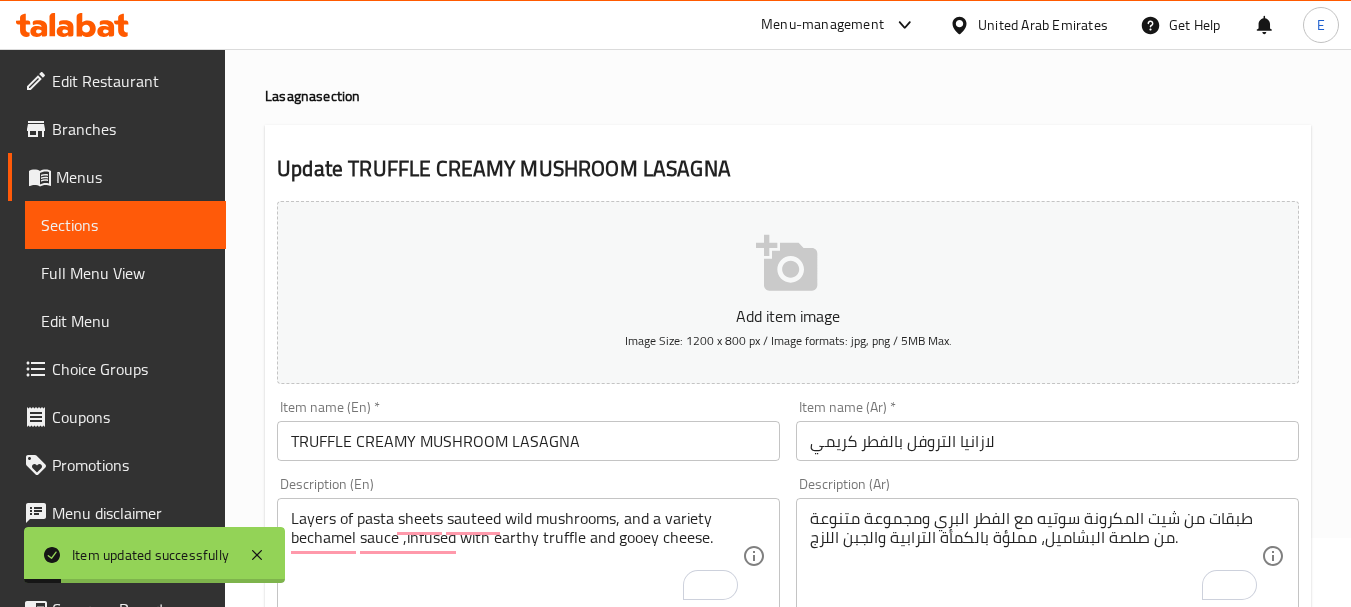 scroll, scrollTop: 0, scrollLeft: 0, axis: both 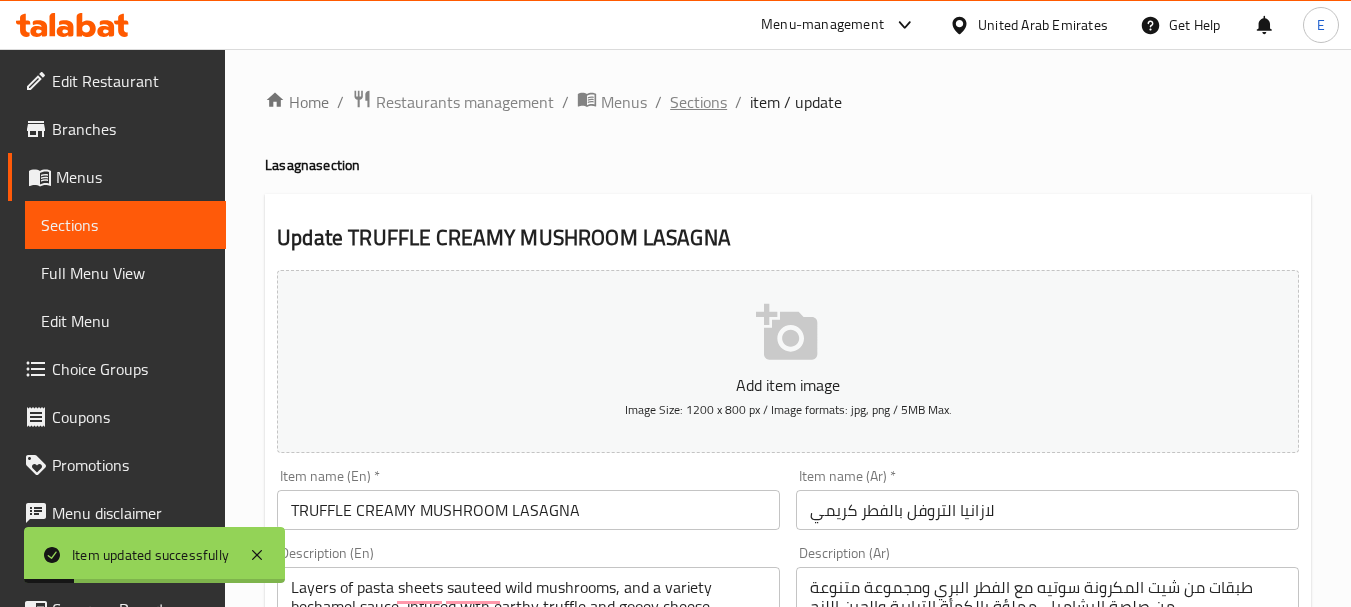 click on "Sections" at bounding box center [698, 102] 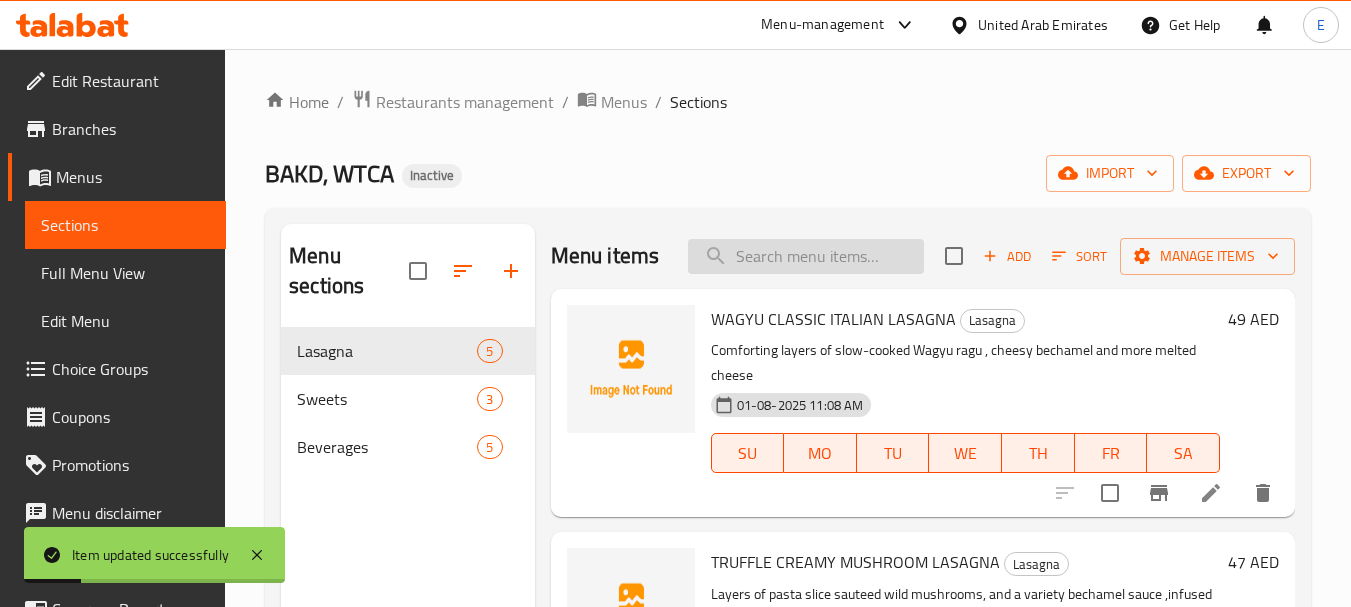 click at bounding box center [806, 256] 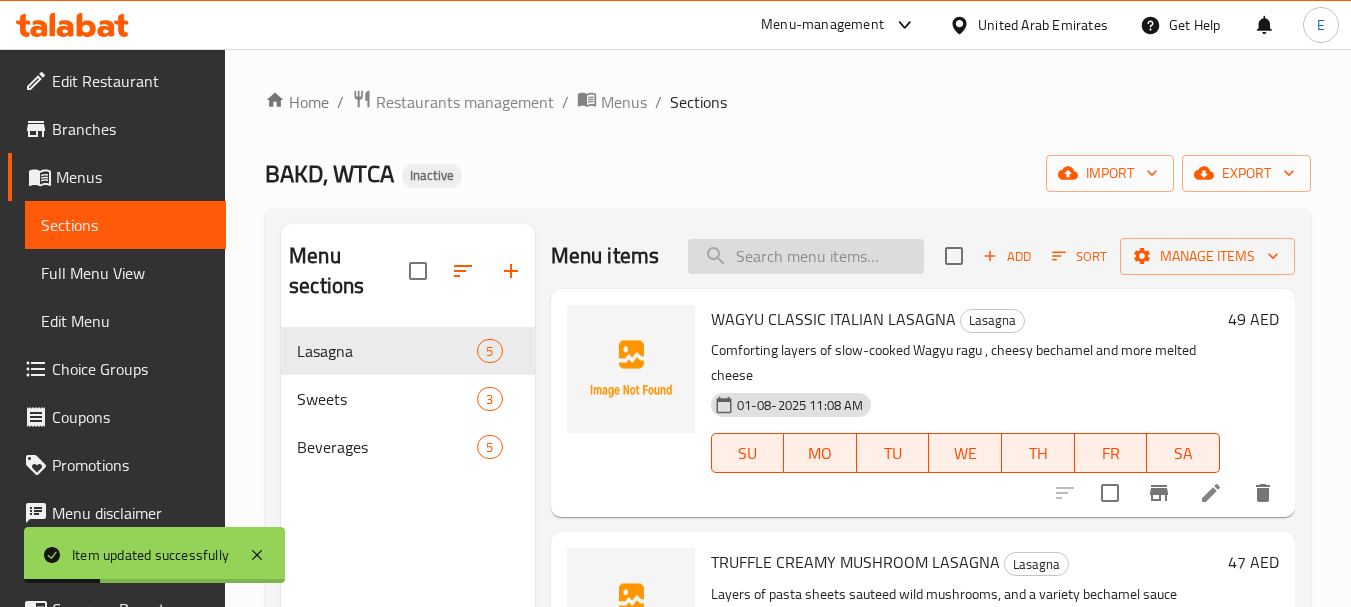paste on "POTATO GRATIN" 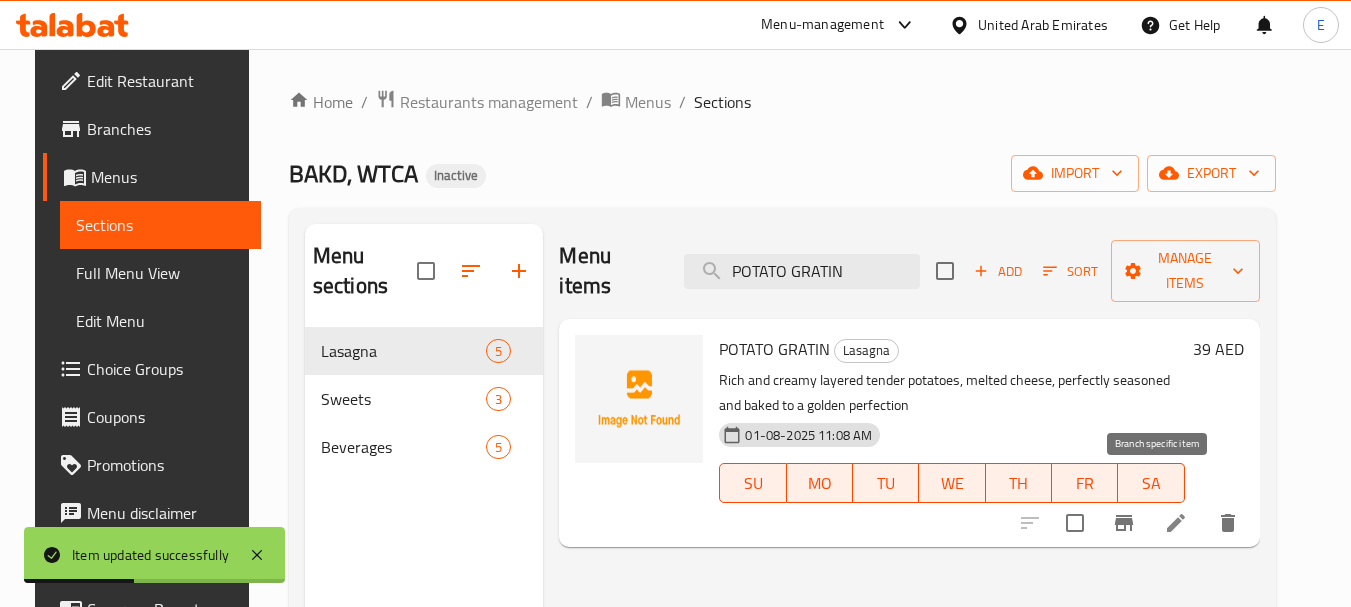 type on "POTATO GRATIN" 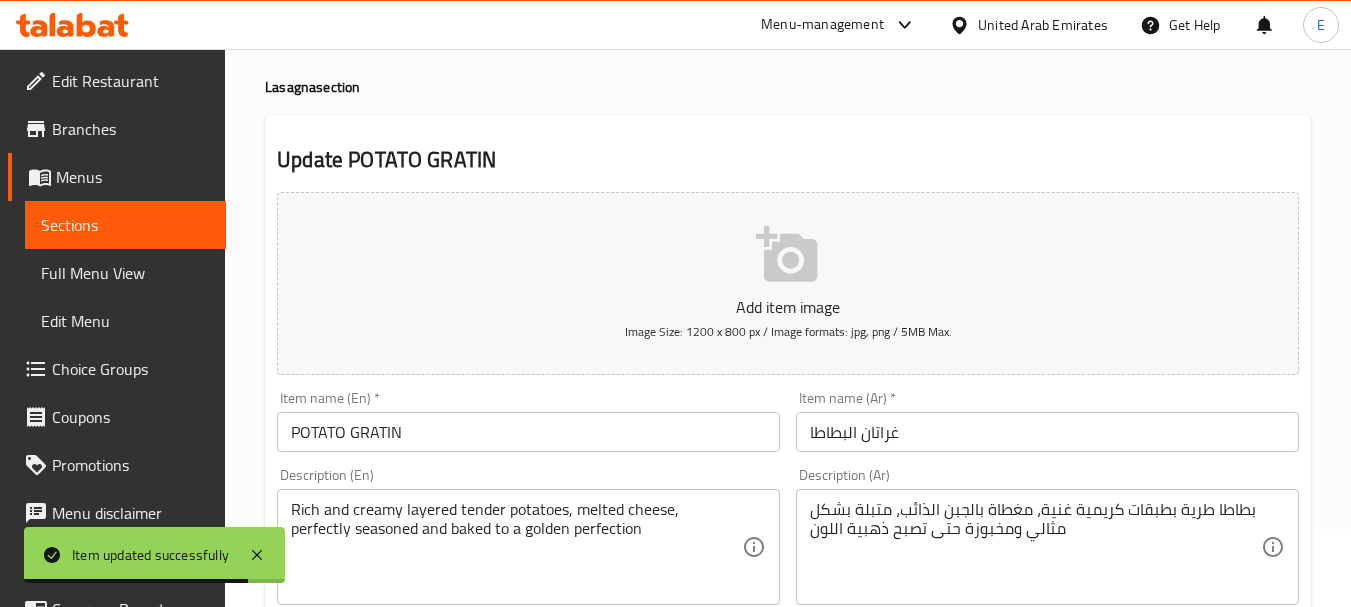 scroll, scrollTop: 100, scrollLeft: 0, axis: vertical 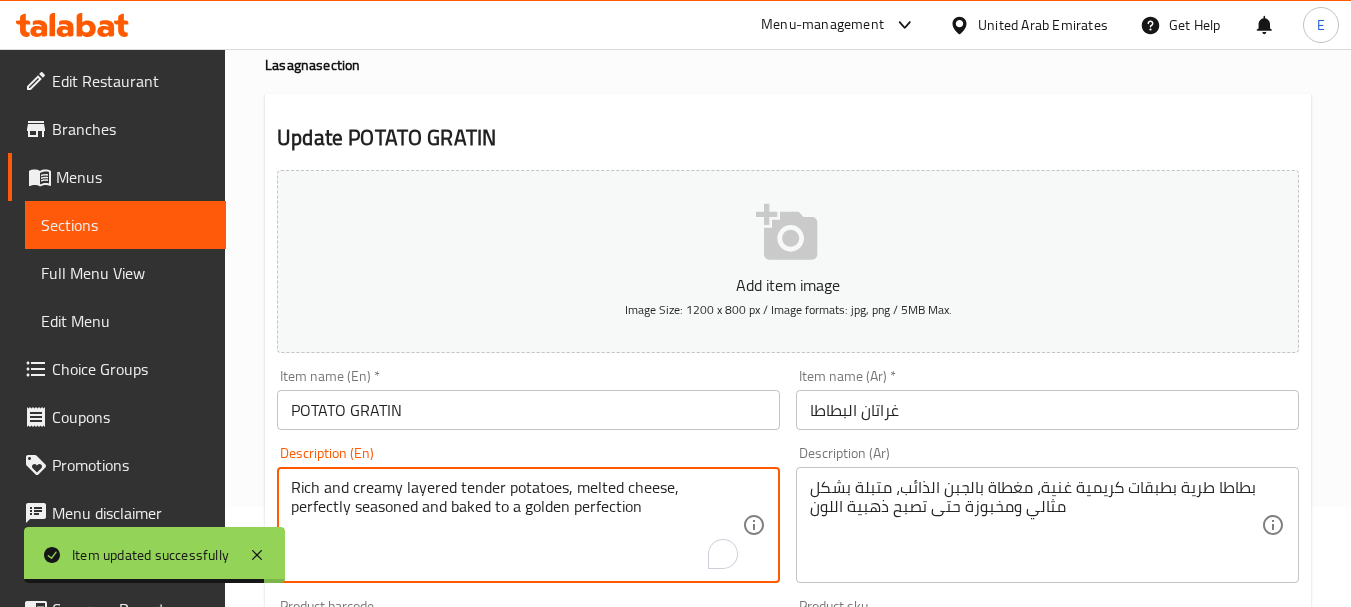 click on "Rich and creamy layered tender potatoes, melted cheese, perfectly seasoned and baked to a golden perfection" at bounding box center (516, 525) 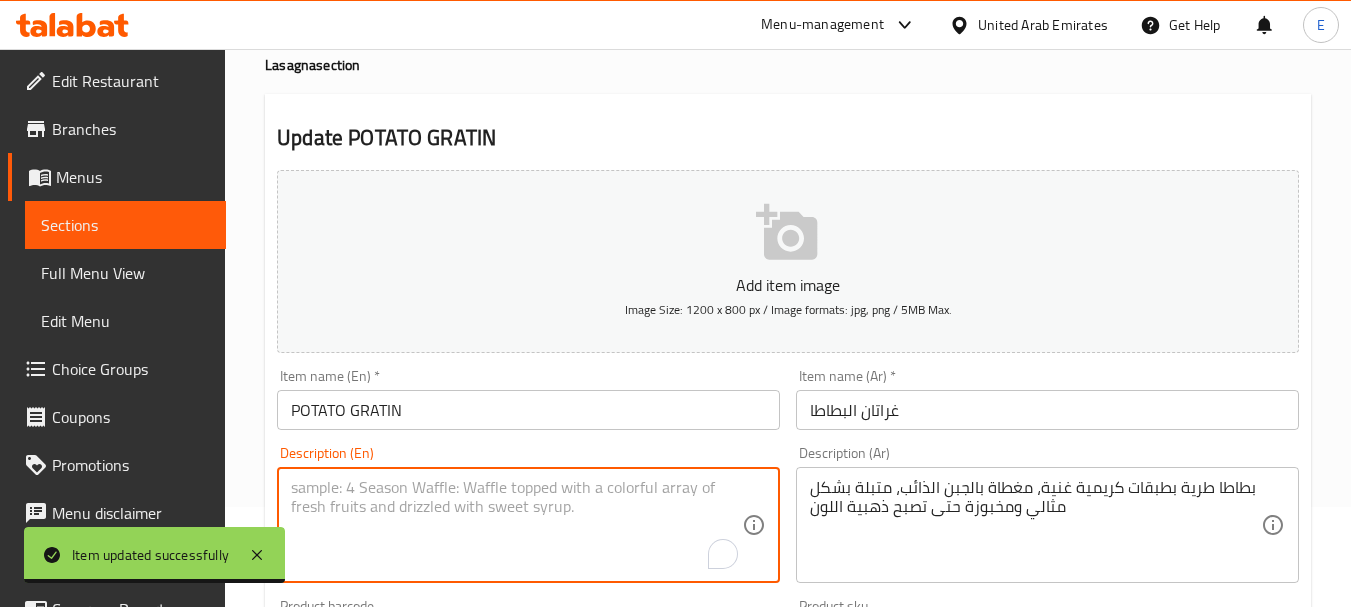 paste on "Rich and creamy layered tender potatoes with gooey, melted cheese, perfectly seasoned and baked to a golden perfection" 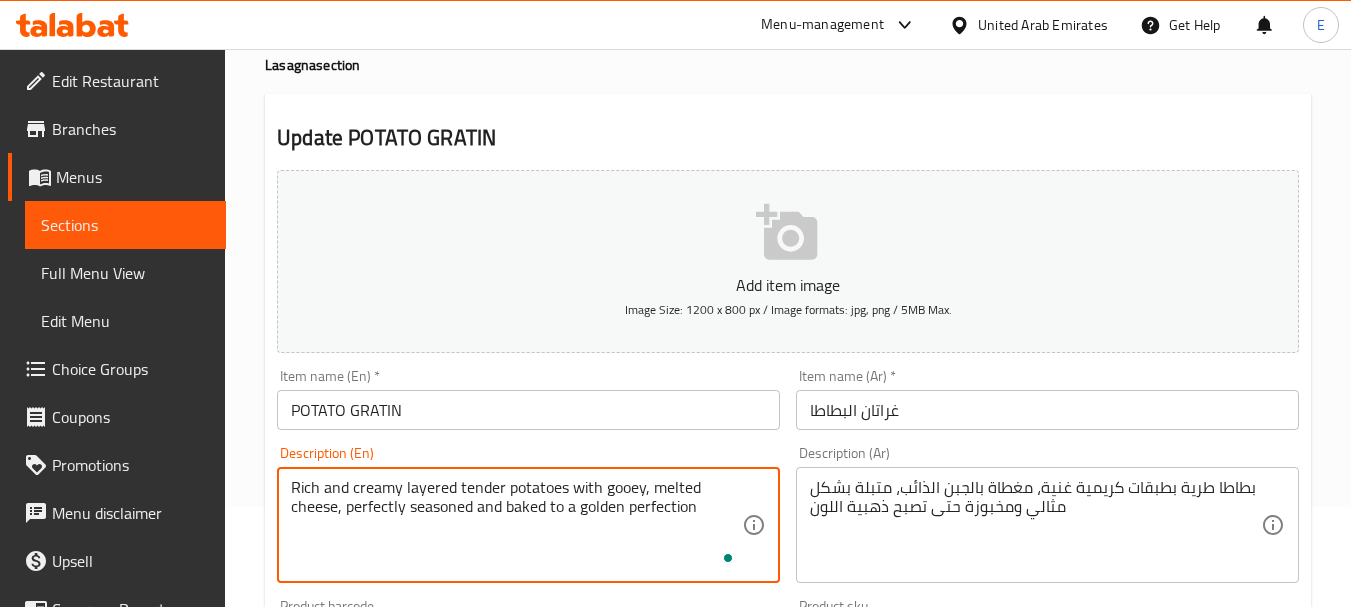 type on "Rich and creamy layered tender potatoes with gooey, melted cheese, perfectly seasoned and baked to a golden perfection" 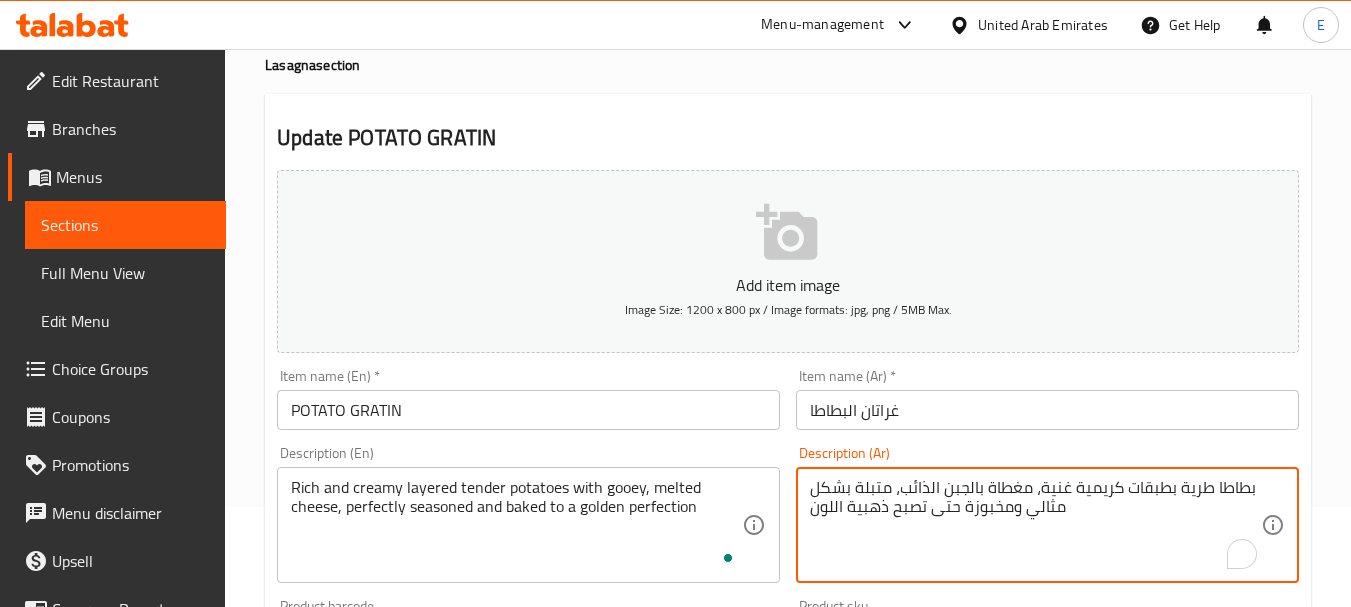 click on "بطاطا طرية بطبقات كريمية غنية، مغطاة بالجبن الذائب، متبلة بشكل مثالي ومخبوزة حتى تصبح ذهبية اللون" at bounding box center (1035, 525) 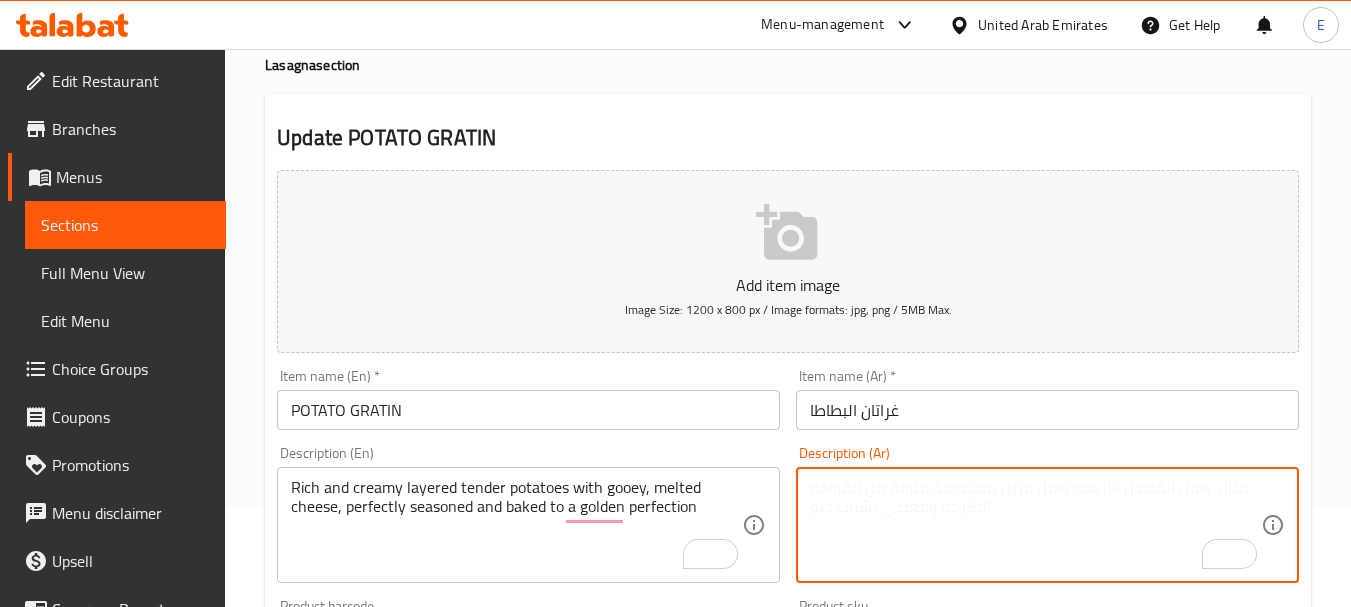 click at bounding box center (1035, 525) 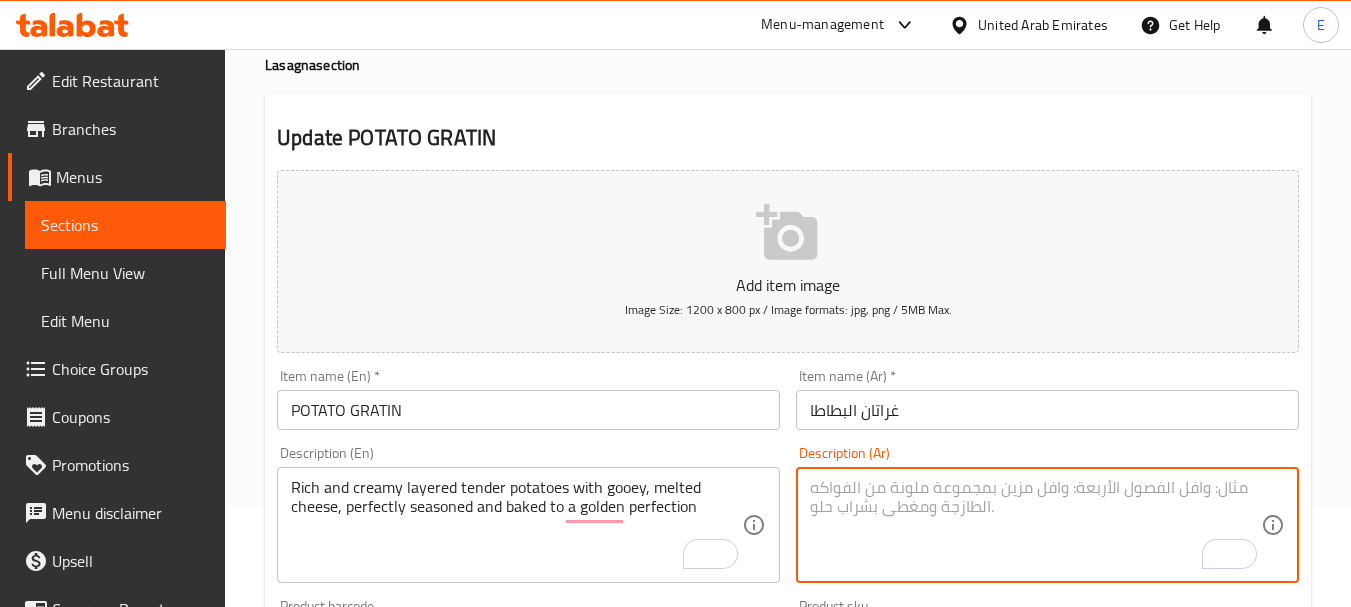 paste on "بطاطس غنية ودسمة وطرية مع جبن ذائب، متبلة بشكل مثالي ومخبوزة حتى تصبح ذهبية اللون" 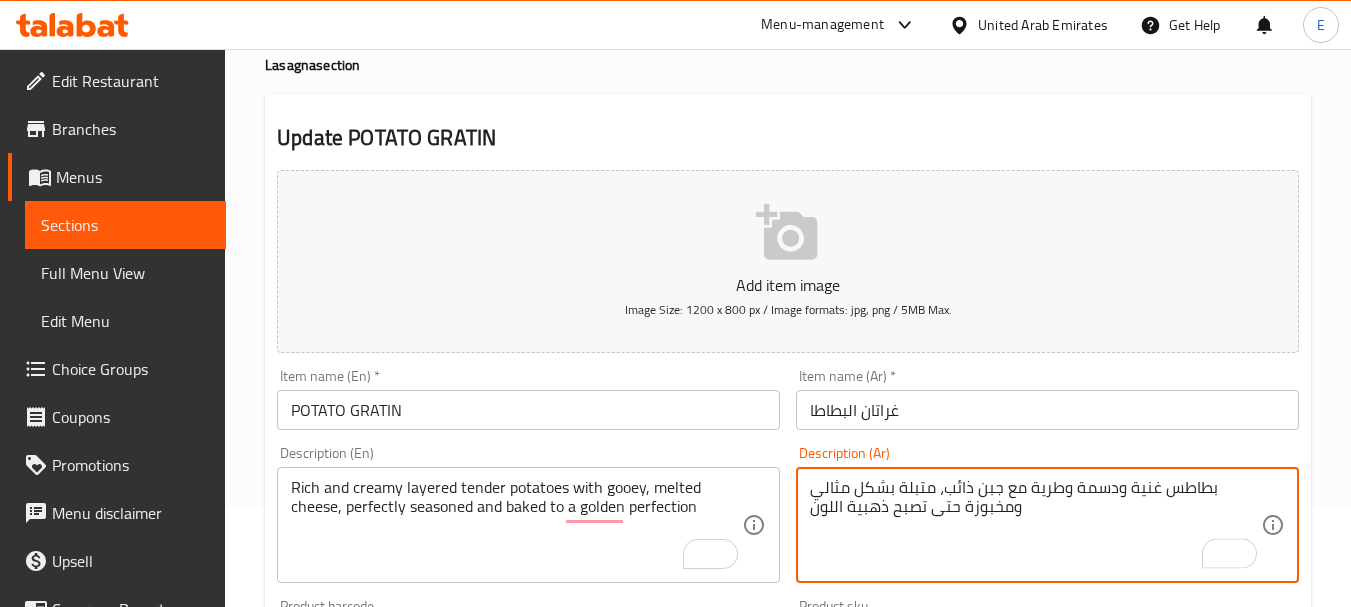 drag, startPoint x: 1074, startPoint y: 491, endPoint x: 1112, endPoint y: 490, distance: 38.013157 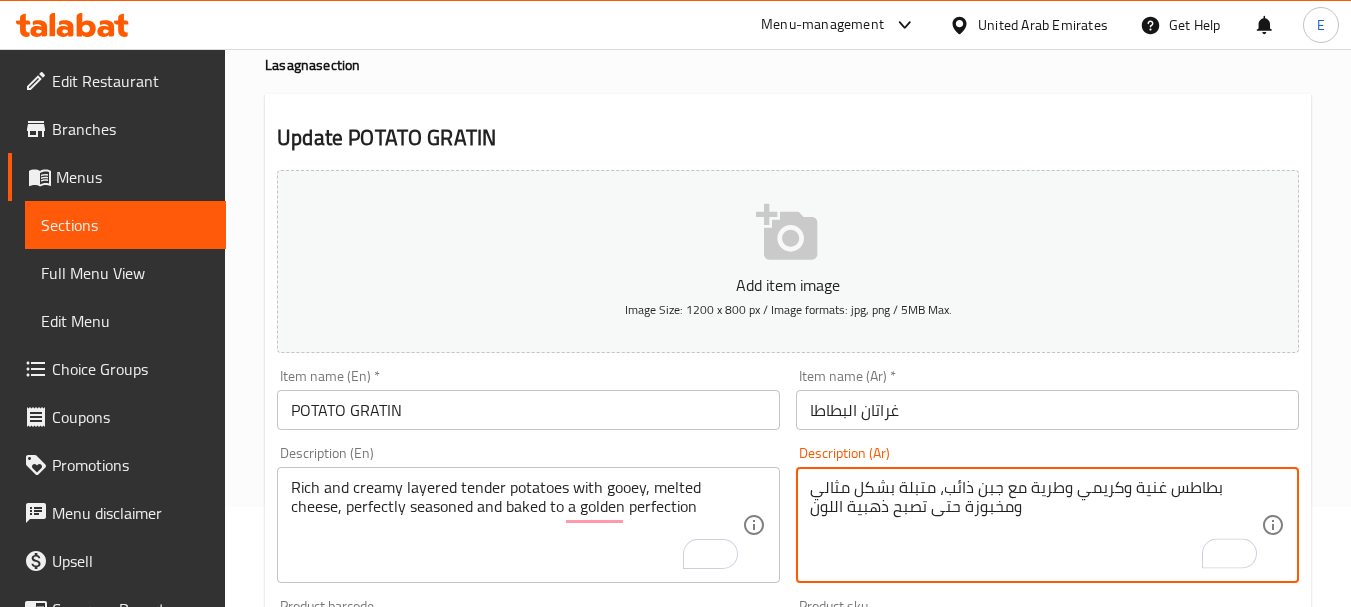 click on "بطاطس غنية وكريمي وطرية مع جبن ذائب، متبلة بشكل مثالي ومخبوزة حتى تصبح ذهبية اللون" at bounding box center [1035, 525] 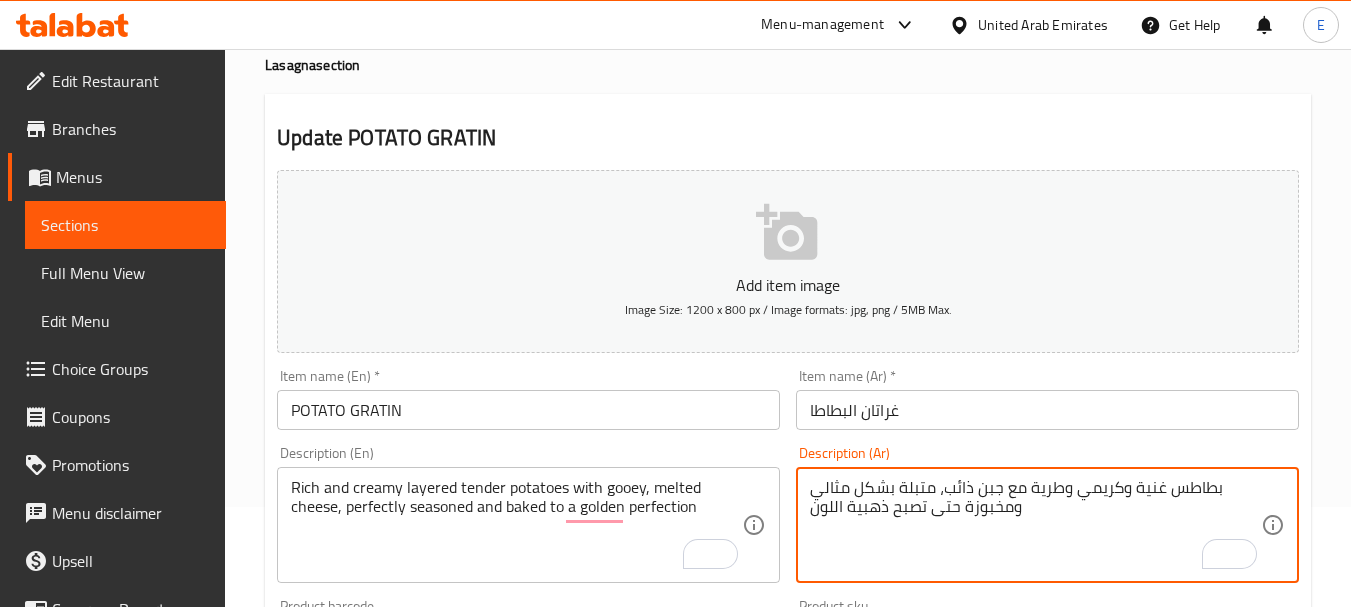 drag, startPoint x: 968, startPoint y: 489, endPoint x: 946, endPoint y: 491, distance: 22.090721 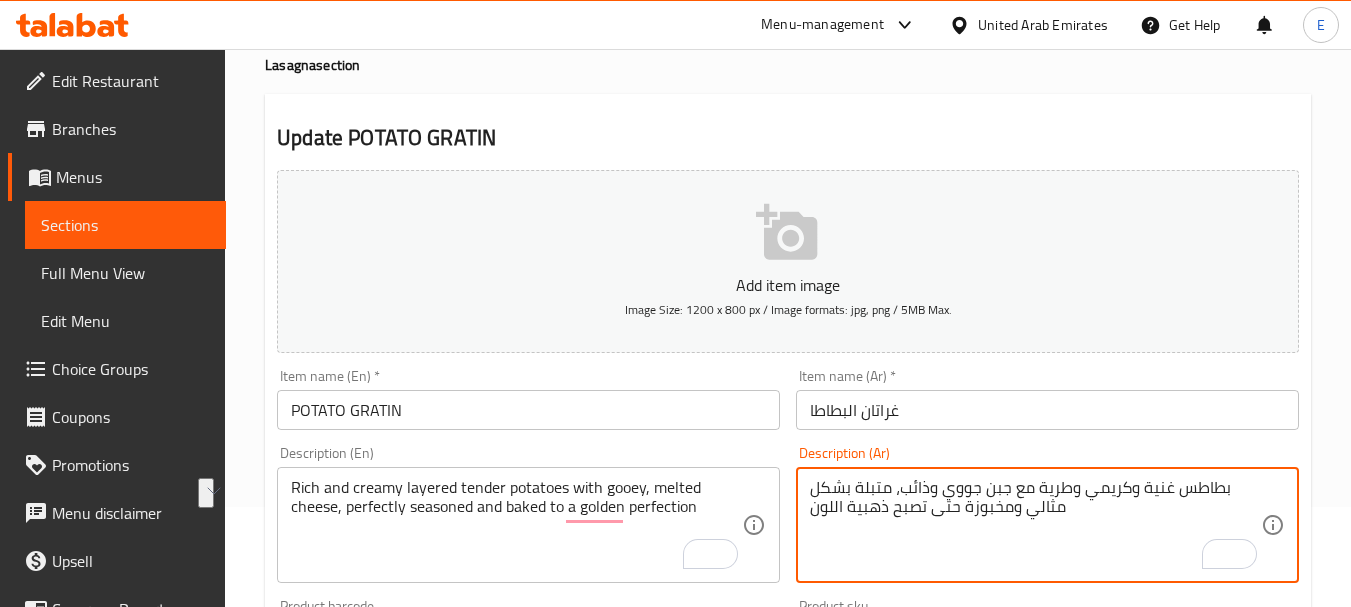 drag, startPoint x: 926, startPoint y: 507, endPoint x: 814, endPoint y: 510, distance: 112.04017 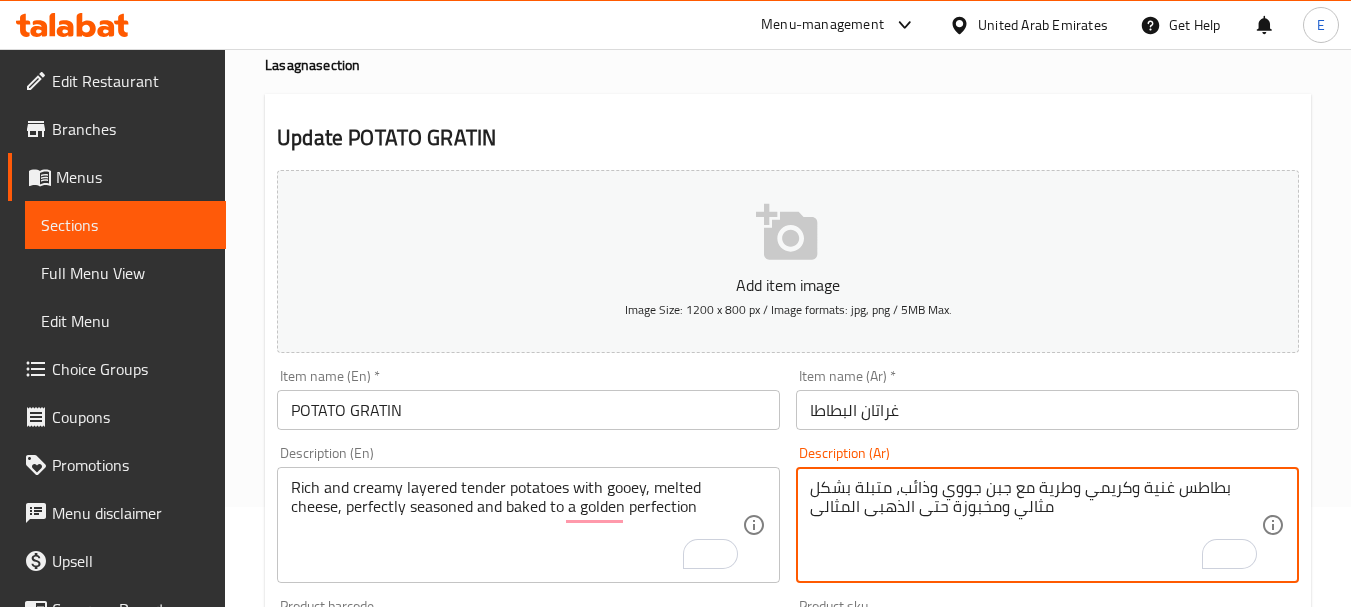 click on "بطاطس غنية وكريمي وطرية مع جبن جووي وذائب، متبلة بشكل مثالي ومخبوزة حتى الذهبى المثالى" at bounding box center (1035, 525) 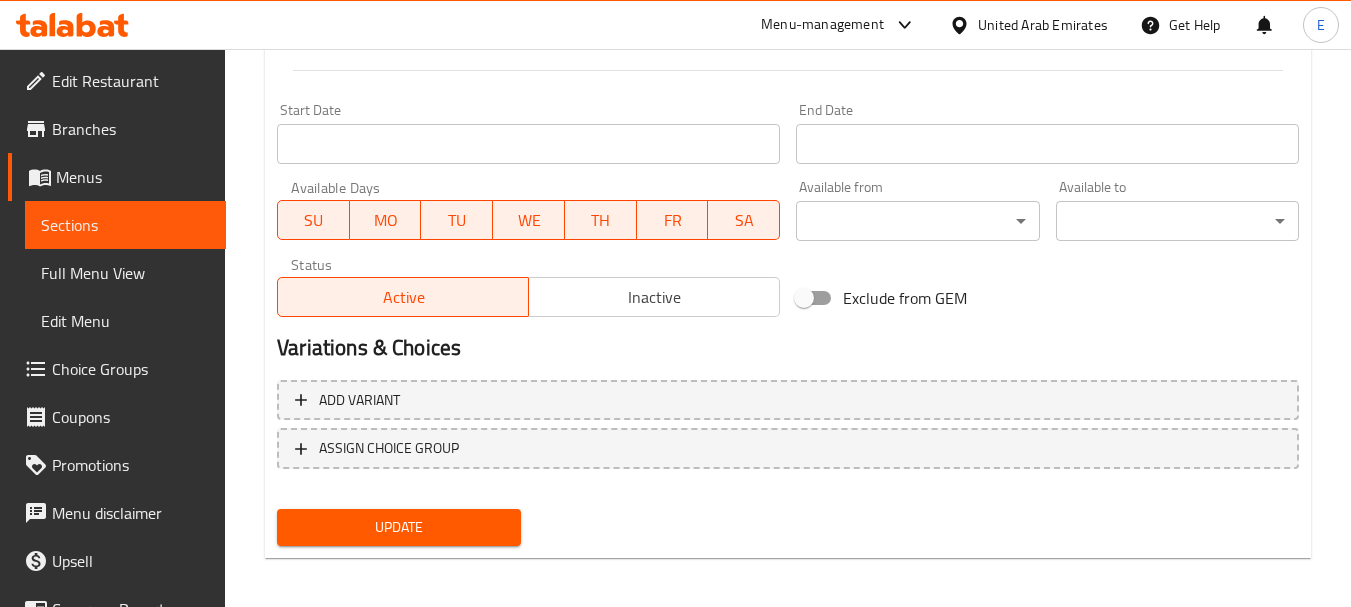 scroll, scrollTop: 806, scrollLeft: 0, axis: vertical 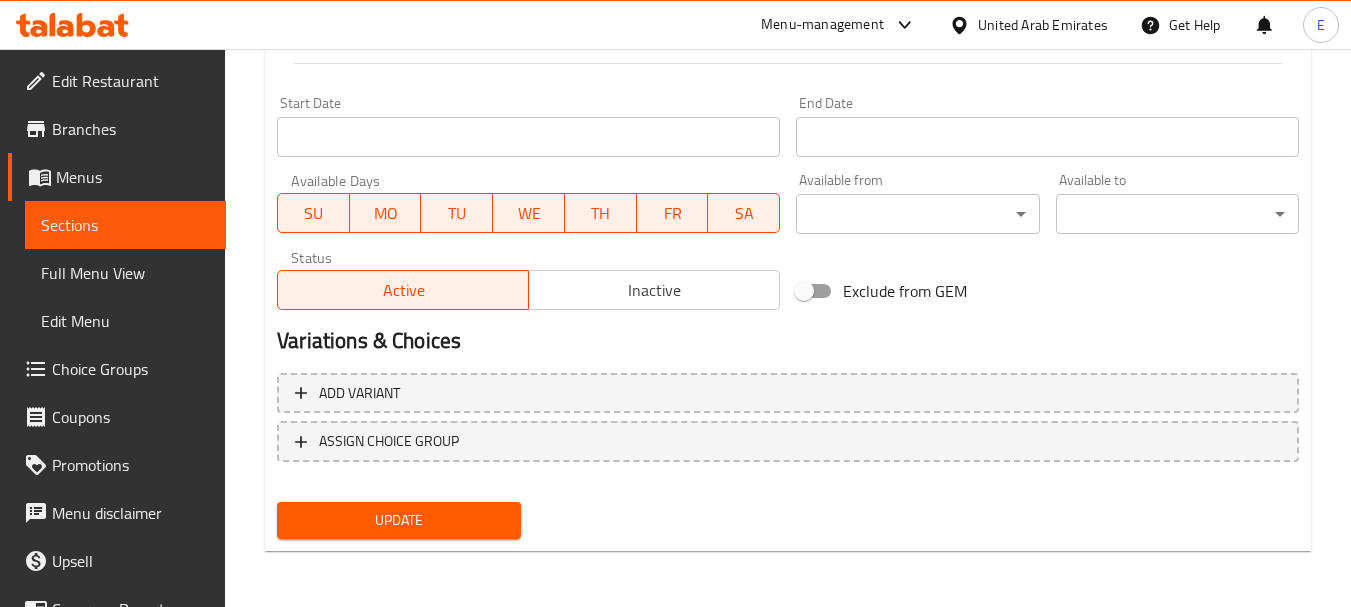 type on "بطاطس طبقات غنية وكريمي وطرية مع جبن جووي وذائب، متبلة بشكل مثالي ومخبوزة حتى الذهبى المثالى" 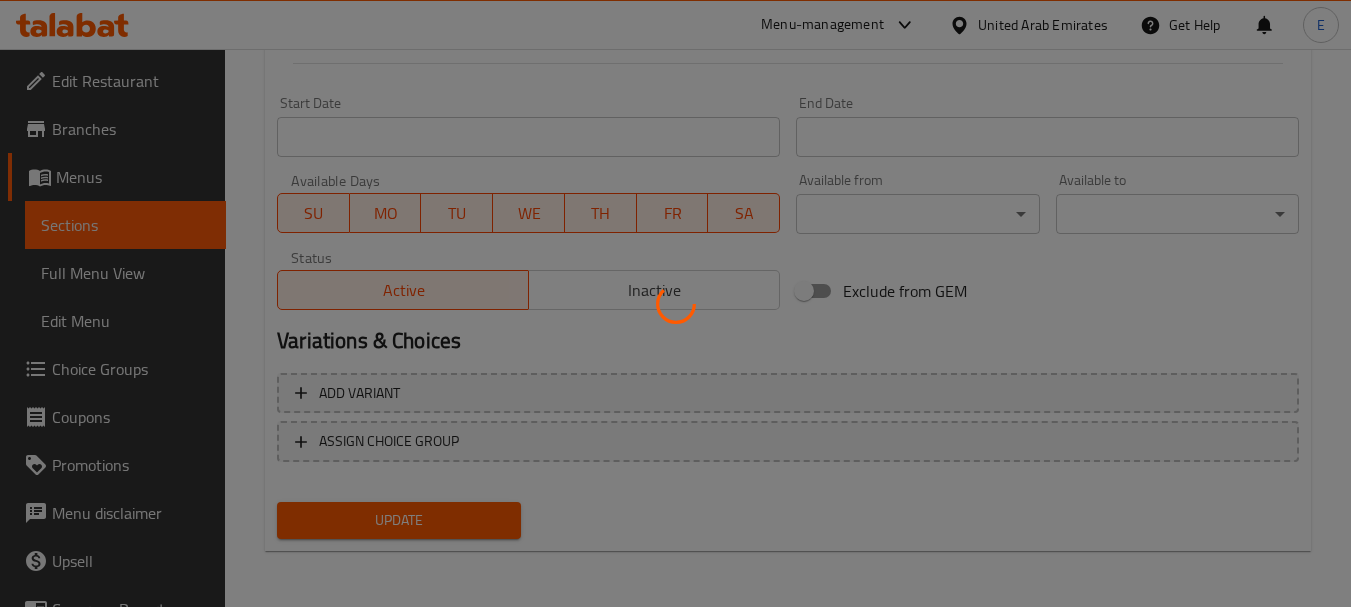 click at bounding box center [675, 303] 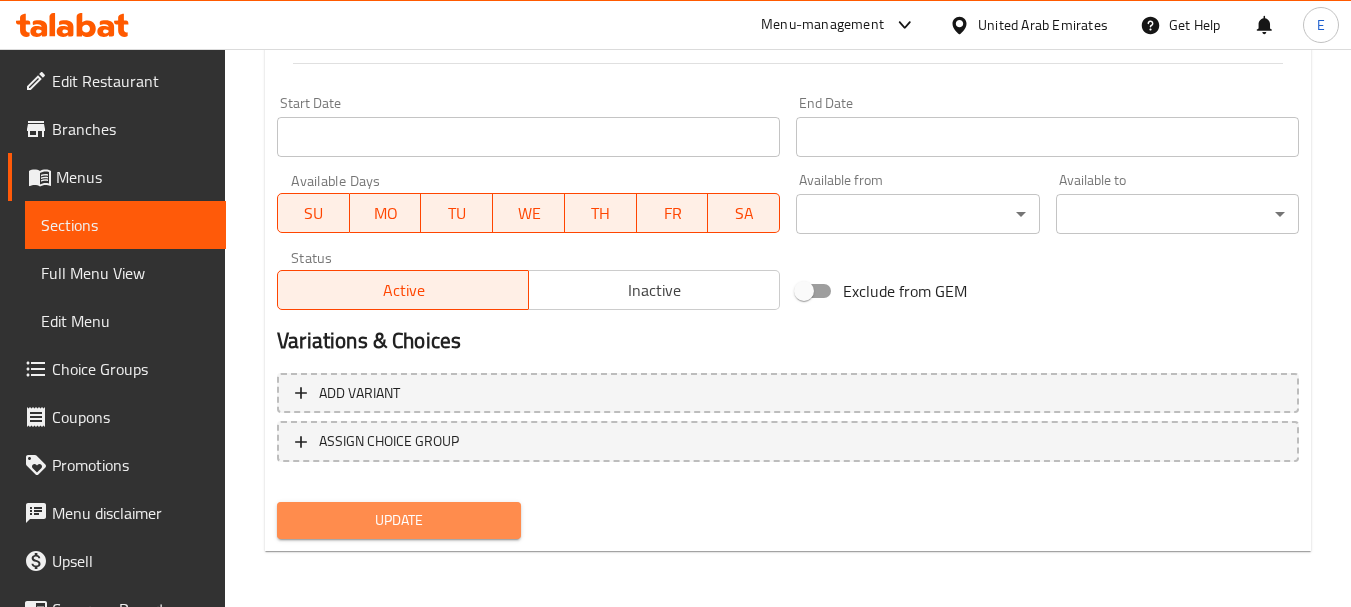 click on "Update" at bounding box center (398, 520) 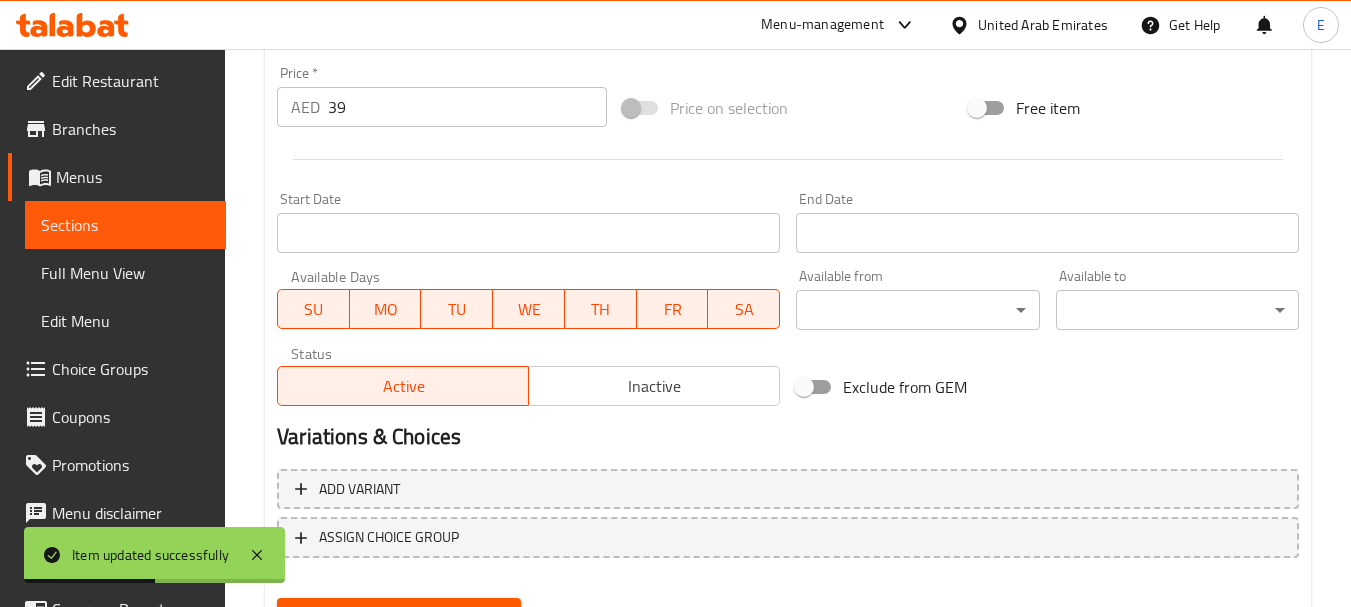 scroll, scrollTop: 806, scrollLeft: 0, axis: vertical 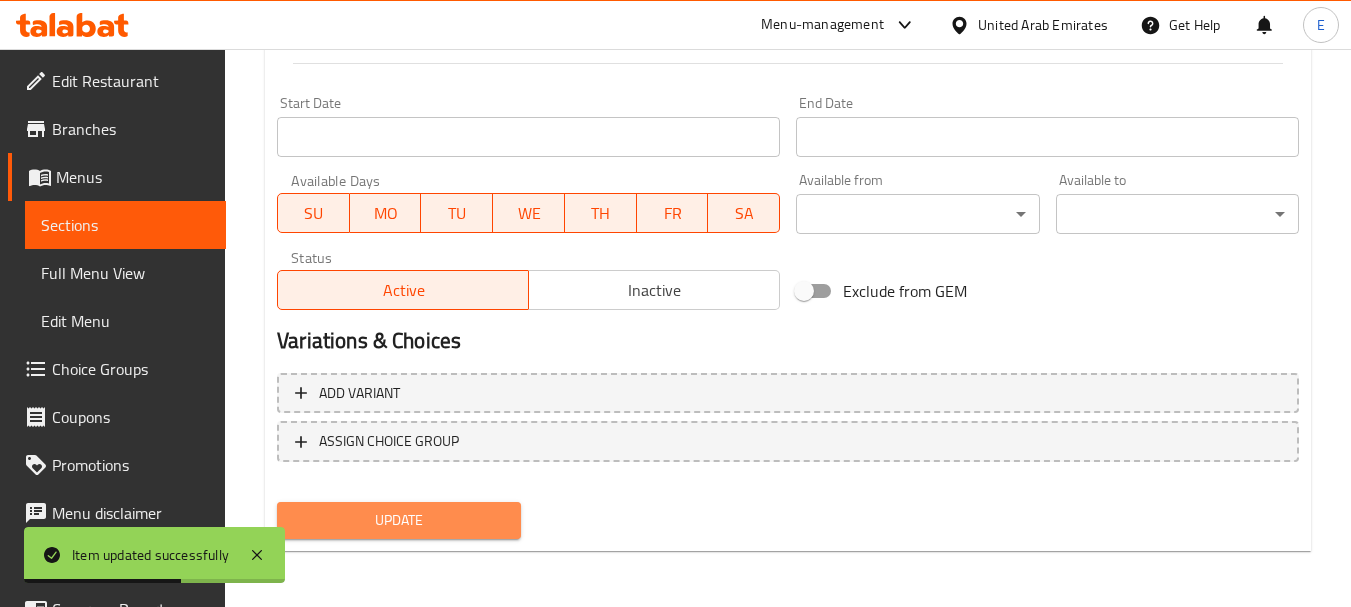 click on "Update" at bounding box center [398, 520] 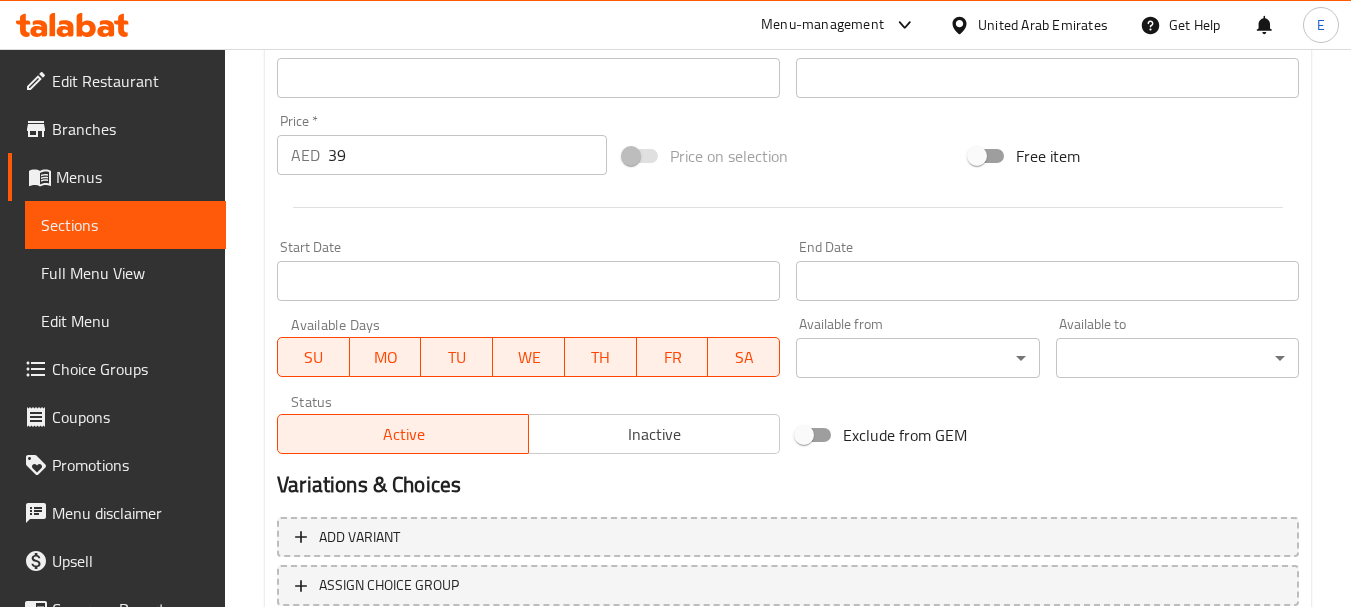 scroll, scrollTop: 806, scrollLeft: 0, axis: vertical 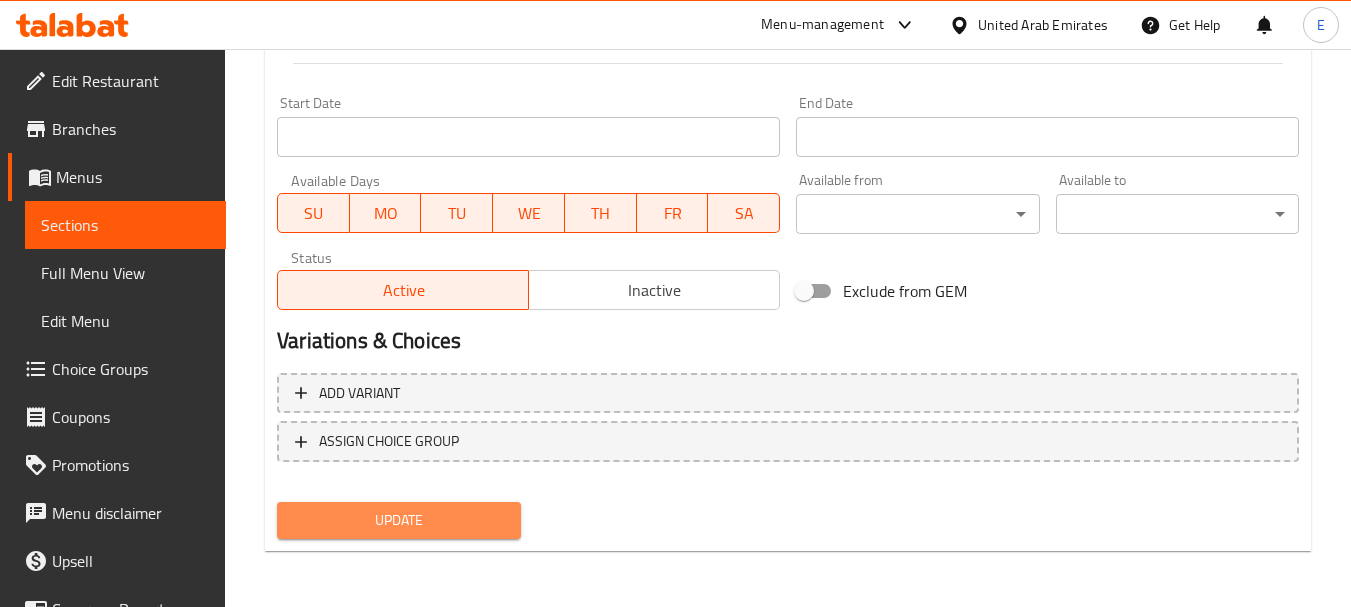 click on "Update" at bounding box center (398, 520) 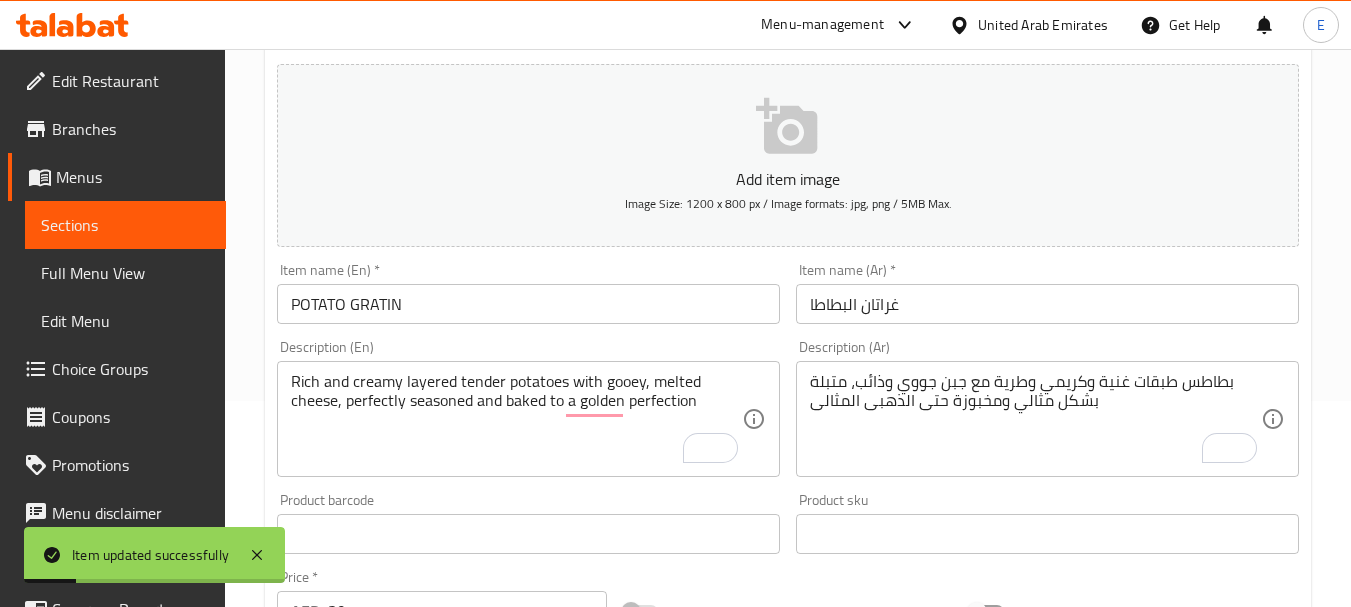 scroll, scrollTop: 0, scrollLeft: 0, axis: both 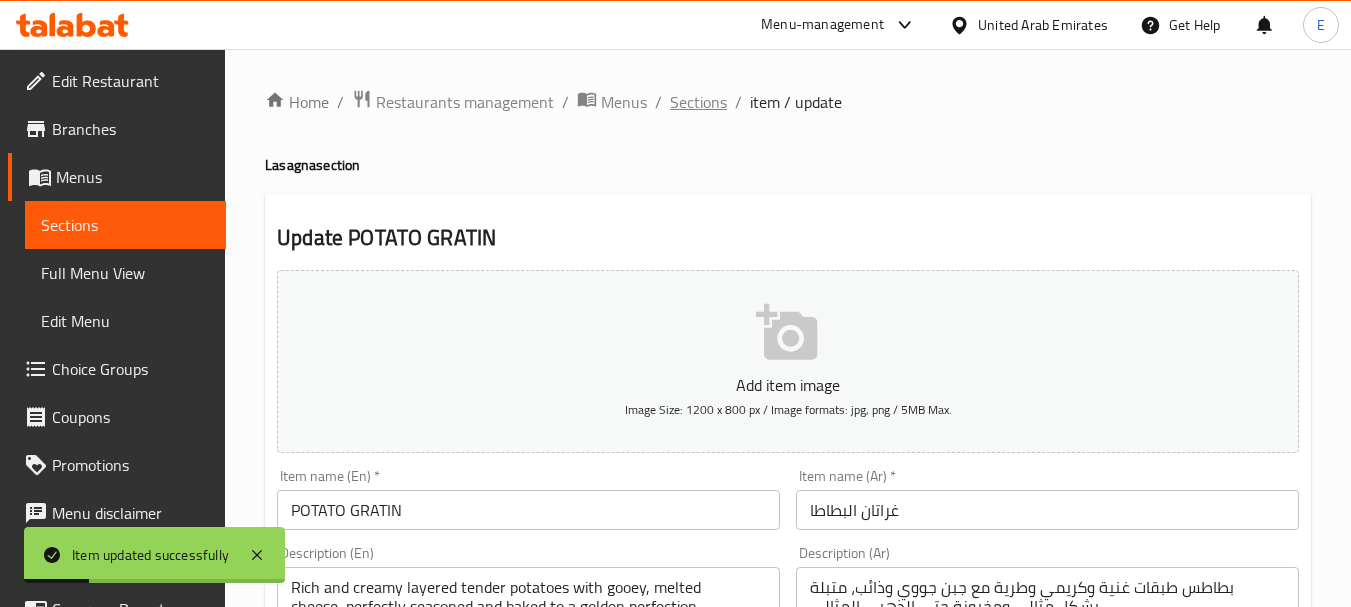 click on "Sections" at bounding box center (698, 102) 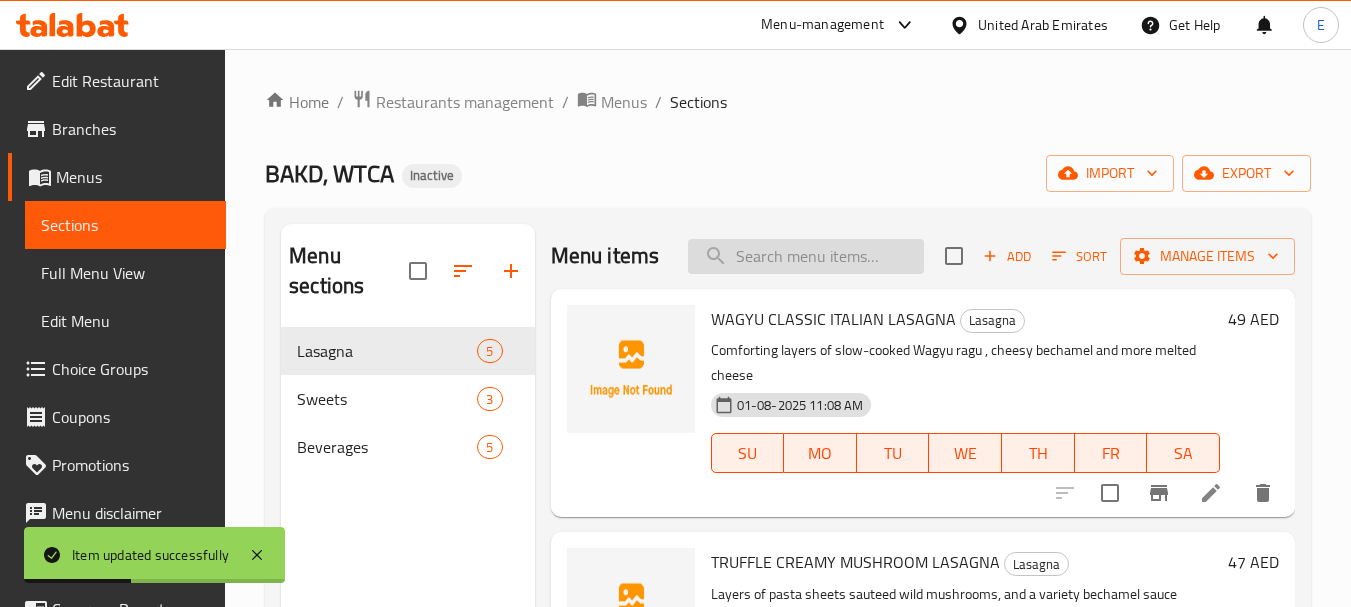 click at bounding box center [806, 256] 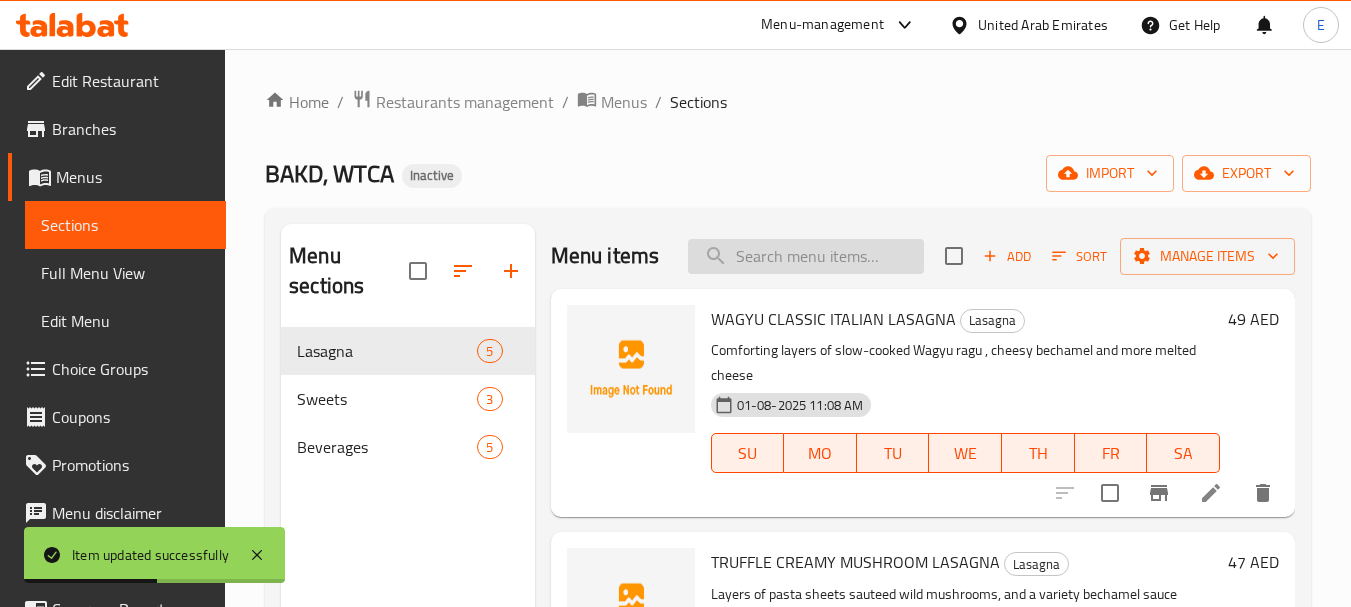 paste on "A fusion of Italian and Indian flavors, featuring tender butter chicken , layered between sheets of pasta , spiced tomato cream sauce and cheese!" 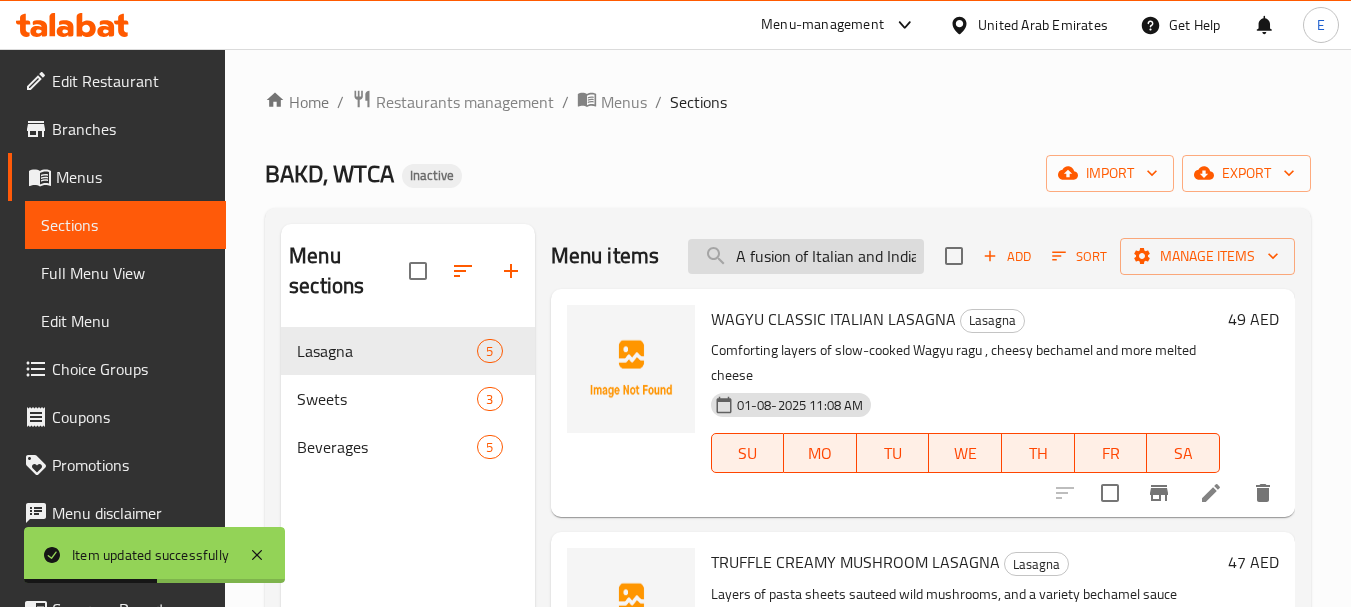 scroll, scrollTop: 0, scrollLeft: 782, axis: horizontal 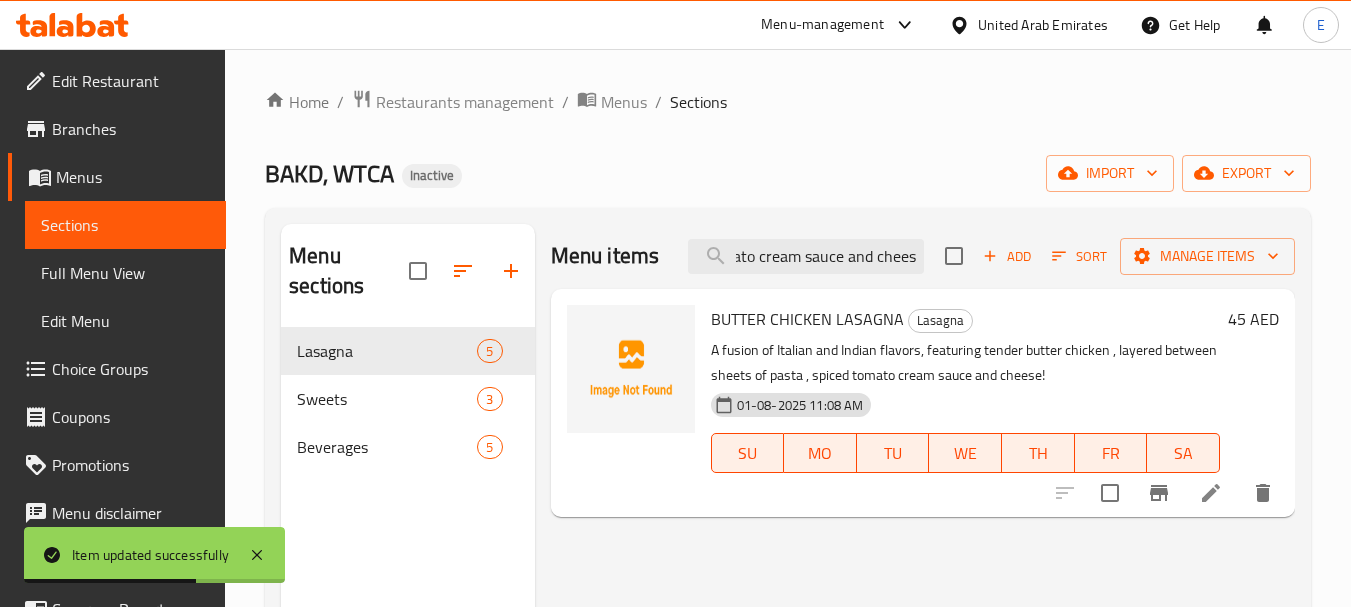 type on "A fusion of Italian and Indian flavors, featuring tender butter chicken , layered between sheets of pasta , spiced tomato cream sauce and cheese!" 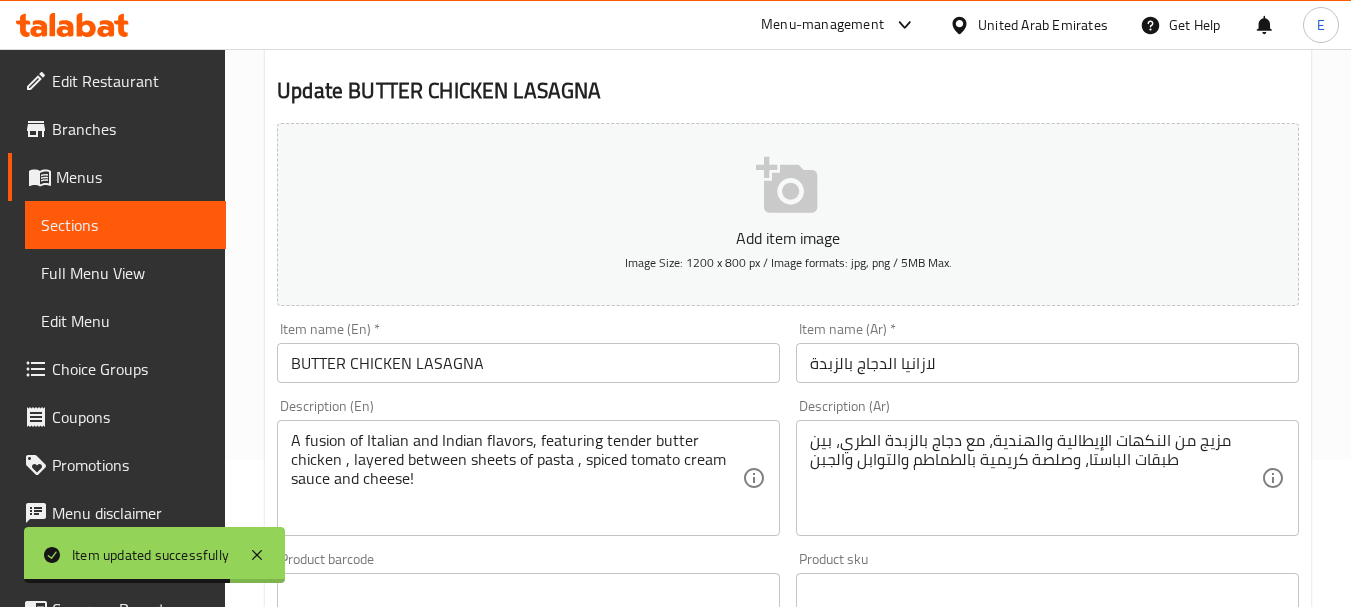 scroll, scrollTop: 200, scrollLeft: 0, axis: vertical 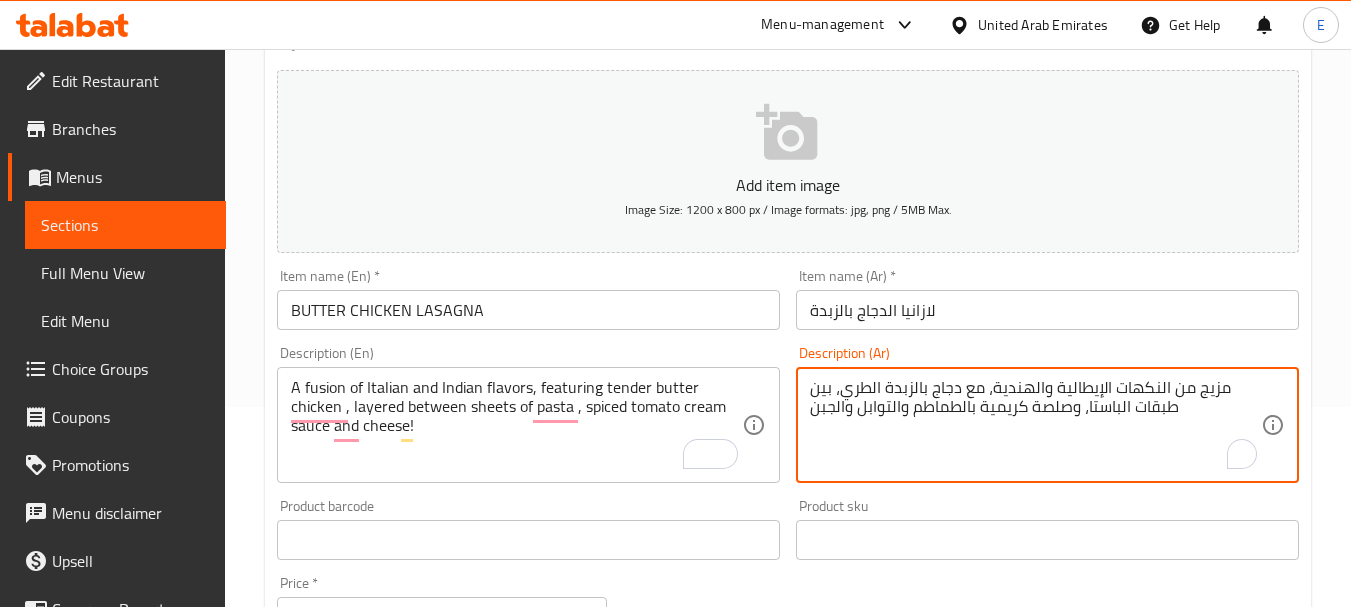 drag, startPoint x: 963, startPoint y: 393, endPoint x: 985, endPoint y: 389, distance: 22.36068 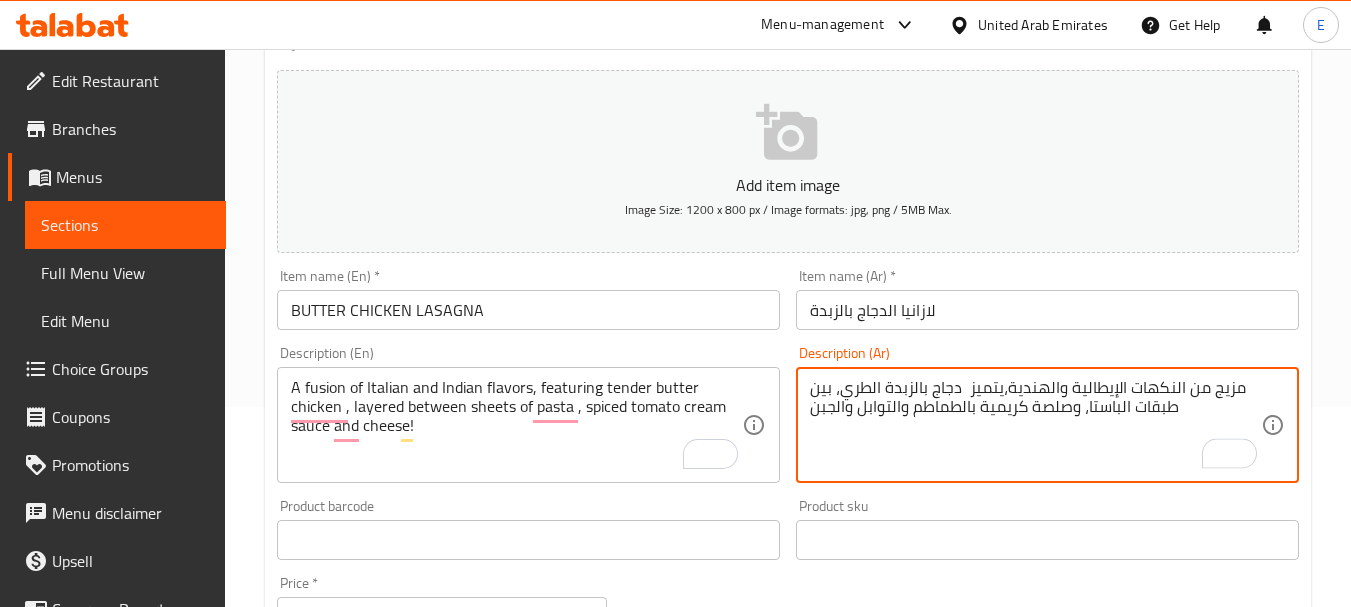 click on "مزيج من النكهات الإيطالية والهندية،يتميز  دجاج بالزبدة الطري، بين طبقات الباستا، وصلصة كريمية بالطماطم والتوابل والجبن" at bounding box center (1035, 425) 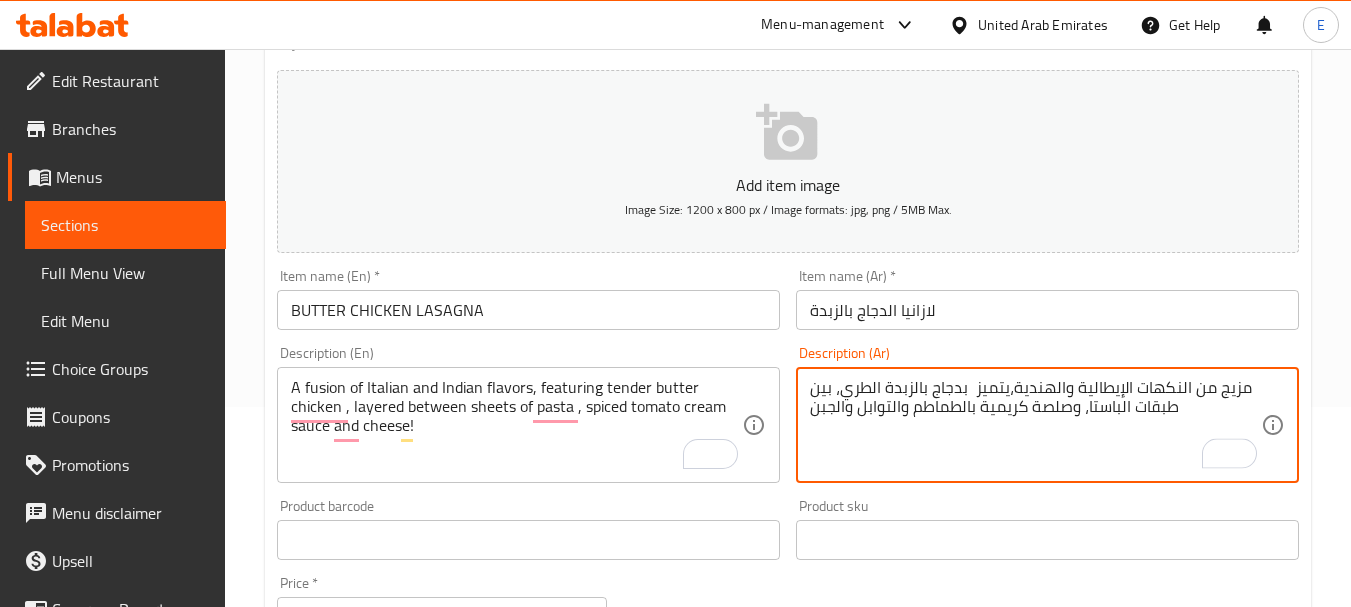 click on "مزيج من النكهات الإيطالية والهندية،يتميز  بدجاج بالزبدة الطري، بين طبقات الباستا، وصلصة كريمية بالطماطم والتوابل والجبن" at bounding box center [1035, 425] 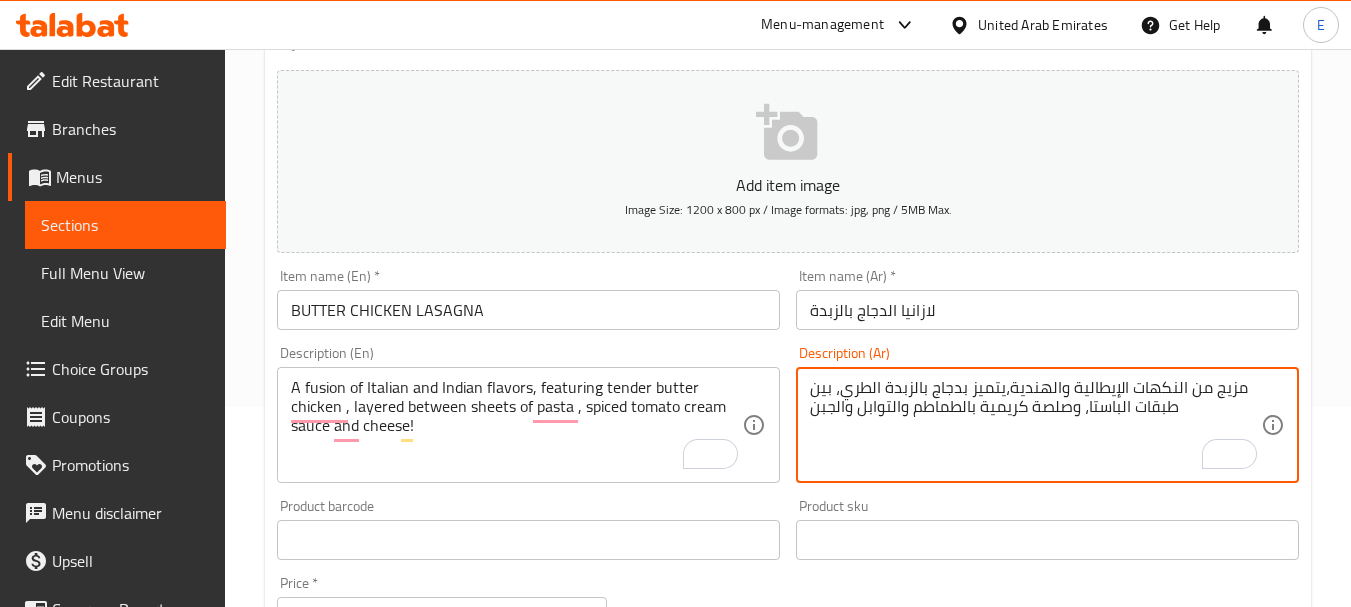 click on "مزيج من النكهات الإيطالية والهندية،يتميز بدجاج بالزبدة الطري، بين طبقات الباستا، وصلصة كريمية بالطماطم والتوابل والجبن" at bounding box center [1035, 425] 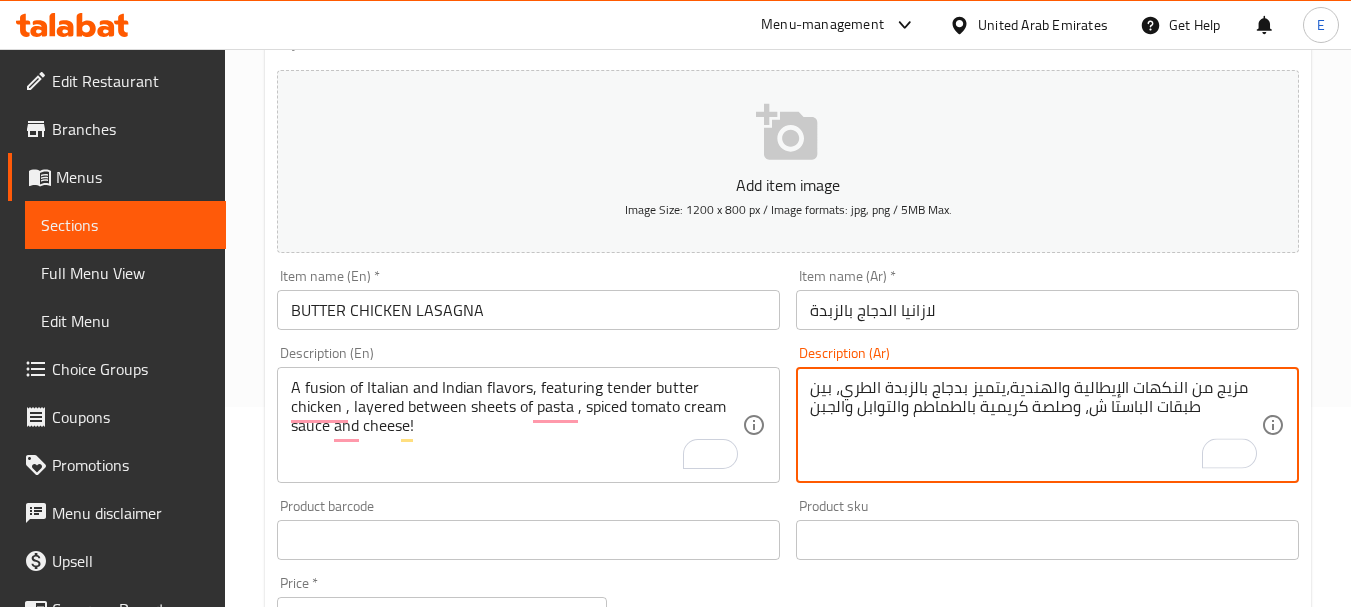 type on "مزيج من النكهات الإيطالية والهندية،يتميز بدجاج بالزبدة الطري، بين طبقات الباستا ، وصلصة كريمية بالطماطم والتوابل والجبن" 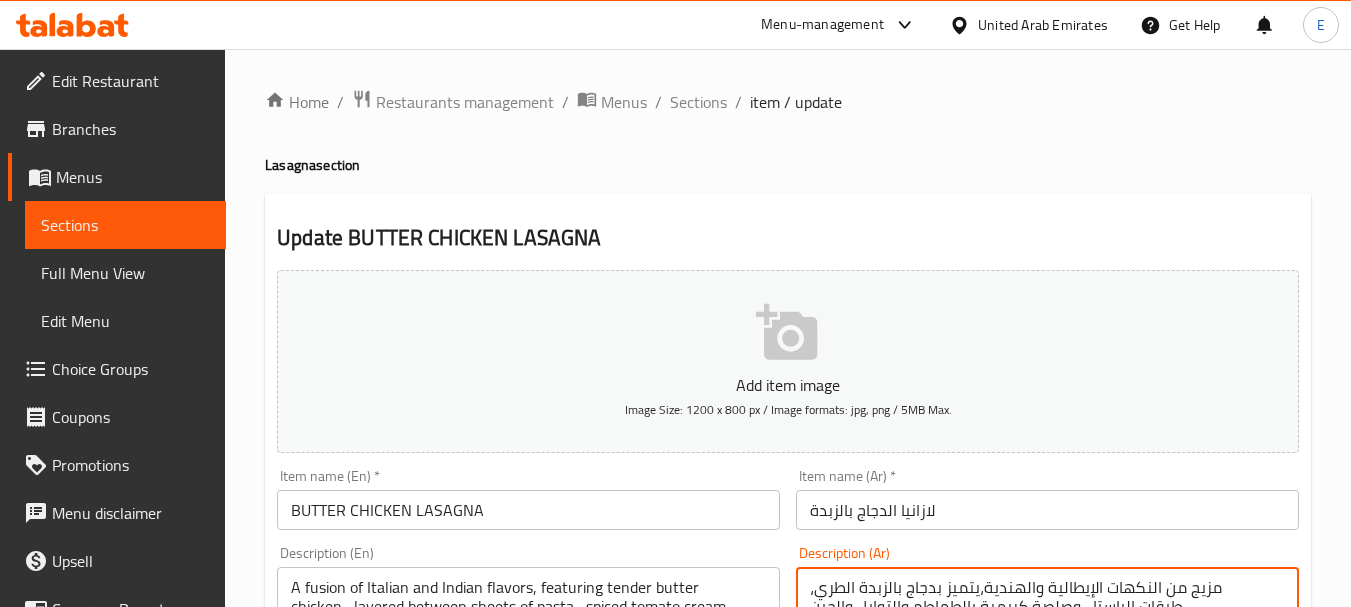 scroll, scrollTop: 200, scrollLeft: 0, axis: vertical 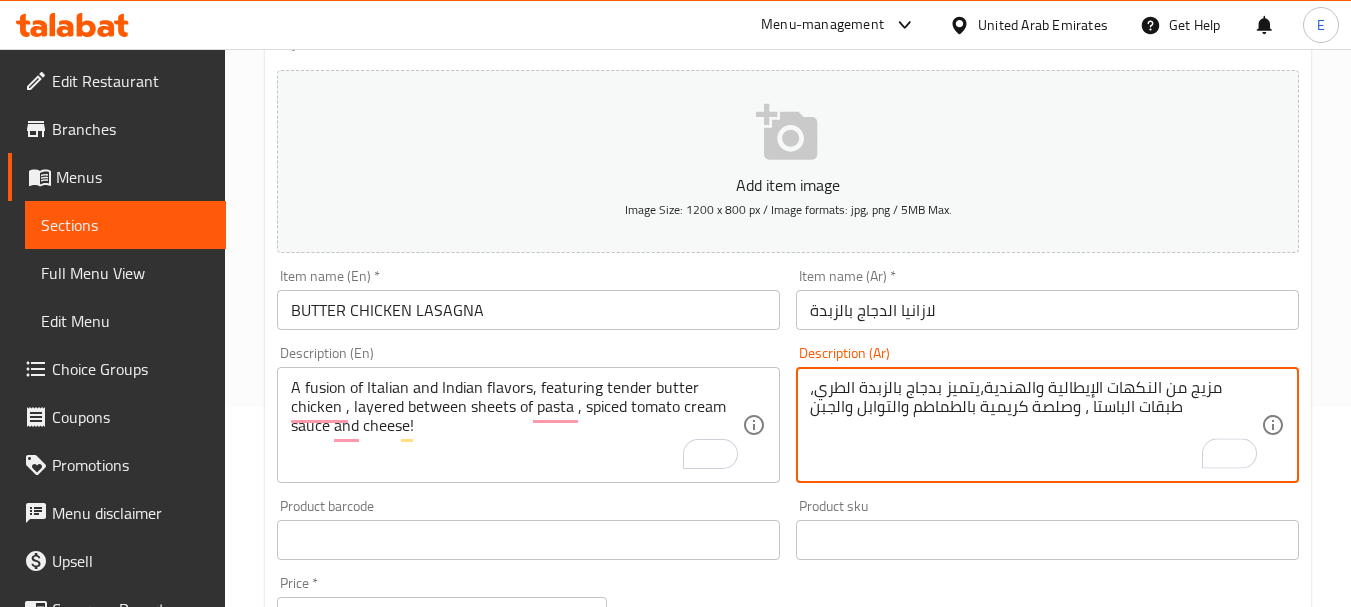click on "مزيج من النكهات الإيطالية والهندية،يتميز بدجاج بالزبدة الطري، طبقات الباستا ، وصلصة كريمية بالطماطم والتوابل والجبن" at bounding box center [1035, 425] 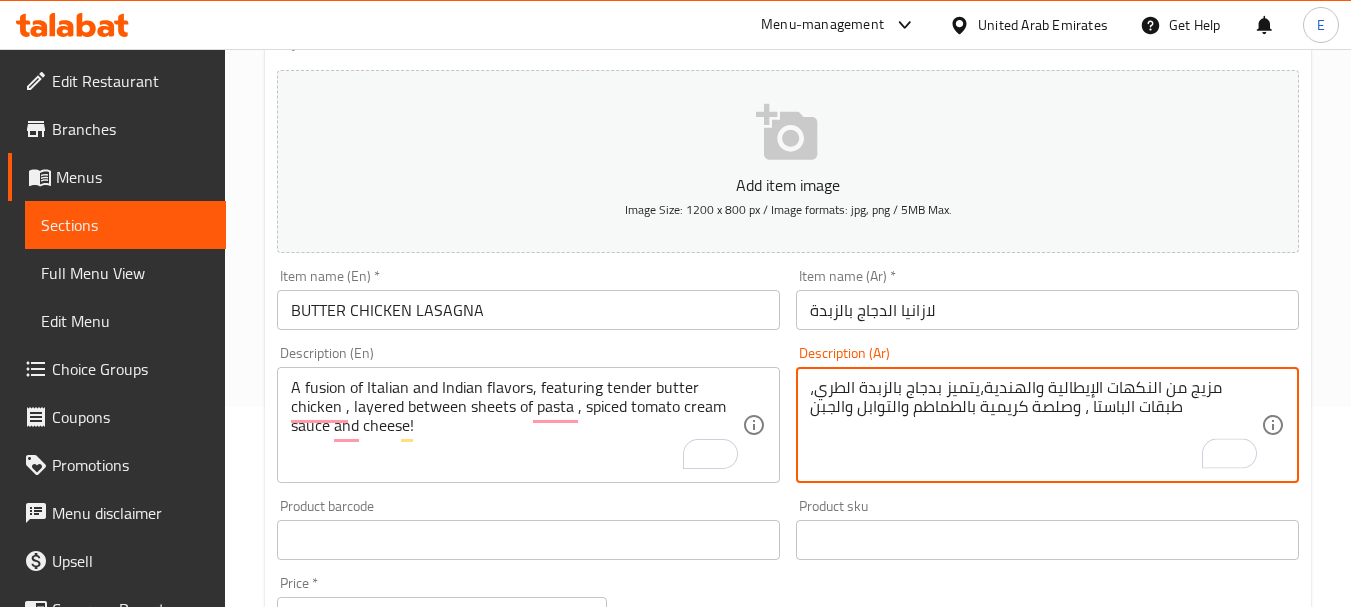 click on "مزيج من النكهات الإيطالية والهندية،يتميز بدجاج بالزبدة الطري، طبقات الباستا ، وصلصة كريمية بالطماطم والتوابل والجبن" at bounding box center (1035, 425) 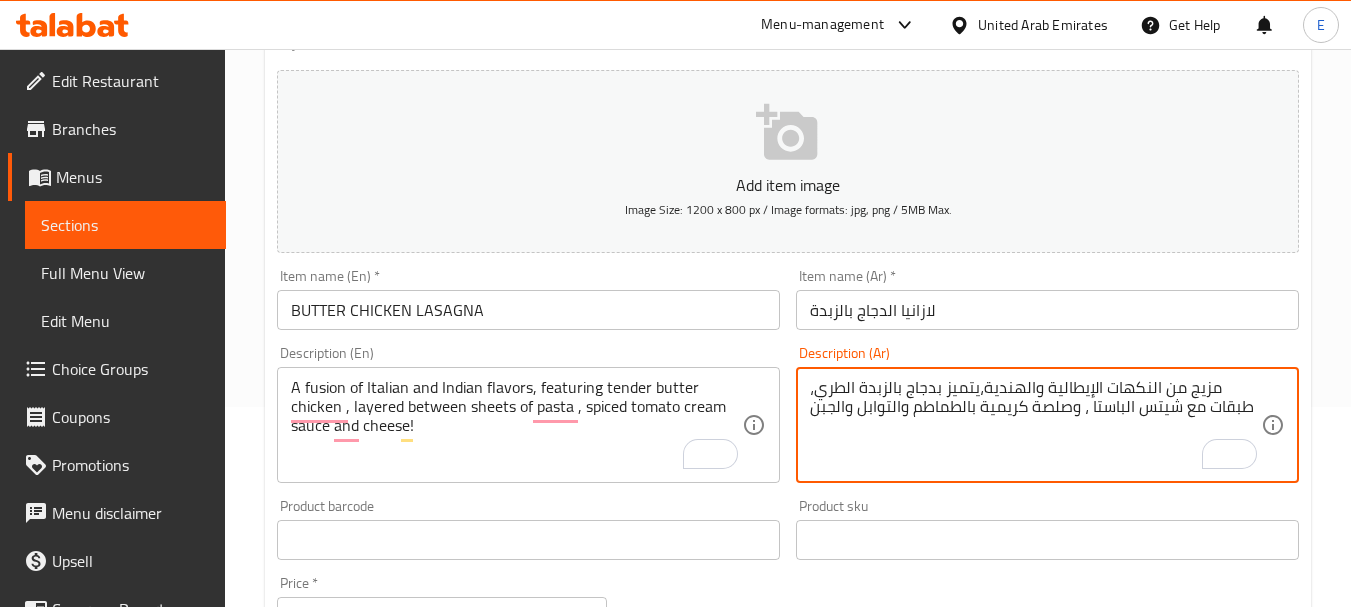 click on "مزيج من النكهات الإيطالية والهندية،يتميز بدجاج بالزبدة الطري، طبقات مع شيتس الباستا ، وصلصة كريمية بالطماطم والتوابل والجبن" at bounding box center (1035, 425) 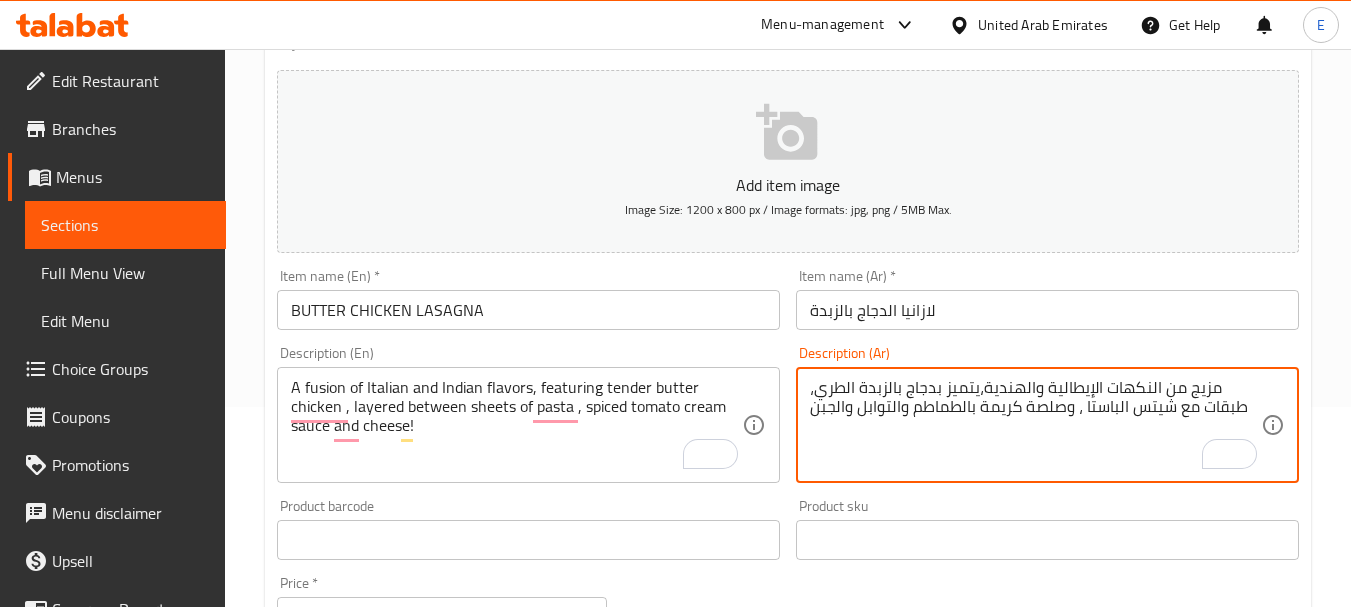drag, startPoint x: 859, startPoint y: 409, endPoint x: 901, endPoint y: 412, distance: 42.107006 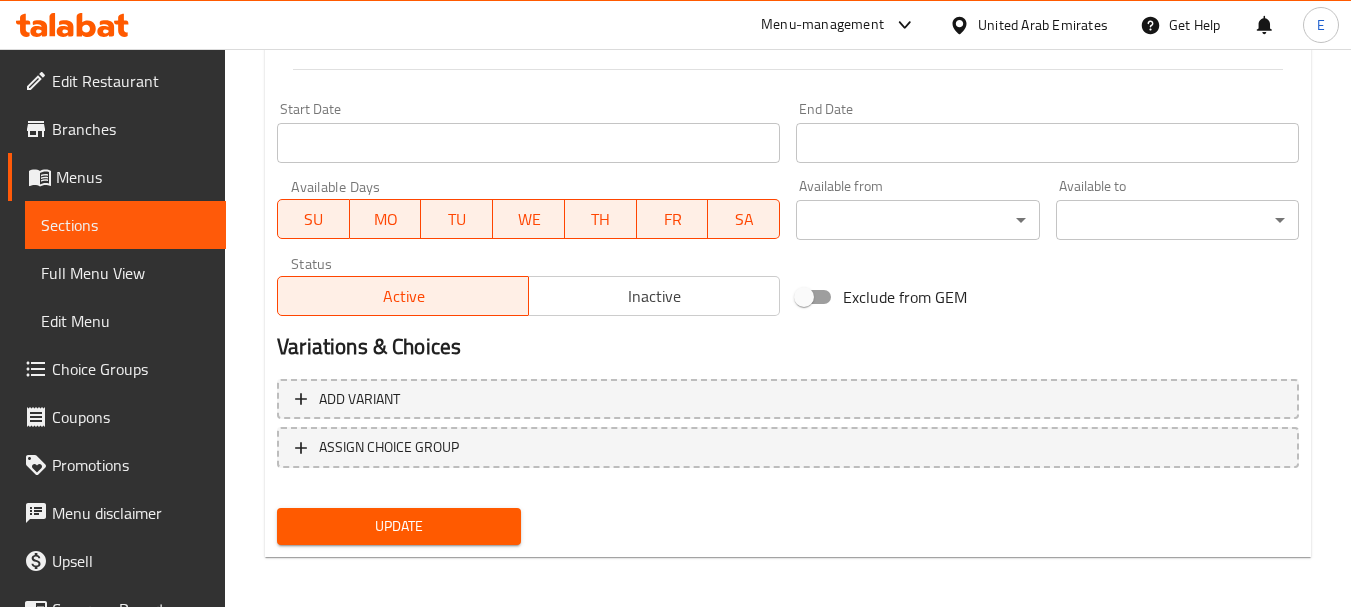 scroll, scrollTop: 806, scrollLeft: 0, axis: vertical 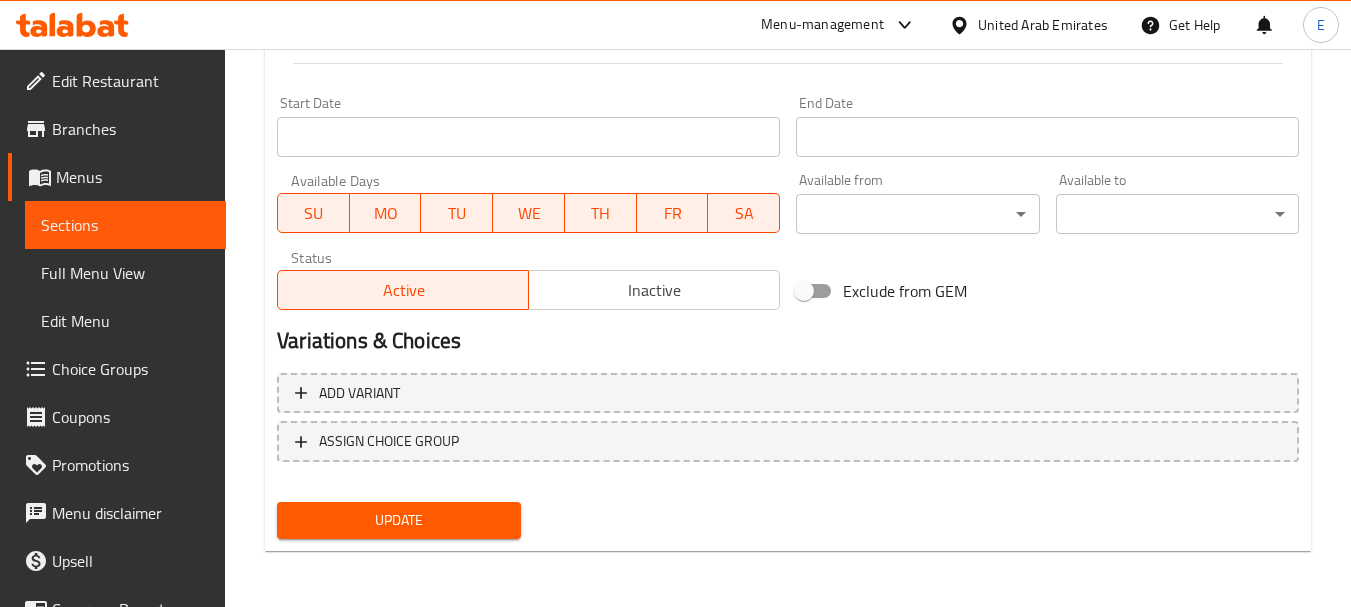 type on "مزيج من النكهات الإيطالية والهندية،يتميز بدجاج بالزبدة الطري، طبقات مع شيتس الباستا ، وصلصة كريمة بالطماطم متبلة والجبن" 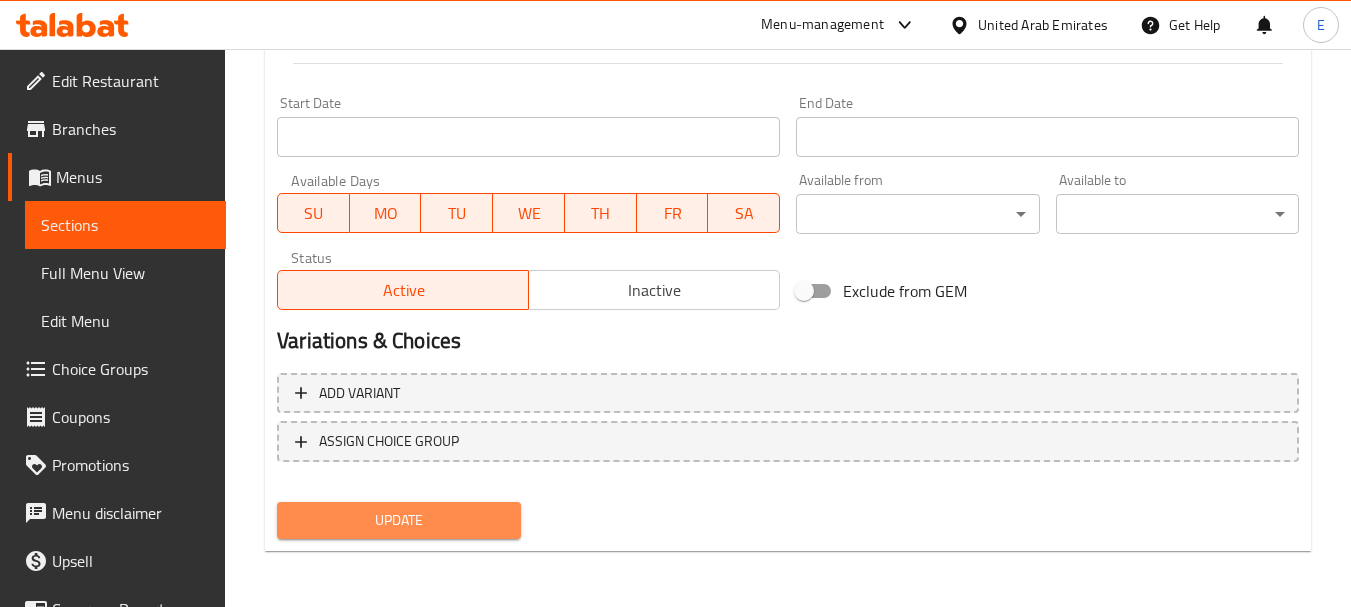 click on "Update" at bounding box center (398, 520) 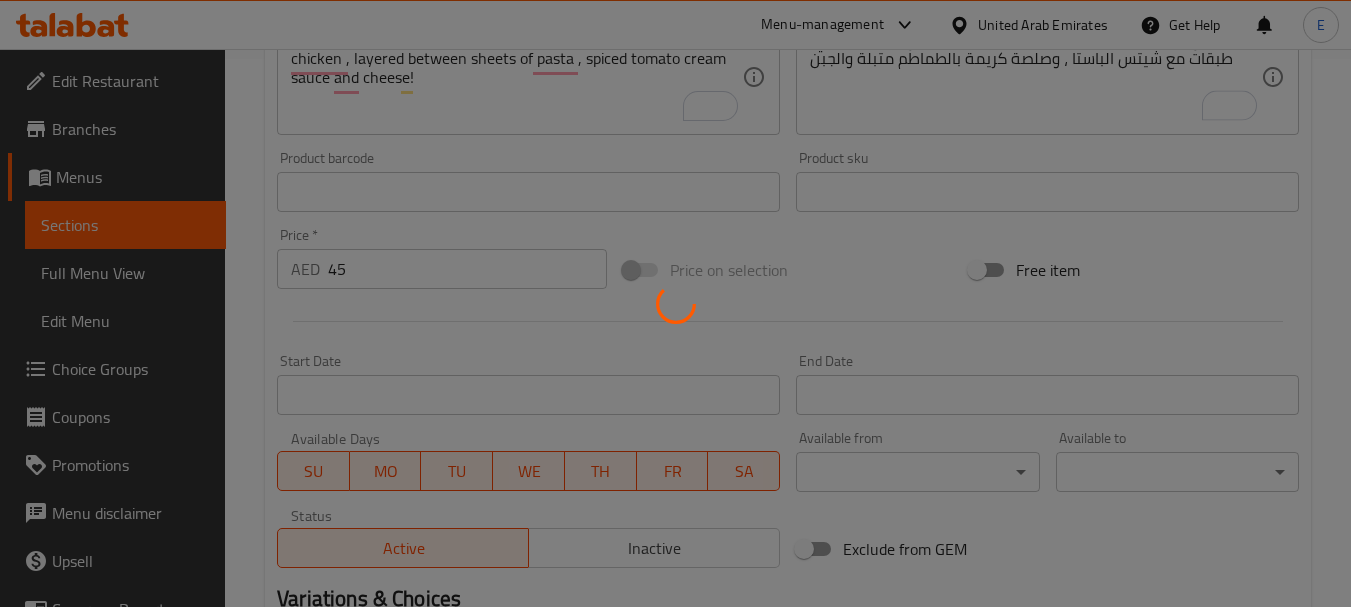 scroll, scrollTop: 406, scrollLeft: 0, axis: vertical 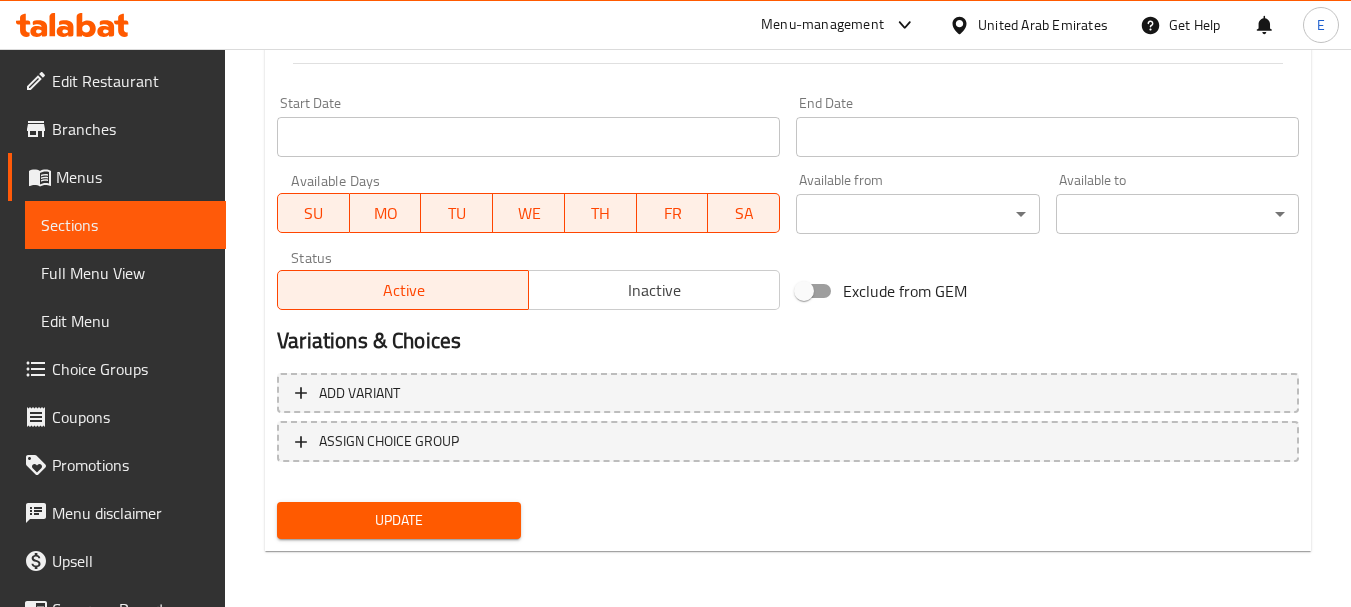 click on "Update" at bounding box center [398, 520] 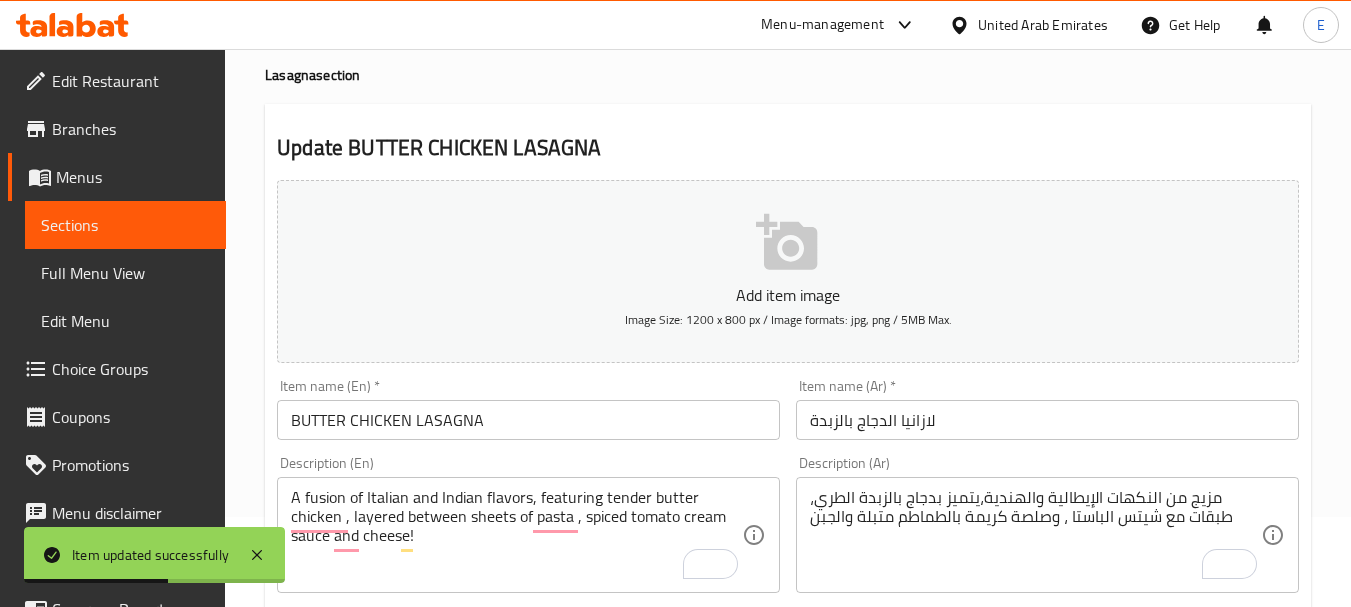 scroll, scrollTop: 0, scrollLeft: 0, axis: both 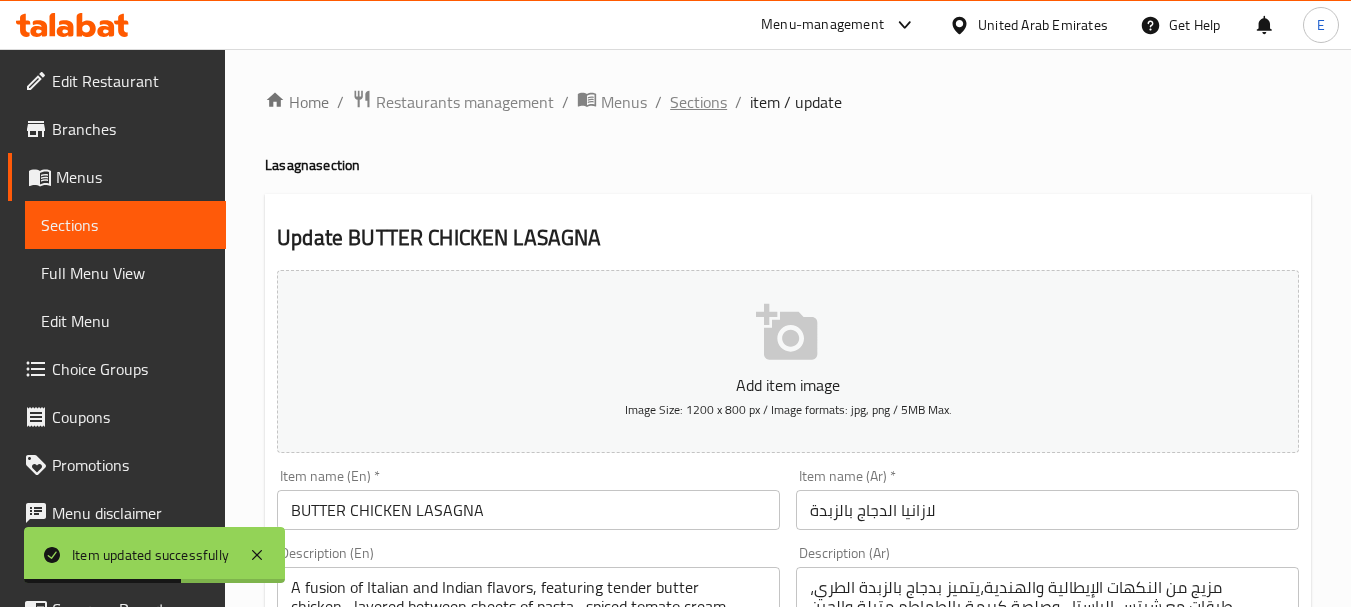 click on "Sections" at bounding box center [698, 102] 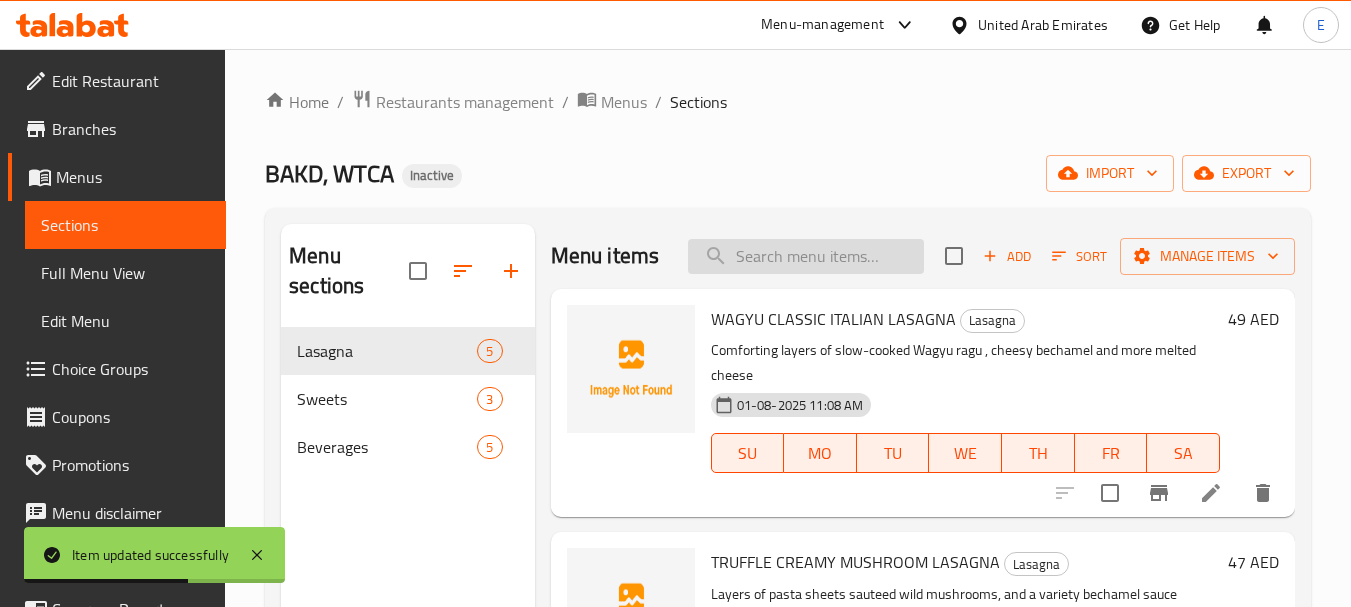 click at bounding box center (806, 256) 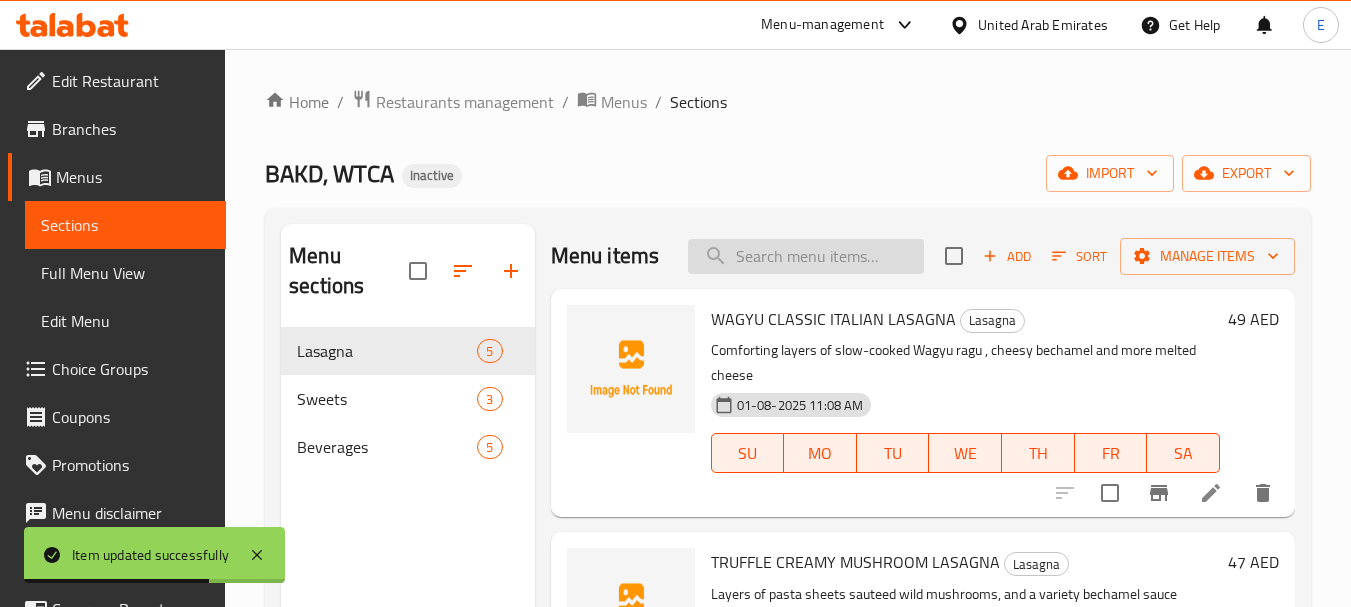paste on "BAKED BULDAK CARBONARA" 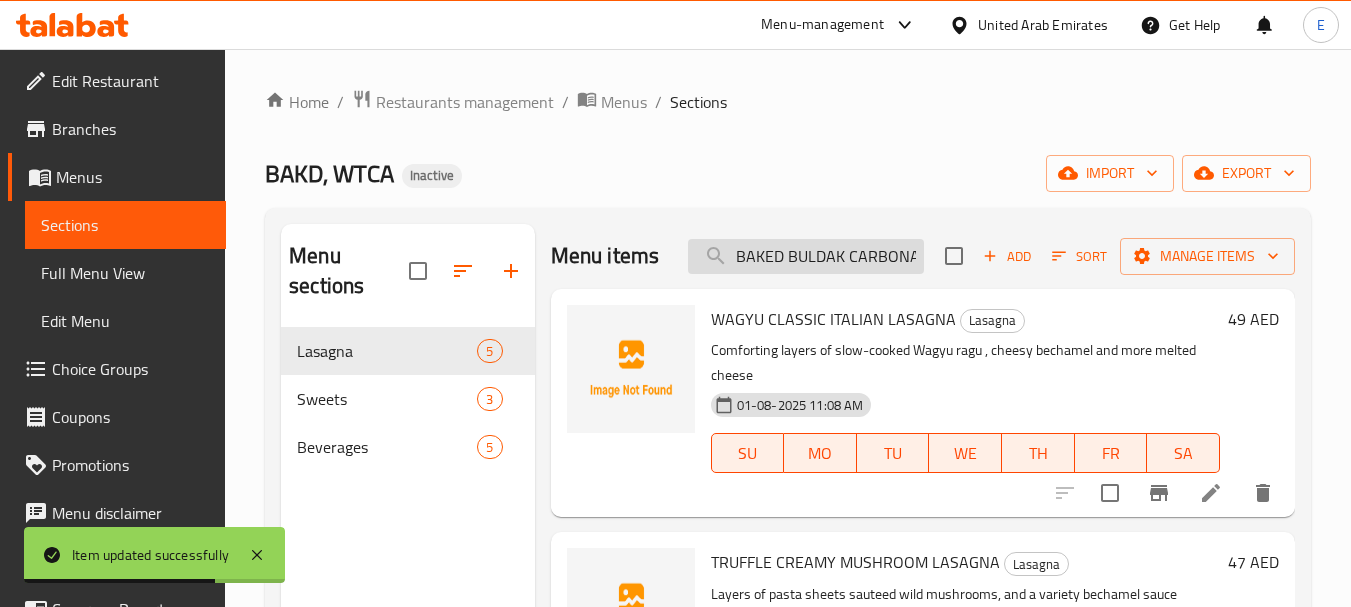 scroll, scrollTop: 0, scrollLeft: 19, axis: horizontal 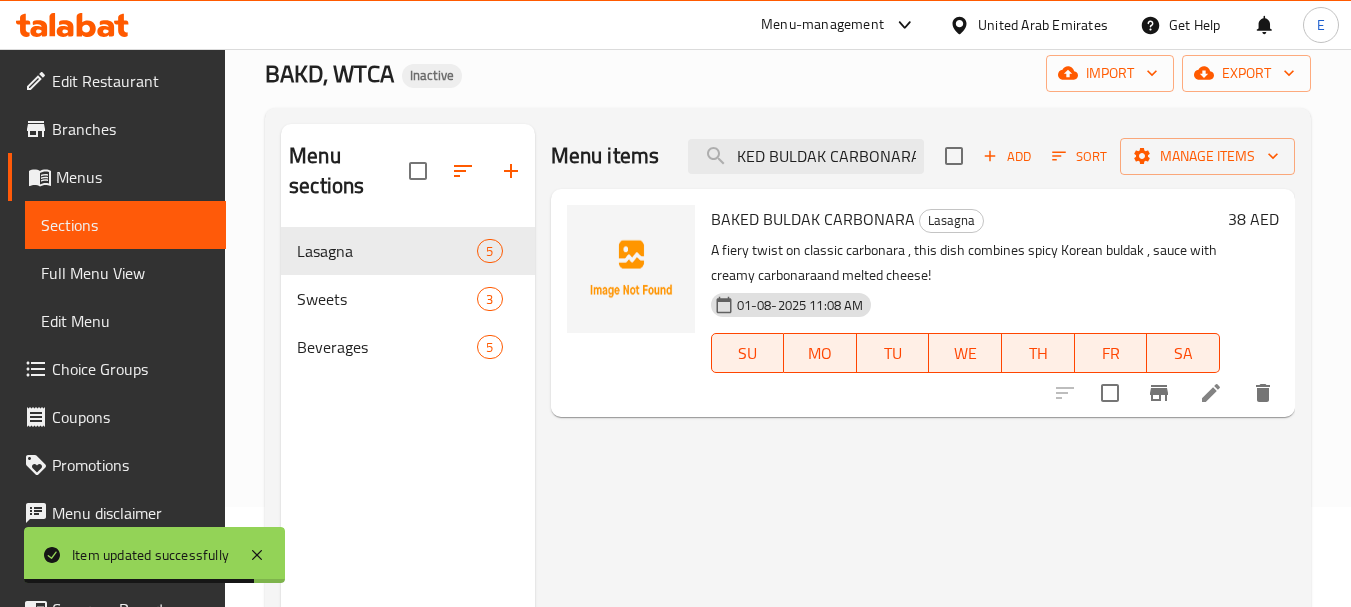 type on "BAKED BULDAK CARBONARA" 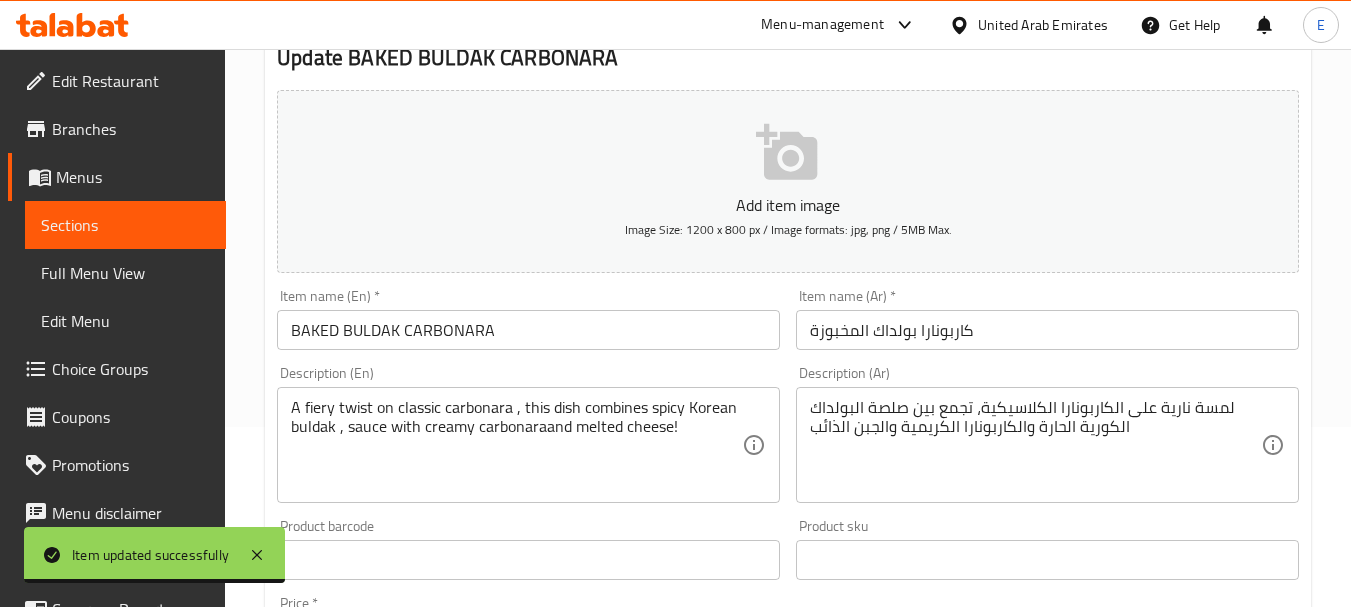 scroll, scrollTop: 200, scrollLeft: 0, axis: vertical 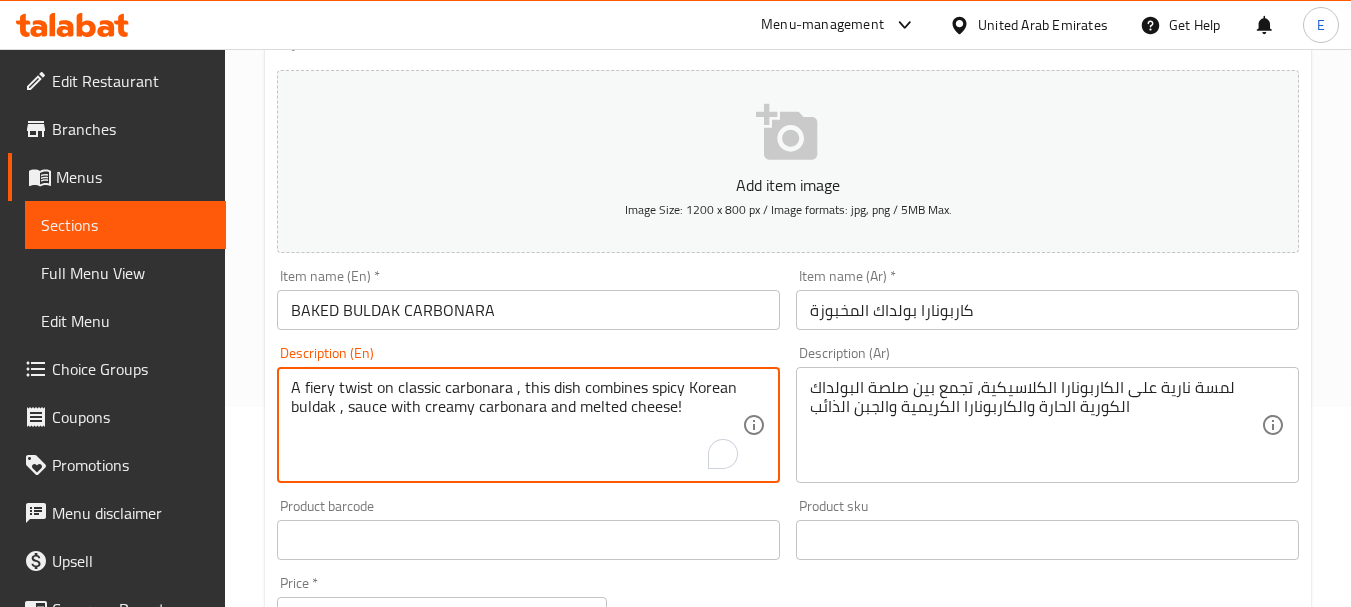 click on "A fiery twist on classic carbonara , this dish combines spicy Korean buldak , sauce with creamy carbonara and melted cheese!" at bounding box center (516, 425) 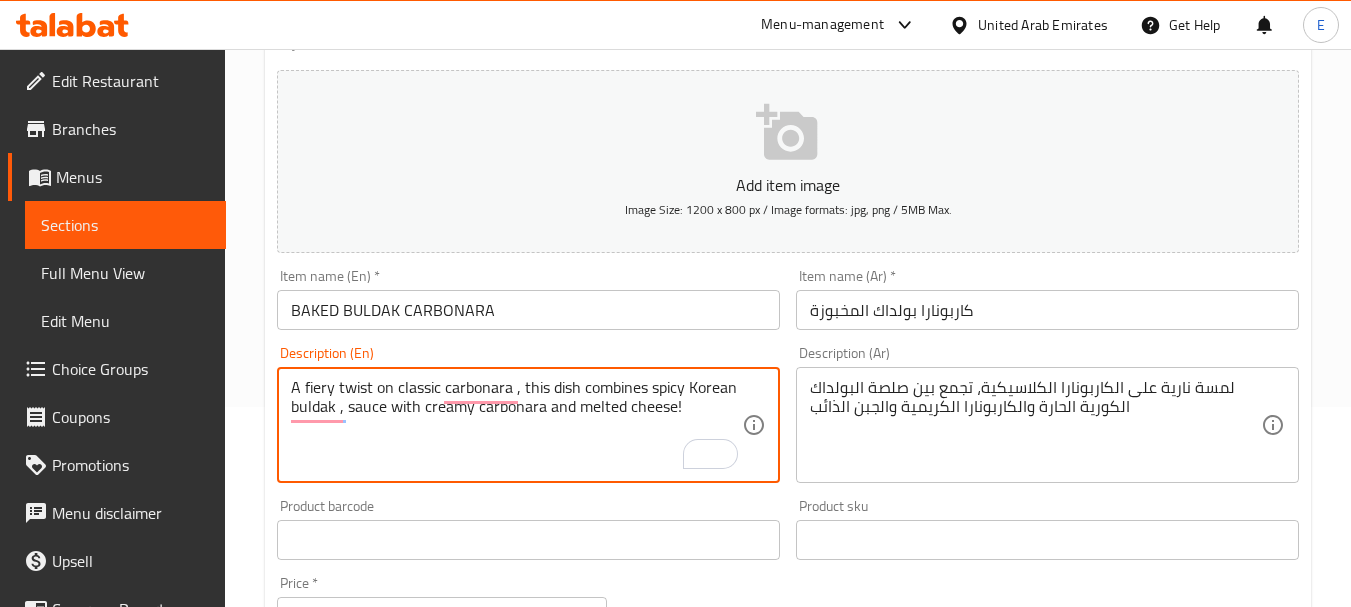 type on "A fiery twist on classic carbonara , this dish combines spicy Korean buldak , sauce with creamy carbonara and melted cheese!" 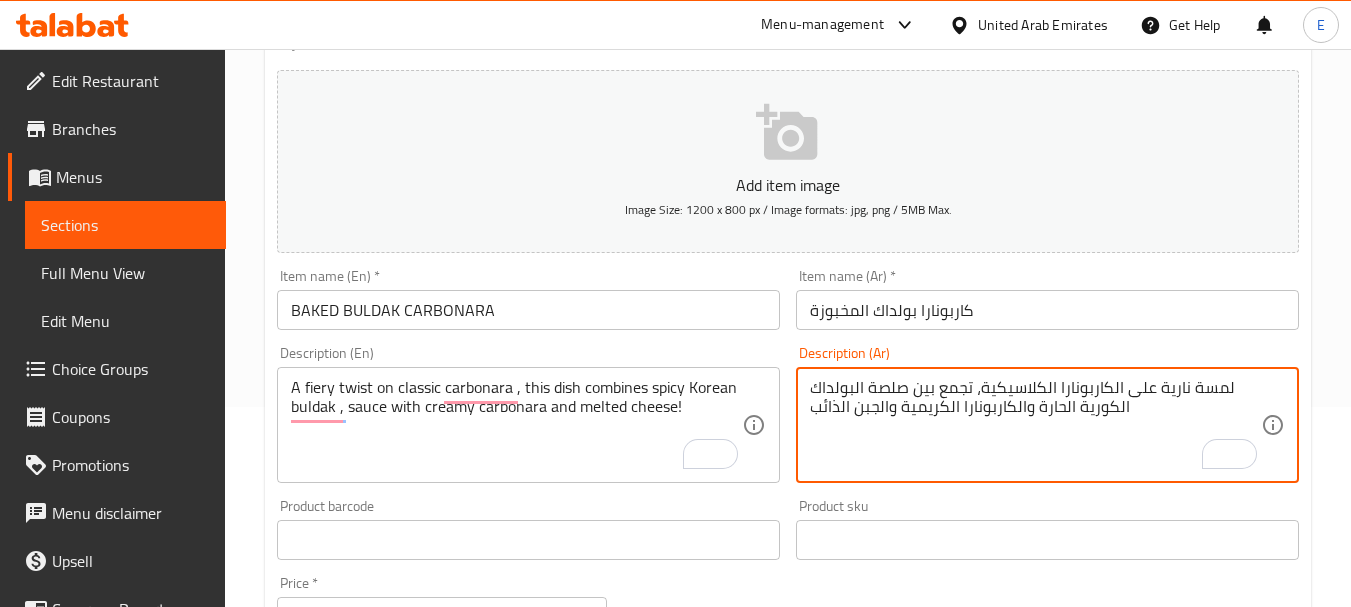 drag, startPoint x: 935, startPoint y: 389, endPoint x: 970, endPoint y: 388, distance: 35.014282 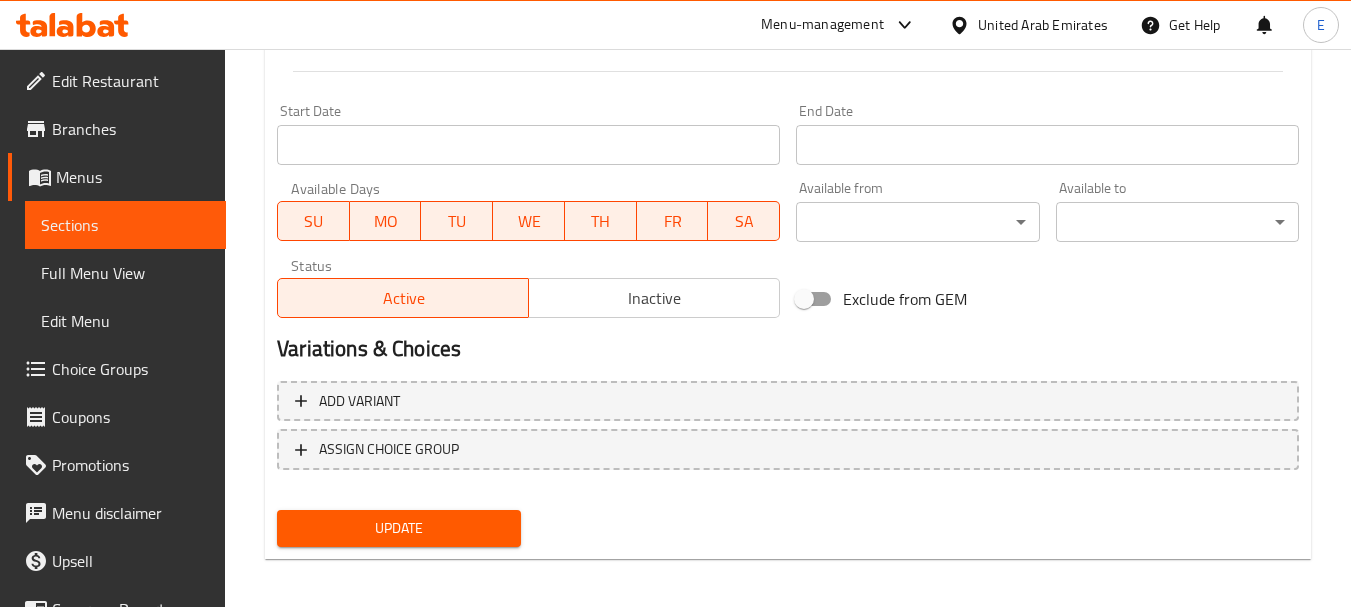 scroll, scrollTop: 806, scrollLeft: 0, axis: vertical 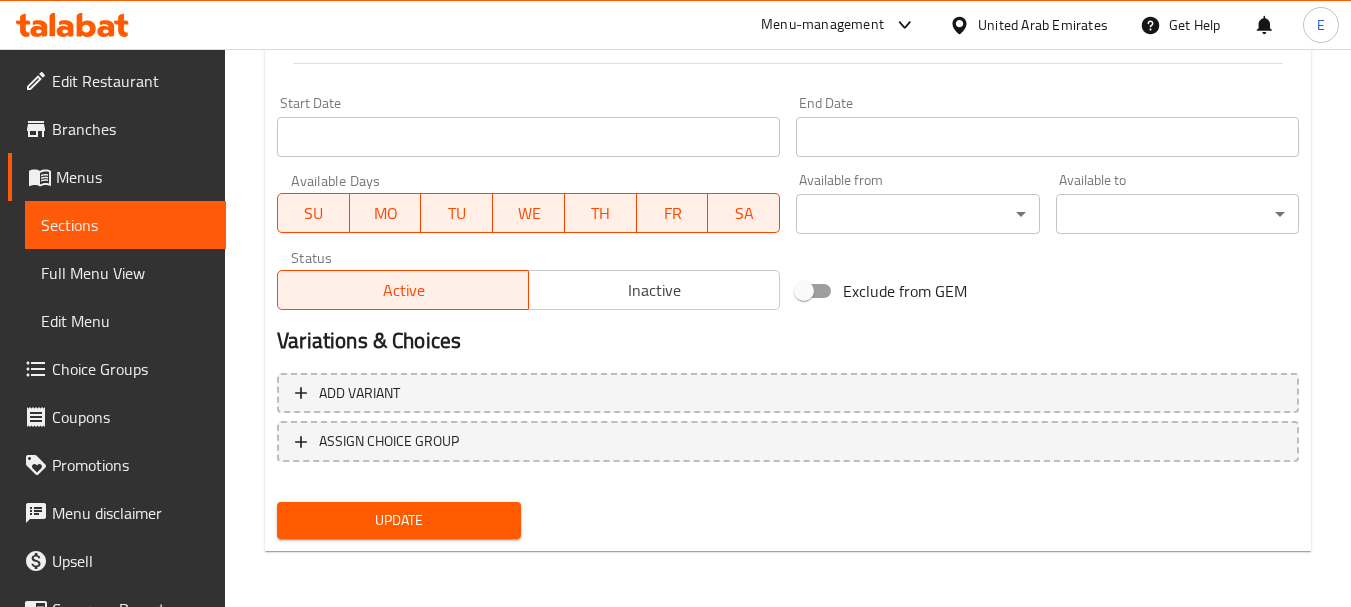 type on "لمسة نارية على الكاربونارا الكلاسيكية، هذا الطبق يجمع  بين صلصة البولداك الكورية الحارة والكاربونارا الكريمية والجبن الذائب" 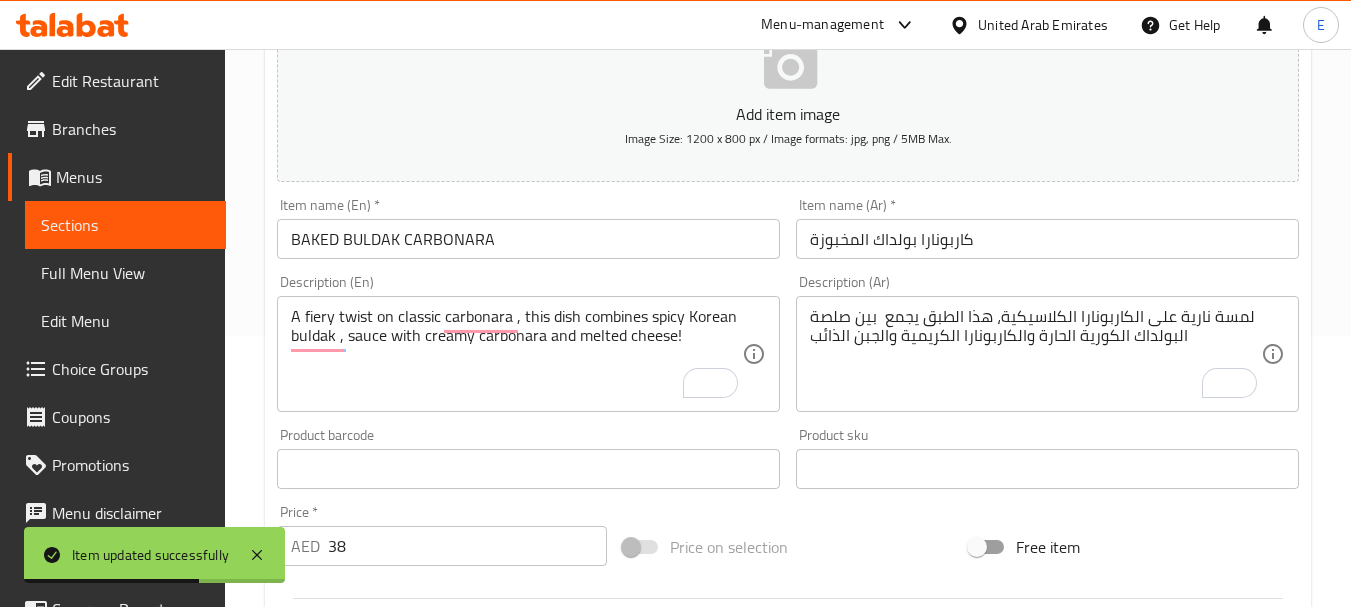 scroll, scrollTop: 0, scrollLeft: 0, axis: both 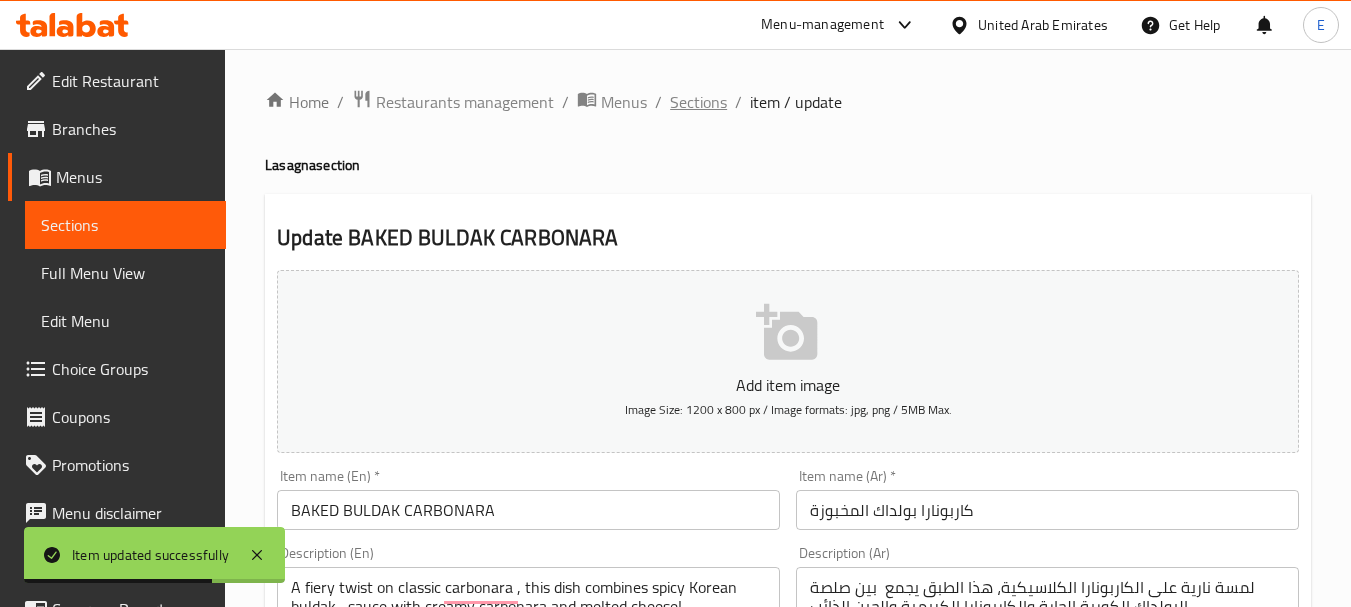 click on "Sections" at bounding box center (698, 102) 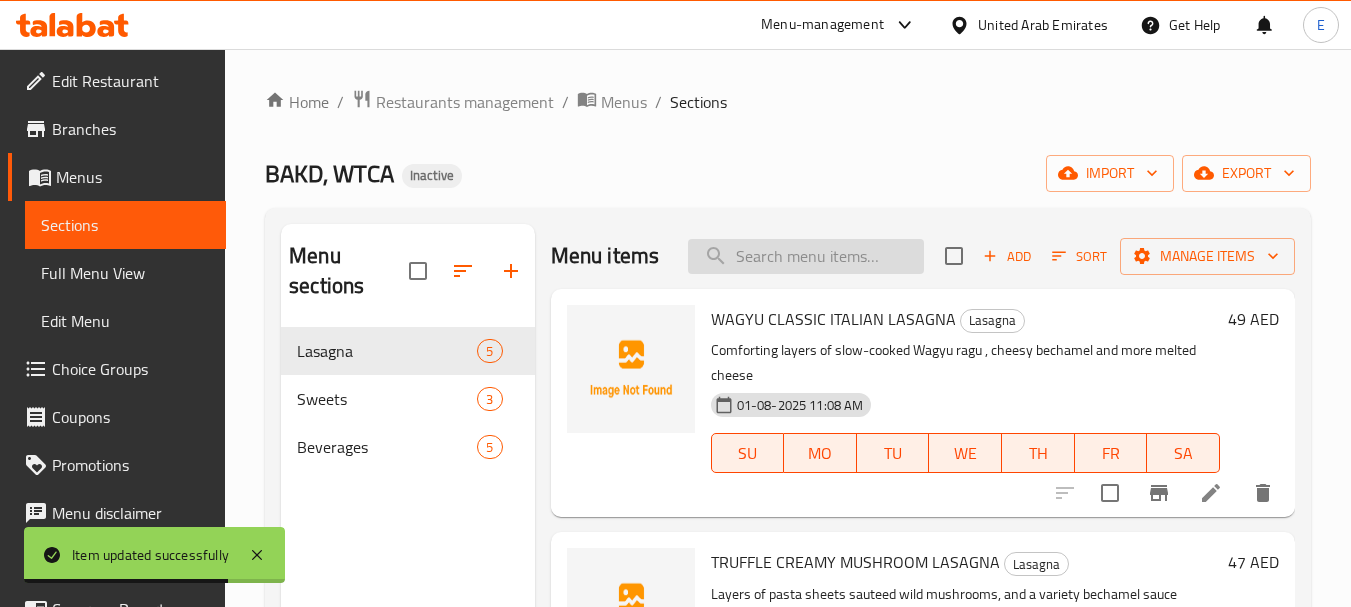 click at bounding box center (806, 256) 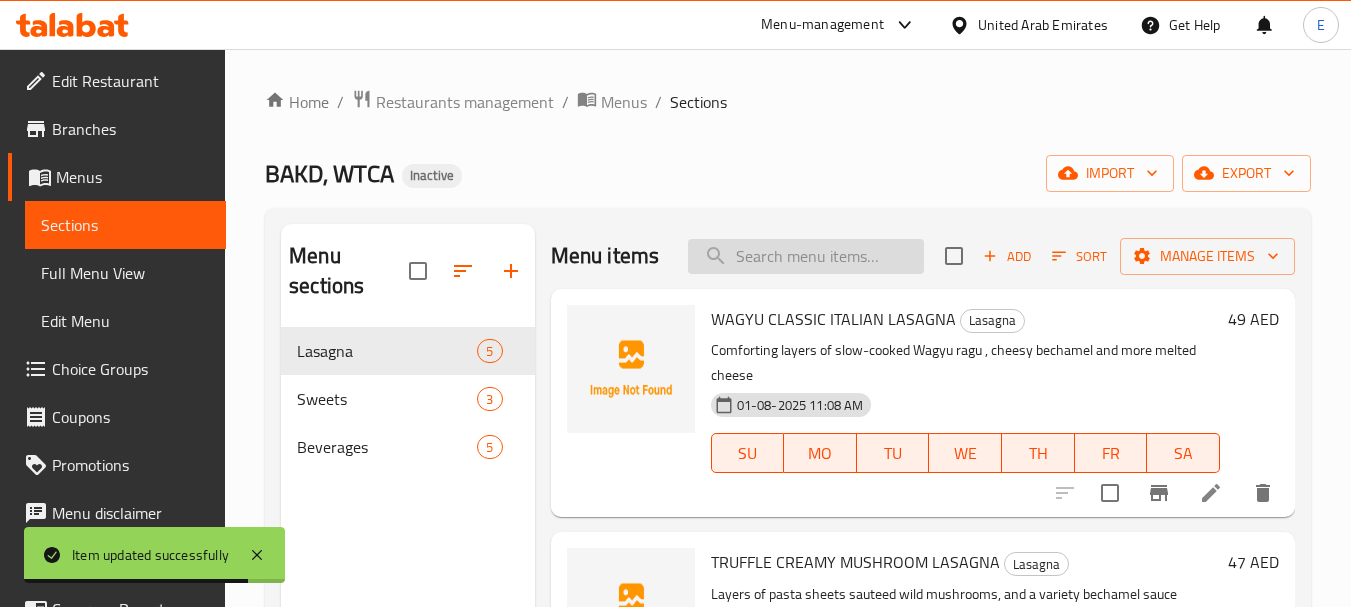 paste on "BANANA PUDDING" 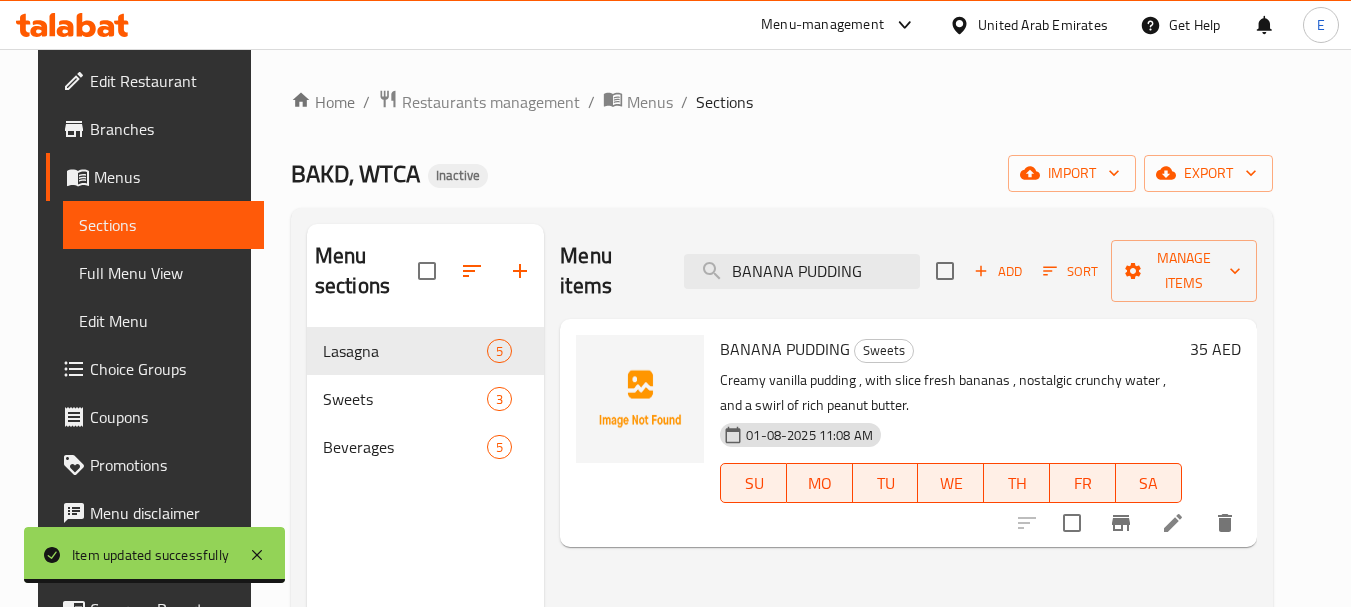 type on "BANANA PUDDING" 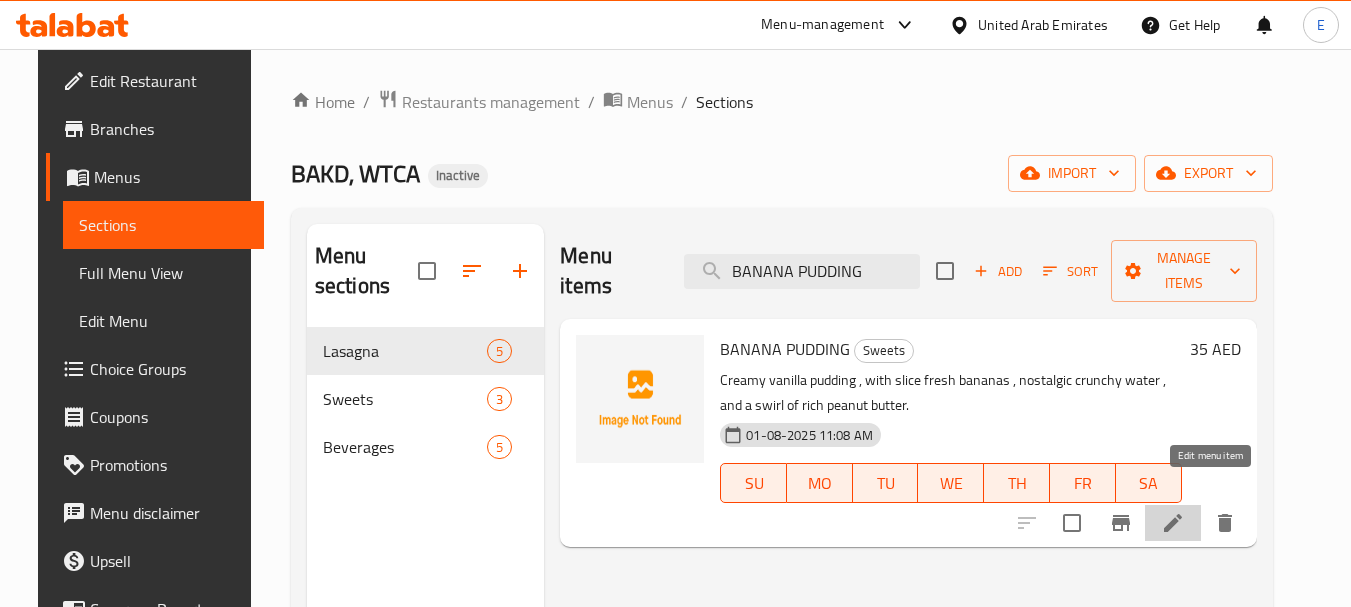click 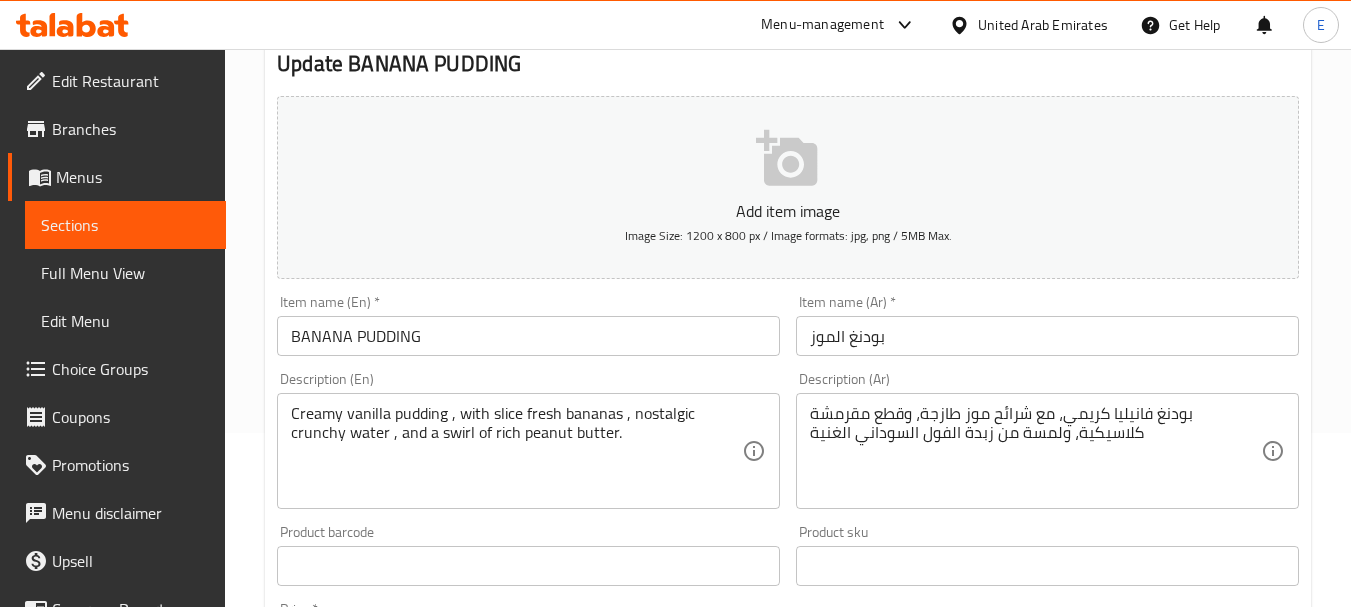 scroll, scrollTop: 200, scrollLeft: 0, axis: vertical 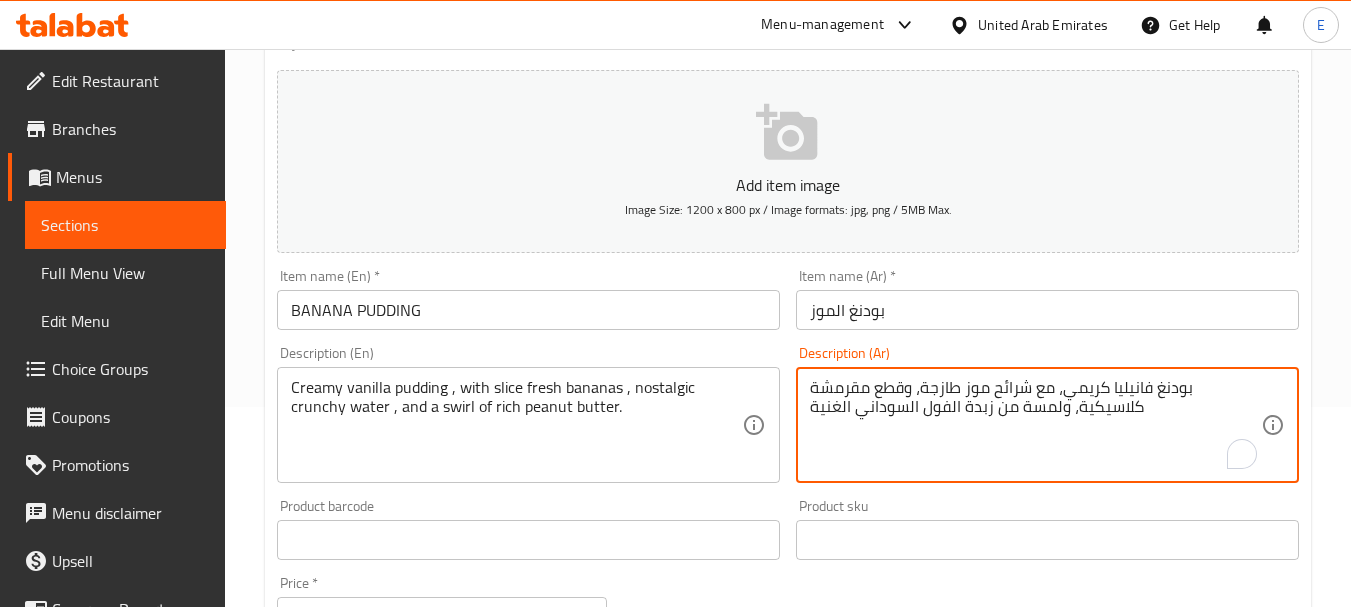 click on "بودنغ فانيليا كريمي، مع شرائح موز طازجة، وقطع مقرمشة كلاسيكية، ولمسة من زبدة الفول السوداني الغنية" at bounding box center (1035, 425) 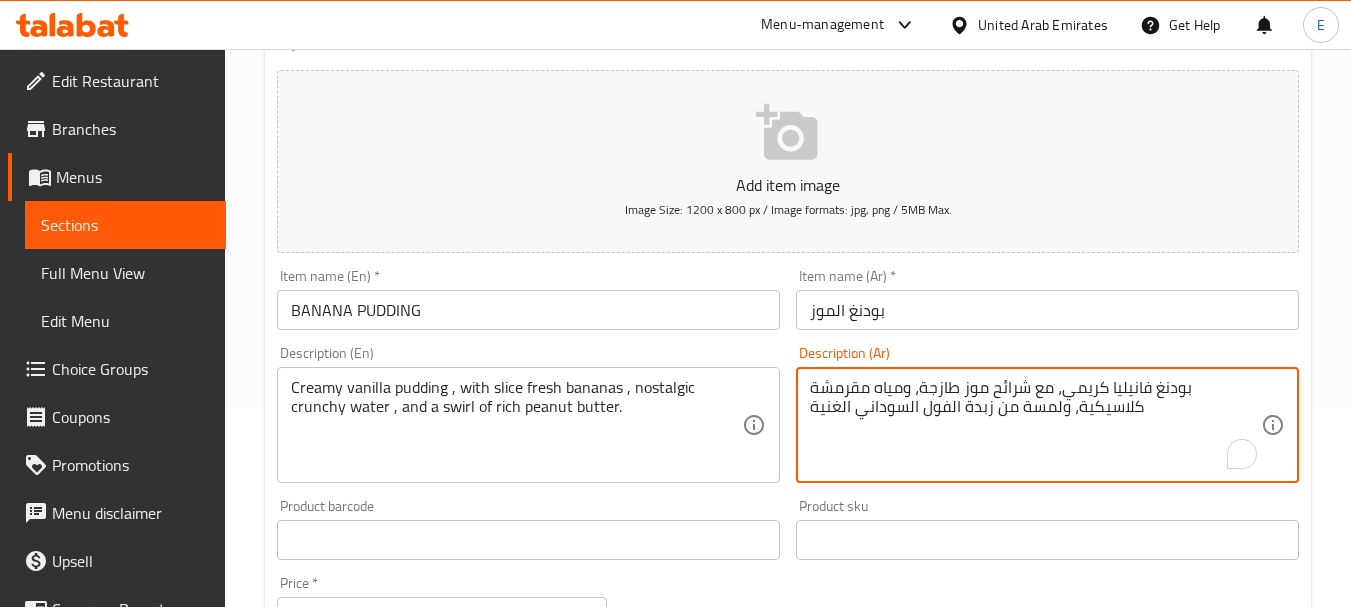drag, startPoint x: 878, startPoint y: 388, endPoint x: 817, endPoint y: 389, distance: 61.008198 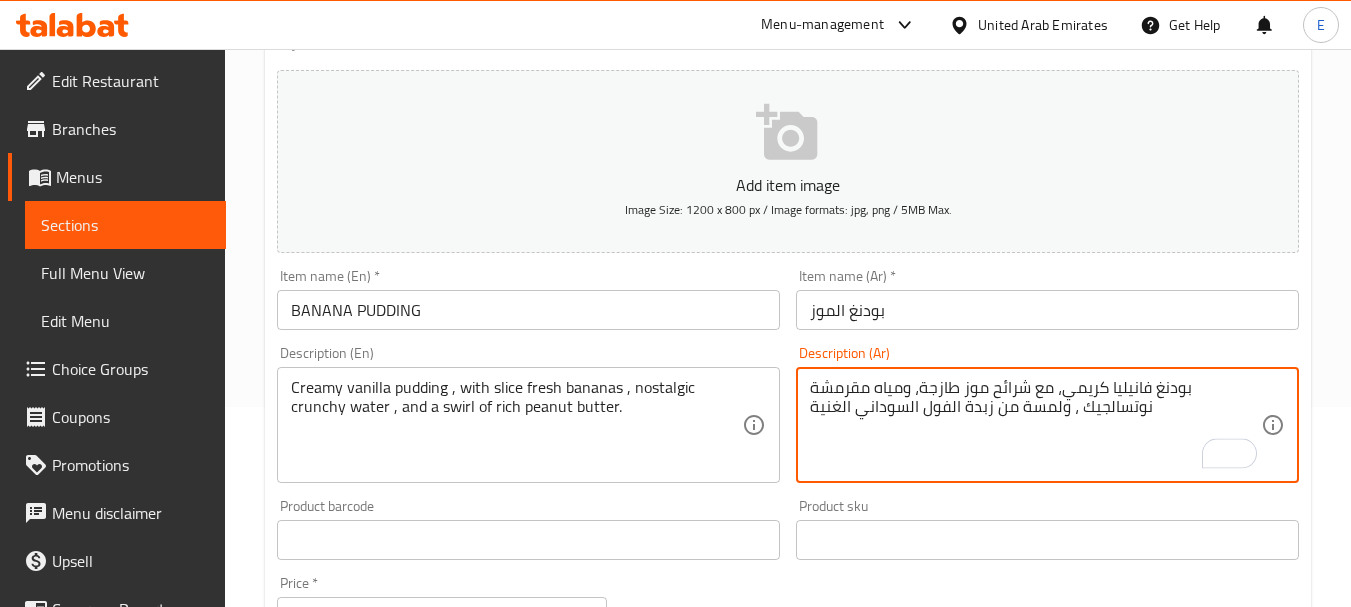 type on "بودنغ فانيليا كريمي، مع شرائح موز طازجة، ومياه مقرمشة نوتسالجيك ، ولمسة من زبدة الفول السوداني الغنية" 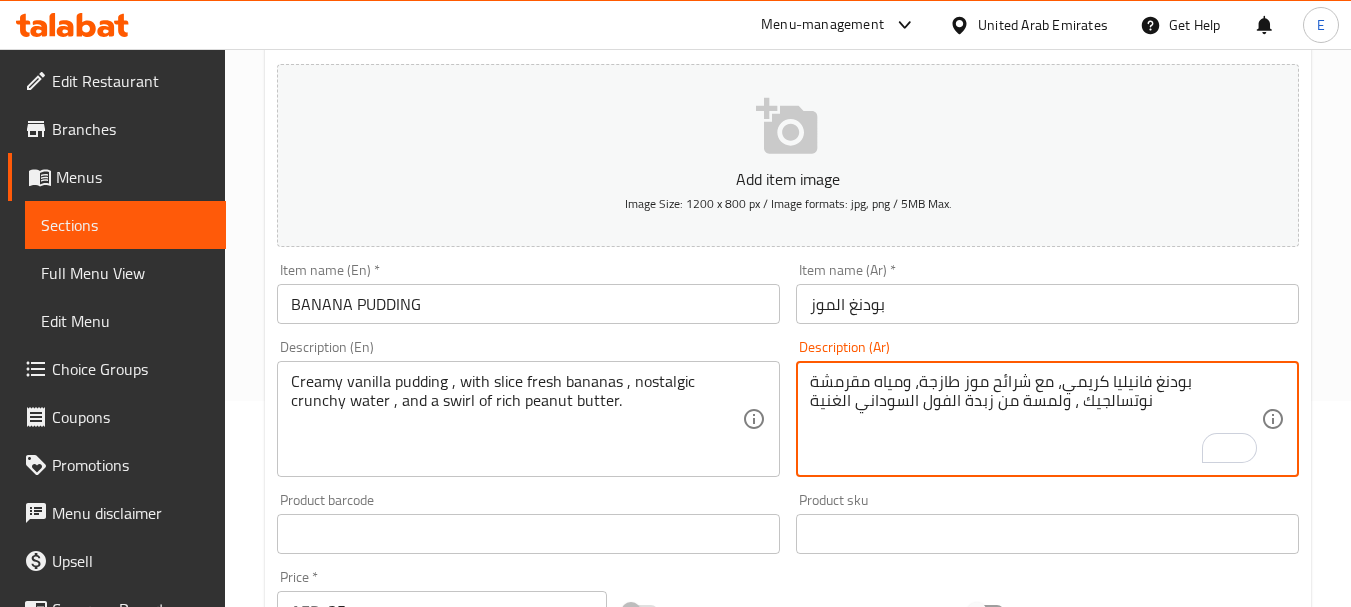 scroll, scrollTop: 0, scrollLeft: 0, axis: both 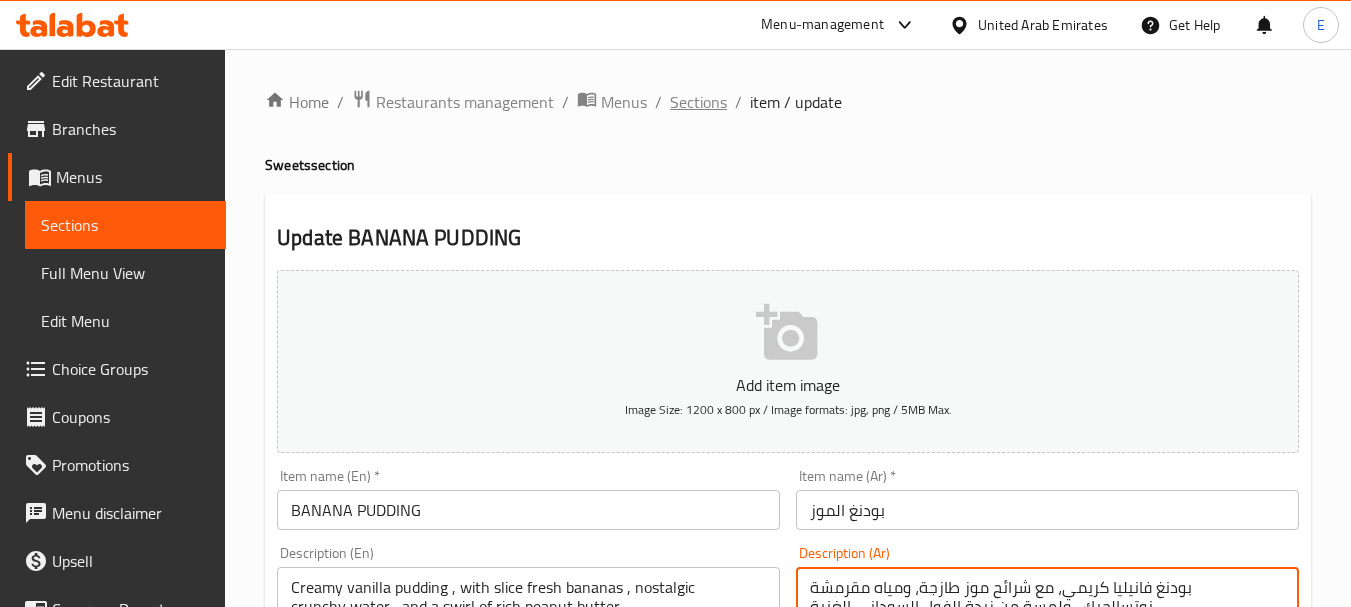 click on "Sections" at bounding box center (698, 102) 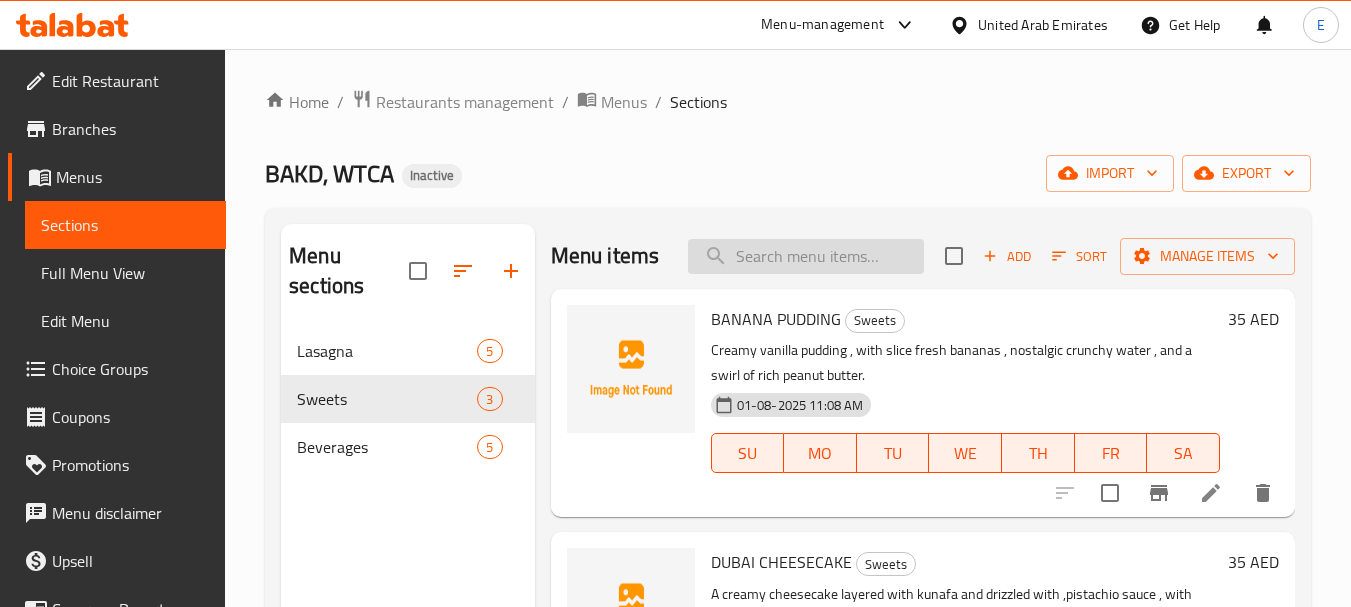 click at bounding box center [806, 256] 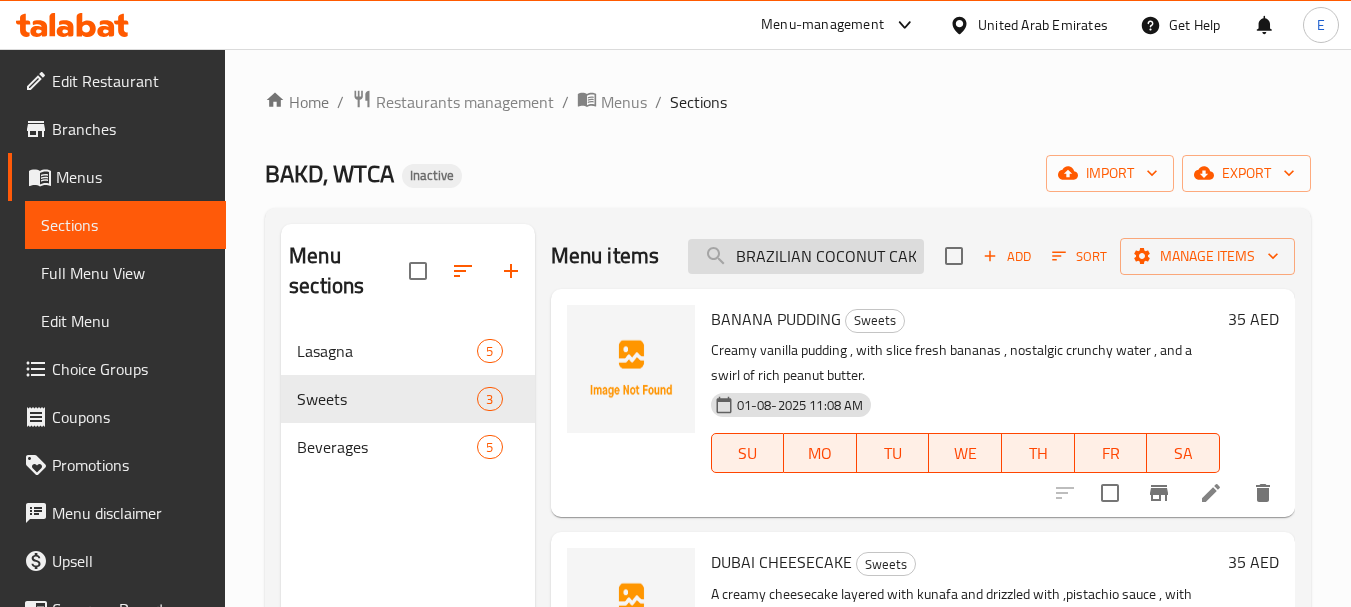scroll, scrollTop: 0, scrollLeft: 5, axis: horizontal 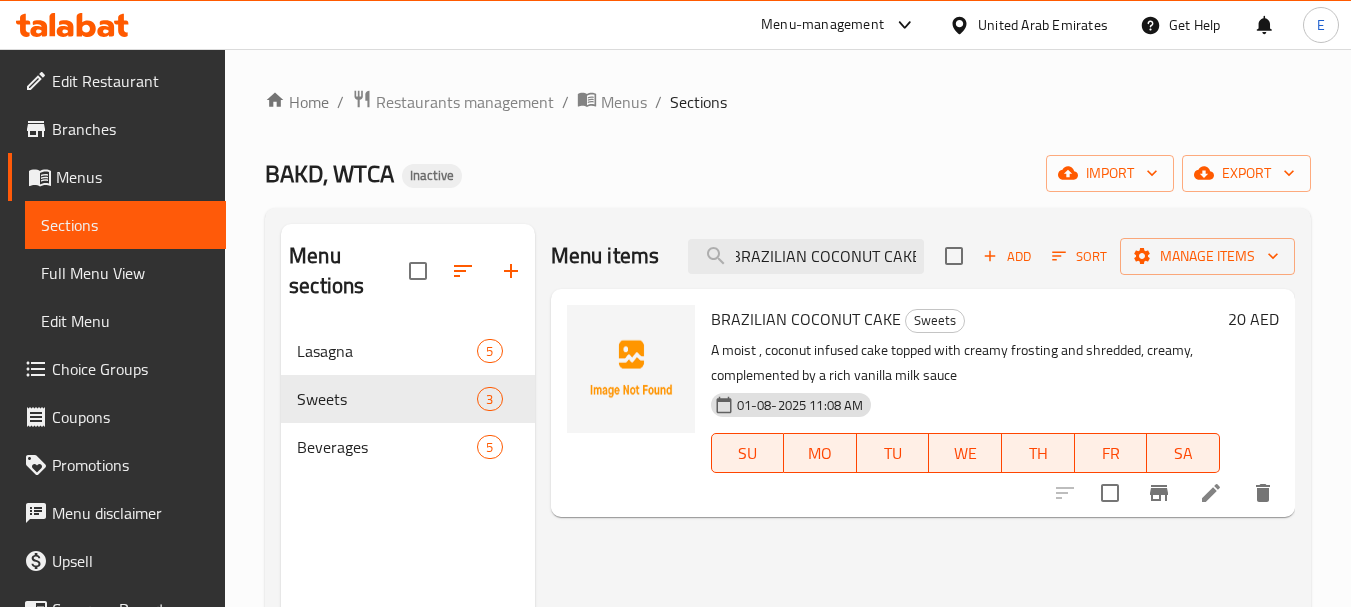 type on "BRAZILIAN COCONUT CAKE" 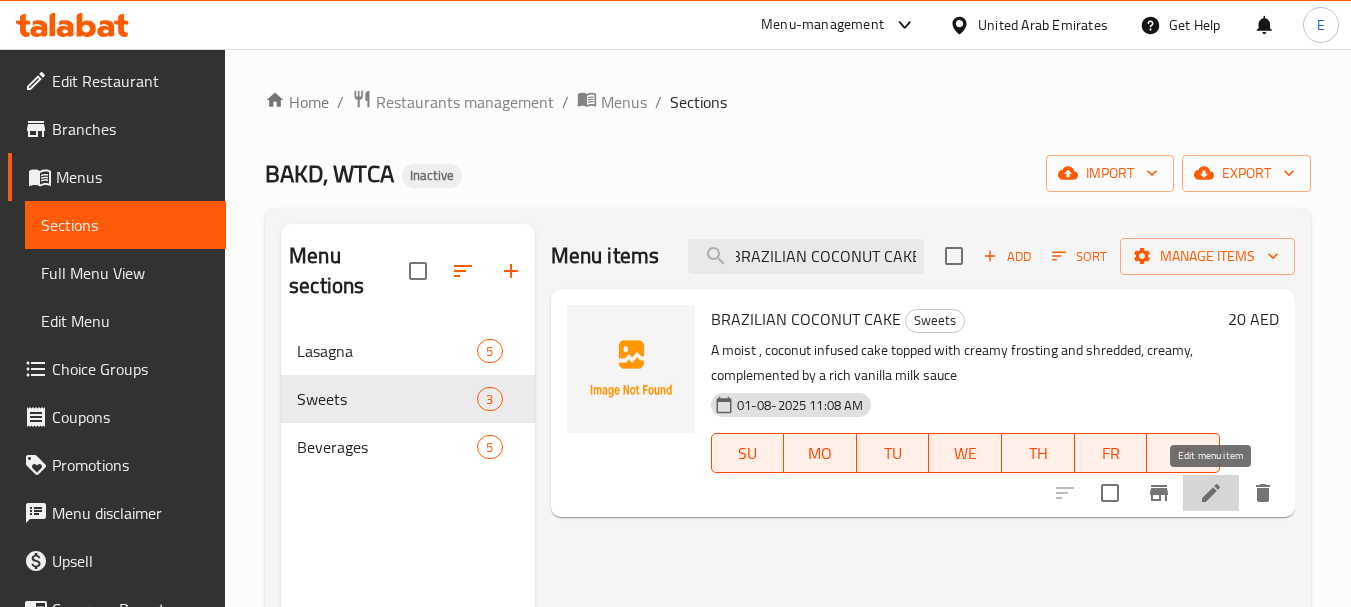 click 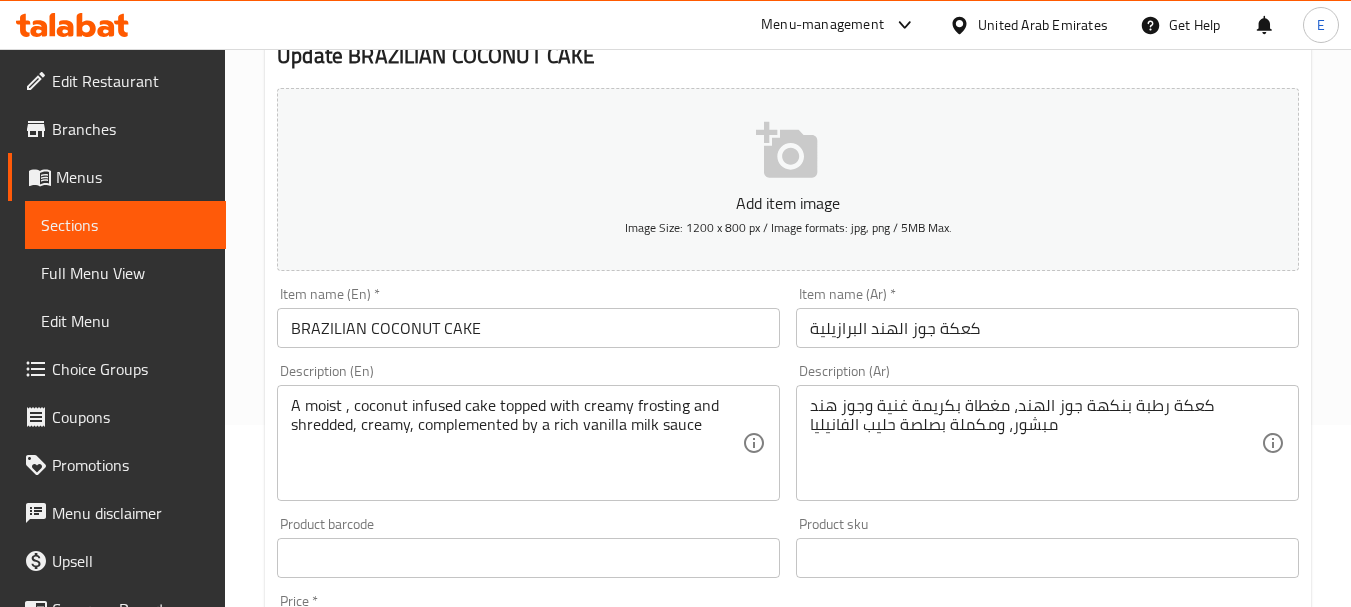 scroll, scrollTop: 200, scrollLeft: 0, axis: vertical 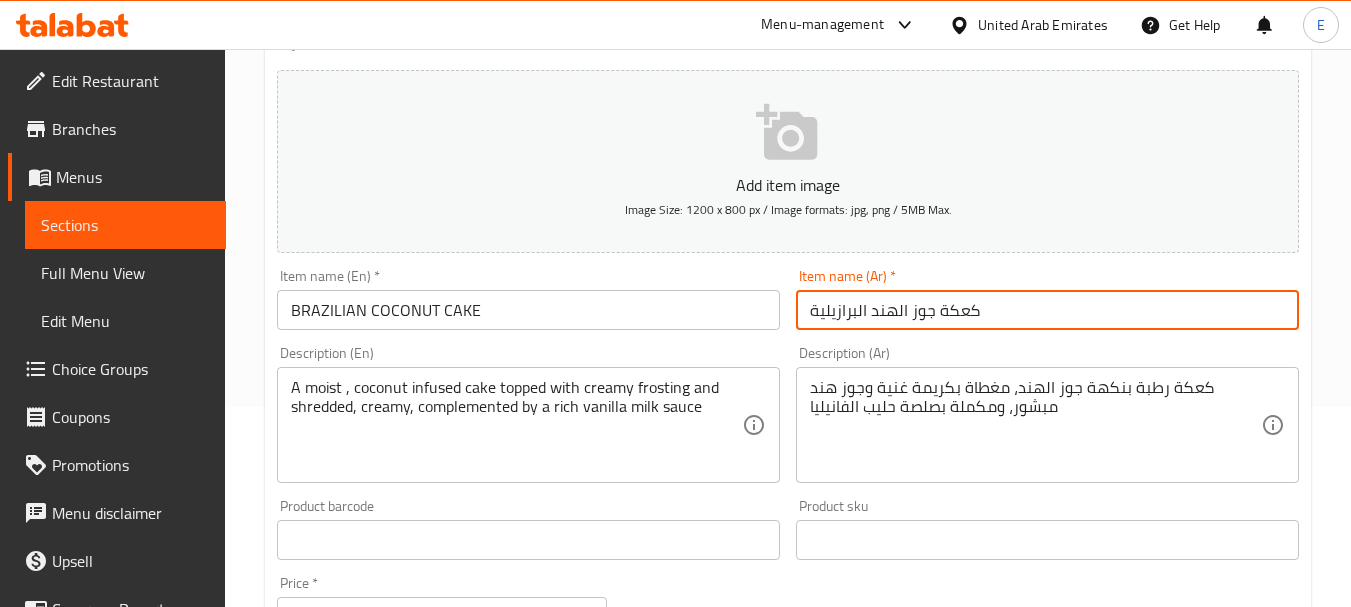 click on "كعكة جوز الهند البرازيلية" at bounding box center [1047, 310] 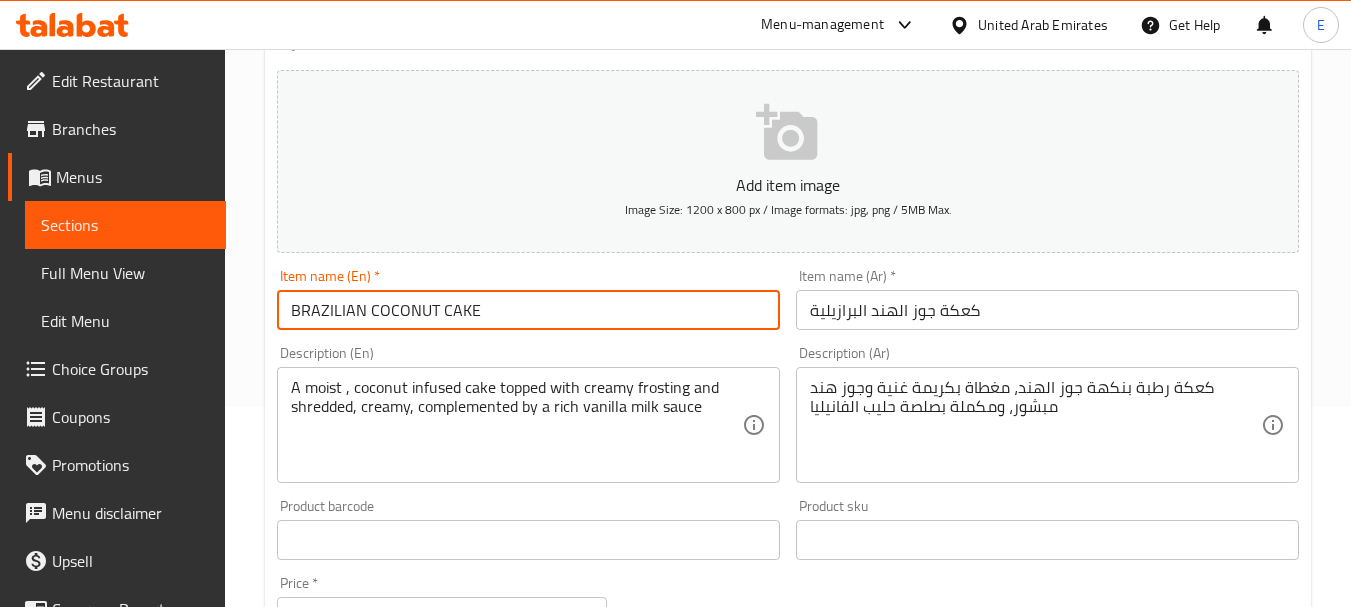 click on "BRAZILIAN COCONUT CAKE" at bounding box center [528, 310] 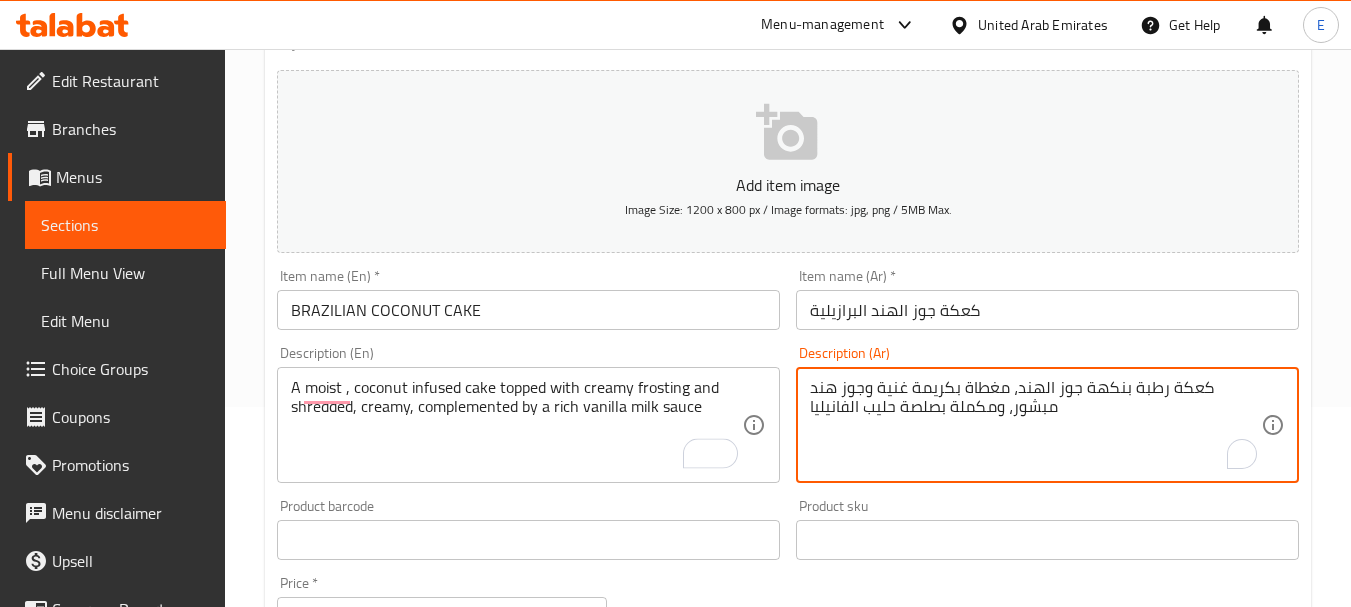 drag, startPoint x: 1131, startPoint y: 389, endPoint x: 1174, endPoint y: 391, distance: 43.046486 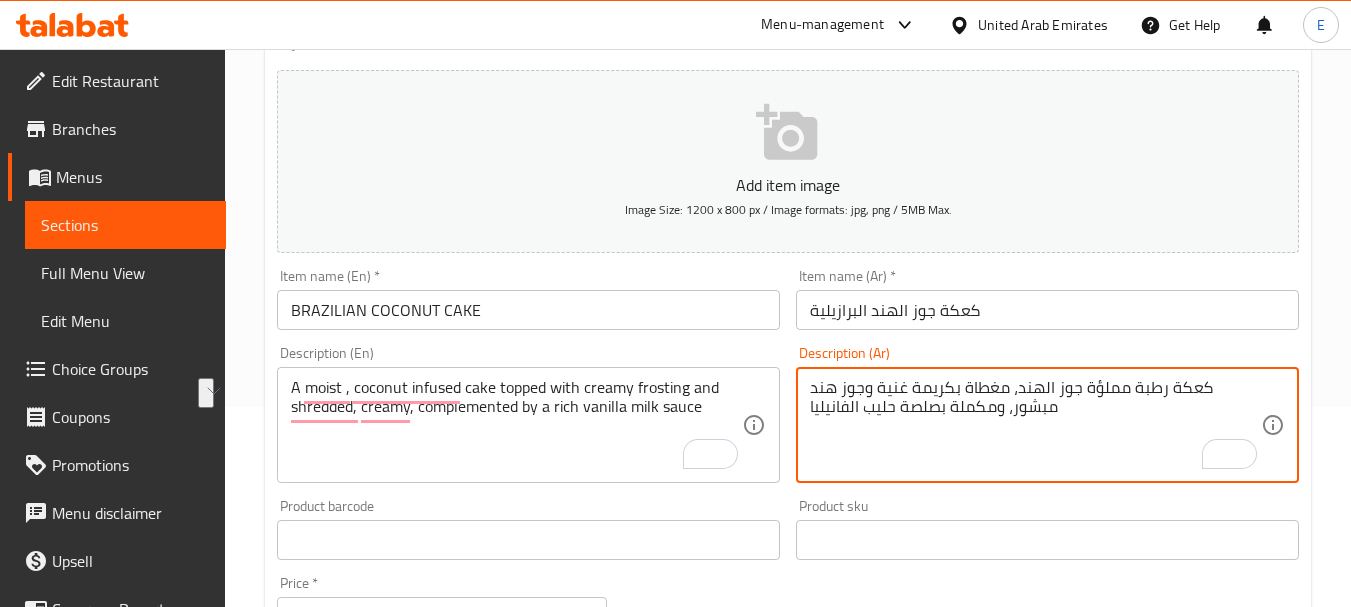 drag, startPoint x: 929, startPoint y: 385, endPoint x: 994, endPoint y: 387, distance: 65.03076 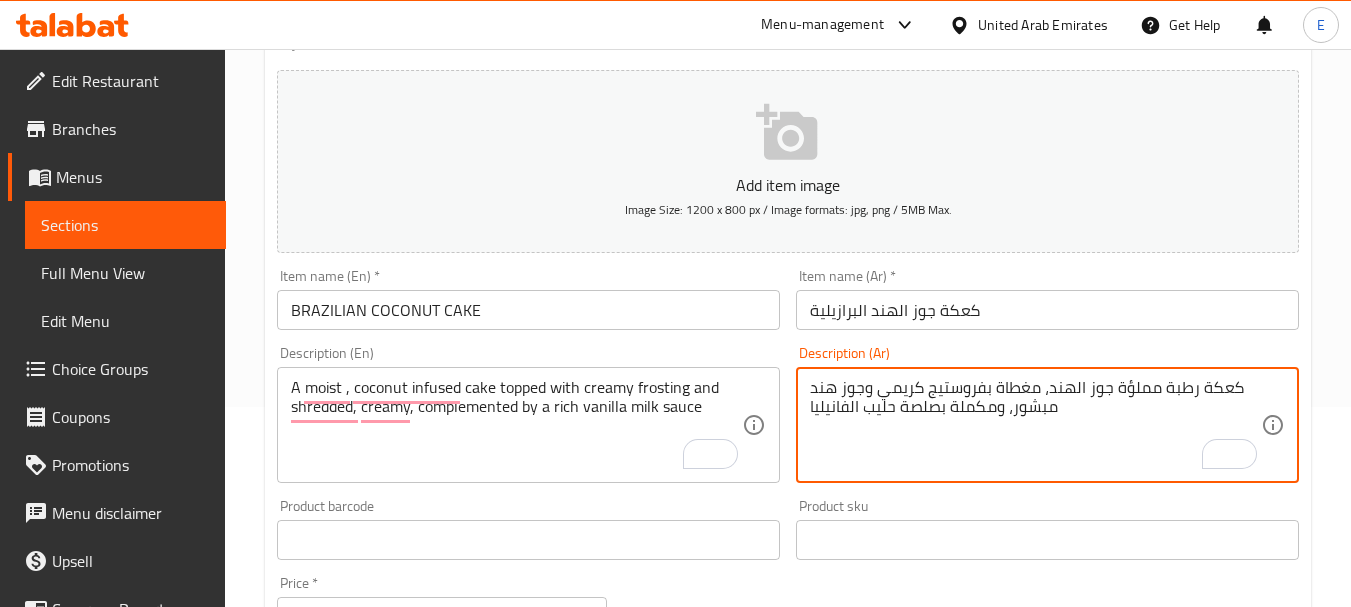type on "كعكة رطبة مملؤة جوز الهند، مغطاة بفروستيج كريمي وجوز هند مبشور، ومكملة بصلصة حليب الفانيليا" 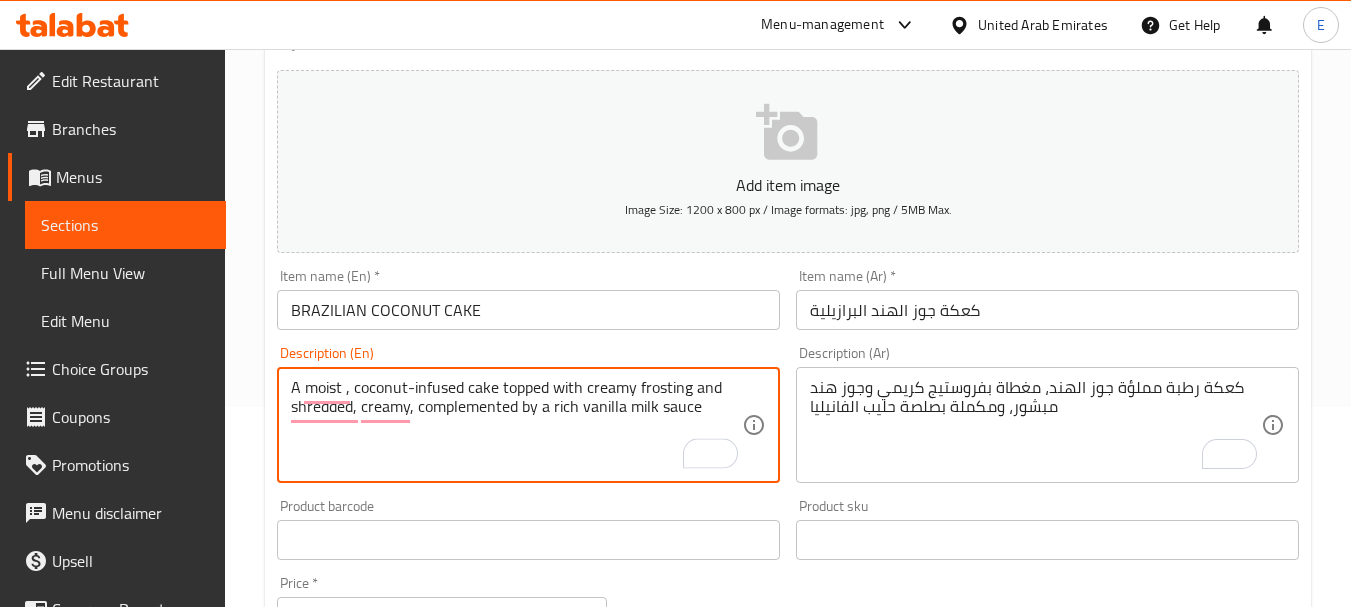 click on "A moist , coconut-infused cake topped with creamy frosting and shredded, creamy, complemented by a rich vanilla milk sauce" at bounding box center [516, 425] 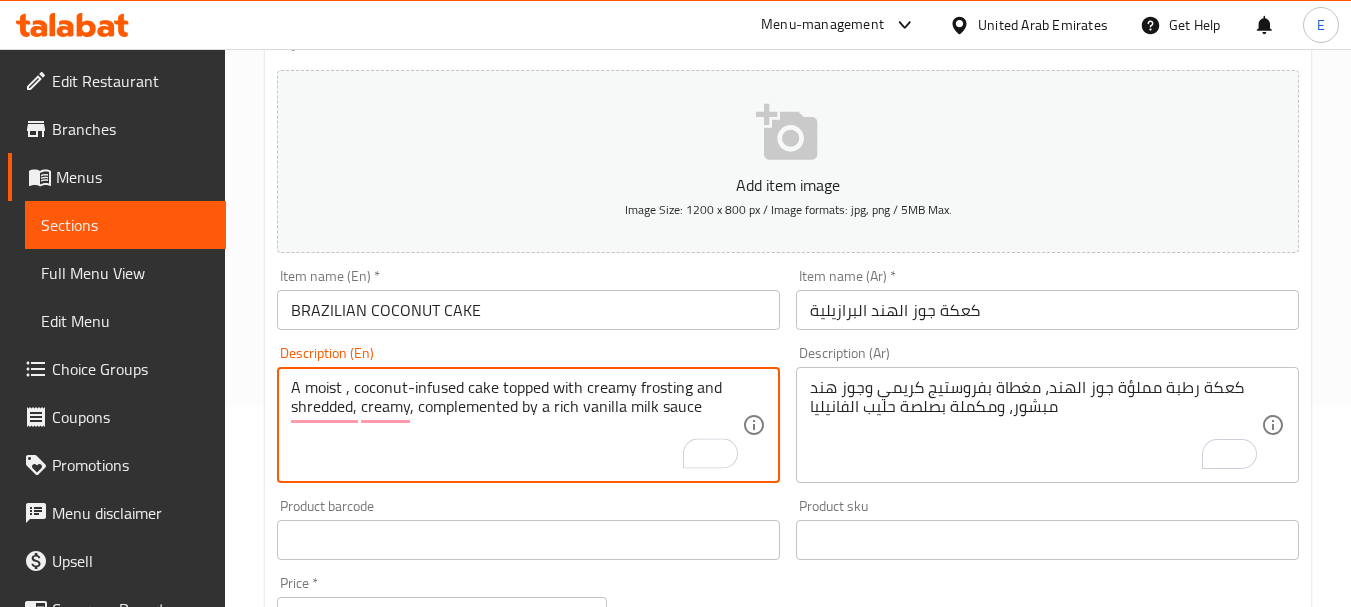 click on "A moist , coconut-infused cake topped with creamy frosting and shredded, creamy, complemented by a rich vanilla milk sauce" at bounding box center [516, 425] 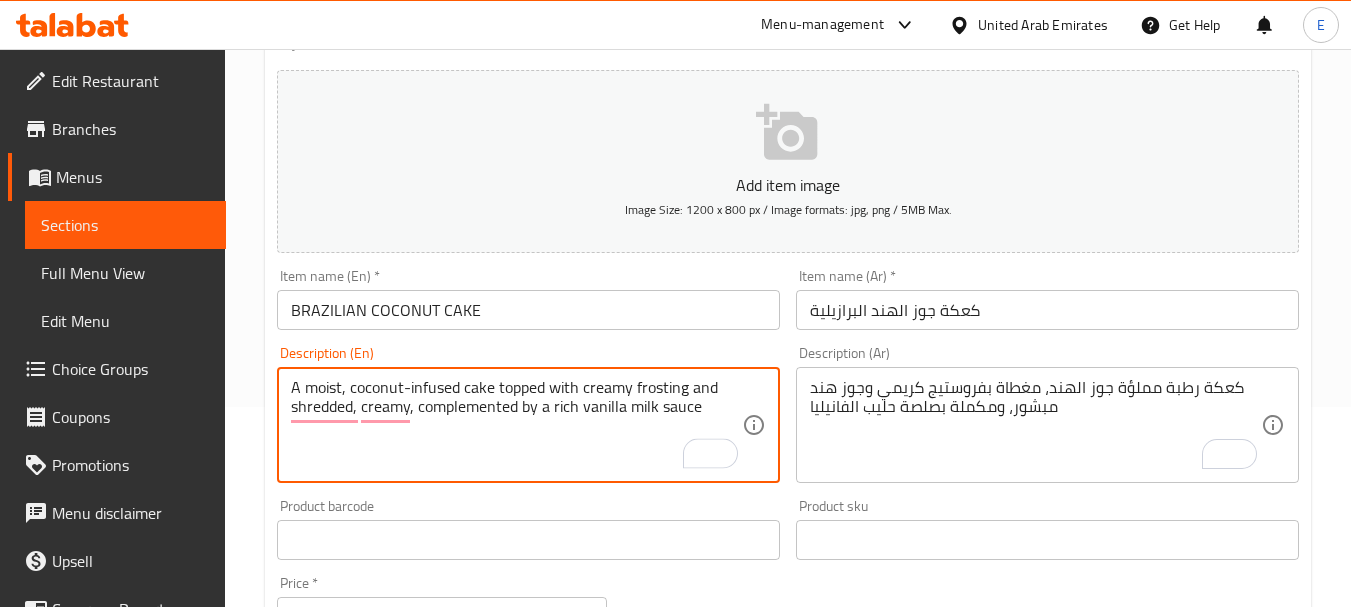 click on "A moist, coconut-infused cake topped with creamy frosting and shredded, creamy, complemented by a rich vanilla milk sauce" at bounding box center (516, 425) 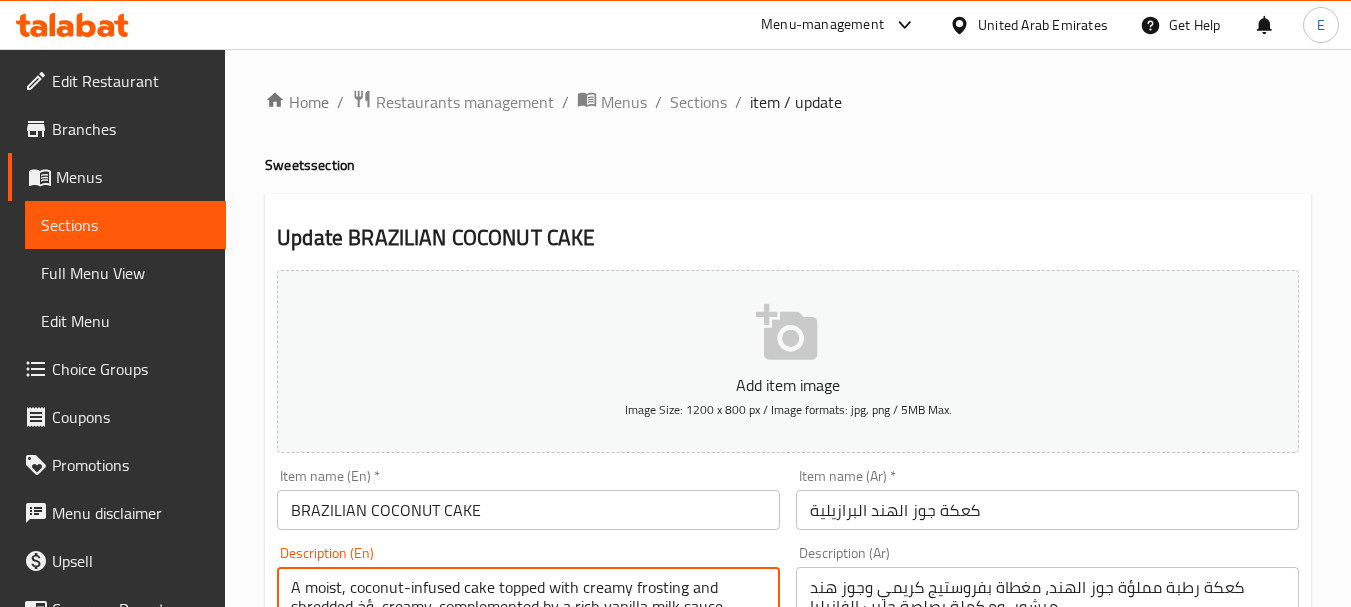 scroll, scrollTop: 200, scrollLeft: 0, axis: vertical 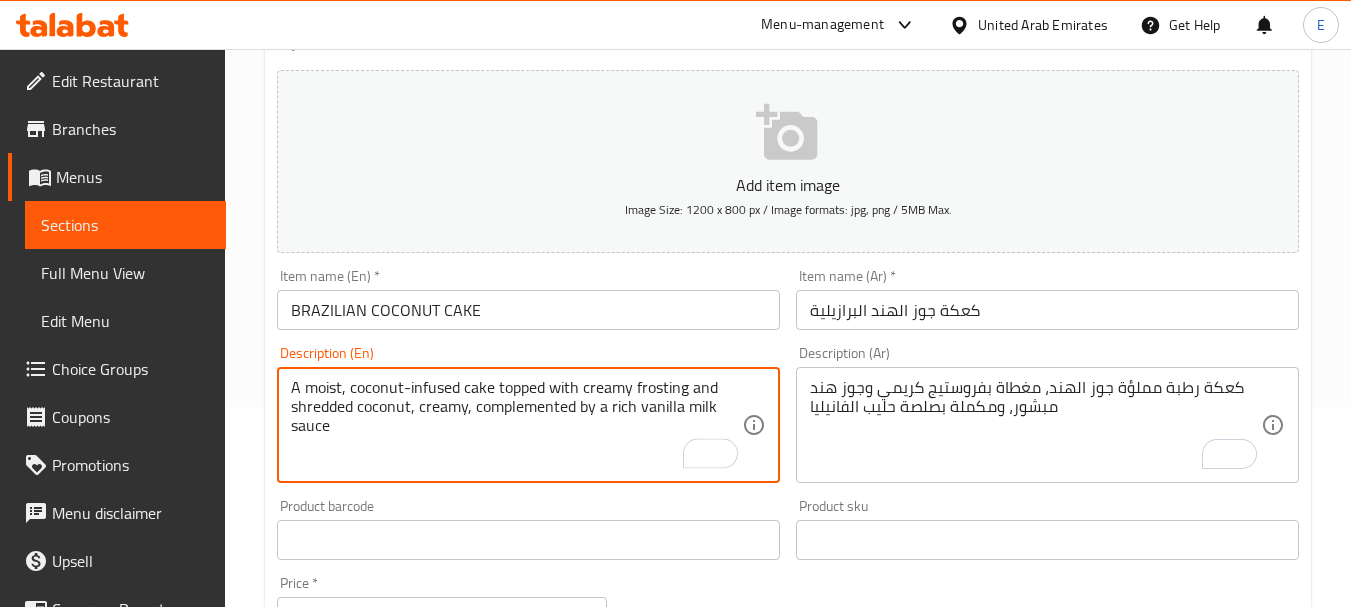 type on "A moist, coconut-infused cake topped with creamy frosting and shredded coconut, creamy, complemented by a rich vanilla milk sauce" 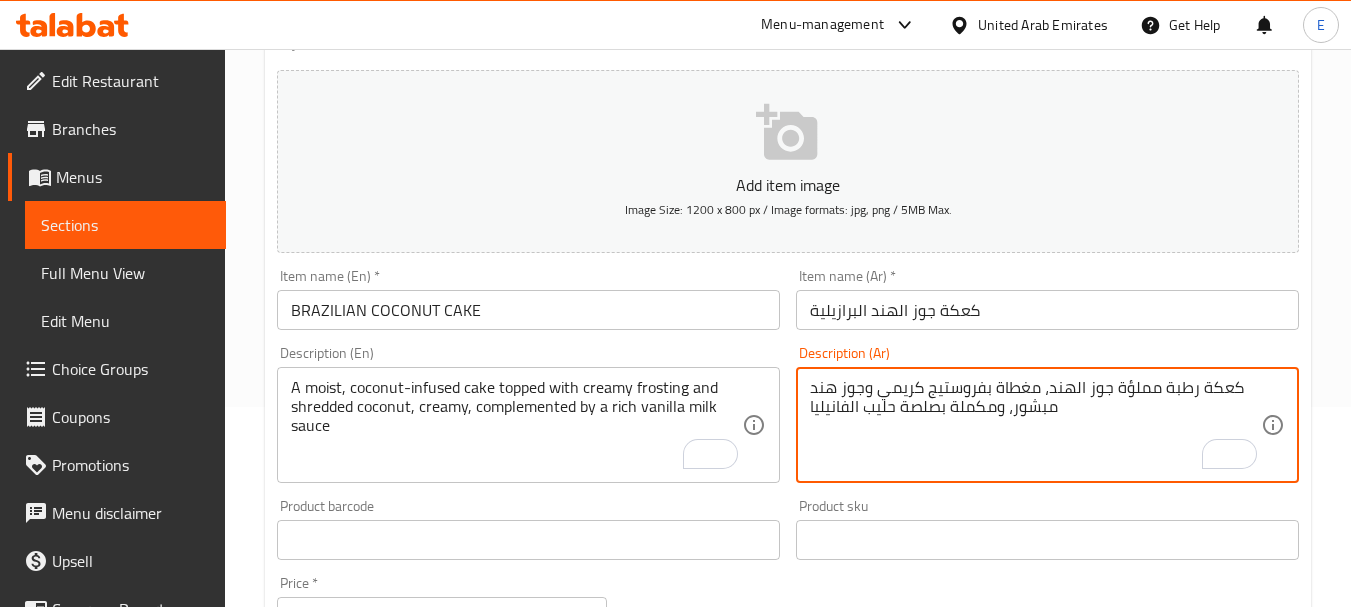 click on "كعكة رطبة مملؤة جوز الهند، مغطاة بفروستيج كريمي وجوز هند مبشور، ومكملة بصلصة حليب الفانيليا" at bounding box center [1035, 425] 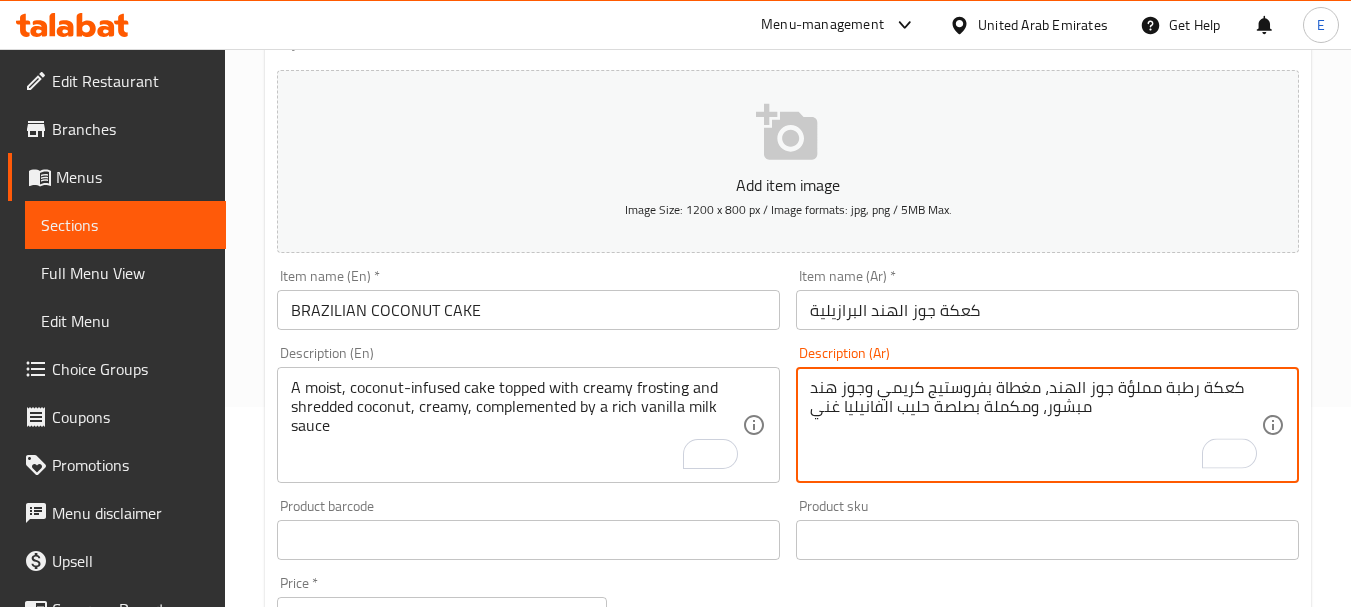 type on "كعكة رطبة مملؤة جوز الهند، مغطاة بفروستيج كريمي وجوز هند مبشور، ومكملة بصلصة حليب الفانيليا غني" 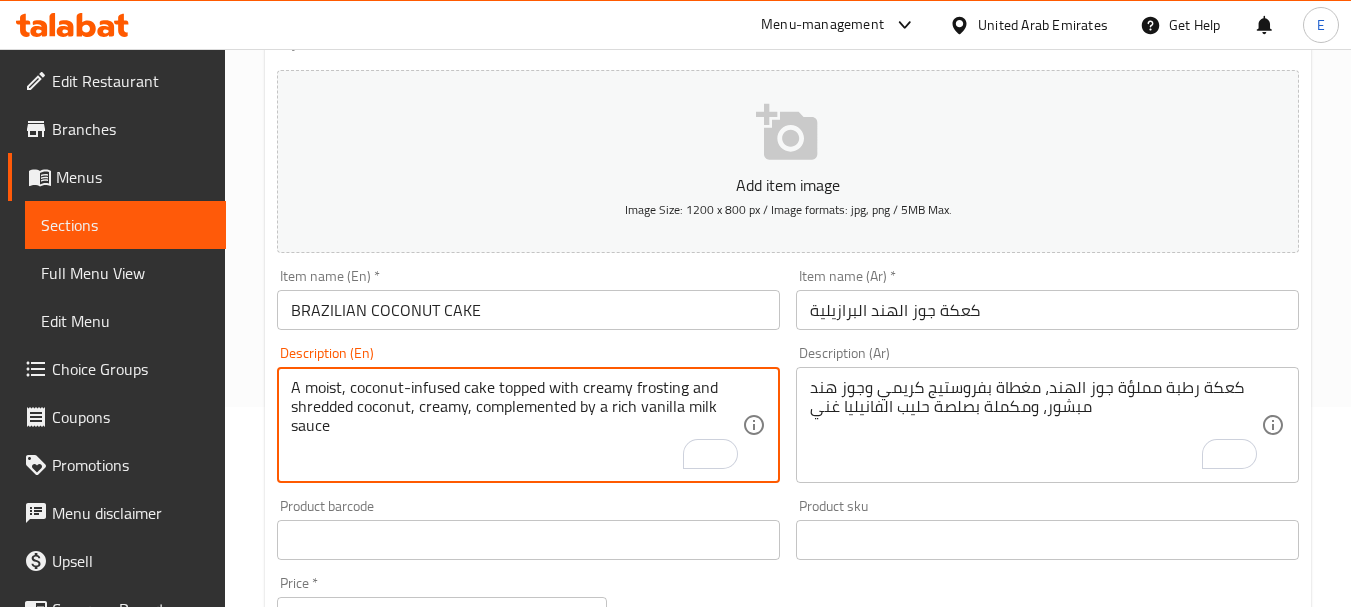 click on "A moist, coconut-infused cake topped with creamy frosting and shredded coconut, creamy, complemented by a rich vanilla milk sauce" at bounding box center (516, 425) 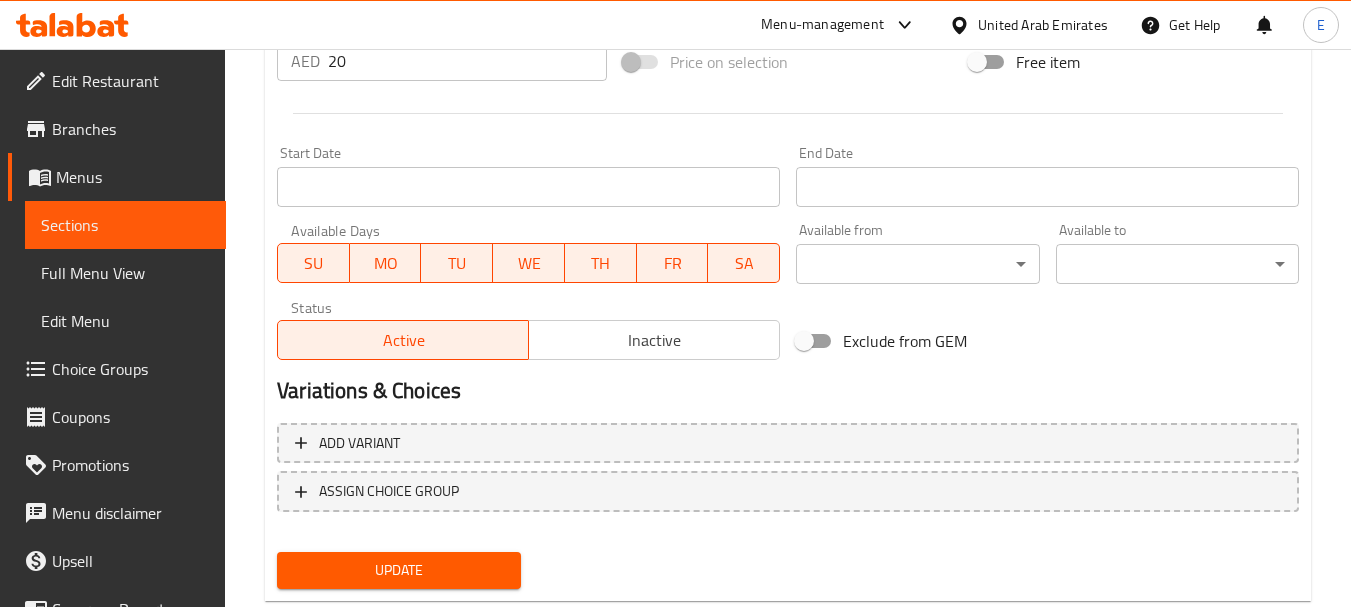 scroll, scrollTop: 806, scrollLeft: 0, axis: vertical 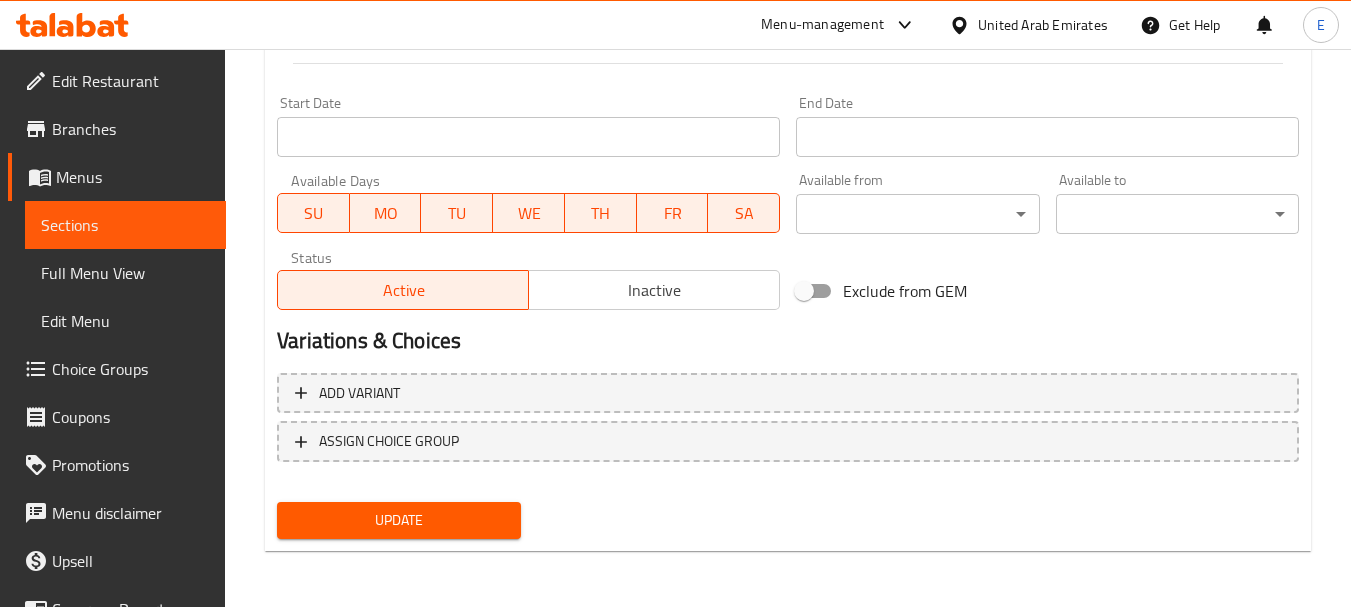 click on "Update" at bounding box center (398, 520) 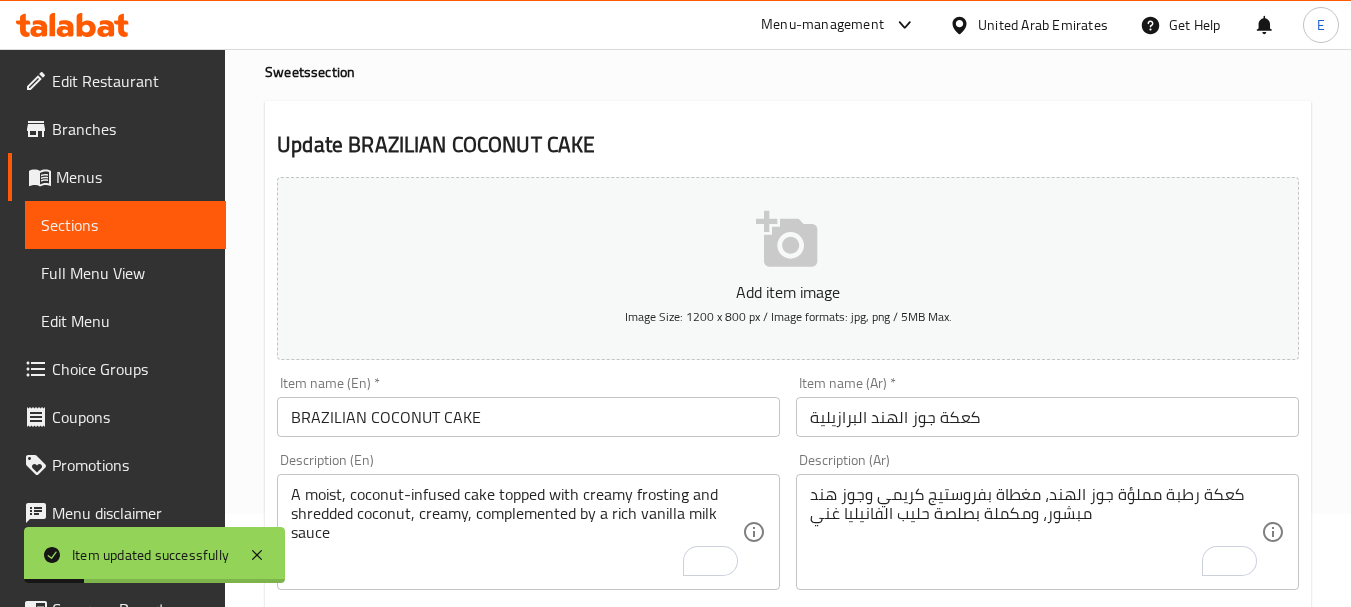 scroll, scrollTop: 0, scrollLeft: 0, axis: both 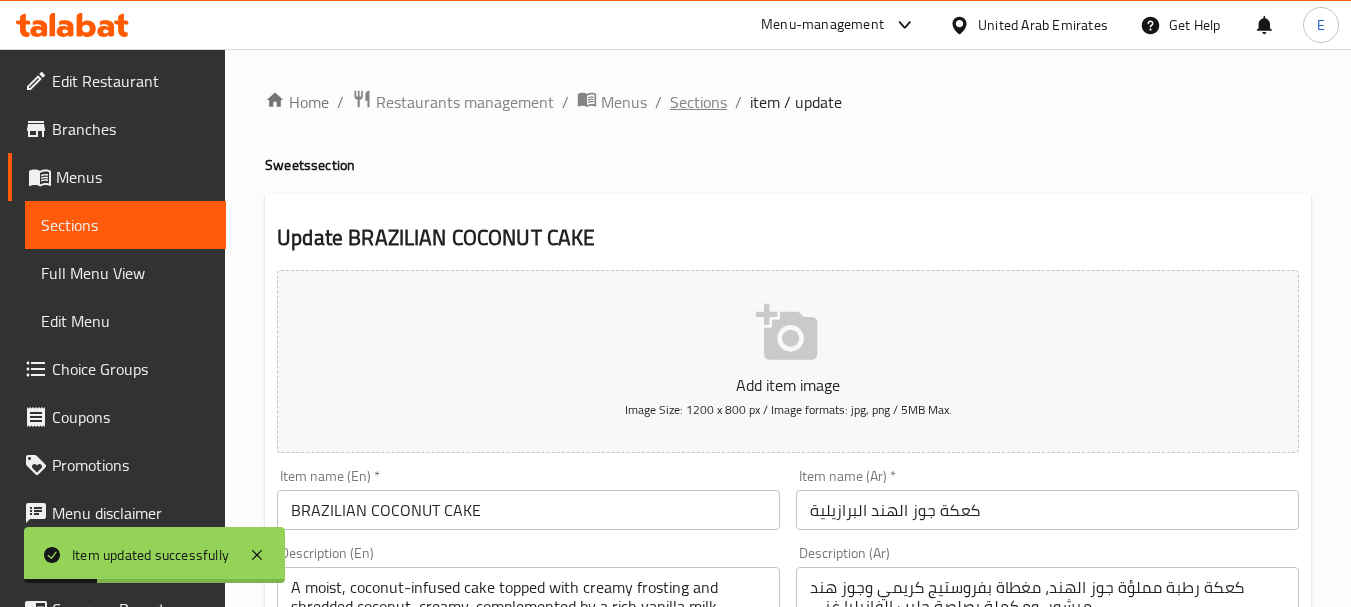 click on "Sections" at bounding box center [698, 102] 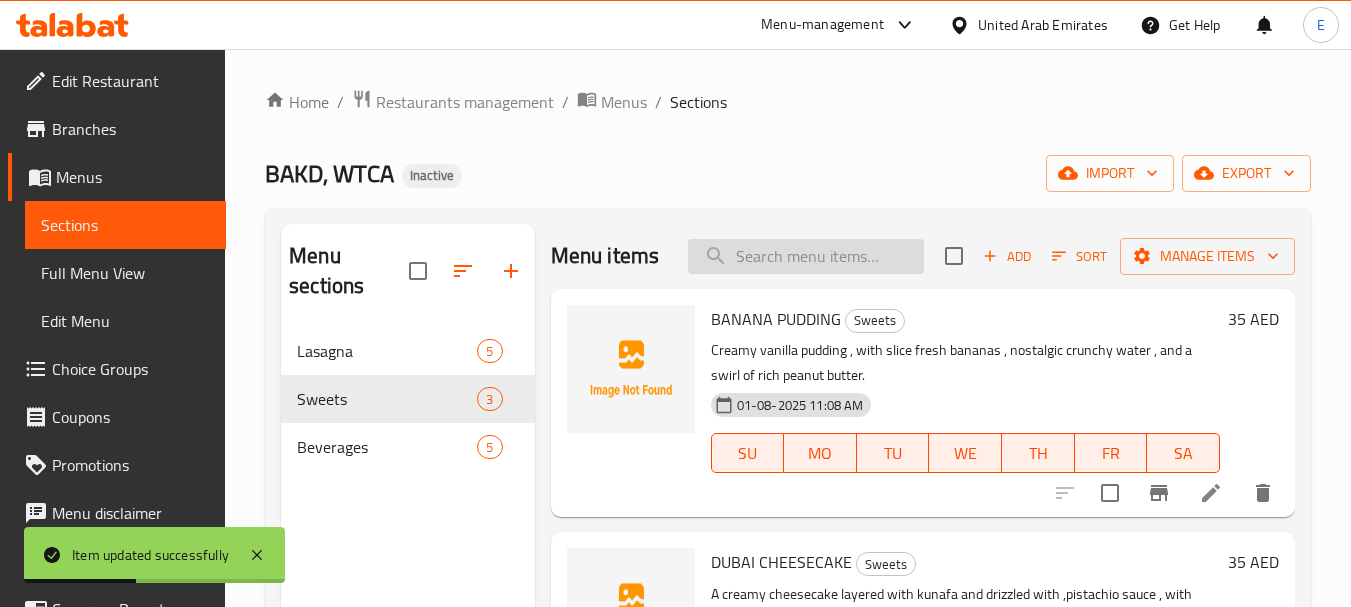 click at bounding box center (806, 256) 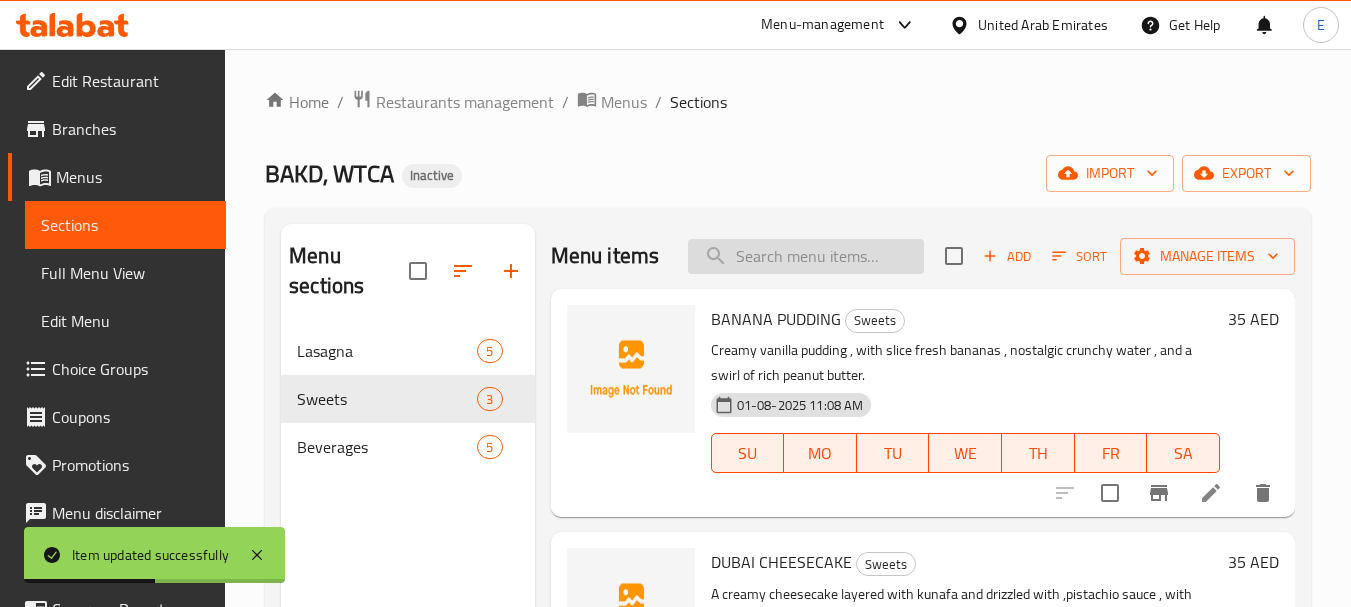 paste on "BANANA PUDDING" 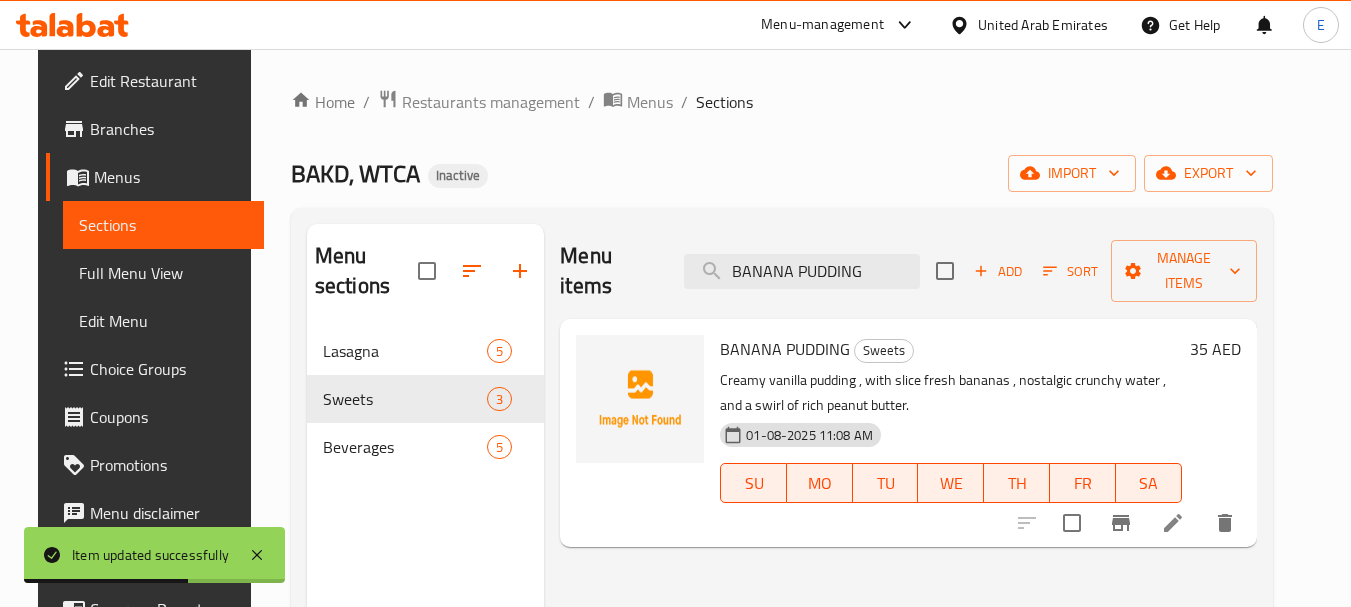 type on "BANANA PUDDING" 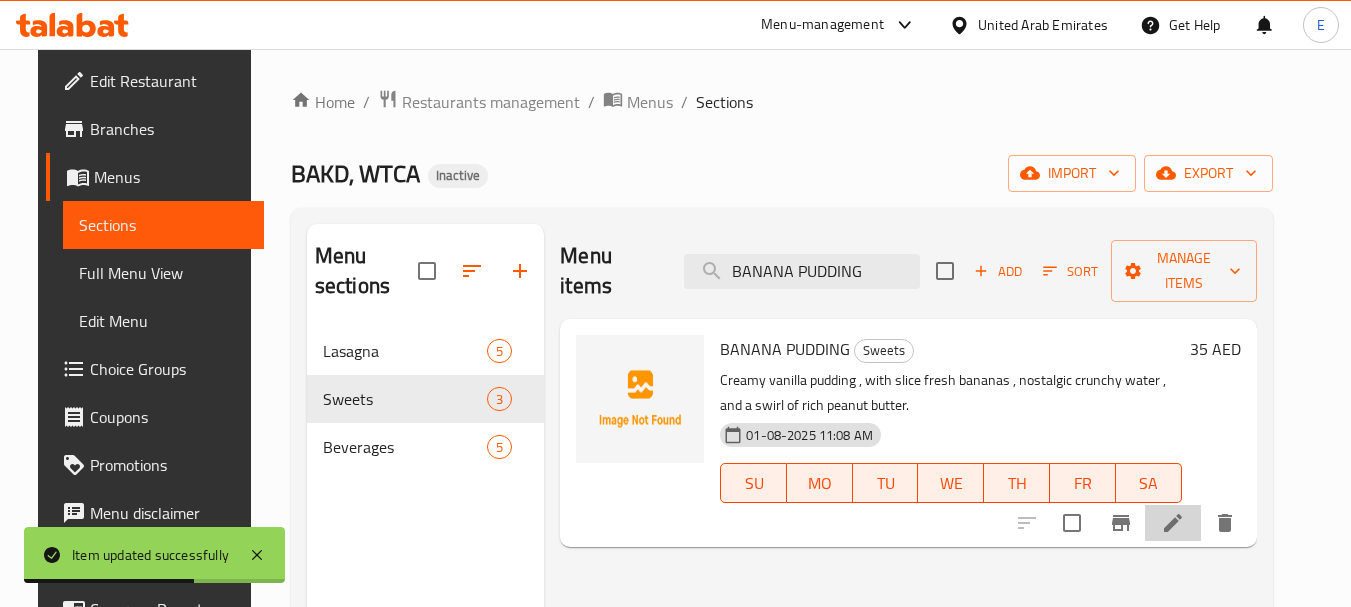 click at bounding box center (1173, 523) 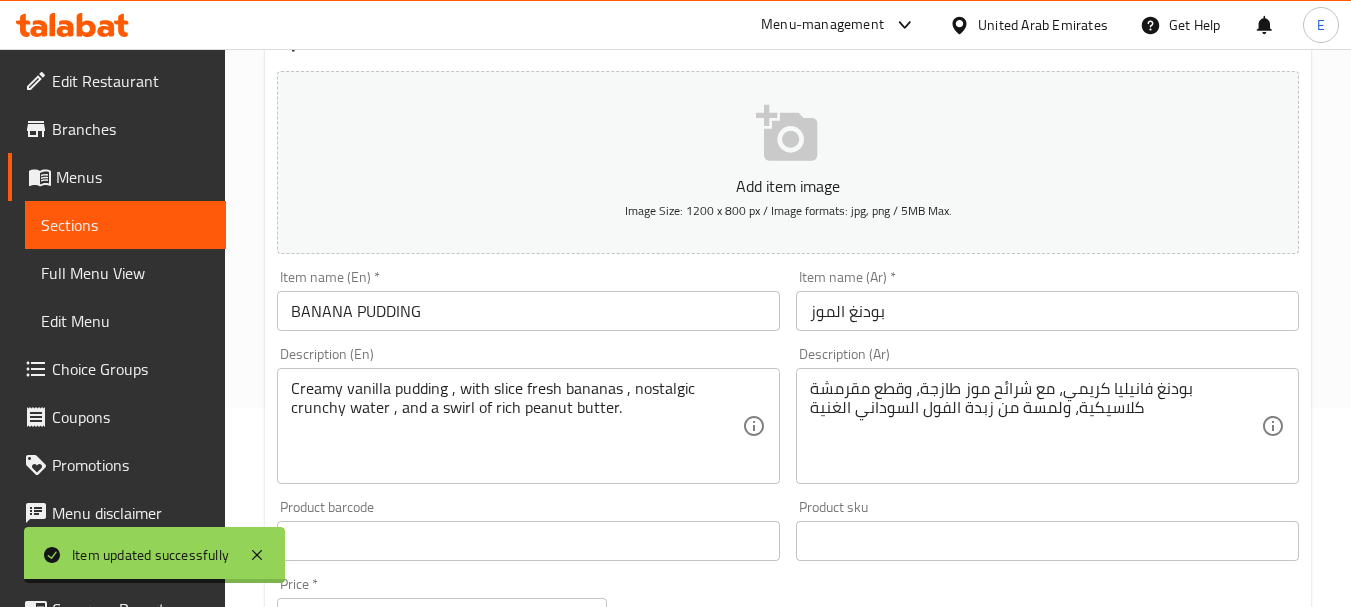 scroll, scrollTop: 400, scrollLeft: 0, axis: vertical 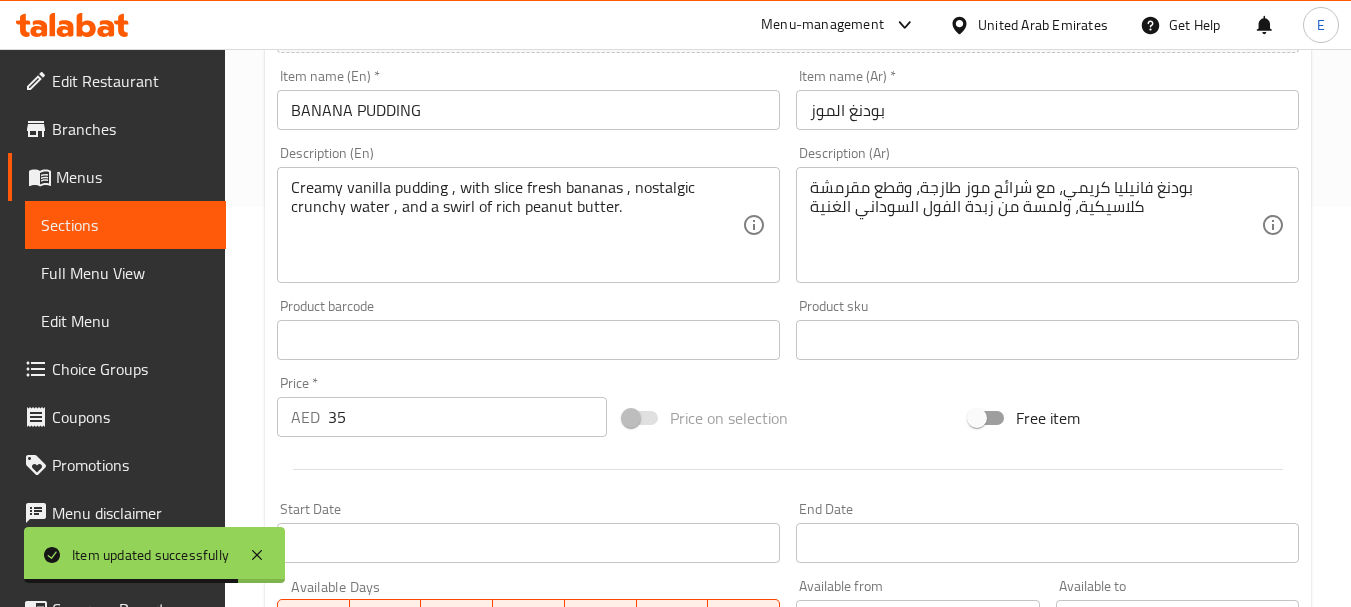 click on "Description (En) Creamy vanilla pudding , with slice fresh bananas , nostalgic crunchy water , and a swirl of rich peanut butter. Description (En)" at bounding box center [528, 214] 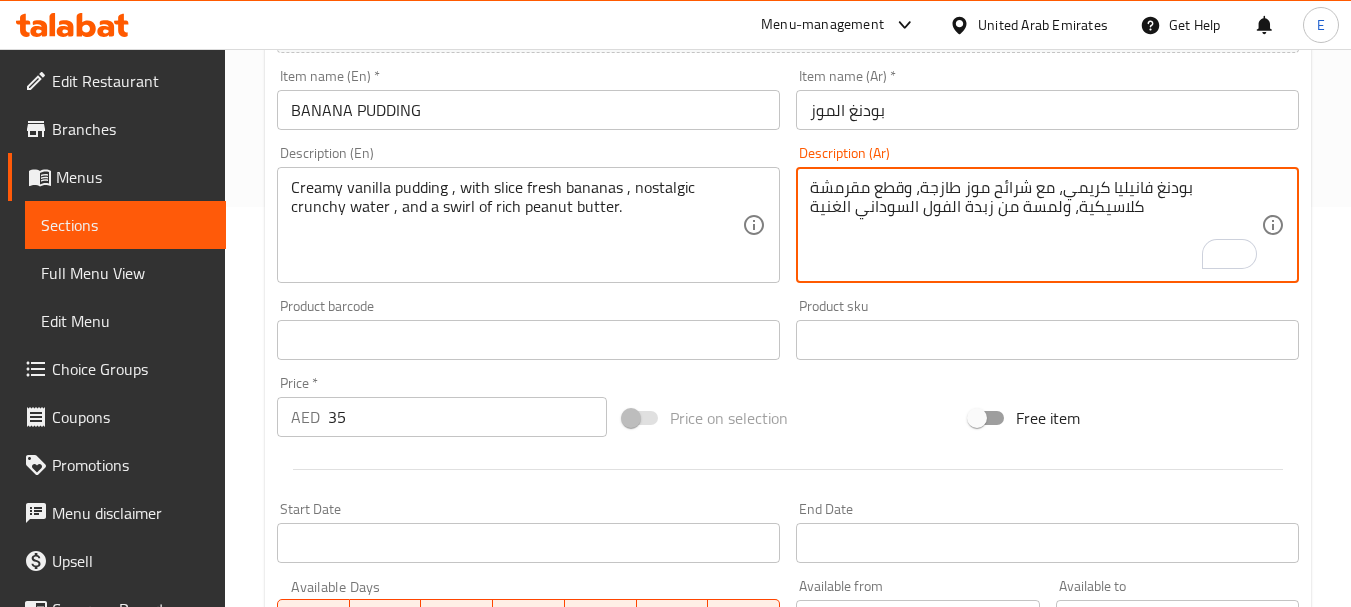 drag, startPoint x: 874, startPoint y: 188, endPoint x: 904, endPoint y: 185, distance: 30.149628 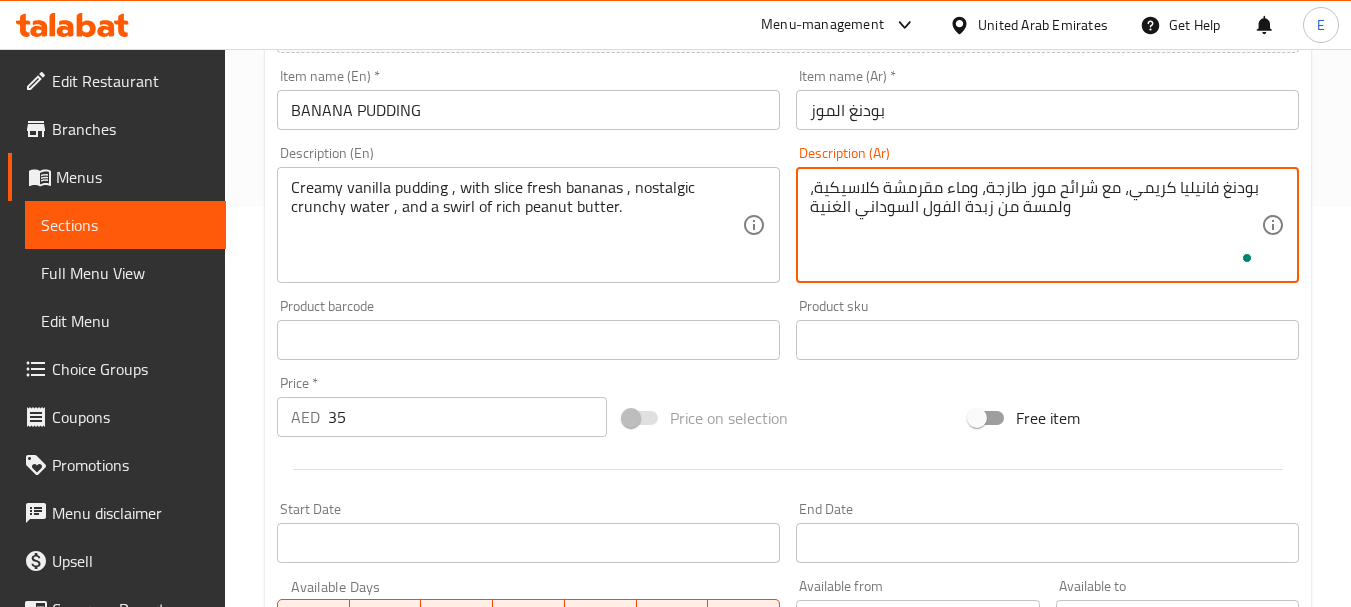 click on "بودنغ فانيليا كريمي، مع شرائح موز طازجة، وماء مقرمشة كلاسيكية، ولمسة من زبدة الفول السوداني الغنية" at bounding box center [1035, 225] 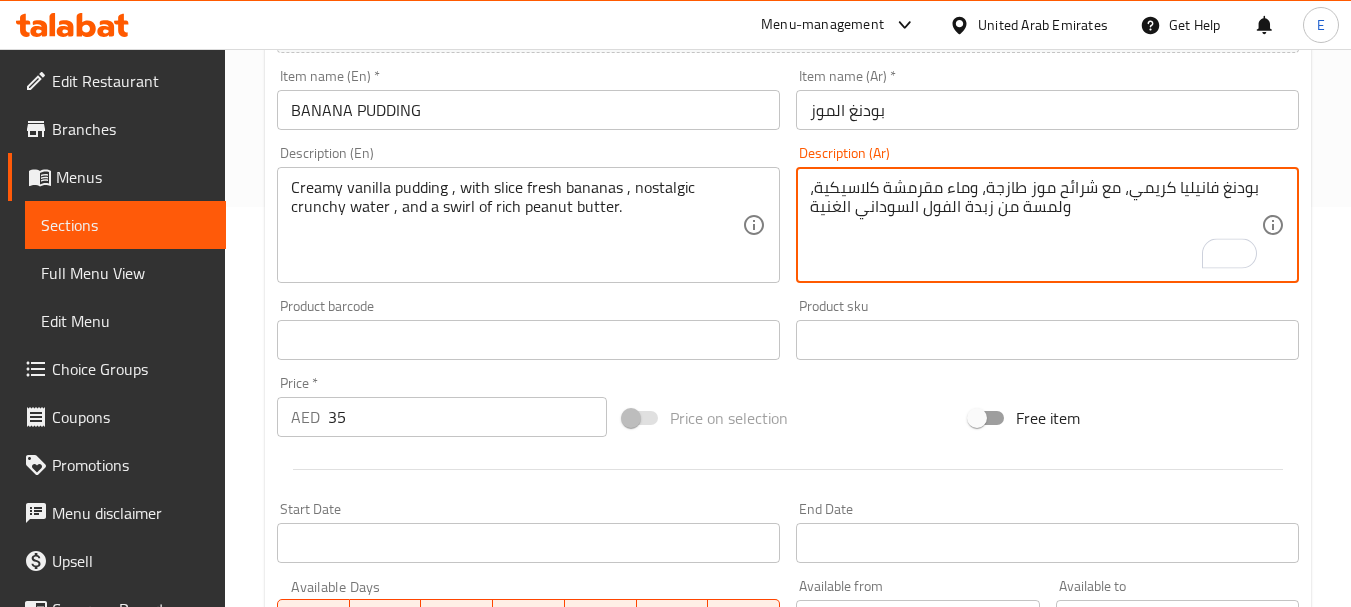 click on "بودنغ فانيليا كريمي، مع شرائح موز طازجة، وماء مقرمشة كلاسيكية، ولمسة من زبدة الفول السوداني الغنية" at bounding box center [1035, 225] 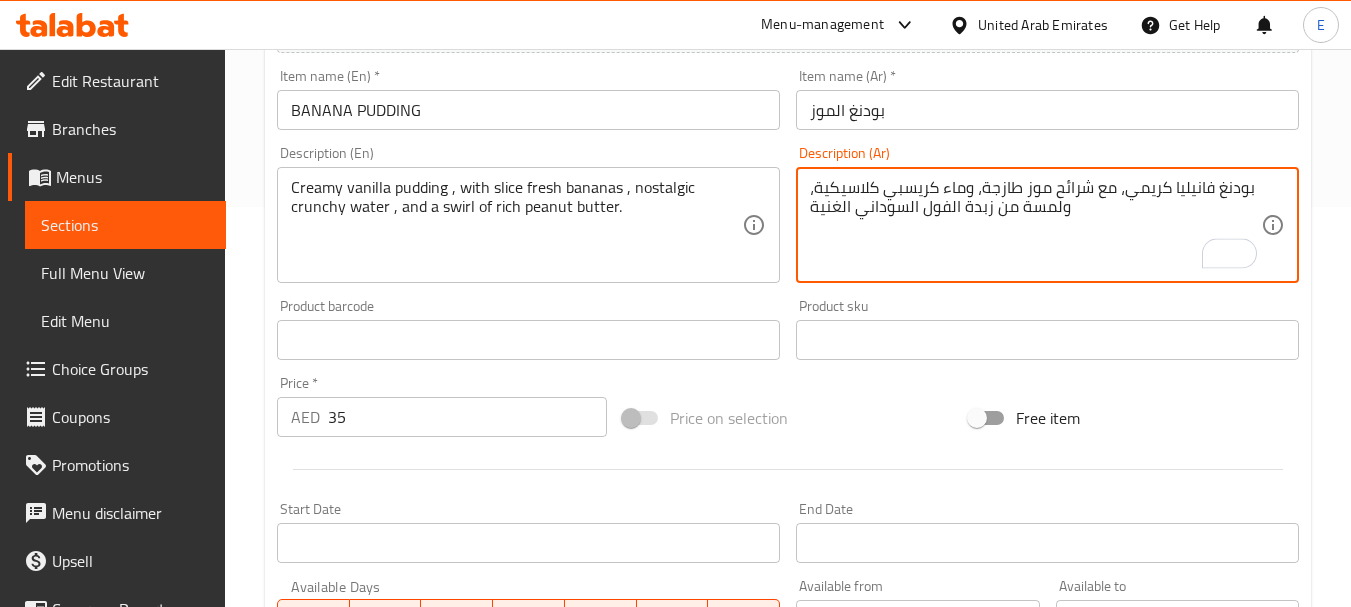 click on "بودنغ فانيليا كريمي، مع شرائح موز طازجة، وماء كريسبي كلاسيكية، ولمسة من زبدة الفول السوداني الغنية" at bounding box center (1035, 225) 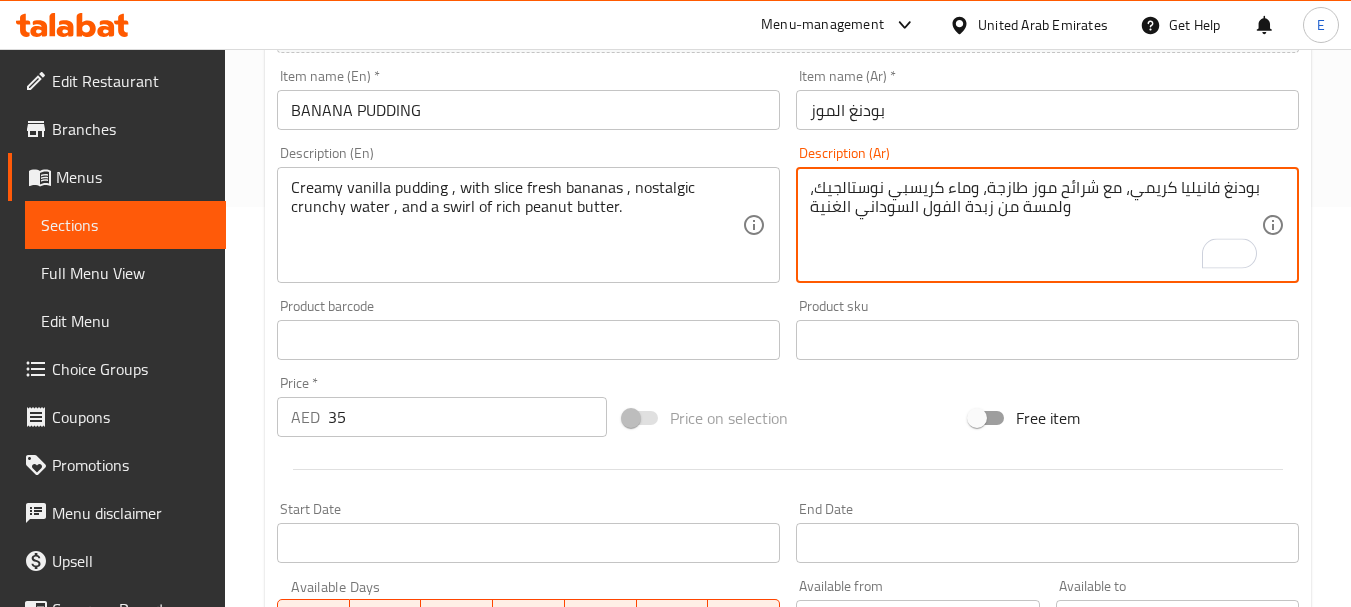 type on "بودنغ فانيليا كريمي، مع شرائح موز طازجة، وماء كريسبي نوستالجيك، ولمسة من زبدة الفول السوداني الغنية" 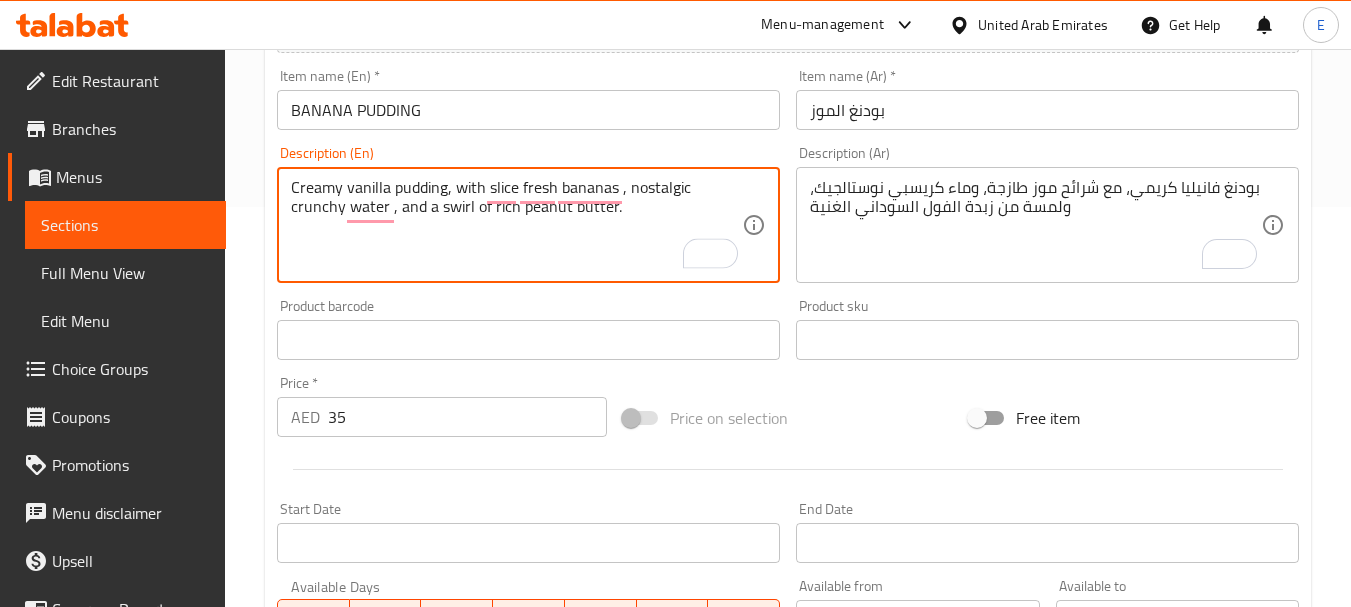 click on "Creamy vanilla pudding, with slice fresh bananas , nostalgic crunchy water , and a swirl of rich peanut butter." at bounding box center [516, 225] 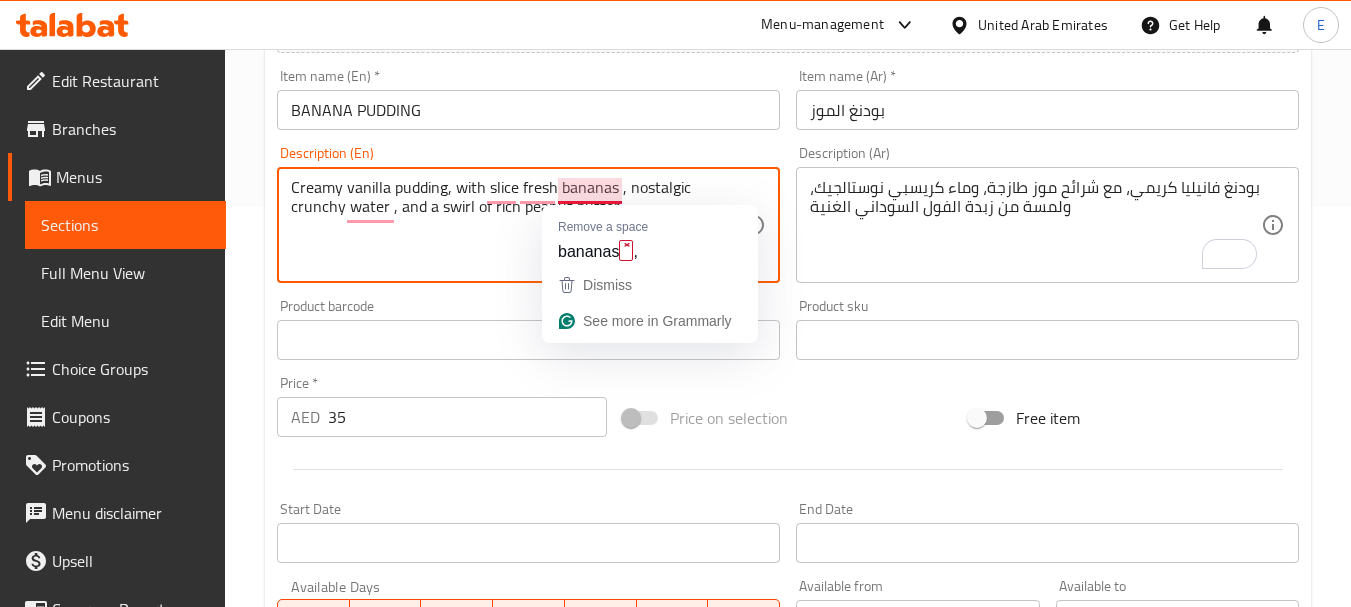 click on "Creamy vanilla pudding, with slice fresh bananas , nostalgic crunchy water , and a swirl of rich peanut butter." at bounding box center [516, 225] 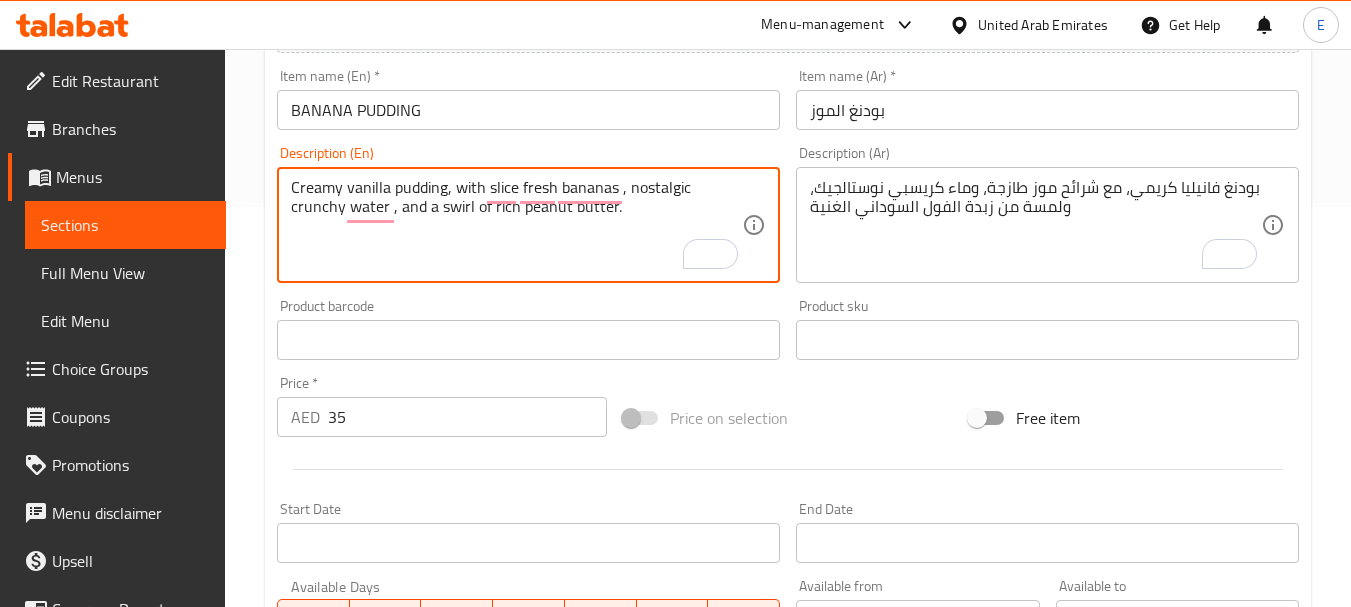 type on "Creamy vanilla pudding, with slice fresh bananas , nostalgic crunchy water , and a swirl of rich peanut butter." 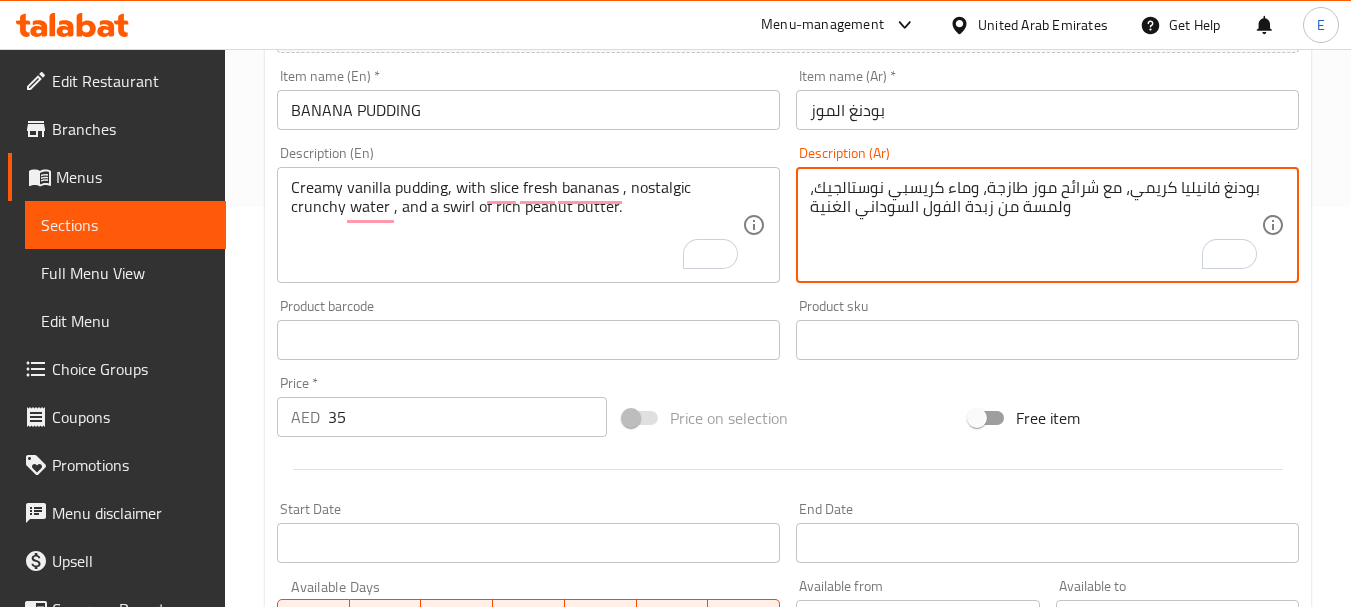 click on "بودنغ فانيليا كريمي، مع شرائح موز طازجة، وماء كريسبي نوستالجيك، ولمسة من زبدة الفول السوداني الغنية" at bounding box center [1035, 225] 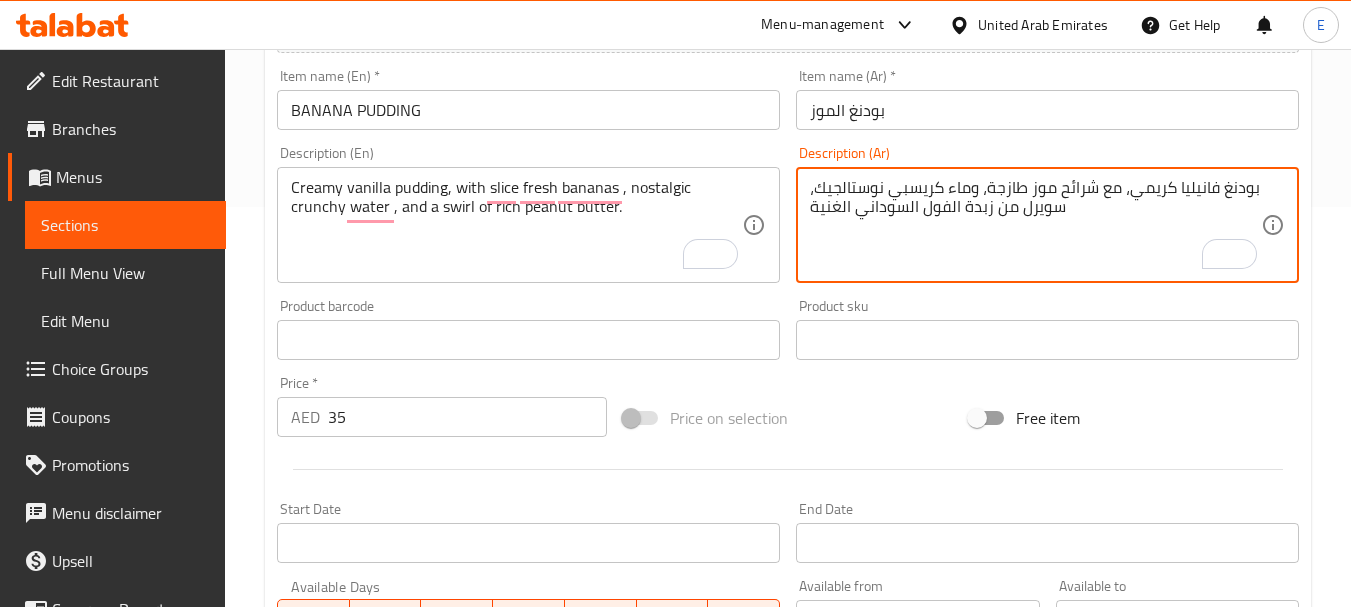 scroll, scrollTop: 806, scrollLeft: 0, axis: vertical 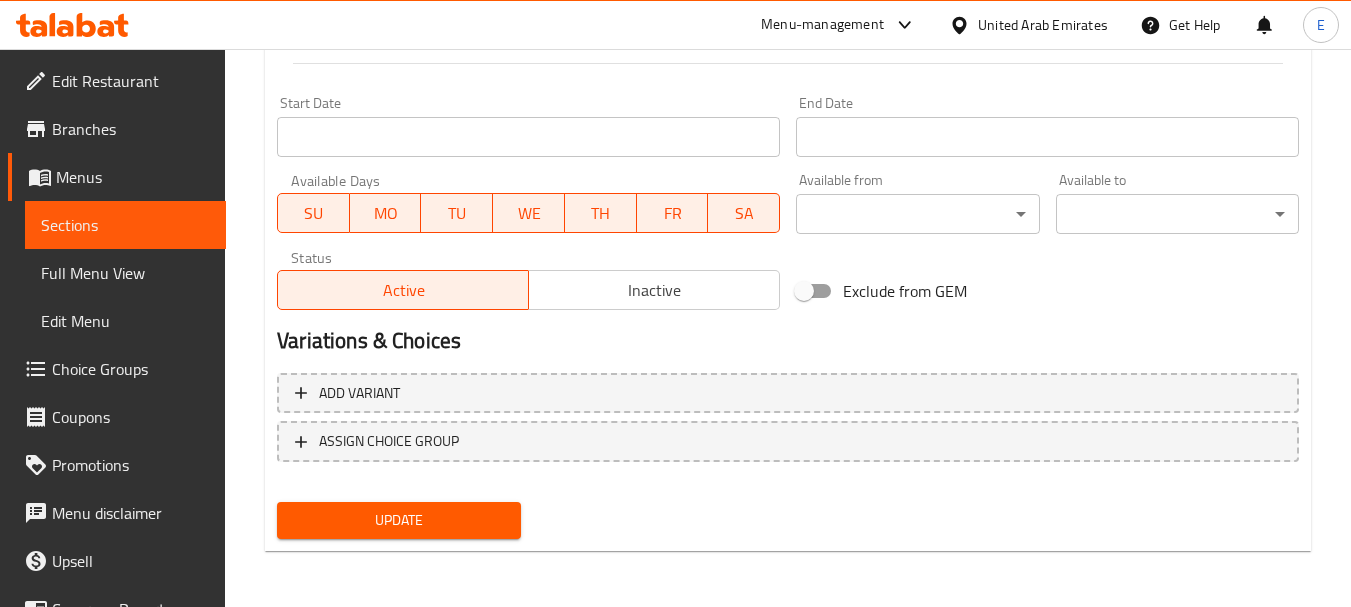 type on "بودنغ فانيليا كريمي، مع شرائح موز طازجة، وماء كريسبي نوستالجيك، سويرل من زبدة الفول السوداني الغنية" 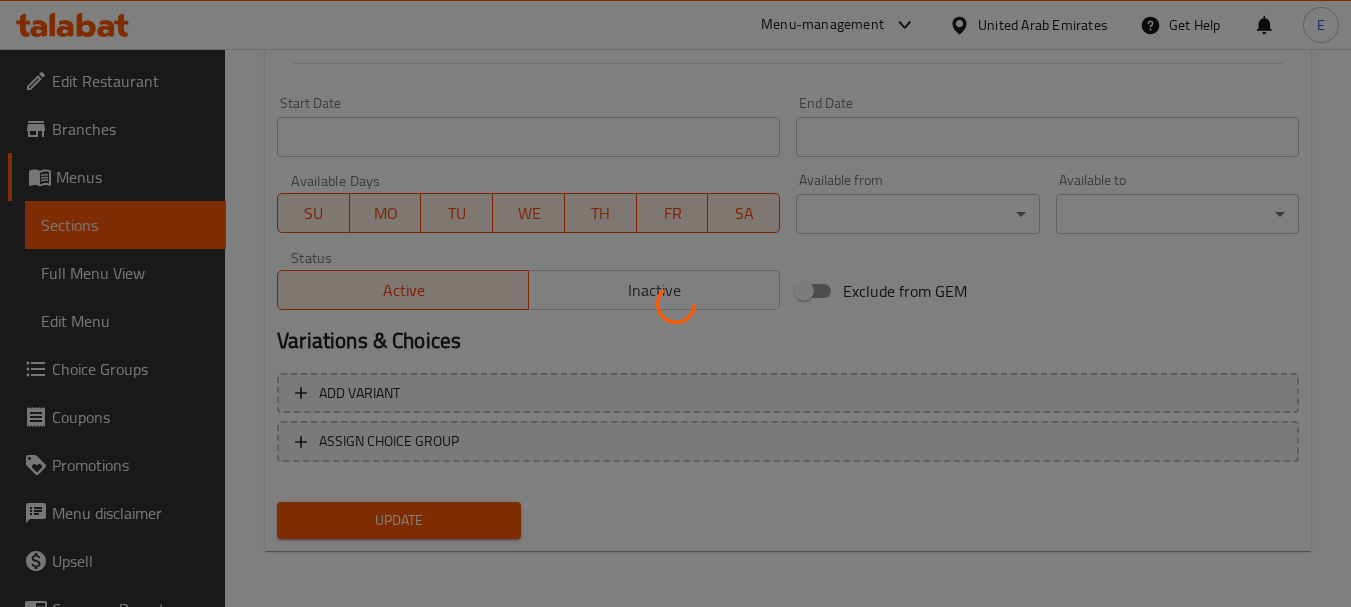 click at bounding box center [675, 303] 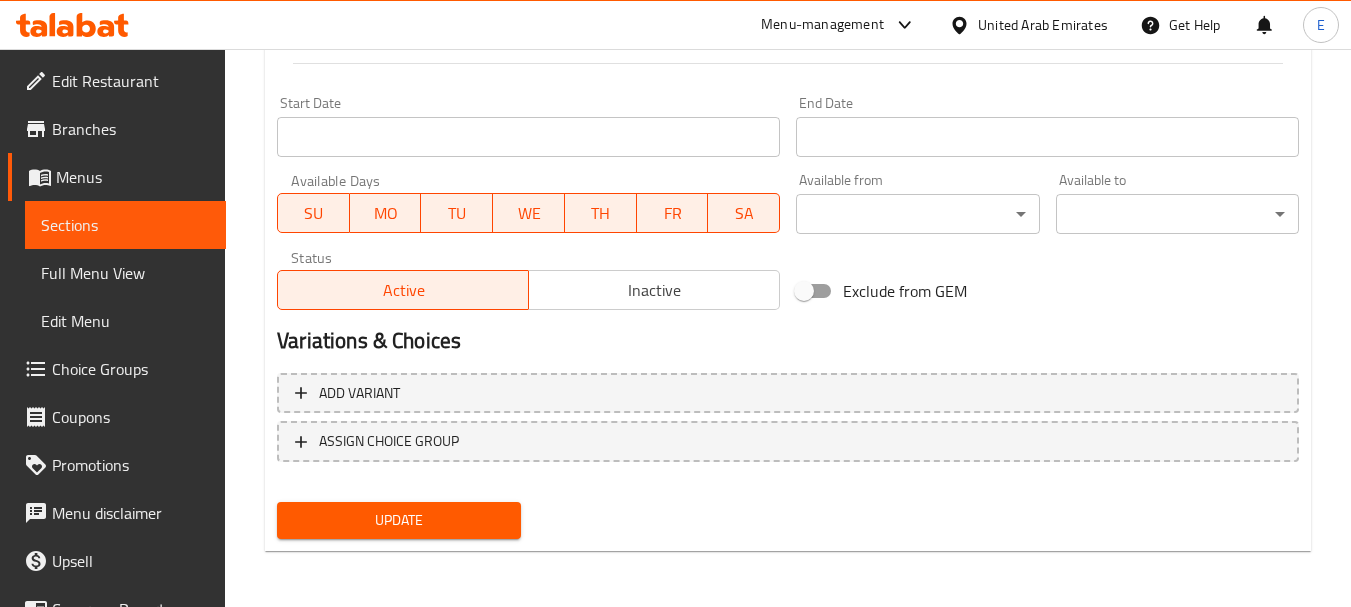 click on "Branches" at bounding box center [117, 129] 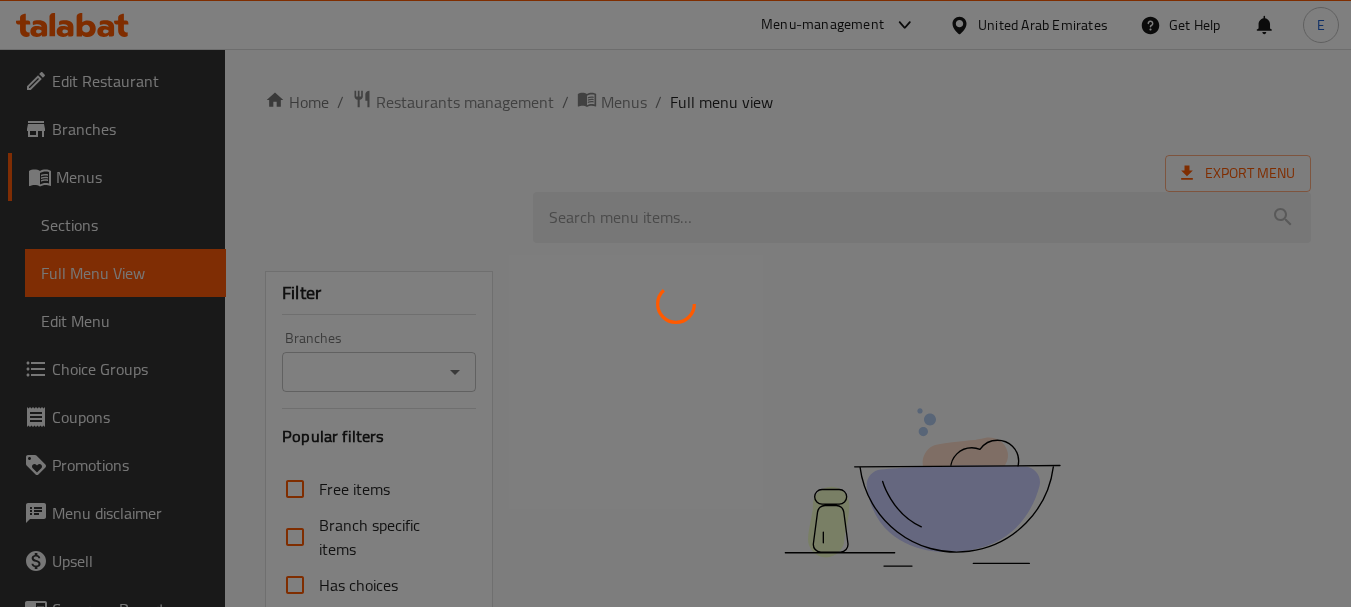 scroll, scrollTop: 0, scrollLeft: 0, axis: both 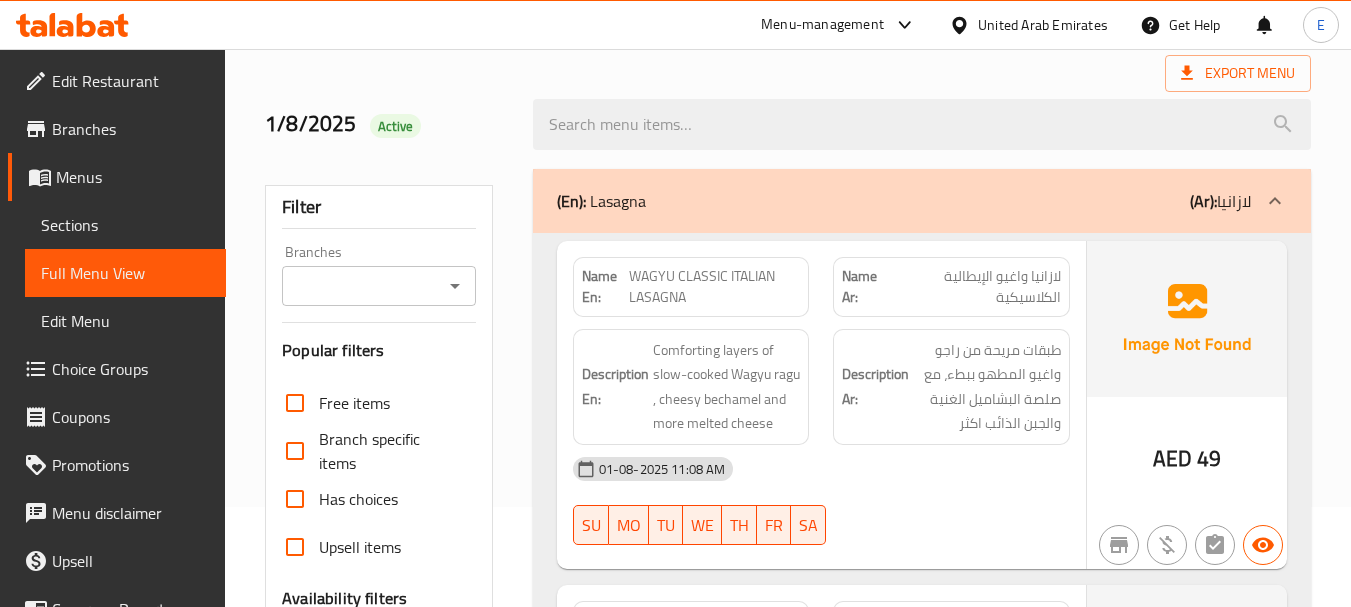 click on "(En):   Lasagna (Ar): لازانيا Name En: WAGYU CLASSIC ITALIAN LASAGNA Name Ar: لازانيا واغيو الإيطالية الكلاسيكية Description En: Comforting layers of slow-cooked Wagyu ragu , cheesy bechamel and more melted cheese Description Ar: طبقات مريحة من راجو واغيو المطهو ببطء، مع صلصة البشاميل الغنية والجبن الذائب اكثر  [DATE] [TIME] SU MO TU WE TH FR SA AED 49 Name En: TRUFFLE CREAMY MUSHROOM LASAGNA Name Ar: لازانيا التروفل بالفطر كريمي  Description En: Layers of pasta sheets sauteed wild mushrooms, and a variety bechamel sauce ,infused with earthy truffle and gooey cheese. Description Ar: طبقات من شيت المكرونة سوتيه مع الفطر البري ومجموعة متنوعة من صلصة البشاميل، مملؤة بالكمأة الترابية والجبن اللزج.
01-08-2025 11:08 AM SU MO TU WE TH FR SA AED 47 Name En: POTATO GRATIN Name Ar: SU MO TU" at bounding box center [922, 2446] 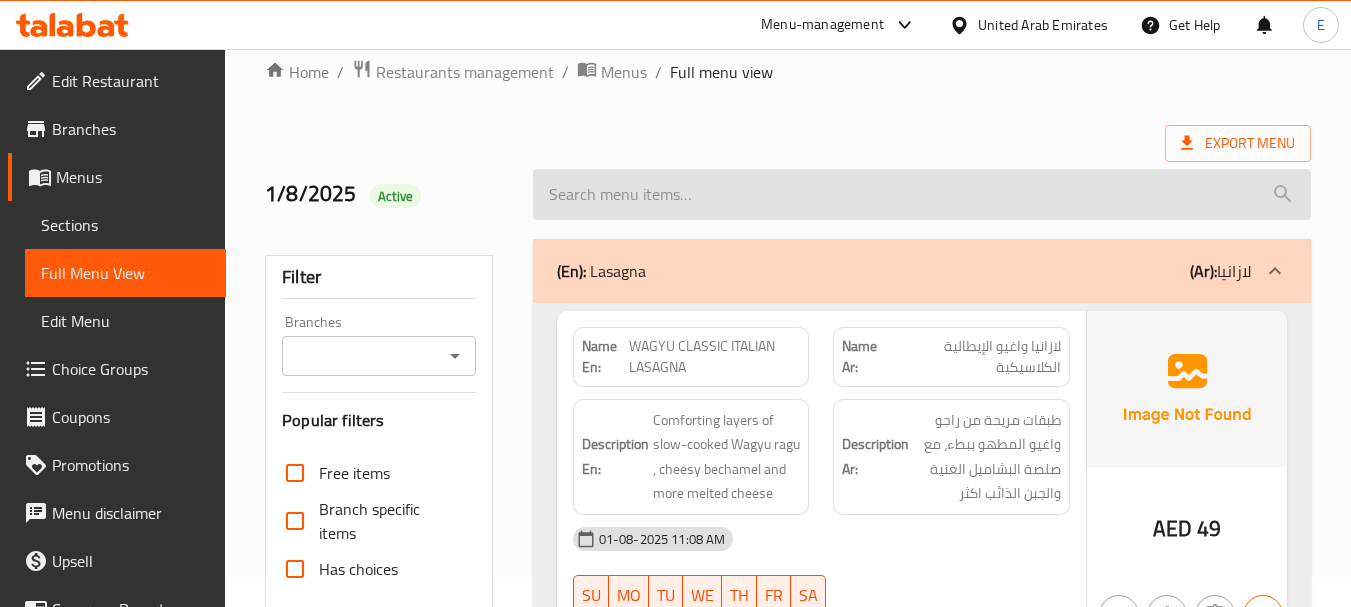 scroll, scrollTop: 0, scrollLeft: 0, axis: both 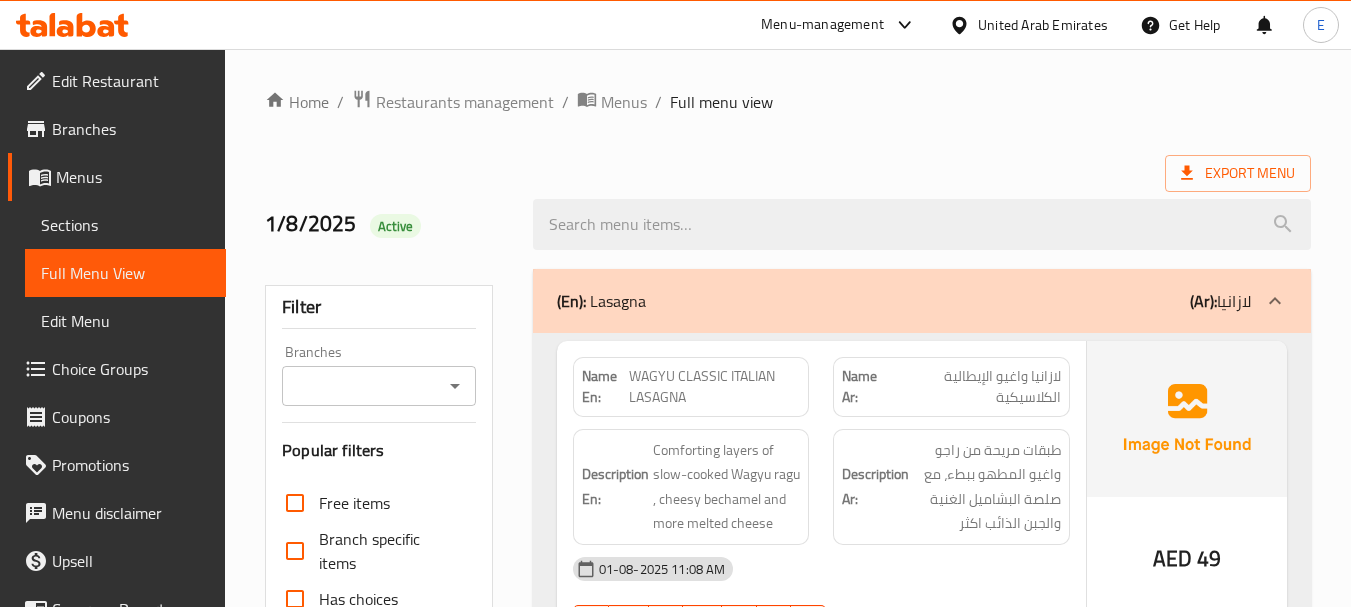 click on "Export Menu" at bounding box center (788, 173) 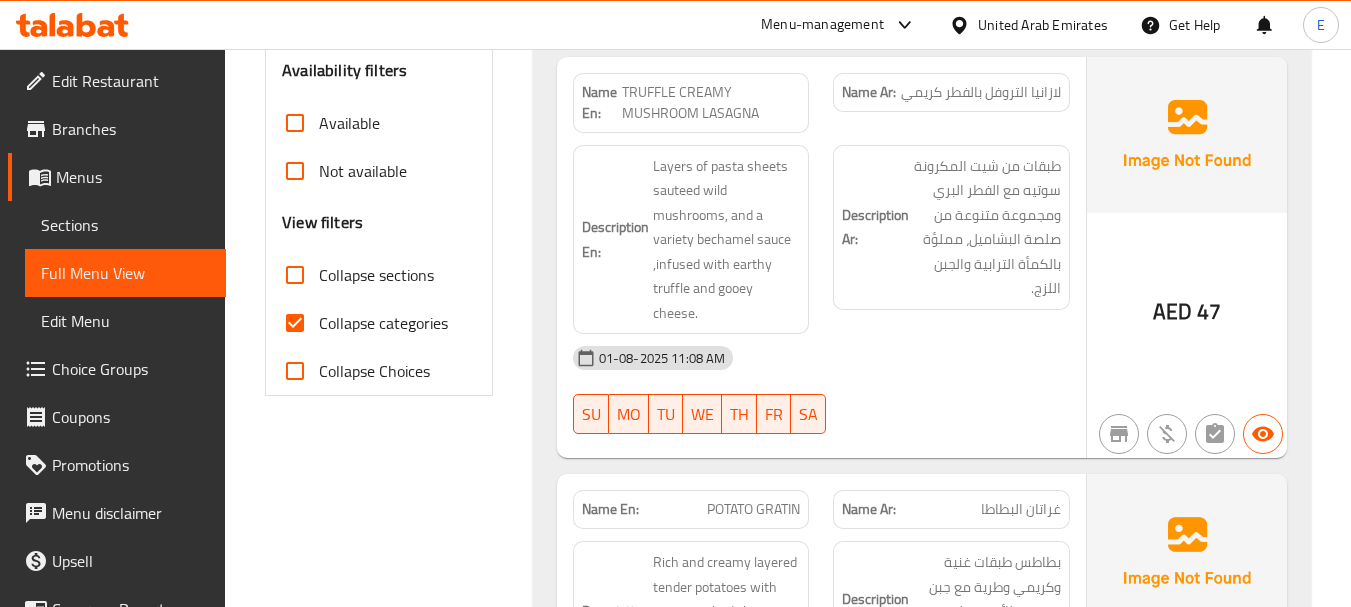 scroll, scrollTop: 800, scrollLeft: 0, axis: vertical 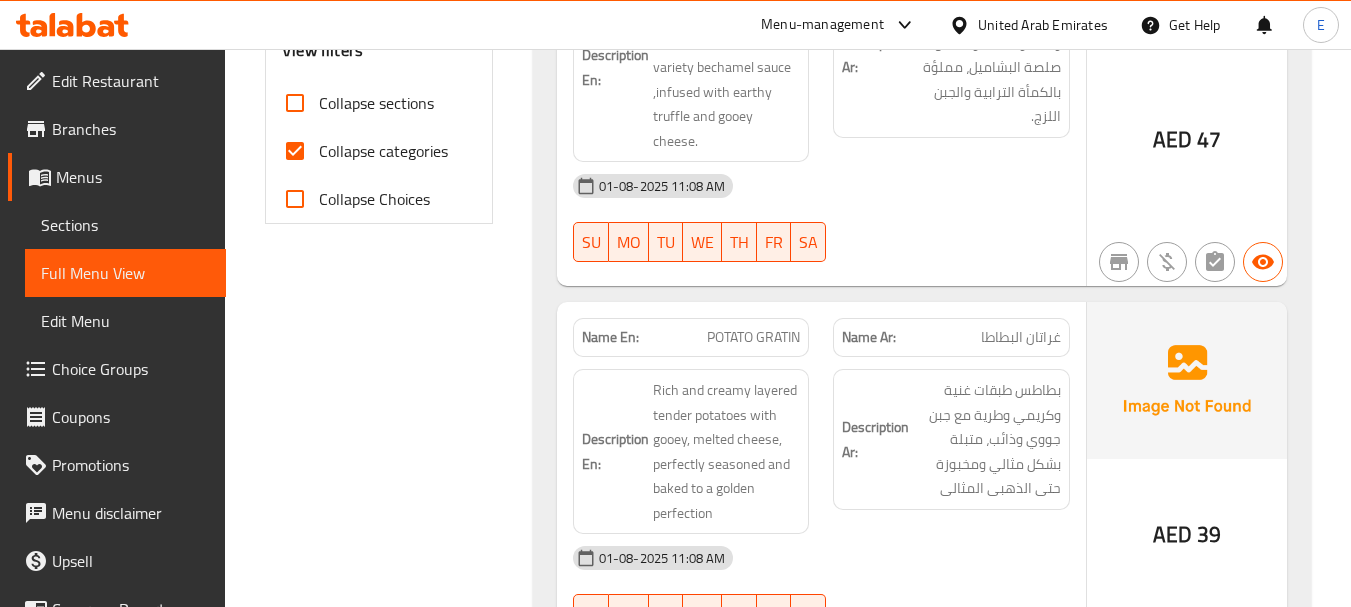 click on "Collapse categories" at bounding box center (295, 151) 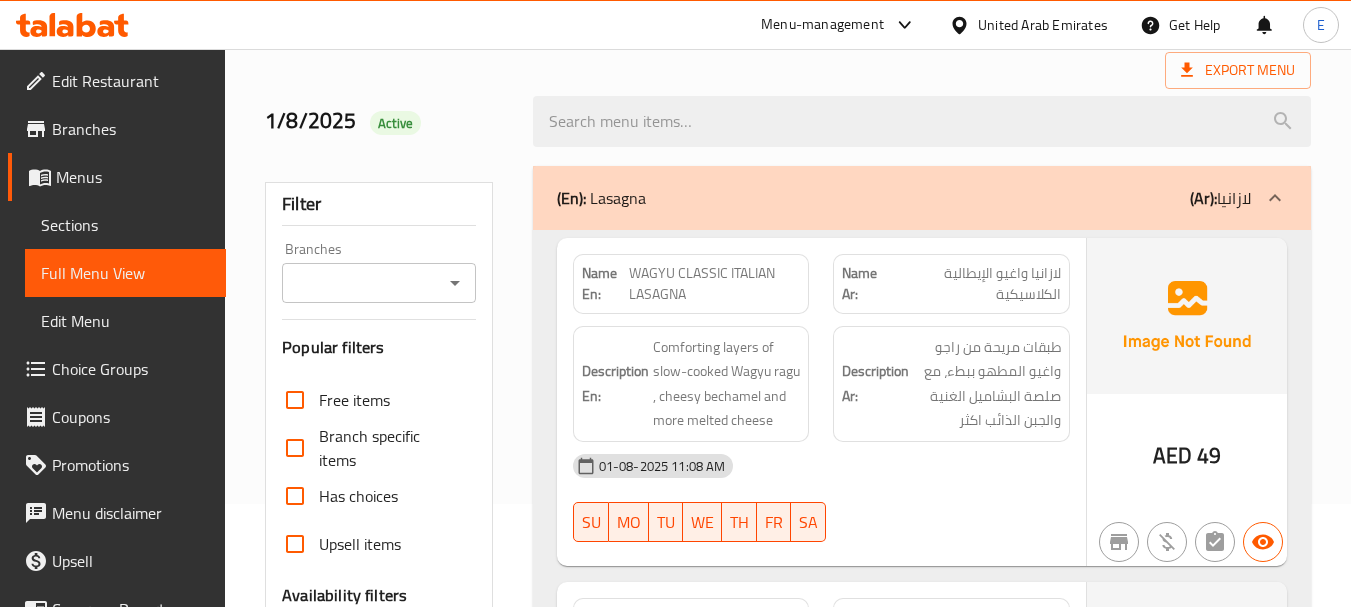 scroll, scrollTop: 0, scrollLeft: 0, axis: both 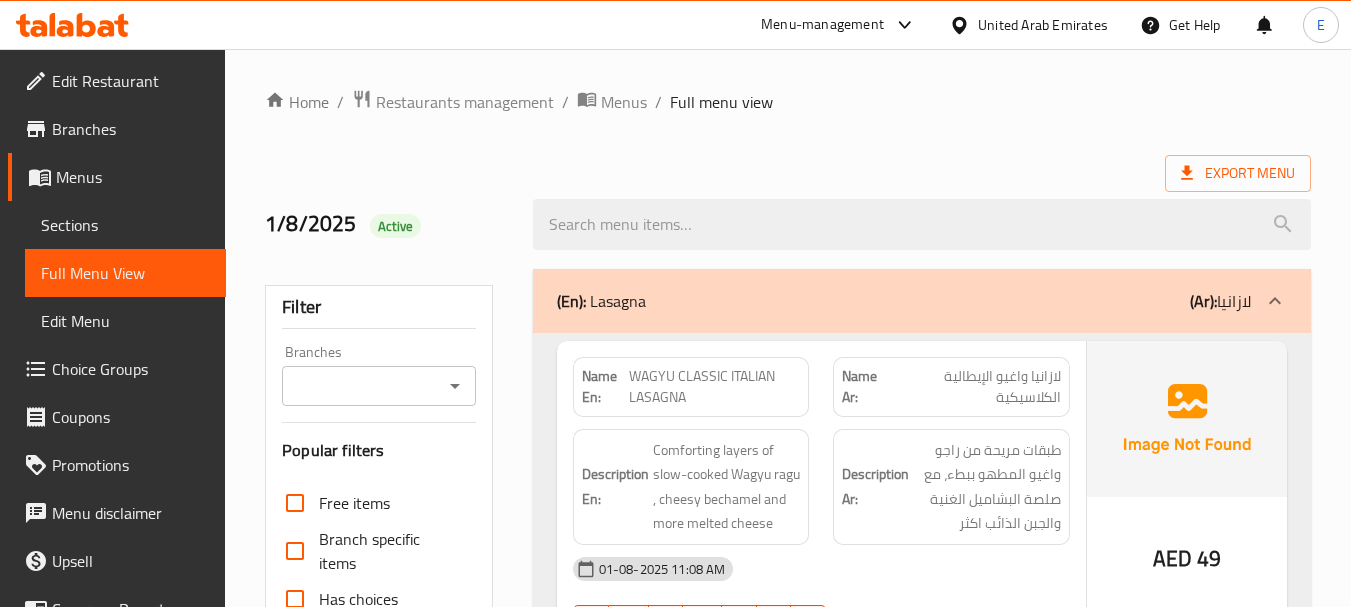 click on "Export Menu" at bounding box center [788, 173] 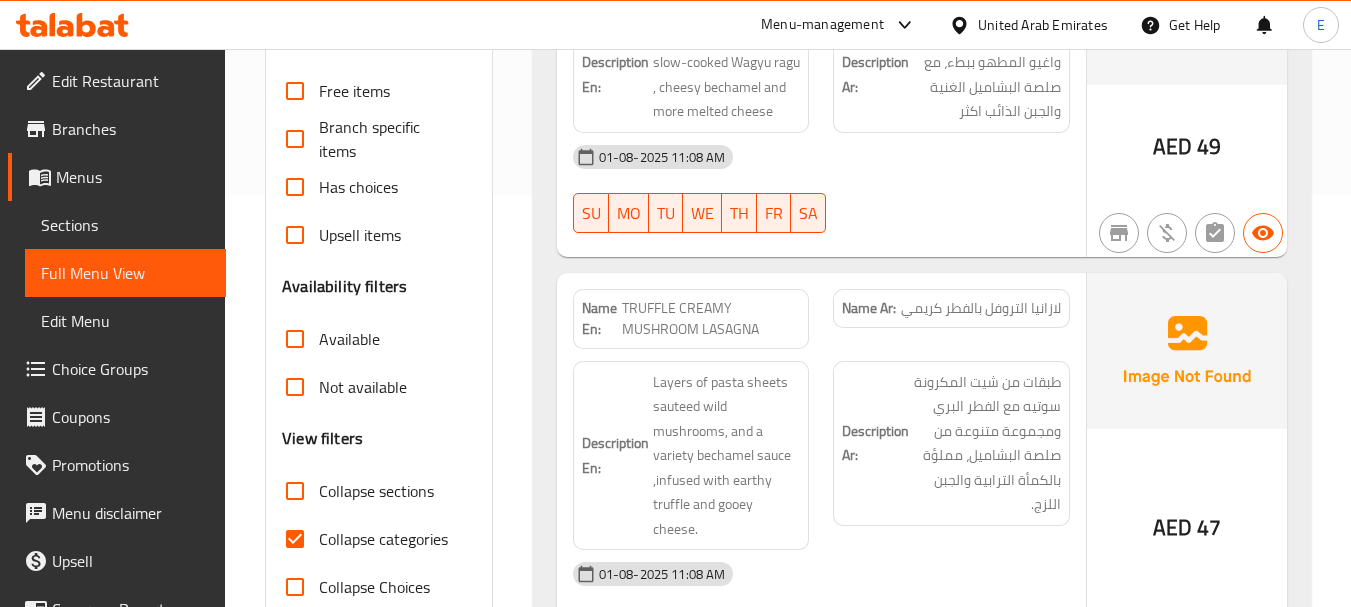 scroll, scrollTop: 600, scrollLeft: 0, axis: vertical 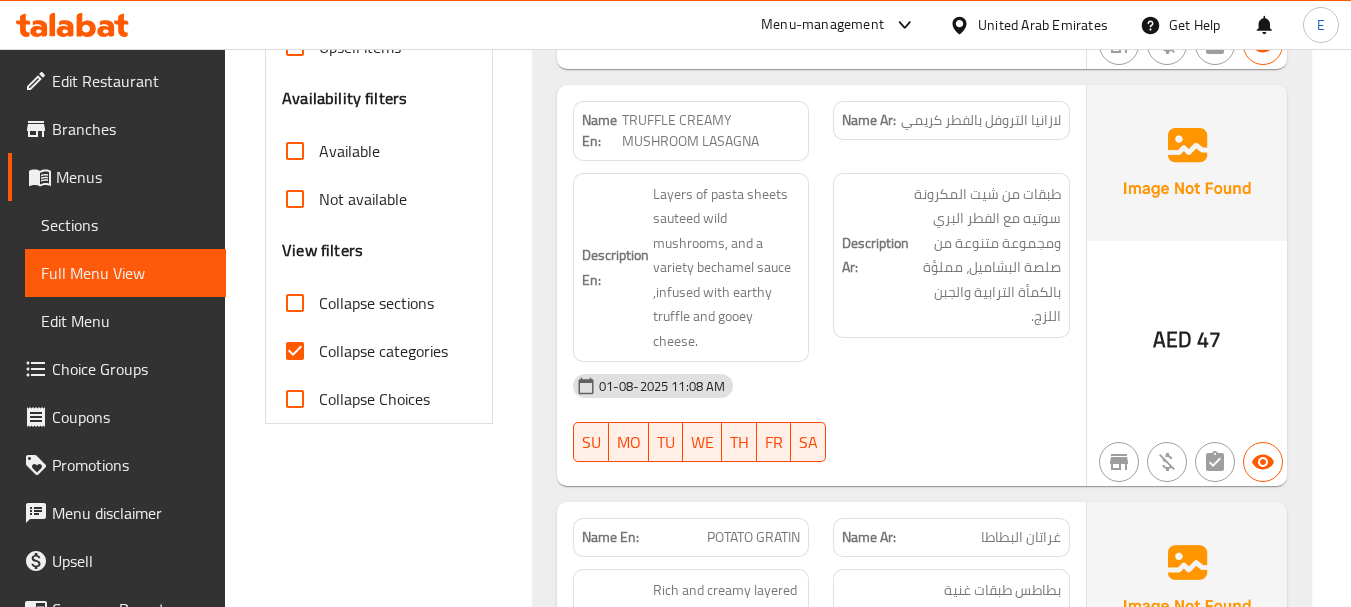 click on "Collapse categories" at bounding box center [295, 351] 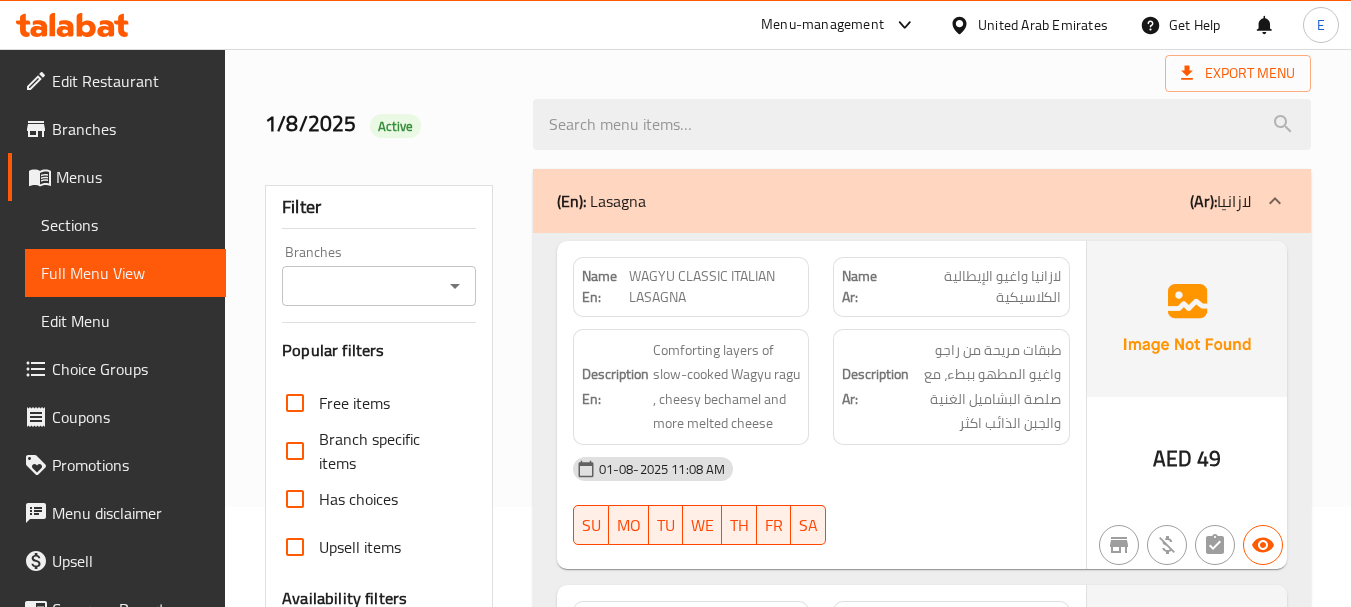 scroll, scrollTop: 0, scrollLeft: 0, axis: both 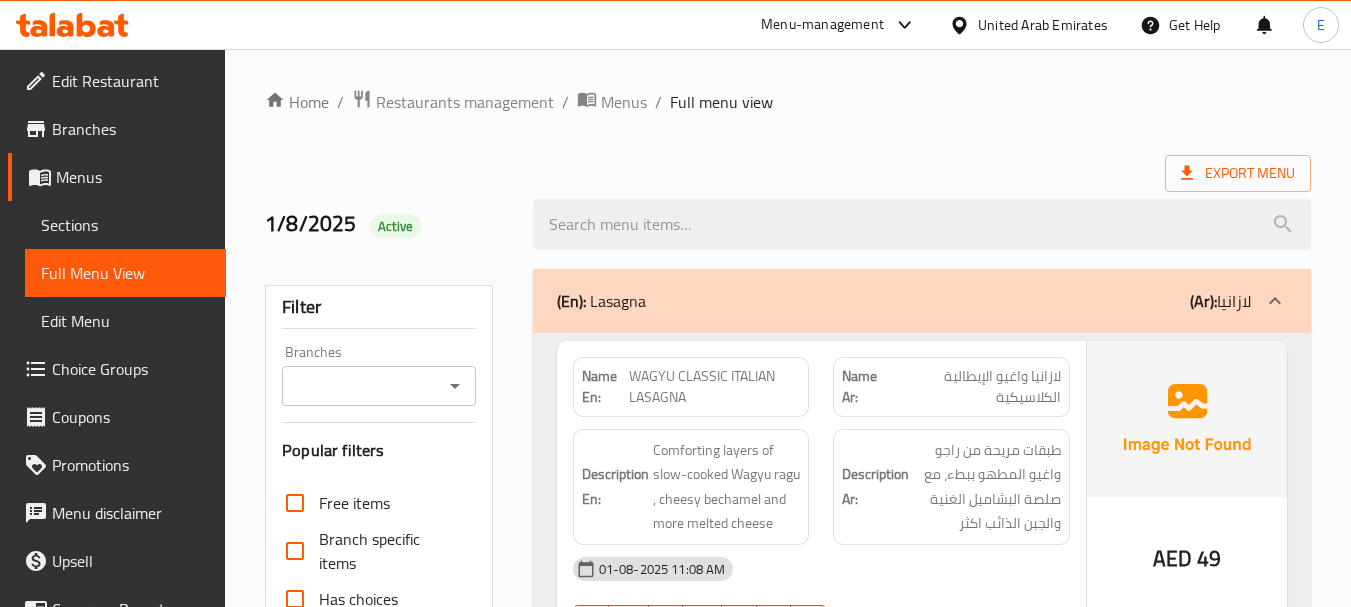 click on "Export Menu" at bounding box center (788, 173) 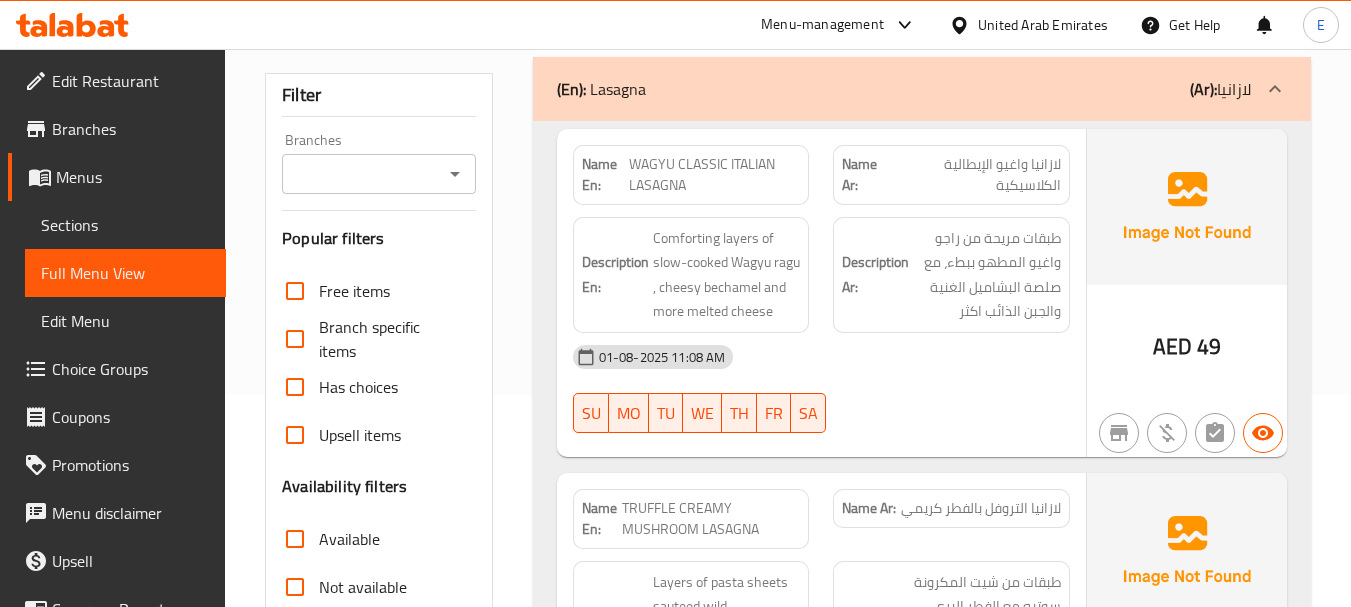 scroll, scrollTop: 0, scrollLeft: 0, axis: both 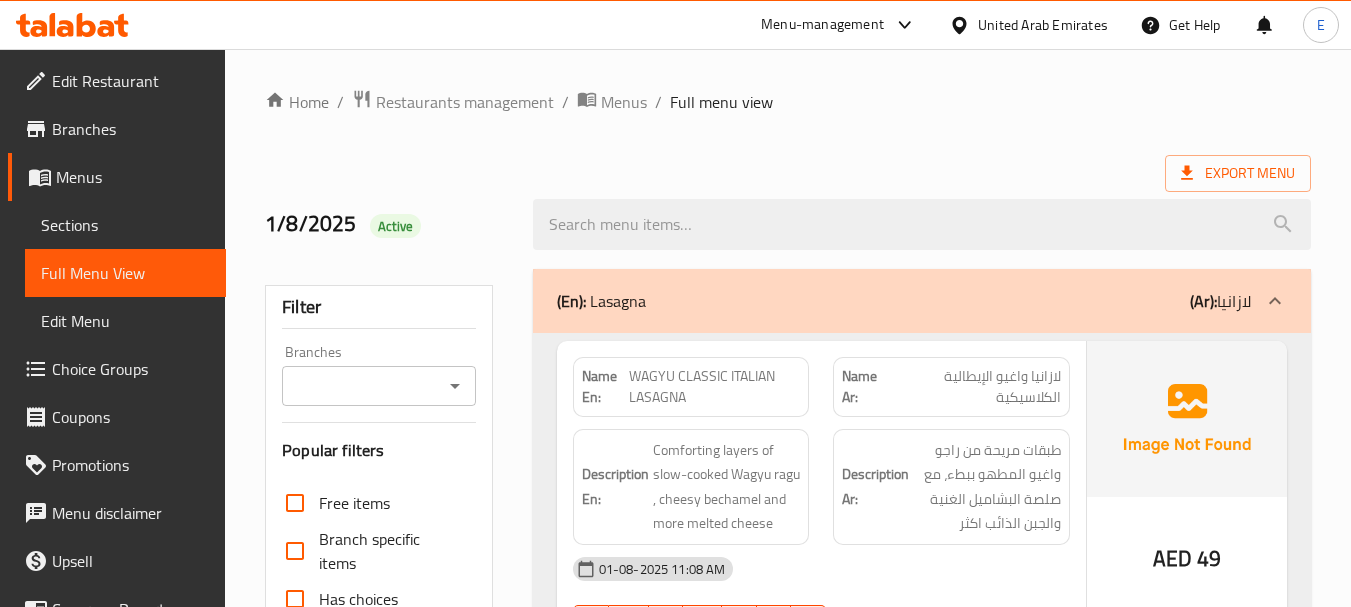 click on "Export Menu" at bounding box center [788, 173] 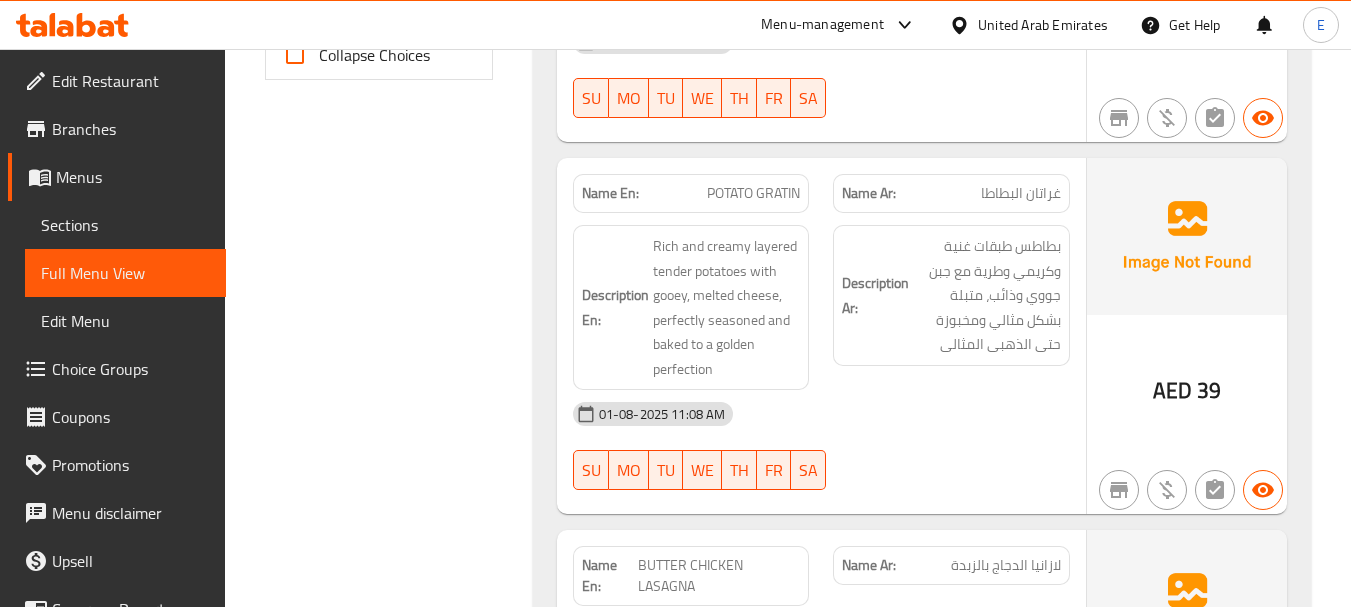 scroll, scrollTop: 800, scrollLeft: 0, axis: vertical 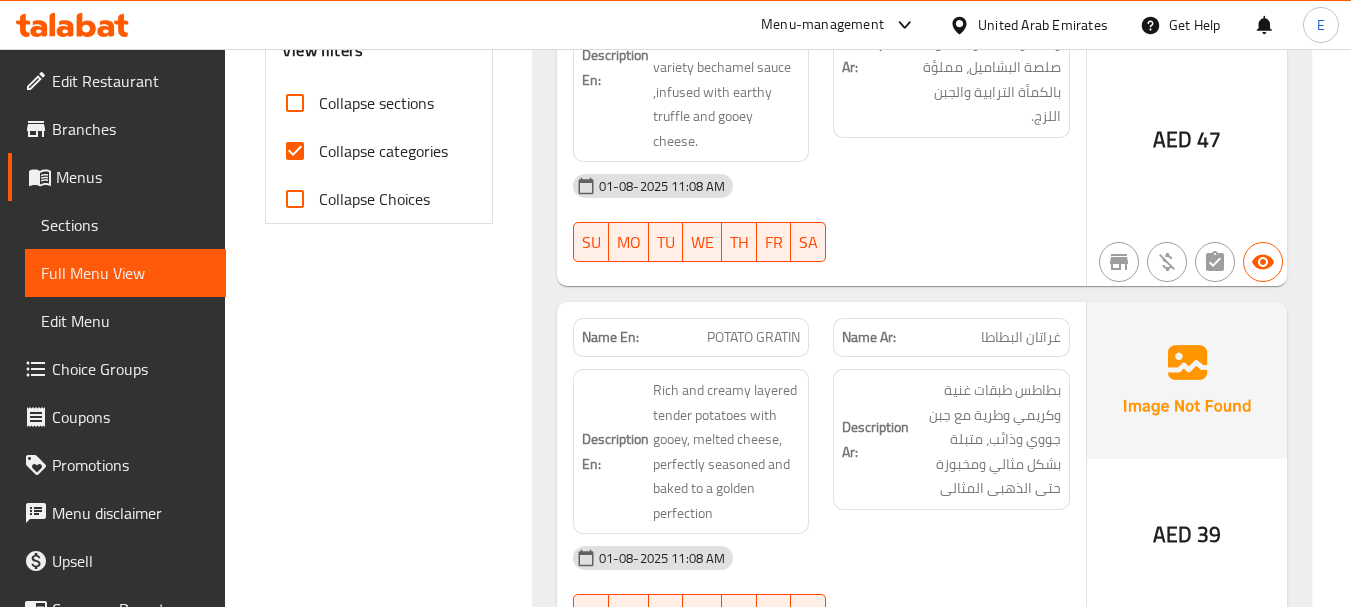 click on "Collapse categories" at bounding box center (295, 151) 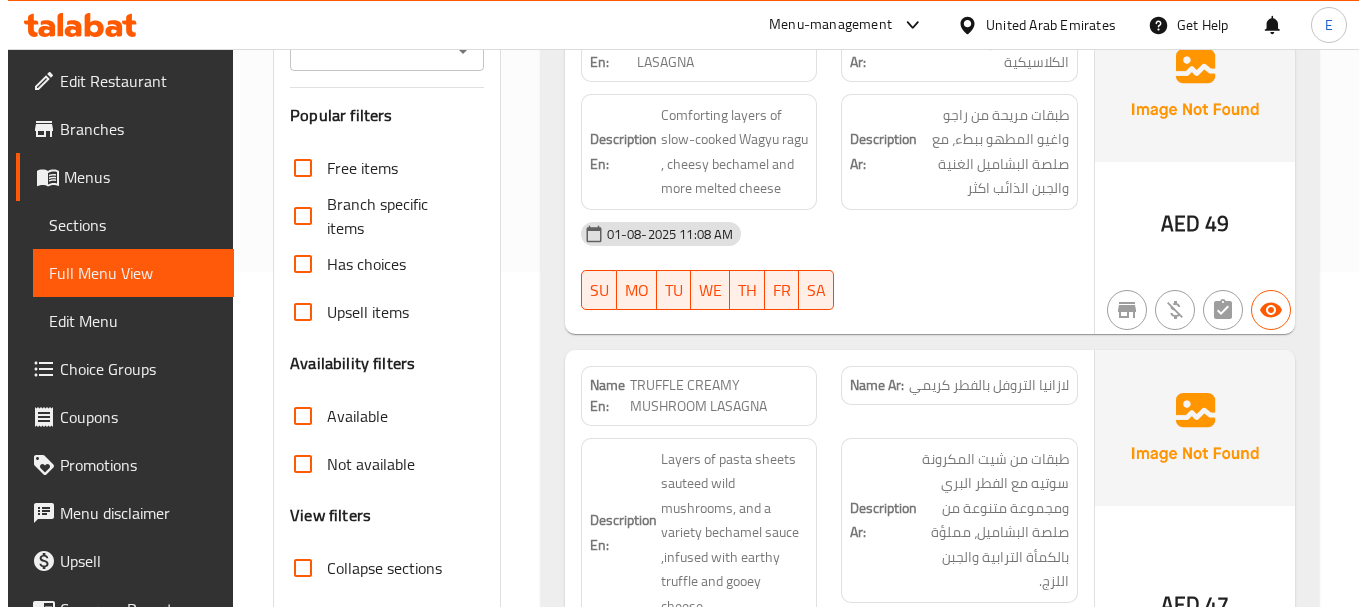 scroll, scrollTop: 0, scrollLeft: 0, axis: both 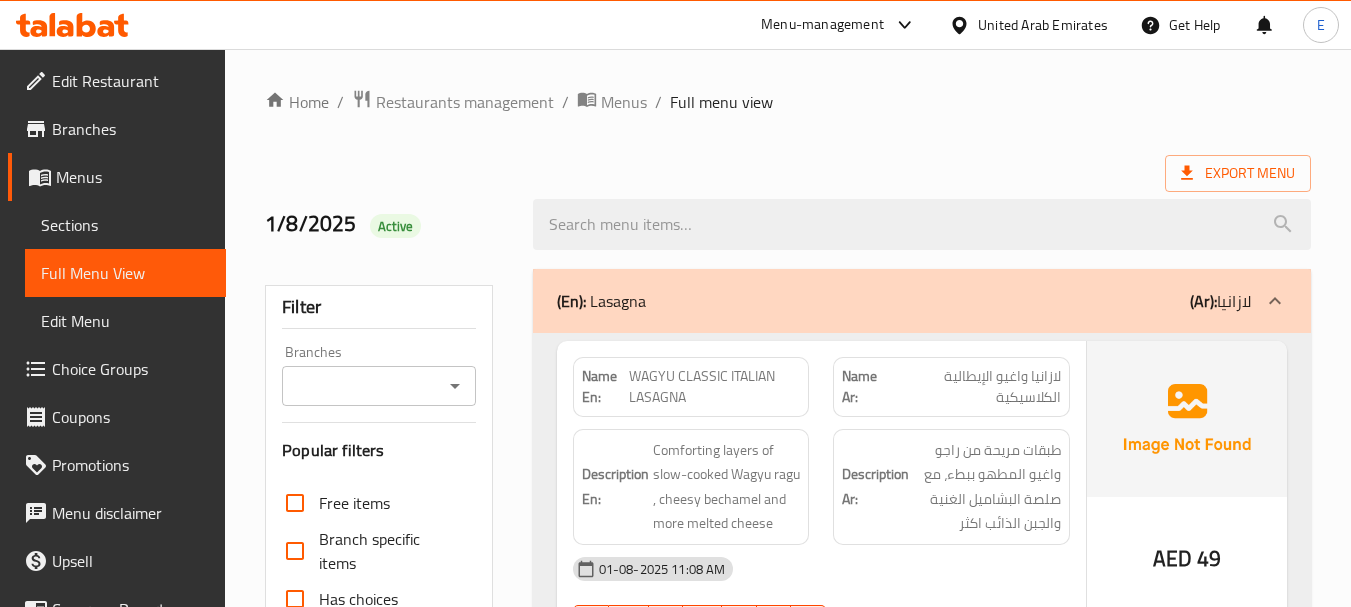click on "Export Menu" at bounding box center [788, 173] 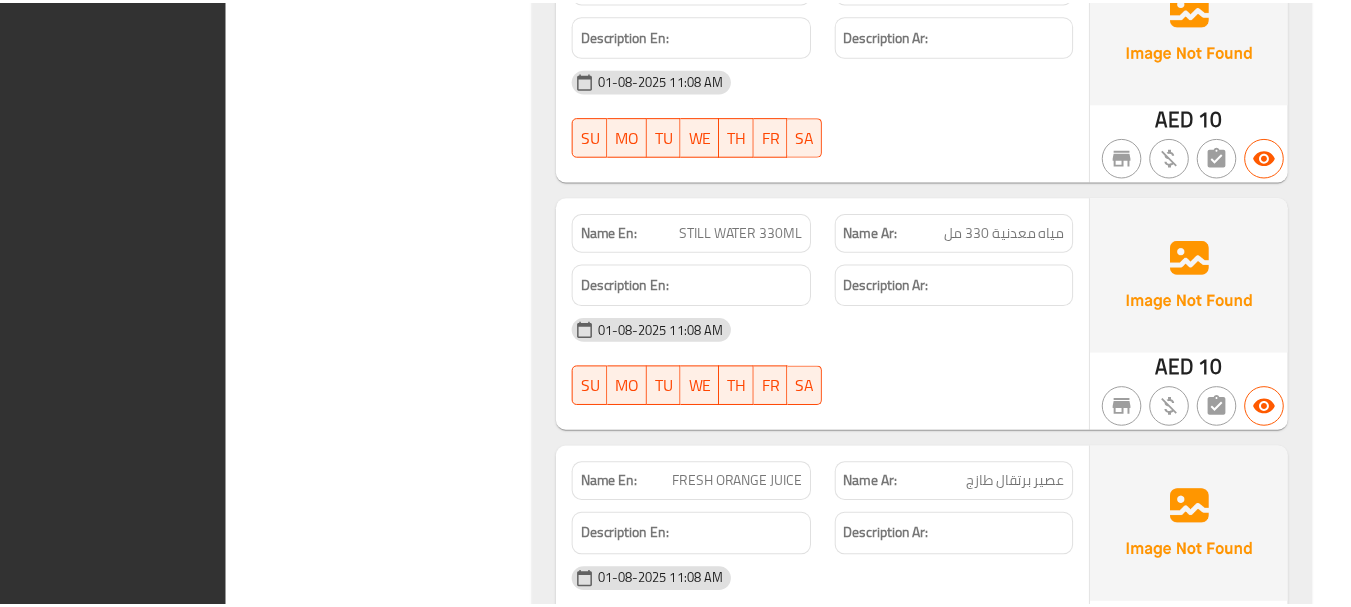 scroll, scrollTop: 4215, scrollLeft: 0, axis: vertical 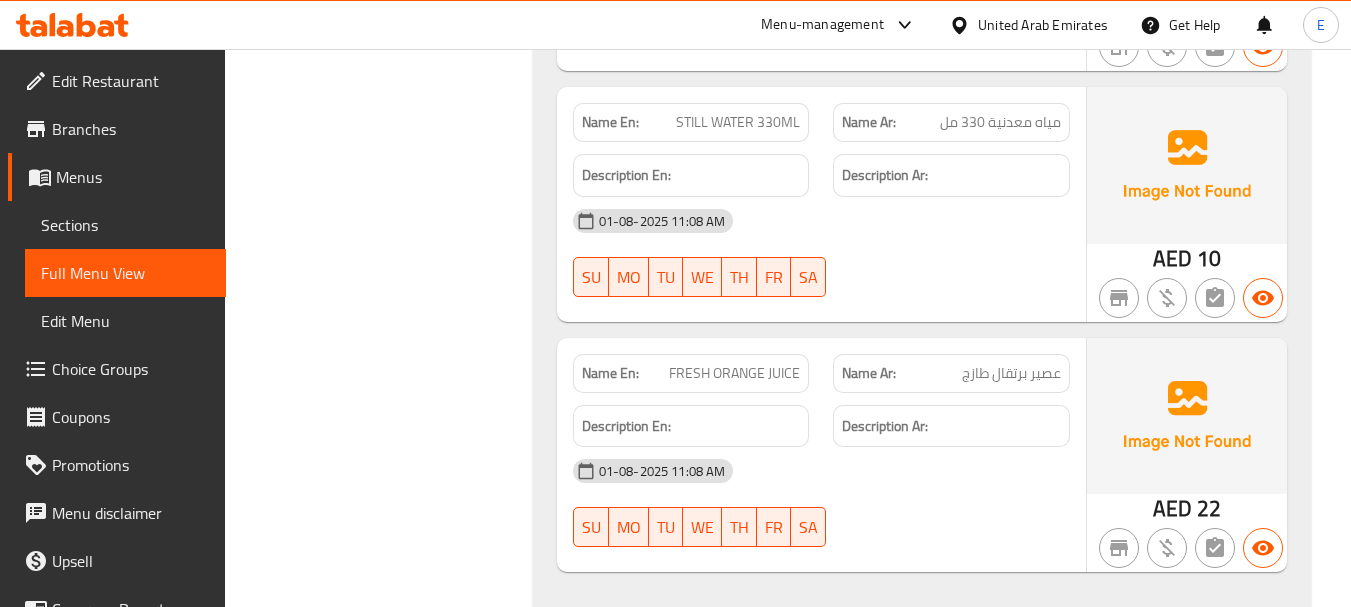 click on "Edit Restaurant" at bounding box center (131, 81) 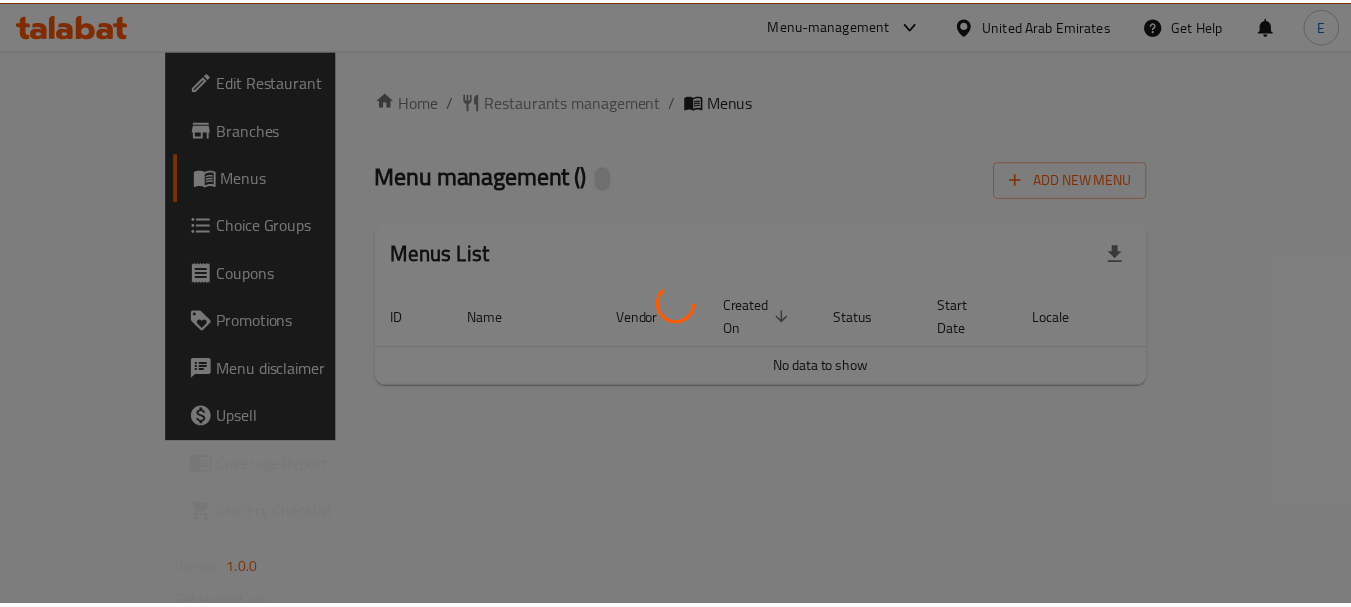 scroll, scrollTop: 0, scrollLeft: 0, axis: both 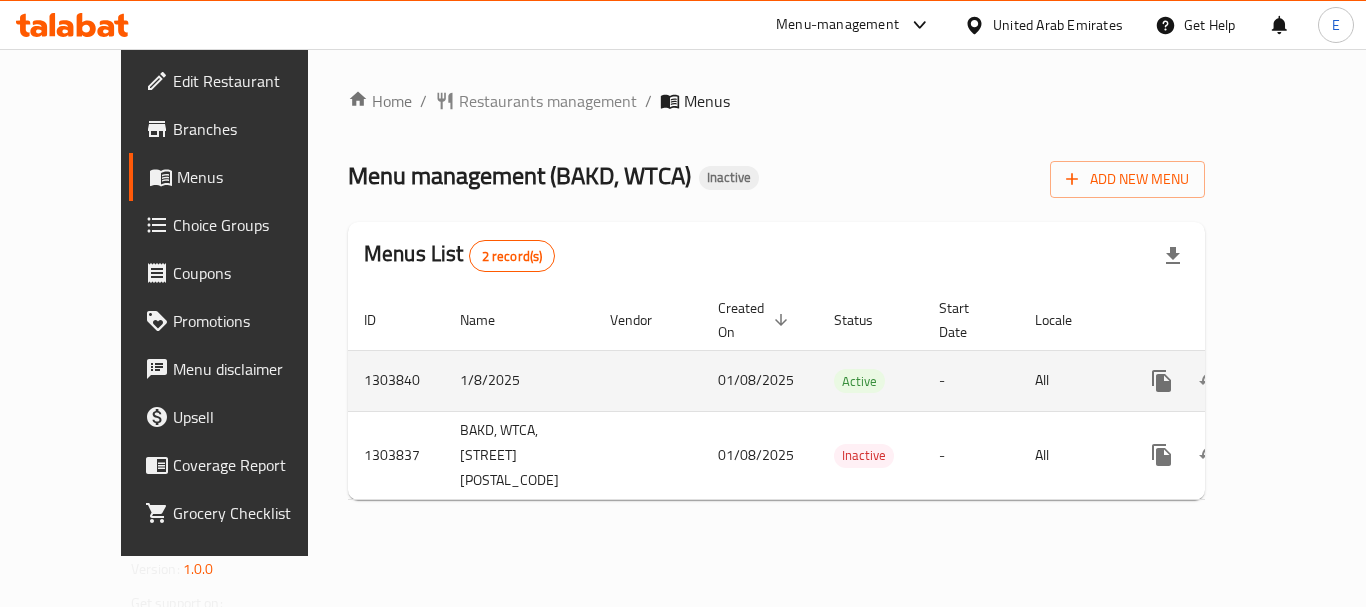 click at bounding box center (1306, 381) 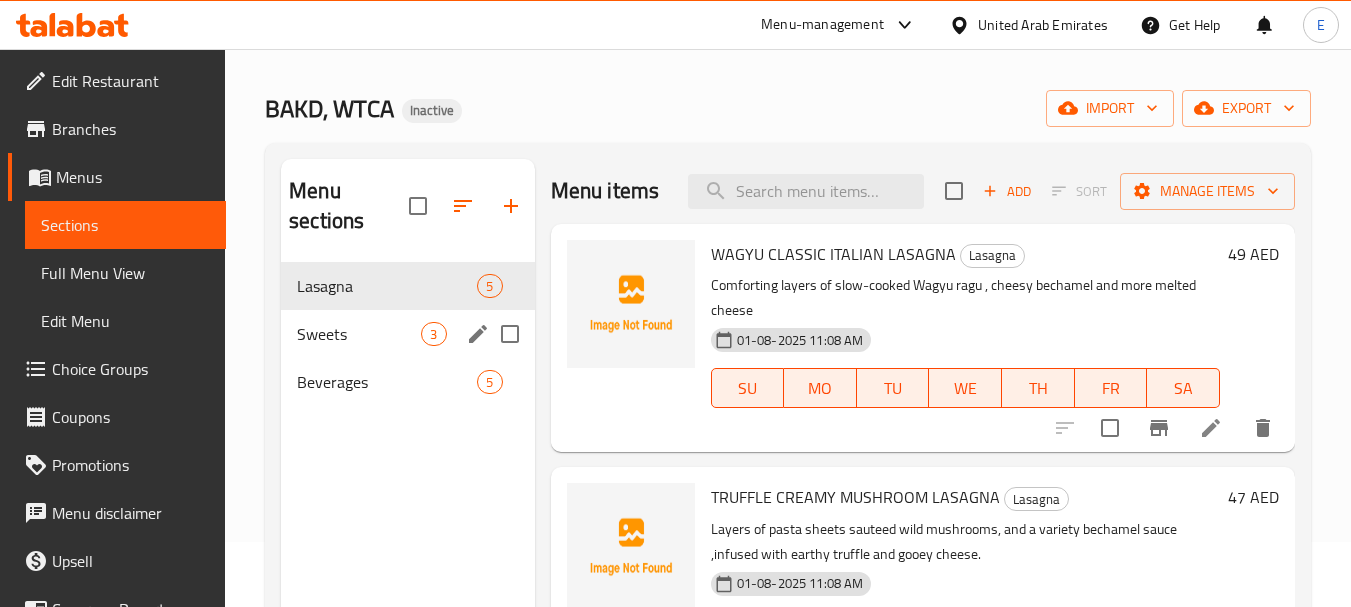 scroll, scrollTop: 100, scrollLeft: 0, axis: vertical 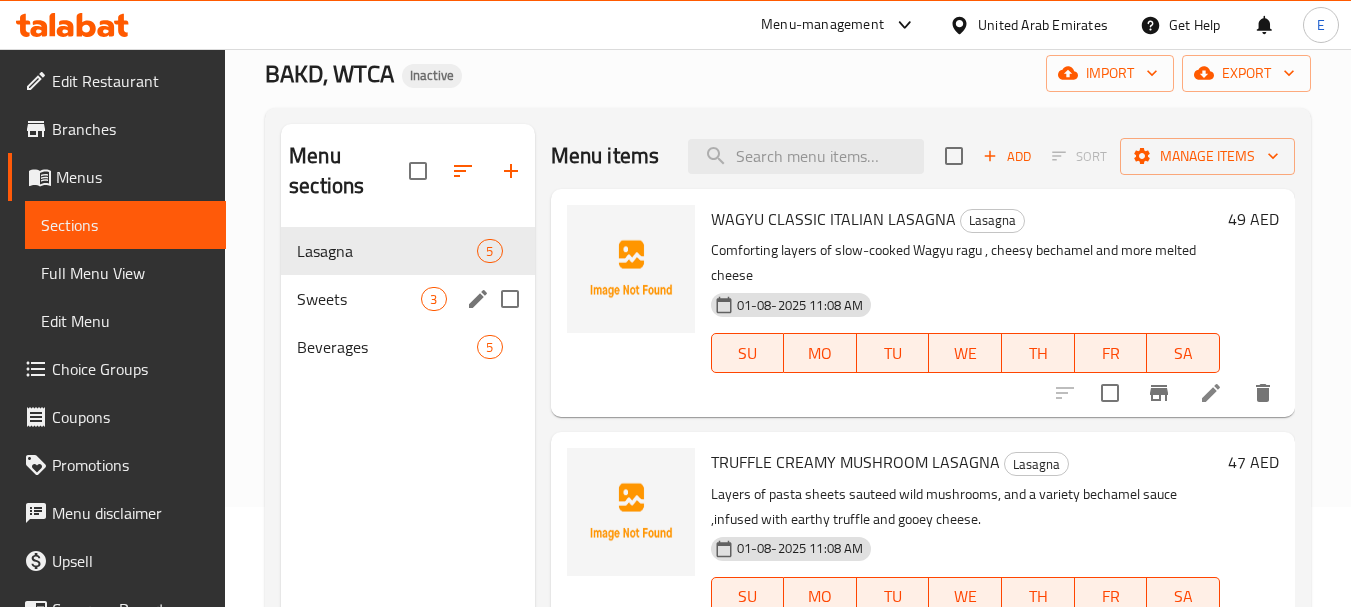 click on "Sweets 3" at bounding box center (407, 299) 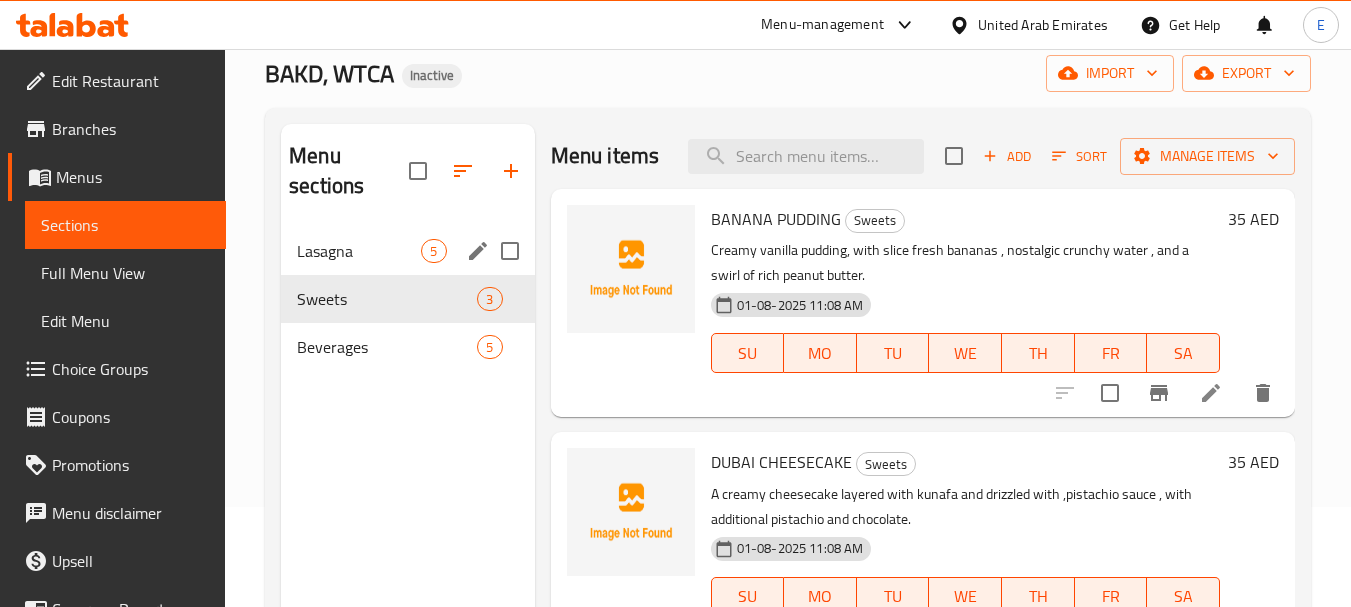 click on "Lasagna 5" at bounding box center [407, 251] 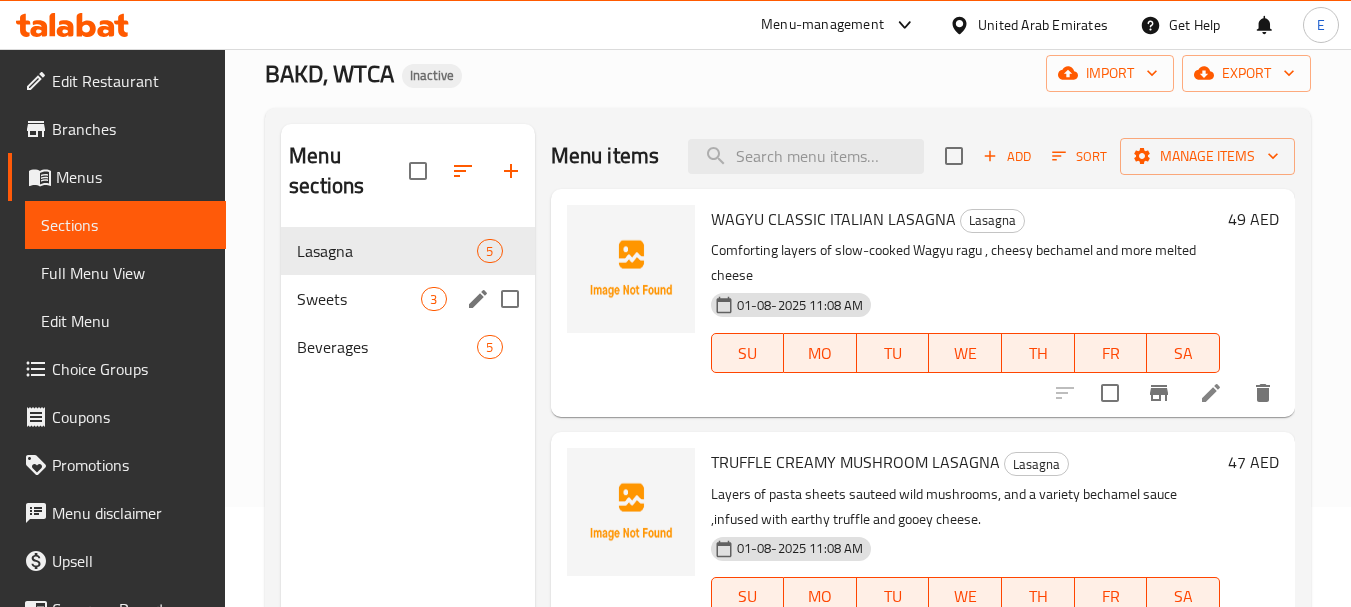click on "Sweets 3" at bounding box center (407, 299) 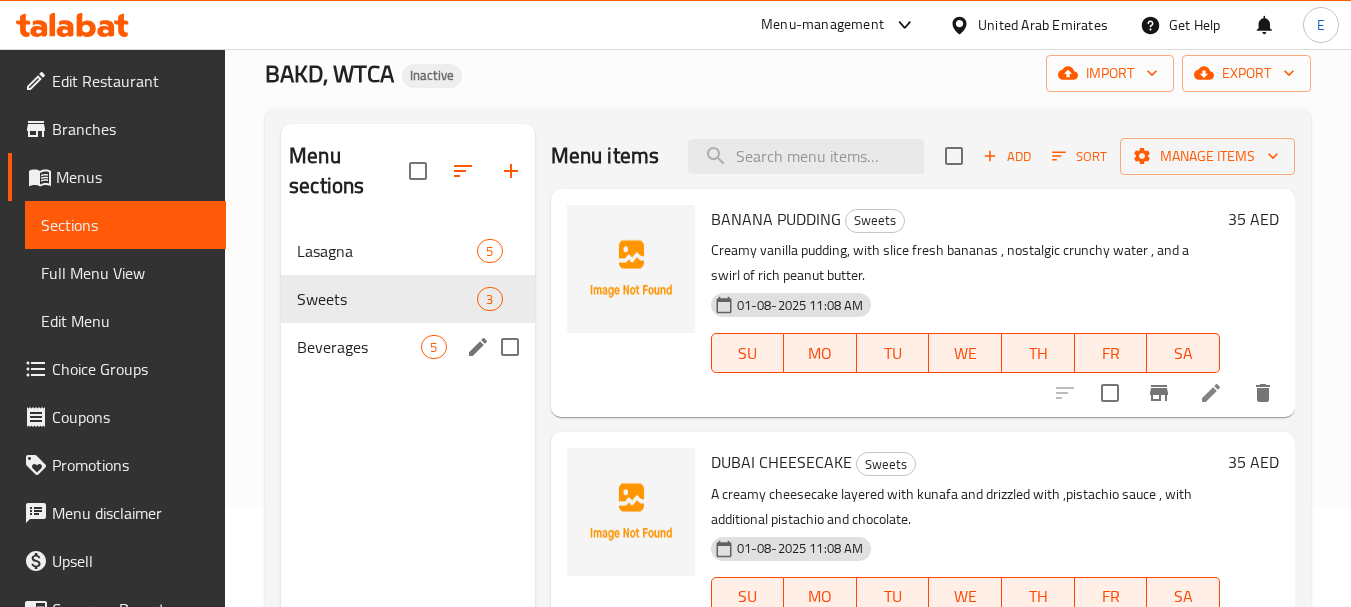 click on "Beverages" at bounding box center (359, 347) 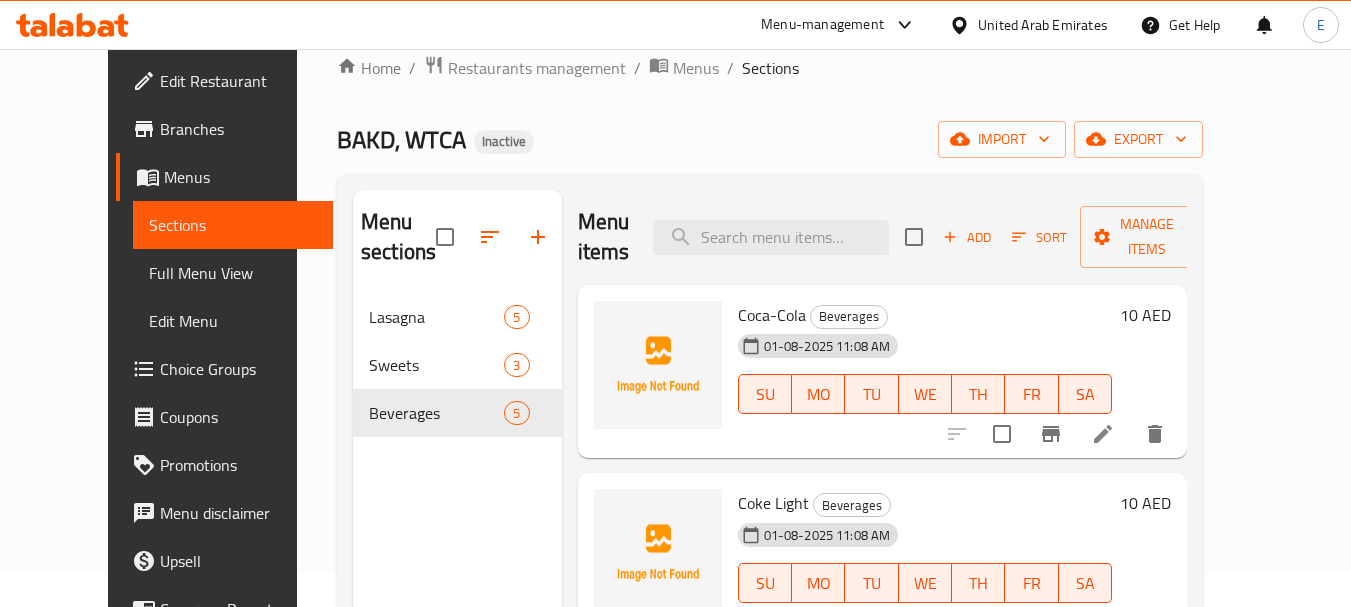 scroll, scrollTop: 0, scrollLeft: 0, axis: both 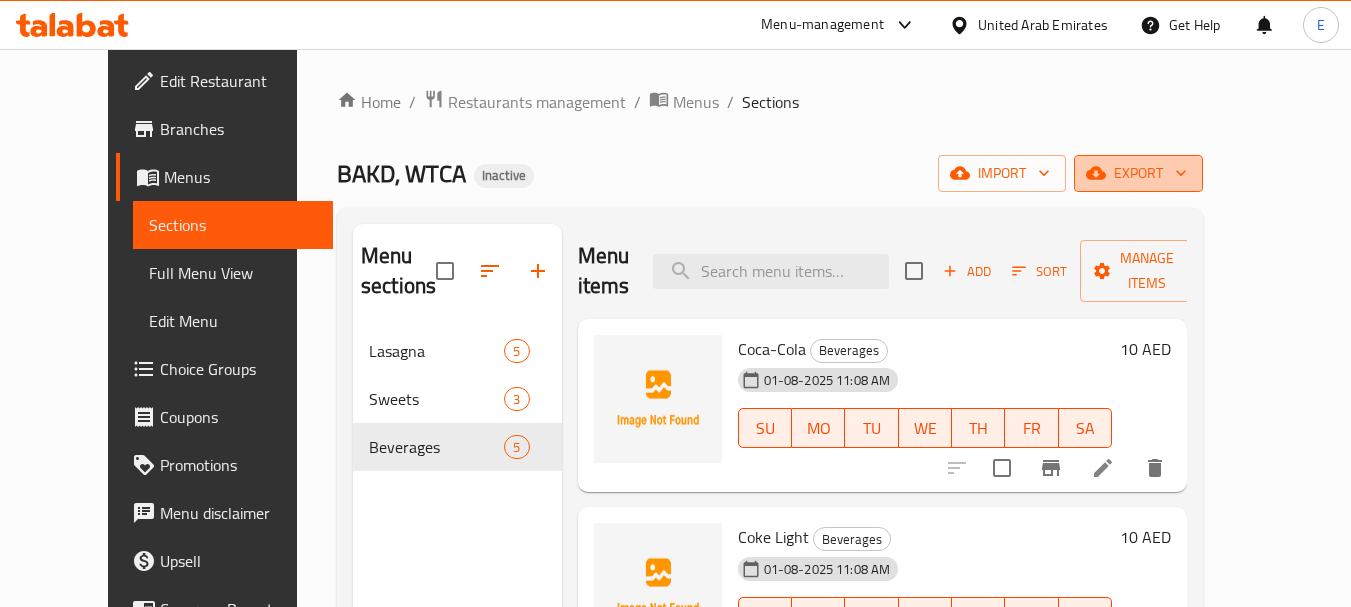 click on "export" at bounding box center [1138, 173] 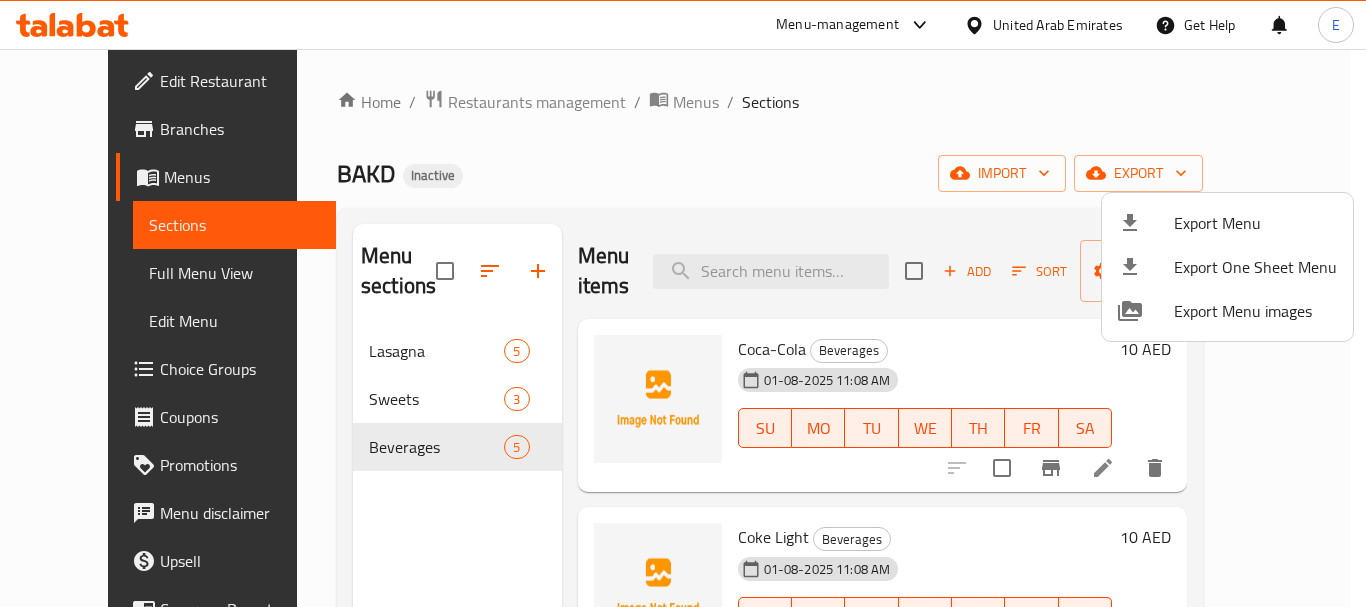 click on "Export Menu" at bounding box center (1227, 223) 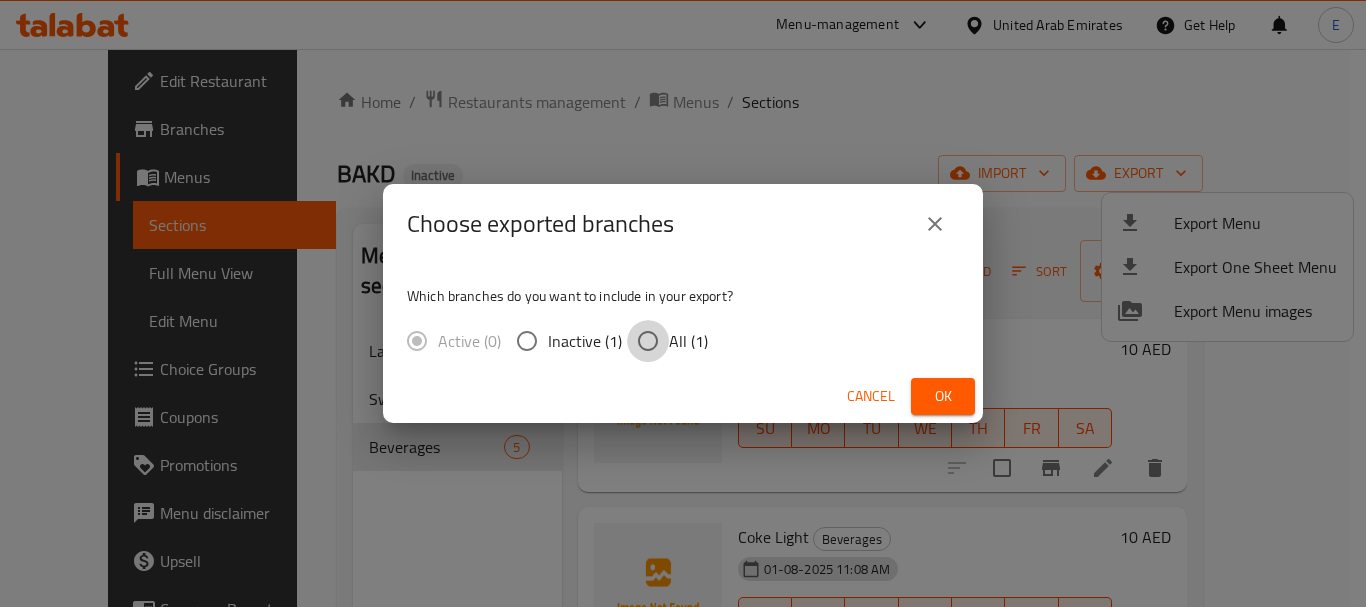 click on "All (1)" at bounding box center [648, 341] 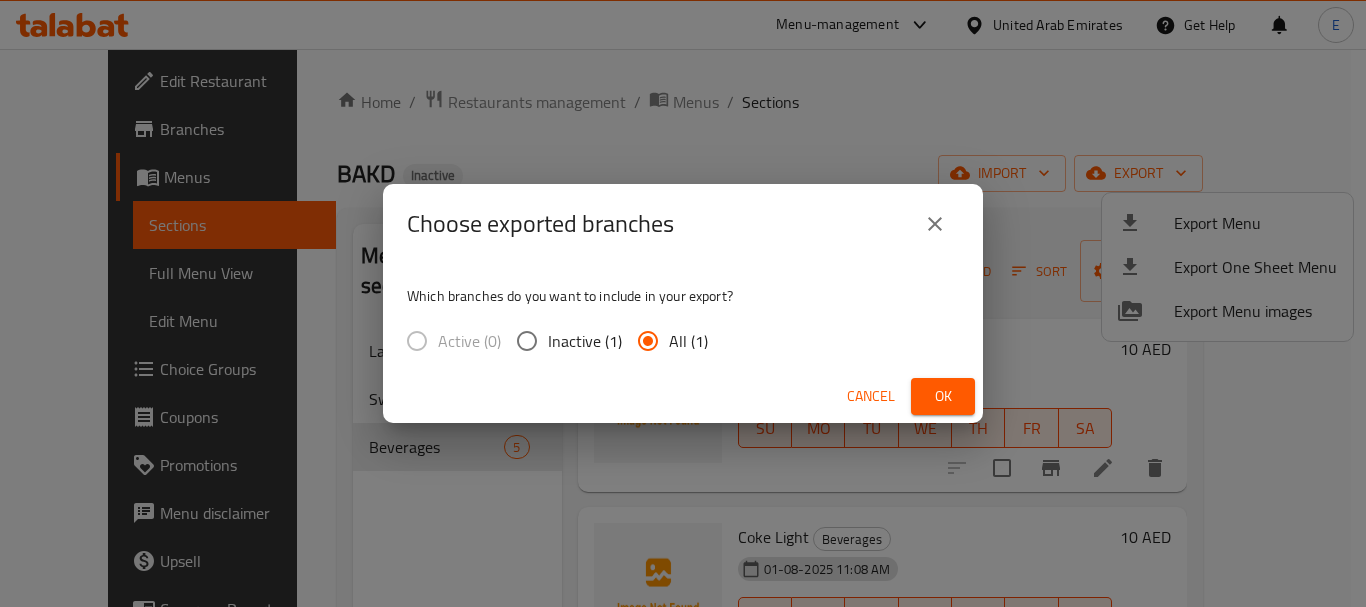 click on "Choose exported branches Which branches do you want to include in your export? Active (0) Inactive (1) All (1) Cancel Ok" at bounding box center (683, 303) 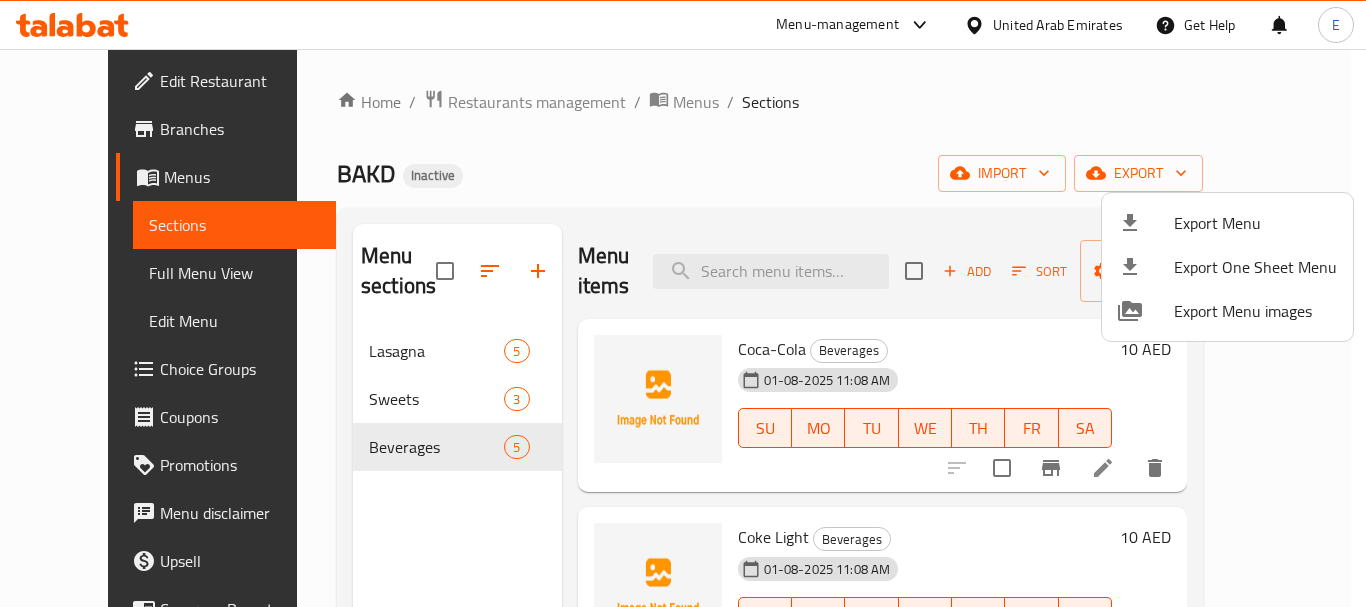 click at bounding box center (683, 303) 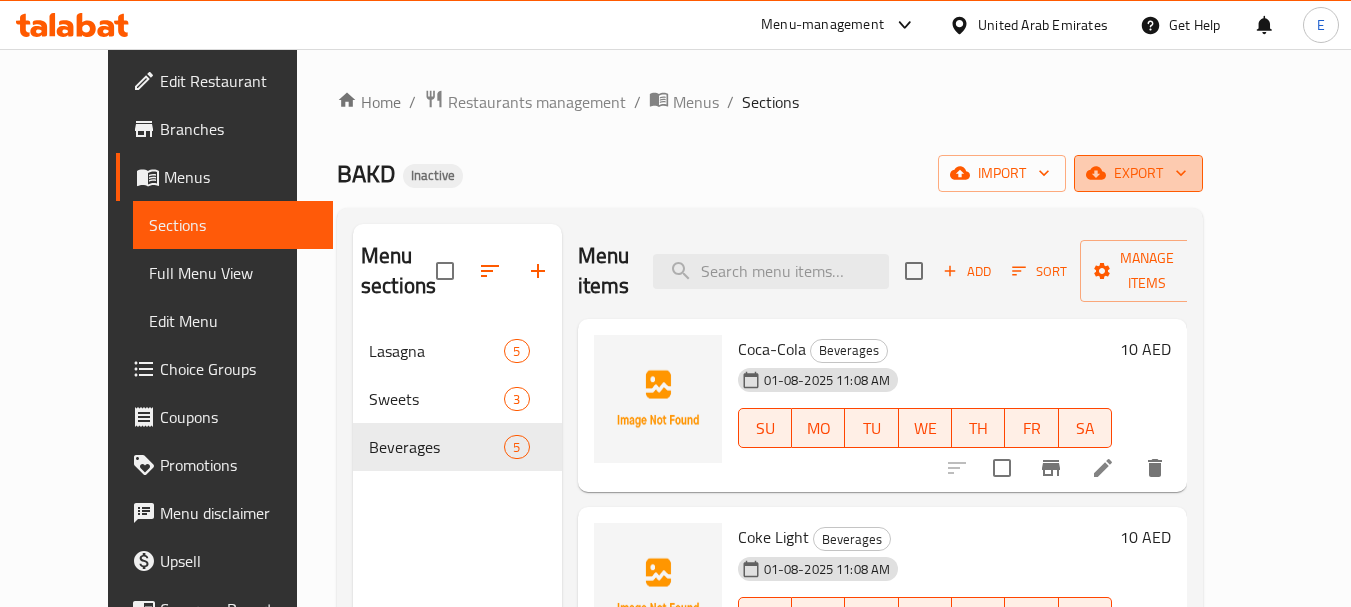 click on "export" at bounding box center [1138, 173] 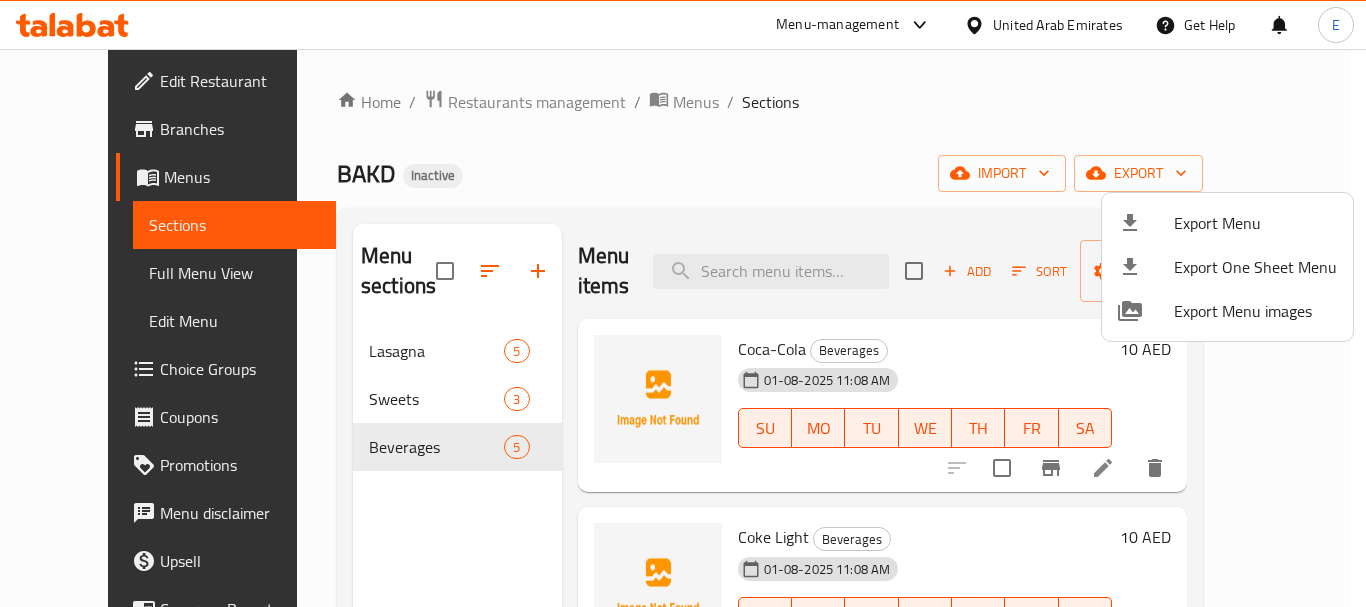 click on "Export Menu" at bounding box center (1255, 223) 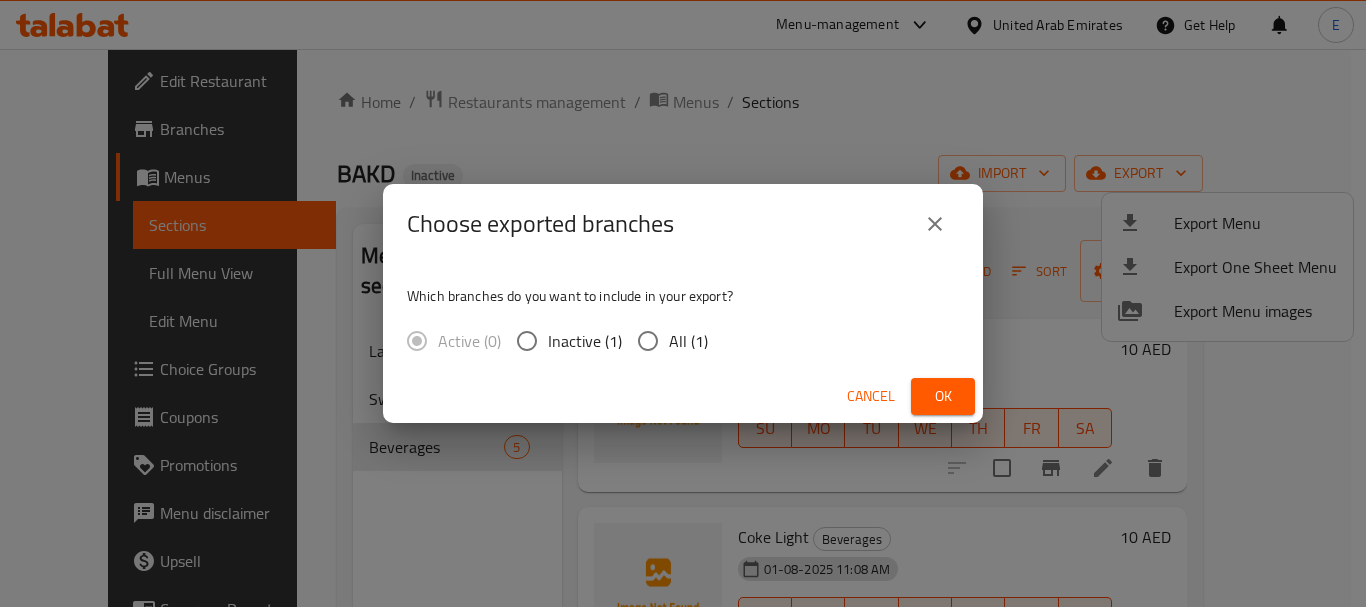 click on "All (1)" at bounding box center [688, 341] 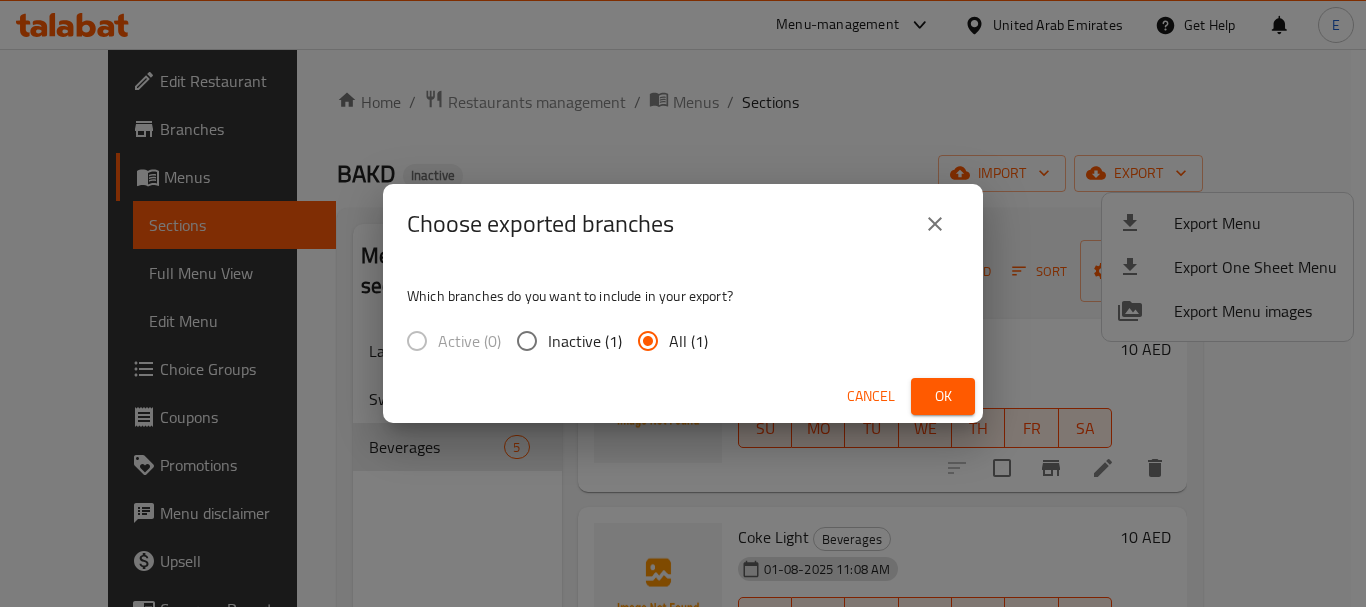 click on "Ok" at bounding box center [943, 396] 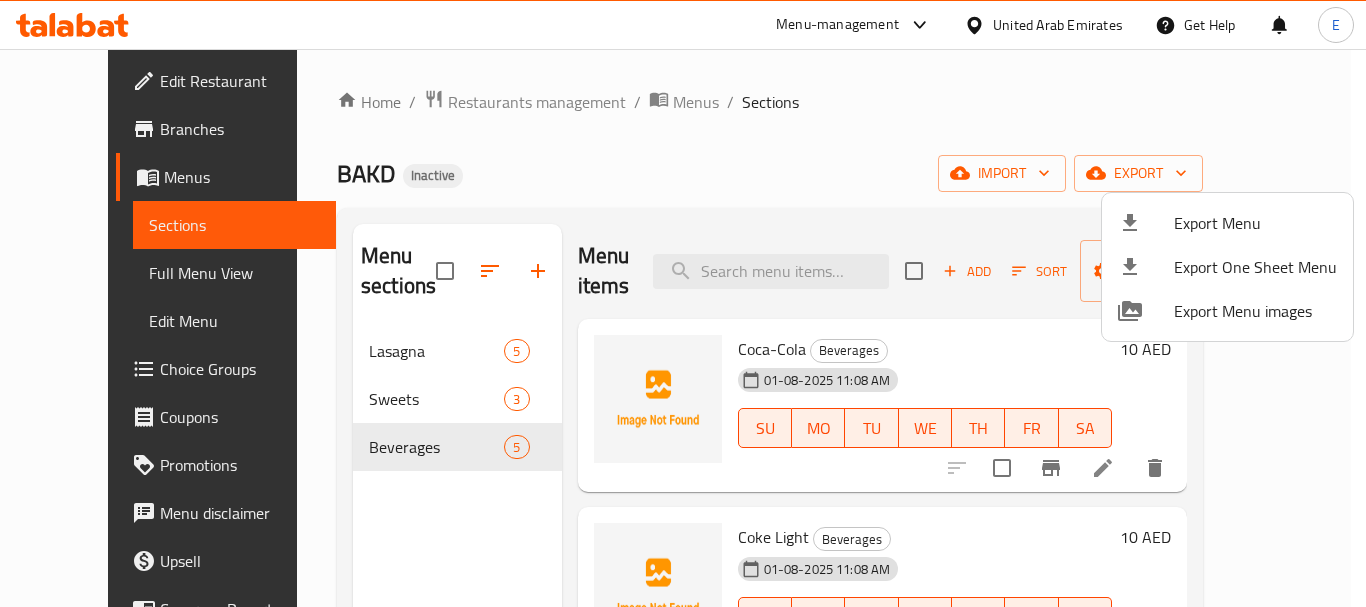 click at bounding box center (683, 303) 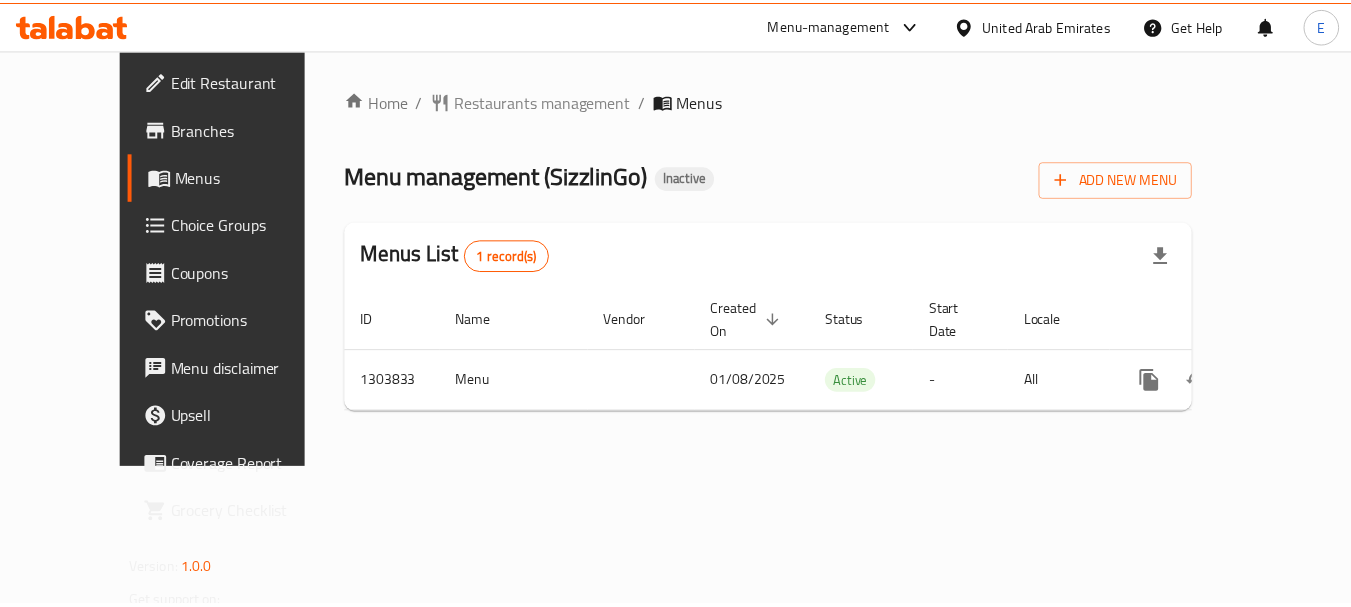scroll, scrollTop: 0, scrollLeft: 0, axis: both 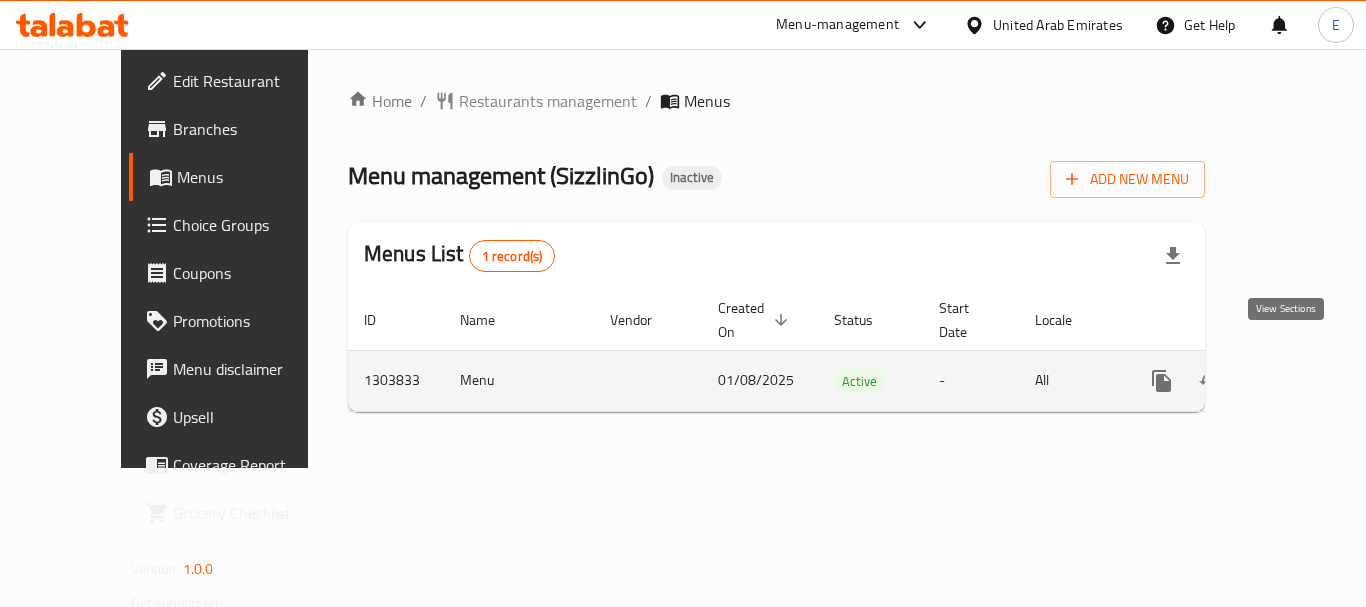 click at bounding box center (1306, 381) 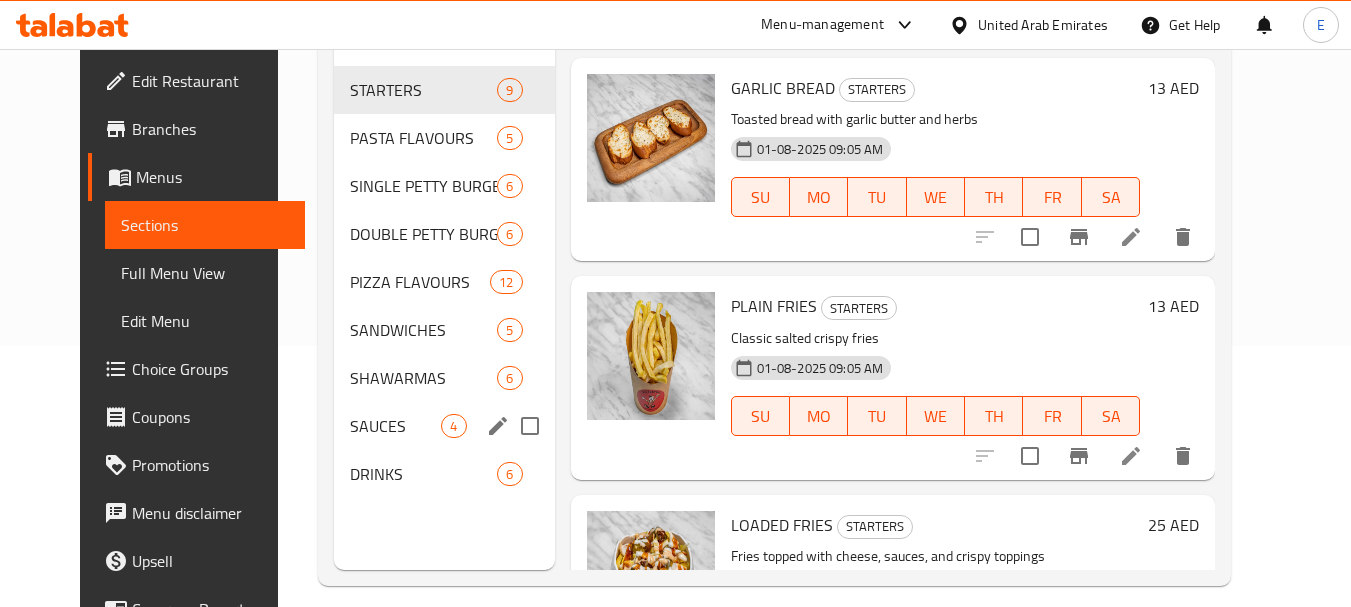 scroll, scrollTop: 280, scrollLeft: 0, axis: vertical 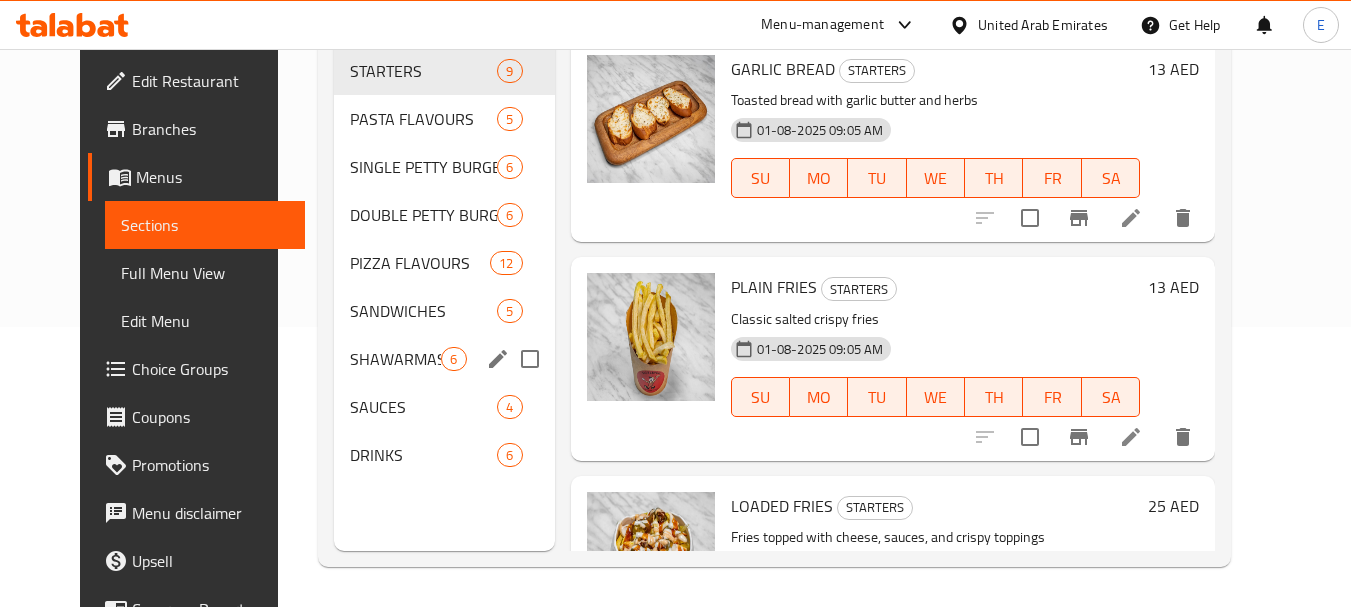 click on "SHAWARMAS 6" at bounding box center (444, 359) 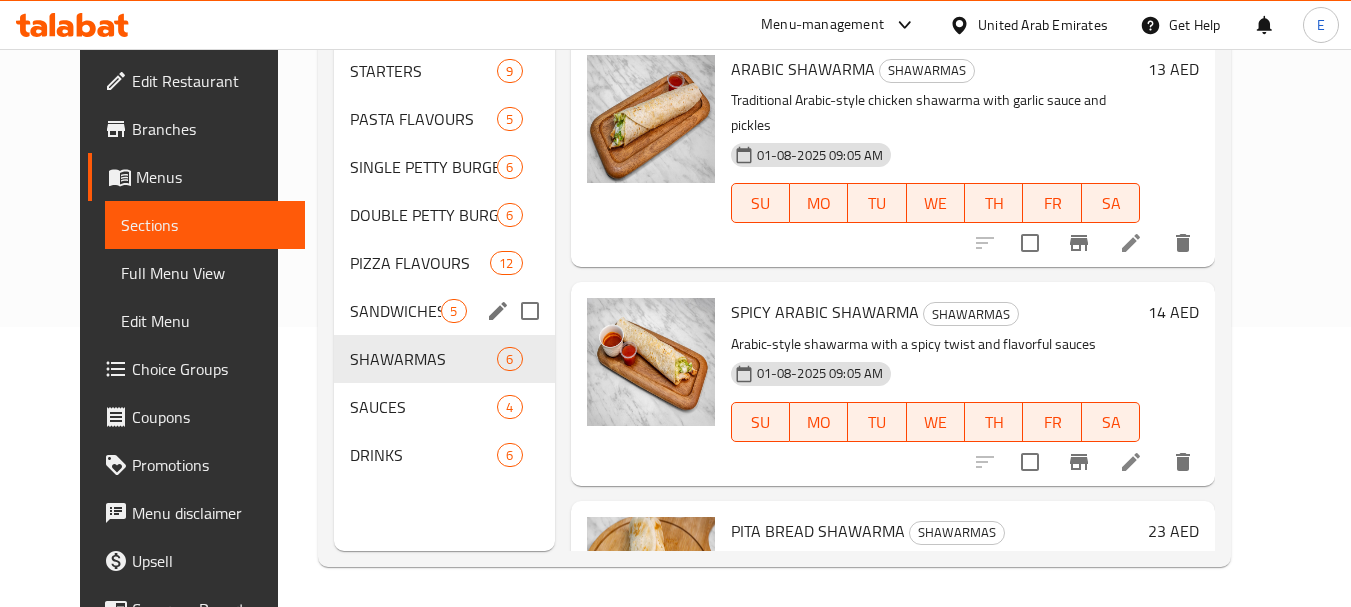 click on "SANDWICHES 5" at bounding box center (444, 311) 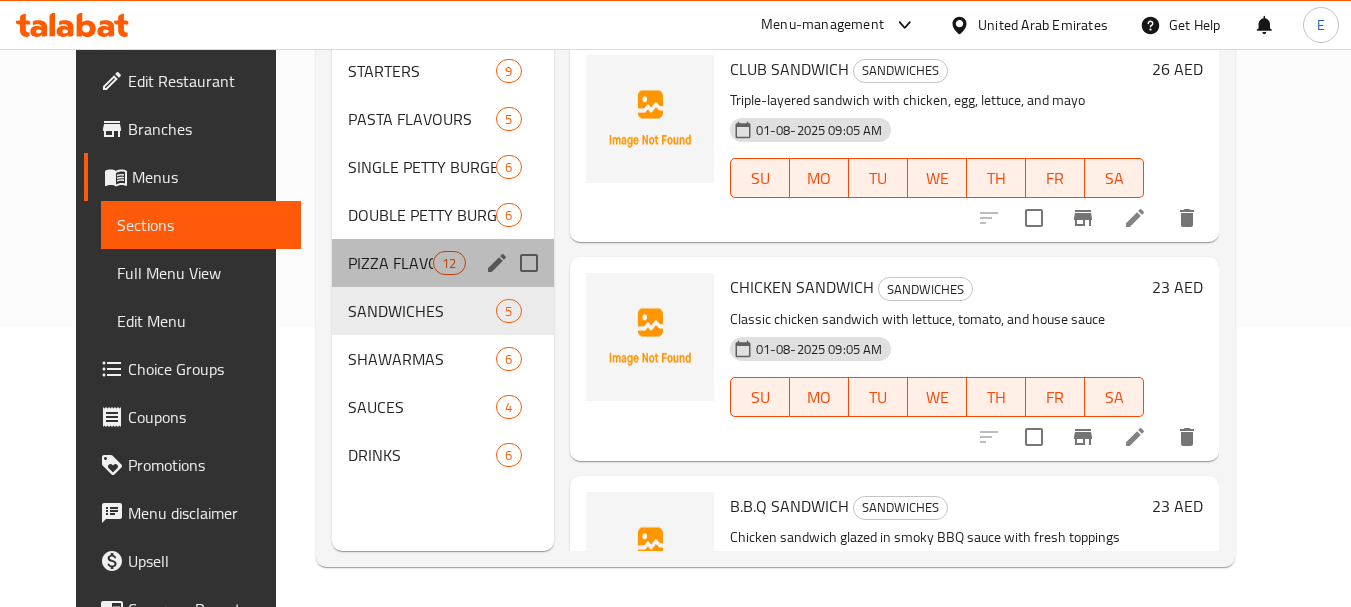 click on "PIZZA FLAVOURS 12" at bounding box center [443, 263] 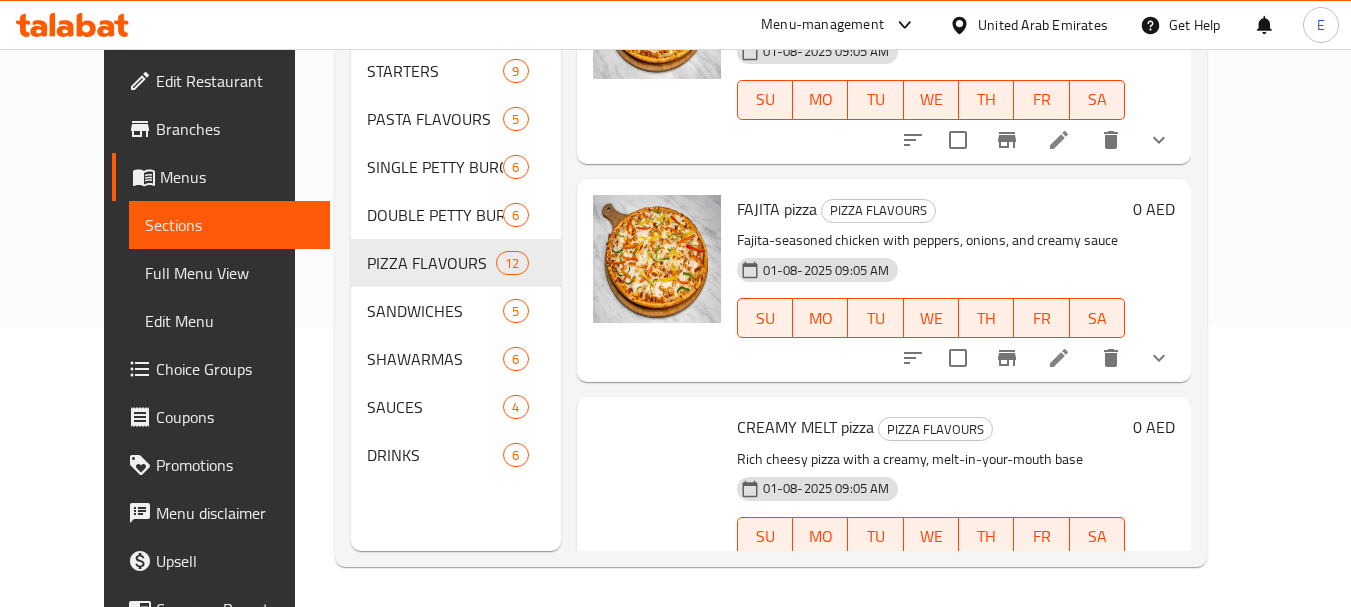 scroll, scrollTop: 900, scrollLeft: 0, axis: vertical 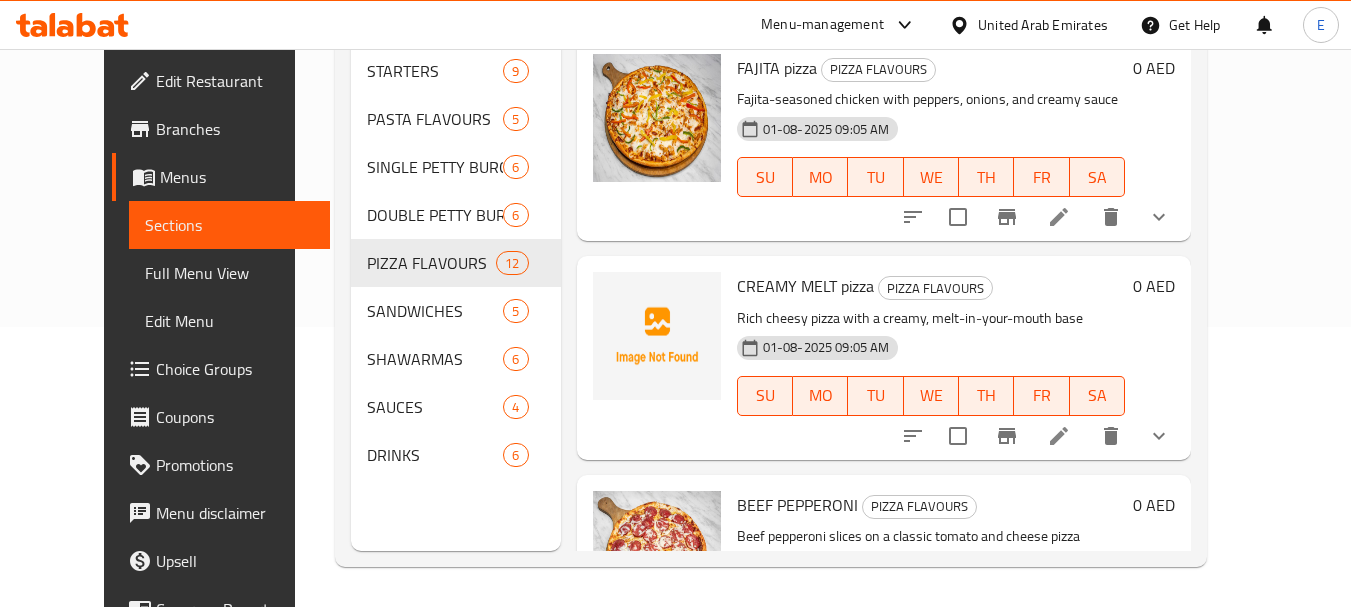 click on "Full Menu View" at bounding box center [229, 273] 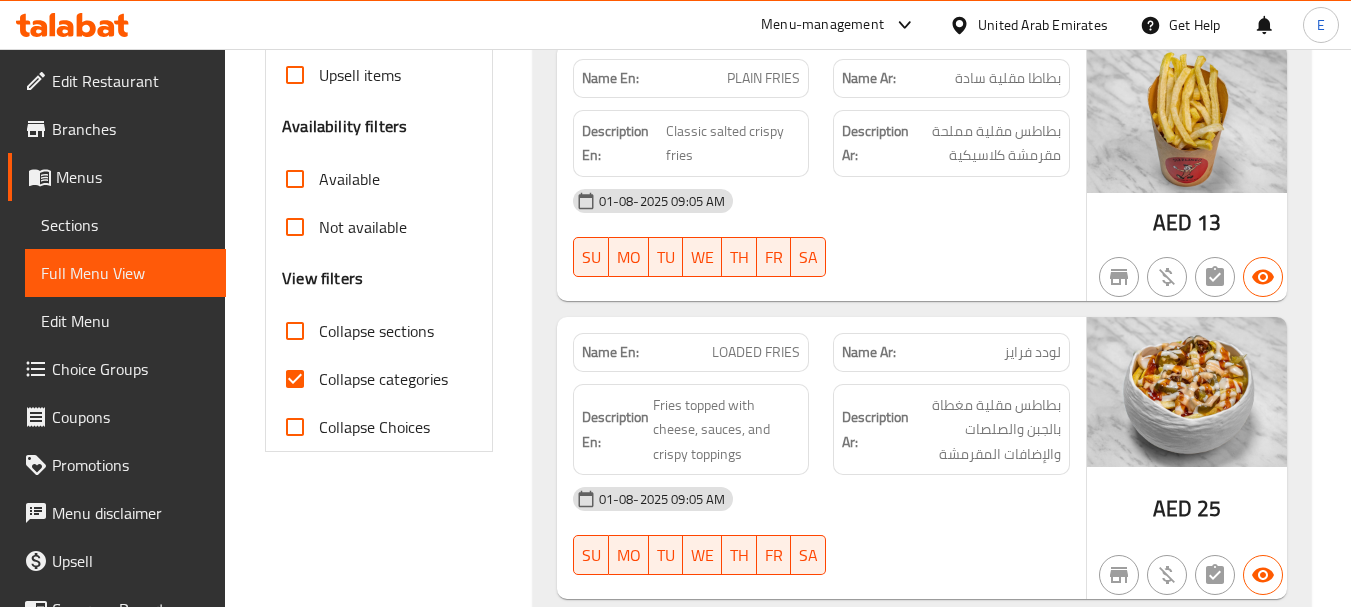 scroll, scrollTop: 580, scrollLeft: 0, axis: vertical 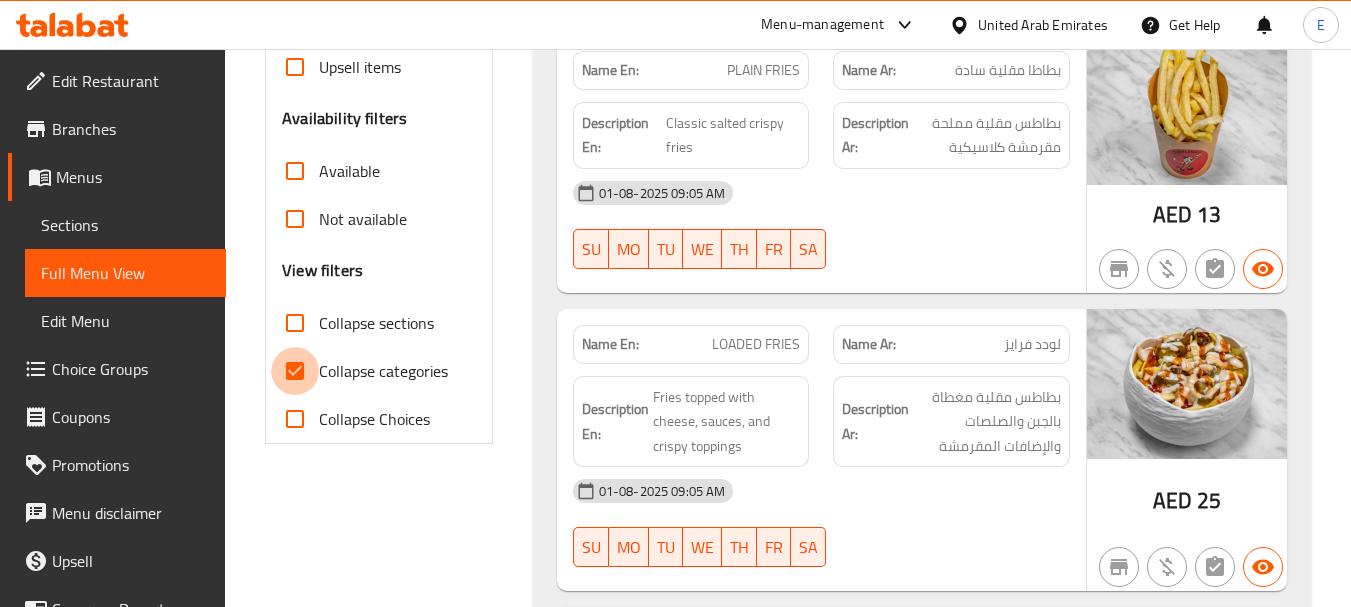 click on "Collapse categories" at bounding box center (295, 371) 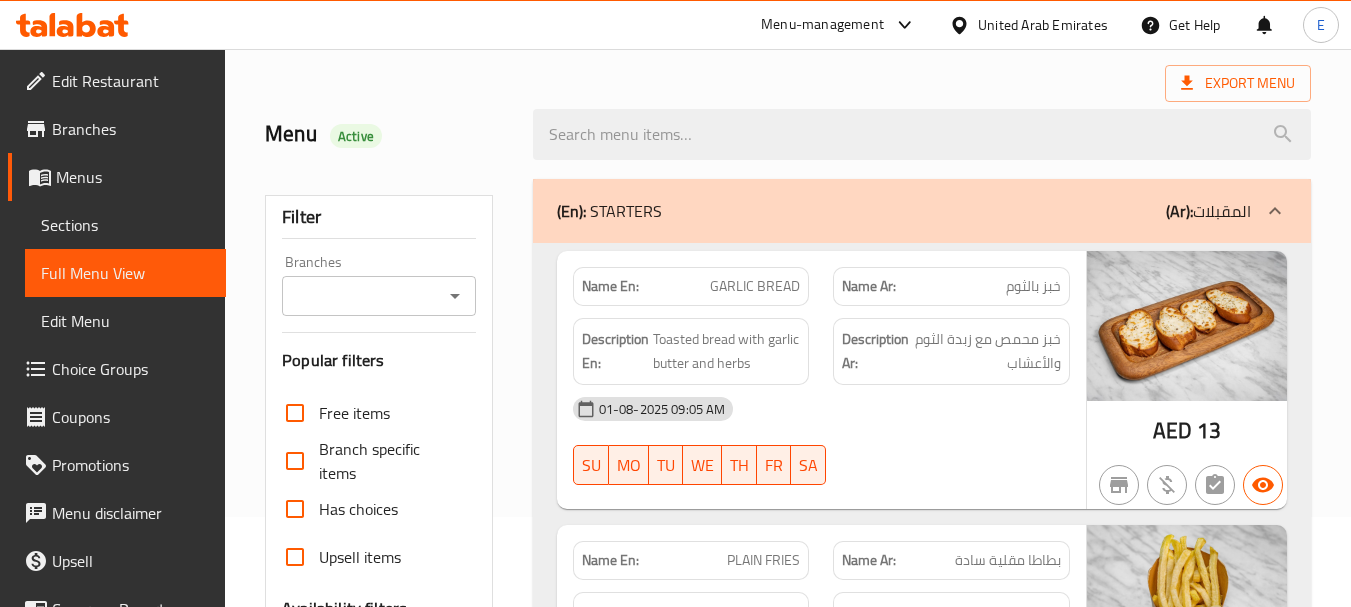 scroll, scrollTop: 0, scrollLeft: 0, axis: both 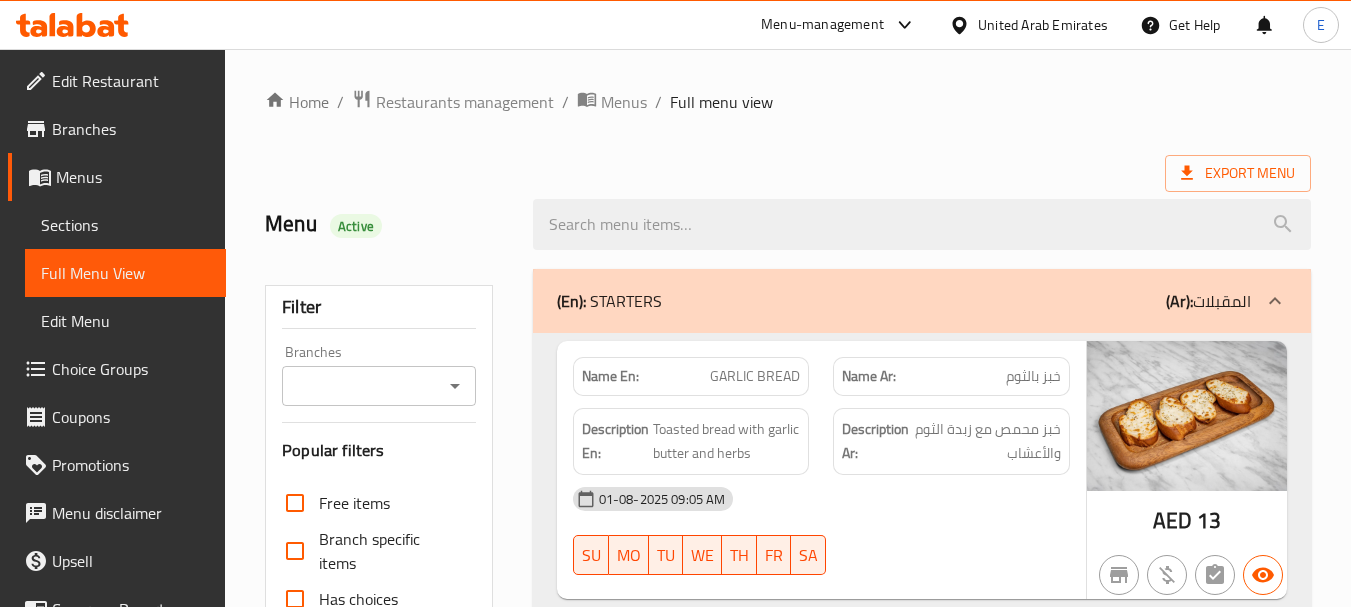 click on "Home / Restaurants management / Menus / Full menu view Export Menu Menu   Active Filter Branches Branches Popular filters Free items Branch specific items Has choices Upsell items Availability filters Available Not available View filters Collapse sections Collapse categories Collapse Choices (En):   STARTERS (Ar): المقبلات Name En: GARLIC BREAD Name Ar: خبز بالثوم Description En: Toasted bread with garlic butter and herbs Description Ar: خبز محمص مع زبدة الثوم والأعشاب 01-08-2025 09:05 AM SU MO TU WE TH FR SA AED 13 Name En: PLAIN FRIES Name Ar: بطاطا مقلية سادة Description En: Classic salted crispy fries Description Ar: بطاطس مقلية مملحة مقرمشة كلاسيكية 01-08-2025 09:05 AM SU MO TU WE TH FR SA AED 13 Name En: LOADED FRIES Name Ar: لودد فرايز Description En: Fries topped with cheese, sauces, and crispy toppings Description Ar: 01-08-2025 09:05 AM SU MO TU WE TH FR SA AED 25 Name En: PIZZA ROLL Name Ar: SU MO TU WE" at bounding box center [788, 11742] 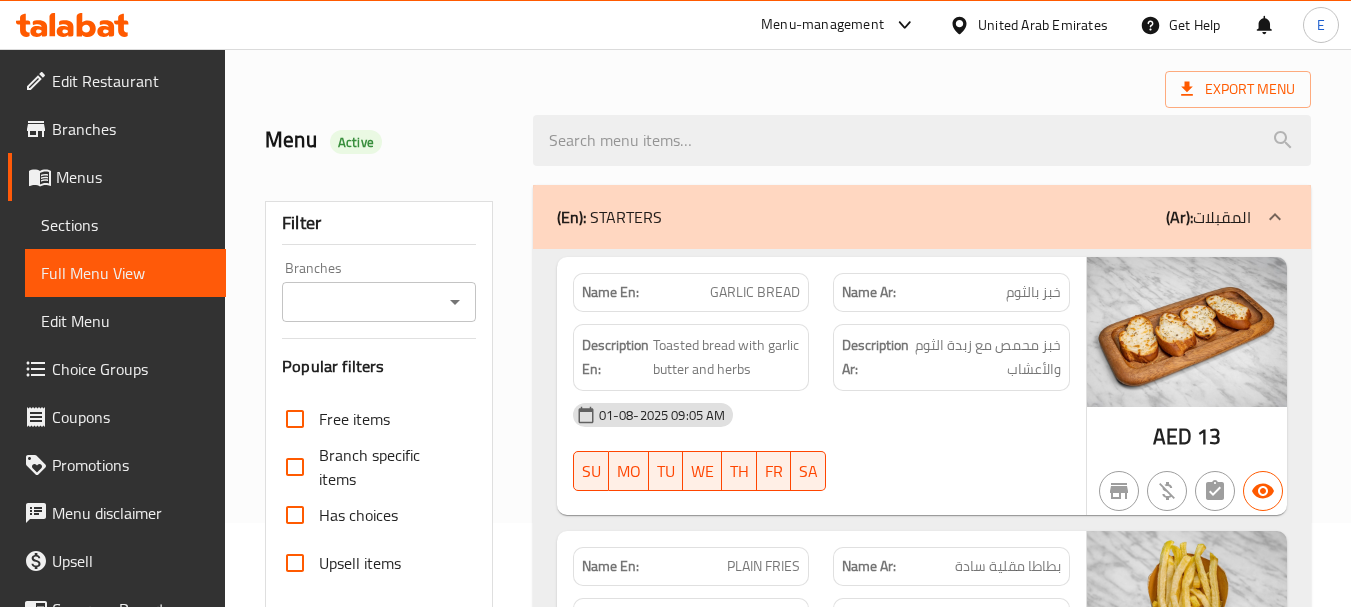 scroll, scrollTop: 0, scrollLeft: 0, axis: both 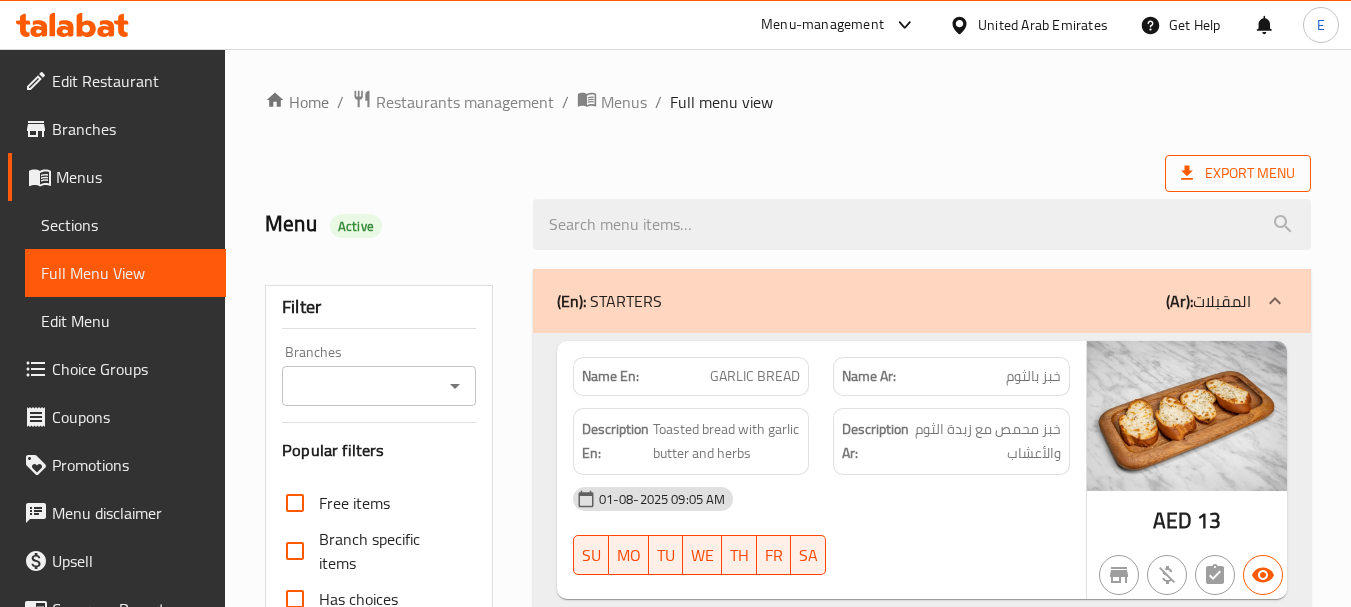click on "Export Menu" at bounding box center (1238, 173) 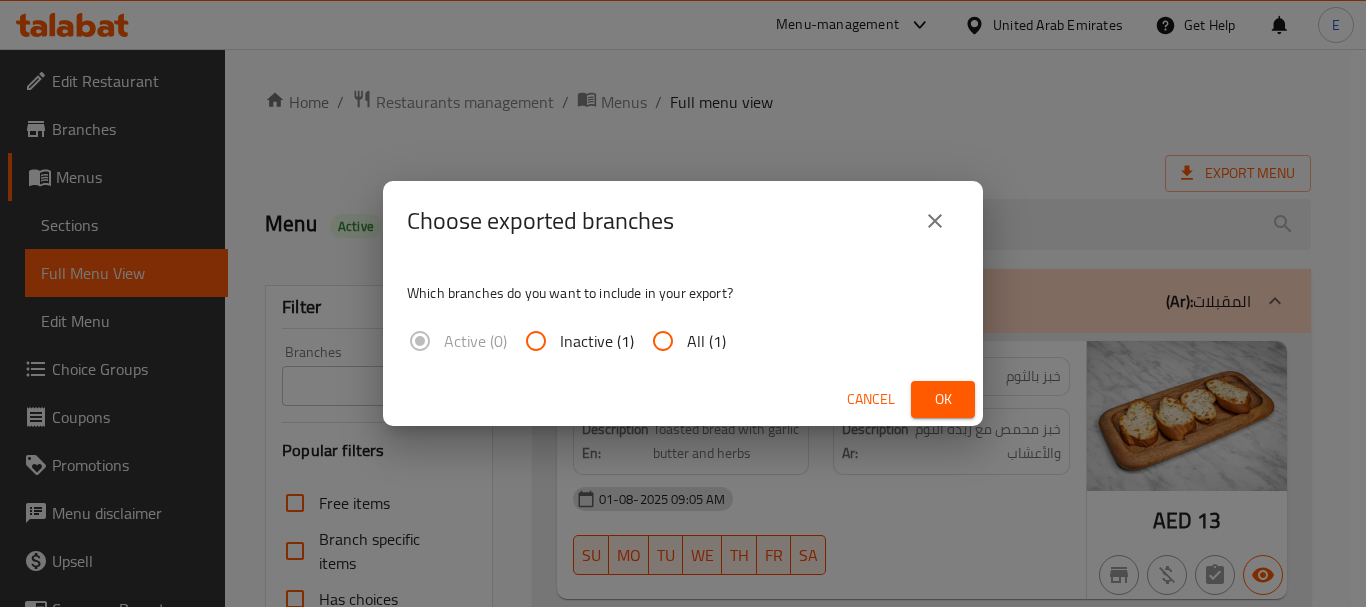 click on "All (1)" at bounding box center (663, 341) 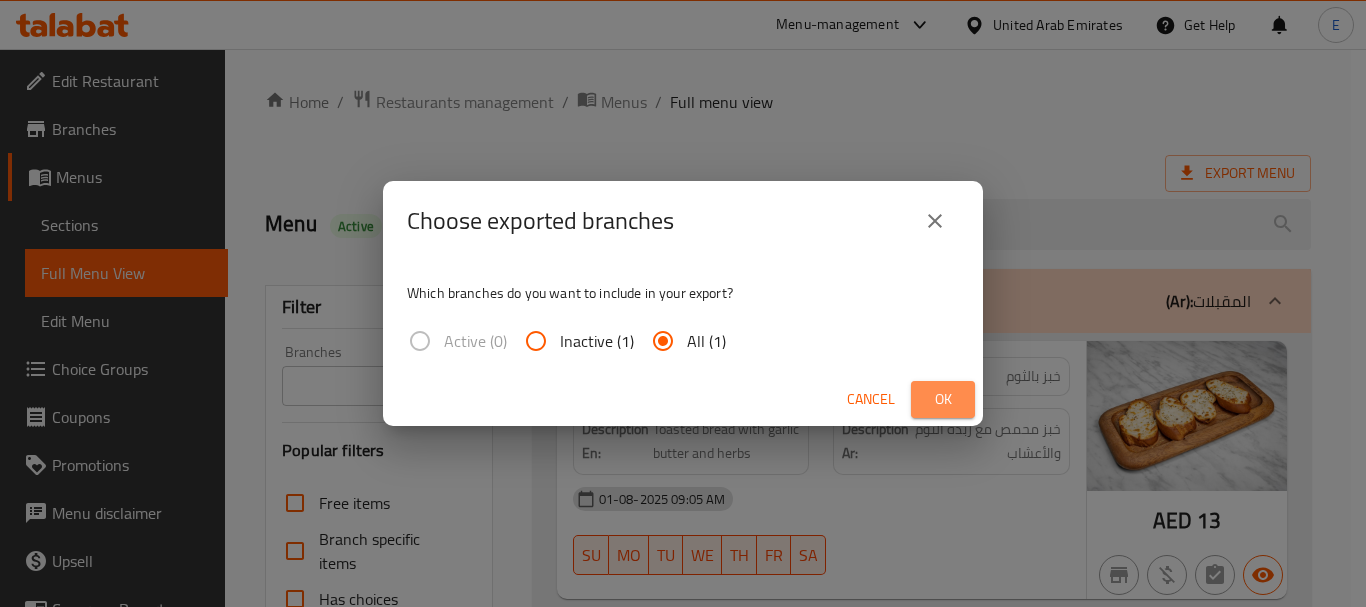 click on "Ok" at bounding box center [943, 399] 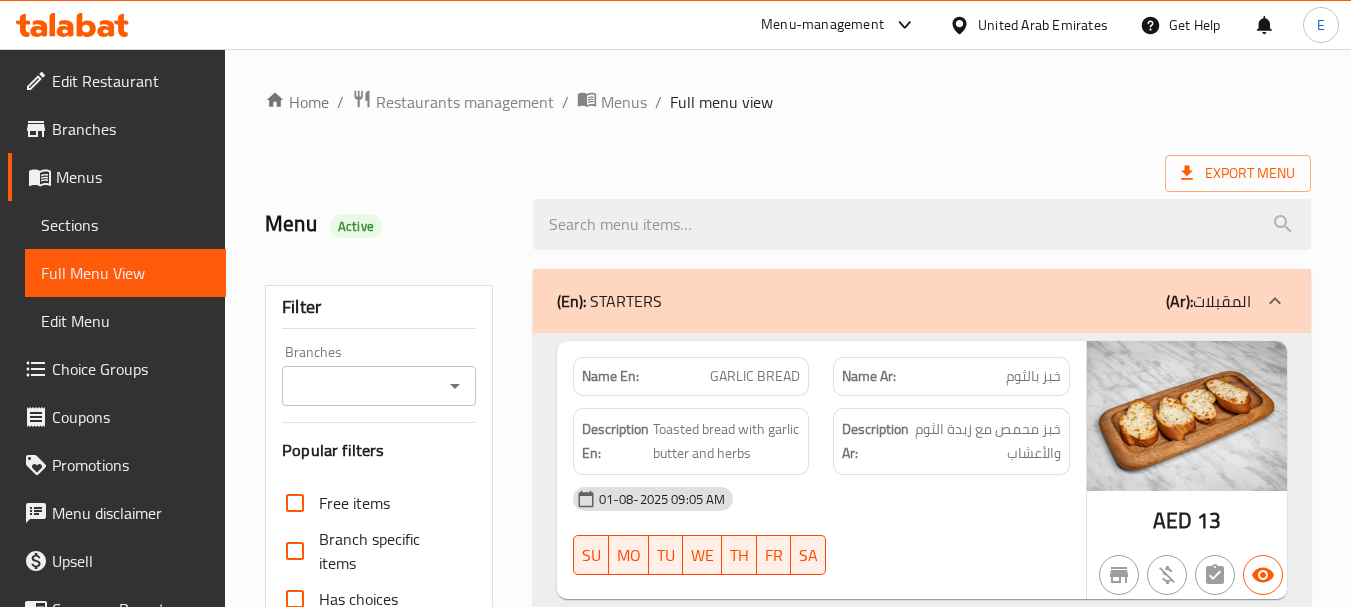 click on "Home / Restaurants management / Menus / Full menu view Export Menu Menu   Active Filter Branches Branches Popular filters Free items Branch specific items Has choices Upsell items Availability filters Available Not available View filters Collapse sections Collapse categories Collapse Choices (En):   STARTERS (Ar): المقبلات Name En: GARLIC BREAD Name Ar: خبز بالثوم Description En: Toasted bread with garlic butter and herbs Description Ar: خبز محمص مع زبدة الثوم والأعشاب 01-08-2025 09:05 AM SU MO TU WE TH FR SA AED 13 Name En: PLAIN FRIES Name Ar: بطاطا مقلية سادة Description En: Classic salted crispy fries Description Ar: بطاطس مقلية مملحة مقرمشة كلاسيكية 01-08-2025 09:05 AM SU MO TU WE TH FR SA AED 13 Name En: LOADED FRIES Name Ar: لودد فرايز Description En: Fries topped with cheese, sauces, and crispy toppings Description Ar: 01-08-2025 09:05 AM SU MO TU WE TH FR SA AED 25 Name En: PIZZA ROLL Name Ar: SU MO TU WE" at bounding box center (788, 11742) 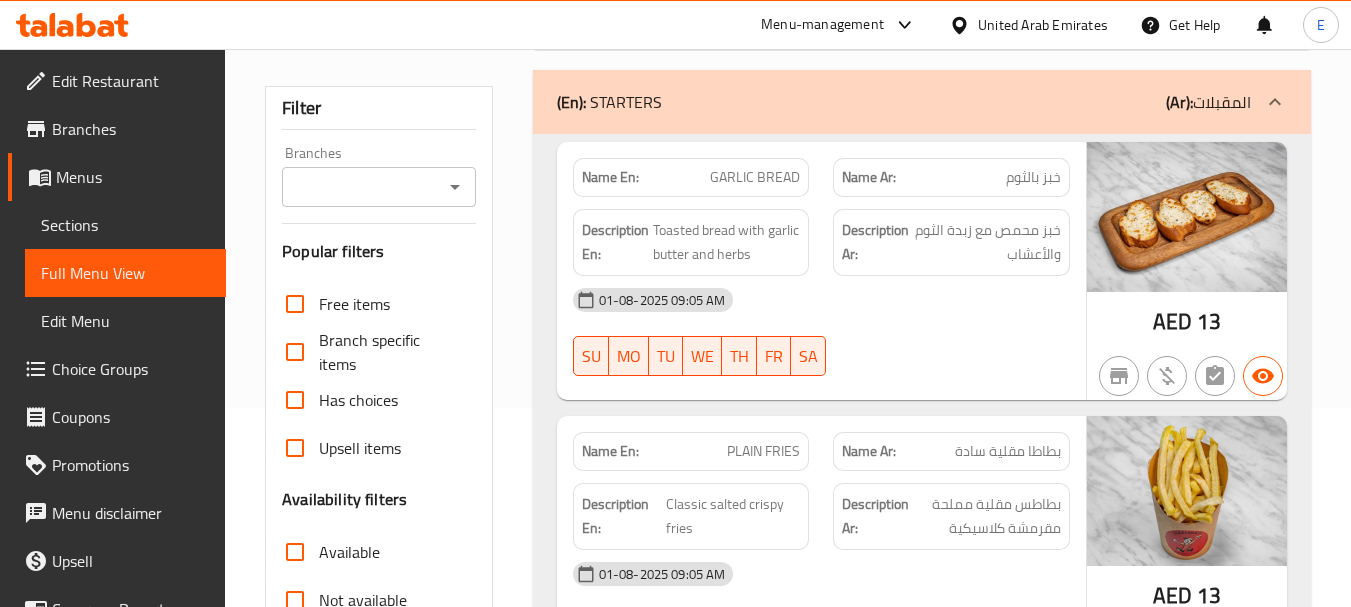 scroll, scrollTop: 200, scrollLeft: 0, axis: vertical 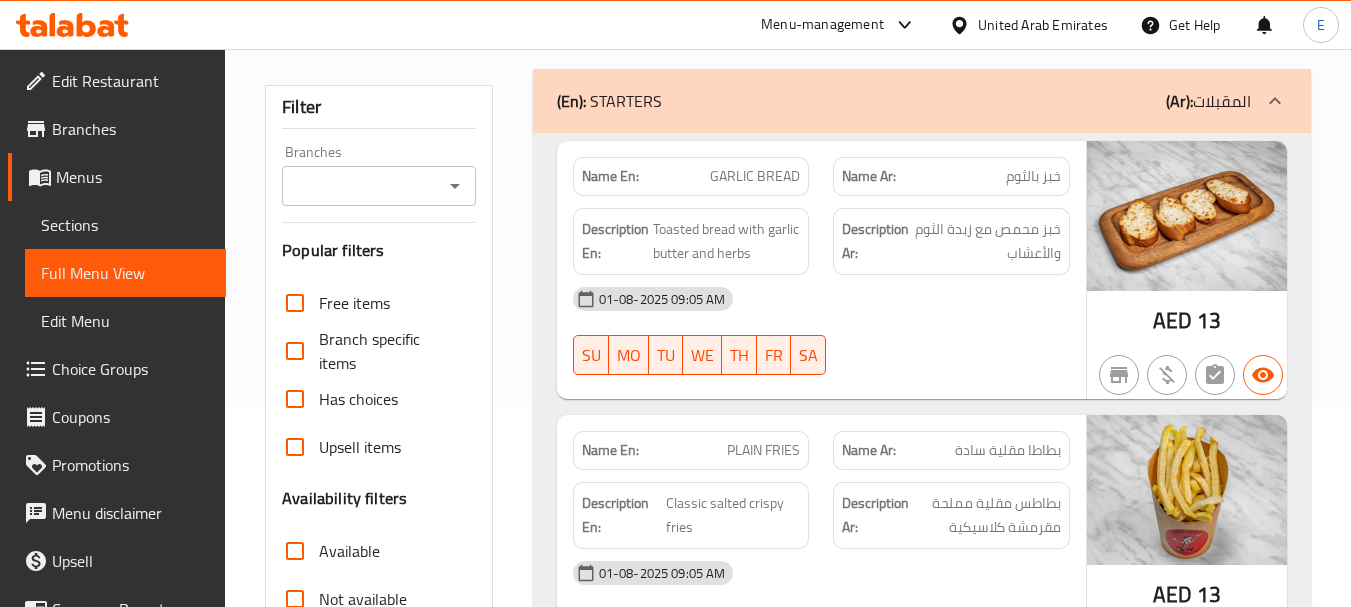 click on "Sections" at bounding box center (125, 225) 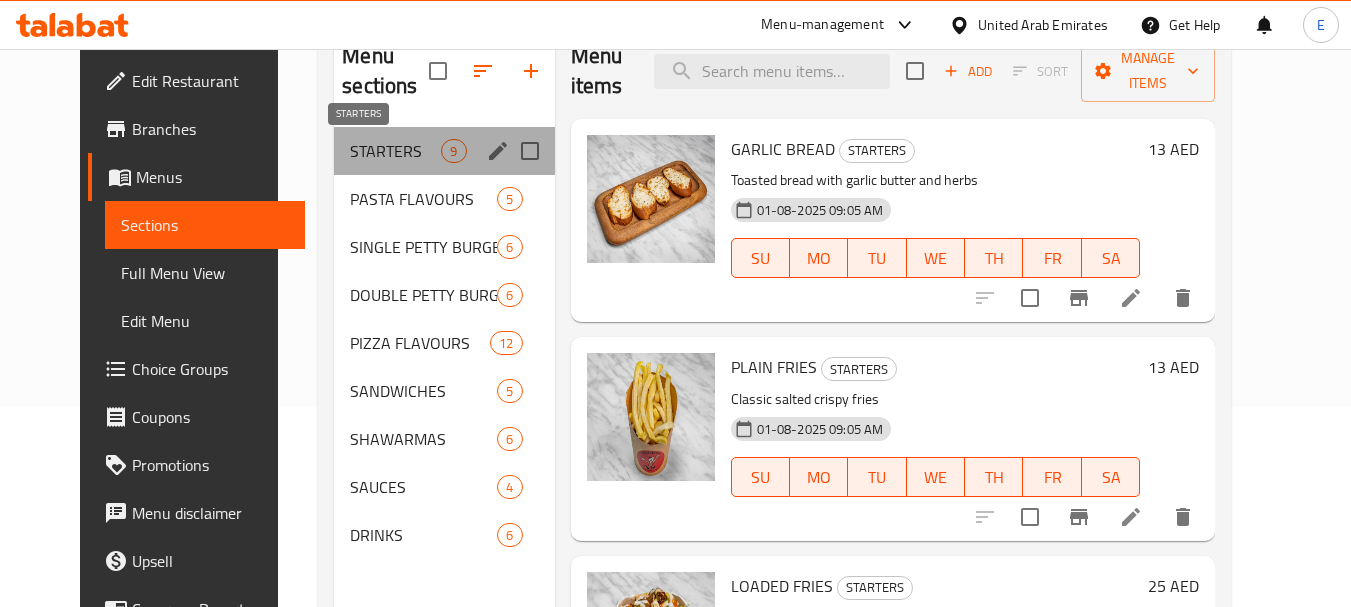 click on "STARTERS" at bounding box center (395, 151) 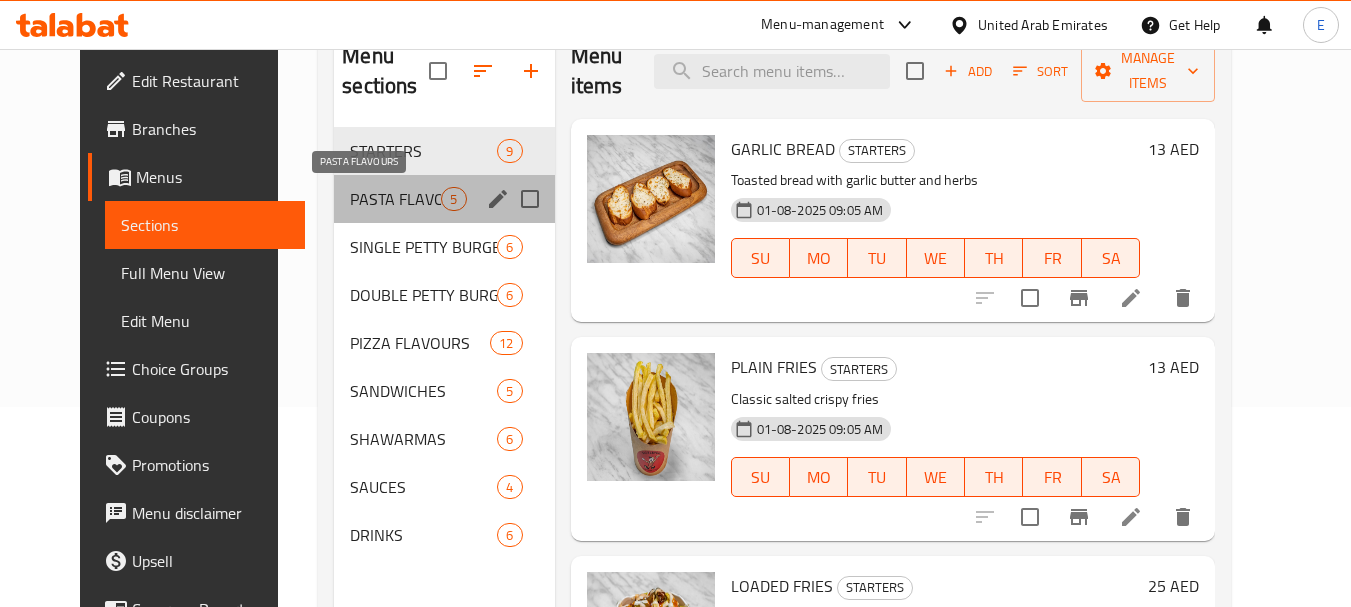 click on "PASTA FLAVOURS" at bounding box center [395, 199] 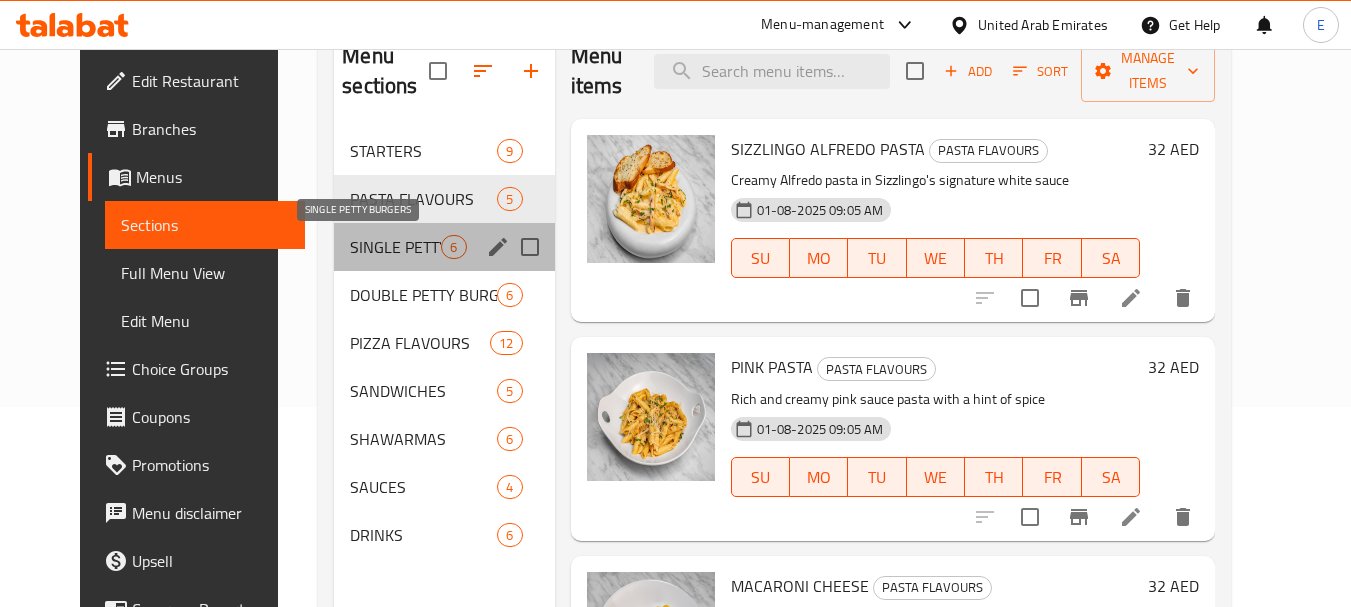 click on "SINGLE PETTY BURGERS" at bounding box center (395, 247) 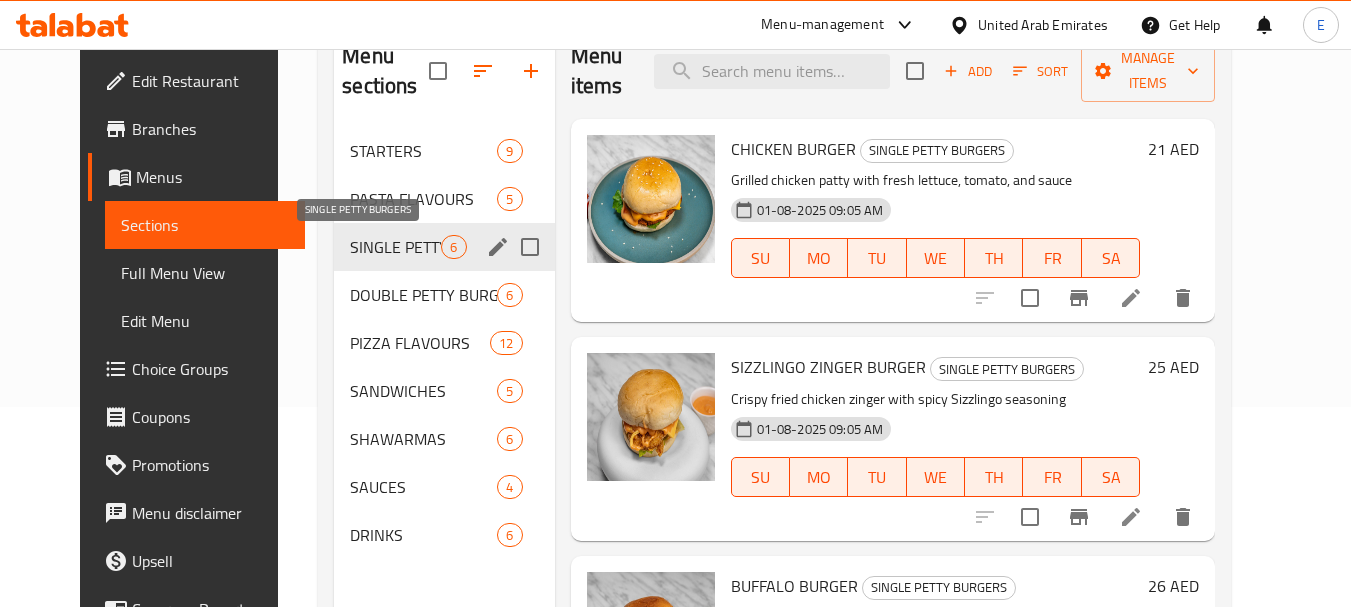 click on "DOUBLE PETTY BURGERS" at bounding box center (423, 295) 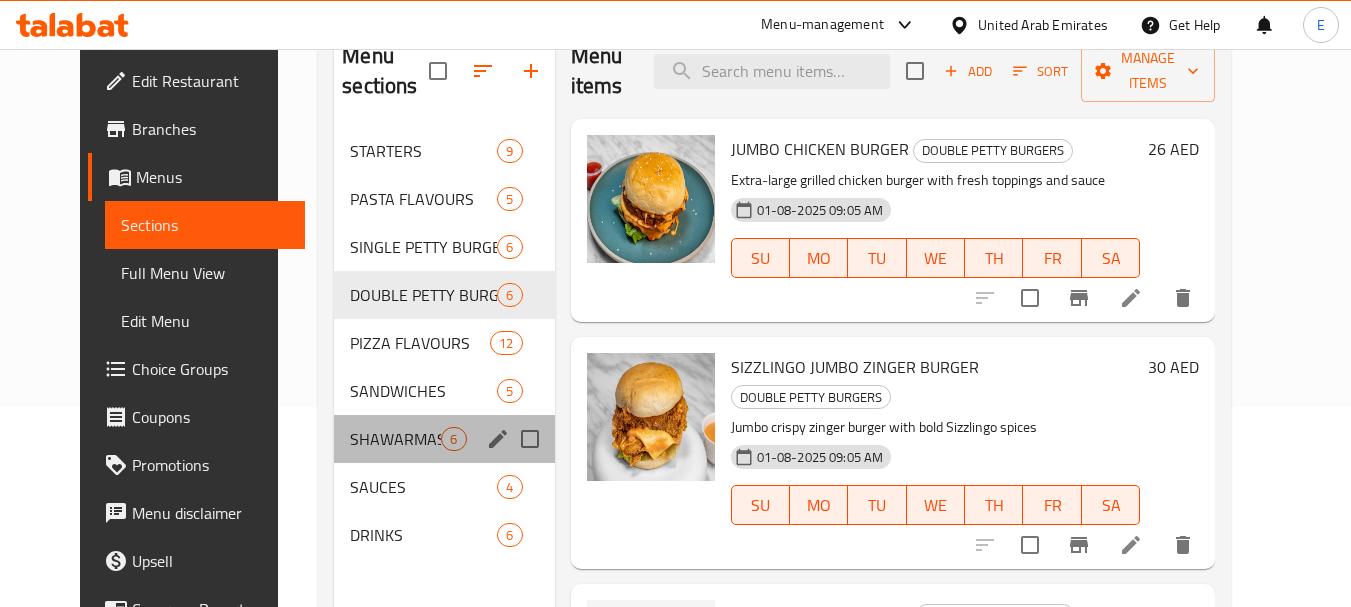 click on "SHAWARMAS 6" at bounding box center (444, 439) 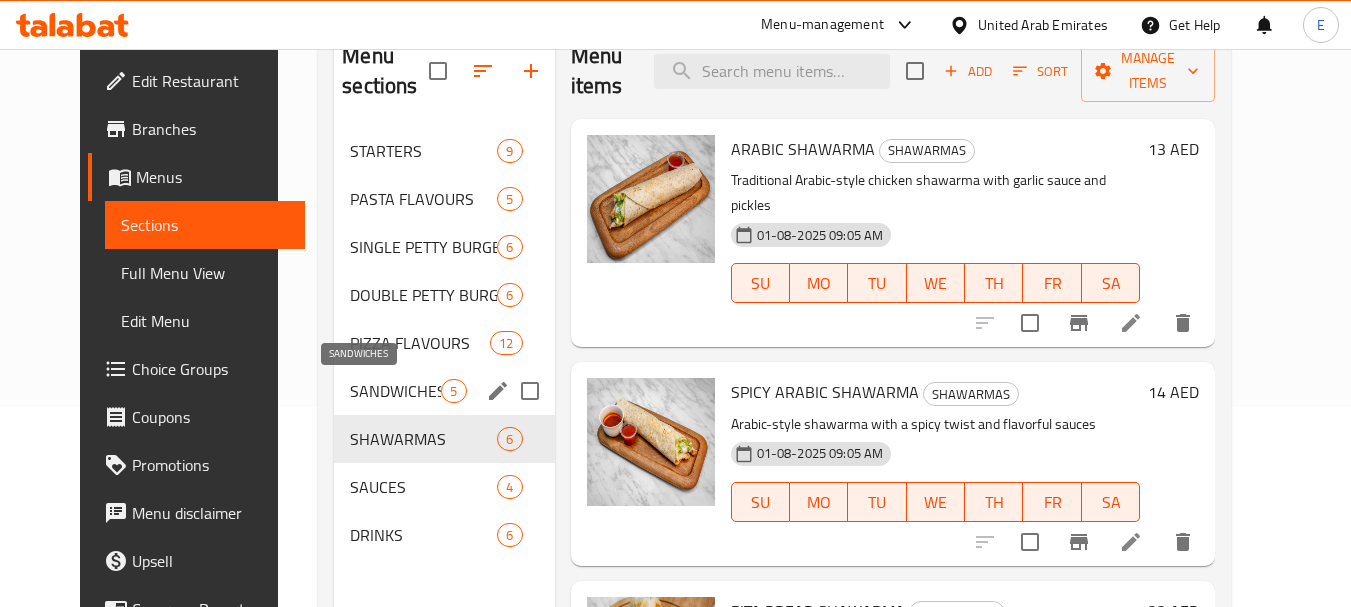 click on "SANDWICHES" at bounding box center [395, 391] 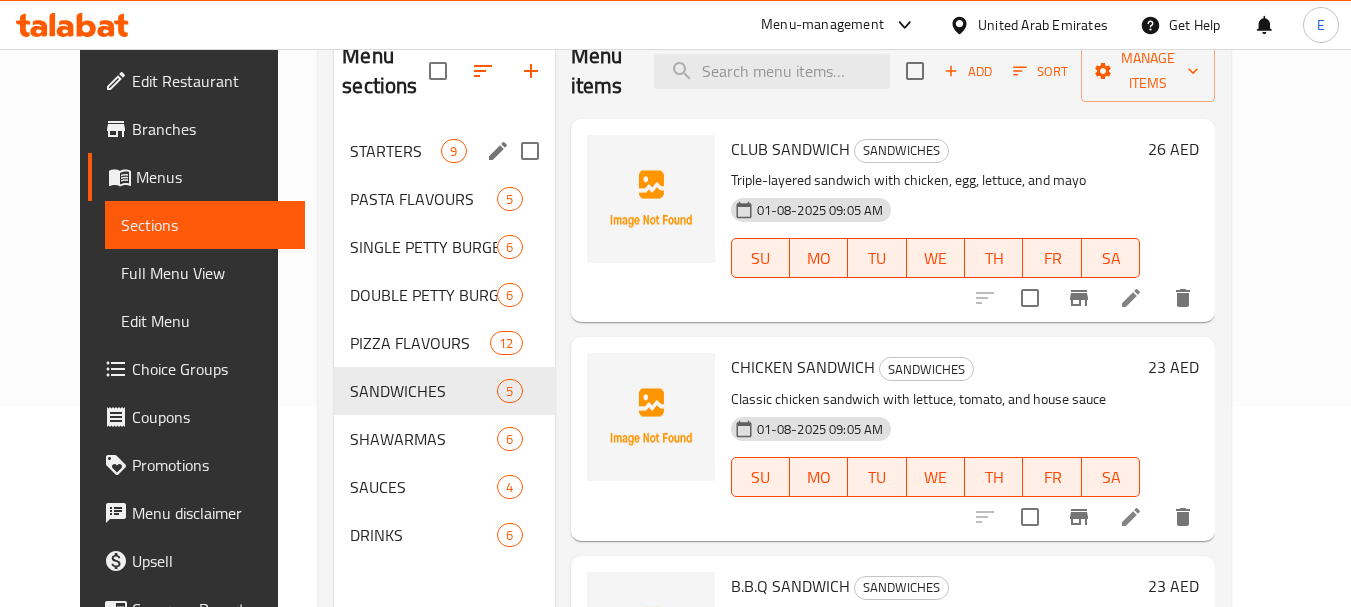 click on "STARTERS" at bounding box center [395, 151] 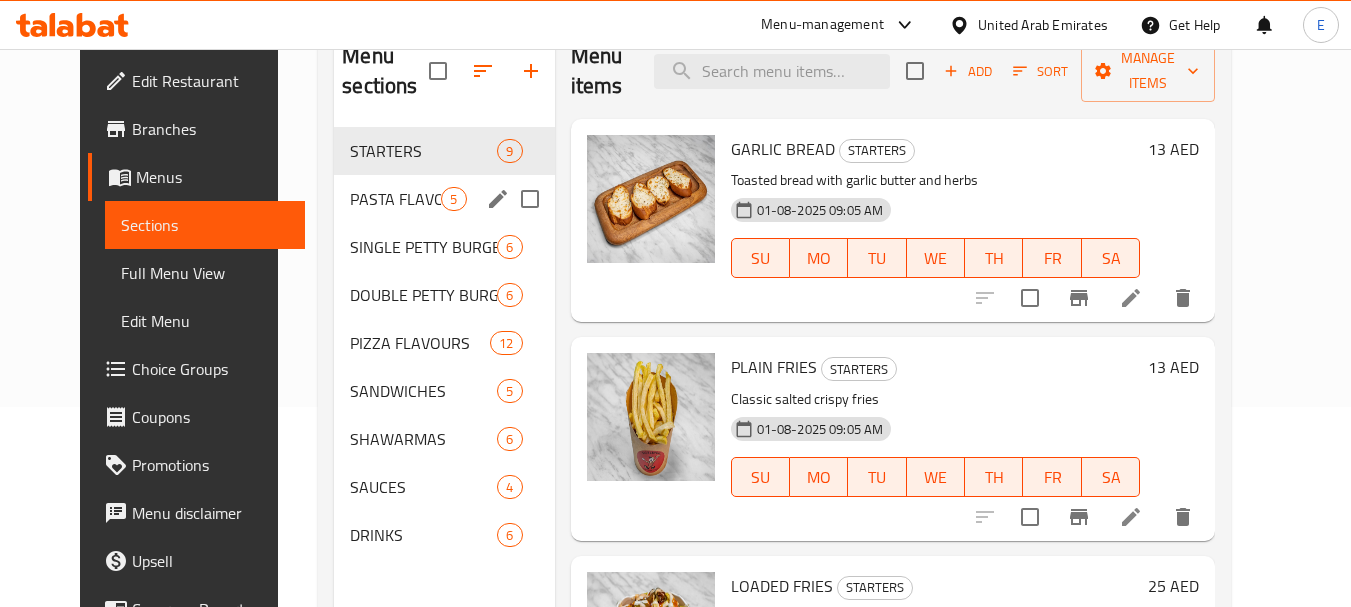 click on "PASTA FLAVOURS" at bounding box center [395, 199] 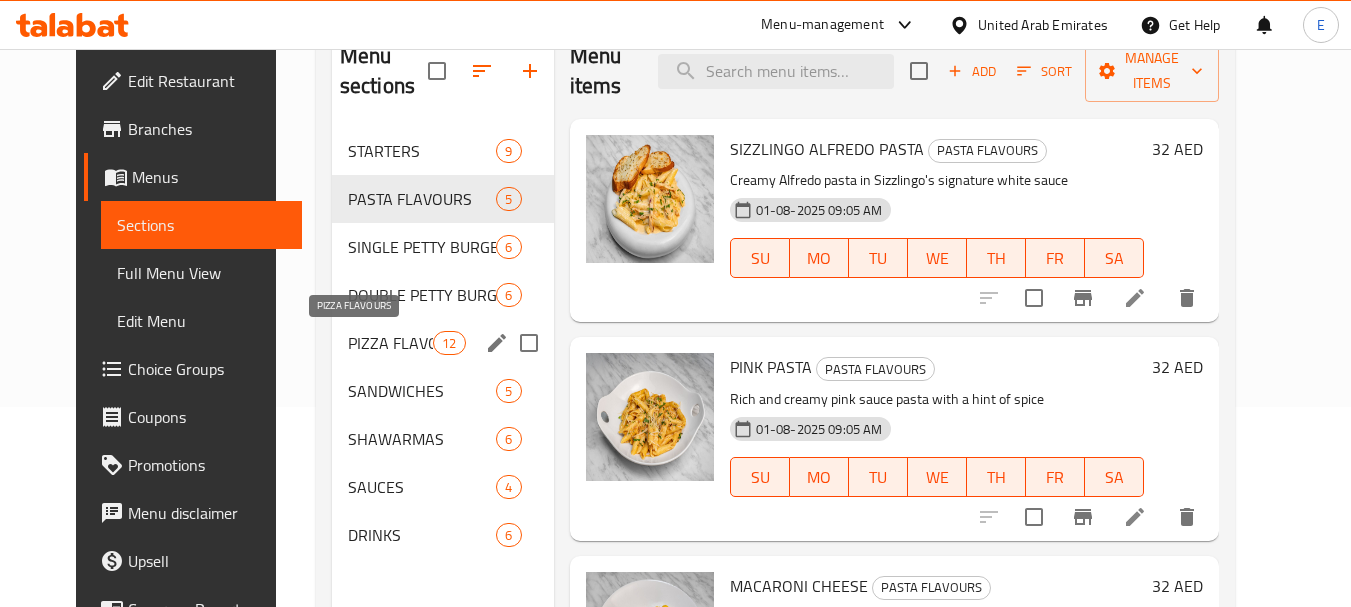 click on "PIZZA FLAVOURS" at bounding box center [390, 343] 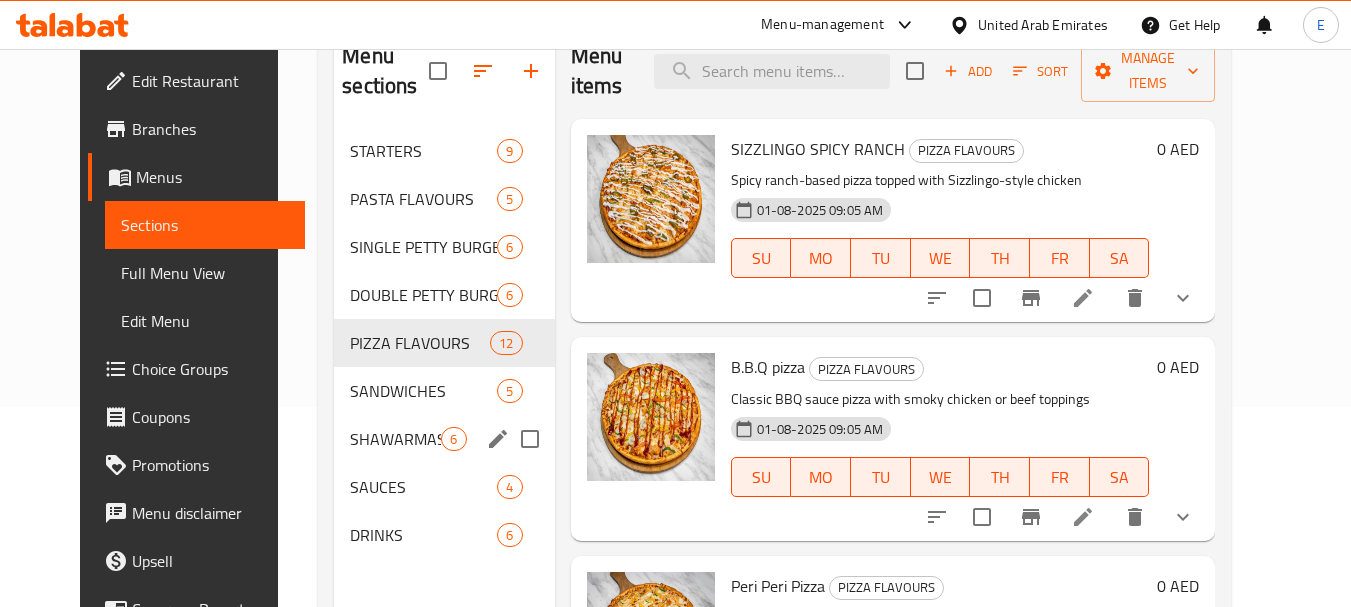 click on "SHAWARMAS 6" at bounding box center (444, 439) 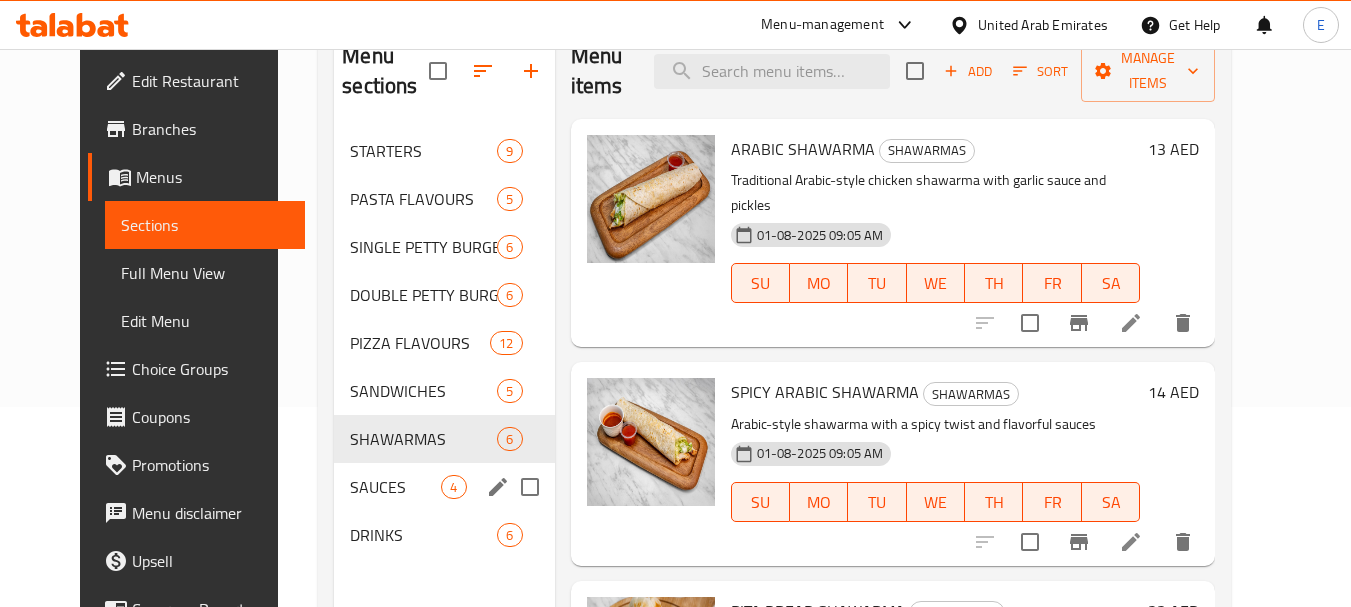 click on "SAUCES 4" at bounding box center [444, 487] 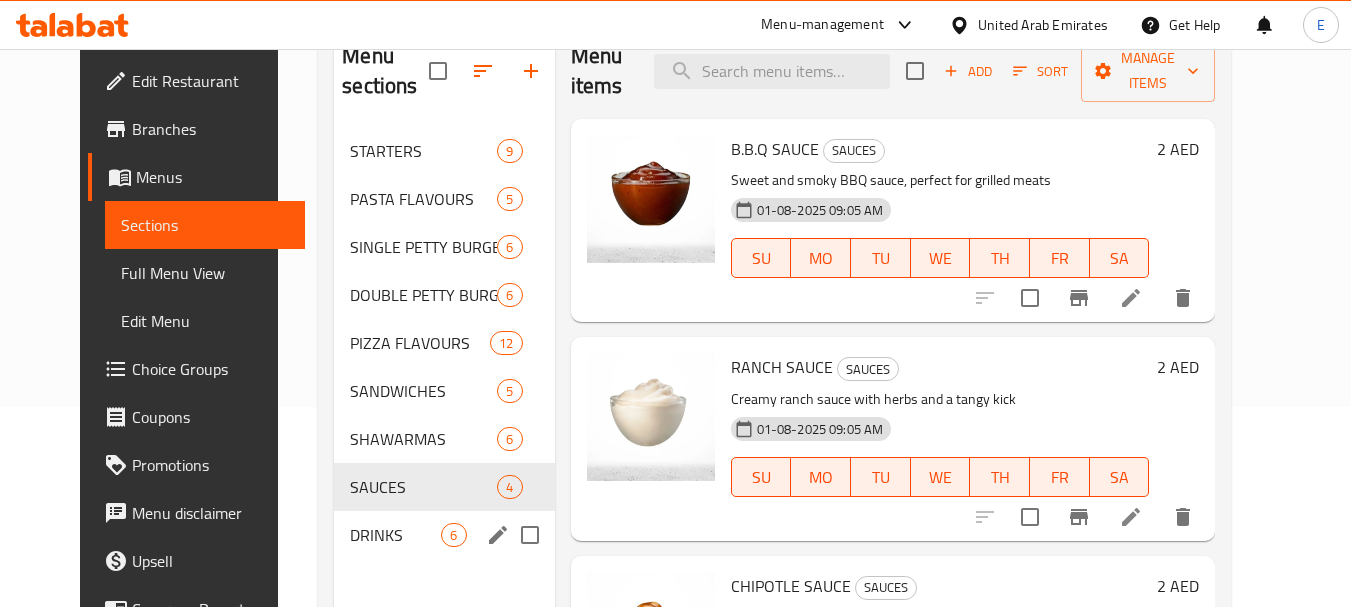 click on "DRINKS 6" at bounding box center (444, 535) 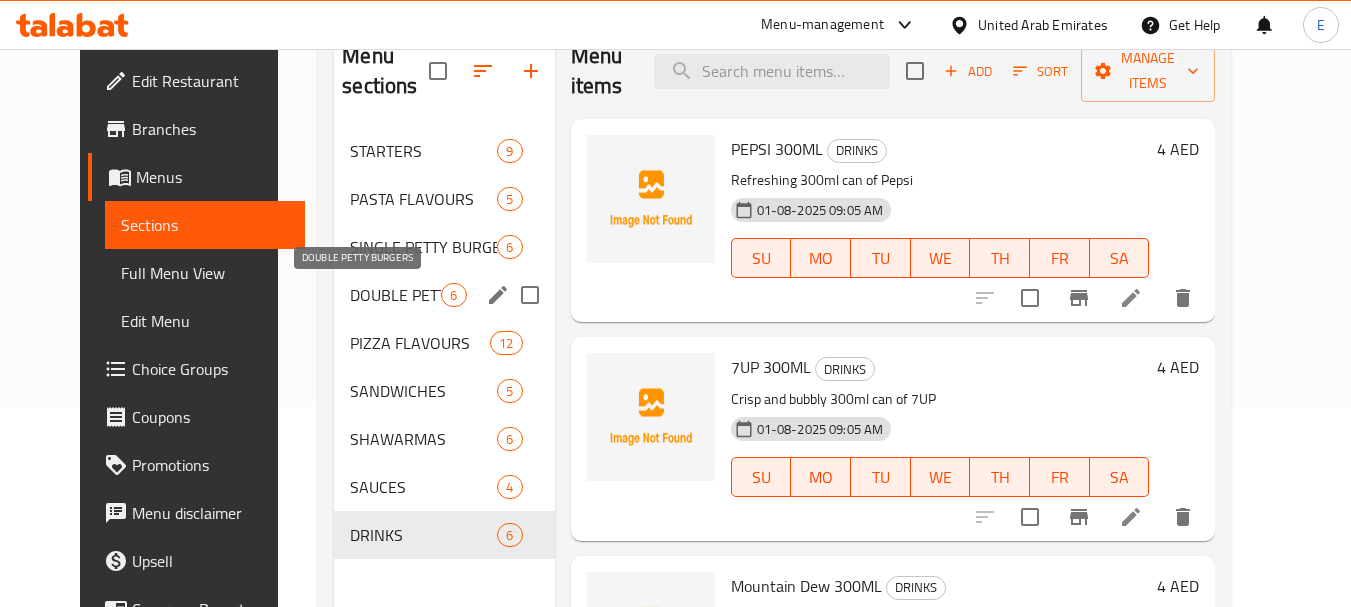 click on "DOUBLE PETTY BURGERS" at bounding box center (395, 295) 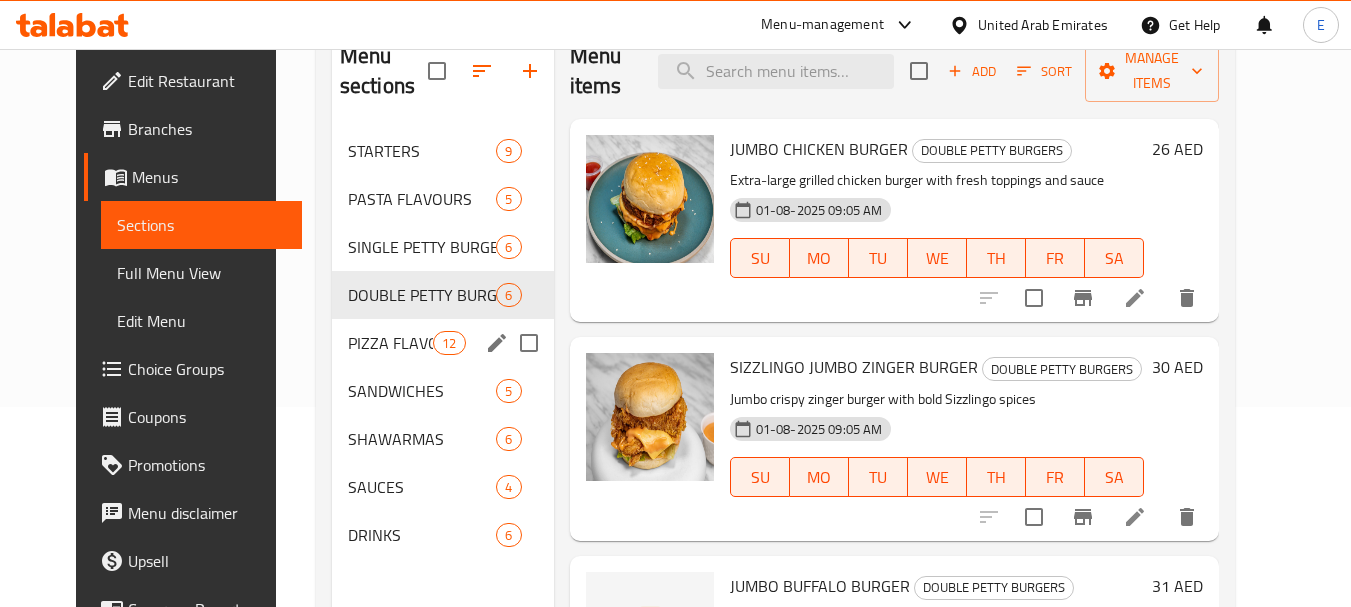 click on "PIZZA FLAVOURS 12" at bounding box center (443, 343) 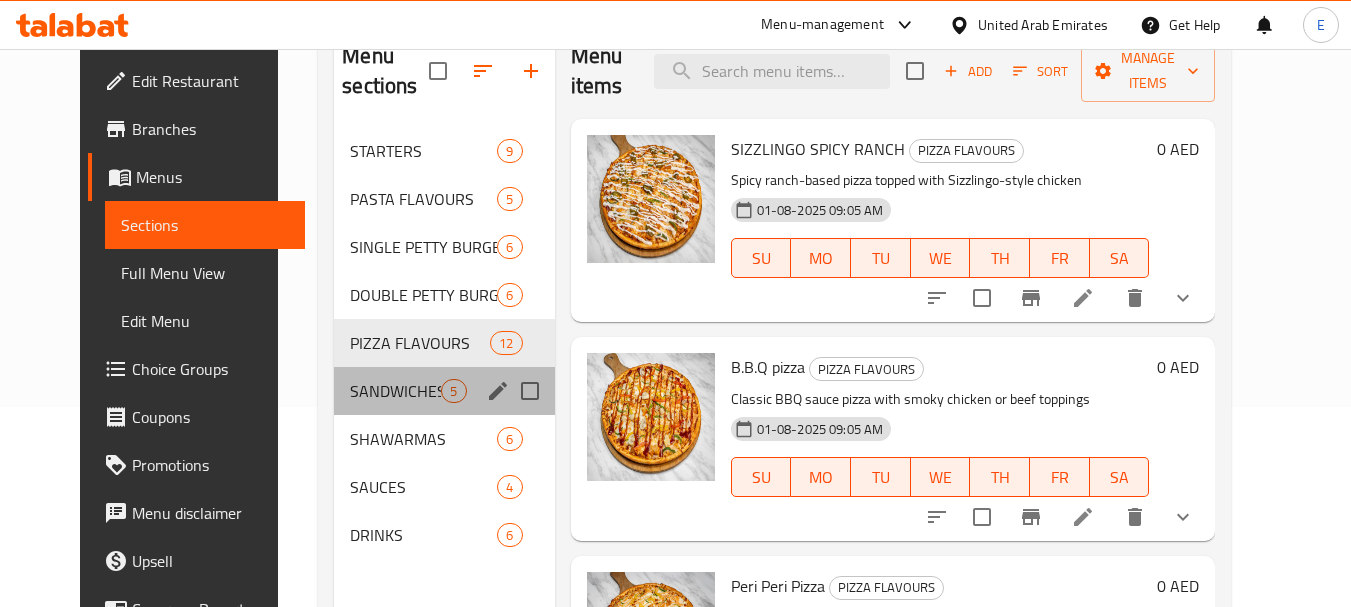 click on "SANDWICHES 5" at bounding box center [444, 391] 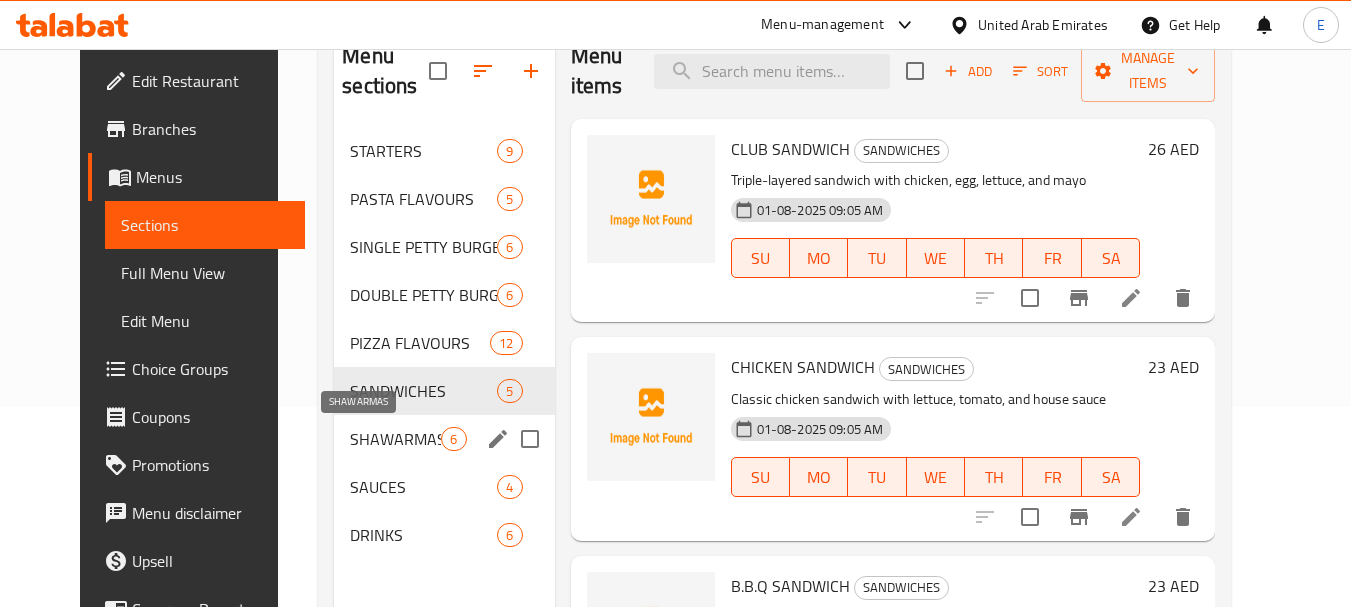 click on "SHAWARMAS" at bounding box center [395, 439] 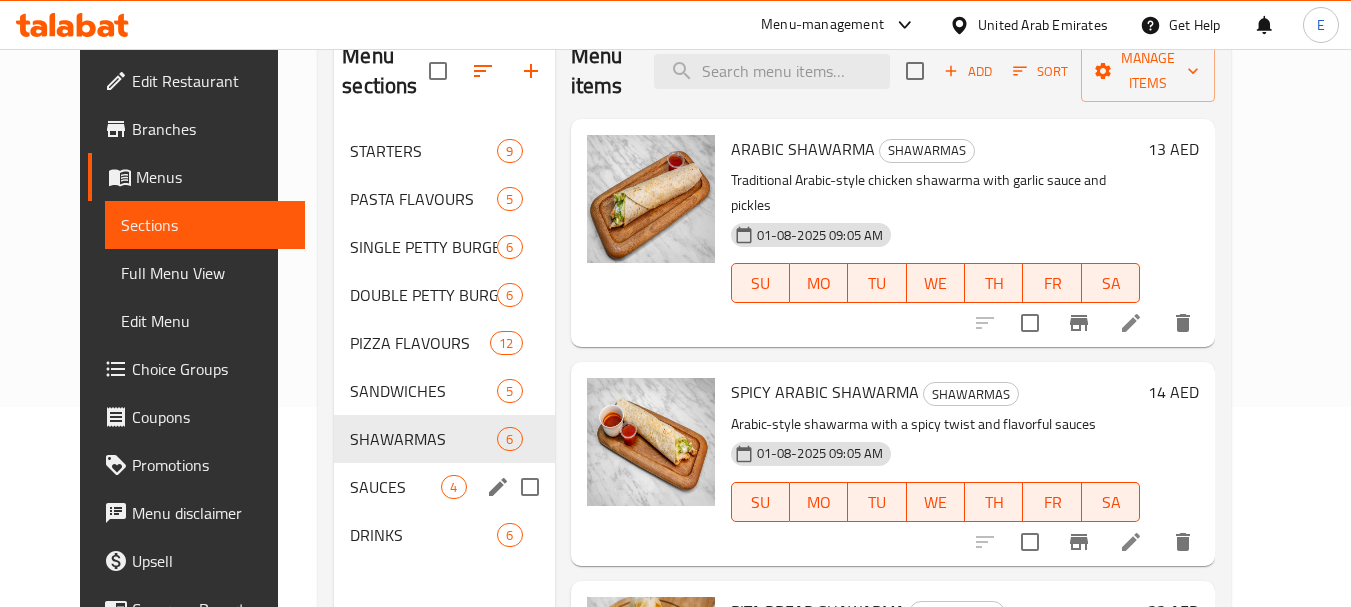 click on "SAUCES 4" at bounding box center (444, 487) 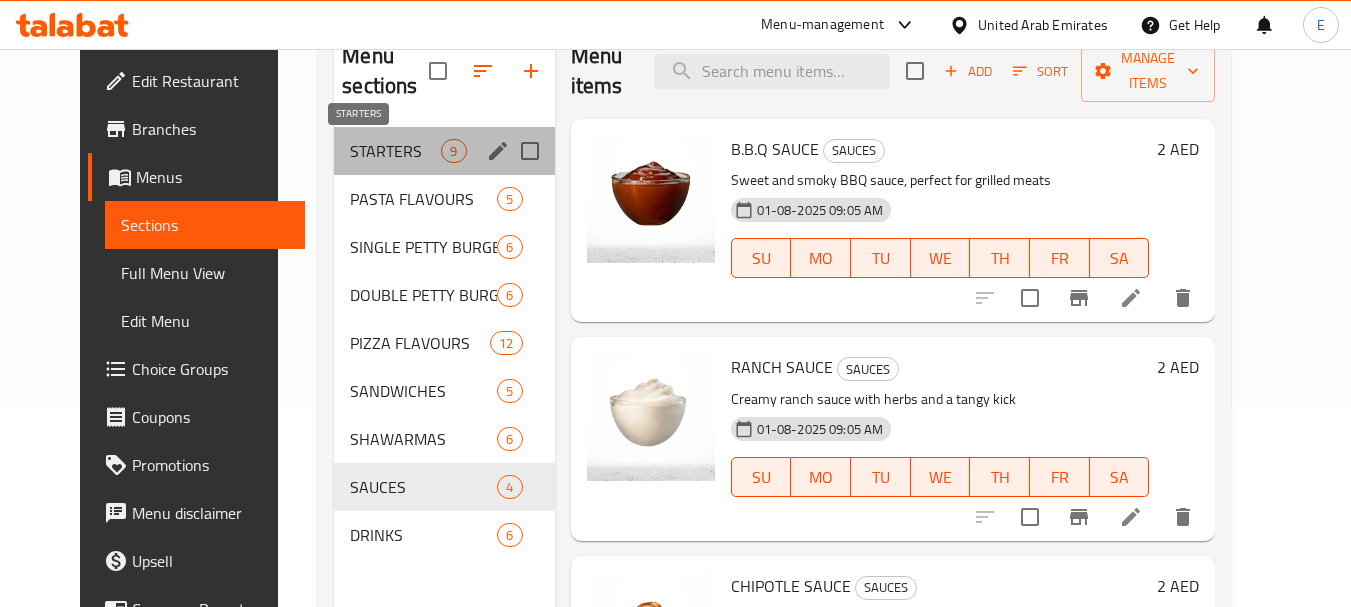 click on "STARTERS" at bounding box center [395, 151] 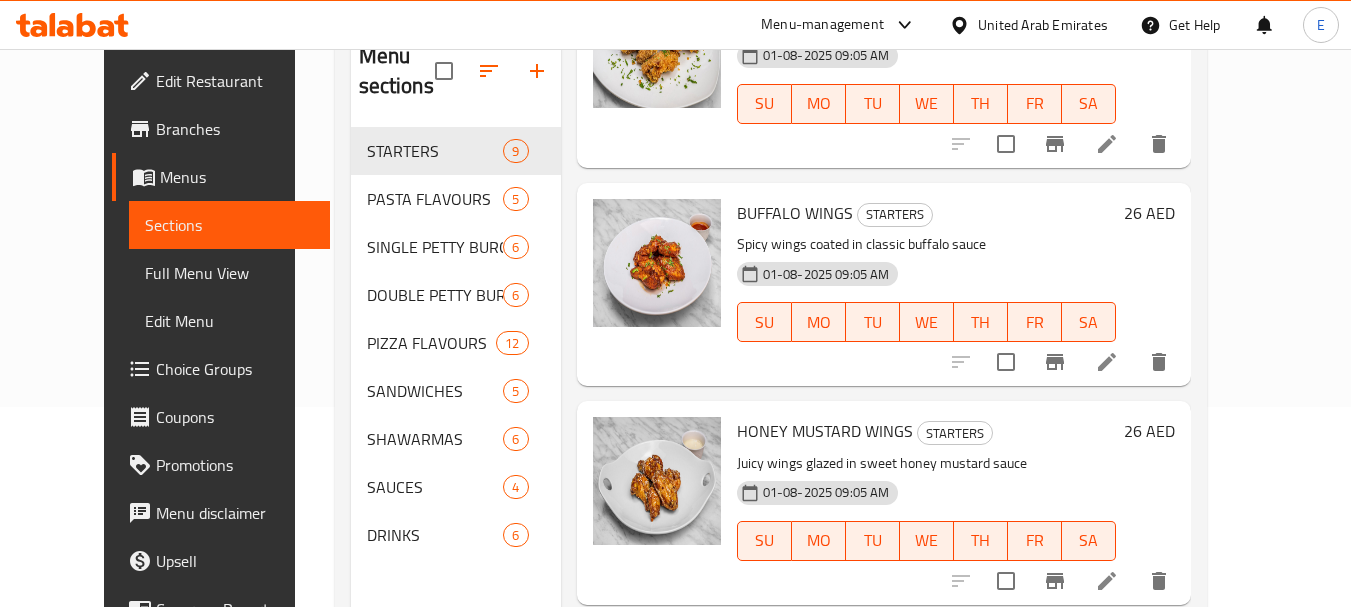 scroll, scrollTop: 1400, scrollLeft: 0, axis: vertical 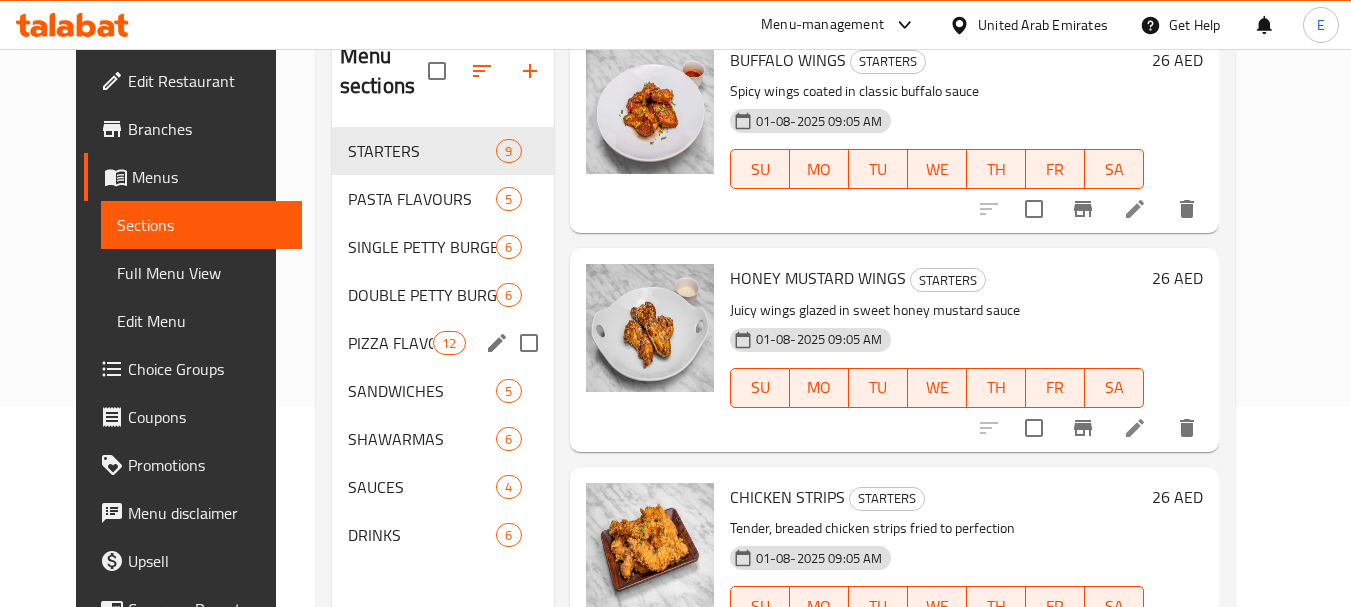 click on "PIZZA FLAVOURS 12" at bounding box center [443, 343] 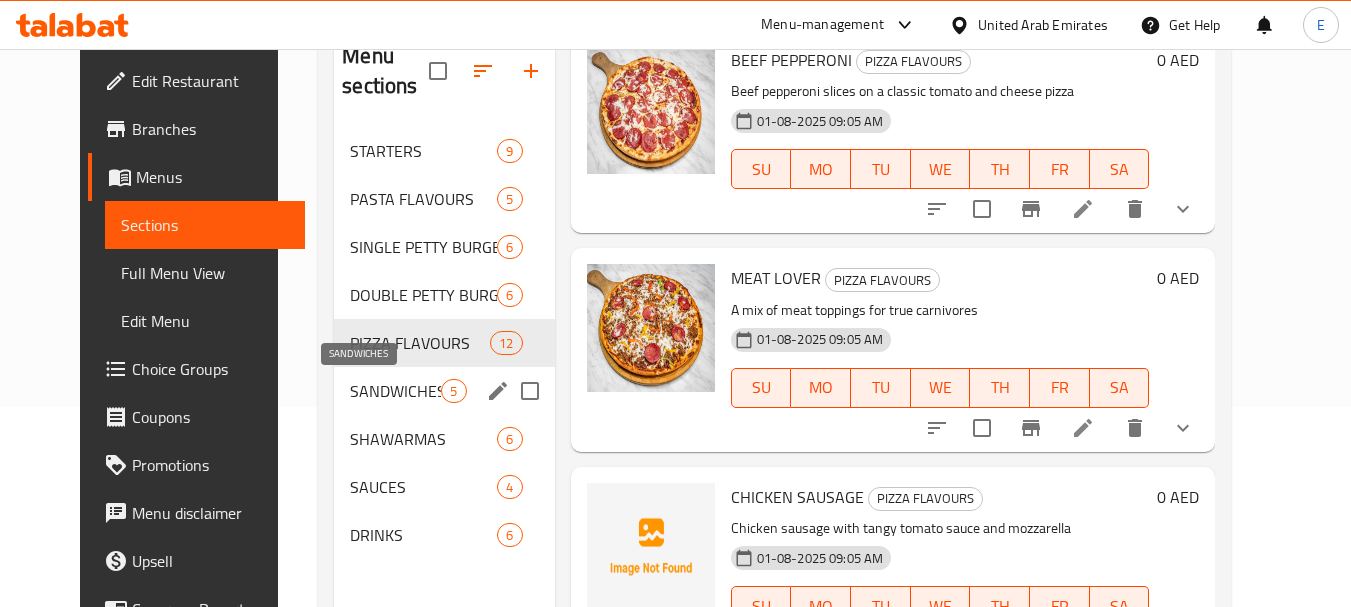 click on "SANDWICHES" at bounding box center [395, 391] 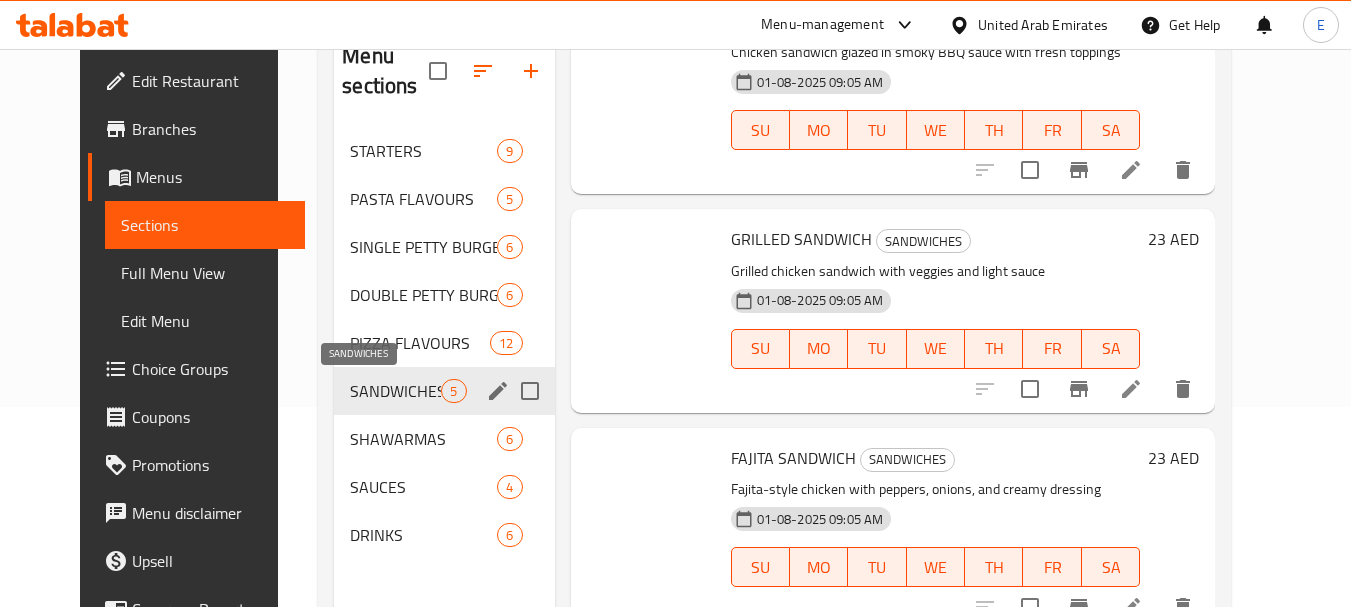 scroll, scrollTop: 565, scrollLeft: 0, axis: vertical 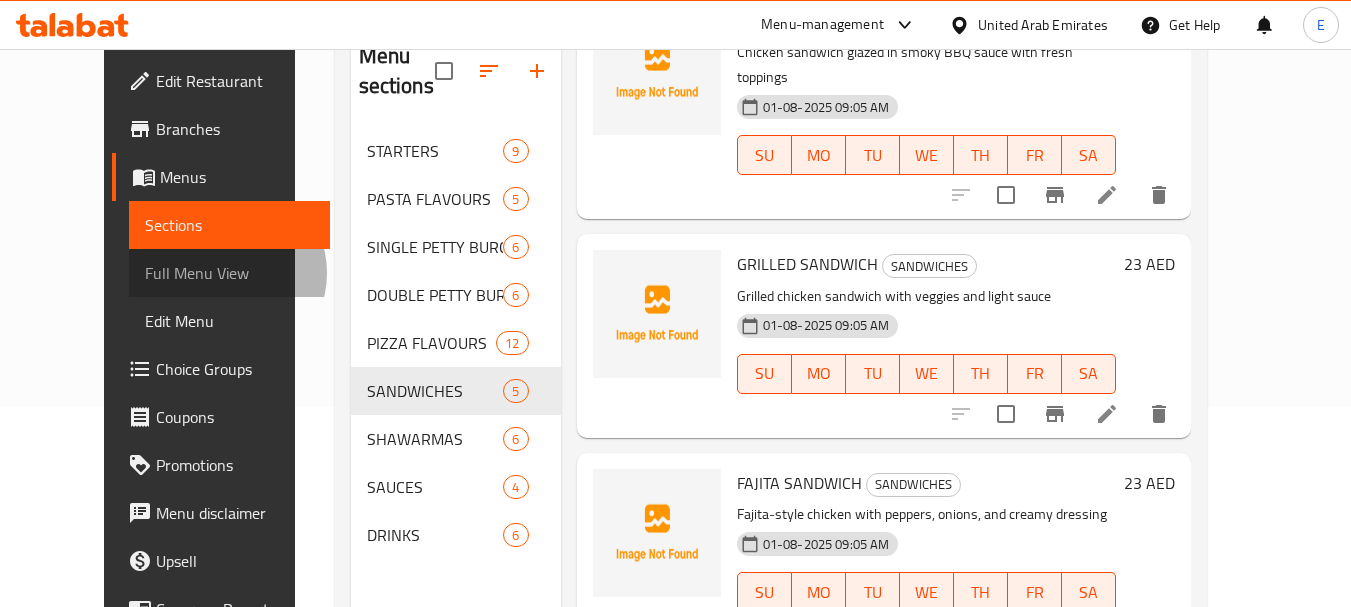 click on "Full Menu View" at bounding box center [229, 273] 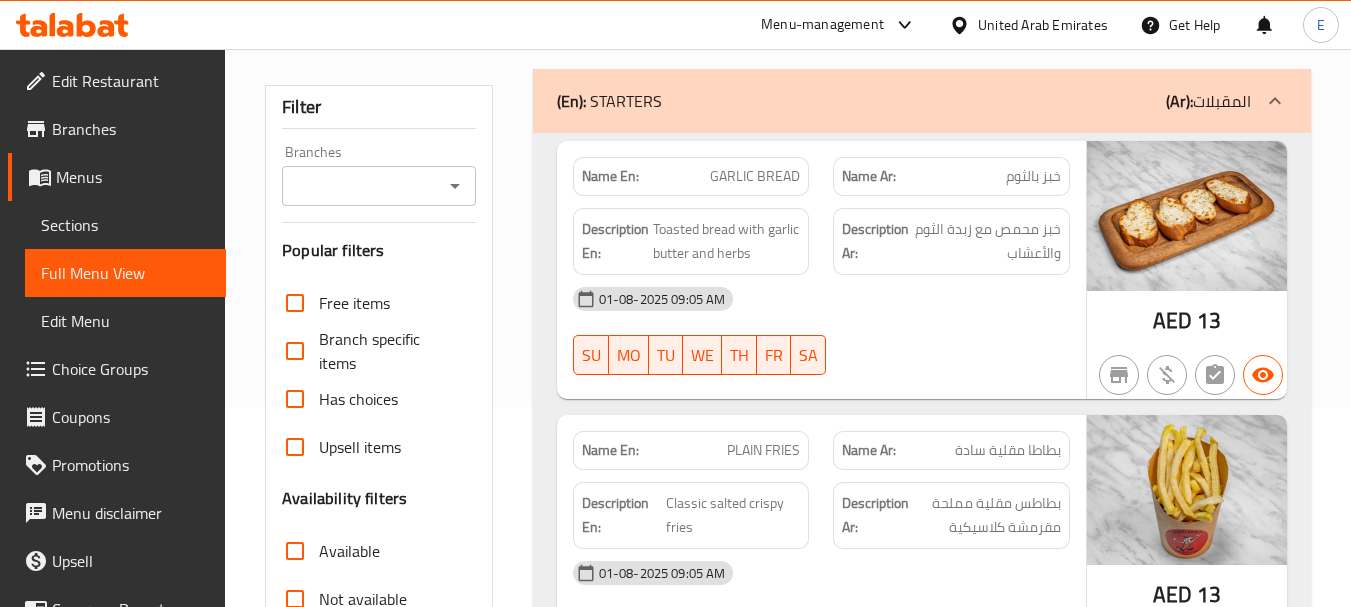 click on "13" at bounding box center [1209, 320] 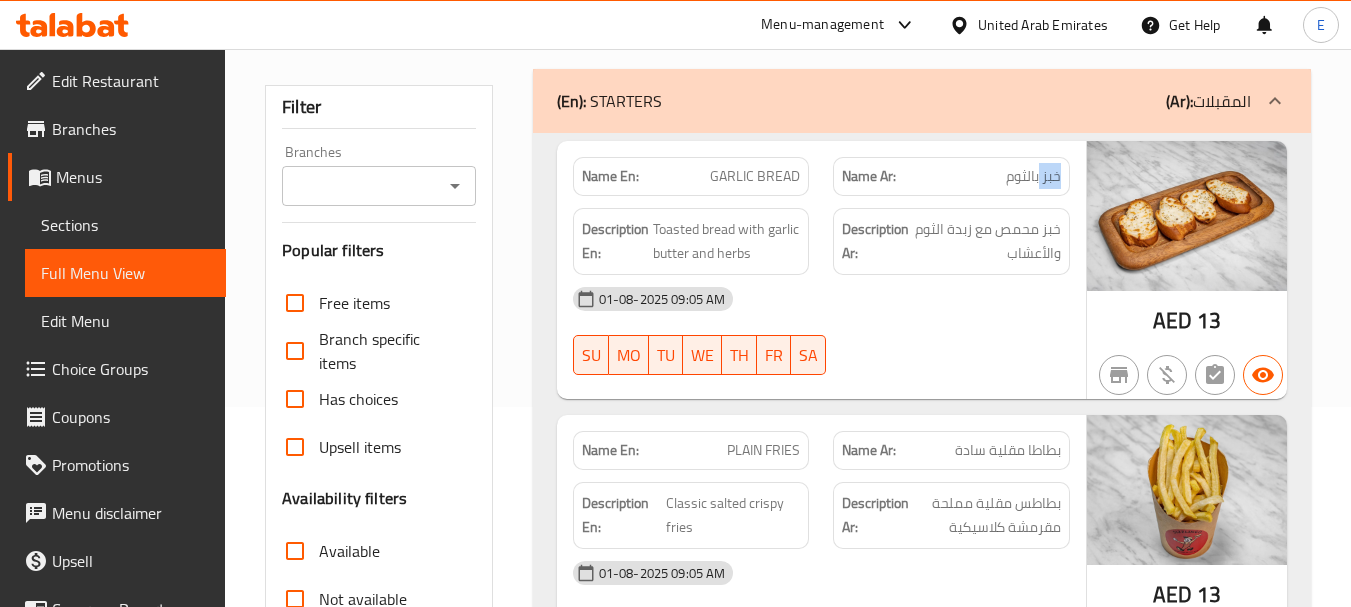 click on "خبز بالثوم" at bounding box center [1033, 176] 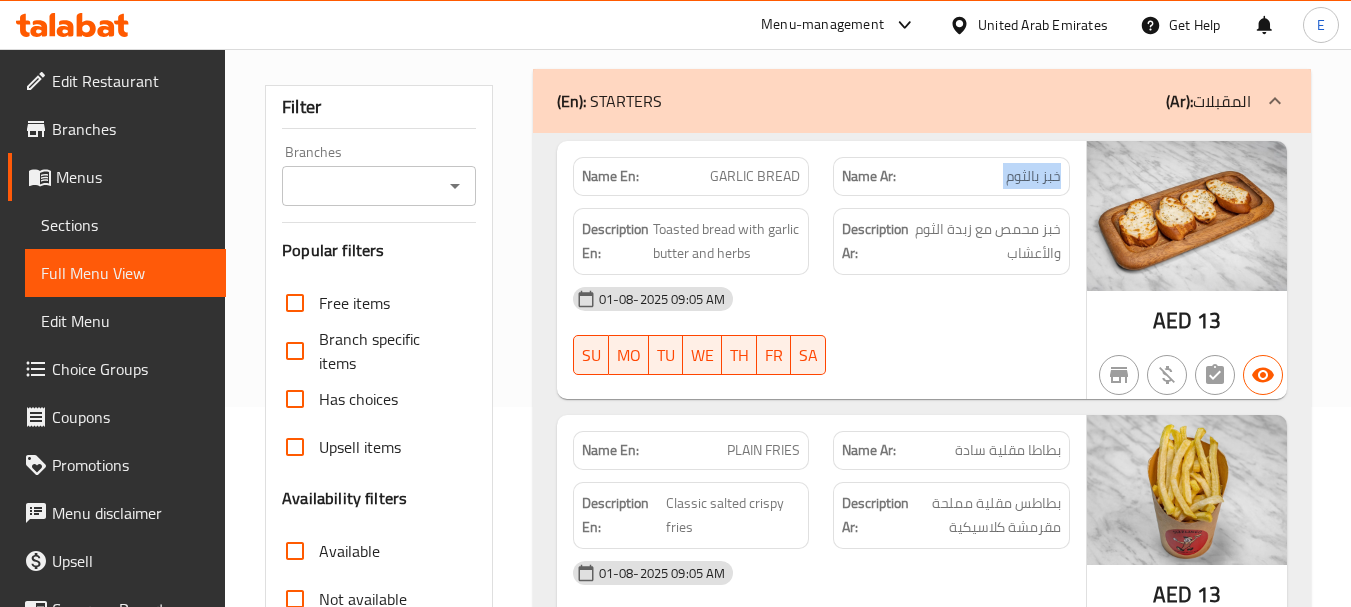 click on "خبز بالثوم" at bounding box center (1033, 176) 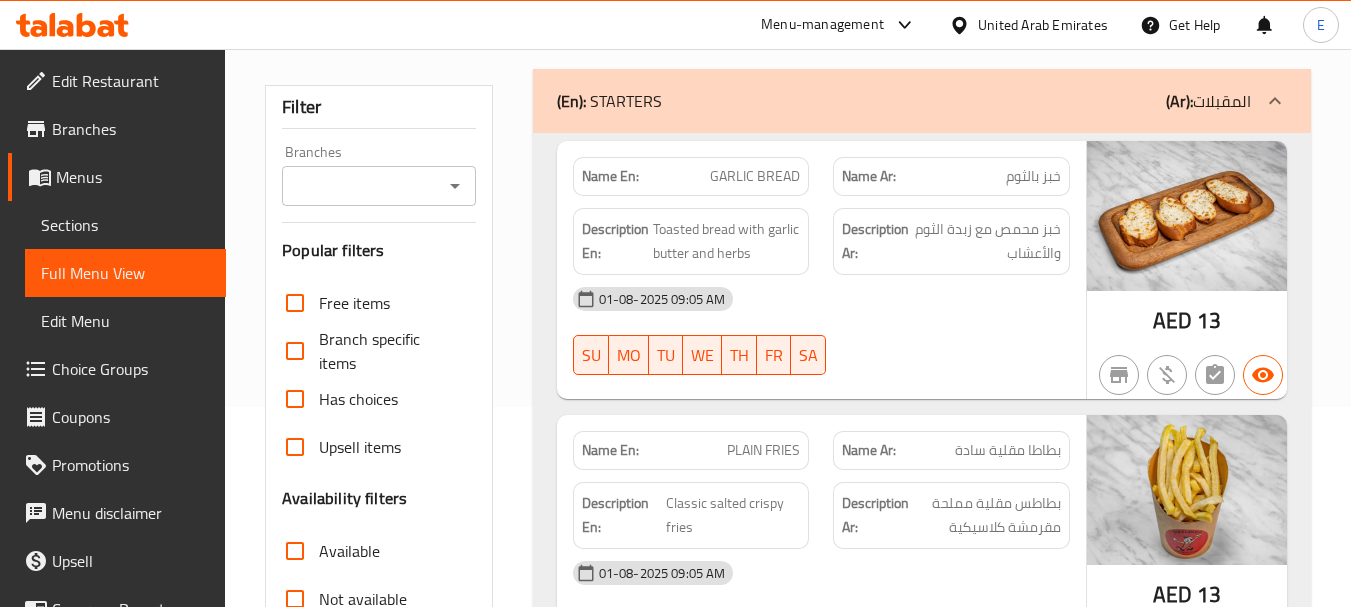 click on "GARLIC BREAD" at bounding box center (755, 176) 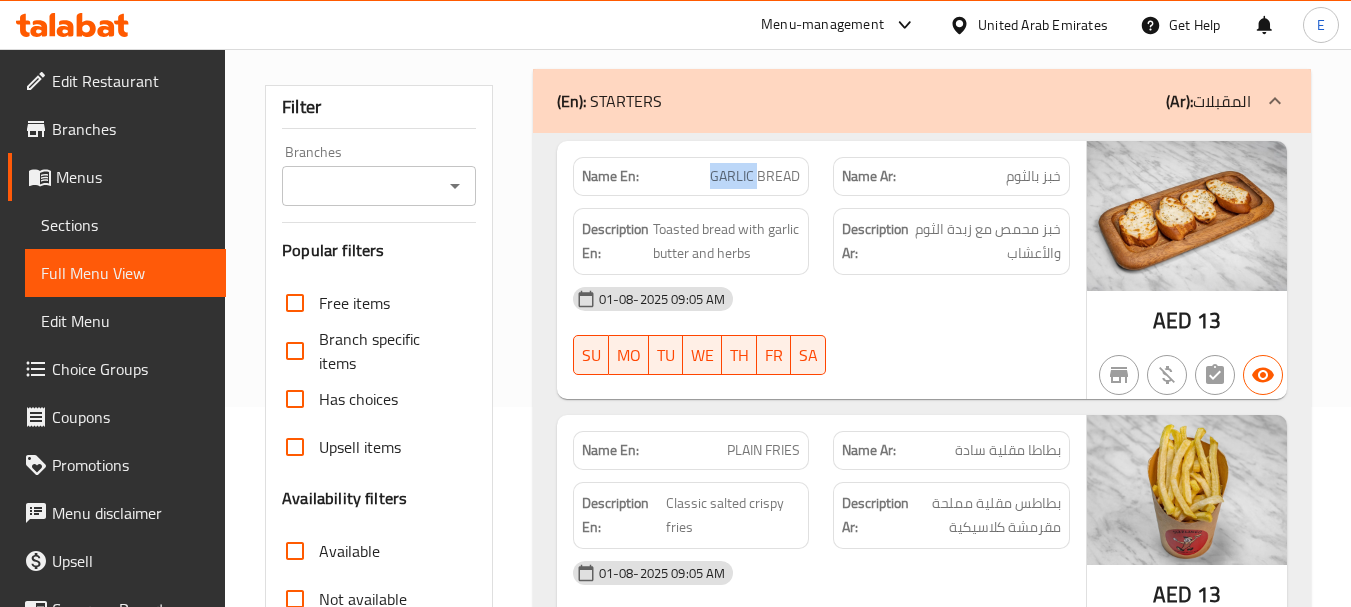 click on "GARLIC BREAD" at bounding box center [755, 176] 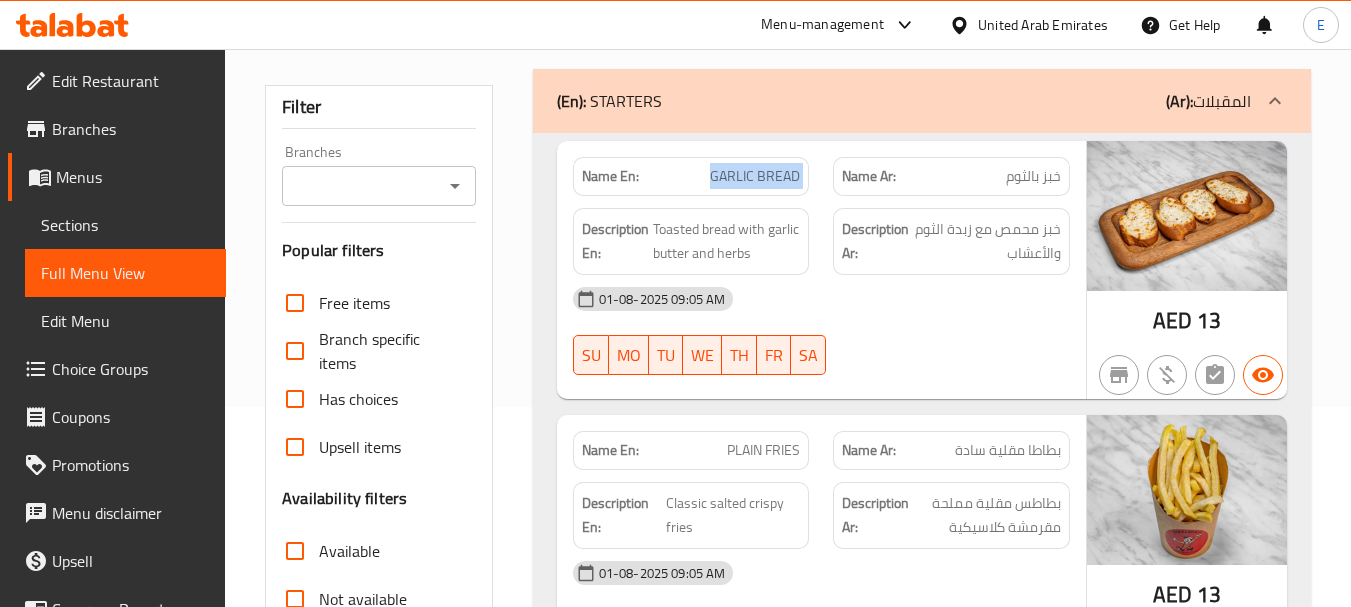click on "GARLIC BREAD" at bounding box center [755, 176] 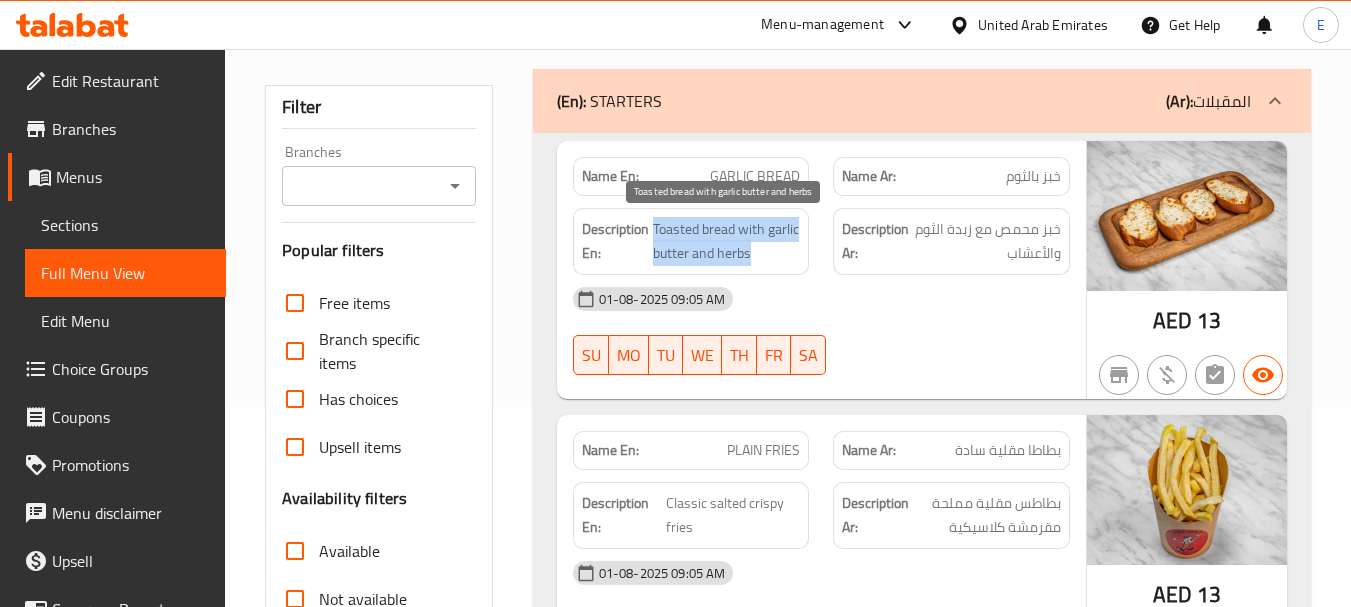 drag, startPoint x: 655, startPoint y: 229, endPoint x: 794, endPoint y: 255, distance: 141.41075 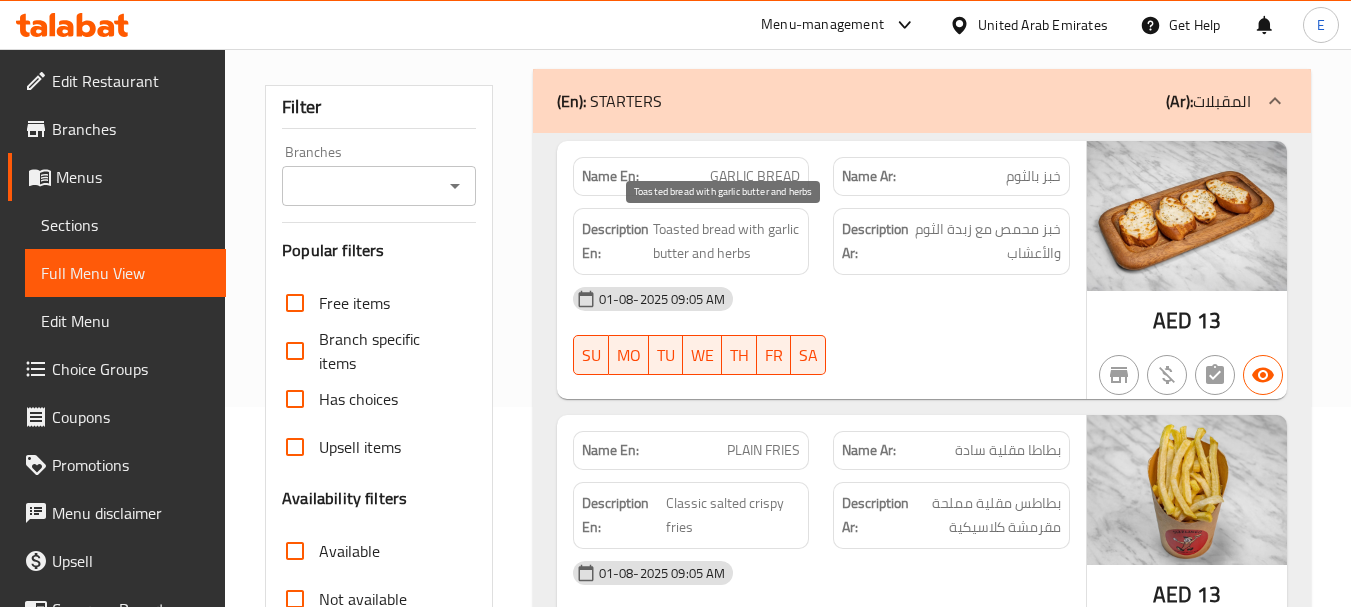 click on "Toasted bread with garlic butter and herbs" at bounding box center [727, 241] 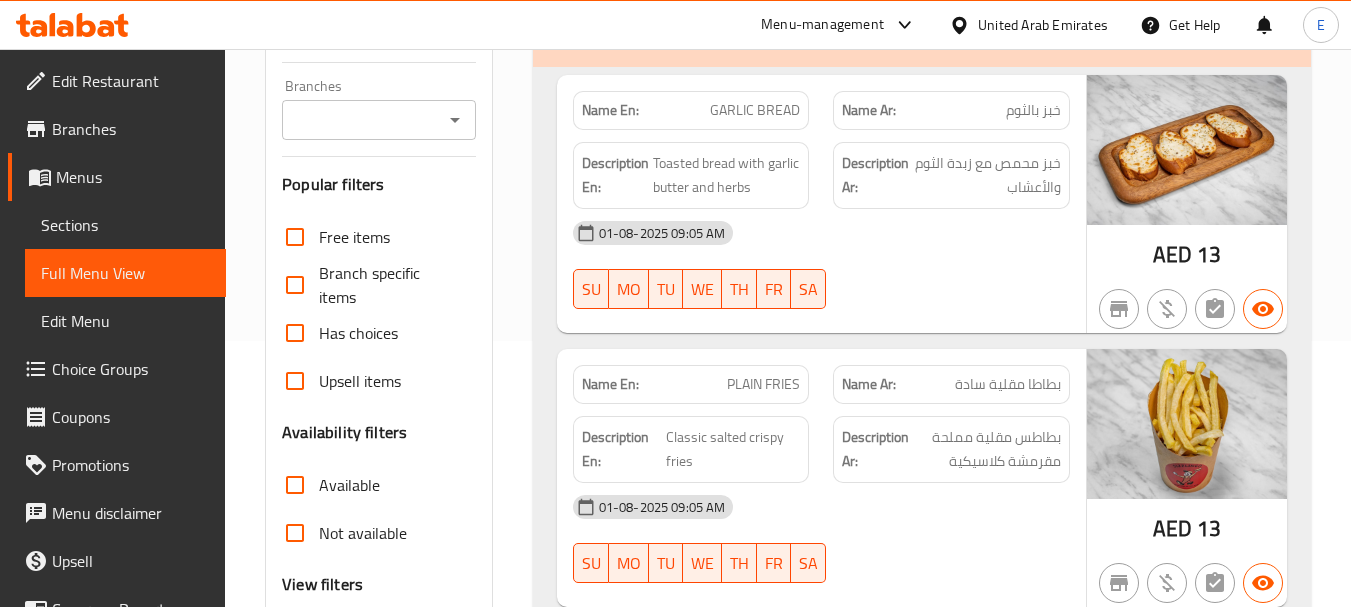scroll, scrollTop: 500, scrollLeft: 0, axis: vertical 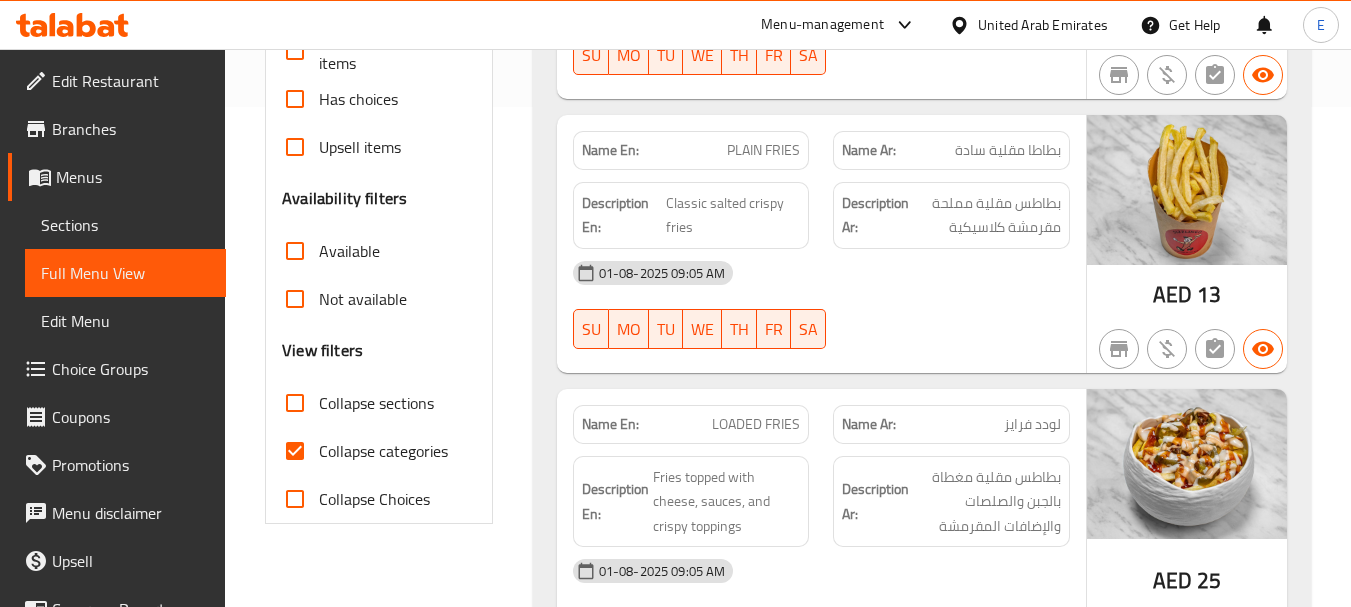 click on "AED" at bounding box center [1172, 294] 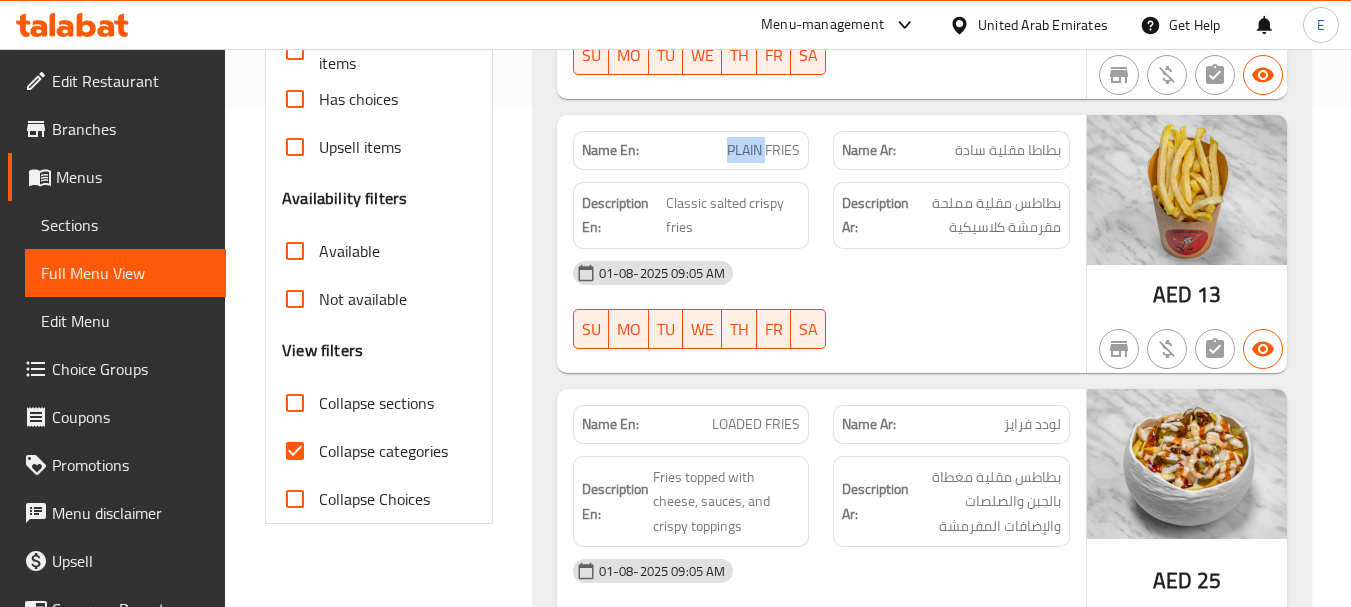 click on "PLAIN FRIES" at bounding box center (763, 150) 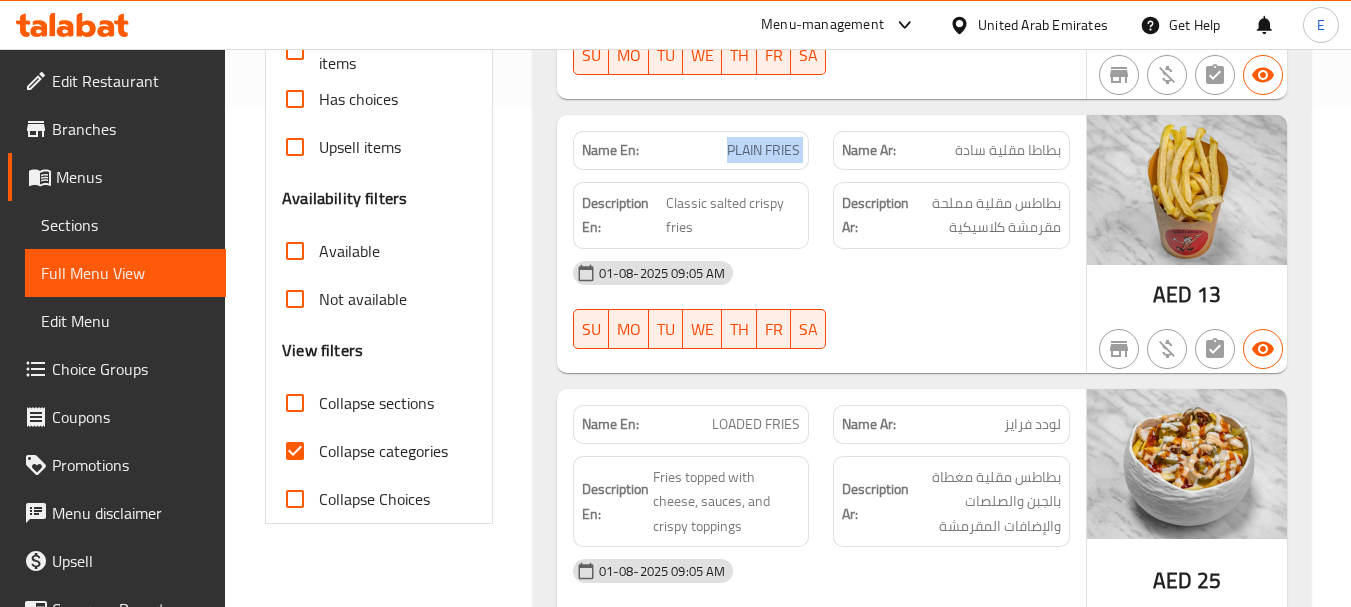 click on "PLAIN FRIES" at bounding box center (763, 150) 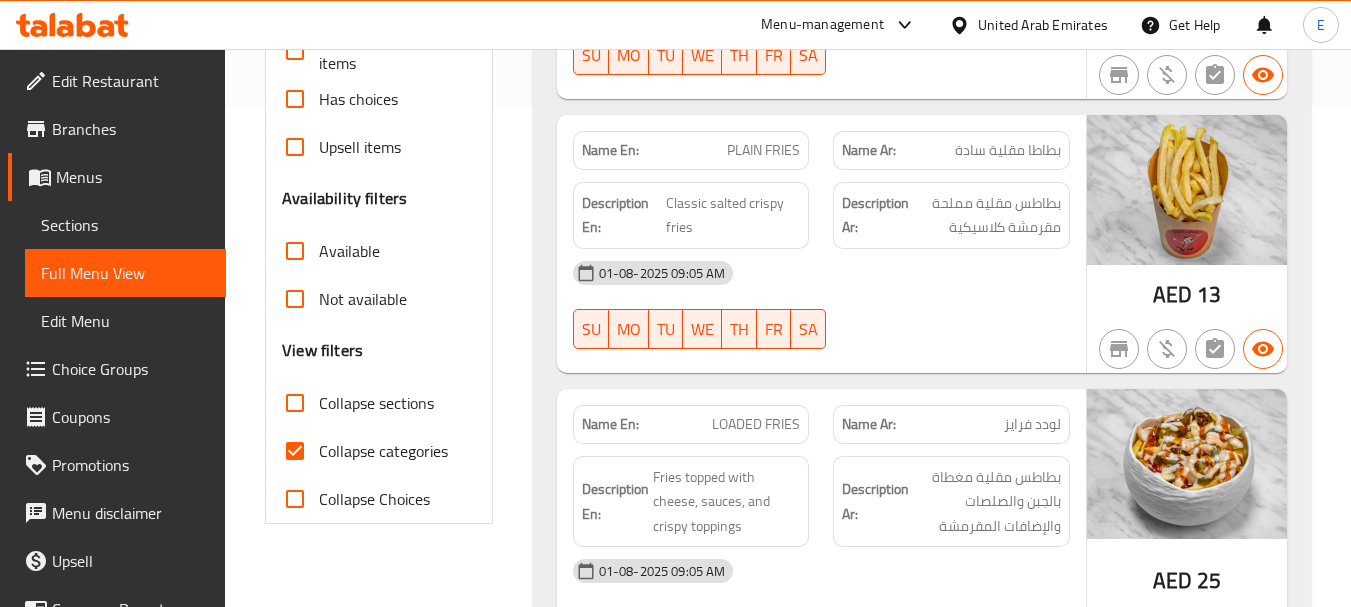 click on "بطاطا مقلية سادة" at bounding box center [1008, 150] 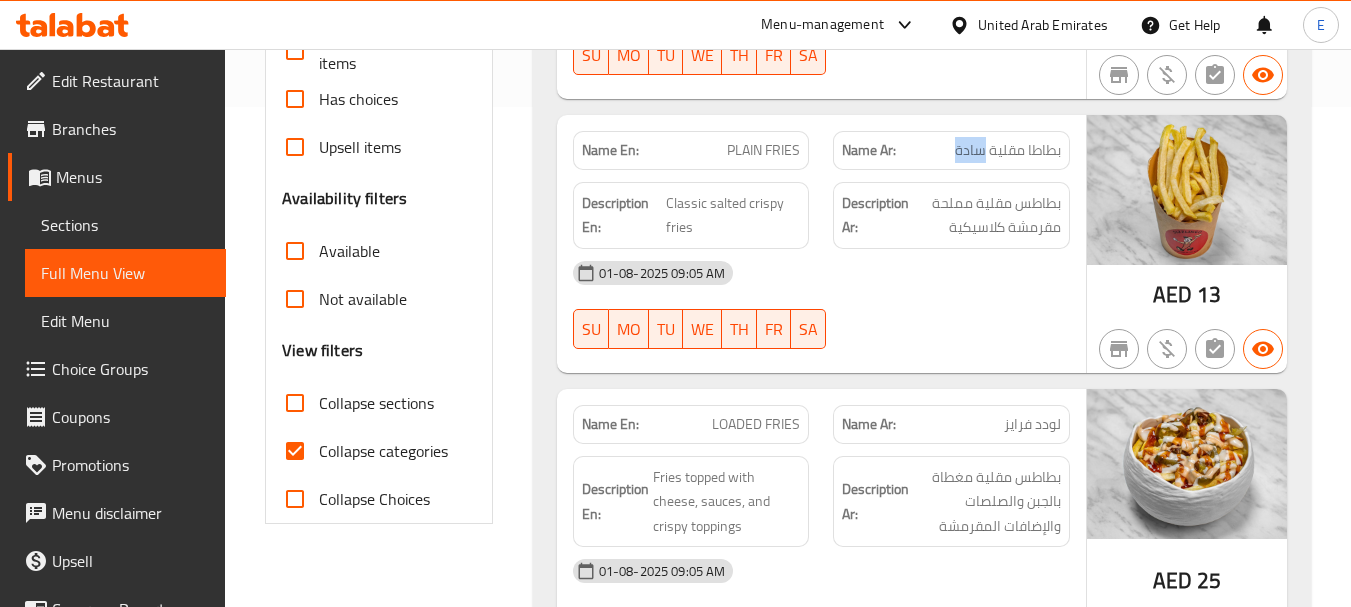 click on "بطاطا مقلية سادة" at bounding box center [1008, 150] 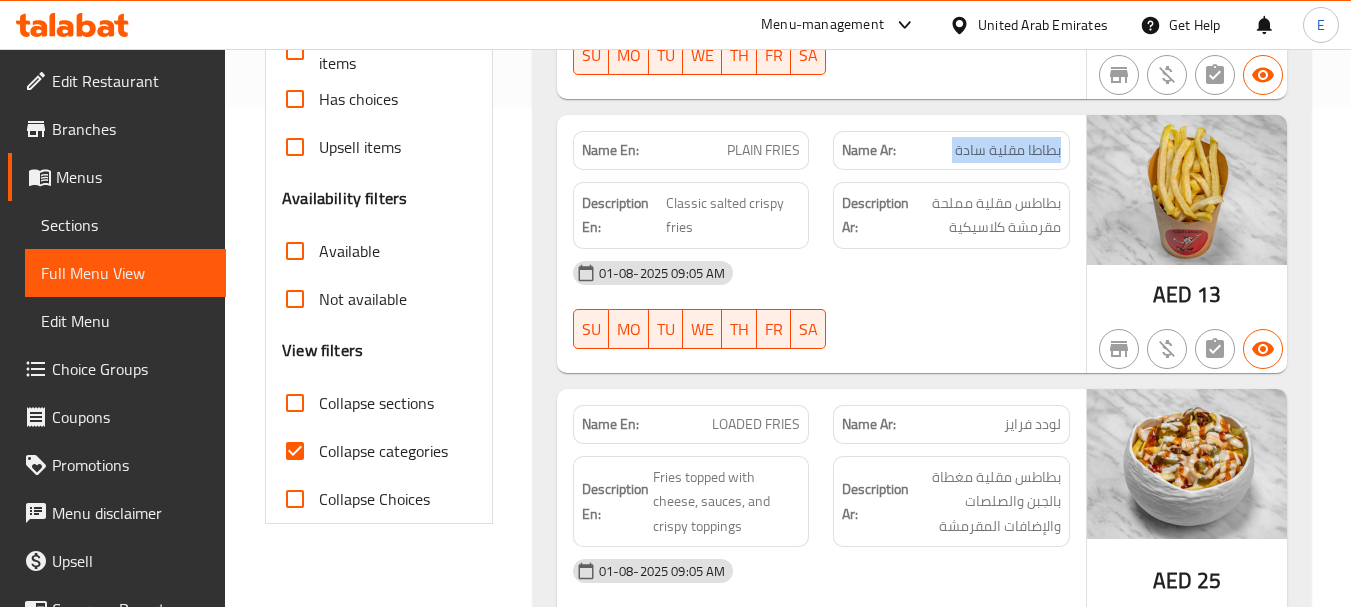 click on "بطاطا مقلية سادة" at bounding box center (1008, 150) 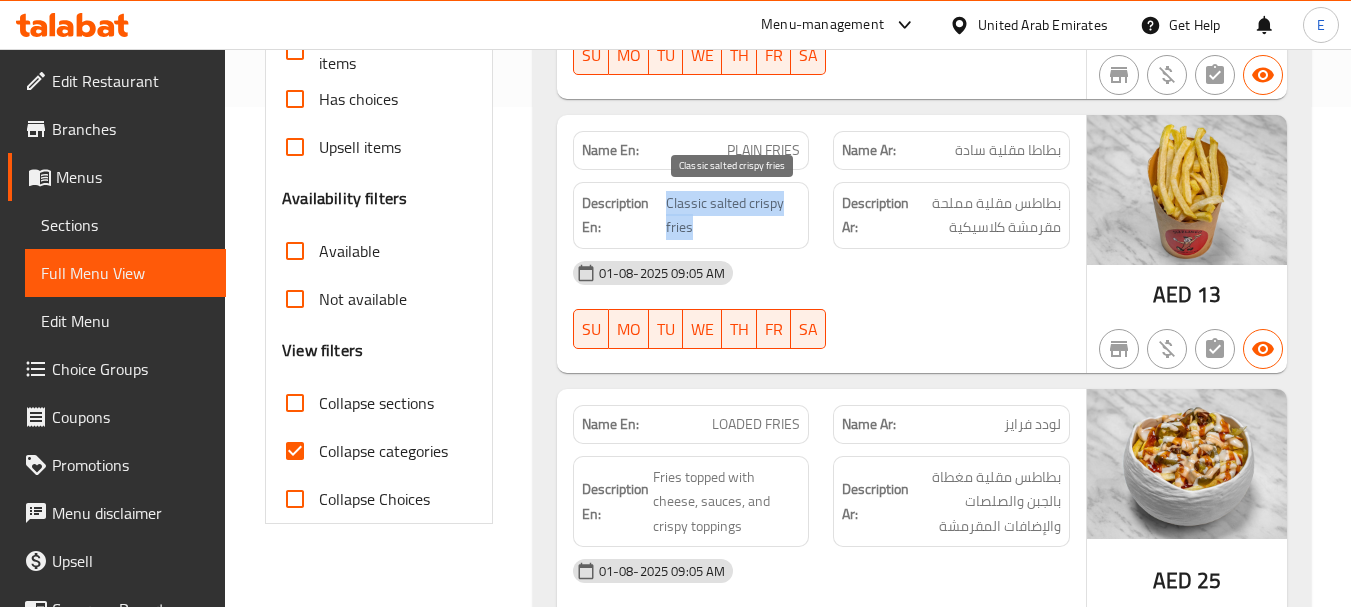 drag, startPoint x: 669, startPoint y: 203, endPoint x: 792, endPoint y: 222, distance: 124.45883 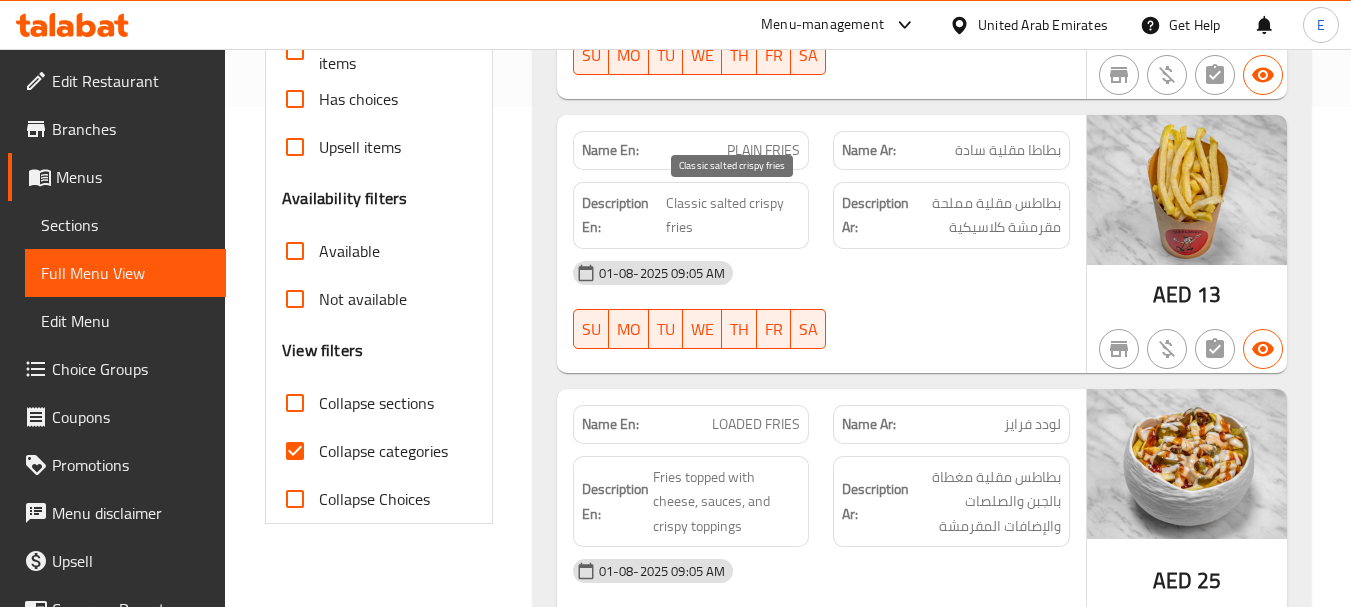 click on "Classic salted crispy fries" at bounding box center [733, 215] 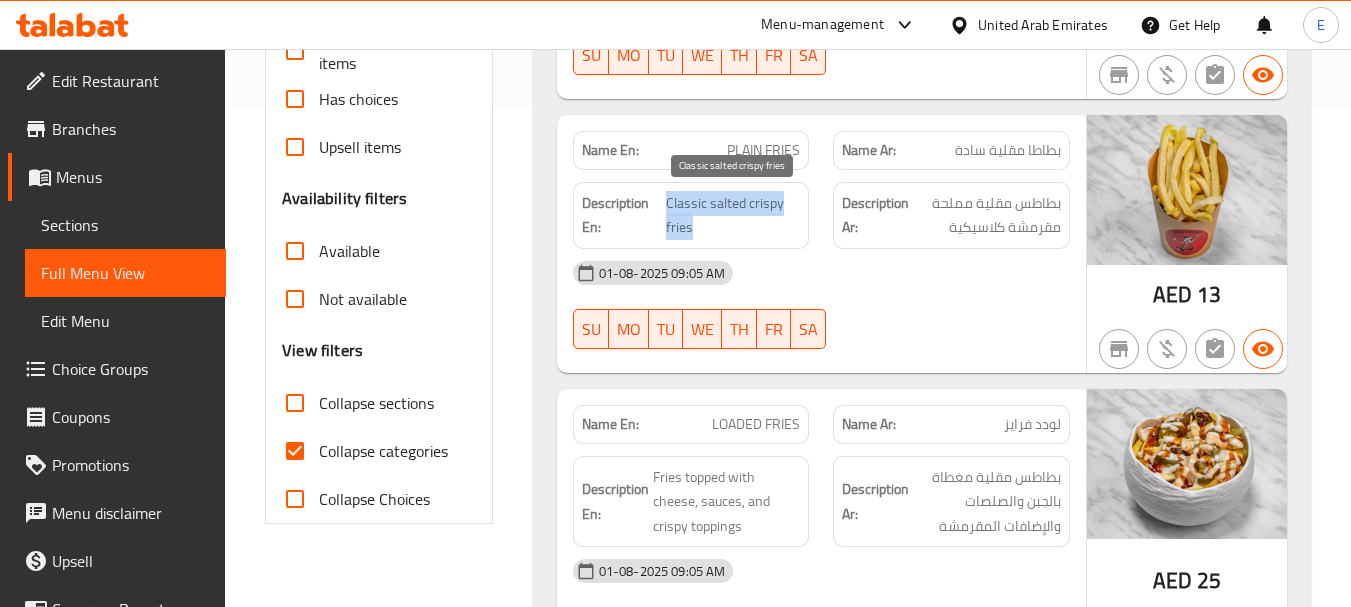 click on "Classic salted crispy fries" at bounding box center (733, 215) 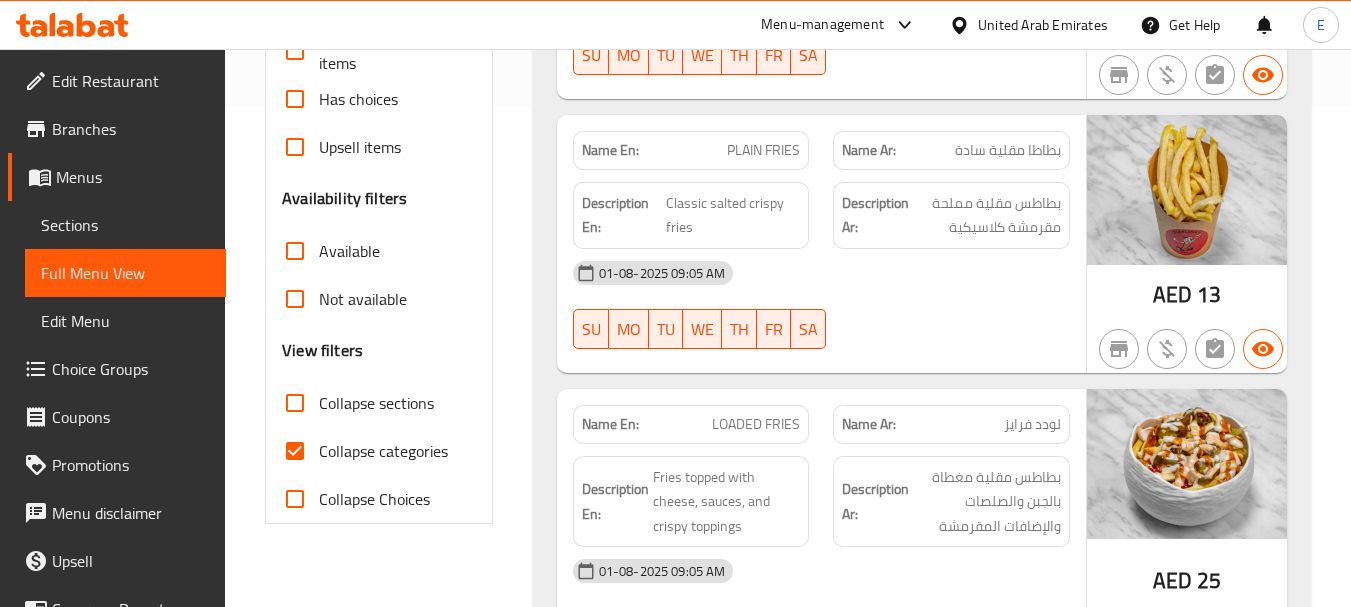 click on "01-08-2025 09:05 AM SU MO TU WE TH FR SA" at bounding box center [821, 305] 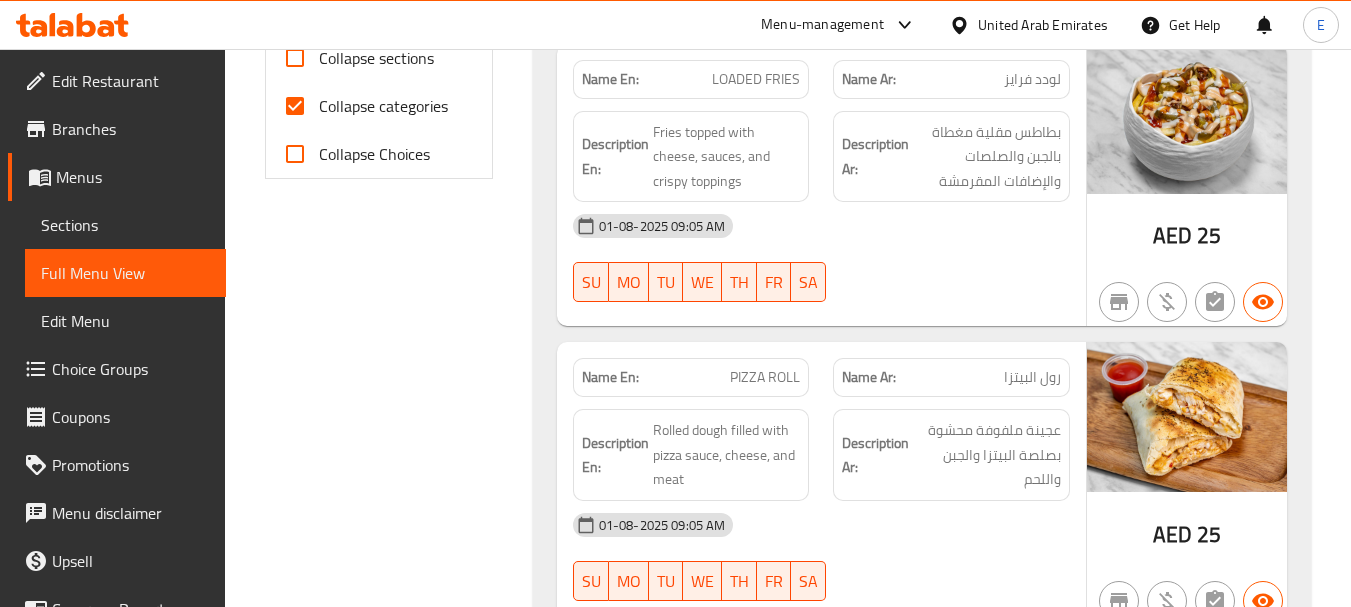 scroll, scrollTop: 800, scrollLeft: 0, axis: vertical 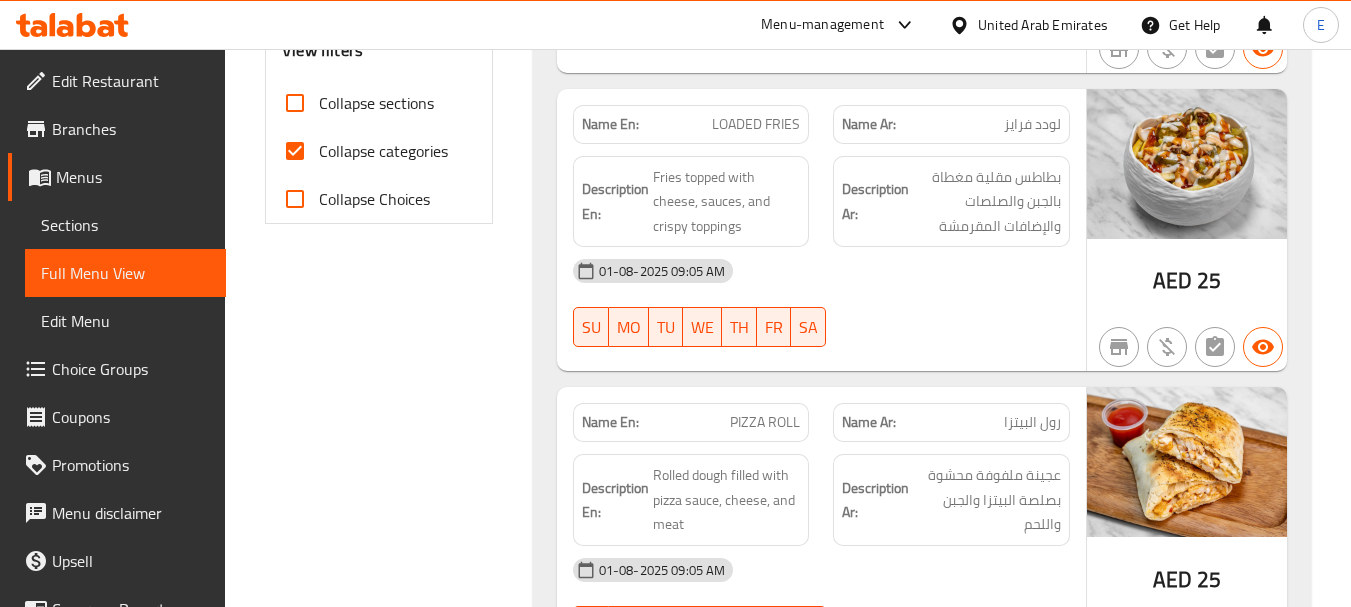 click on "AED" at bounding box center [1172, 280] 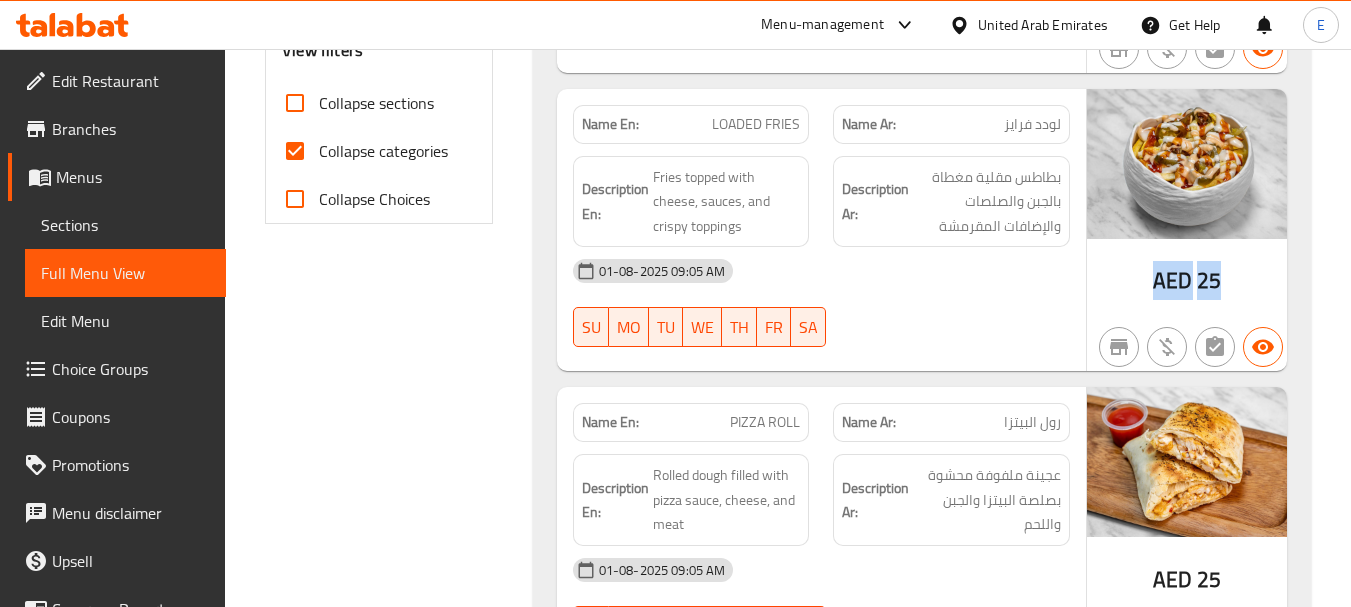 click on "AED" at bounding box center [1172, 280] 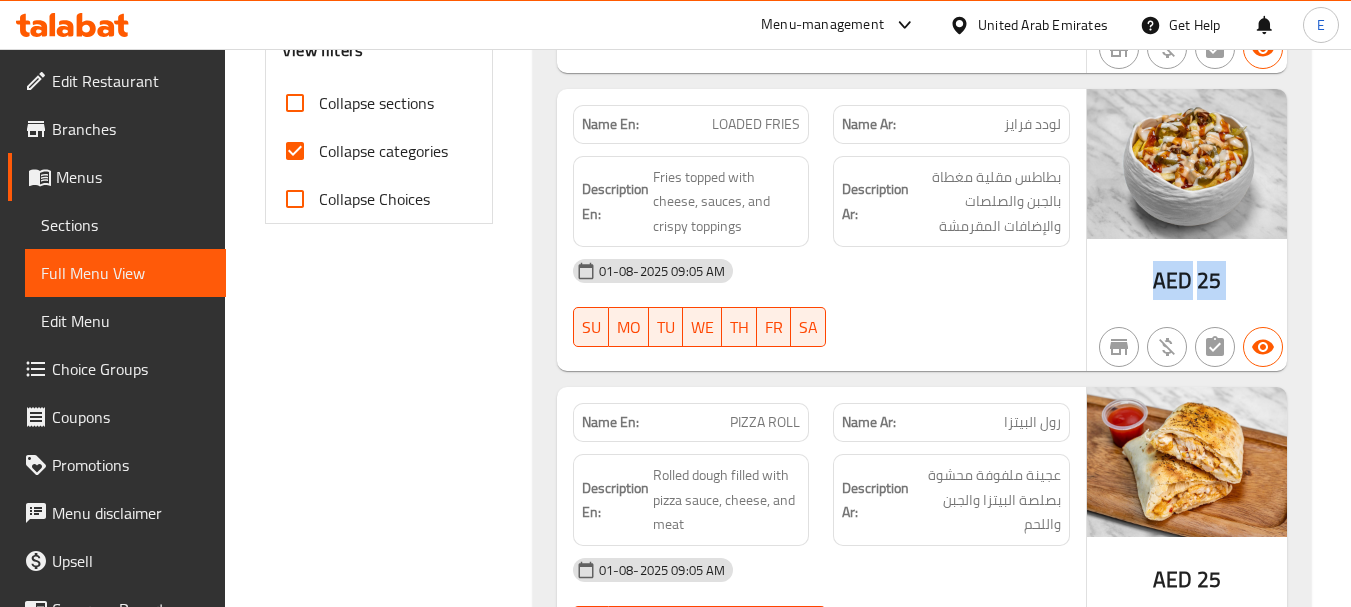 click on "AED" at bounding box center (1172, 280) 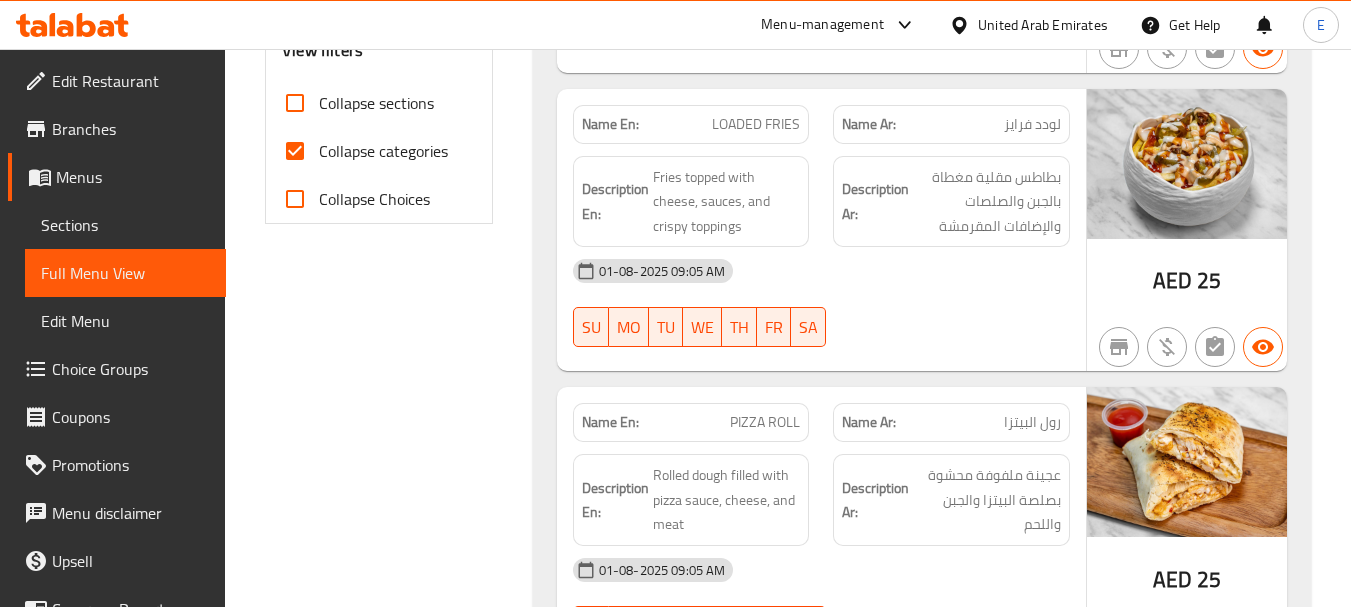 click on "لودد فرايز" at bounding box center [1032, 124] 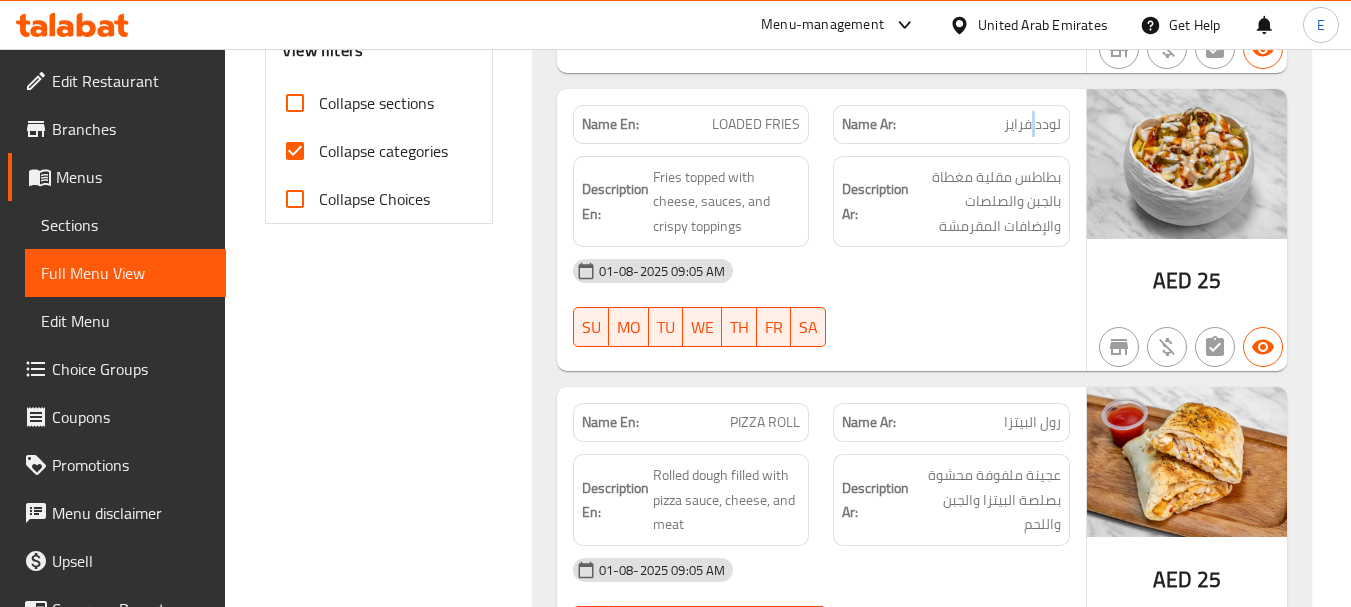 click on "لودد فرايز" at bounding box center (1032, 124) 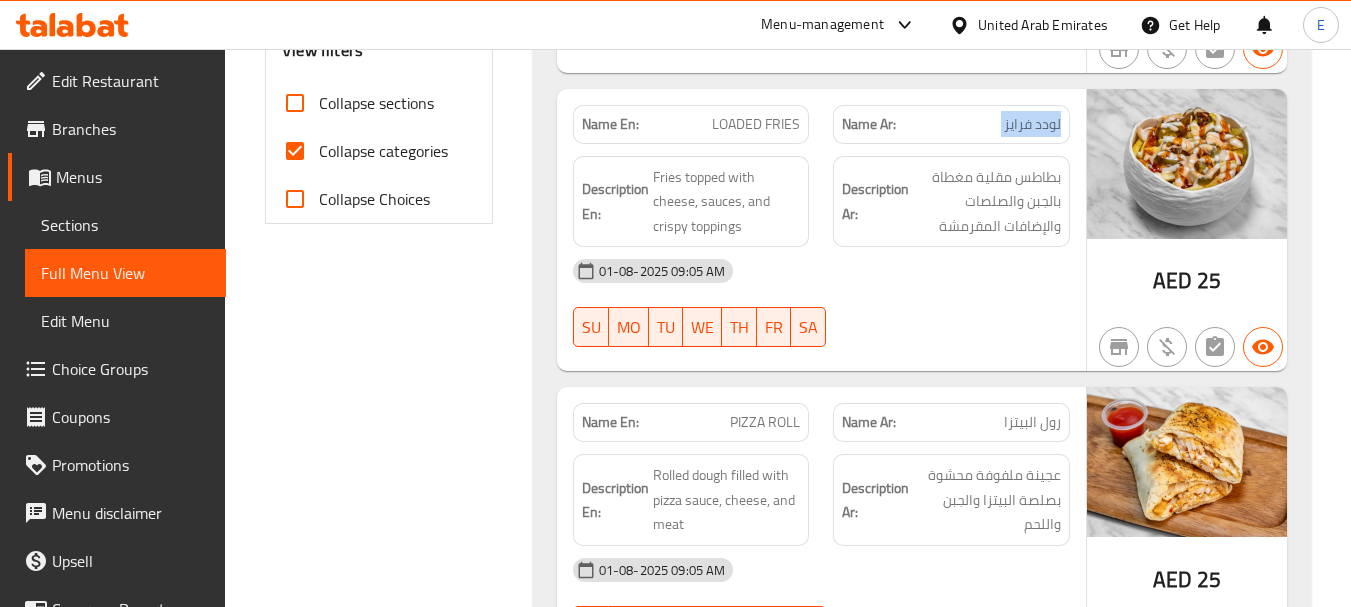 click on "لودد فرايز" at bounding box center [1032, 124] 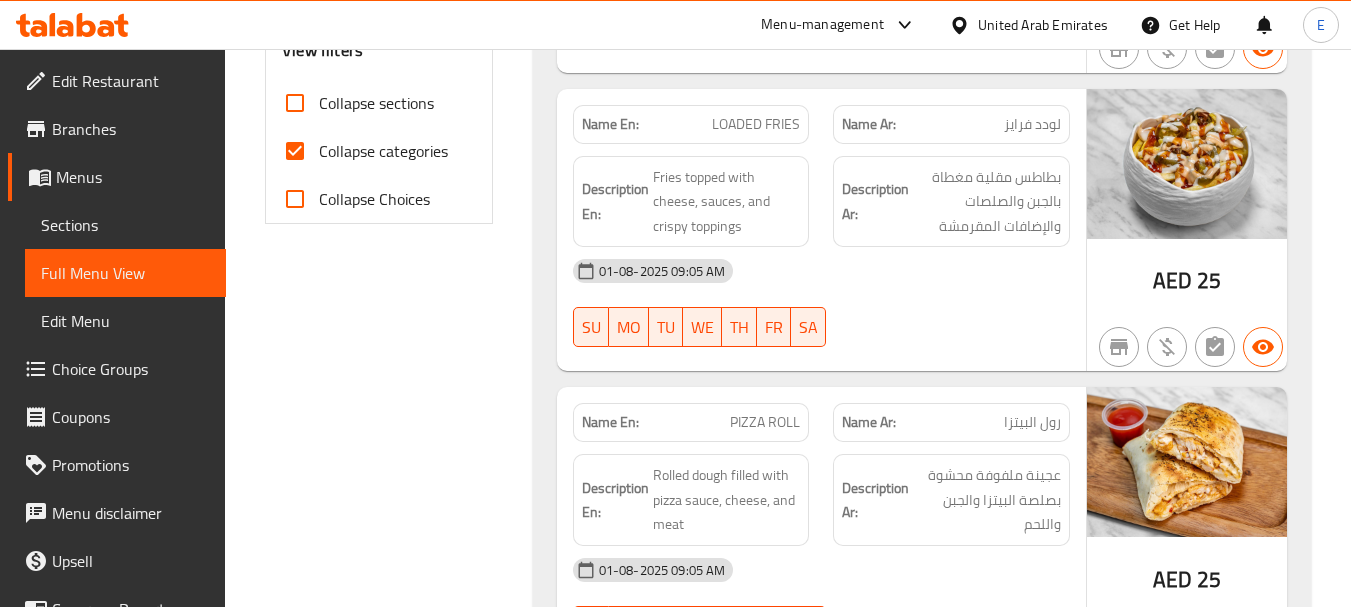 click on "Name En: LOADED FRIES" at bounding box center (691, 124) 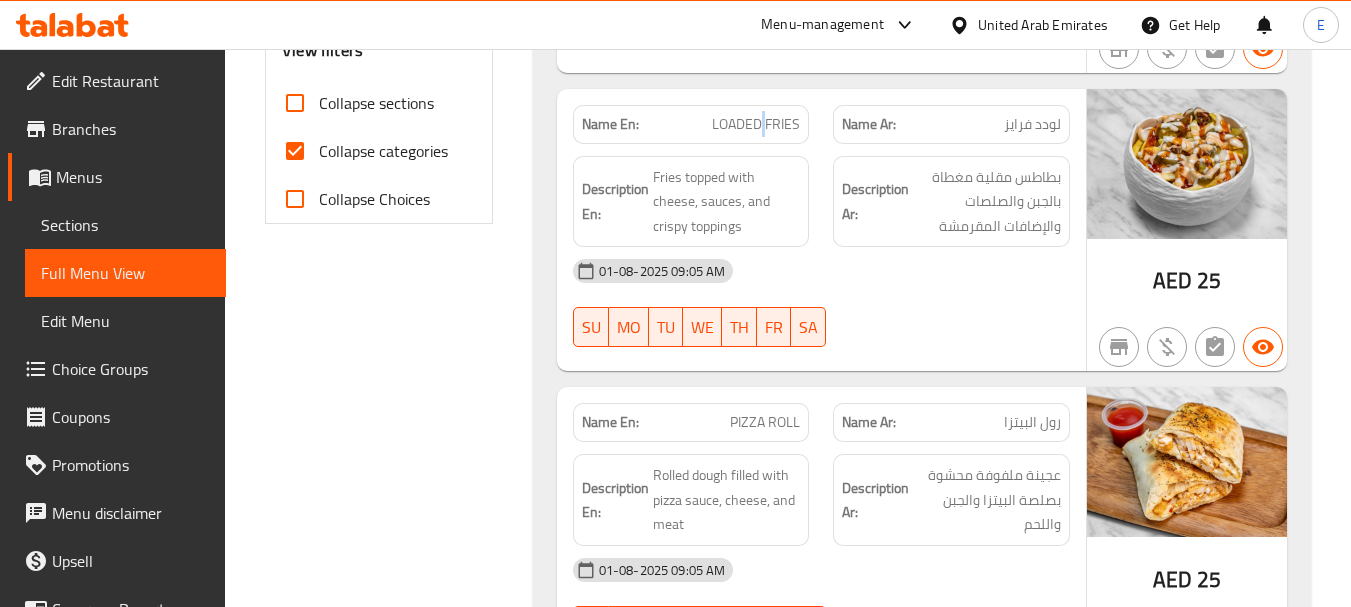 click on "Name En: LOADED FRIES" at bounding box center (691, 124) 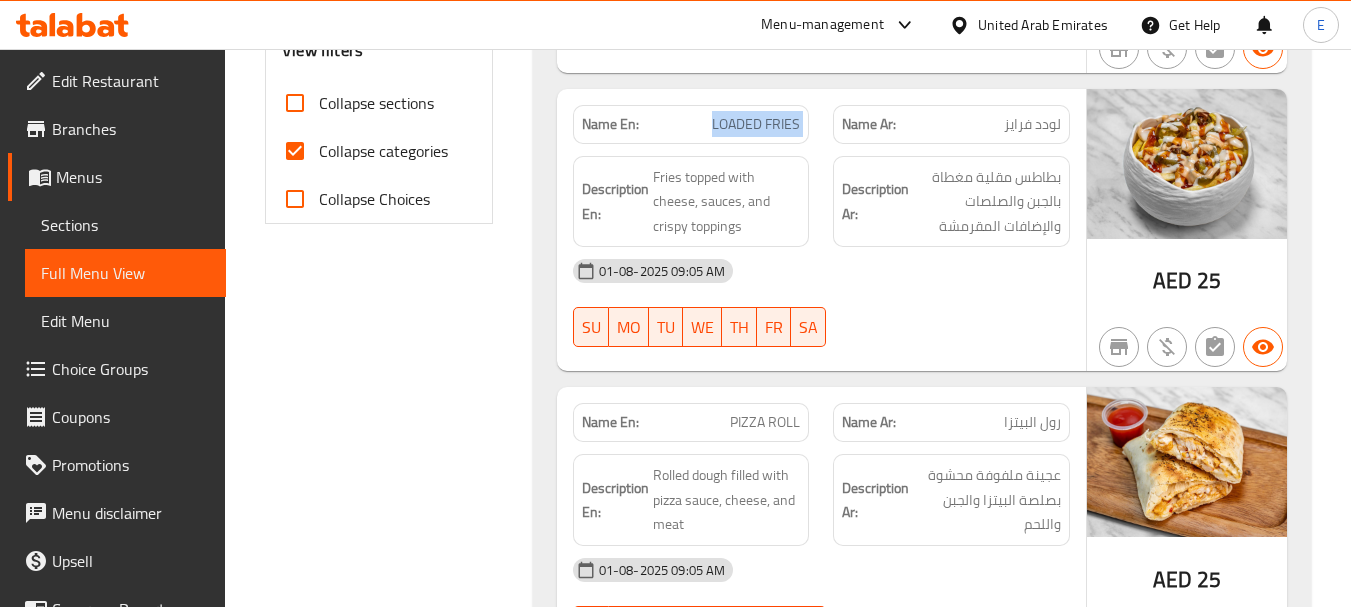 click on "Name En: LOADED FRIES" at bounding box center (691, 124) 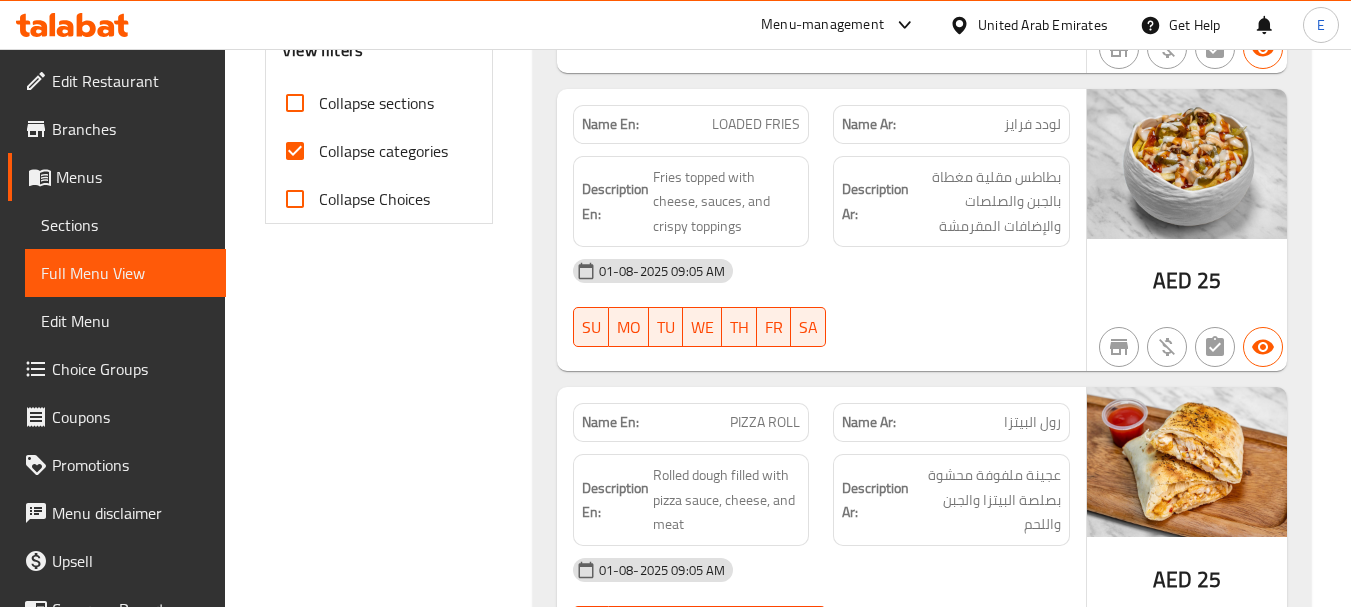click on "Description Ar: بطاطس مقلية مغطاة بالجبن والصلصات والإضافات المقرمشة" at bounding box center [951, 202] 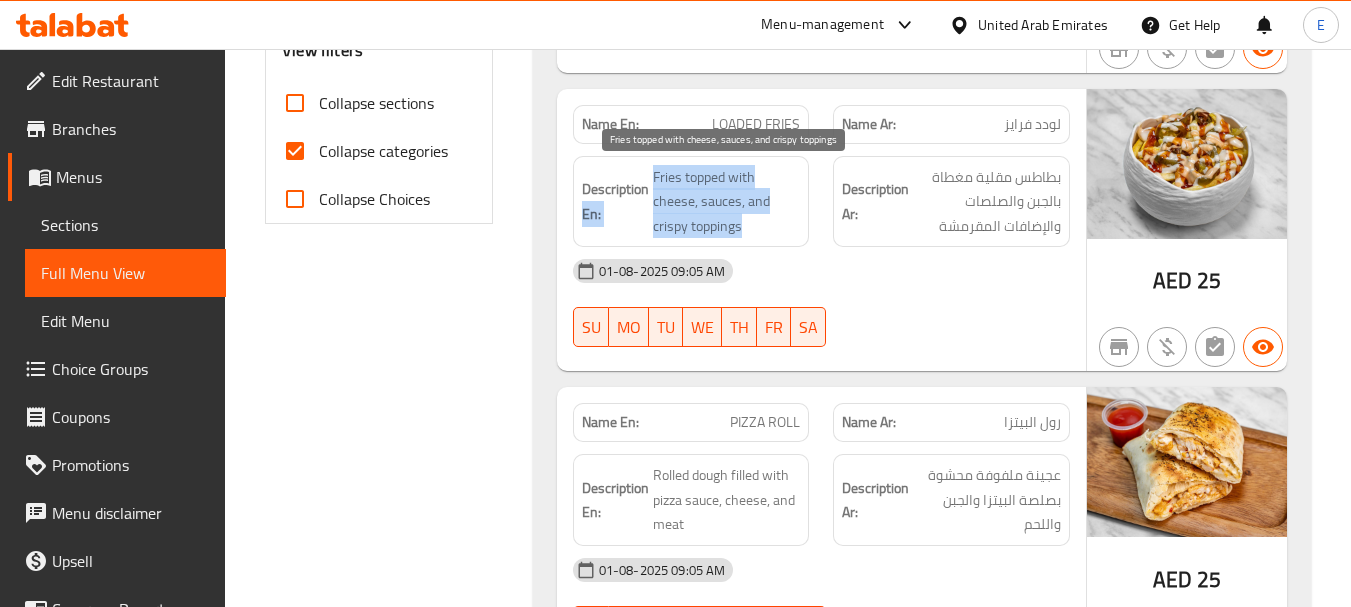 drag, startPoint x: 675, startPoint y: 178, endPoint x: 779, endPoint y: 221, distance: 112.53888 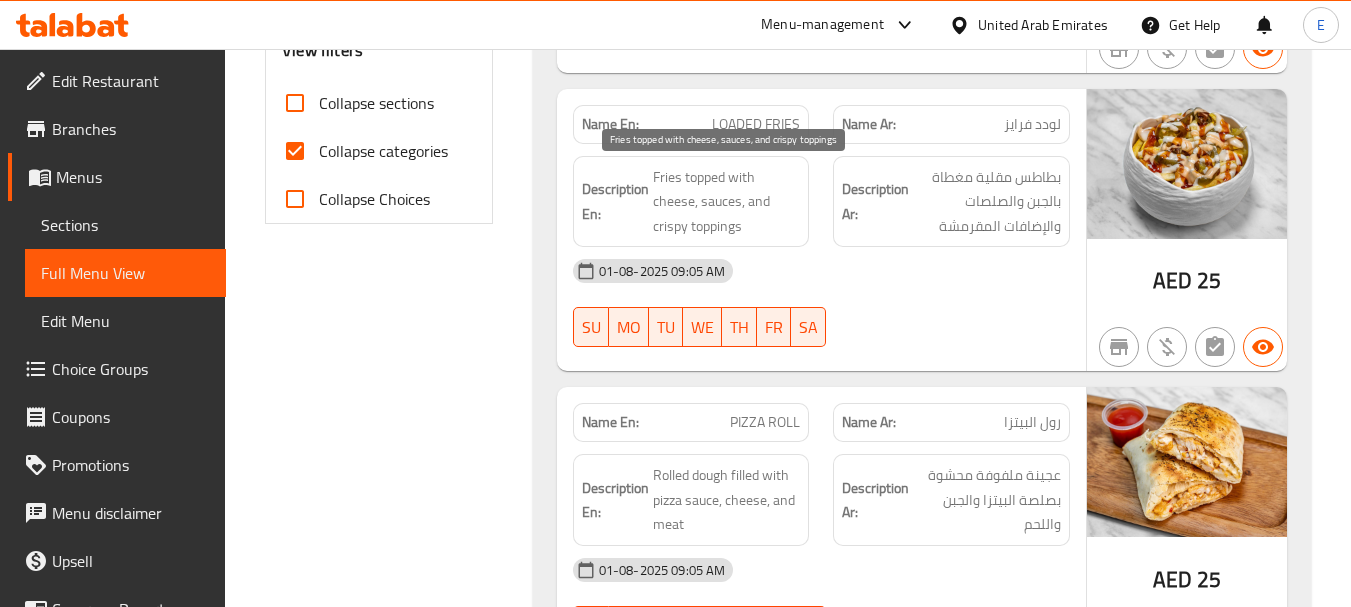 click on "Fries topped with cheese, sauces, and crispy toppings" at bounding box center (727, 202) 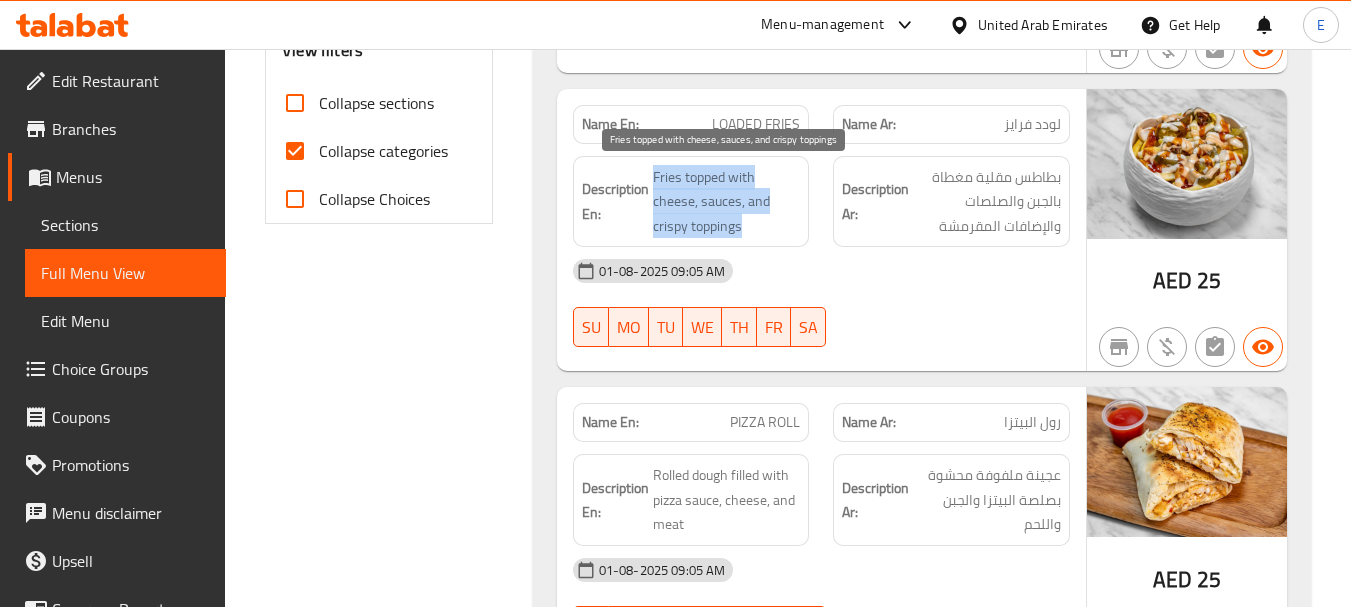 click on "Fries topped with cheese, sauces, and crispy toppings" at bounding box center (727, 202) 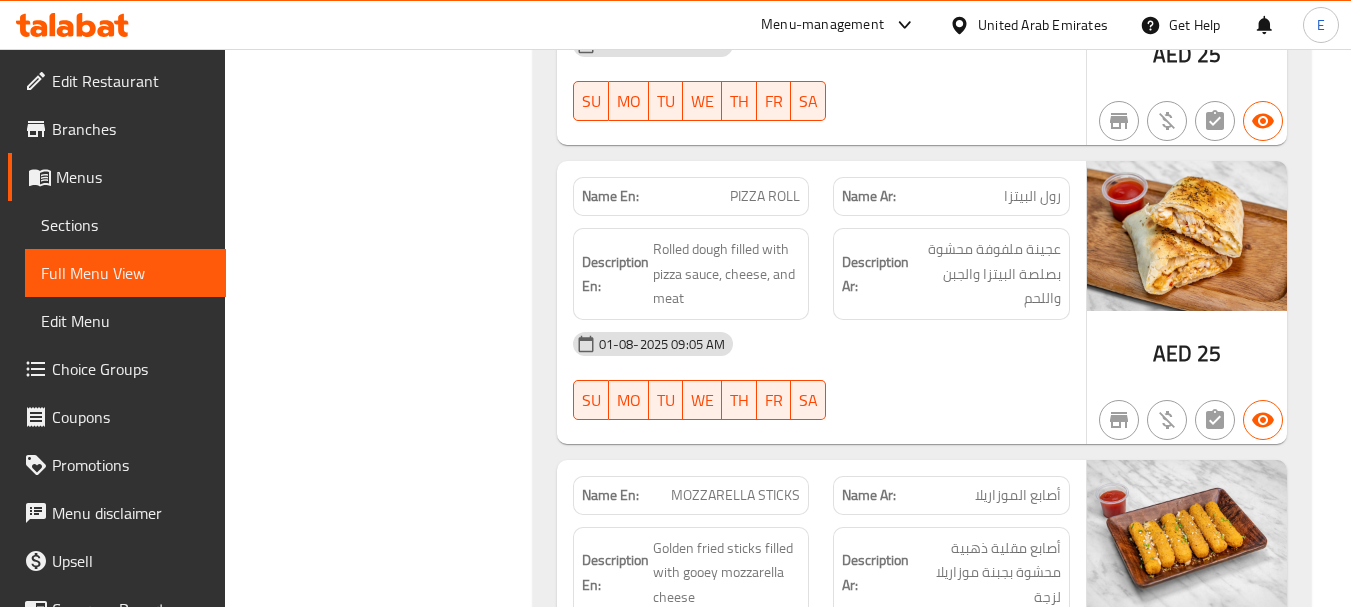 scroll, scrollTop: 1100, scrollLeft: 0, axis: vertical 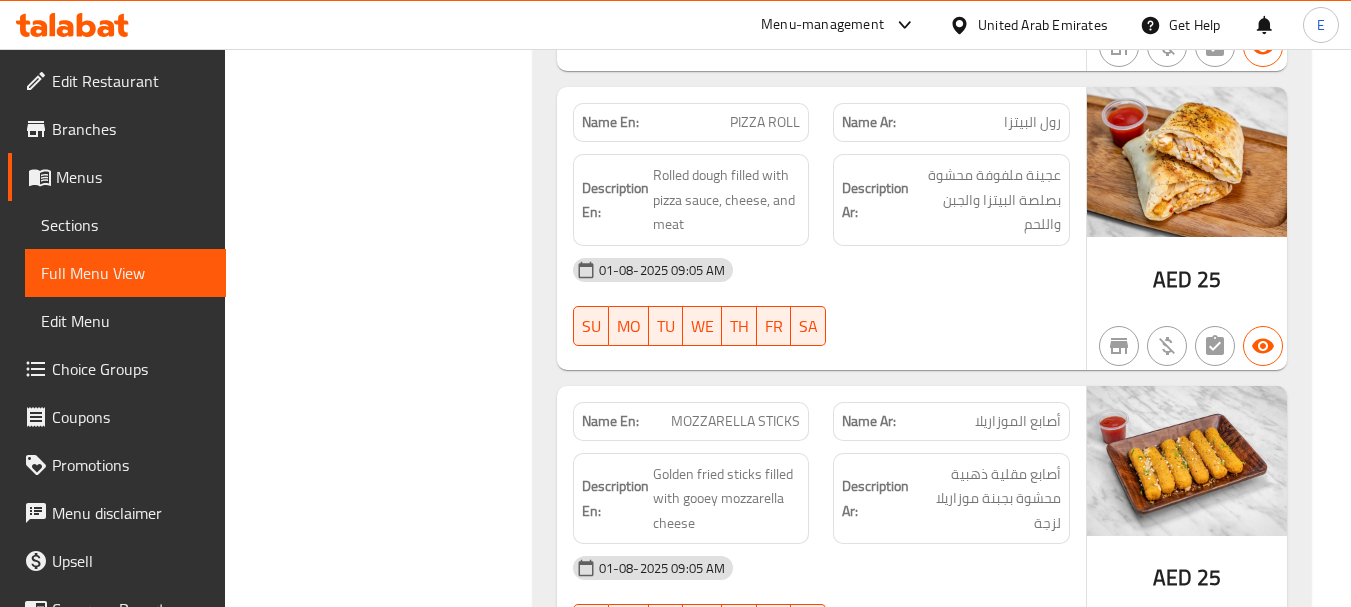 click on "PIZZA ROLL" at bounding box center [765, 122] 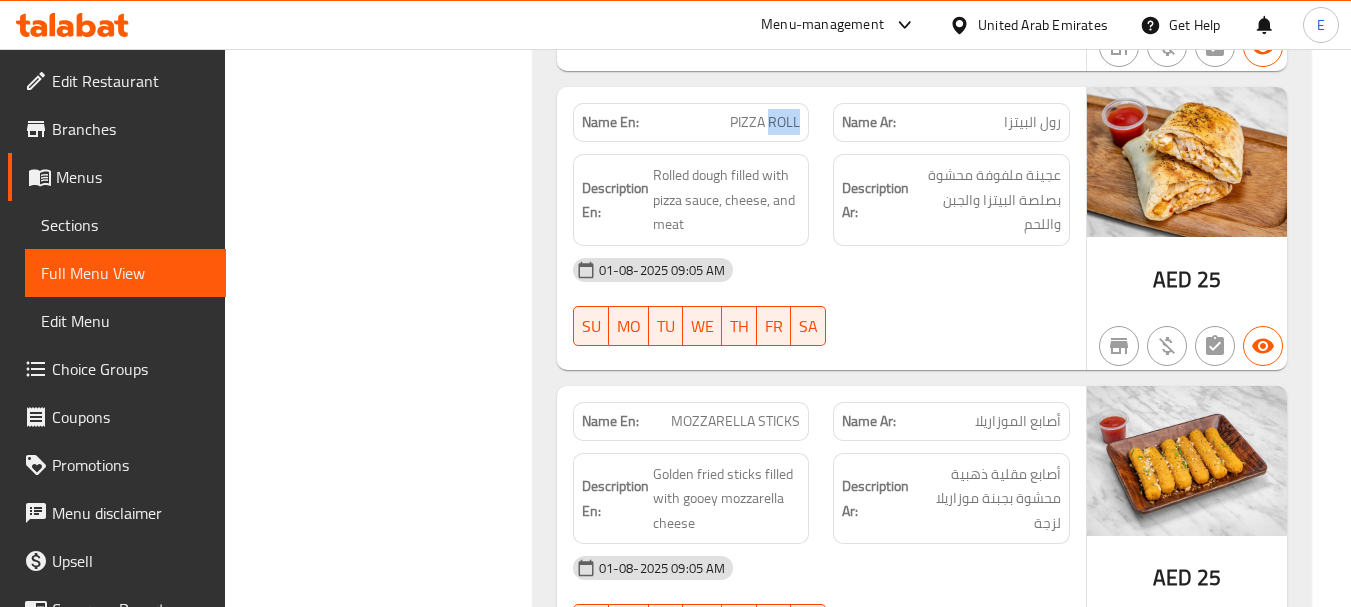 click on "PIZZA ROLL" at bounding box center (765, 122) 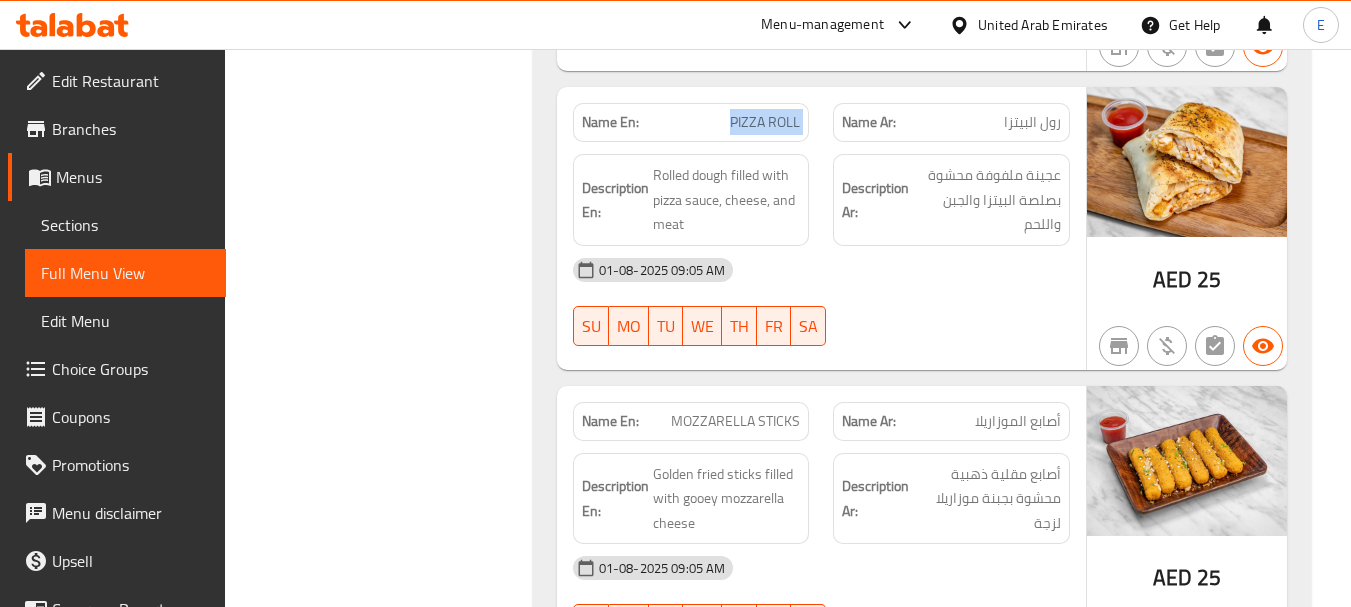 click on "PIZZA ROLL" at bounding box center [765, 122] 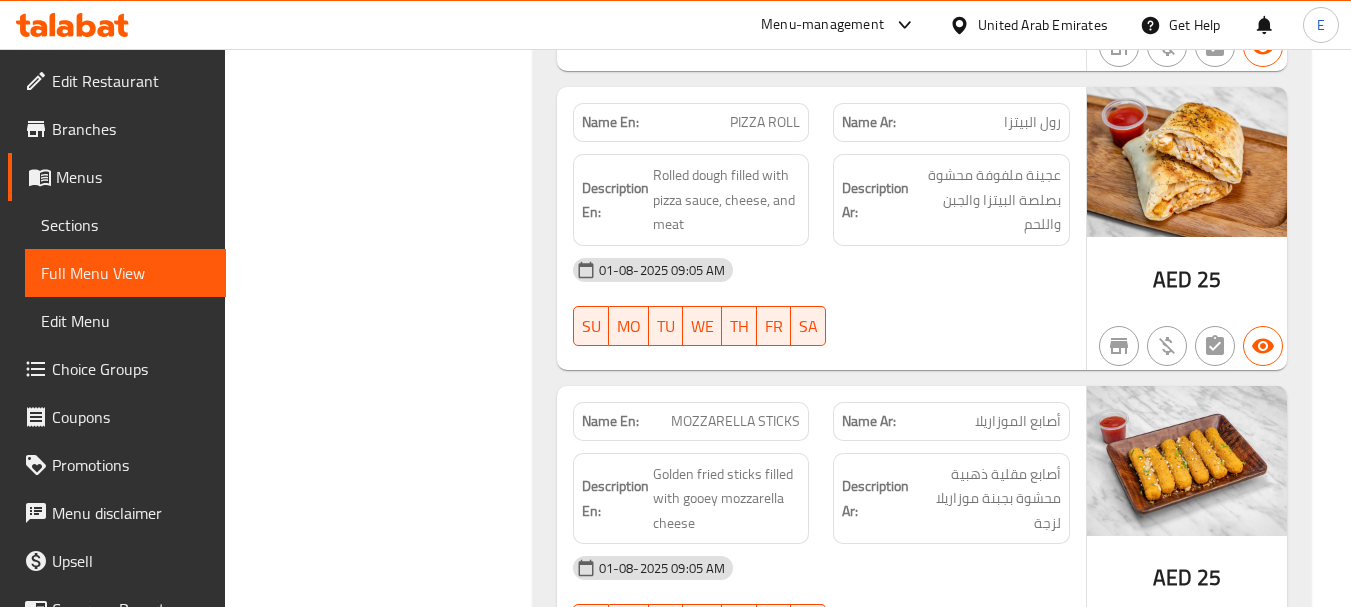 click on "رول البيتزا" at bounding box center (1032, 122) 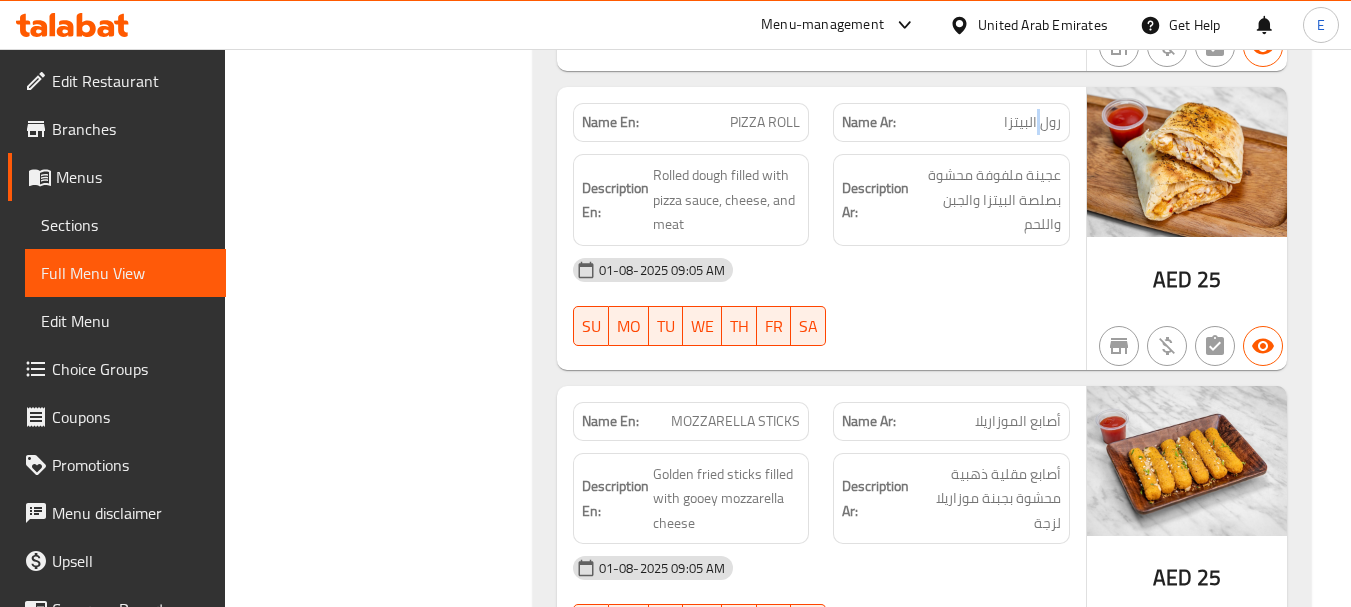 click on "رول البيتزا" at bounding box center (1032, 122) 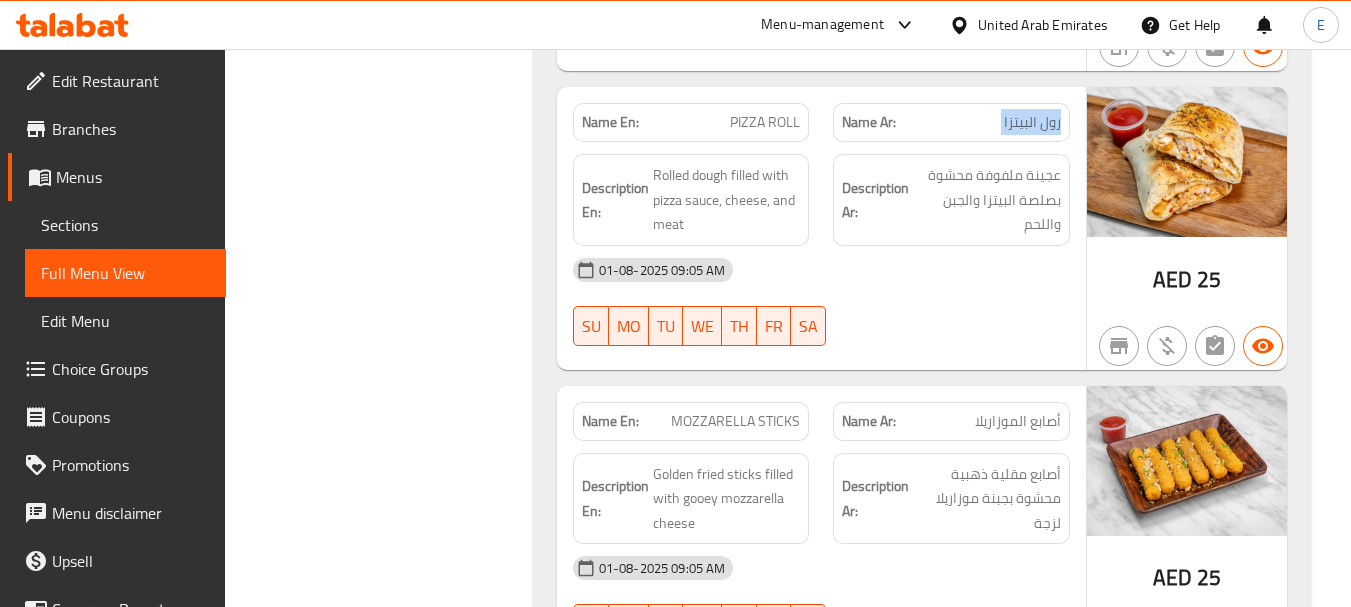 click on "رول البيتزا" at bounding box center [1032, 122] 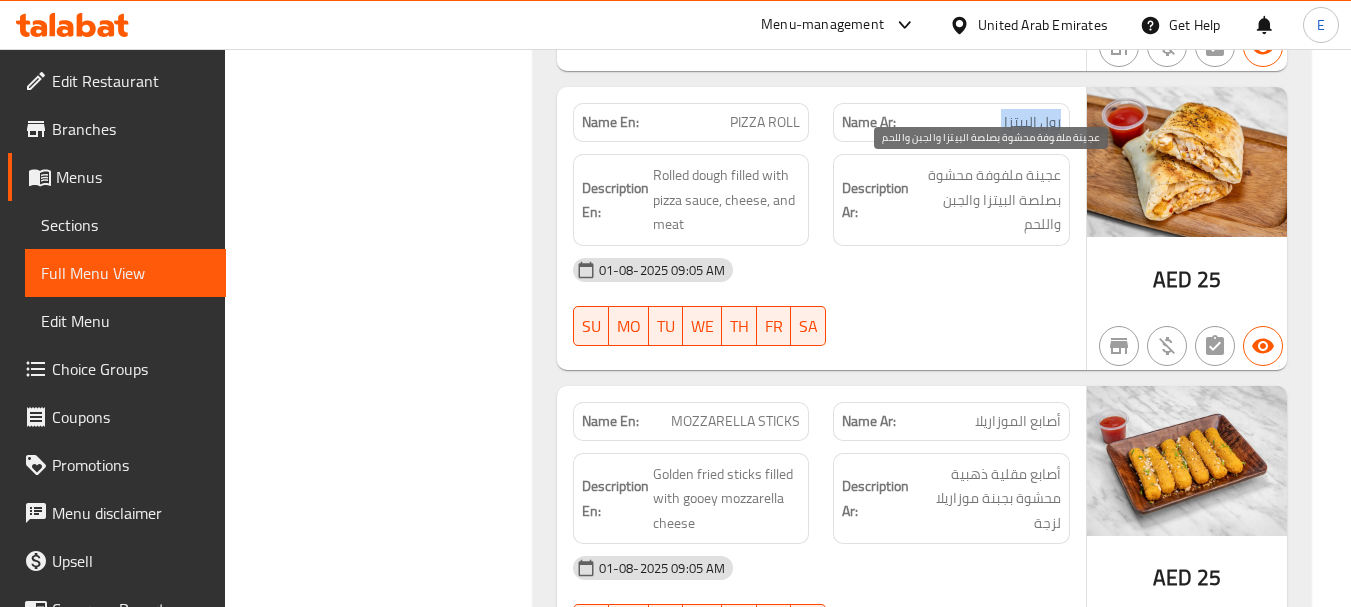 click on "عجينة ملفوفة محشوة بصلصة البيتزا والجبن واللحم" at bounding box center (987, 200) 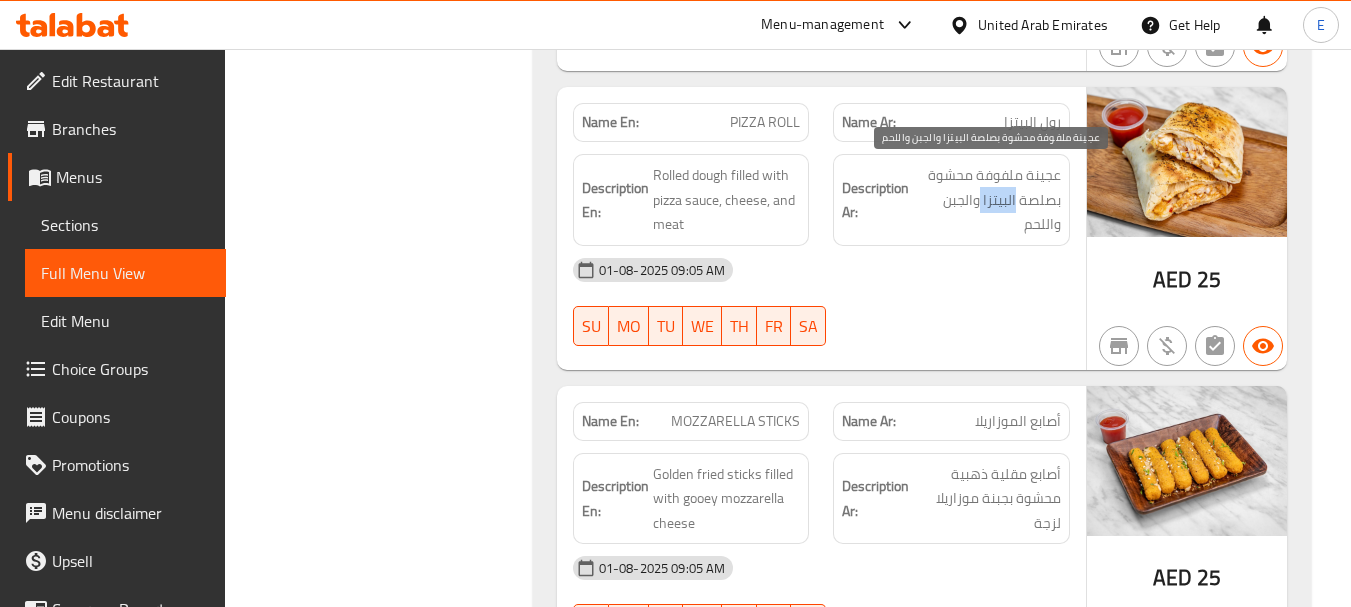 click on "عجينة ملفوفة محشوة بصلصة البيتزا والجبن واللحم" at bounding box center [987, 200] 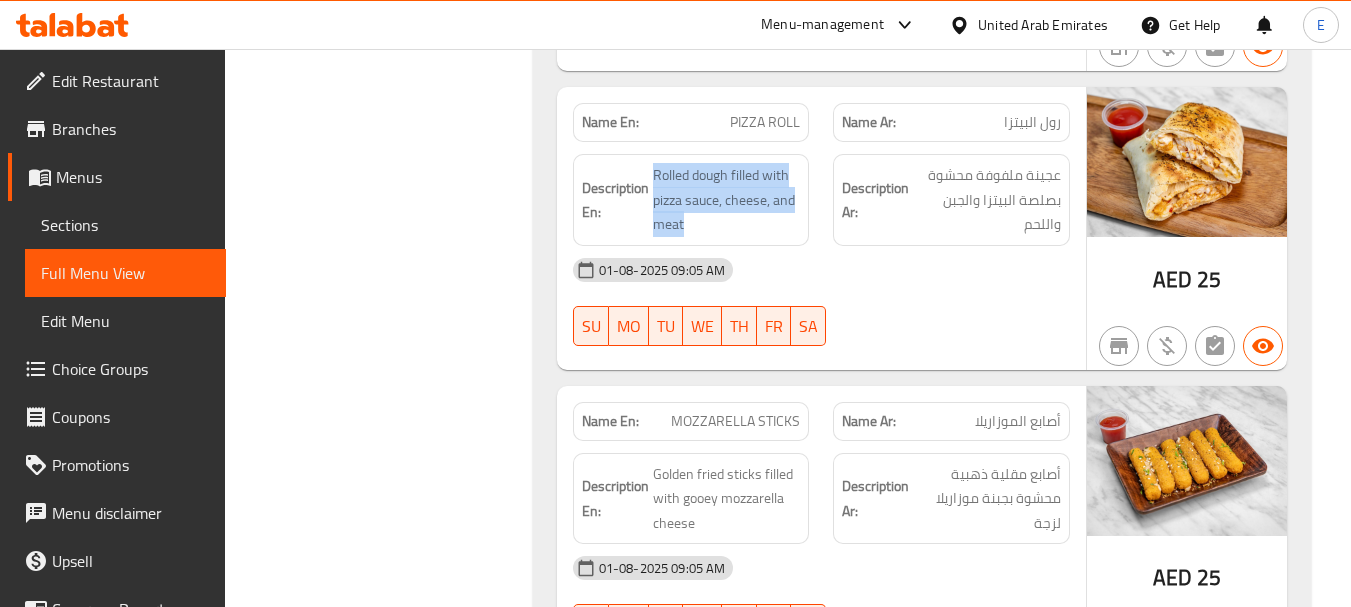 drag, startPoint x: 652, startPoint y: 173, endPoint x: 801, endPoint y: 229, distance: 159.17601 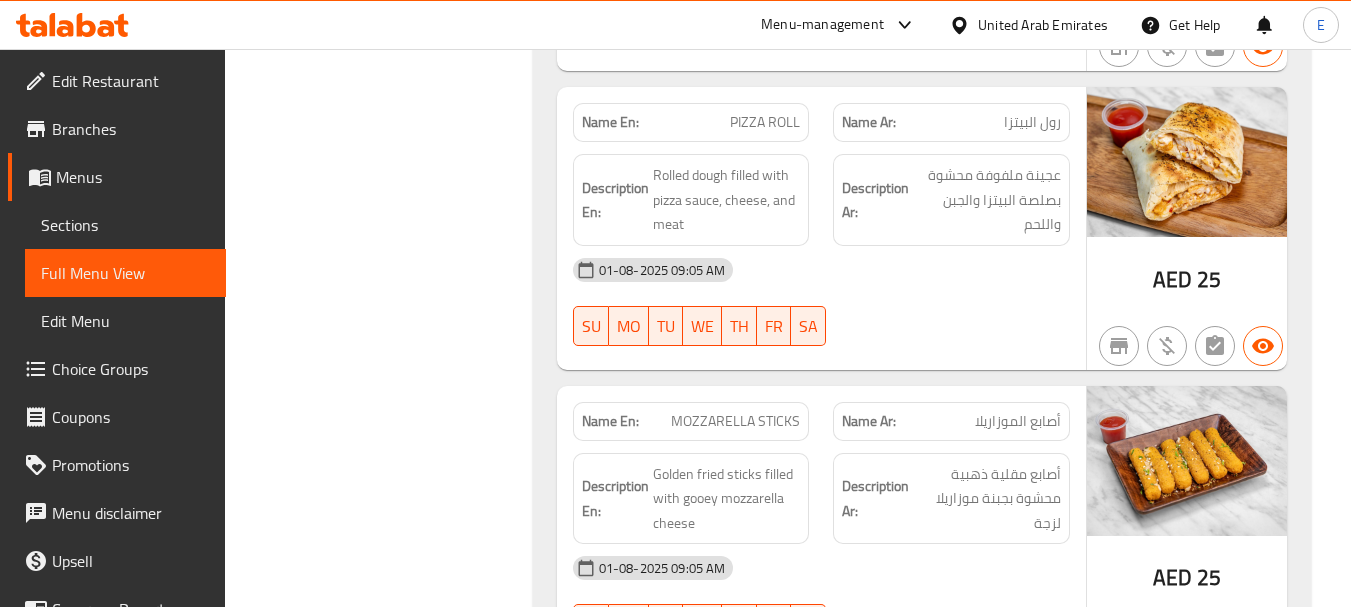 click on "Description En: Rolled dough filled with pizza sauce, cheese, and meat" at bounding box center [691, 200] 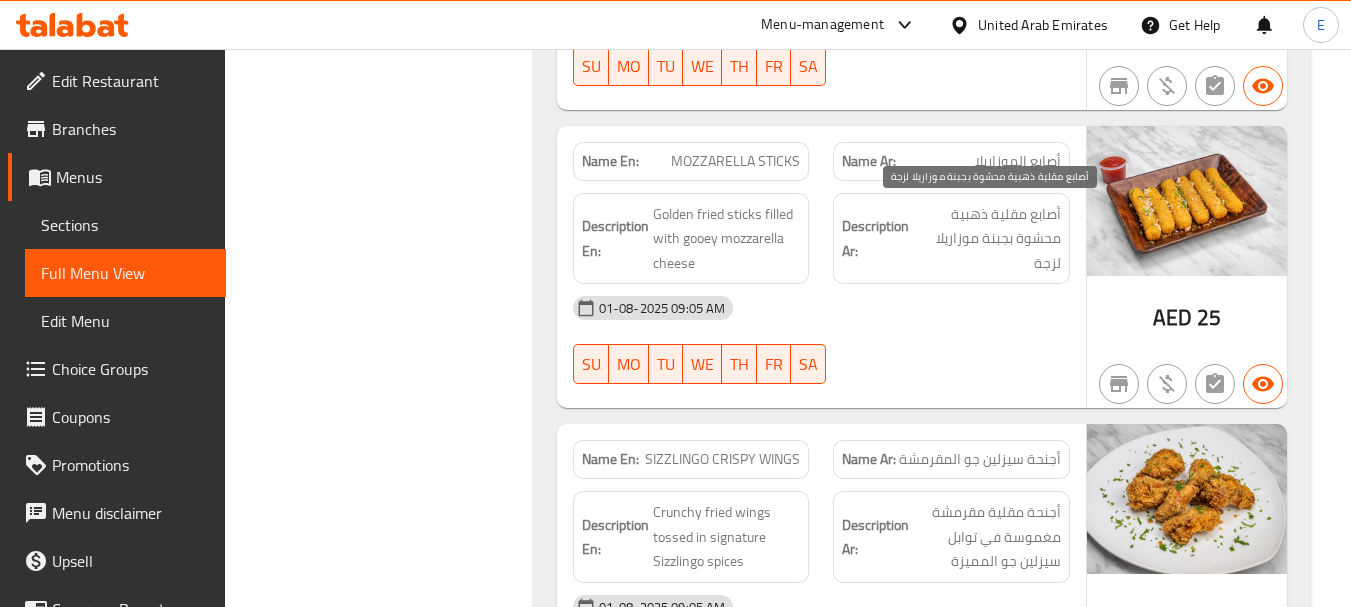 scroll, scrollTop: 1400, scrollLeft: 0, axis: vertical 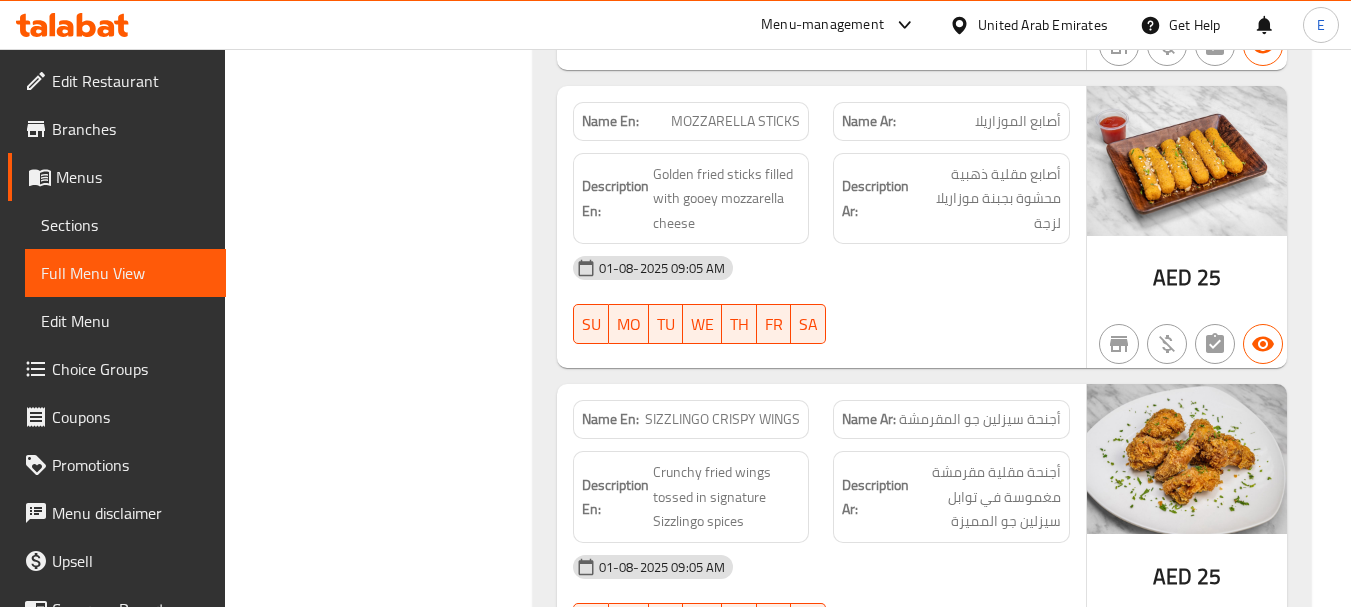 click on "AED 25" at bounding box center (1187, 278) 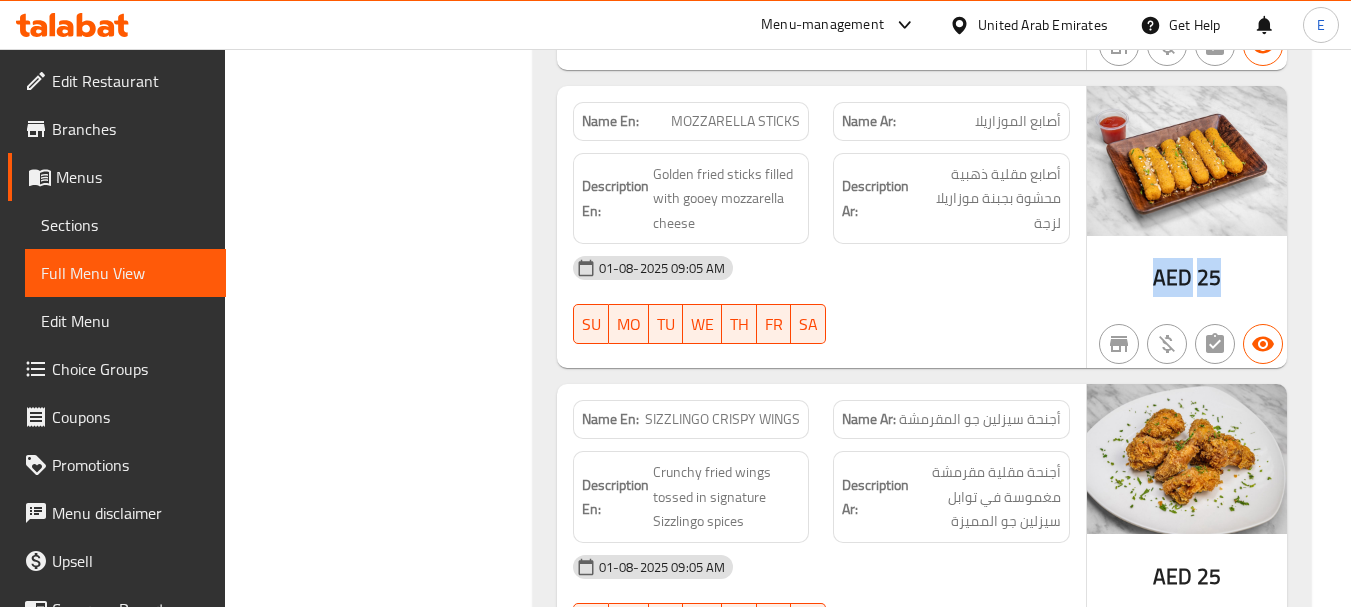 click on "AED 25" at bounding box center (1187, 278) 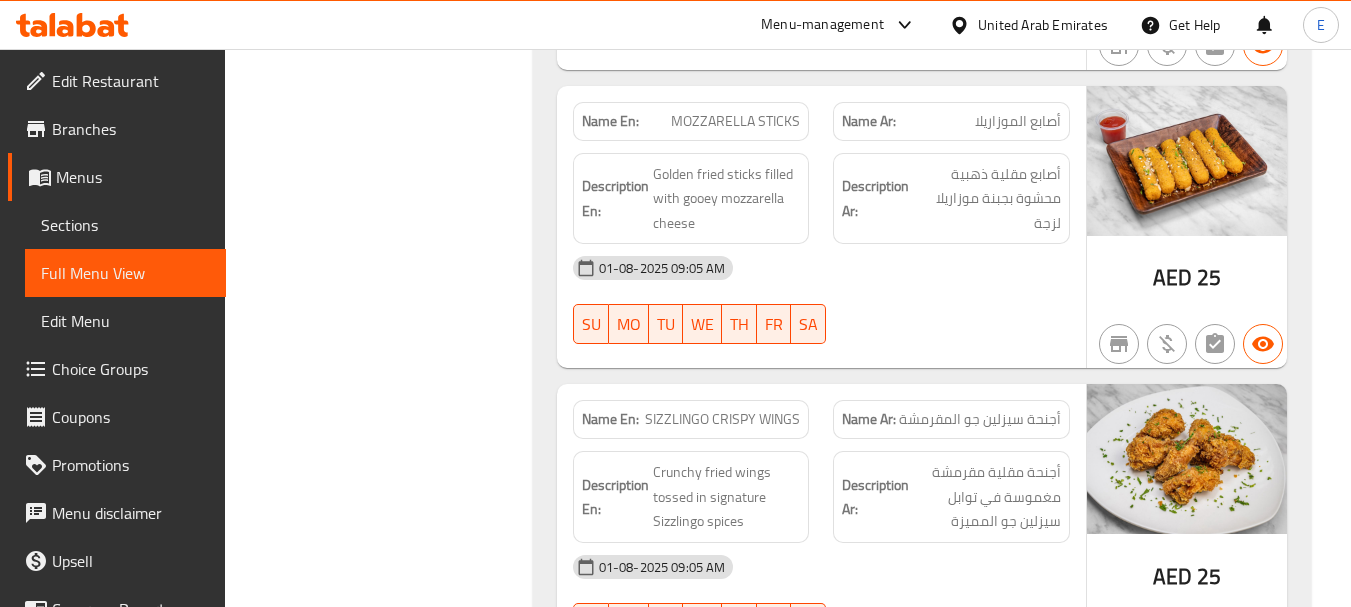 click on "أصابع الموزاريلا" at bounding box center (1018, 121) 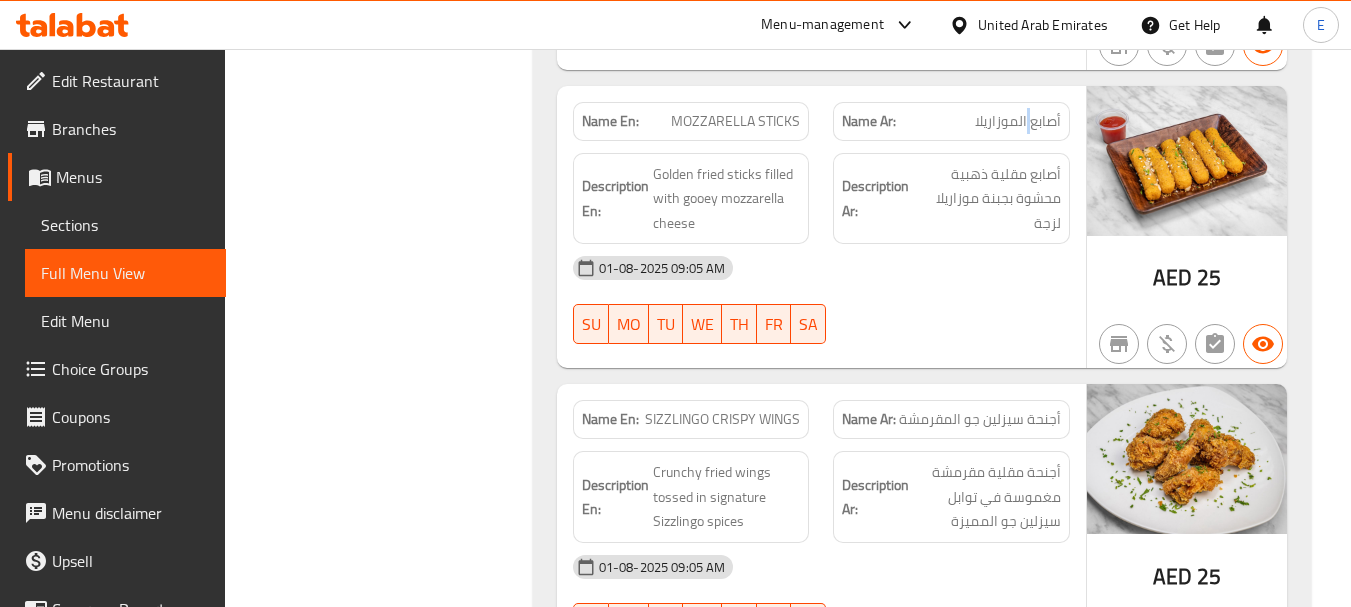 click on "أصابع الموزاريلا" at bounding box center (1018, 121) 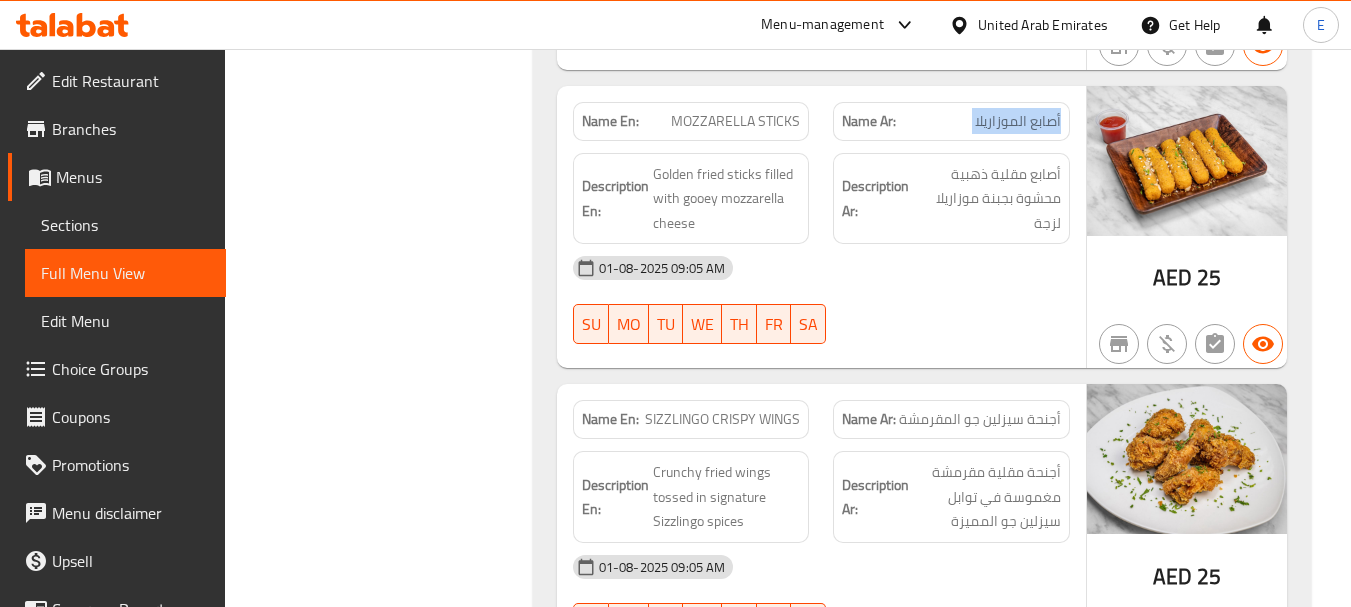 click on "أصابع الموزاريلا" at bounding box center (1018, 121) 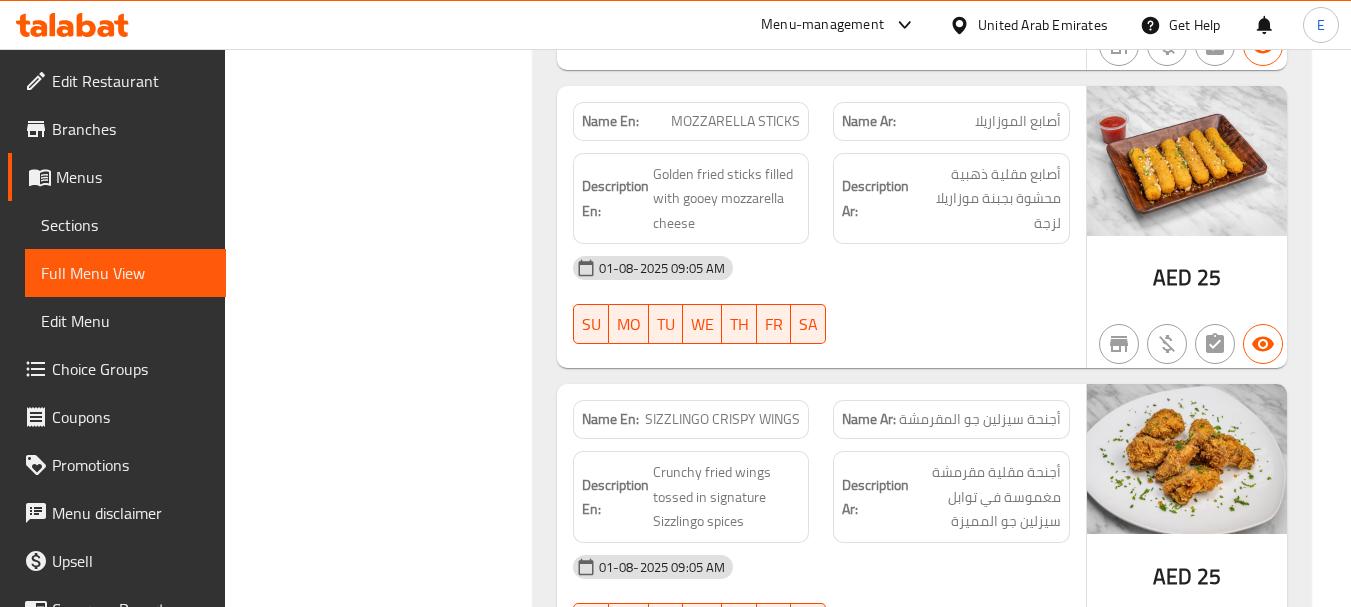 click on "Name En: MOZZARELLA STICKS" at bounding box center [691, 121] 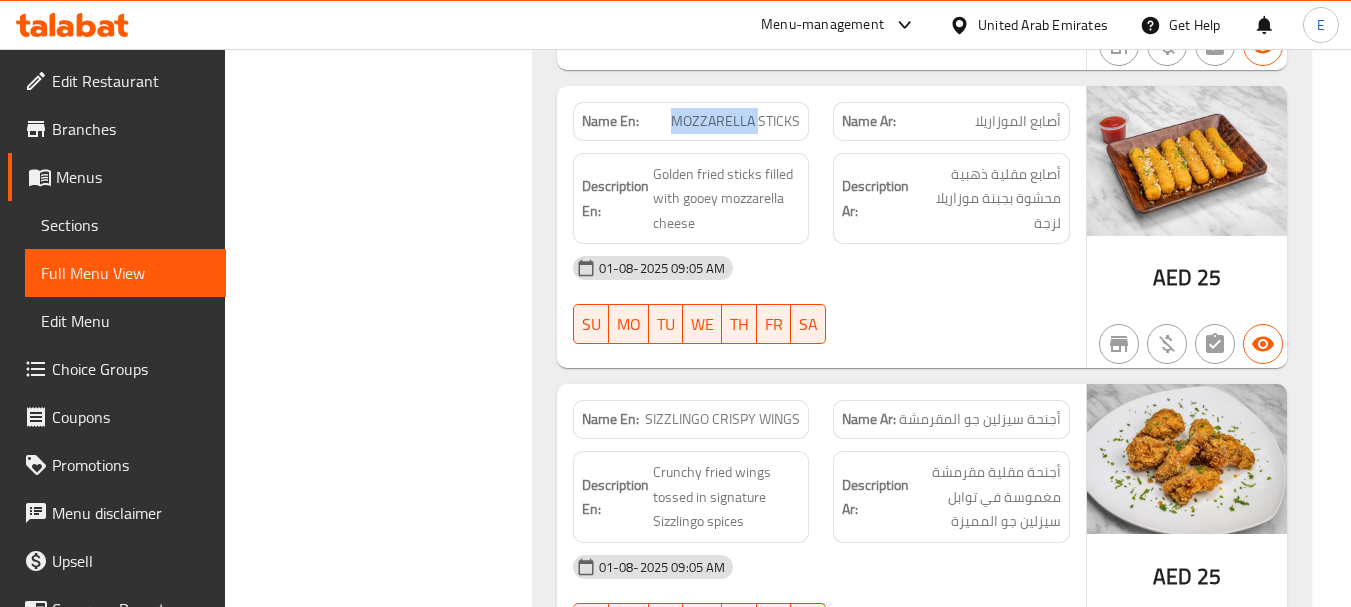 click on "Name En: MOZZARELLA STICKS" at bounding box center (691, 121) 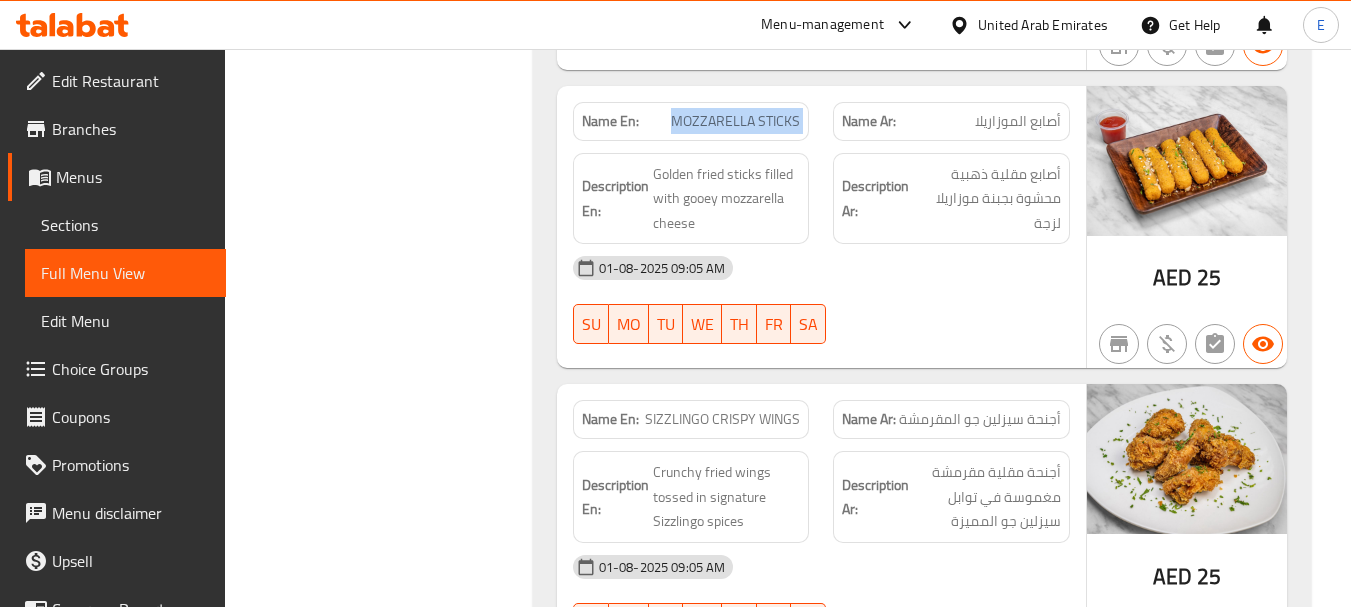 click on "Name En: MOZZARELLA STICKS" at bounding box center [691, 121] 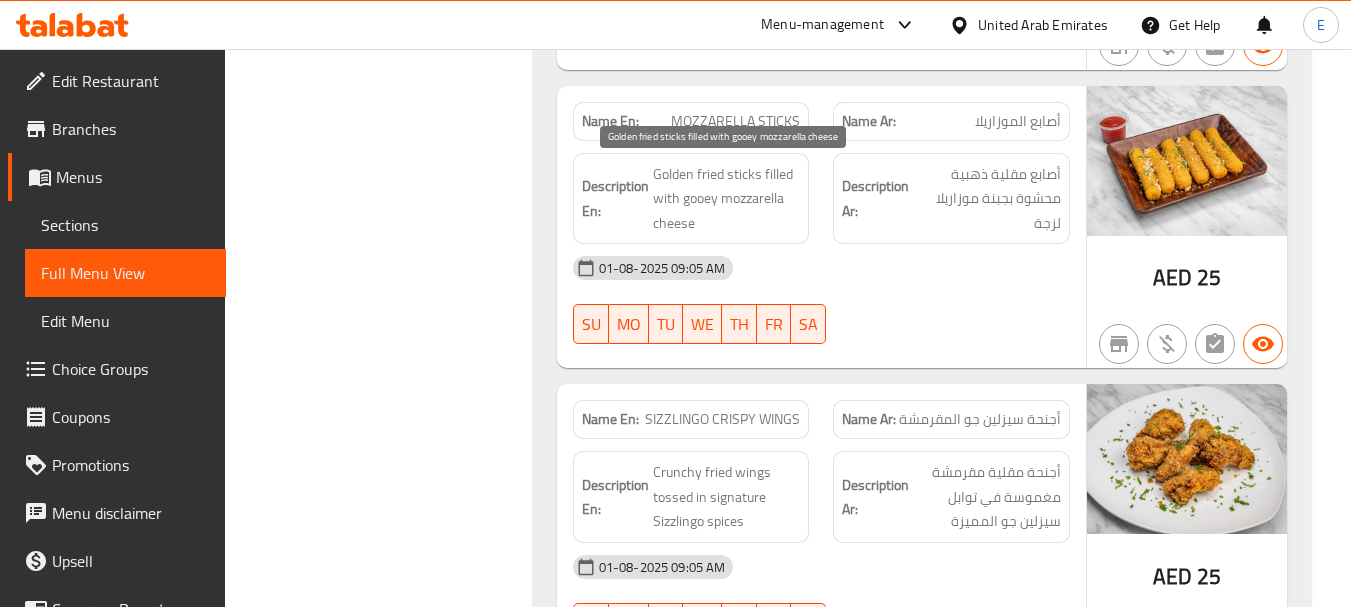 click on "Golden fried sticks filled with gooey mozzarella cheese" at bounding box center [727, 199] 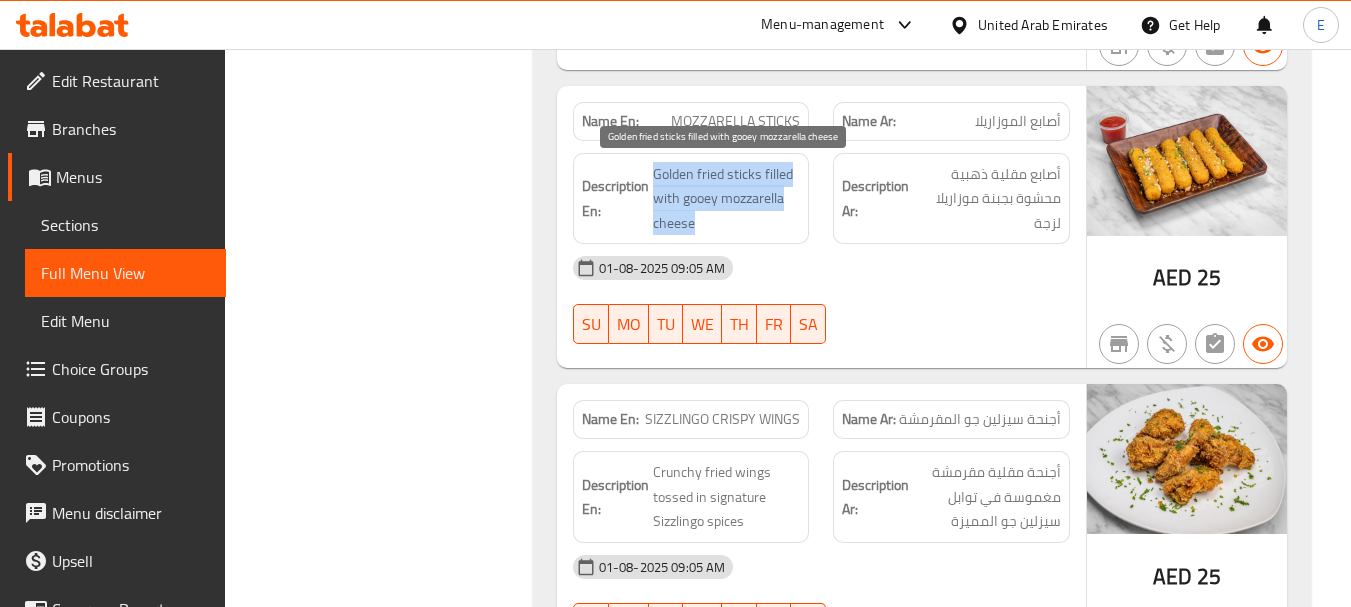 drag, startPoint x: 652, startPoint y: 172, endPoint x: 793, endPoint y: 220, distance: 148.9463 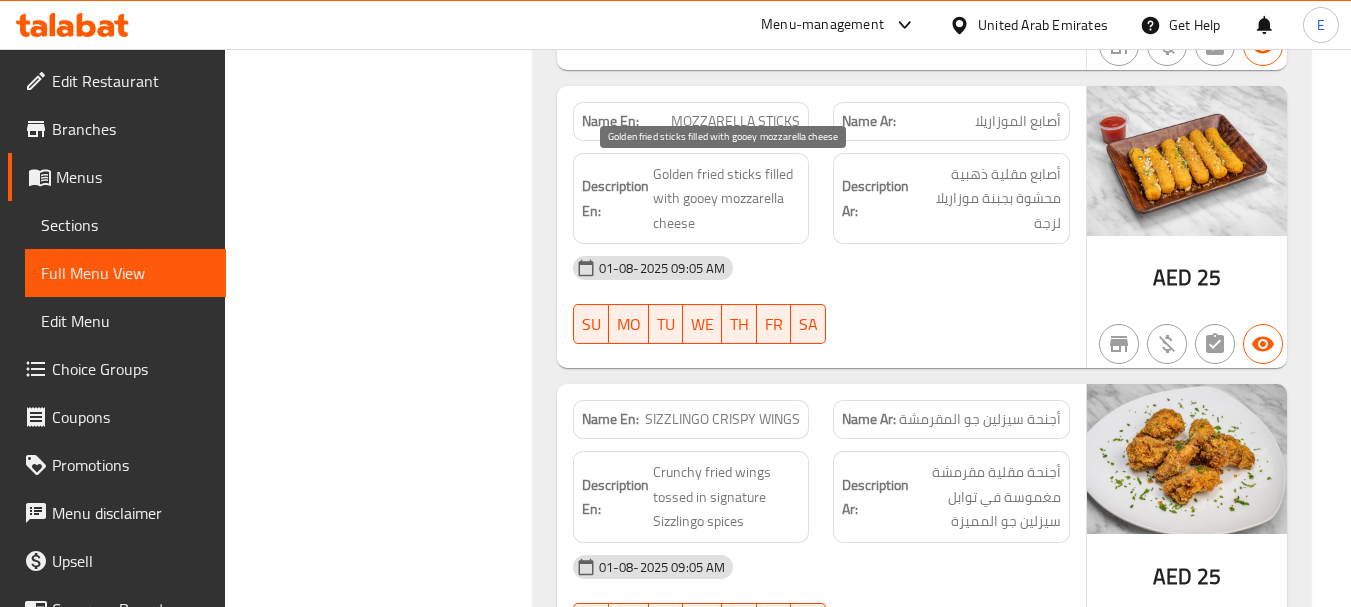 click on "Golden fried sticks filled with gooey mozzarella cheese" at bounding box center [727, 199] 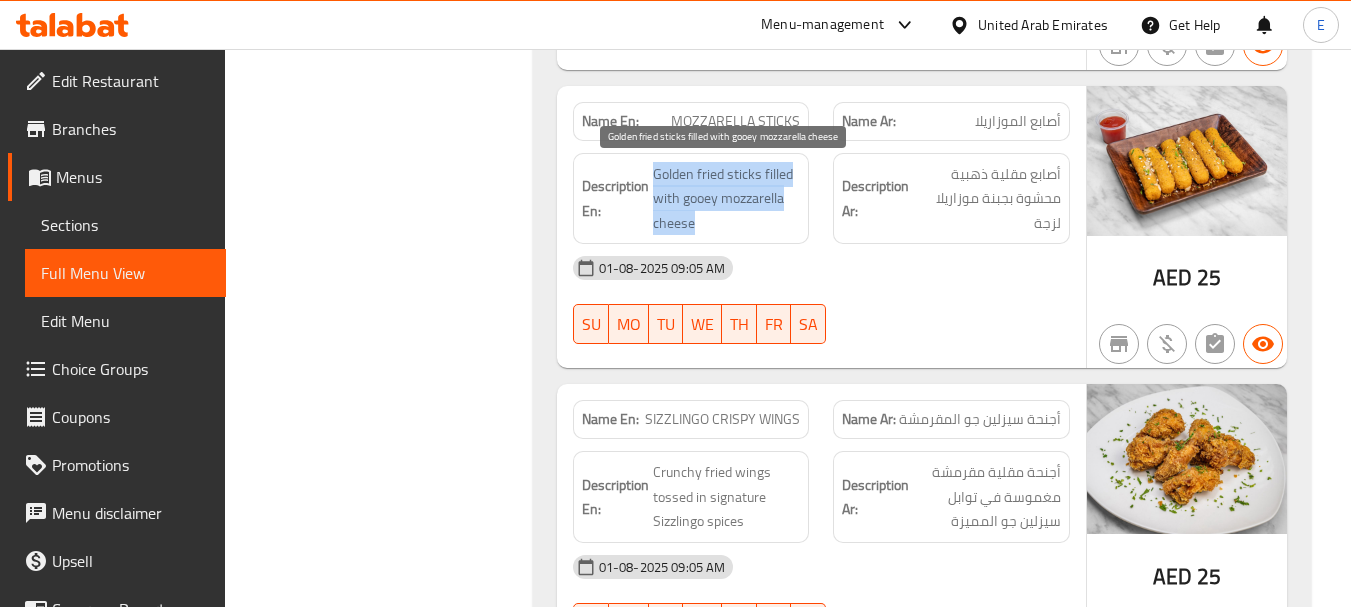 click on "Golden fried sticks filled with gooey mozzarella cheese" at bounding box center [727, 199] 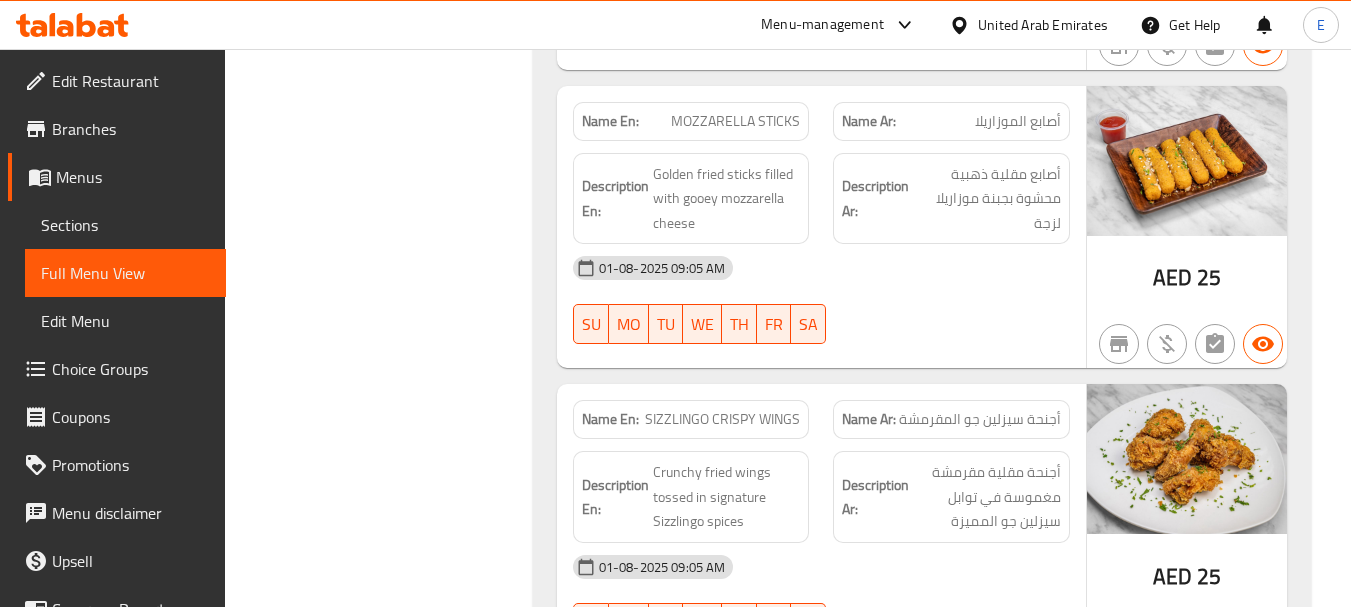click at bounding box center [951, 344] 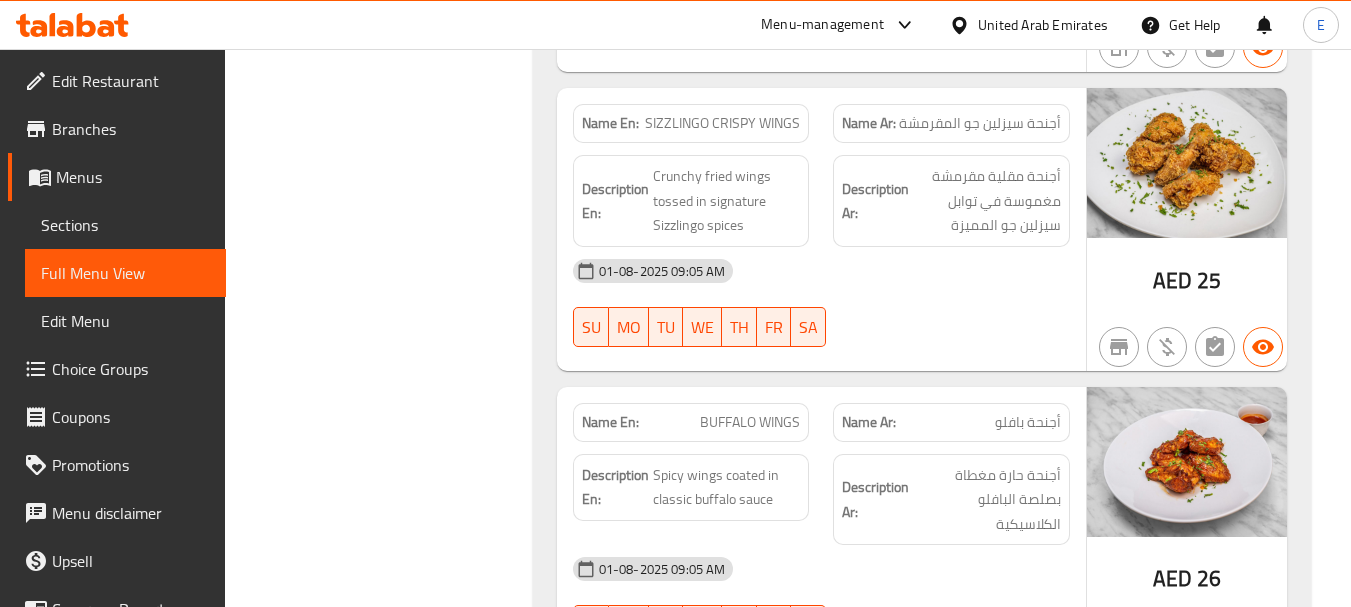 scroll, scrollTop: 1700, scrollLeft: 0, axis: vertical 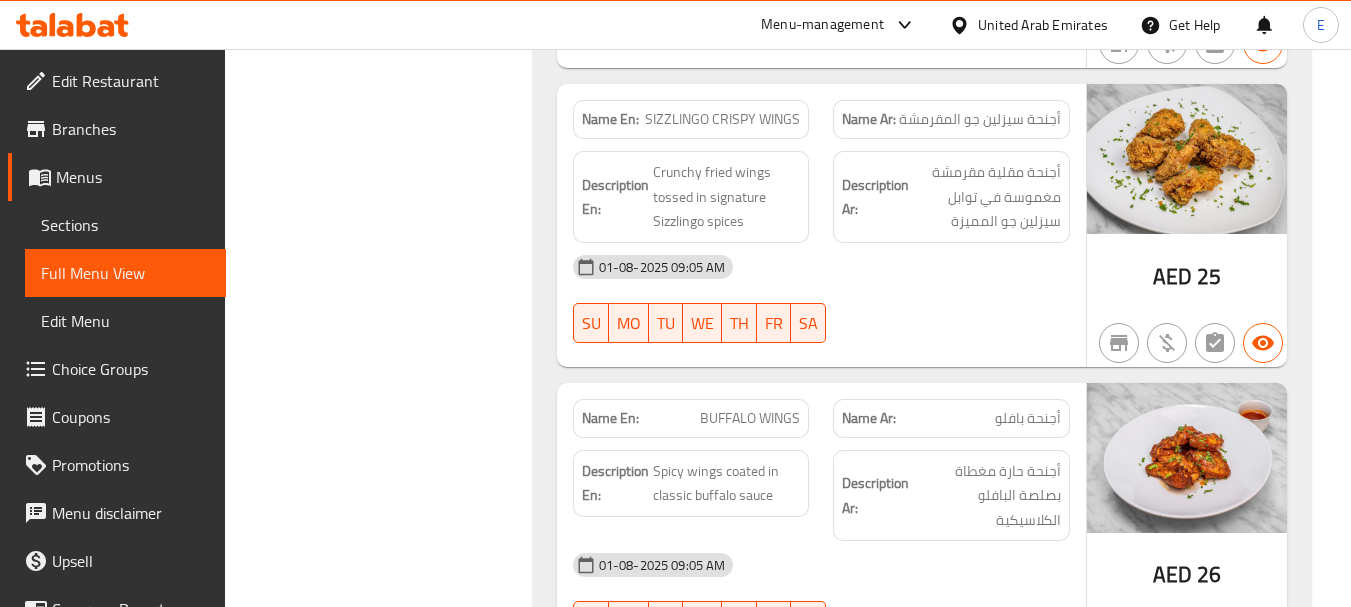 click on "Name Ar: أجنحة سيزلين جو المقرمشة" at bounding box center (951, 119) 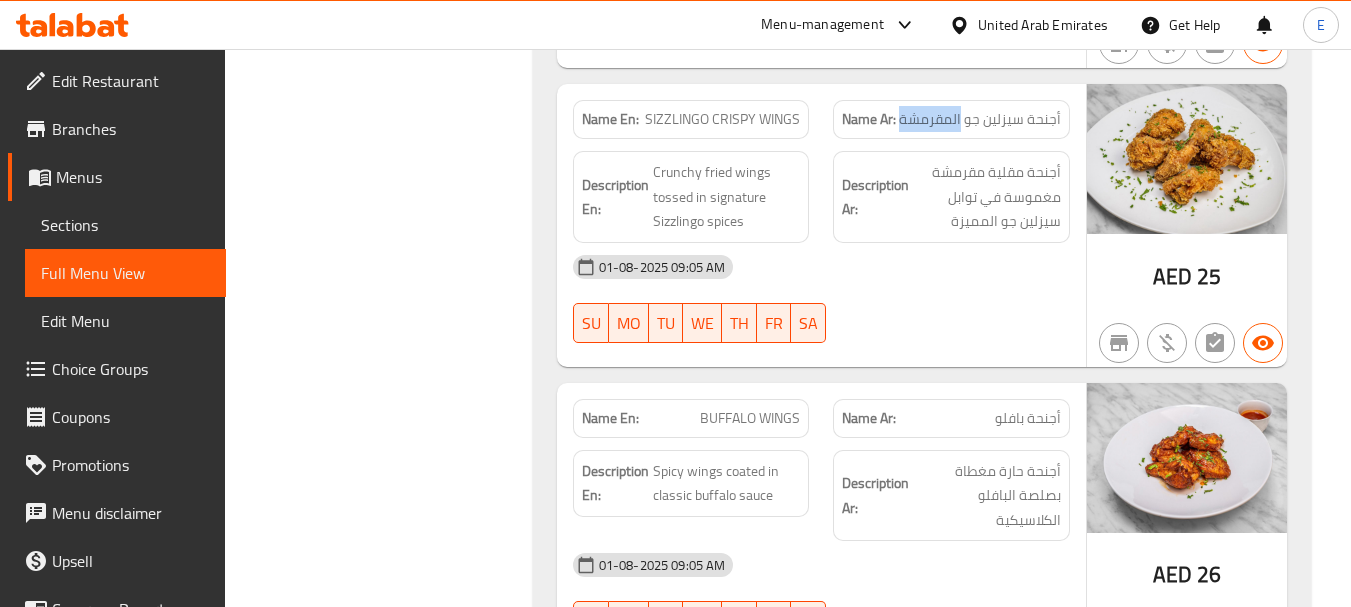 click on "Name Ar: أجنحة سيزلين جو المقرمشة" at bounding box center (951, 119) 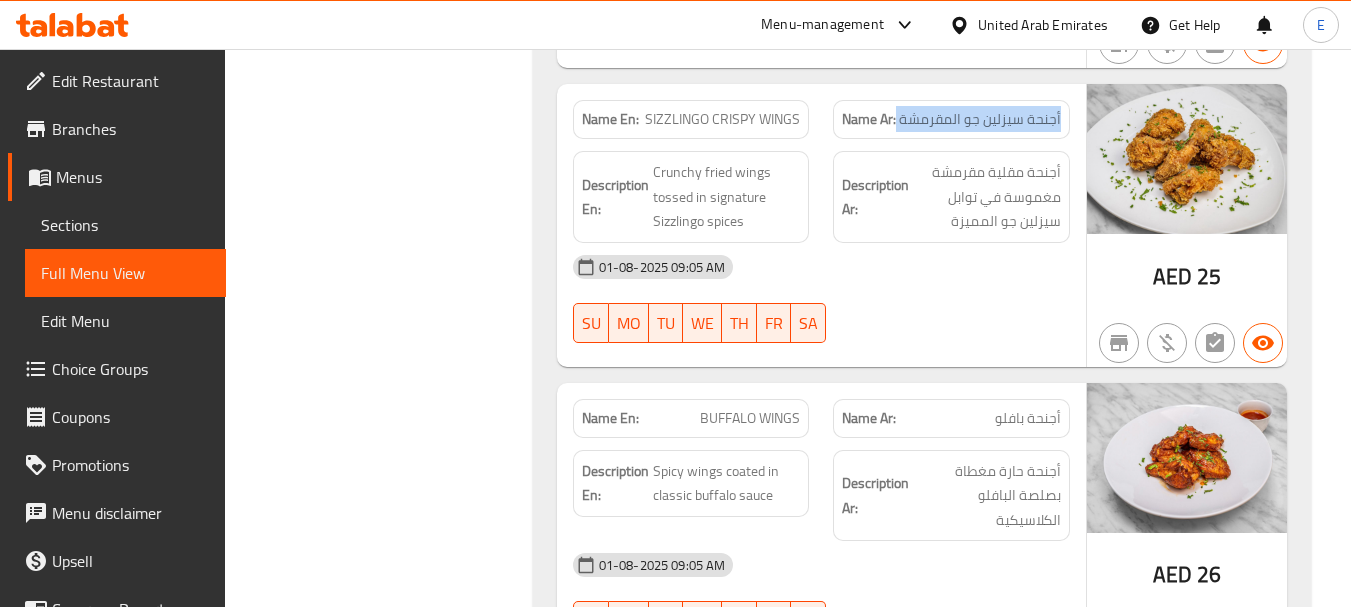 click on "Name Ar: أجنحة سيزلين جو المقرمشة" at bounding box center [951, 119] 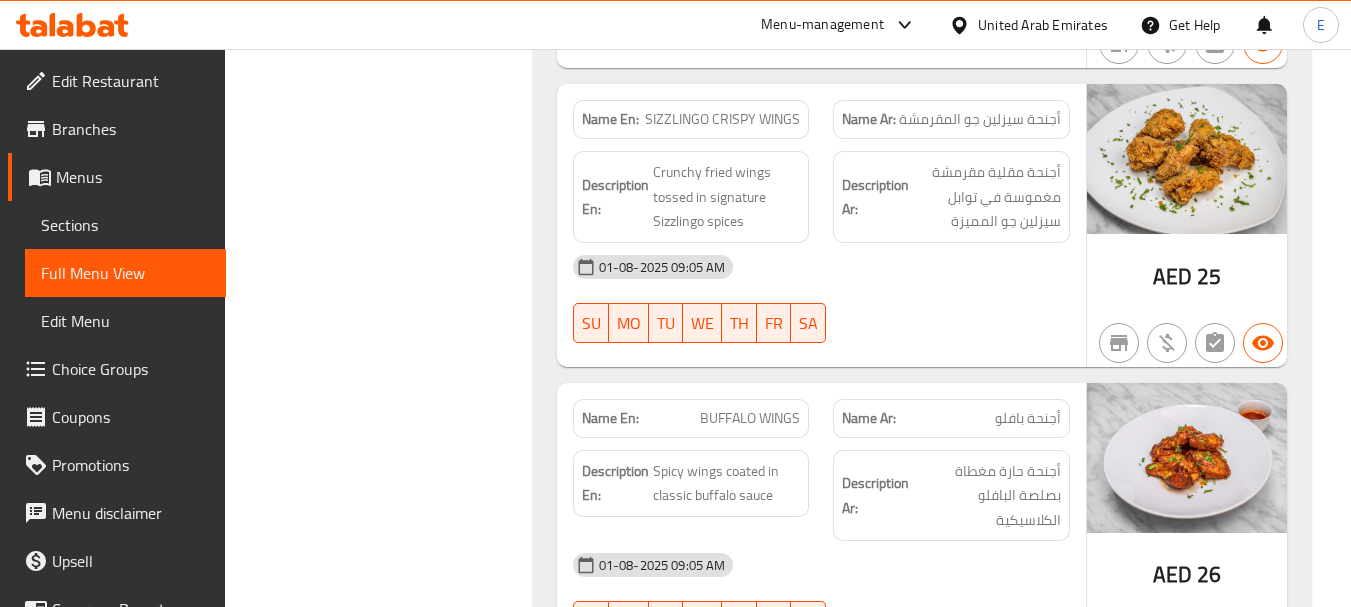 click on "SIZZLINGO CRISPY WINGS" at bounding box center (722, 119) 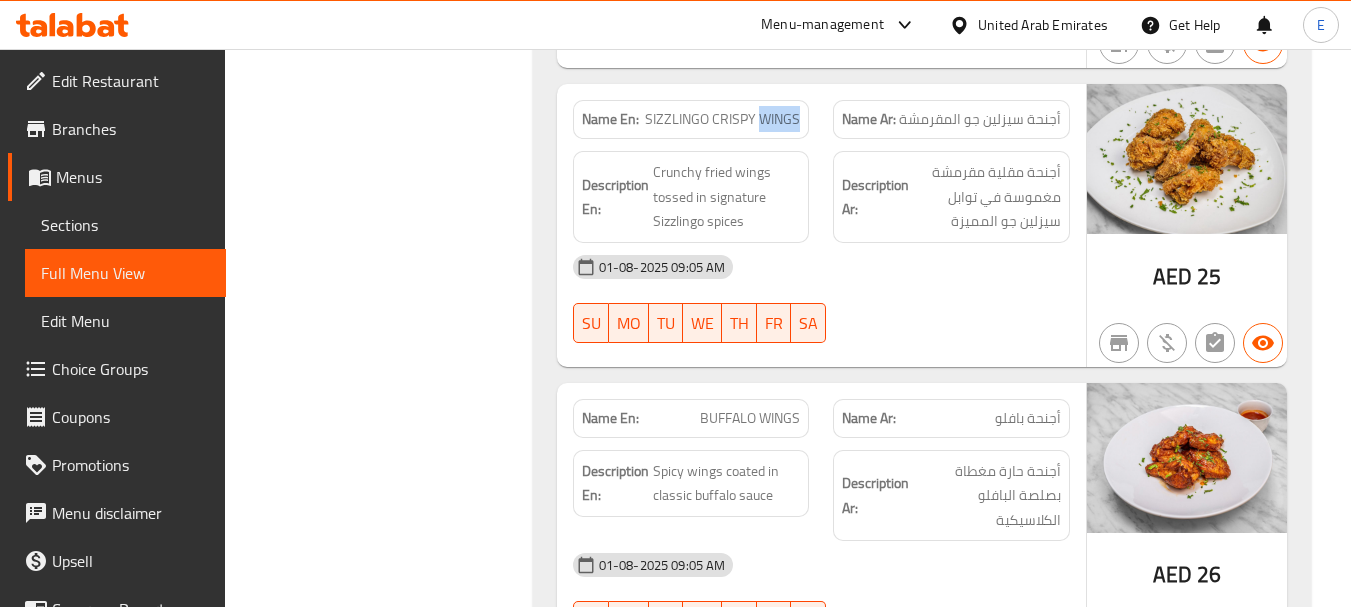 click on "SIZZLINGO CRISPY WINGS" at bounding box center (722, 119) 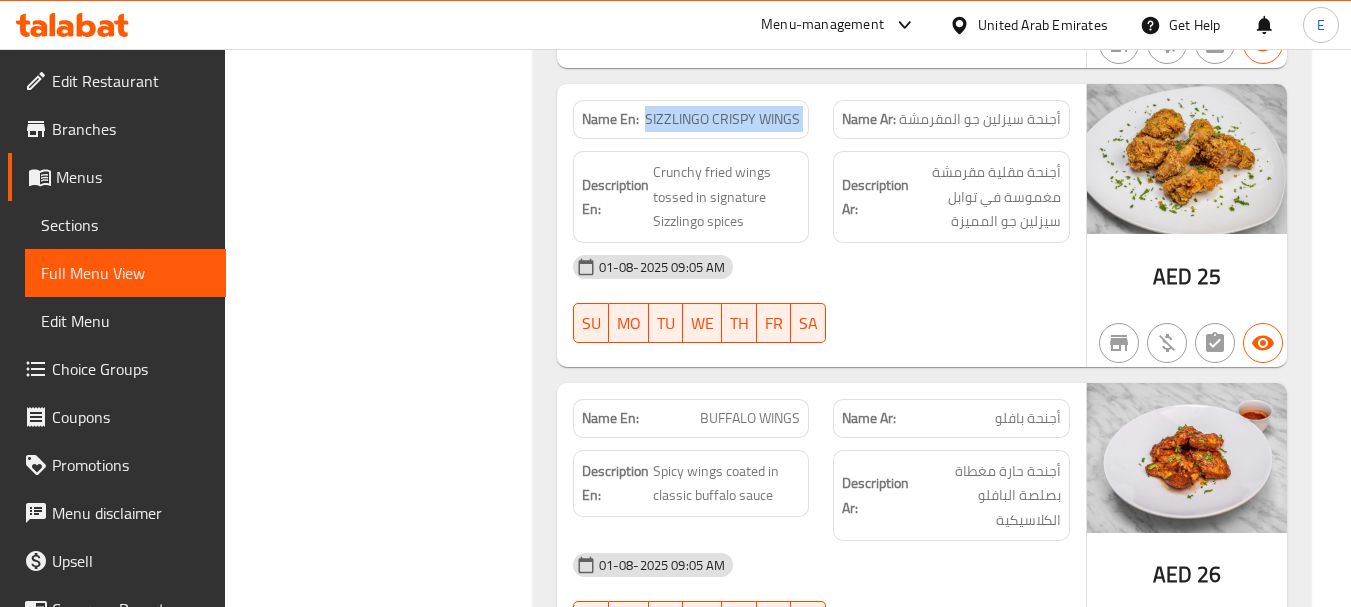 click on "SIZZLINGO CRISPY WINGS" at bounding box center [722, 119] 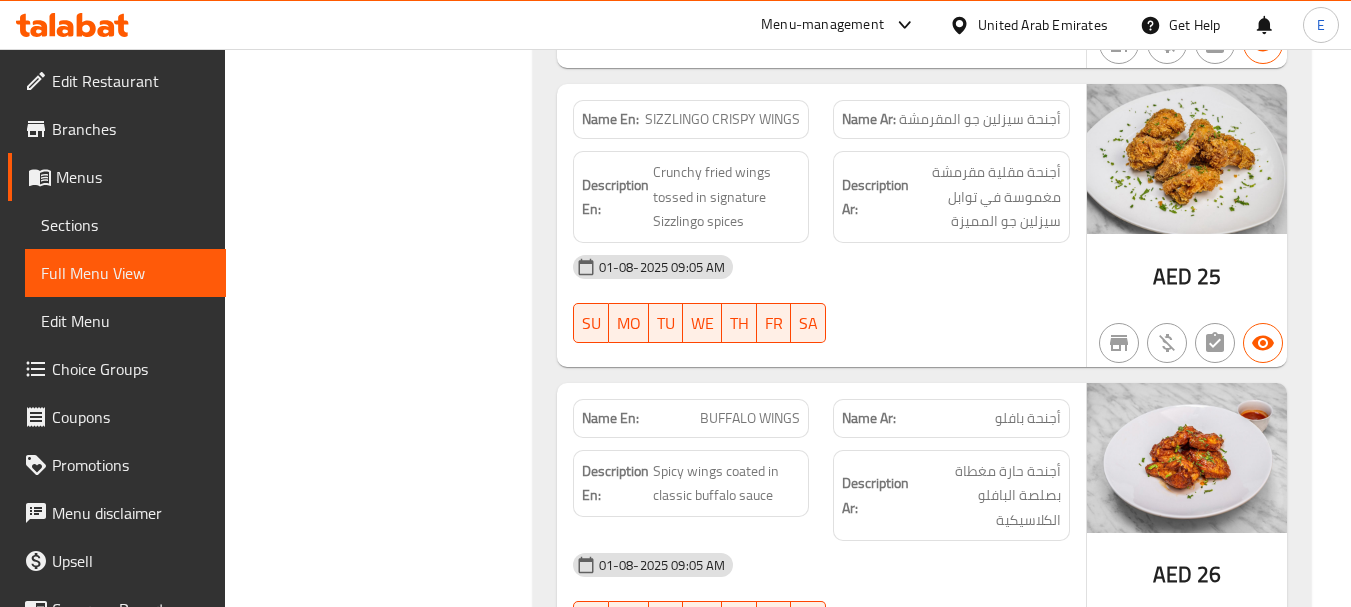 click on "أجنحة سيزلين جو المقرمشة" at bounding box center (980, 119) 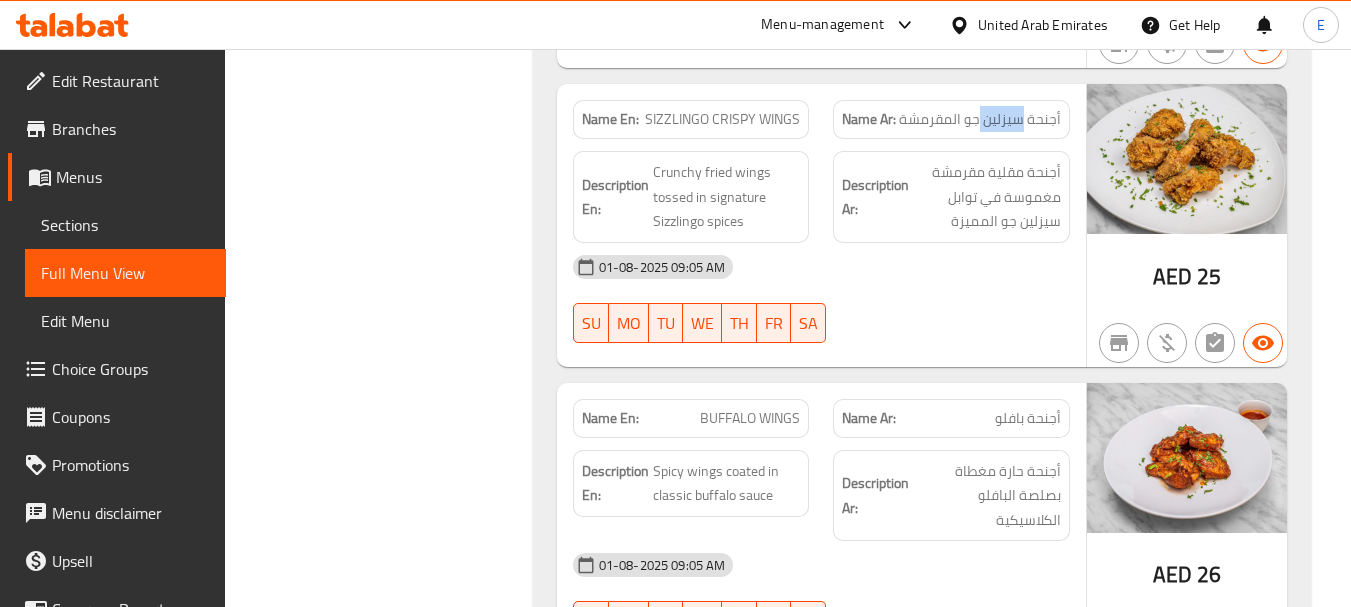 click on "أجنحة سيزلين جو المقرمشة" at bounding box center (980, 119) 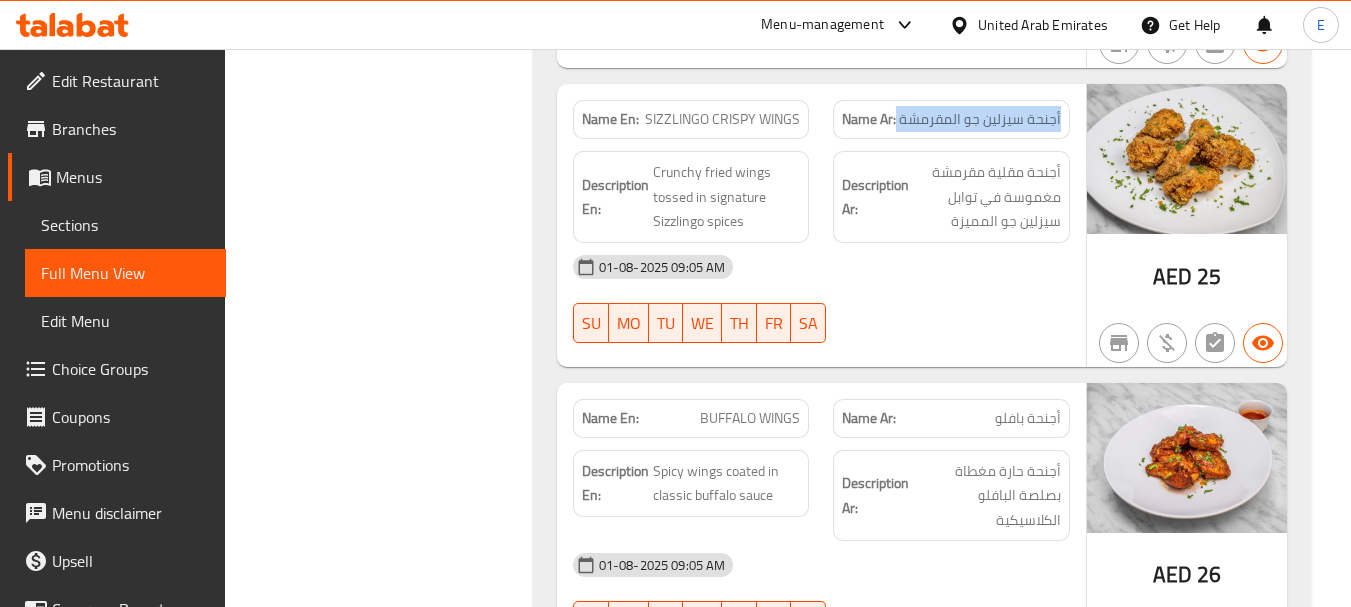 click on "أجنحة سيزلين جو المقرمشة" at bounding box center [980, 119] 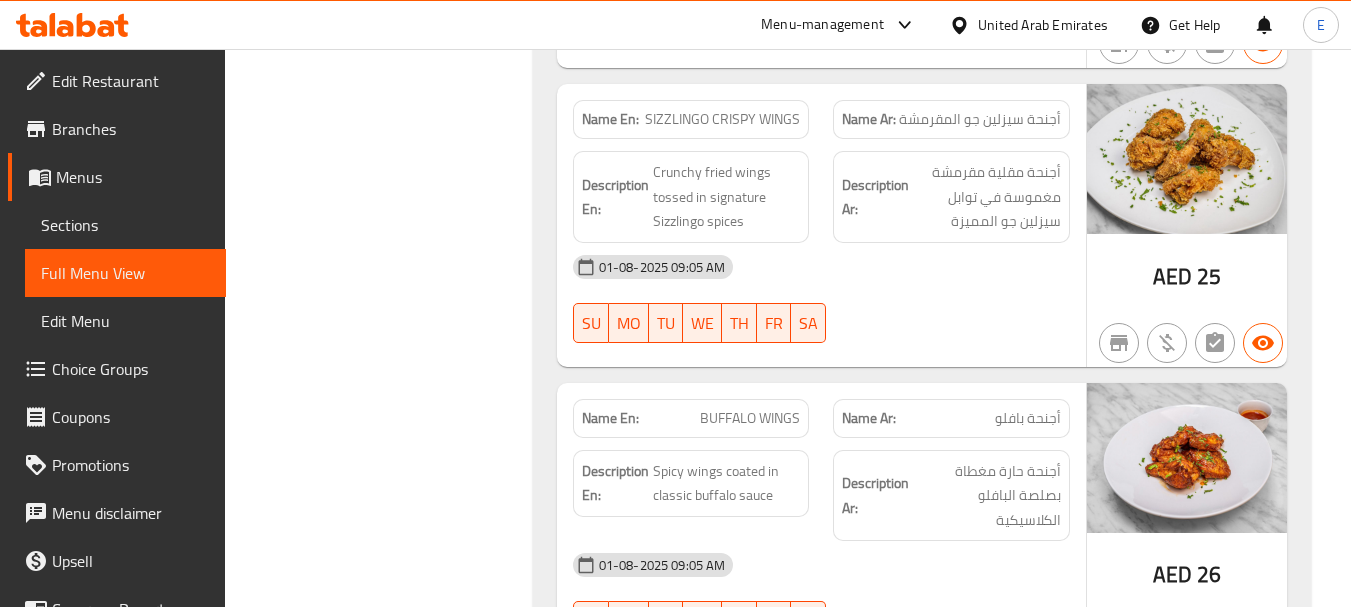 click on "SIZZLINGO CRISPY WINGS" at bounding box center (722, 119) 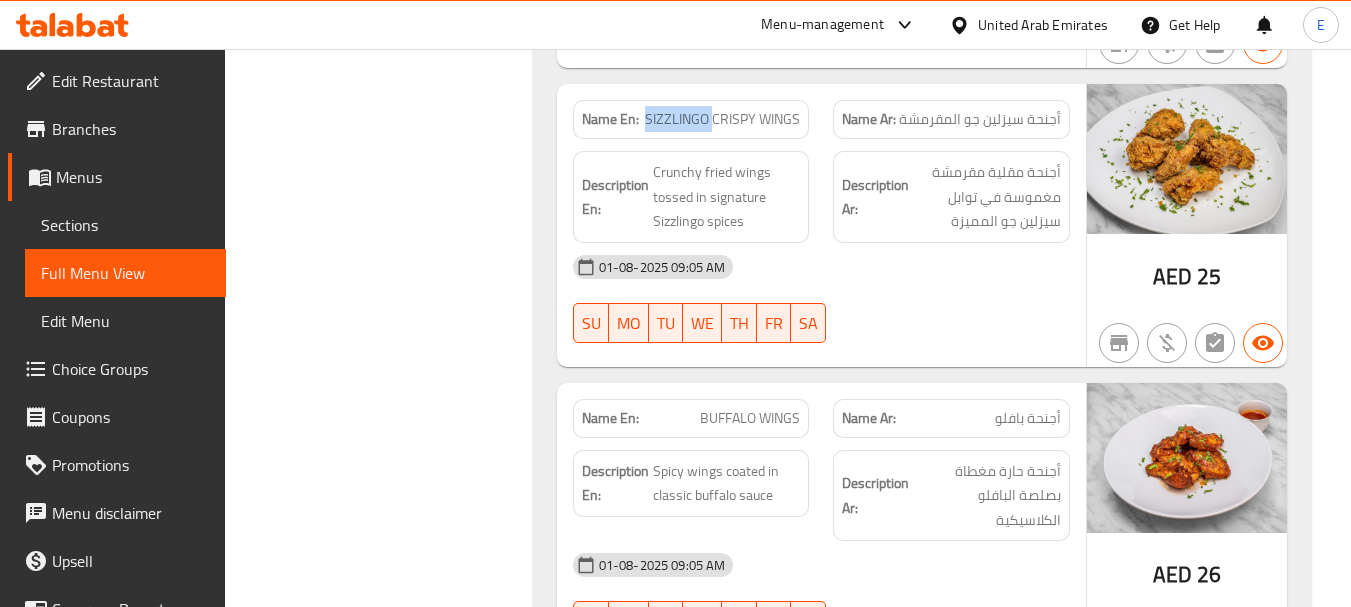 click on "SIZZLINGO CRISPY WINGS" at bounding box center [722, 119] 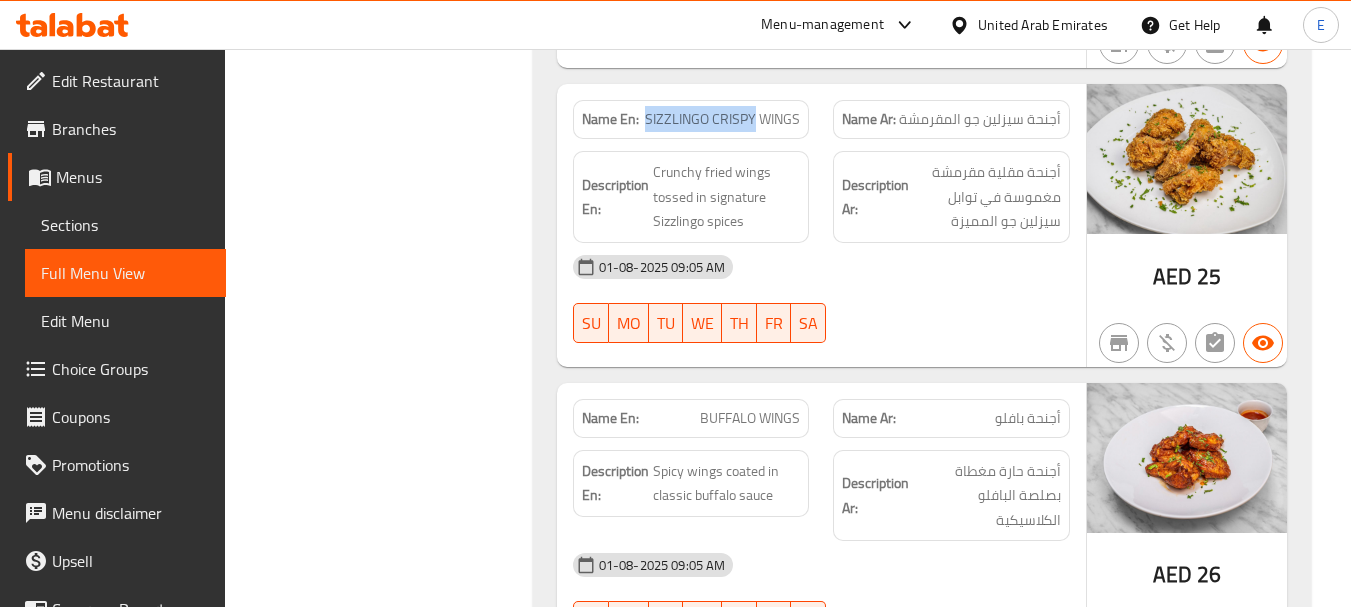 click on "SIZZLINGO CRISPY WINGS" at bounding box center [722, 119] 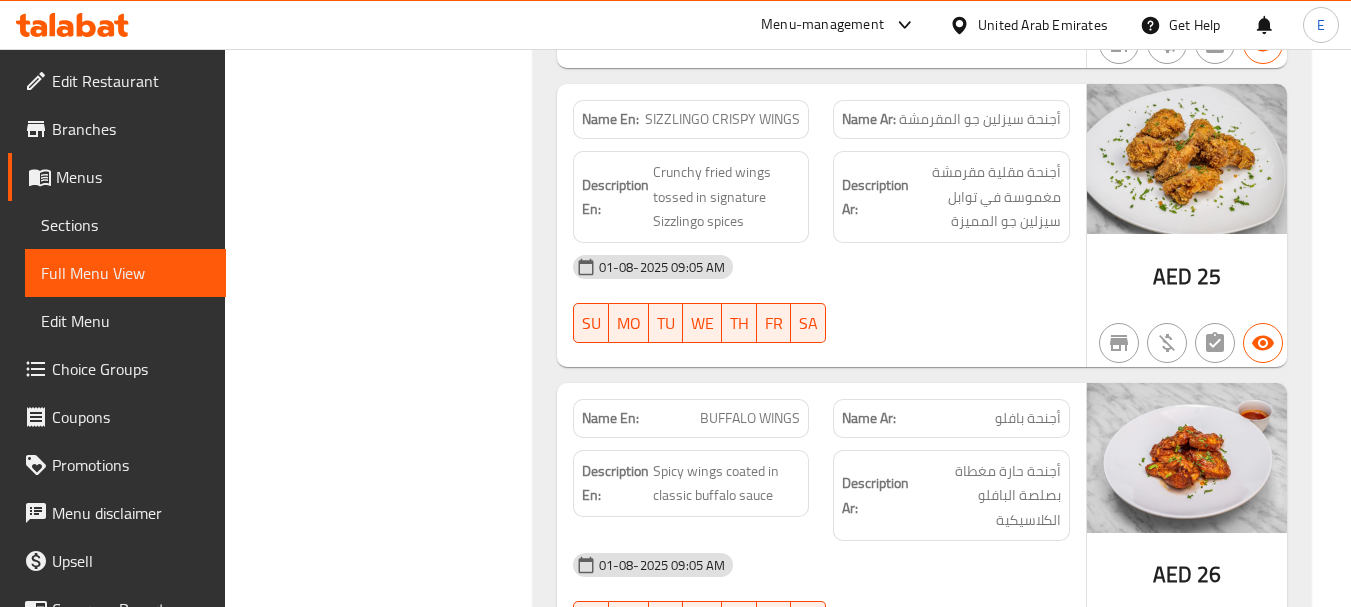 click on "SIZZLINGO CRISPY WINGS" at bounding box center [722, 119] 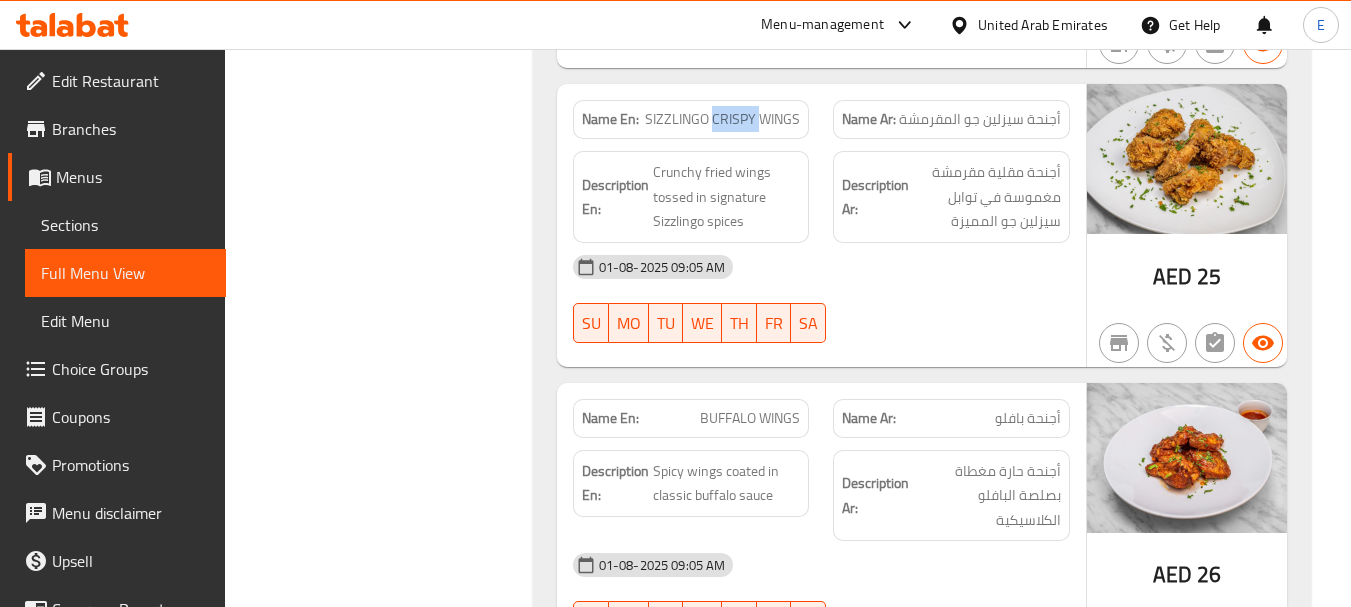 click on "SIZZLINGO CRISPY WINGS" at bounding box center [722, 119] 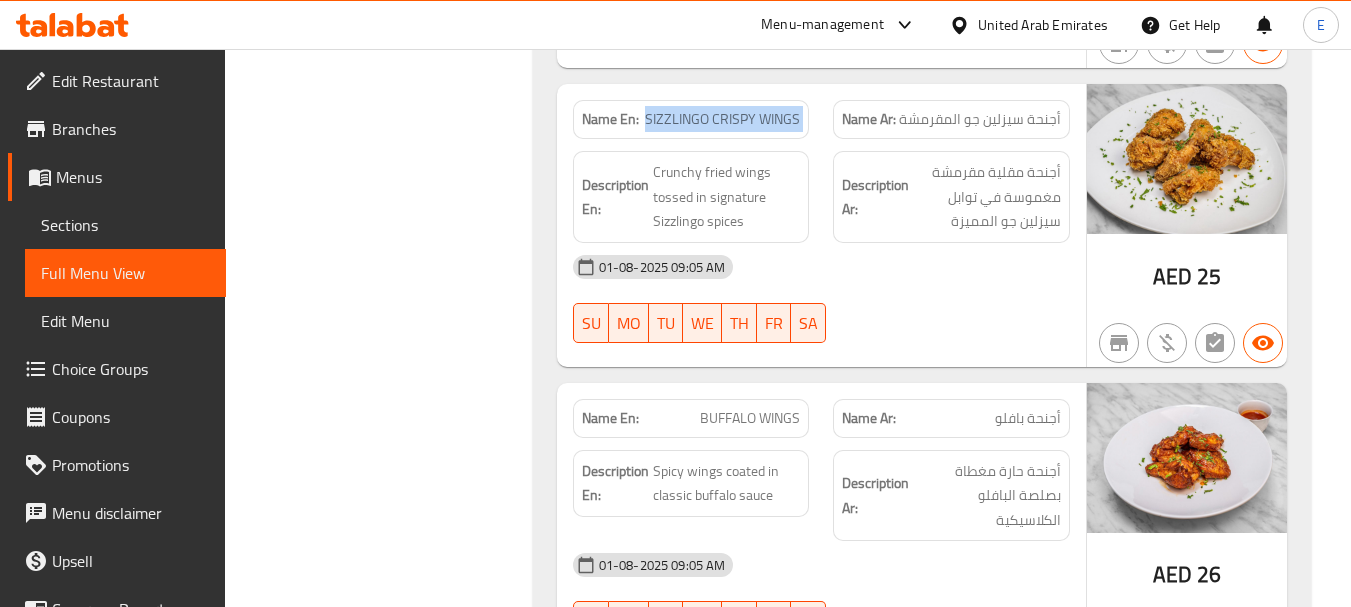 click on "SIZZLINGO CRISPY WINGS" at bounding box center (722, 119) 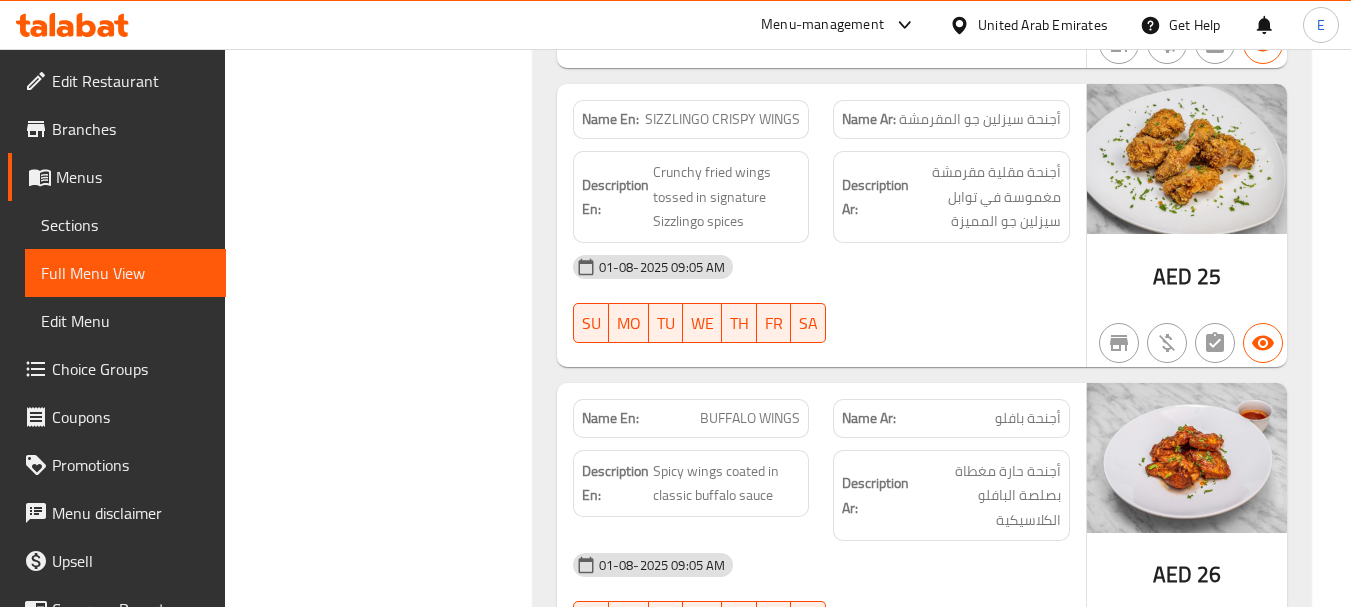 click on "01-08-2025 09:05 AM SU MO TU WE TH FR SA" at bounding box center [821, 299] 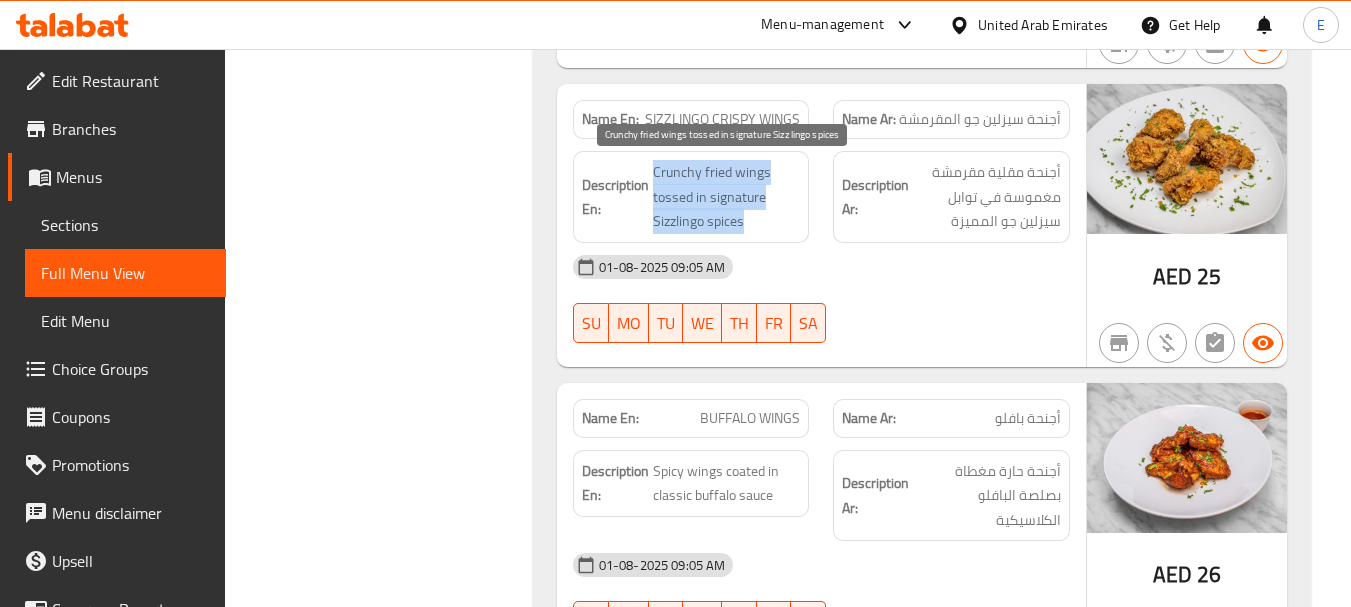 drag, startPoint x: 649, startPoint y: 164, endPoint x: 773, endPoint y: 222, distance: 136.89412 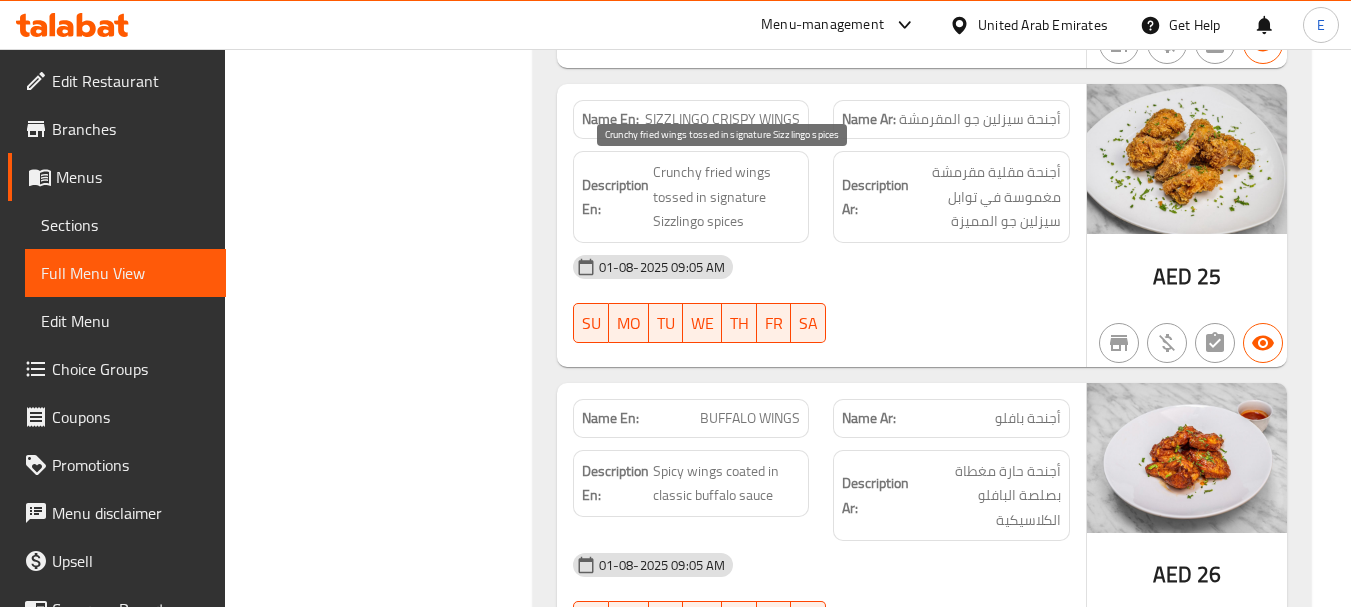 click on "Crunchy fried wings tossed in signature Sizzlingo spices" at bounding box center [727, 197] 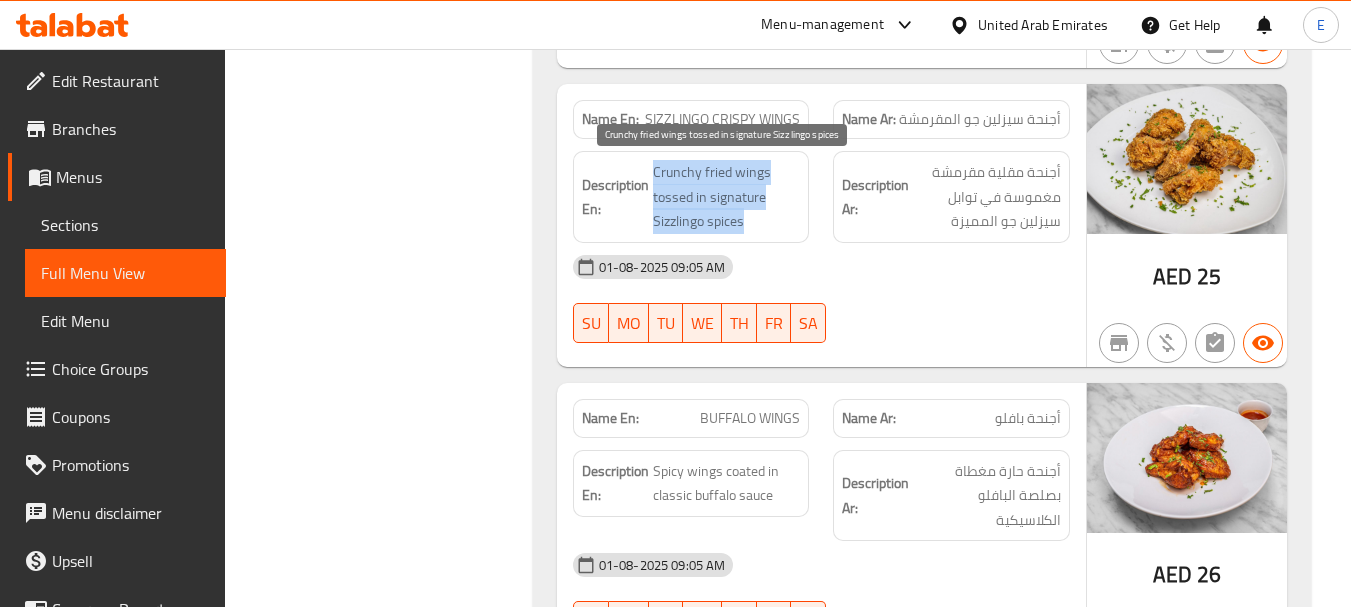 click on "Crunchy fried wings tossed in signature Sizzlingo spices" at bounding box center [727, 197] 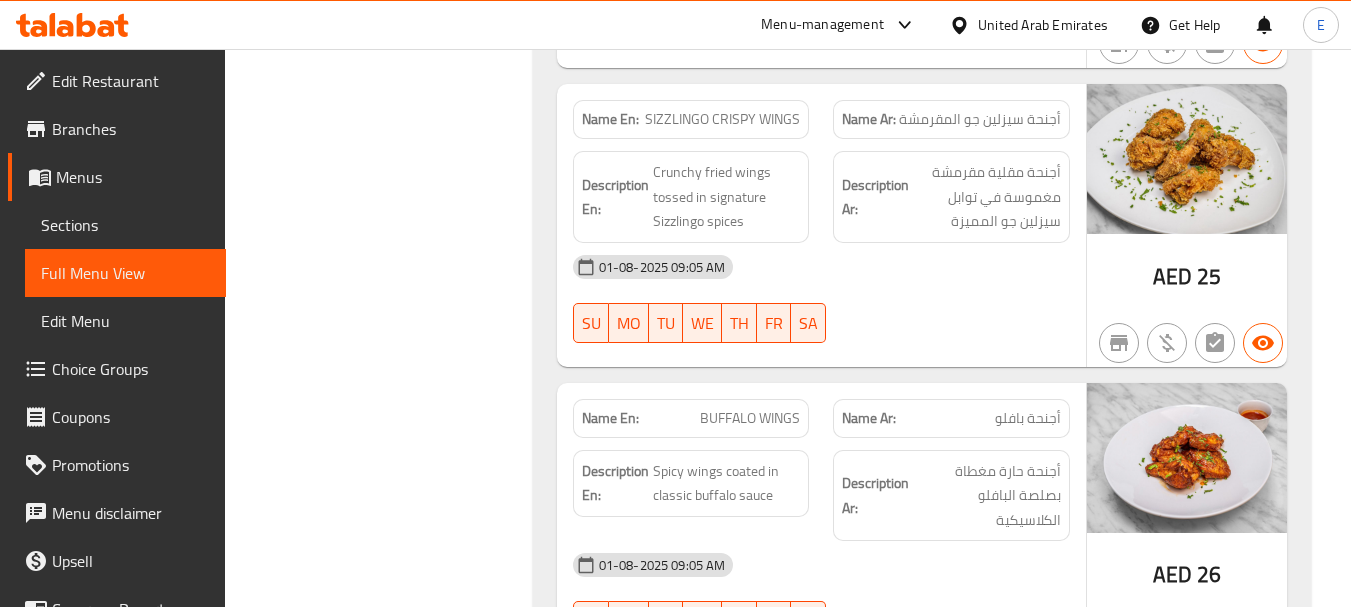 click on "01-08-2025 09:05 AM" at bounding box center [821, 267] 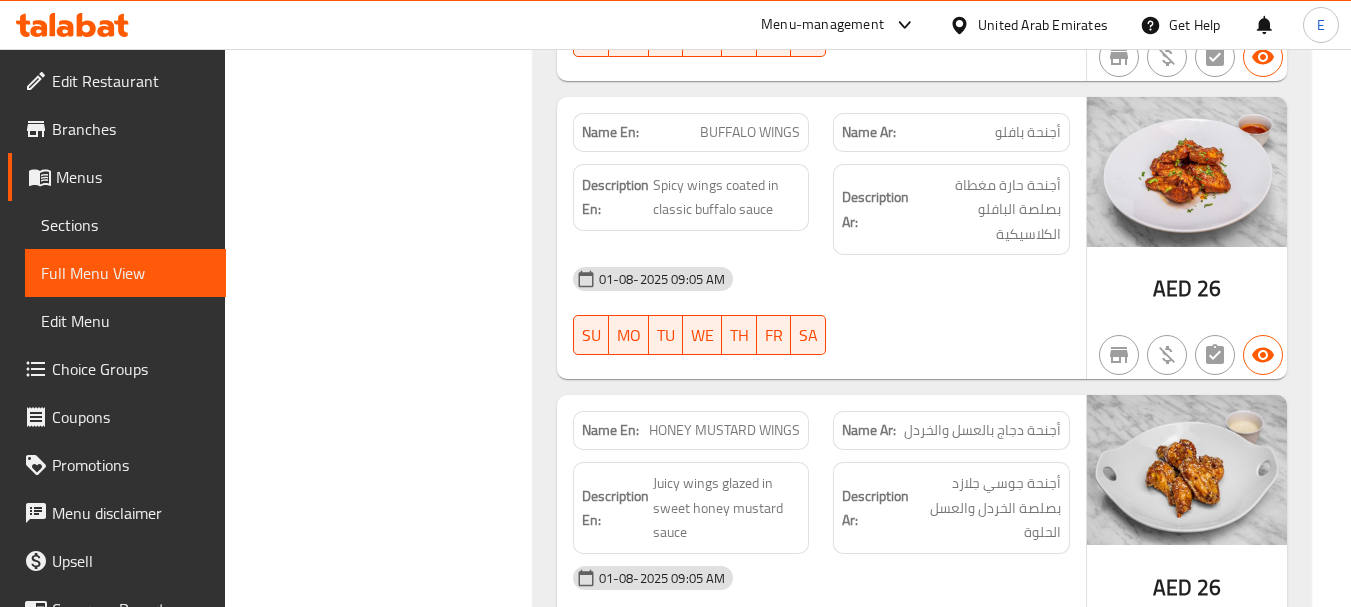 scroll, scrollTop: 2000, scrollLeft: 0, axis: vertical 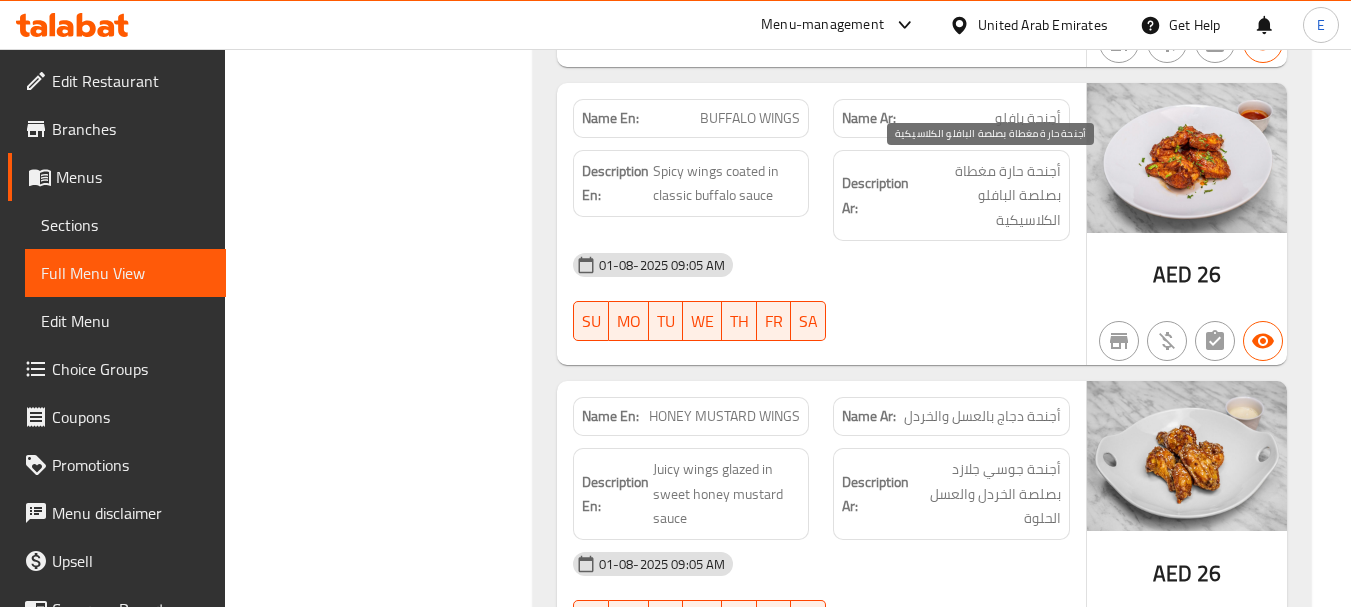 click on "أجنحة بافلو" at bounding box center [1028, 118] 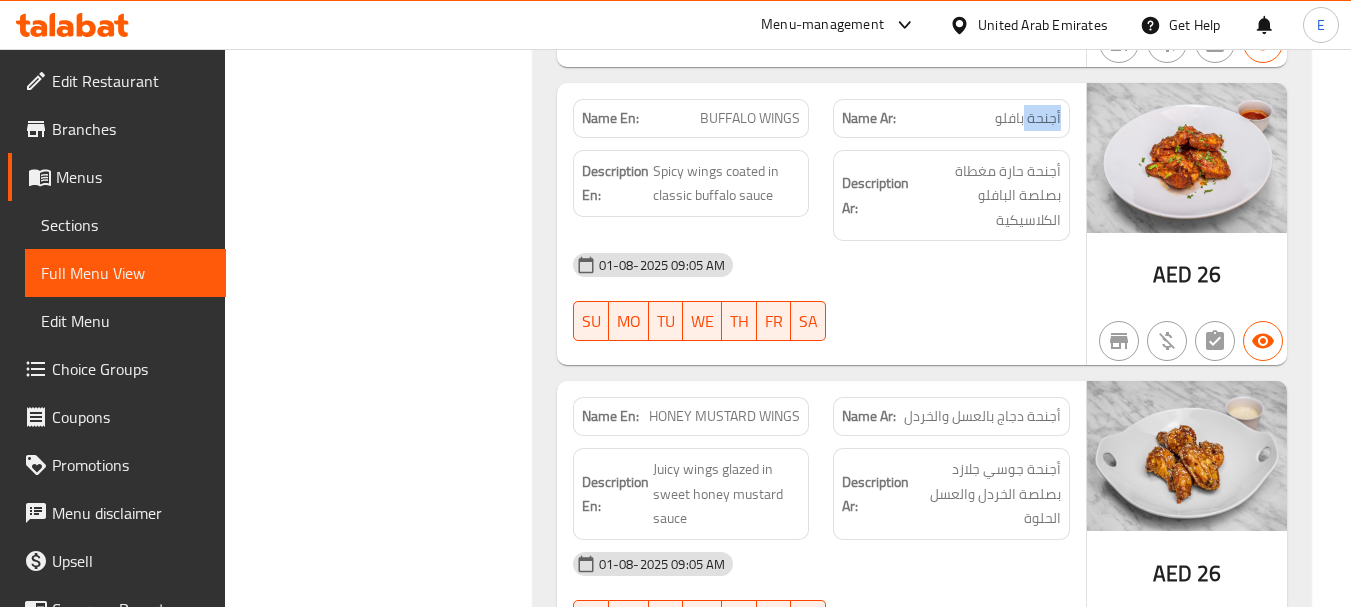 click on "أجنحة بافلو" at bounding box center [1028, 118] 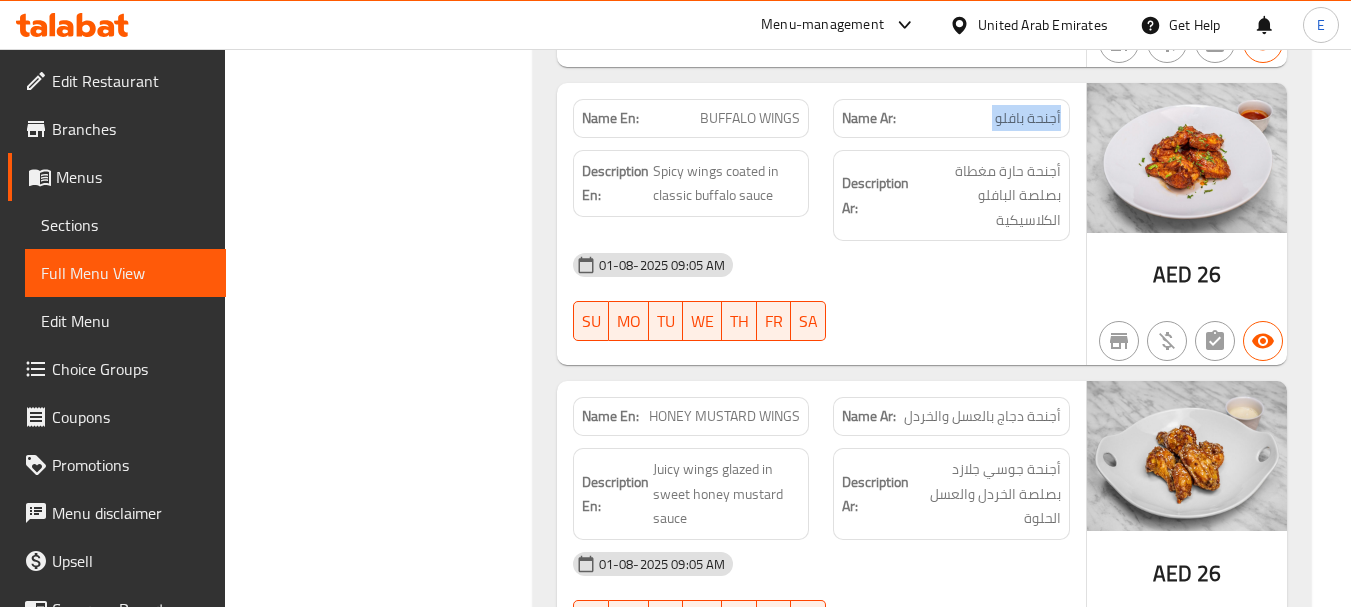 click on "أجنحة بافلو" at bounding box center [1028, 118] 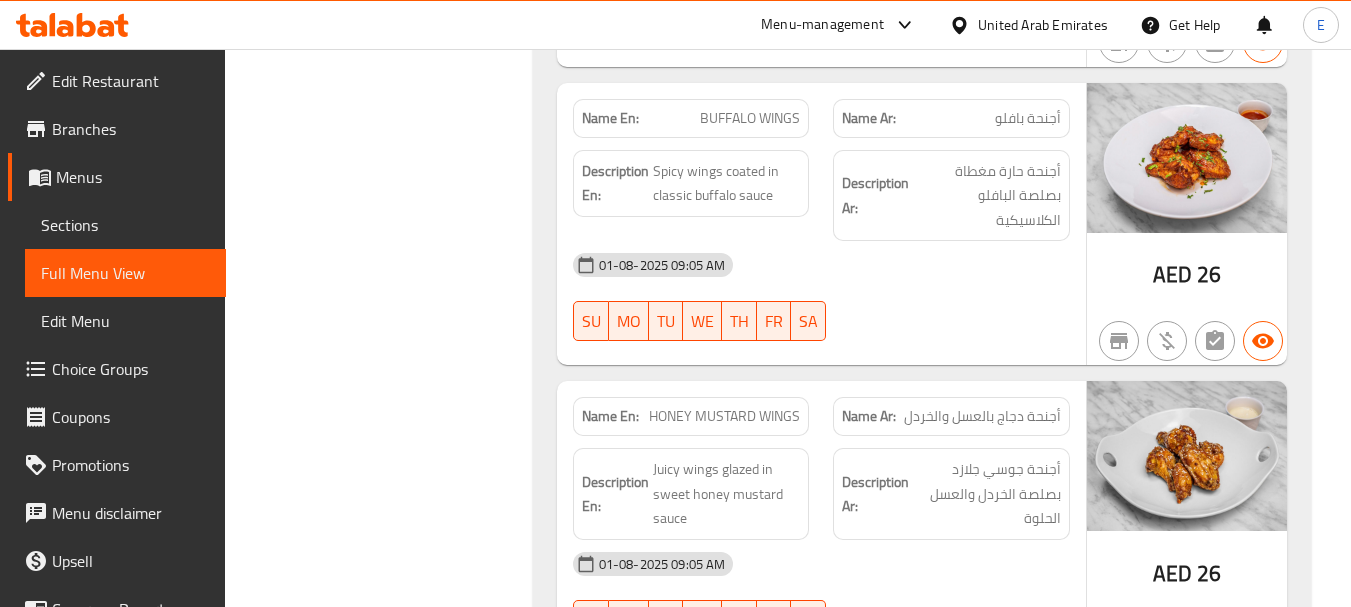 click on "BUFFALO WINGS" at bounding box center [750, 118] 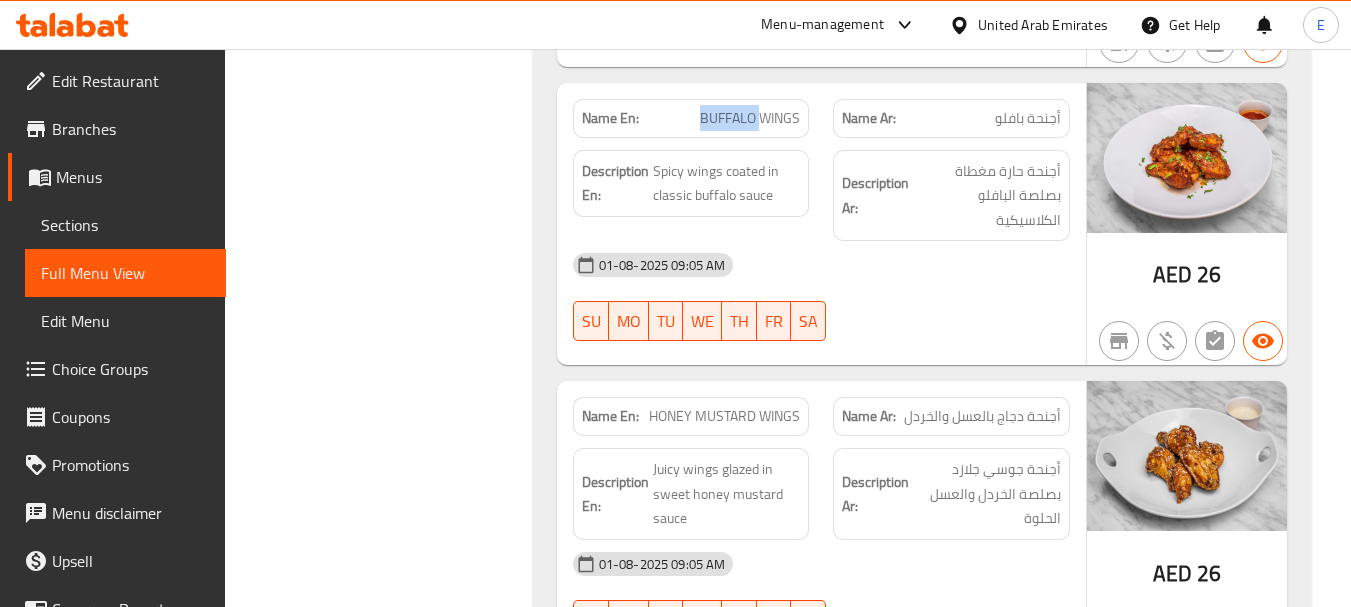 click on "BUFFALO WINGS" at bounding box center (750, 118) 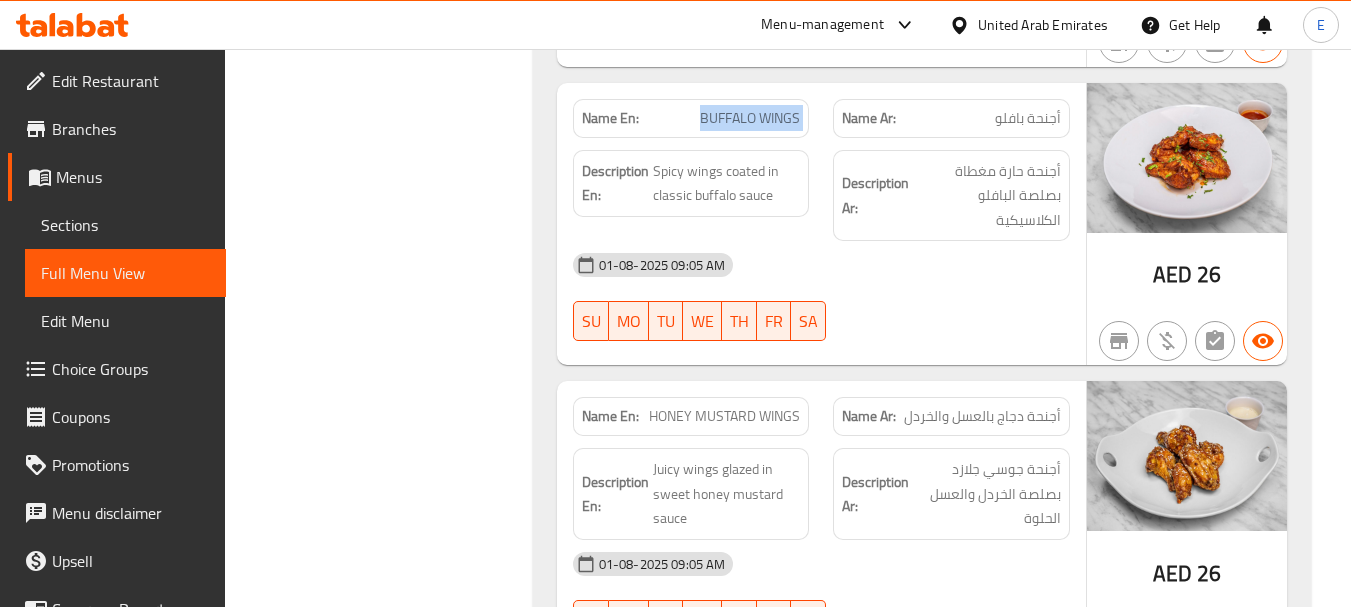 click on "BUFFALO WINGS" at bounding box center (750, 118) 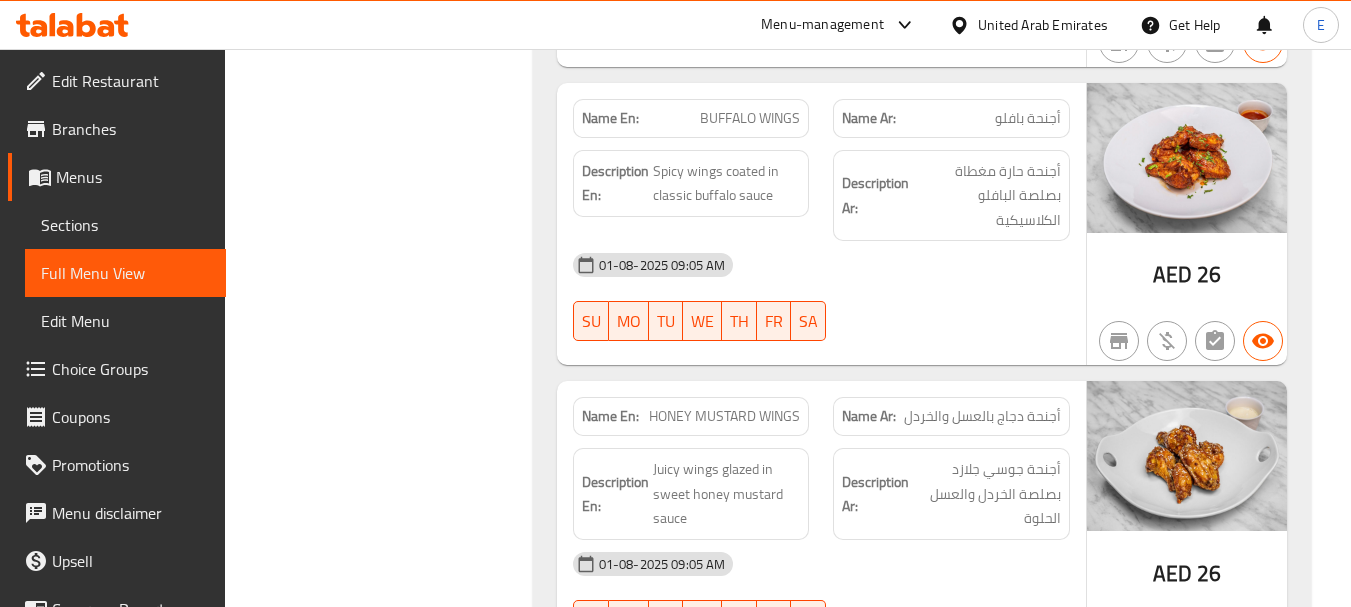 click on "01-08-2025 09:05 AM" at bounding box center (821, 265) 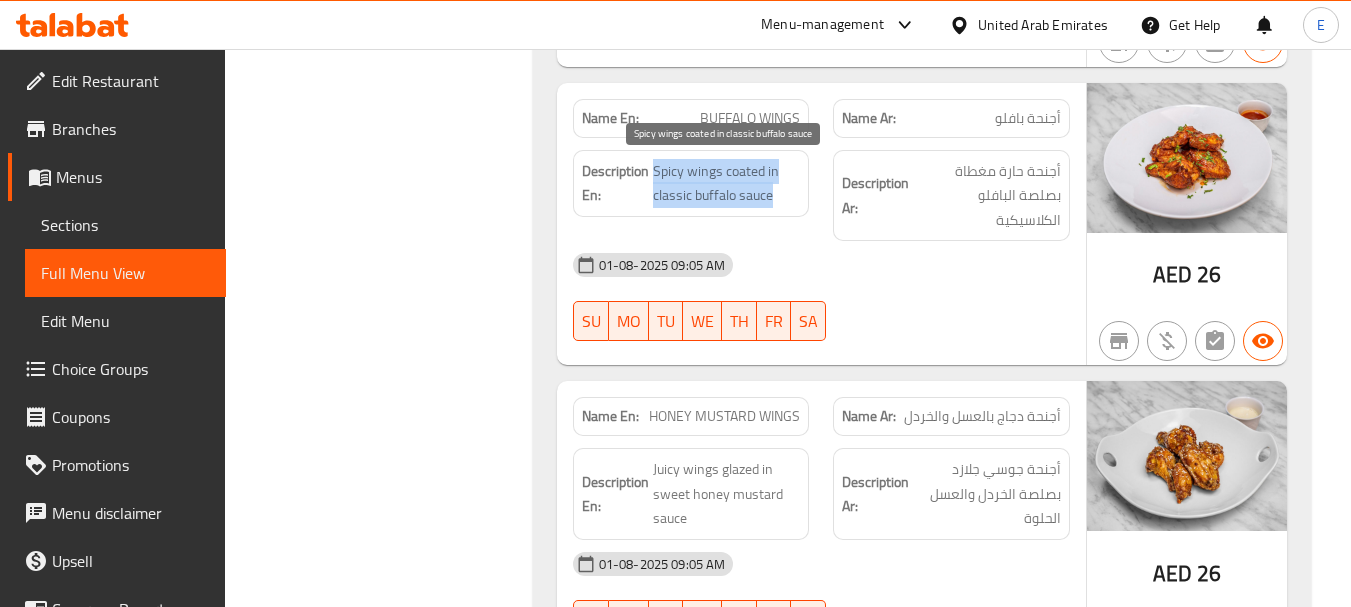 drag, startPoint x: 651, startPoint y: 168, endPoint x: 788, endPoint y: 198, distance: 140.24622 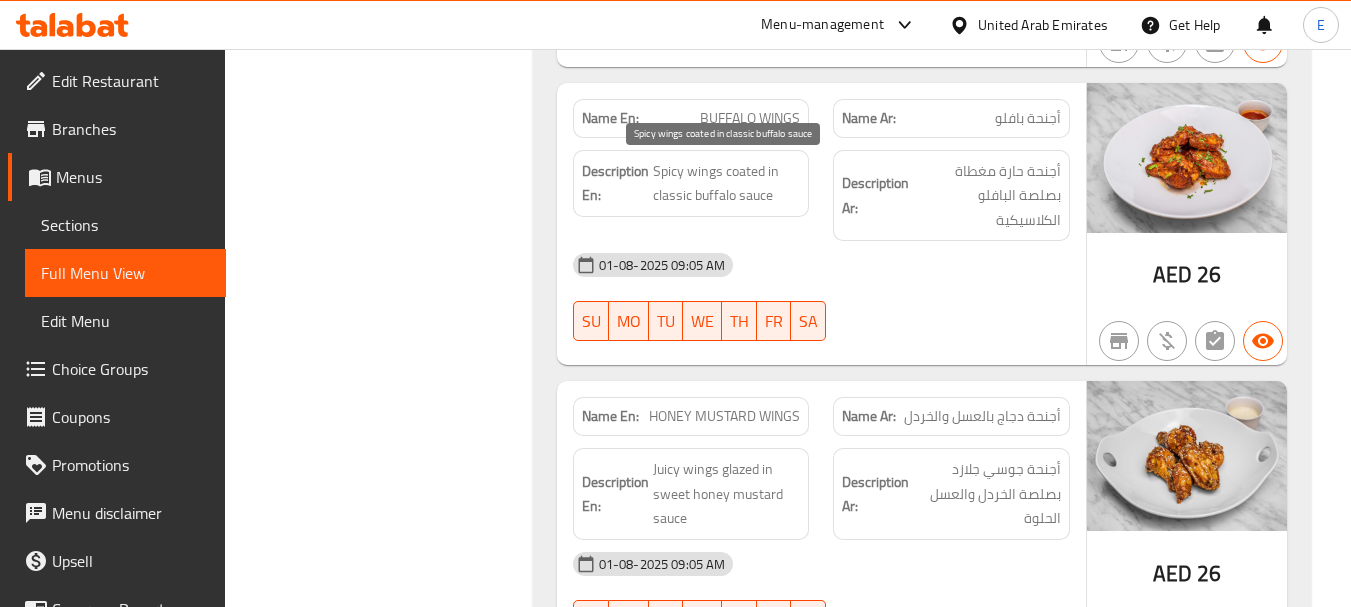 click on "Spicy wings coated in classic buffalo sauce" at bounding box center [727, 183] 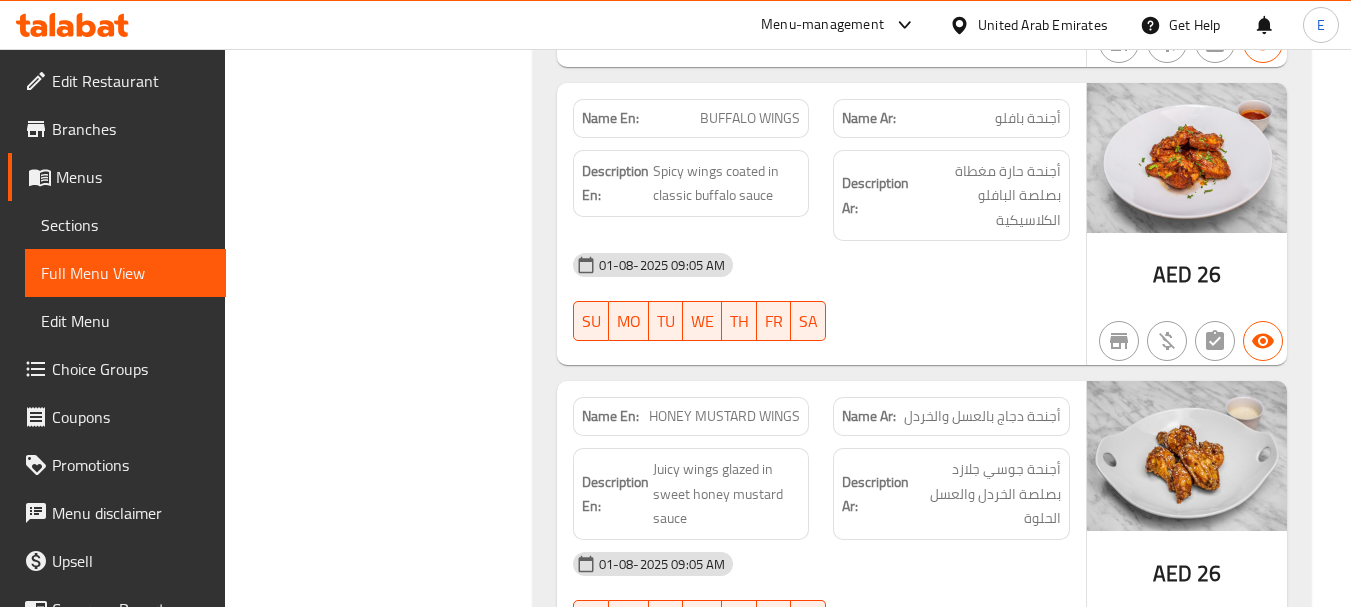 click on "01-08-2025 09:05 AM SU MO TU WE TH FR SA" at bounding box center [821, 297] 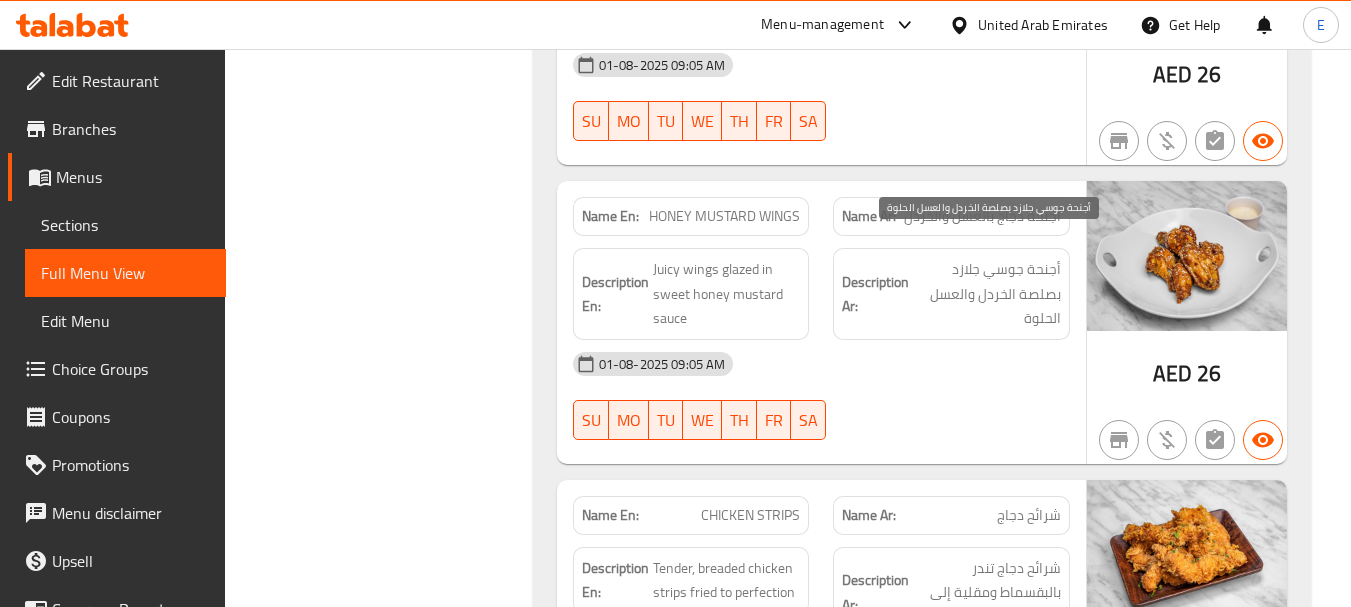 scroll, scrollTop: 2300, scrollLeft: 0, axis: vertical 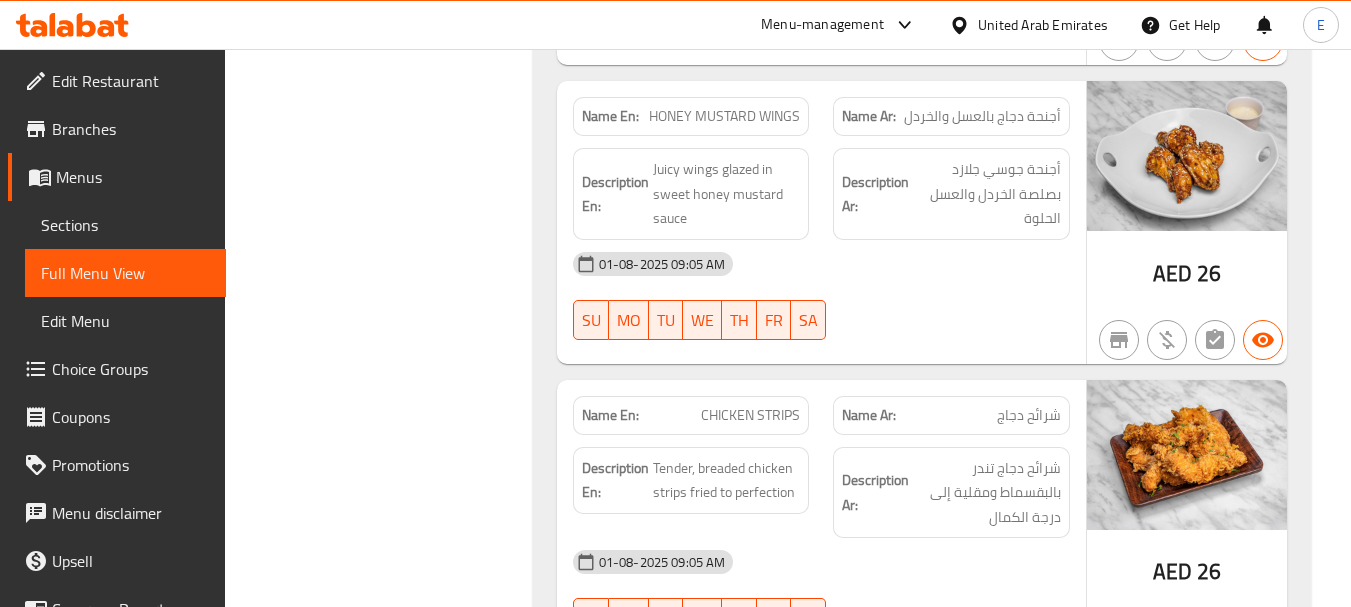 click on "Name Ar: أجنحة دجاج بالعسل والخردل" at bounding box center [951, 116] 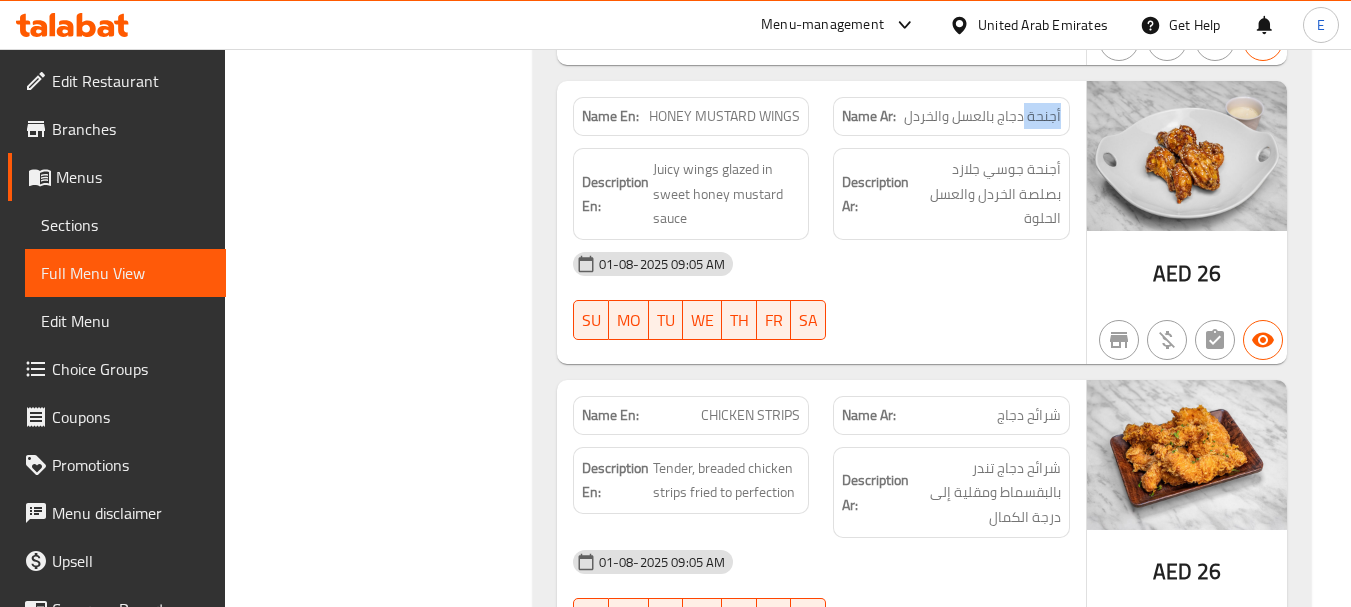 click on "Name Ar: أجنحة دجاج بالعسل والخردل" at bounding box center (951, 116) 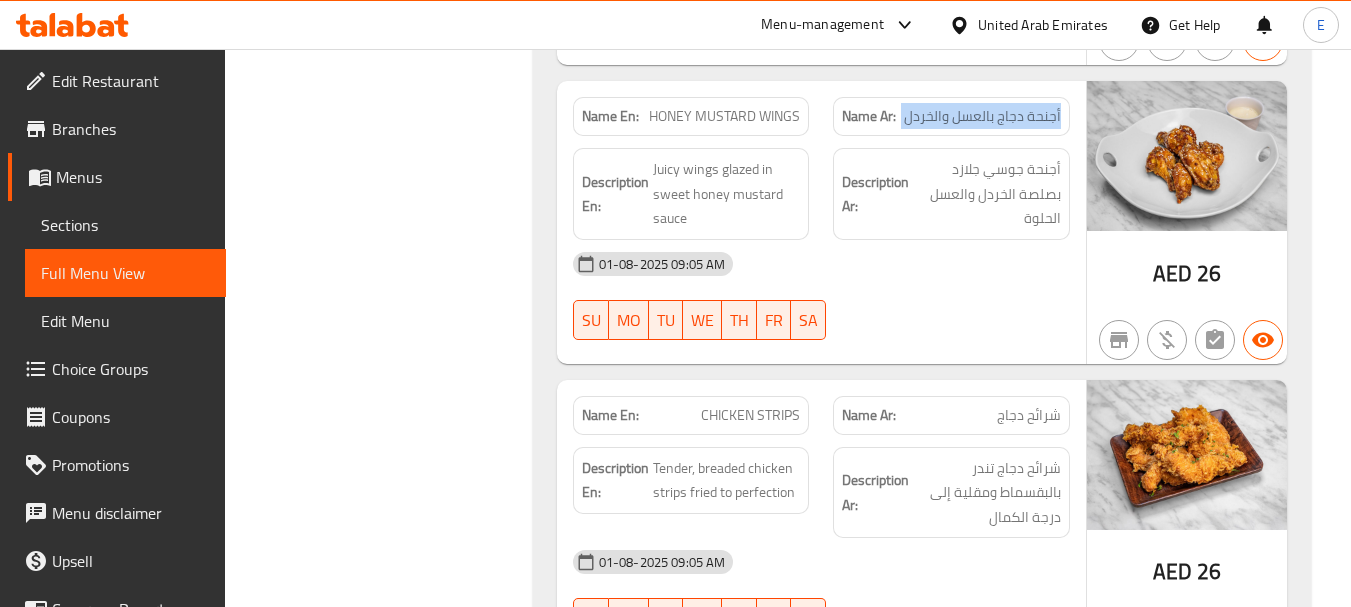 click on "Name Ar: أجنحة دجاج بالعسل والخردل" at bounding box center (951, 116) 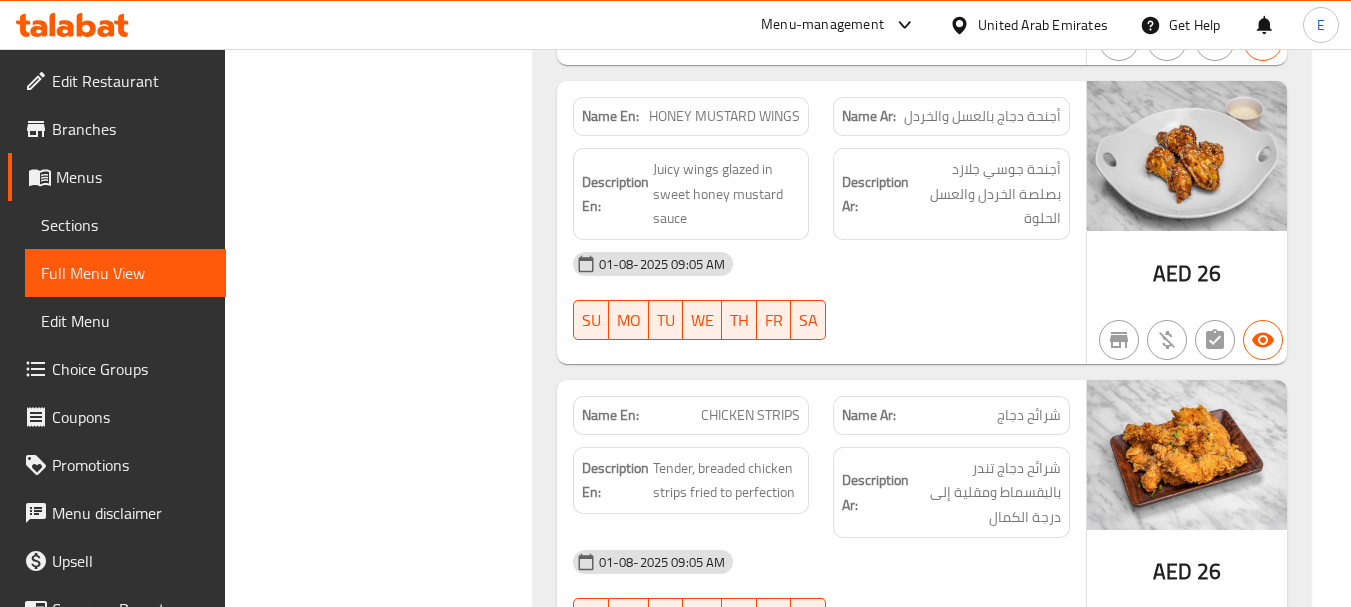 click on "01-08-2025 09:05 AM" at bounding box center (821, 264) 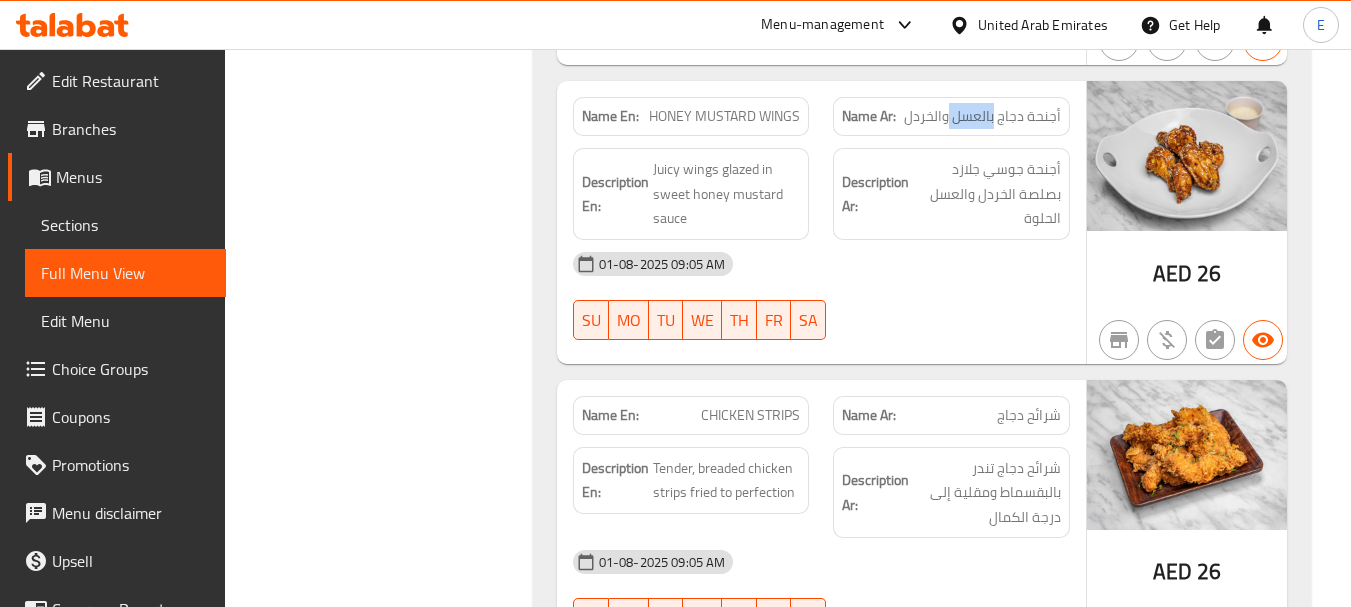 click on "أجنحة دجاج بالعسل والخردل" at bounding box center (982, 116) 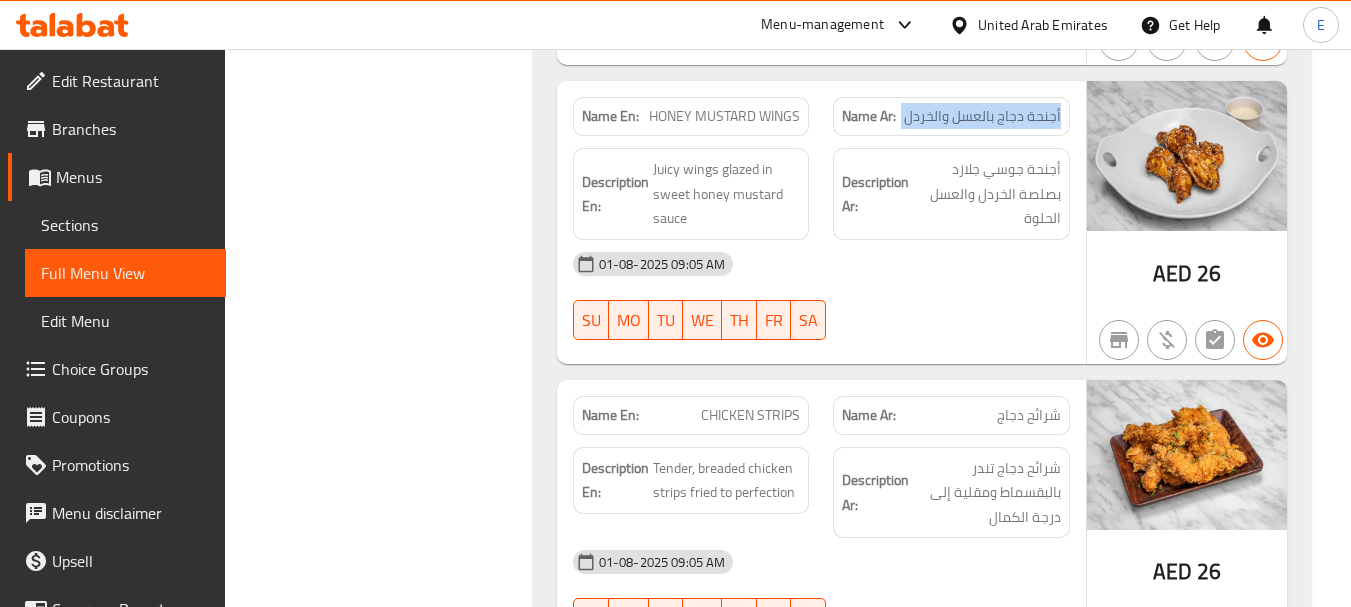 click on "أجنحة دجاج بالعسل والخردل" at bounding box center (982, 116) 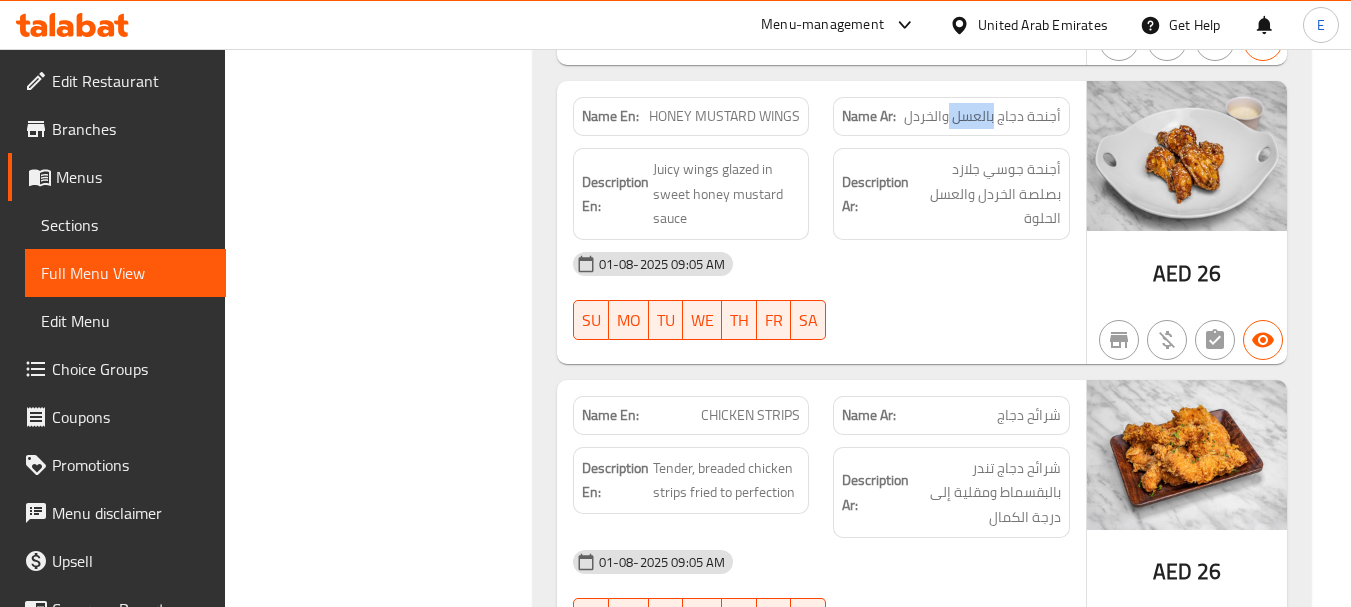 click on "أجنحة دجاج بالعسل والخردل" at bounding box center (982, 116) 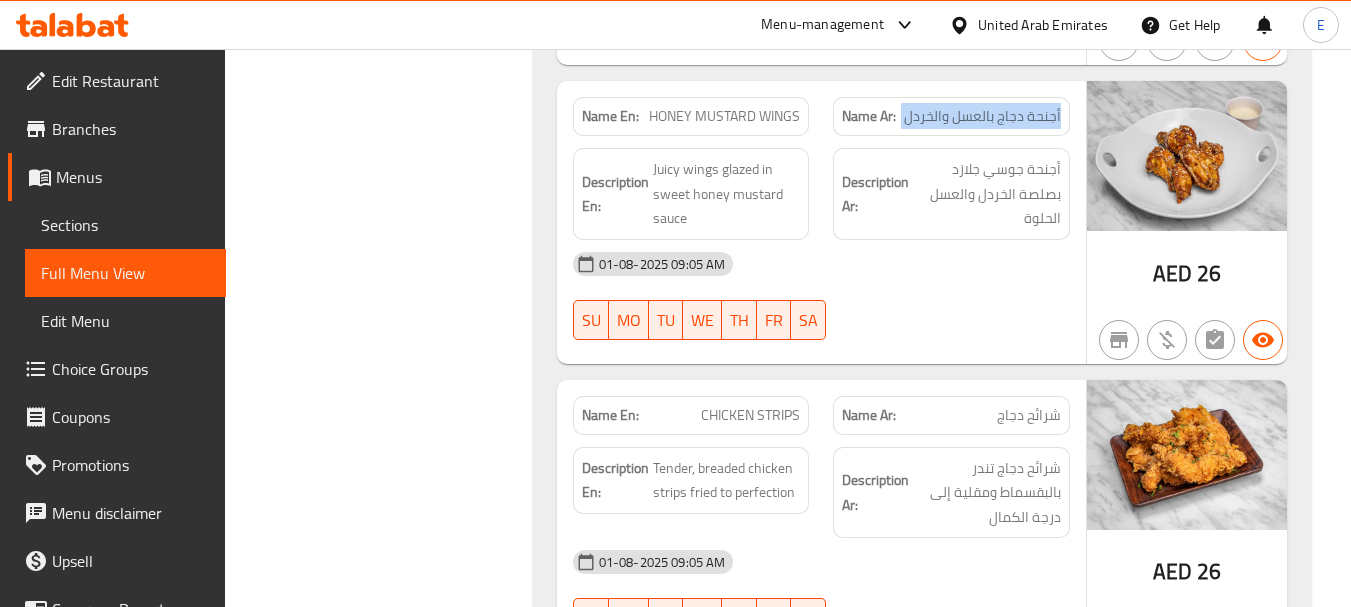 click on "أجنحة دجاج بالعسل والخردل" at bounding box center [982, 116] 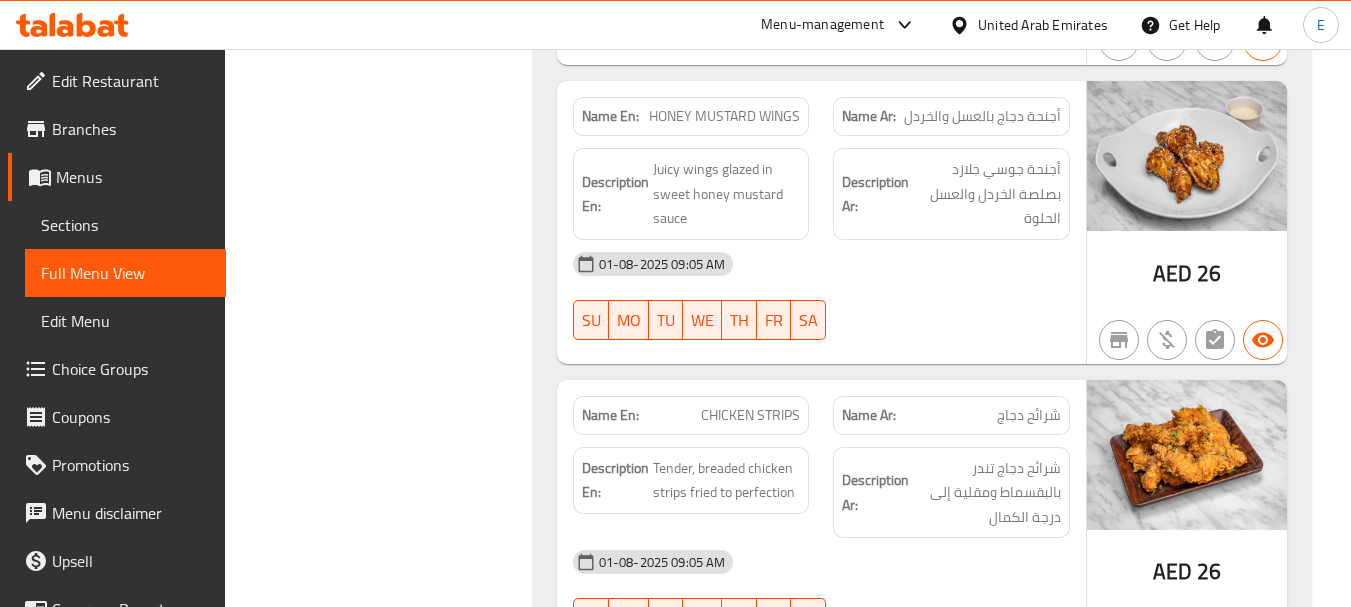 click on "Name En: HONEY MUSTARD WINGS" at bounding box center [691, 116] 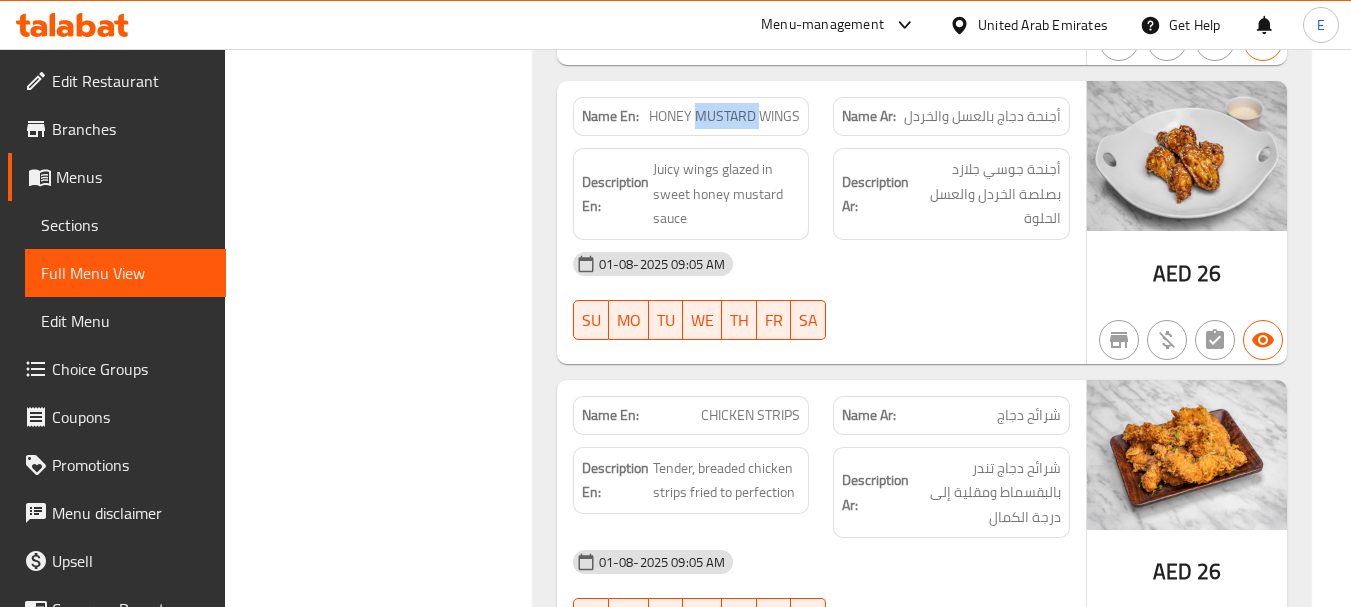 click on "Name En: HONEY MUSTARD WINGS" at bounding box center (691, 116) 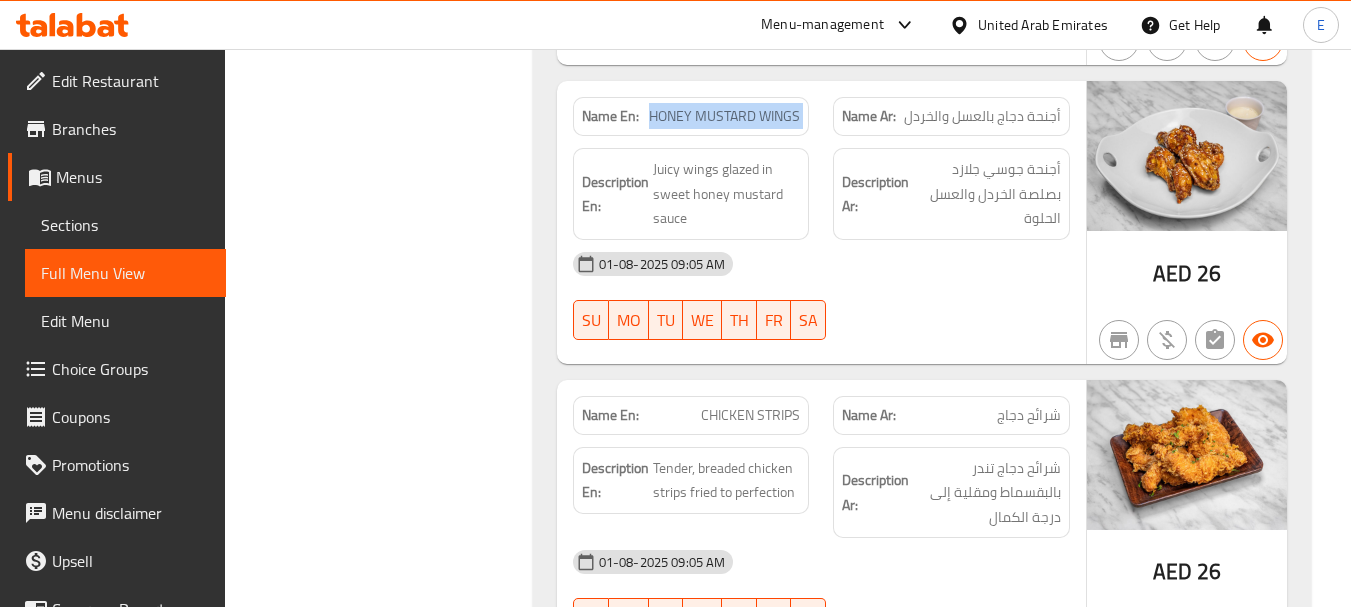 click on "Name En: HONEY MUSTARD WINGS" at bounding box center [691, 116] 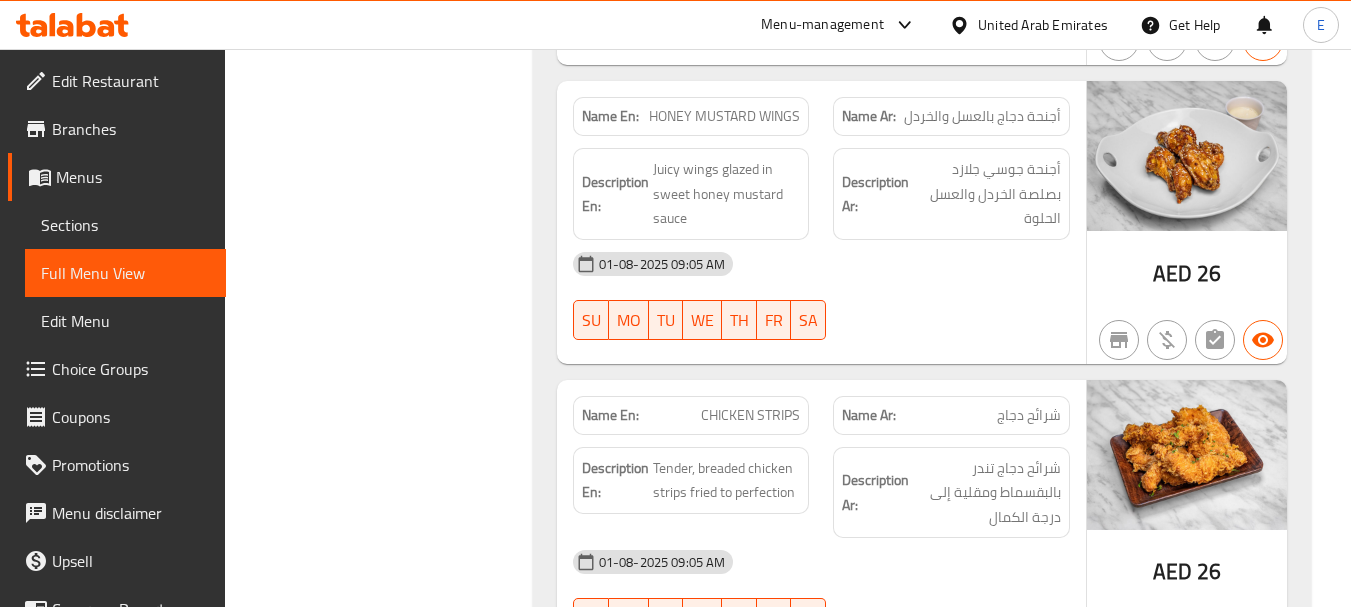 click on "01-08-2025 09:05 AM" at bounding box center (821, 264) 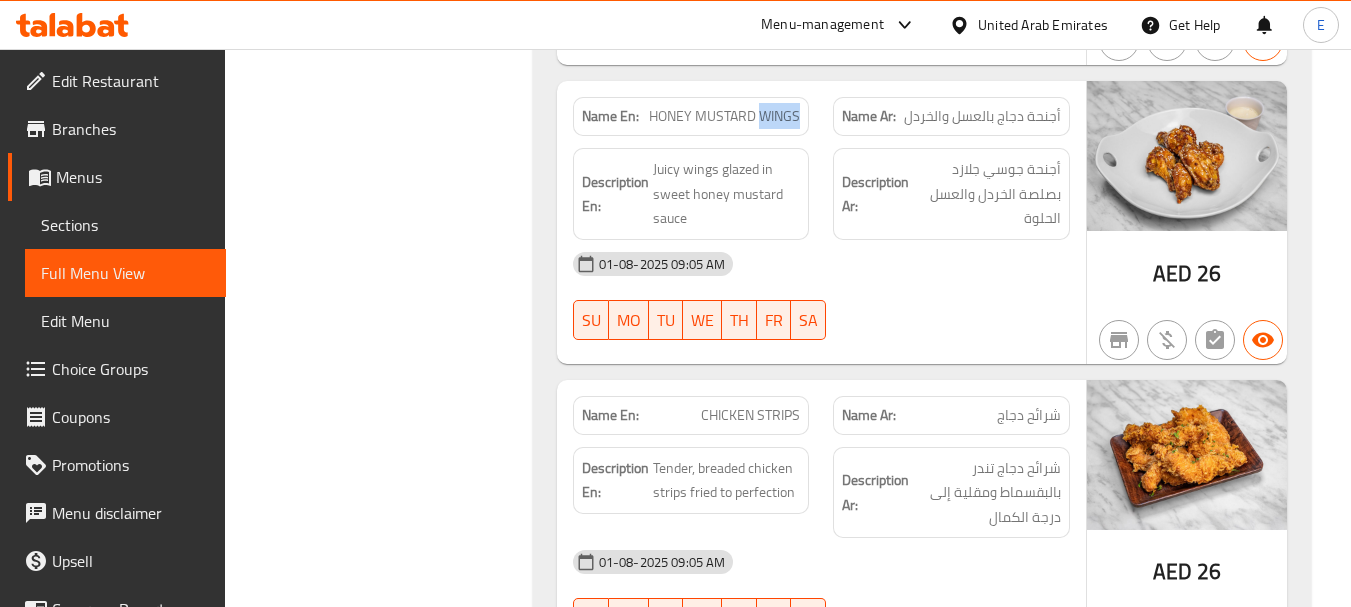 click on "HONEY MUSTARD WINGS" at bounding box center [724, 116] 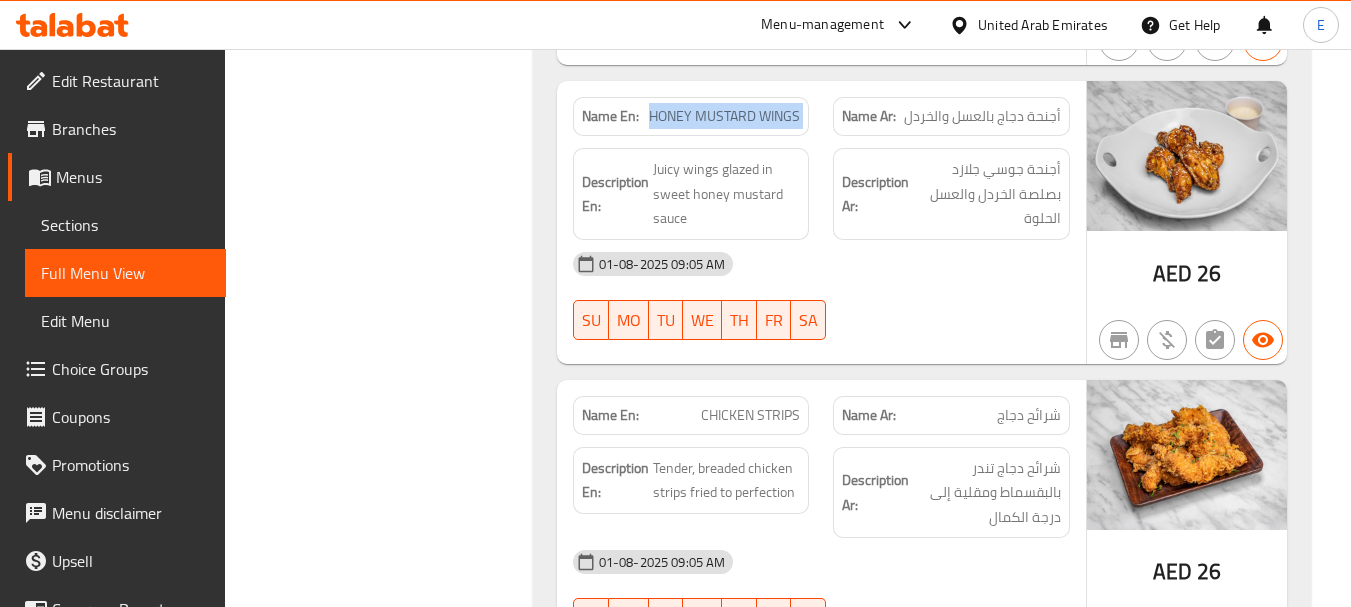 click on "HONEY MUSTARD WINGS" at bounding box center [724, 116] 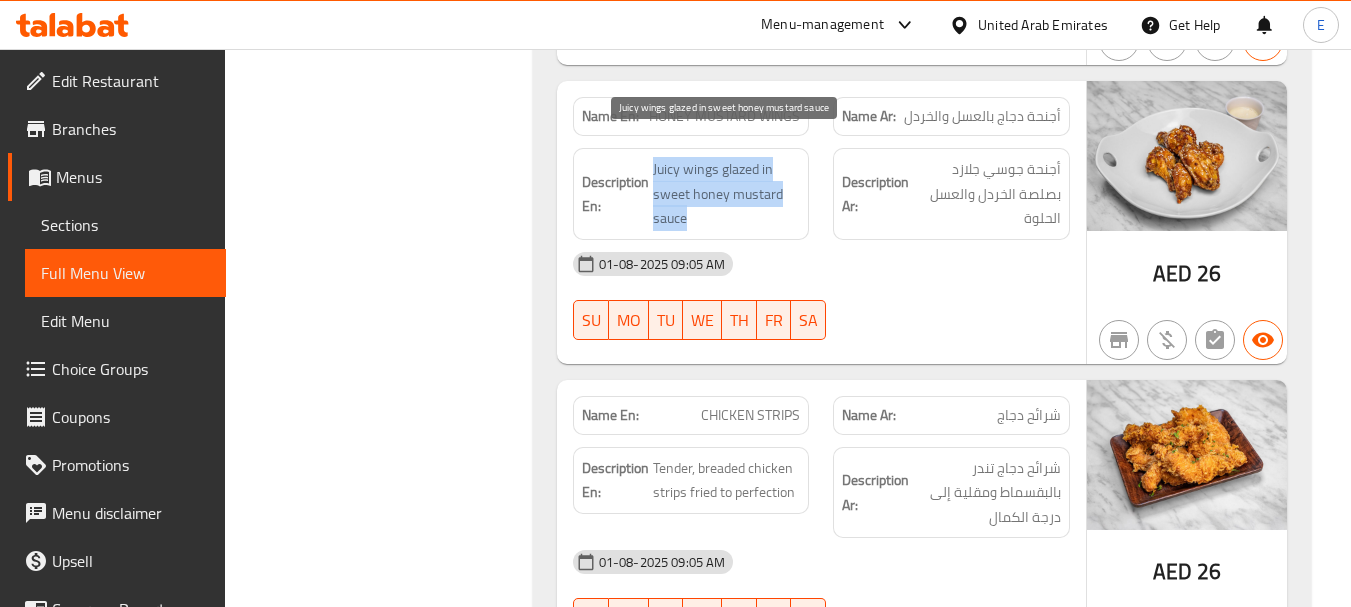 drag, startPoint x: 650, startPoint y: 143, endPoint x: 780, endPoint y: 188, distance: 137.56816 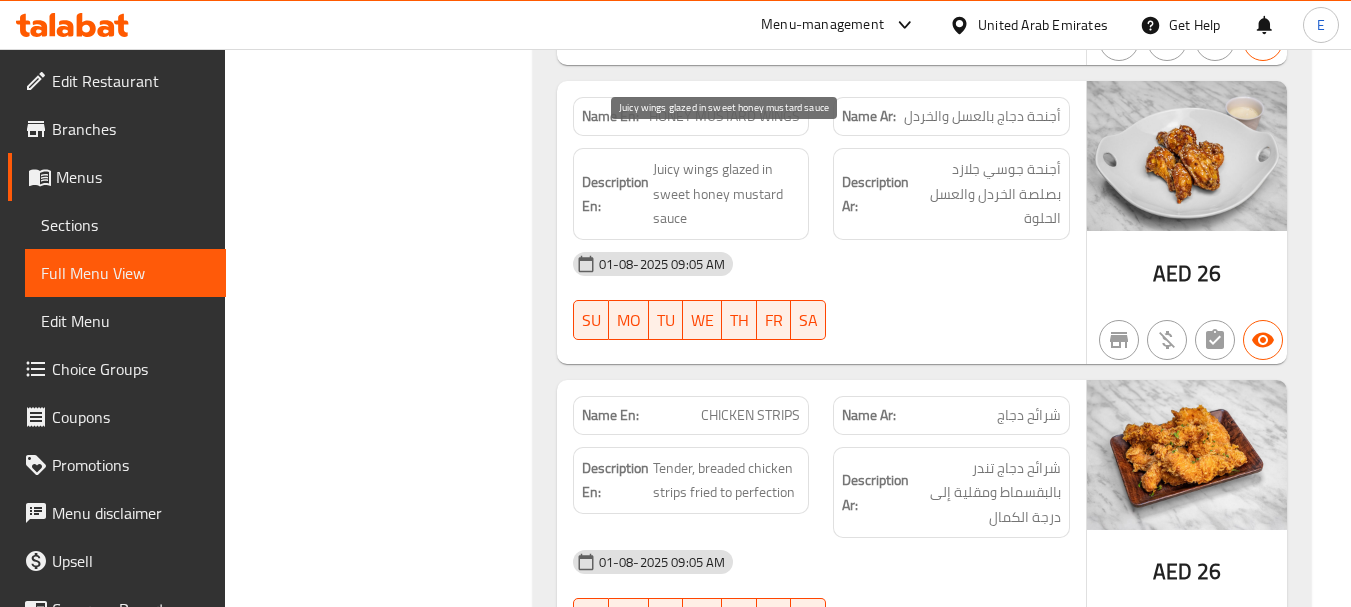 click on "Juicy wings glazed in sweet honey mustard sauce" at bounding box center [727, 194] 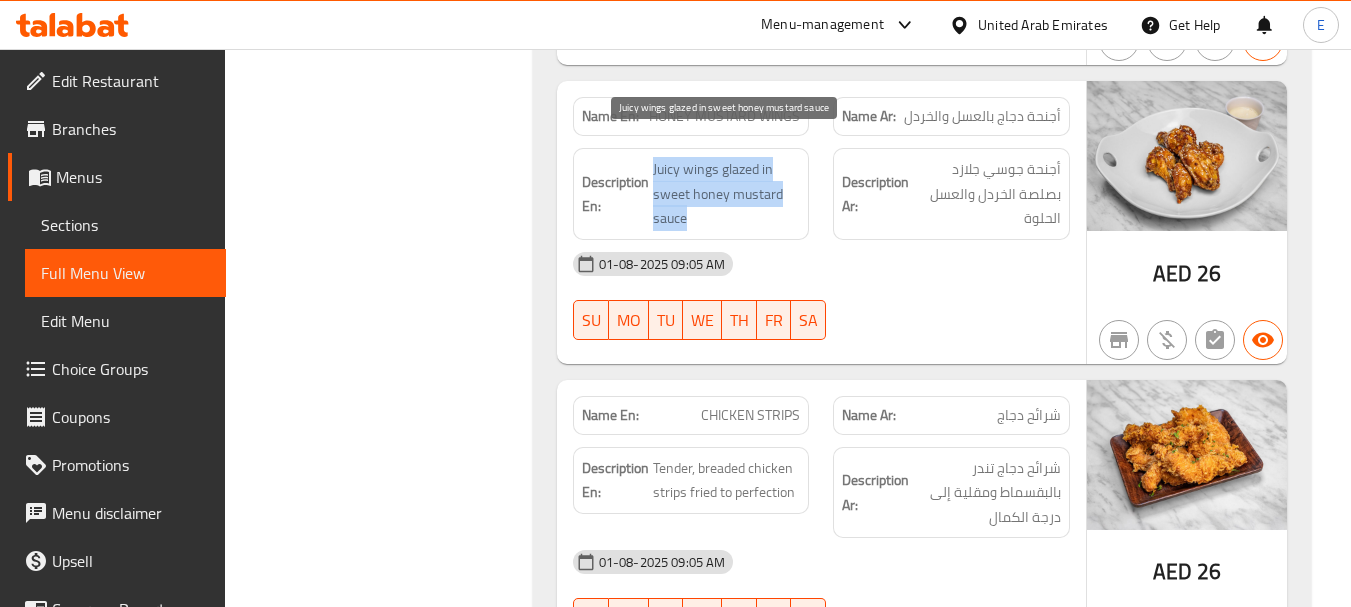 click on "Juicy wings glazed in sweet honey mustard sauce" at bounding box center (727, 194) 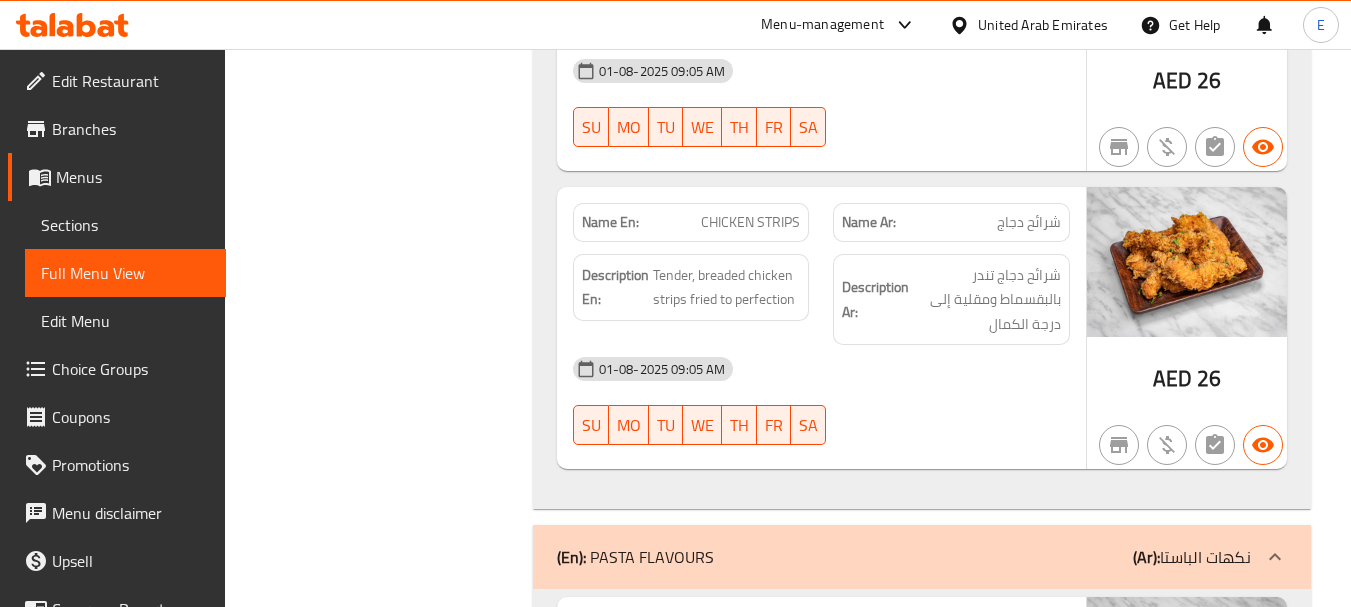 scroll, scrollTop: 2500, scrollLeft: 0, axis: vertical 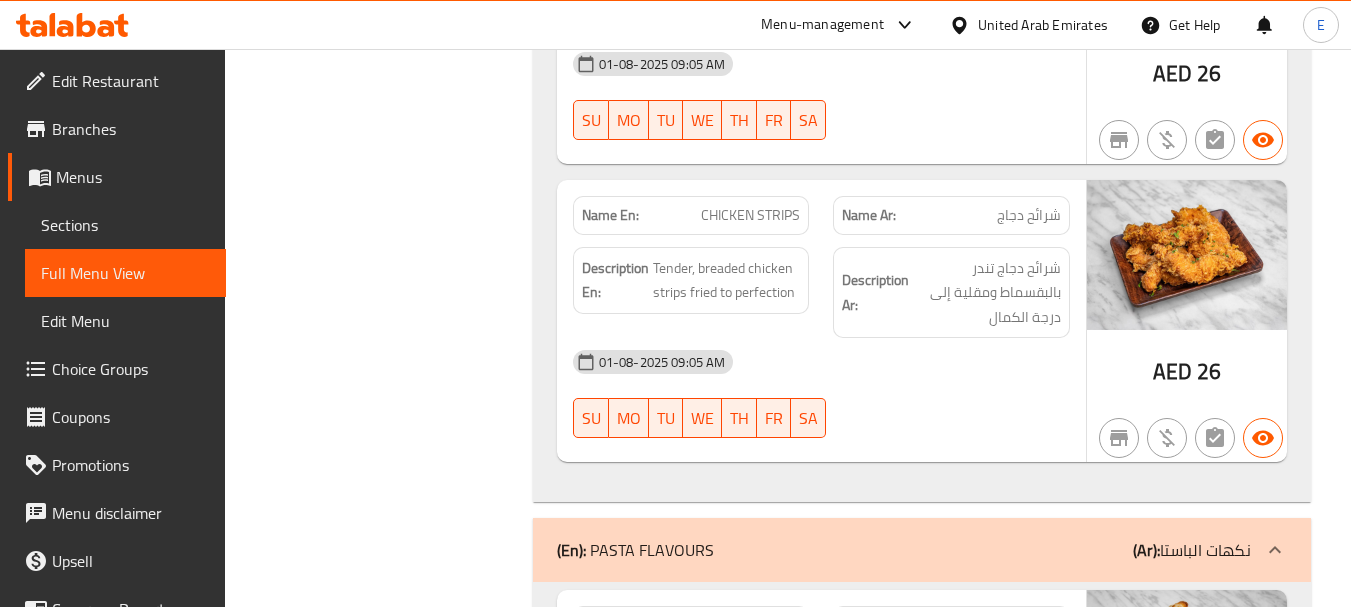 click on "شرائح دجاج" at bounding box center [1029, 215] 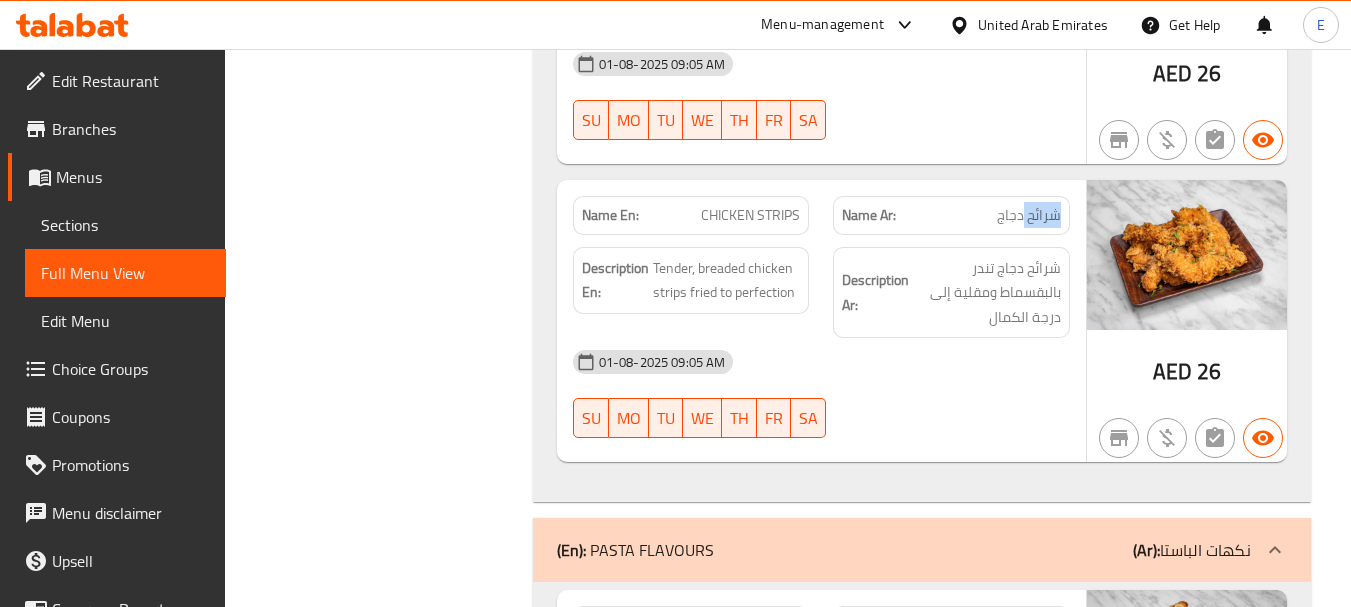 click on "شرائح دجاج" at bounding box center (1029, 215) 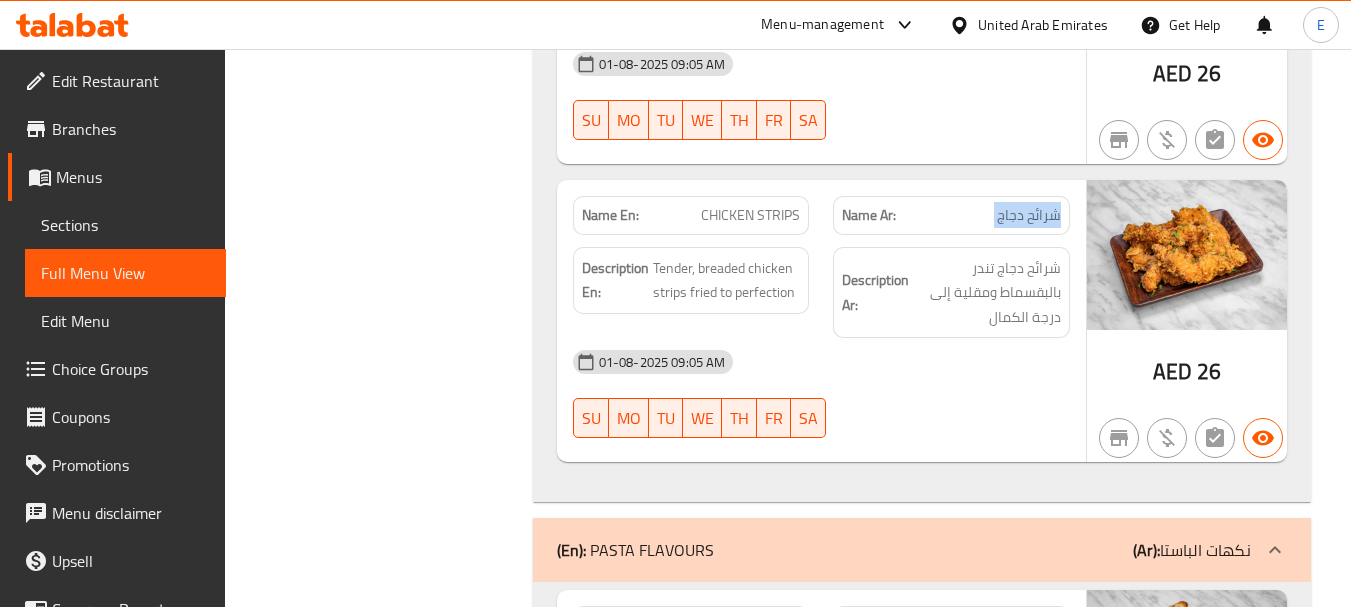 click on "شرائح دجاج" at bounding box center [1029, 215] 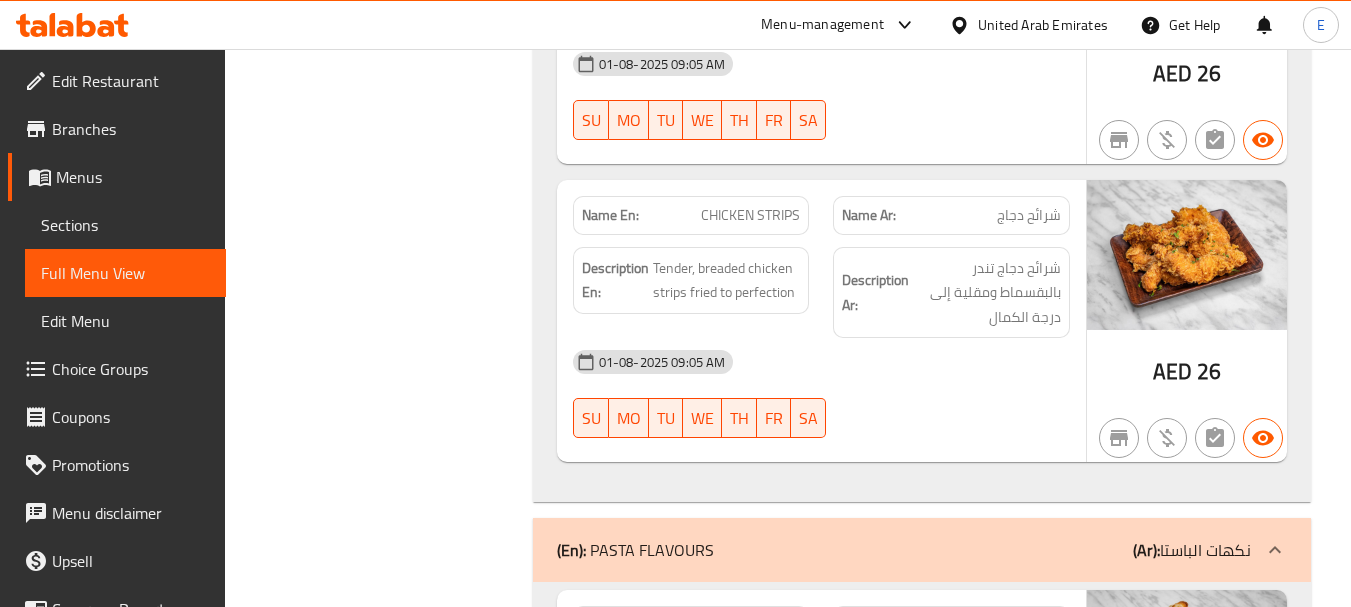 click on "CHICKEN STRIPS" at bounding box center [750, 215] 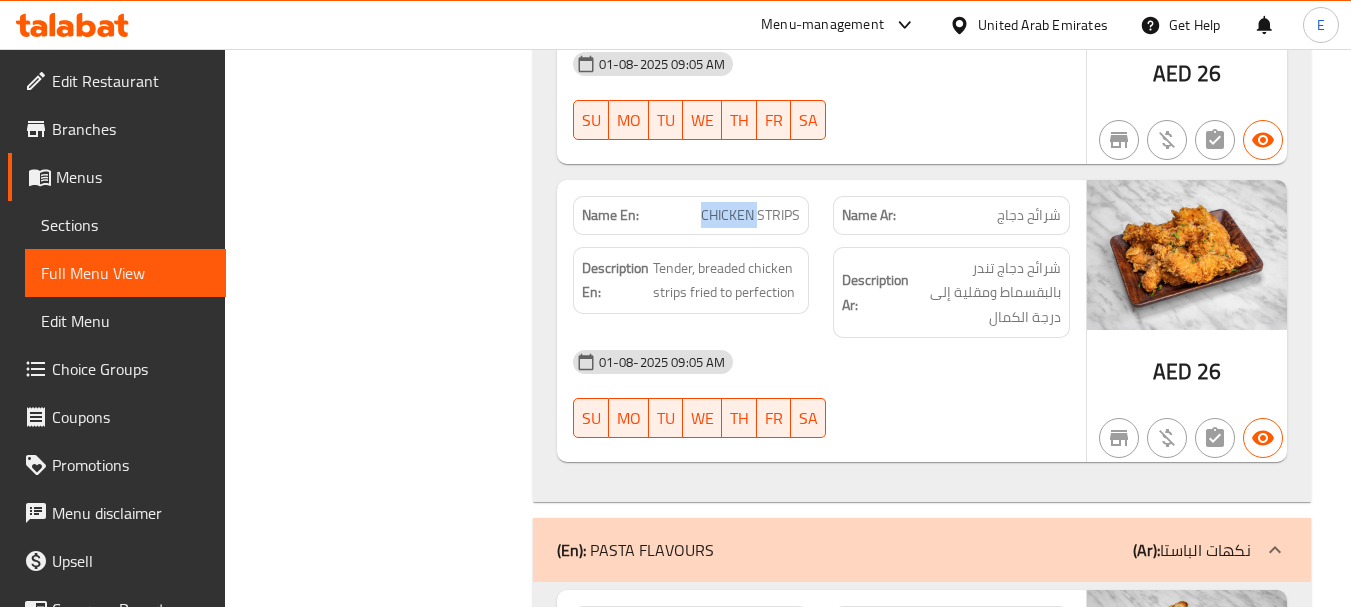 click on "CHICKEN STRIPS" at bounding box center (750, 215) 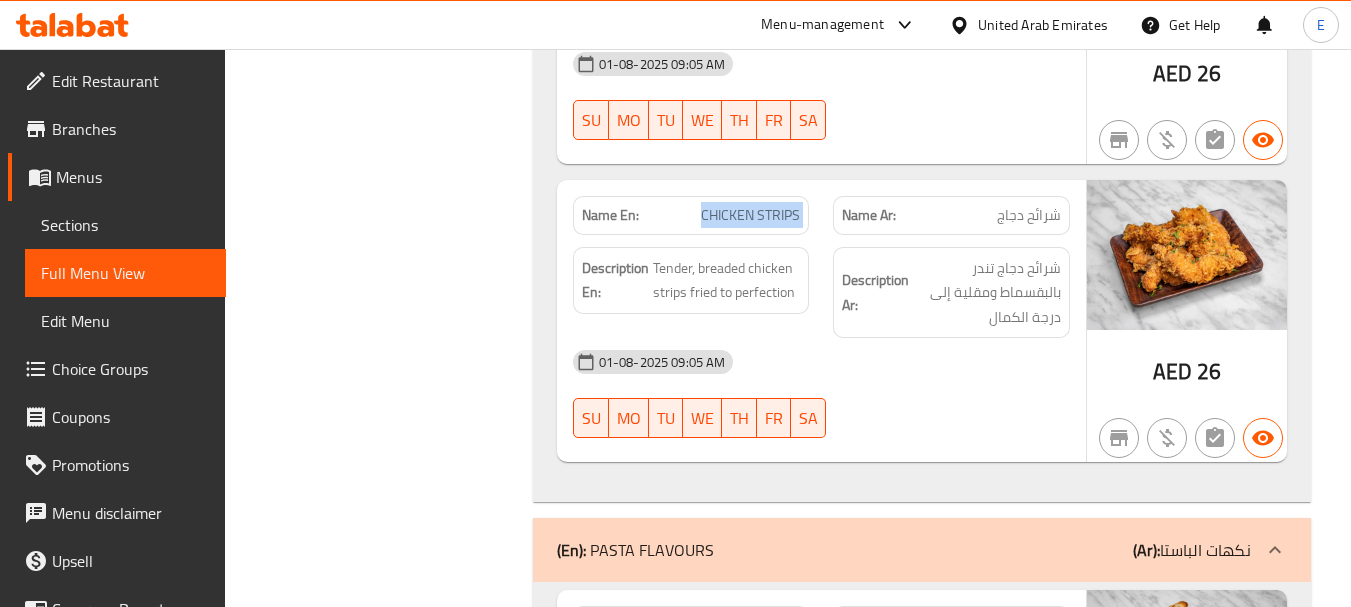 click on "CHICKEN STRIPS" at bounding box center (750, 215) 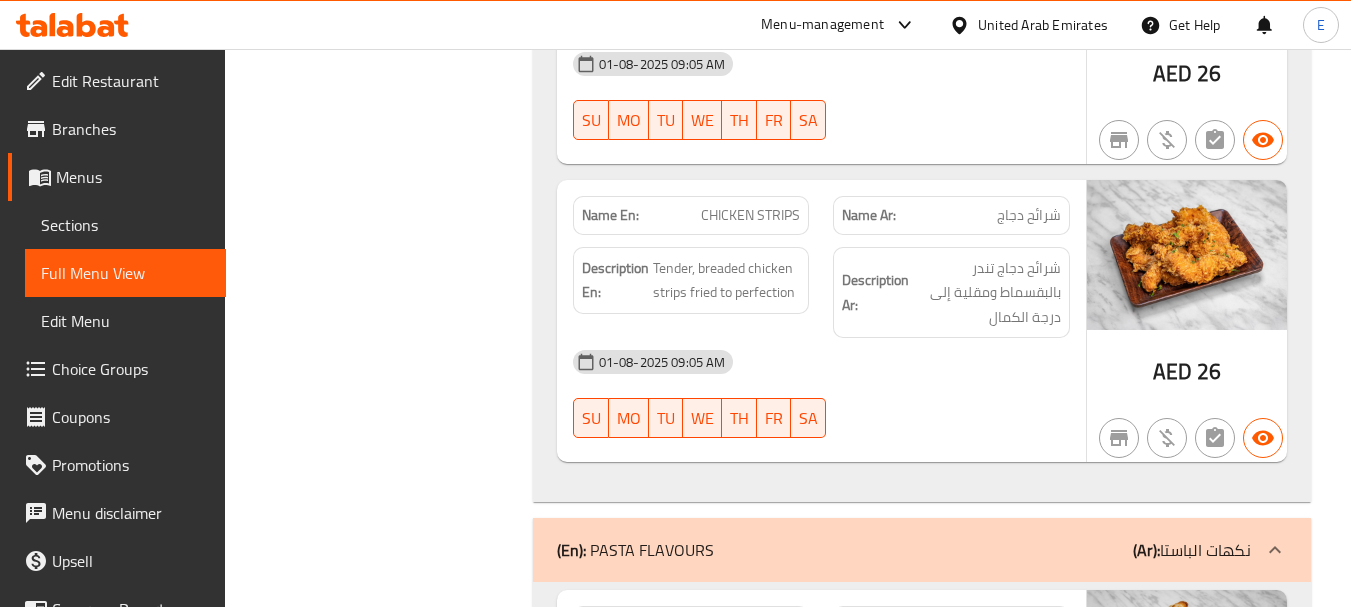 click on "01-08-2025 09:05 AM" at bounding box center [821, 362] 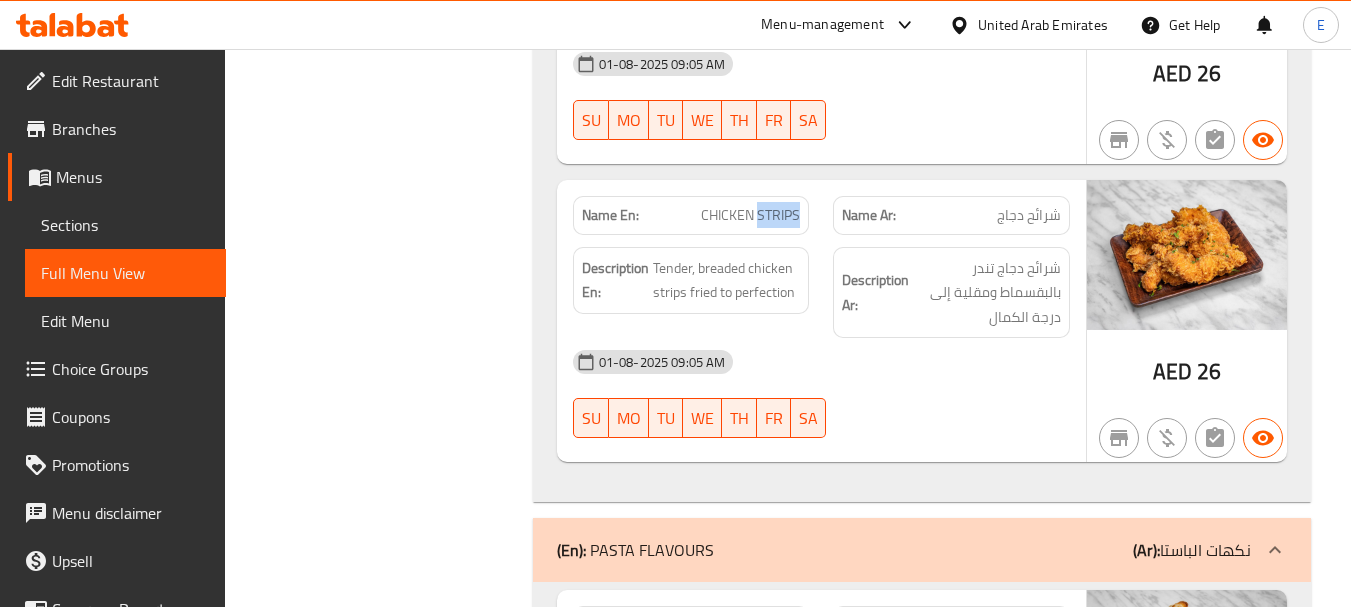 click on "CHICKEN STRIPS" at bounding box center [750, 215] 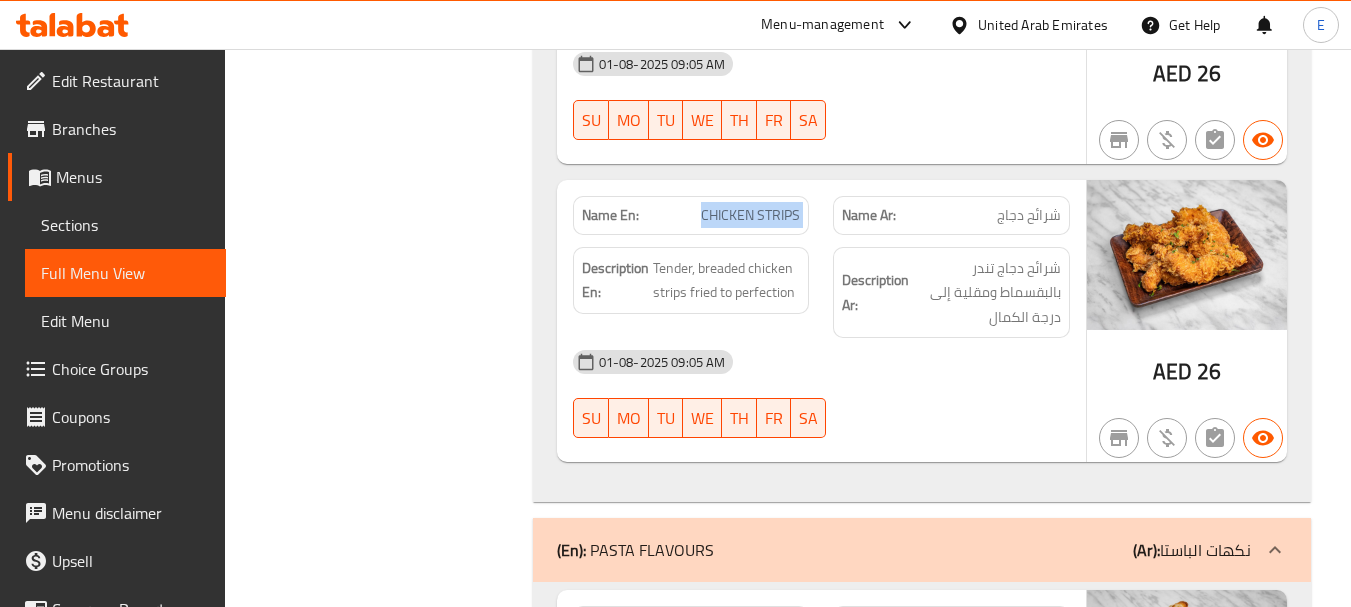 click on "CHICKEN STRIPS" at bounding box center [750, 215] 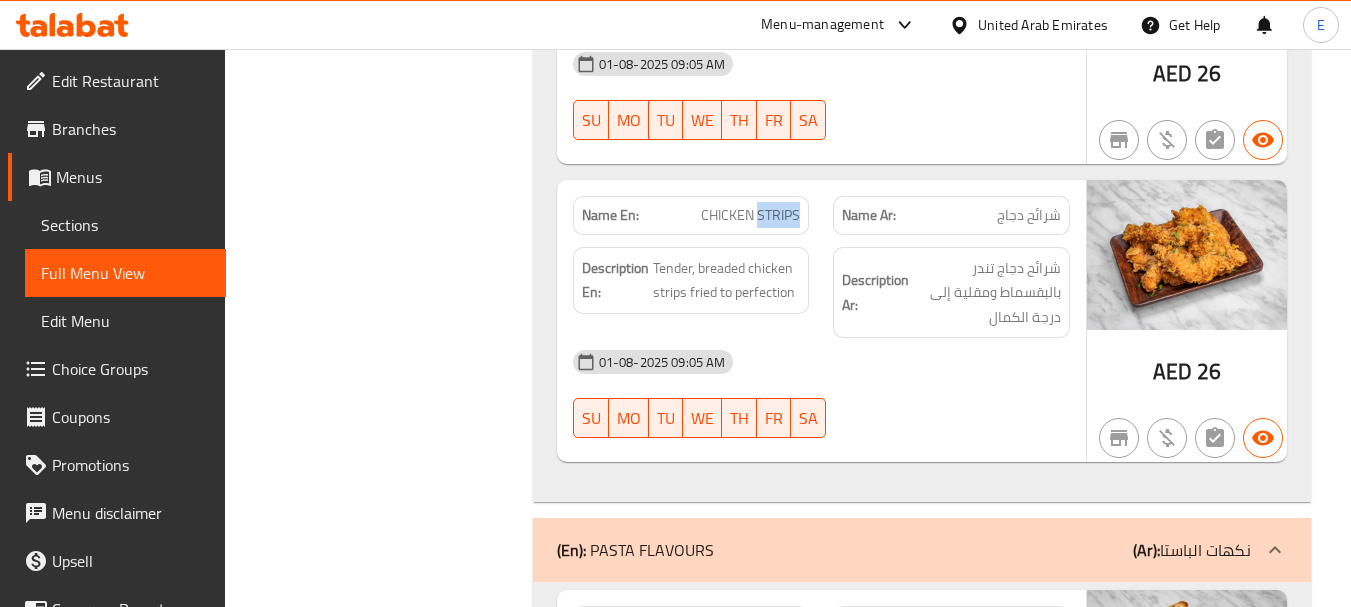 click on "CHICKEN STRIPS" at bounding box center [750, 215] 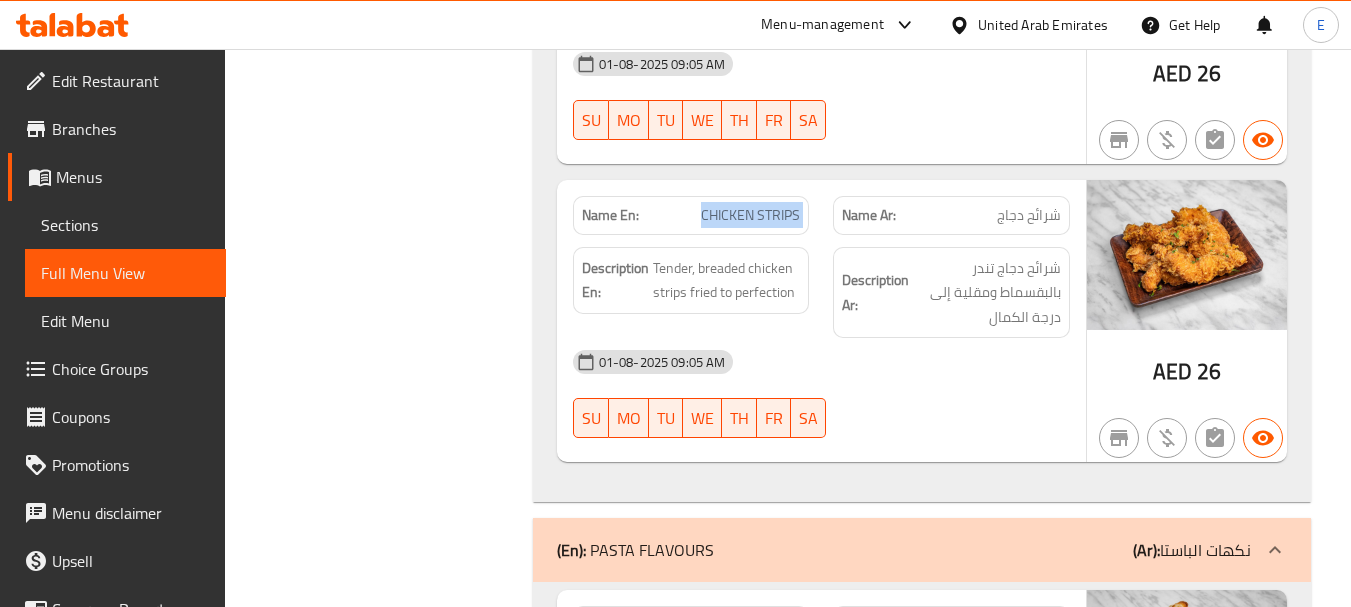click on "CHICKEN STRIPS" at bounding box center (750, 215) 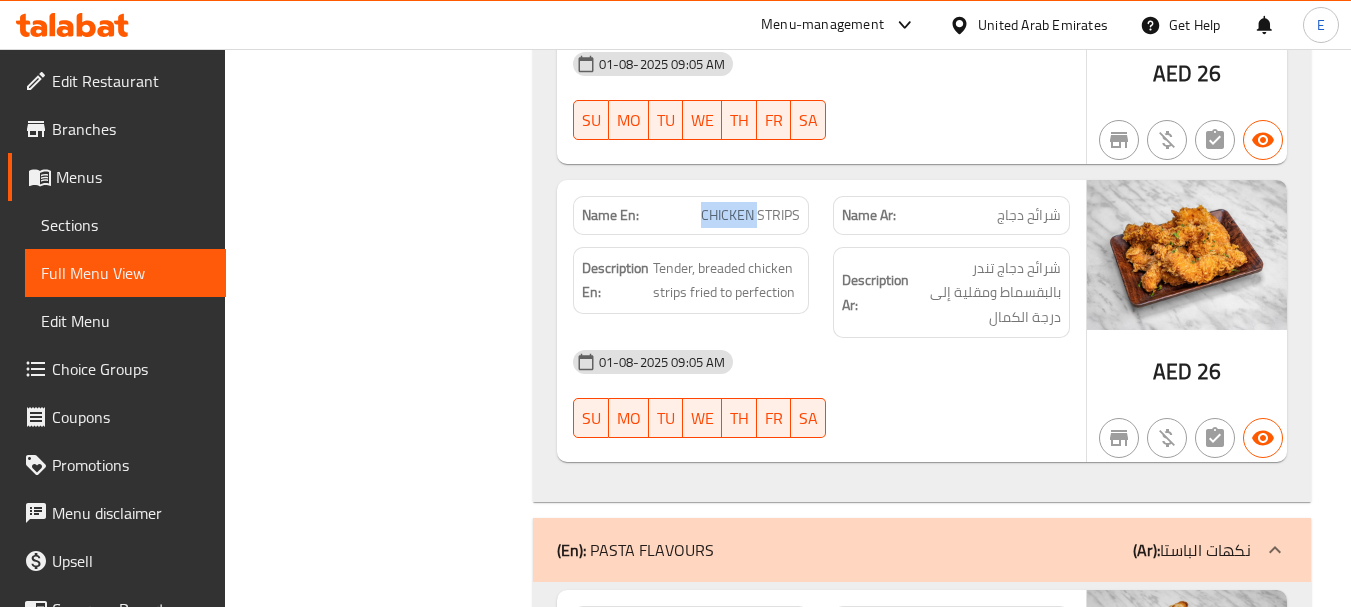 click on "CHICKEN STRIPS" at bounding box center (750, 215) 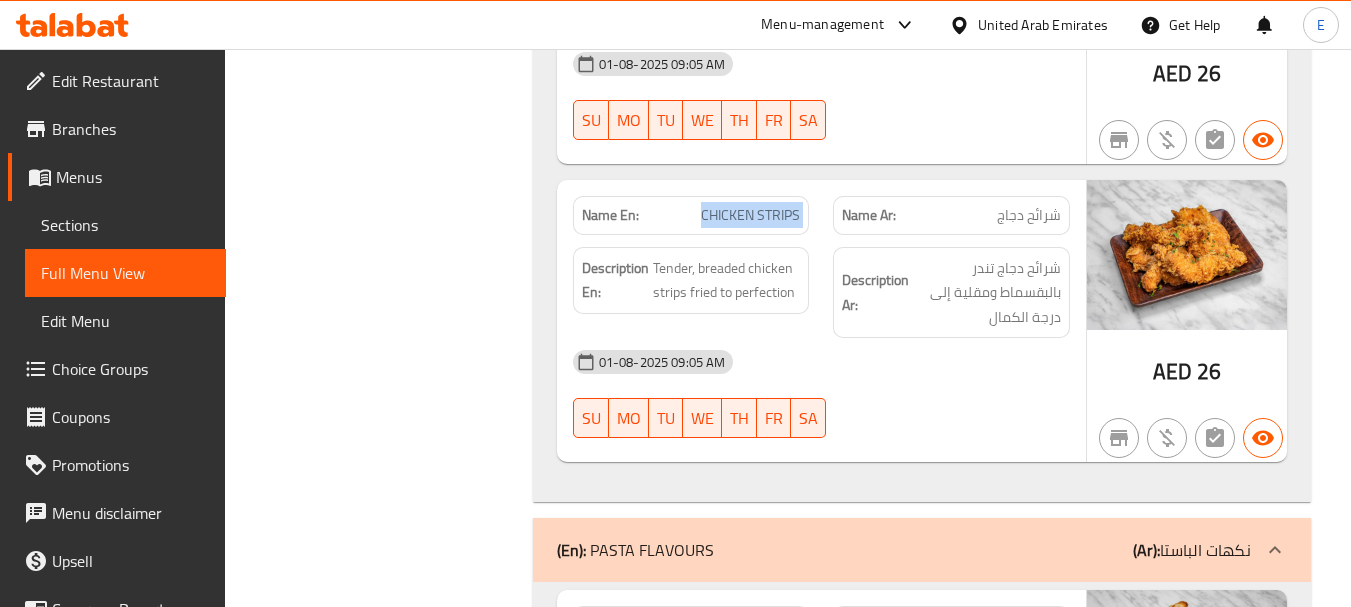 click on "CHICKEN STRIPS" at bounding box center (750, 215) 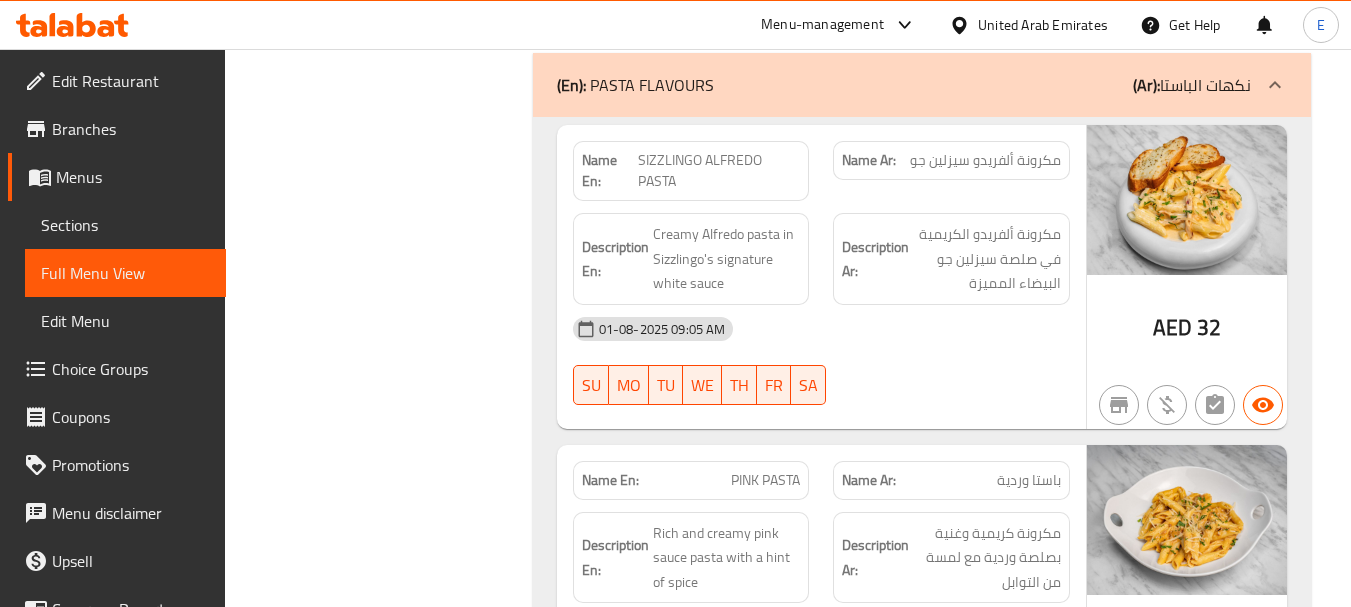 scroll, scrollTop: 3000, scrollLeft: 0, axis: vertical 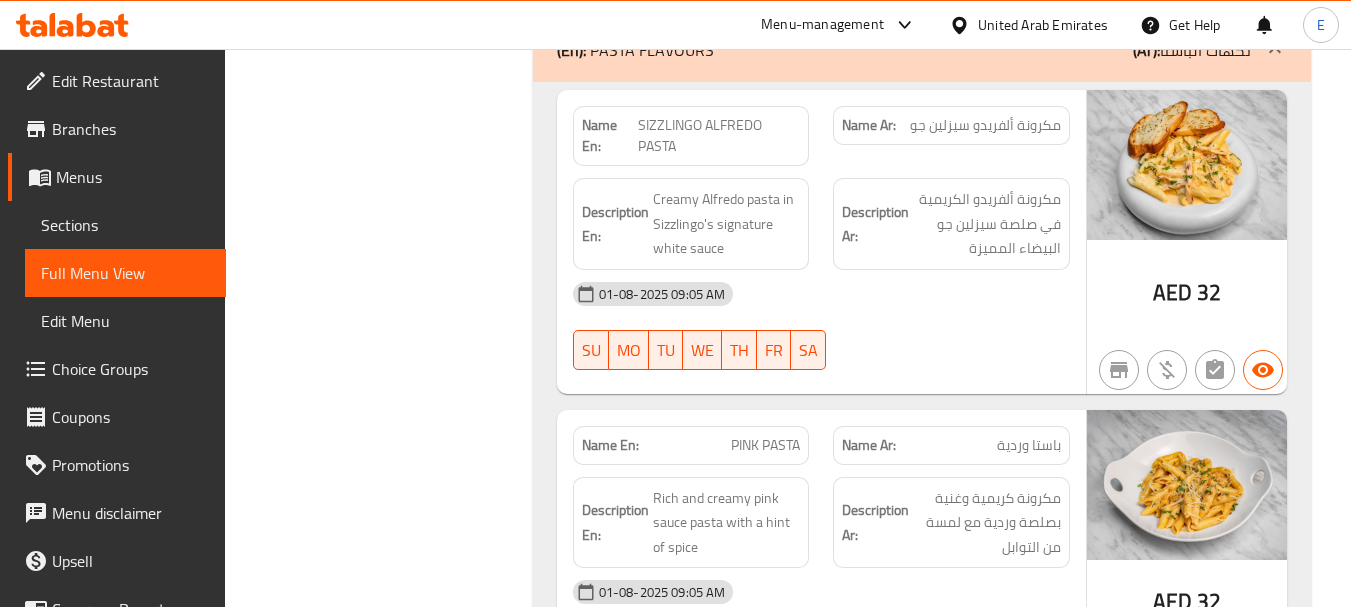 click on "AED" at bounding box center (1172, -2480) 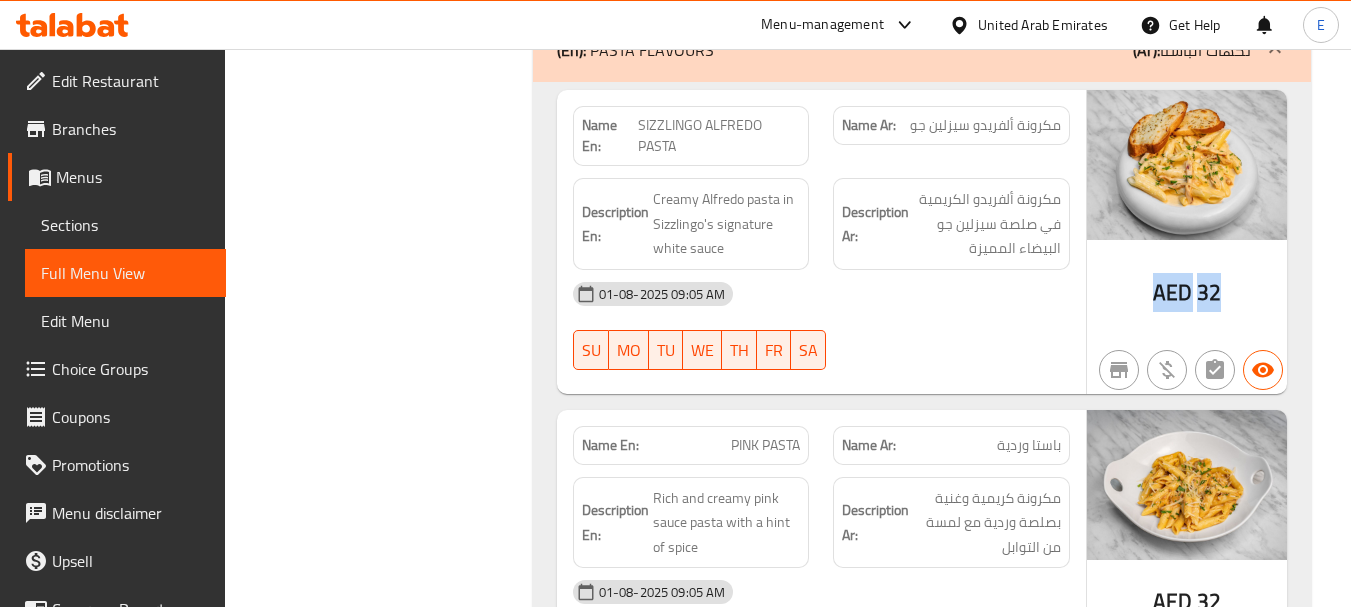 click on "AED" at bounding box center [1172, -2480] 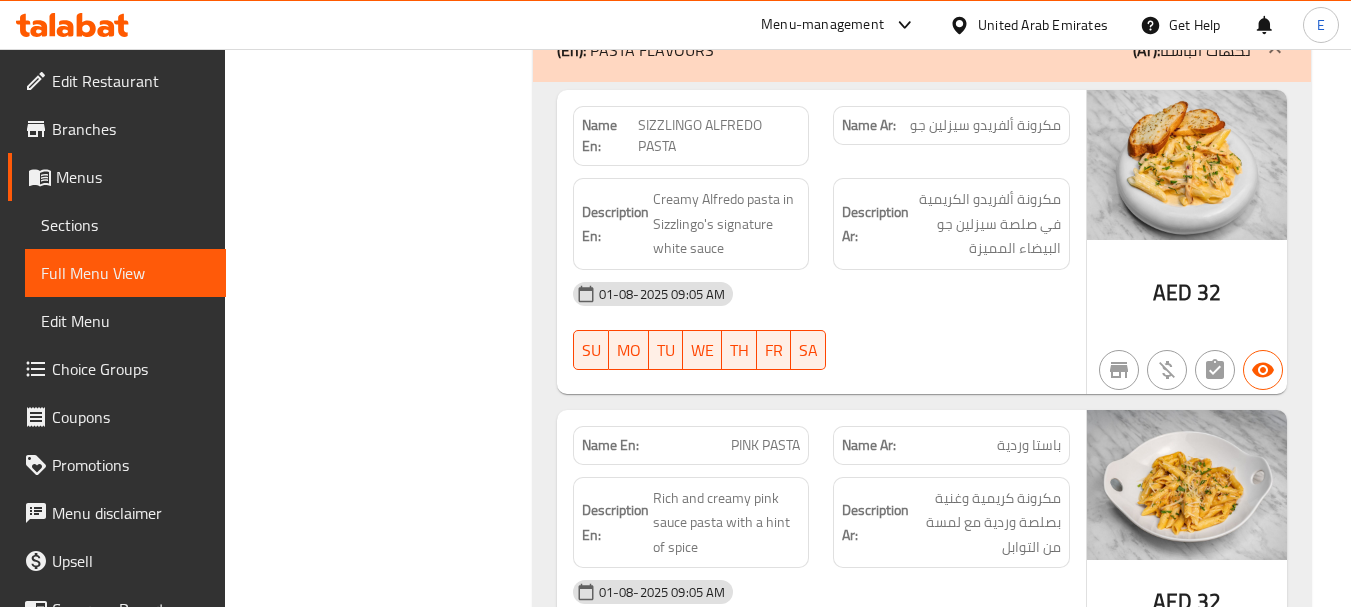 click on "SIZZLINGO ALFREDO PASTA" at bounding box center (755, -2624) 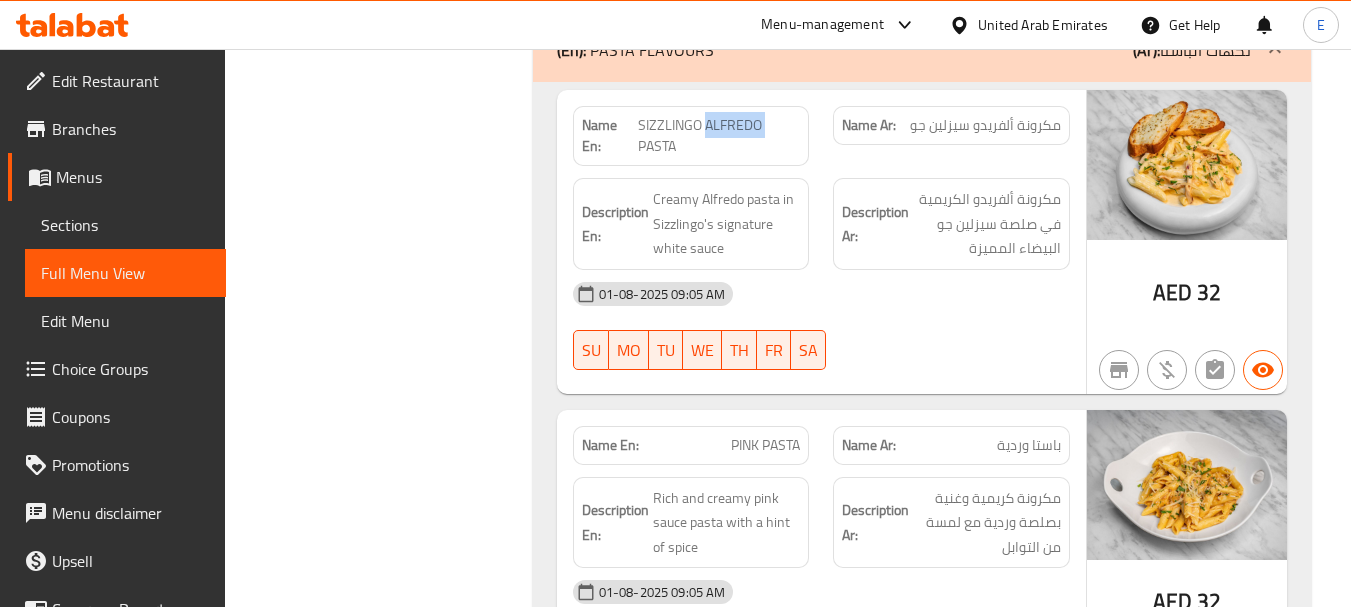 click on "SIZZLINGO ALFREDO PASTA" at bounding box center [755, -2624] 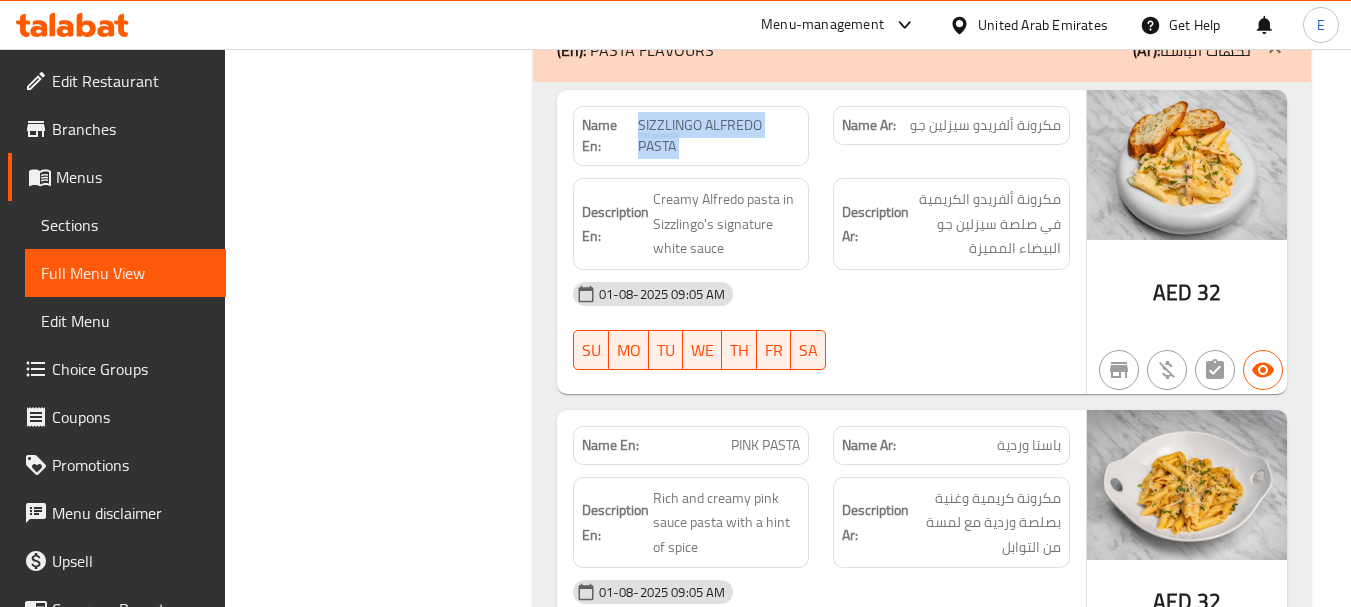 click on "SIZZLINGO ALFREDO PASTA" at bounding box center (755, -2624) 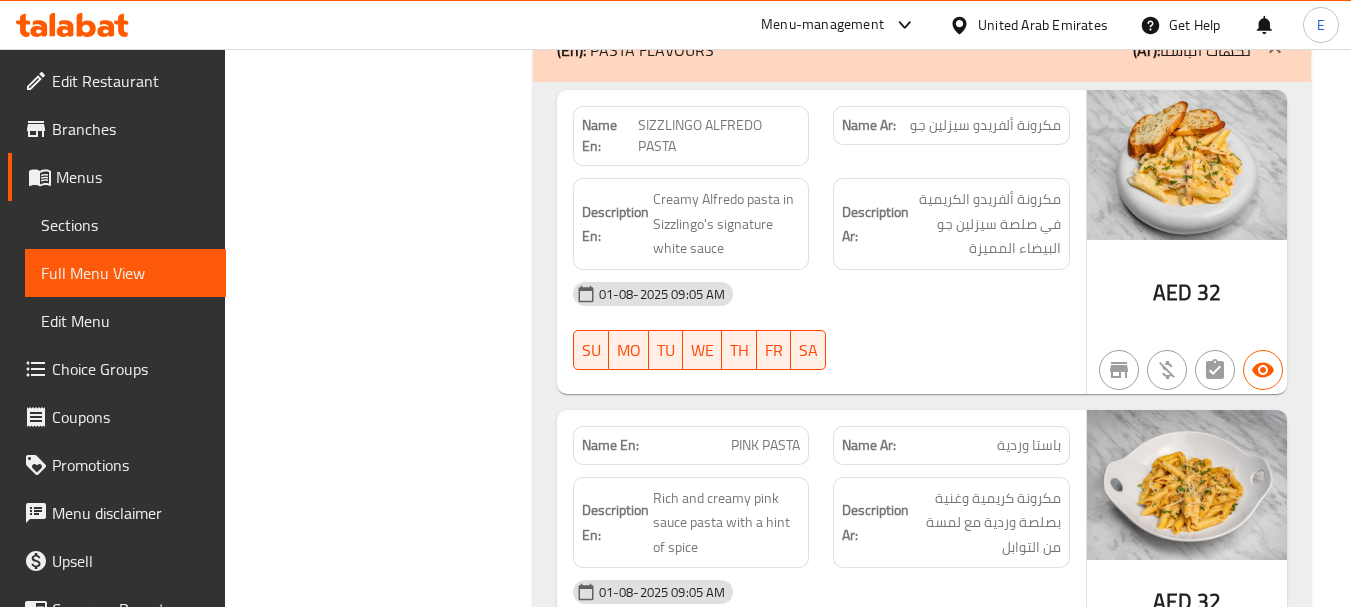 click on "مكرونة ألفريدو سيزلين جو" at bounding box center [1033, -2624] 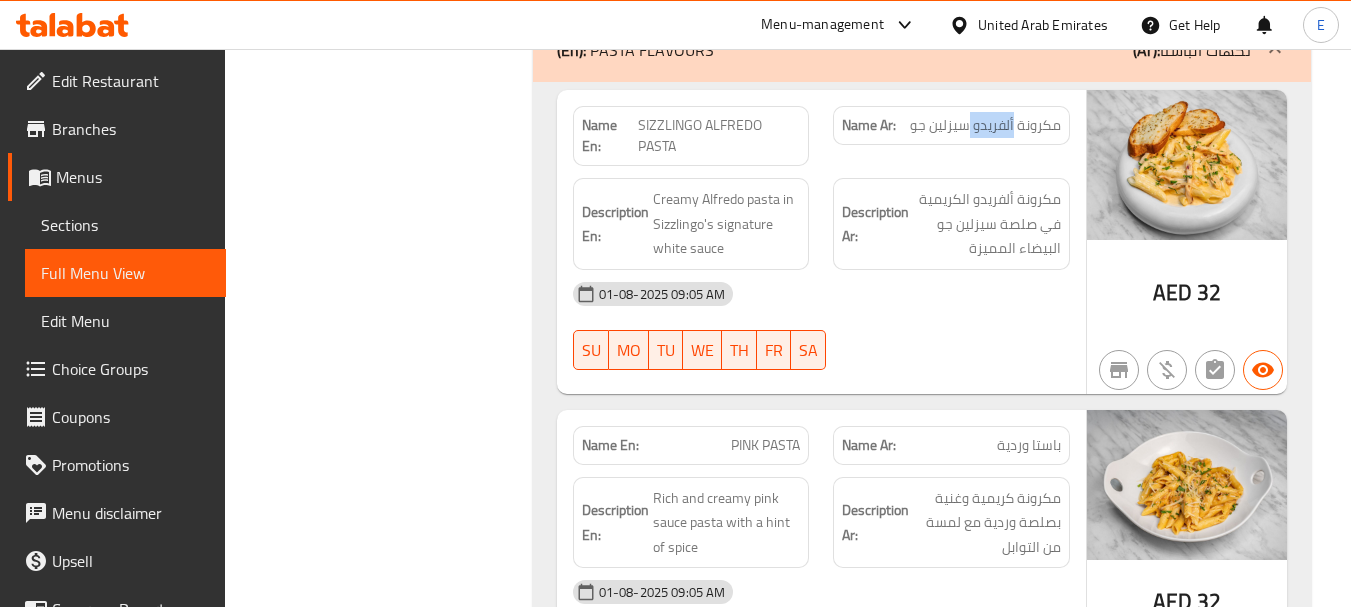 click on "مكرونة ألفريدو سيزلين جو" at bounding box center [1033, -2624] 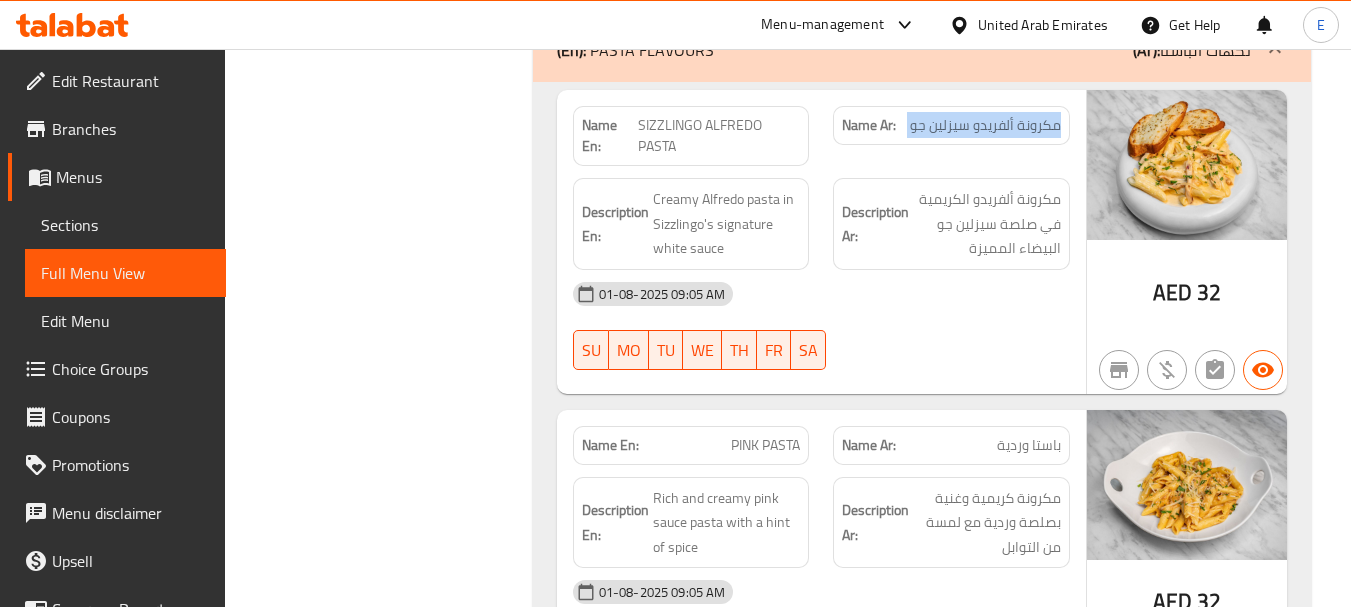 click on "مكرونة ألفريدو سيزلين جو" at bounding box center (1033, -2624) 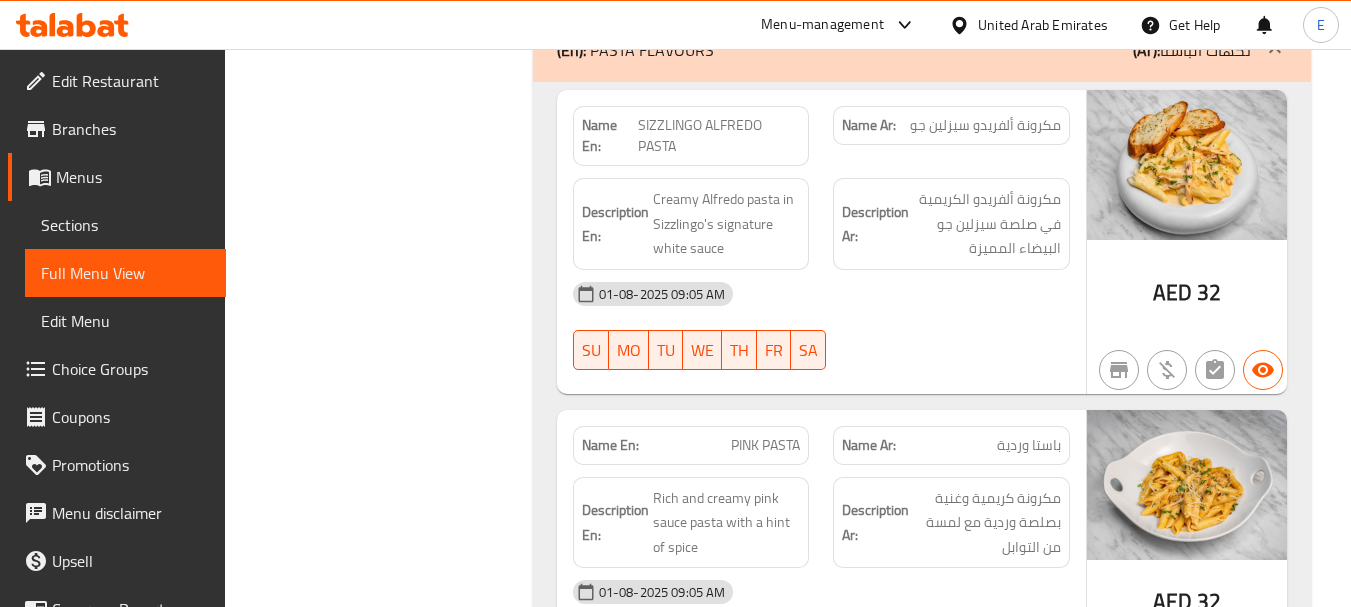 click on "01-08-2025 09:05 AM" at bounding box center [821, -2501] 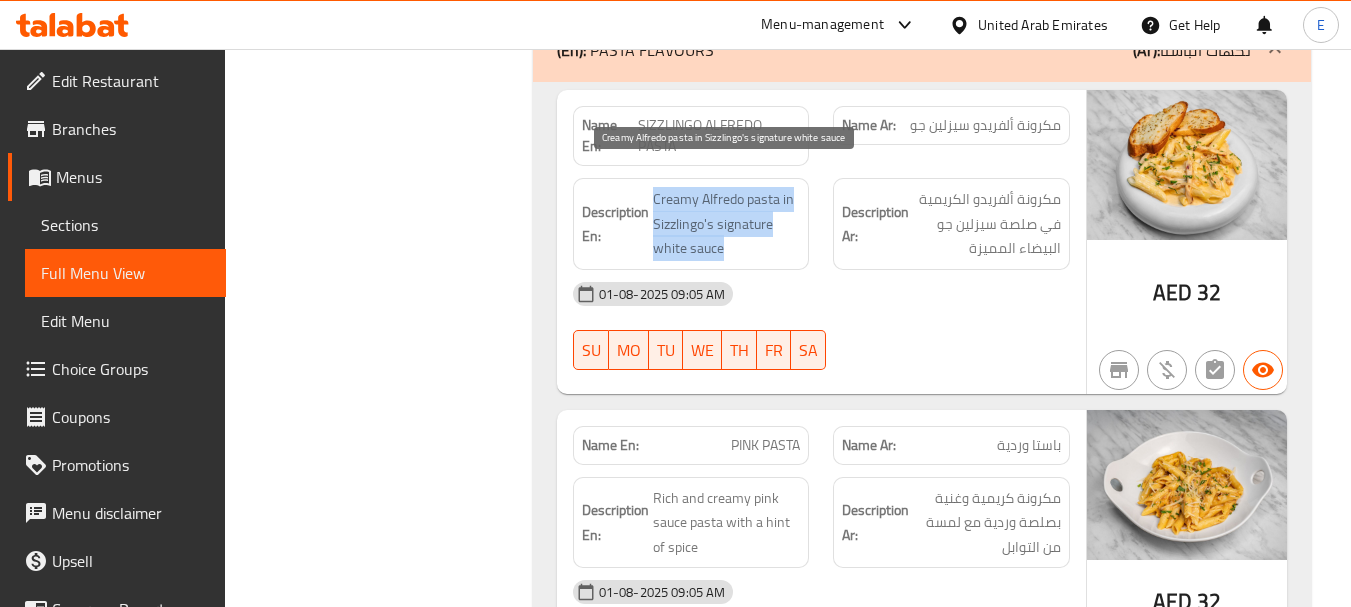 drag, startPoint x: 652, startPoint y: 170, endPoint x: 786, endPoint y: 229, distance: 146.4138 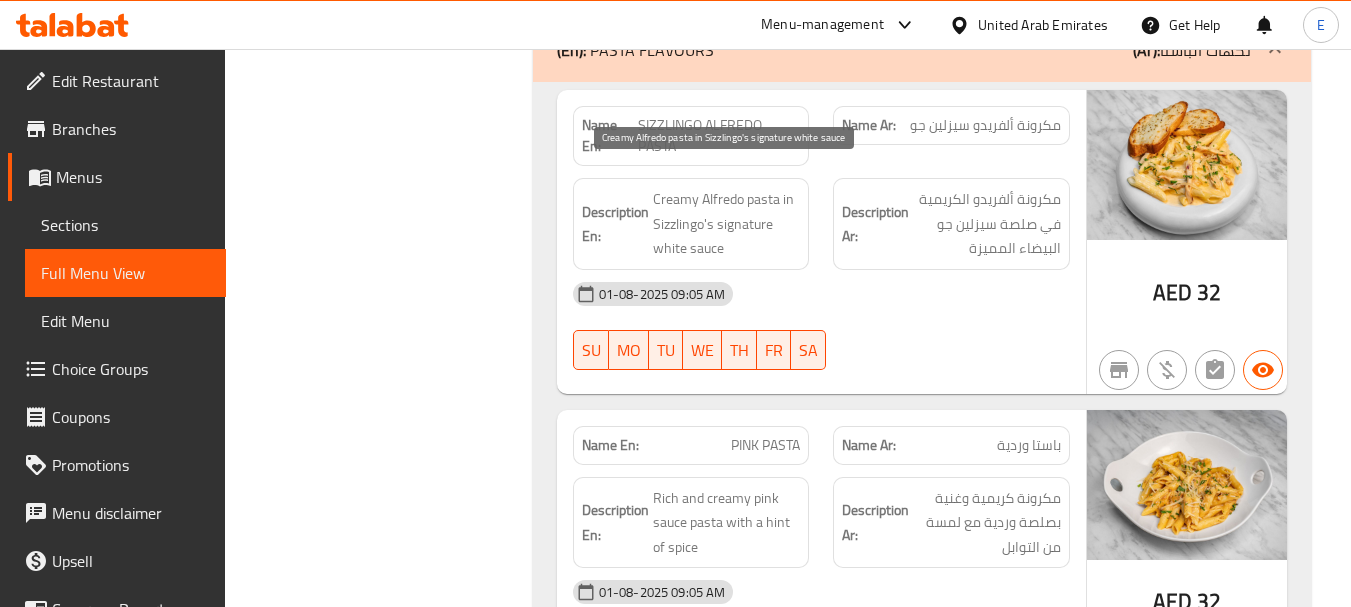 click on "Creamy Alfredo pasta in Sizzlingo's signature white sauce" at bounding box center [727, 224] 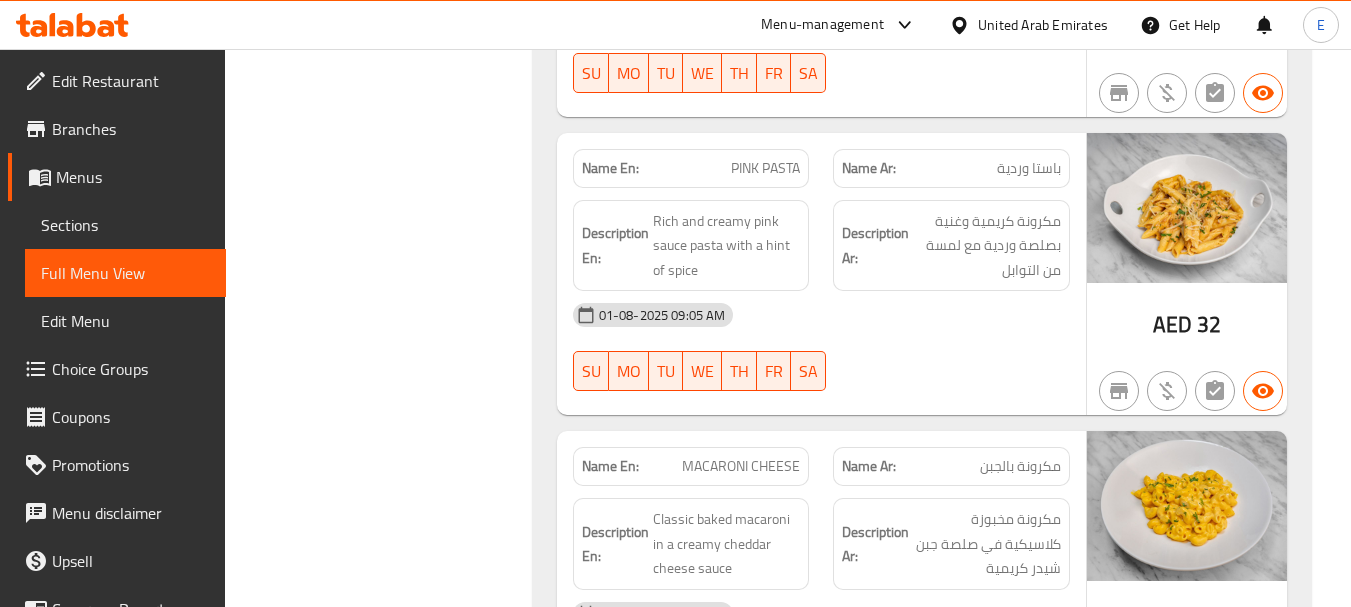 scroll, scrollTop: 3300, scrollLeft: 0, axis: vertical 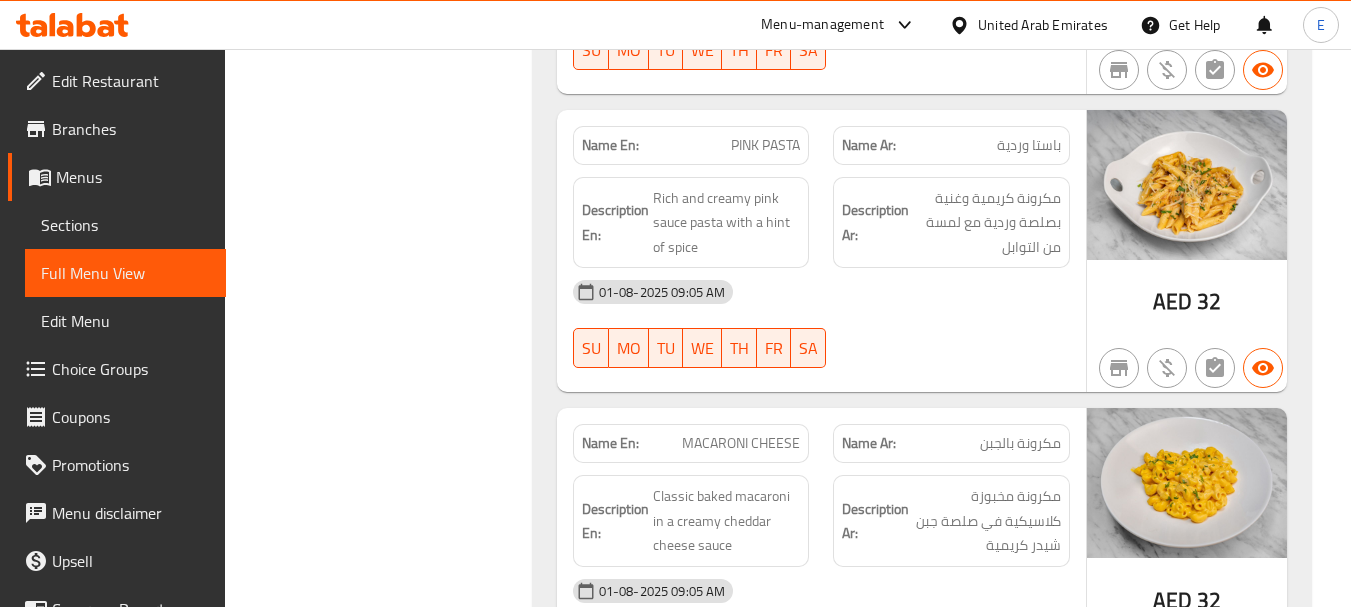 click on "AED" at bounding box center (1172, -2506) 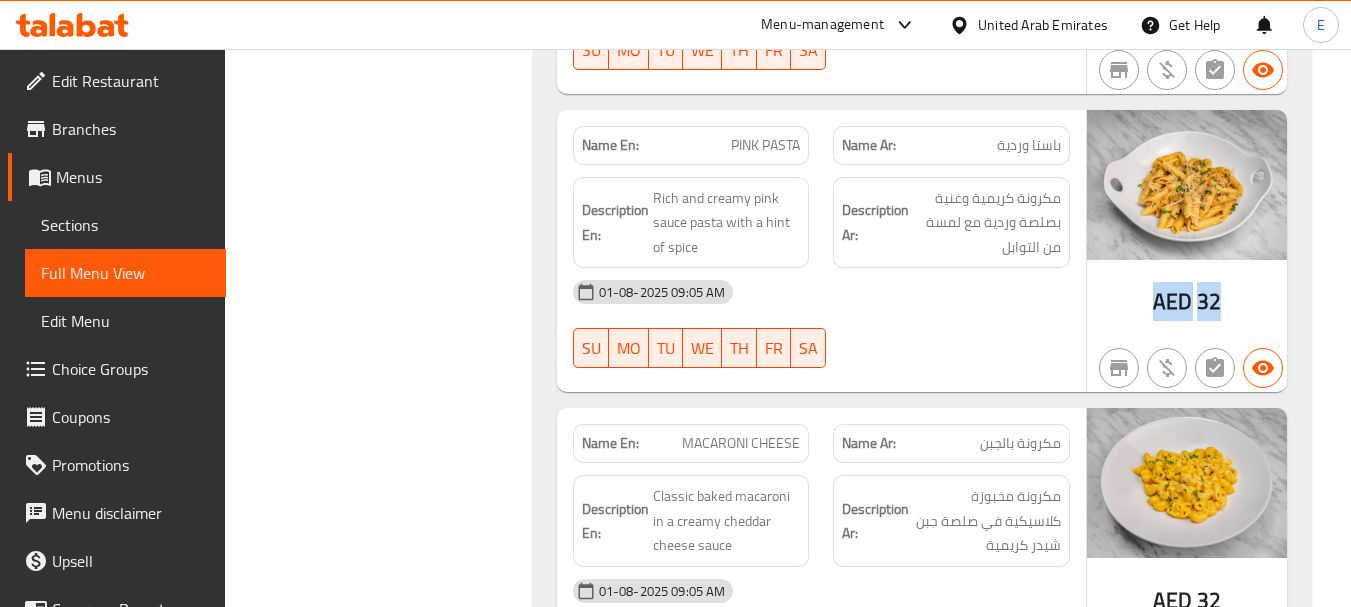 click on "AED" at bounding box center (1172, -2506) 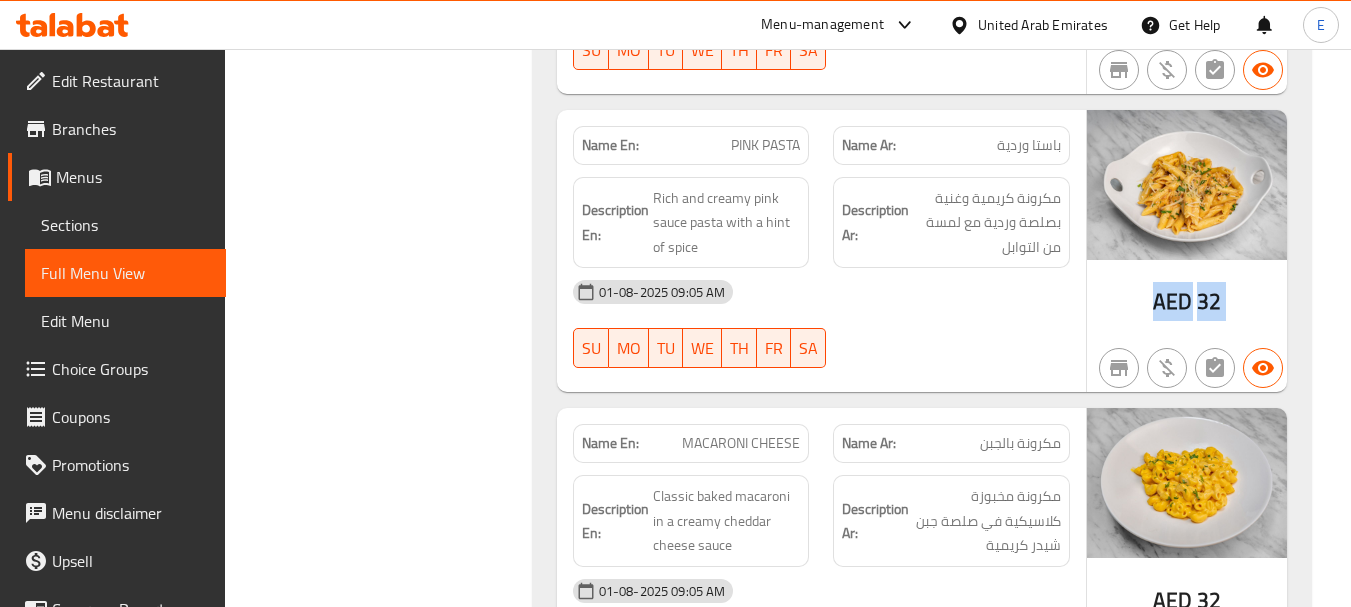 click on "AED" at bounding box center [1172, -2506] 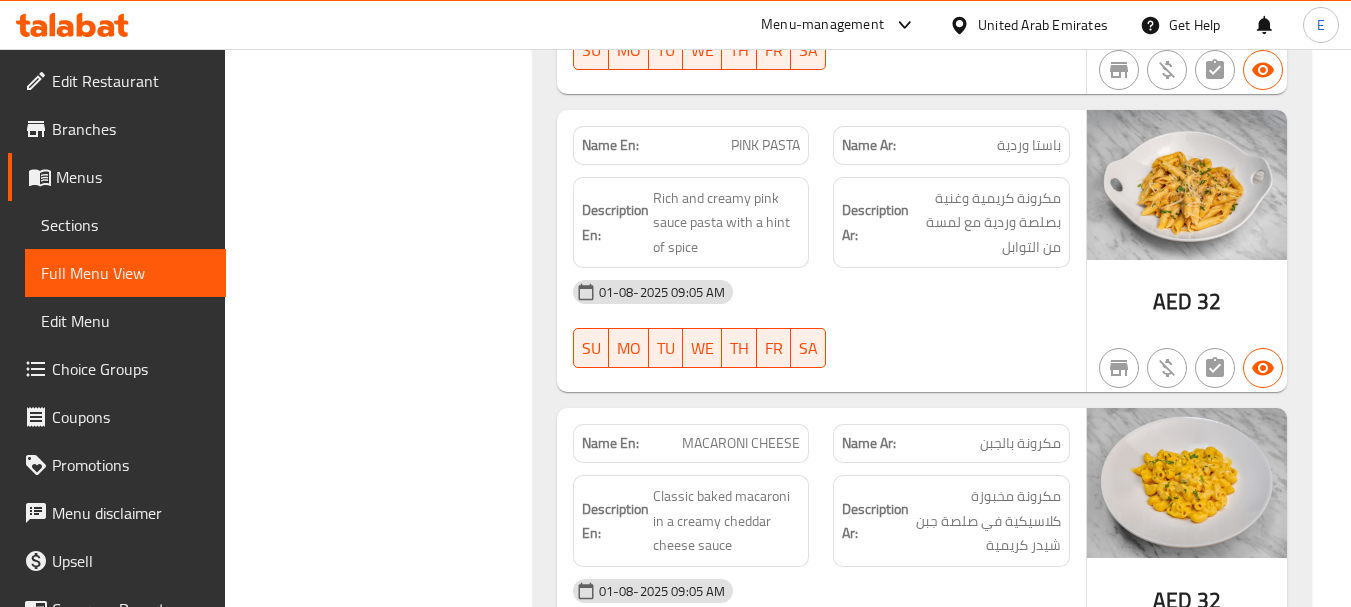 click on "PINK PASTA" at bounding box center [763, -2650] 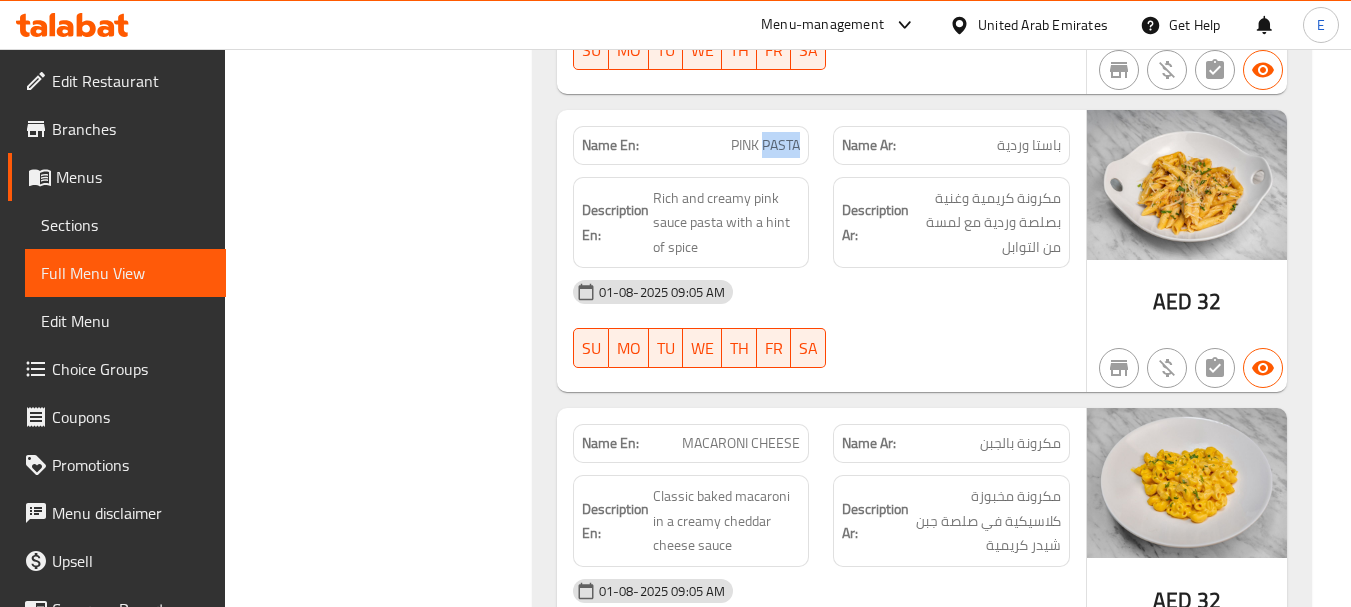 click on "PINK PASTA" at bounding box center [763, -2650] 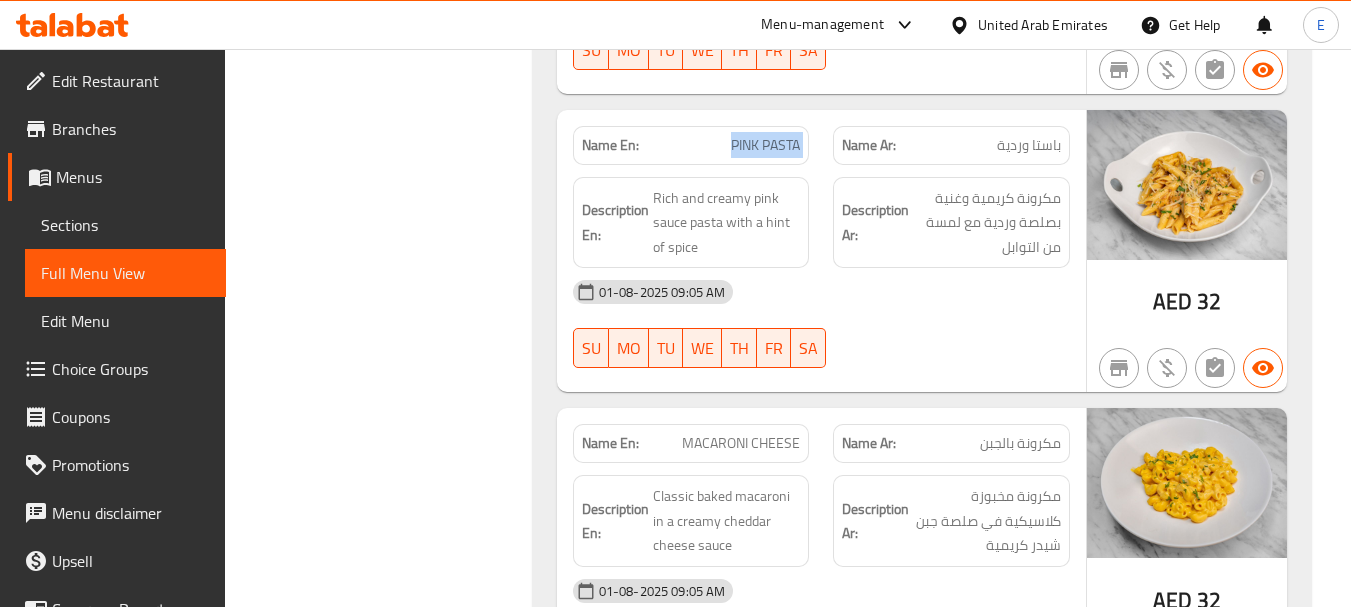 click on "PINK PASTA" at bounding box center (763, -2650) 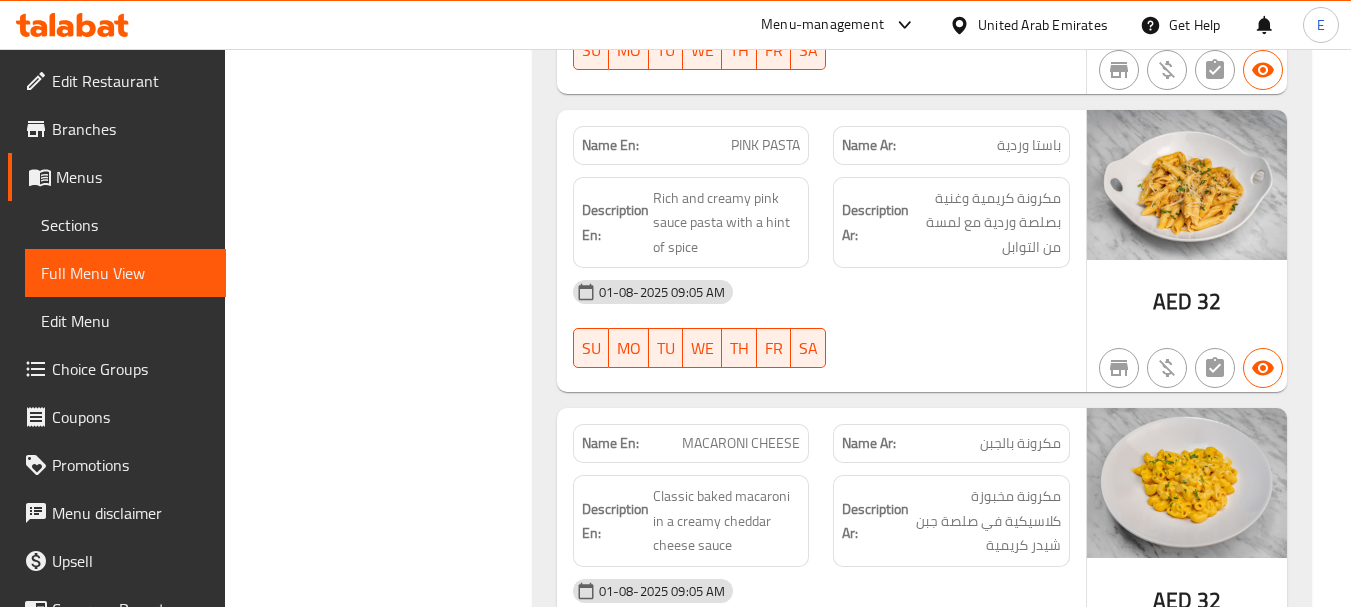 click on "باستا وردية" at bounding box center [1008, -2650] 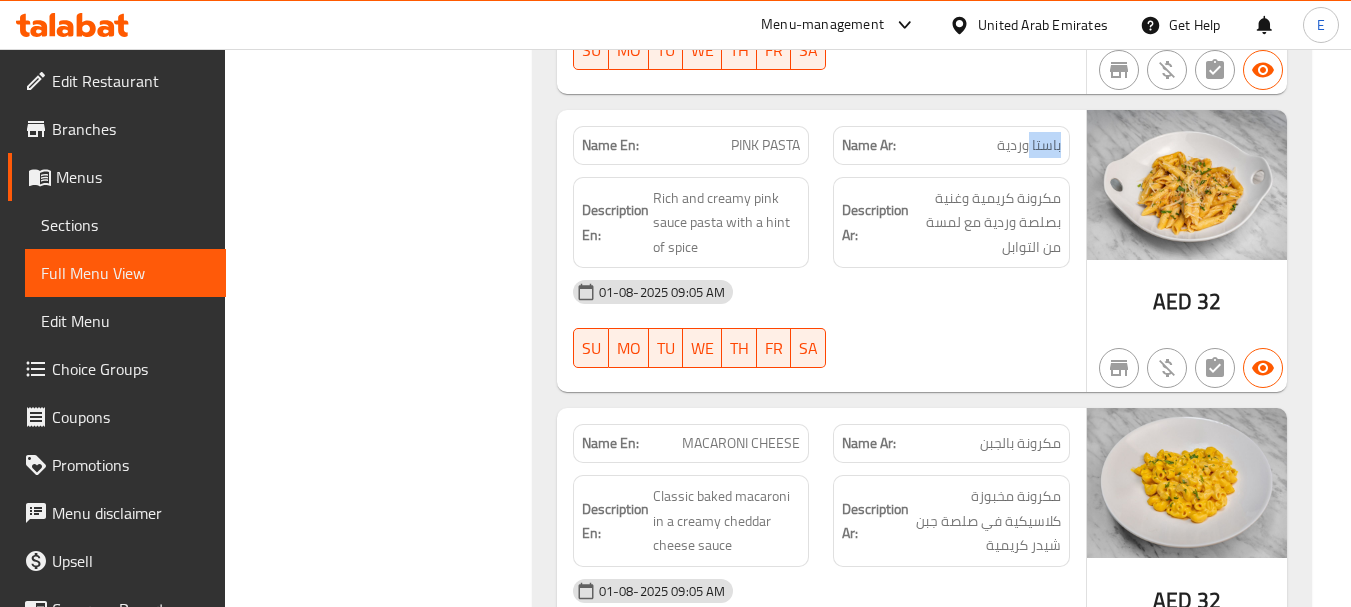 click on "باستا وردية" at bounding box center [1008, -2650] 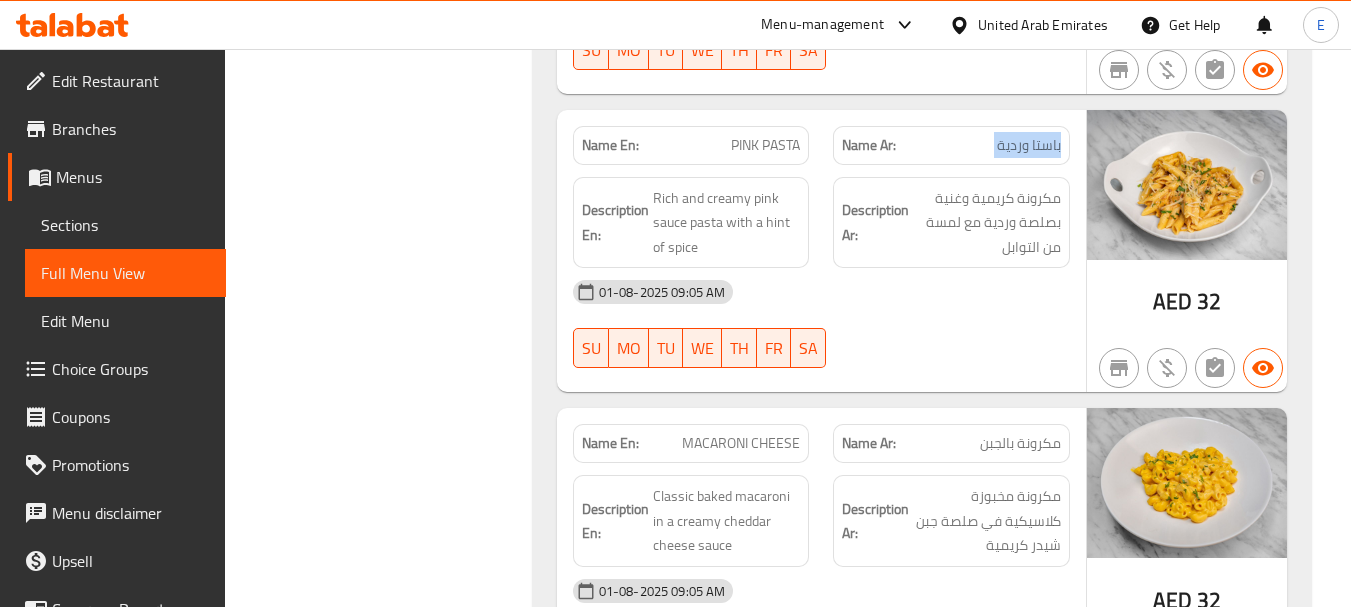click on "باستا وردية" at bounding box center (1008, -2650) 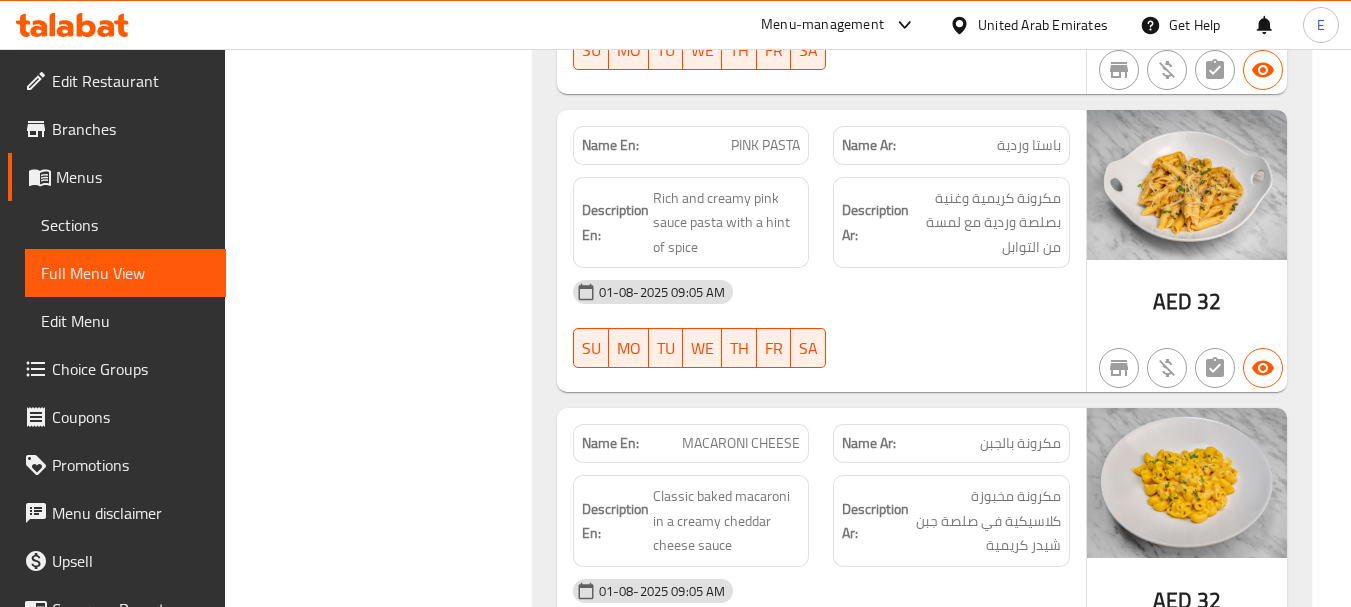 drag, startPoint x: 956, startPoint y: 332, endPoint x: 758, endPoint y: 222, distance: 226.50386 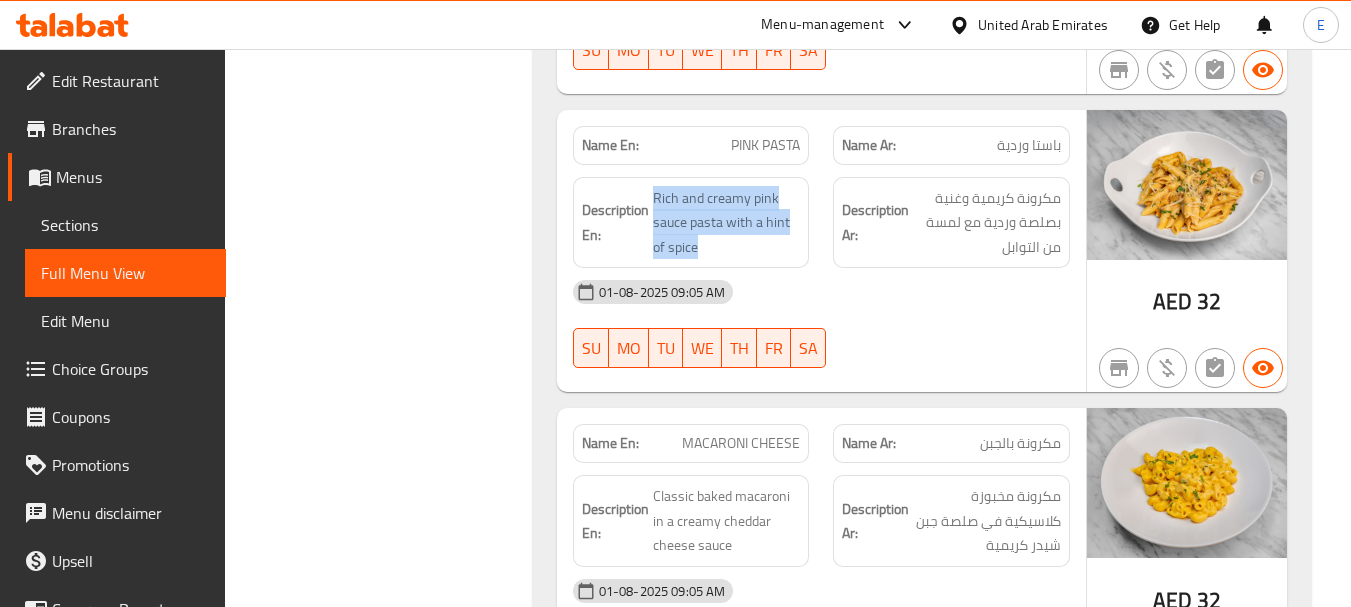 drag, startPoint x: 651, startPoint y: 163, endPoint x: 805, endPoint y: 220, distance: 164.21024 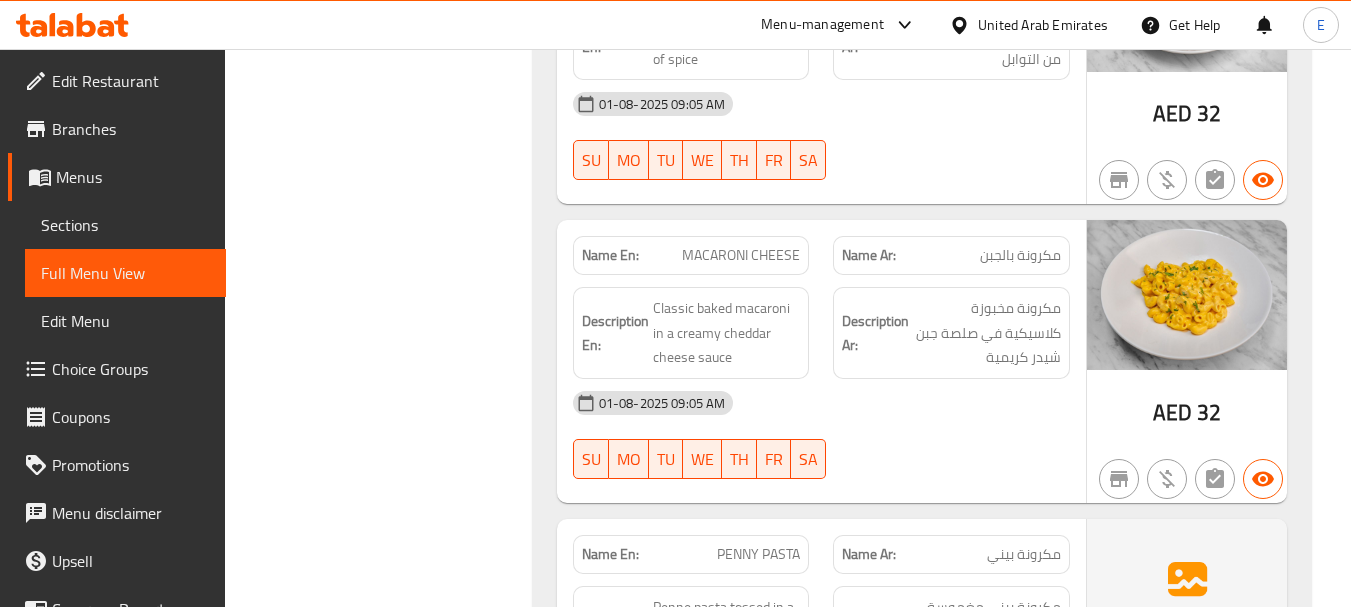scroll, scrollTop: 3500, scrollLeft: 0, axis: vertical 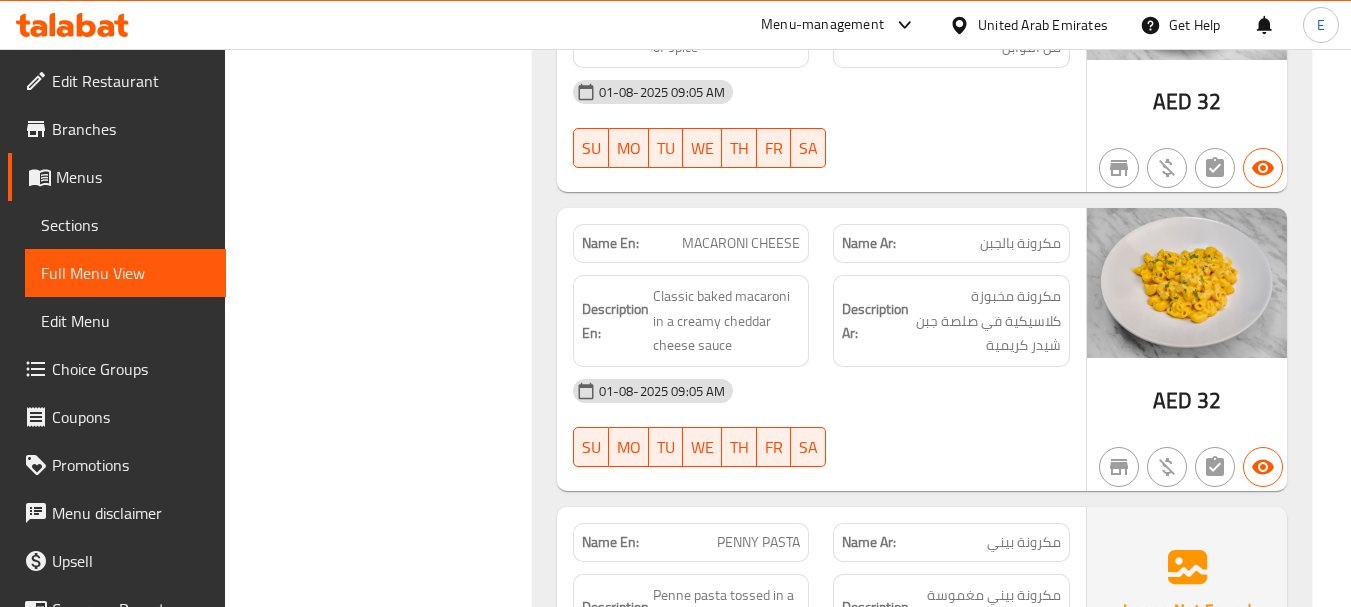 click on "AED" at bounding box center (1172, -2420) 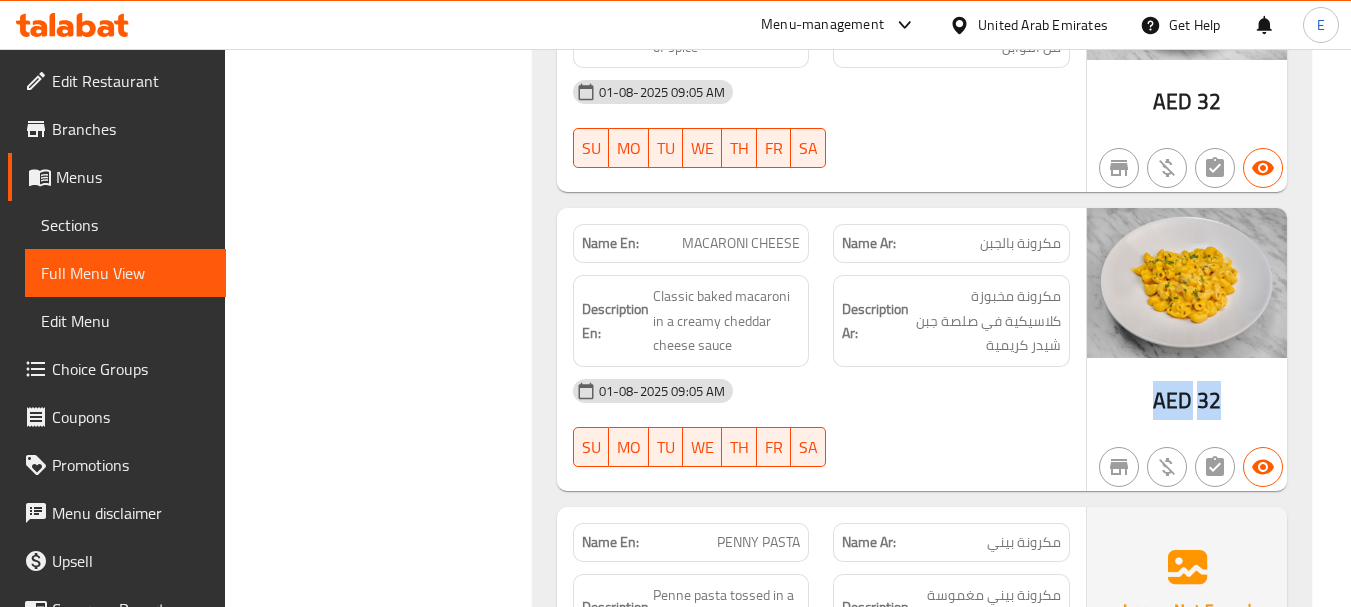 click on "AED" at bounding box center [1172, -2420] 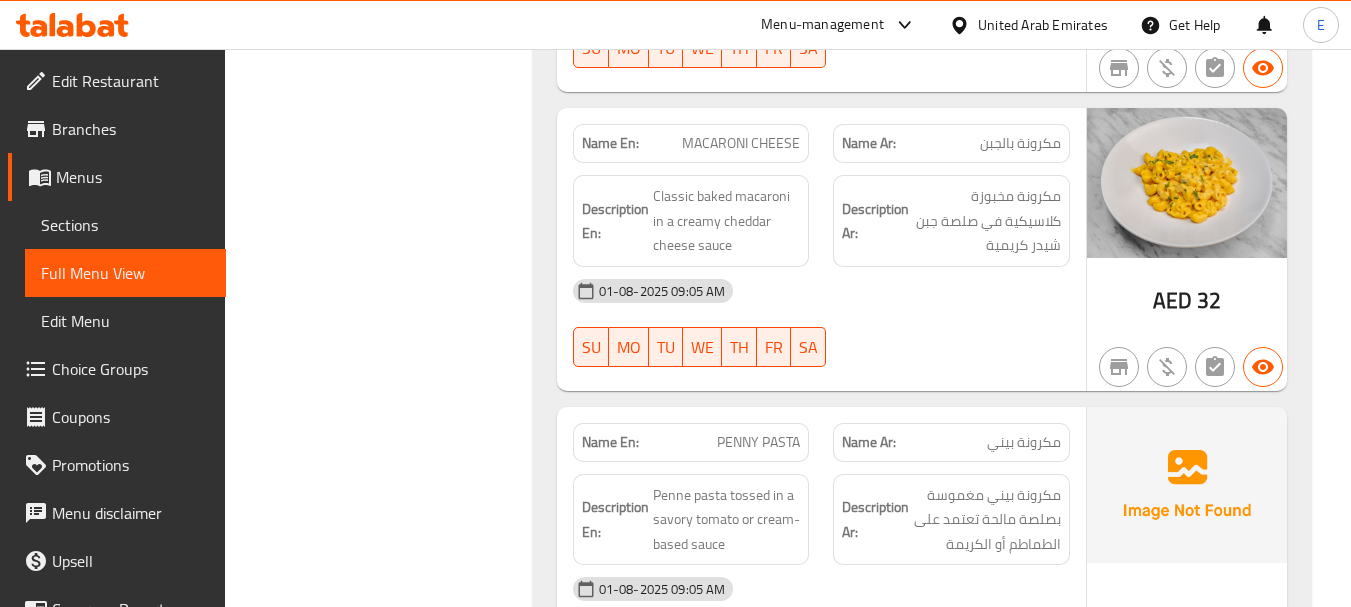 click on "مكرونة بالجبن" at bounding box center [1032, -2676] 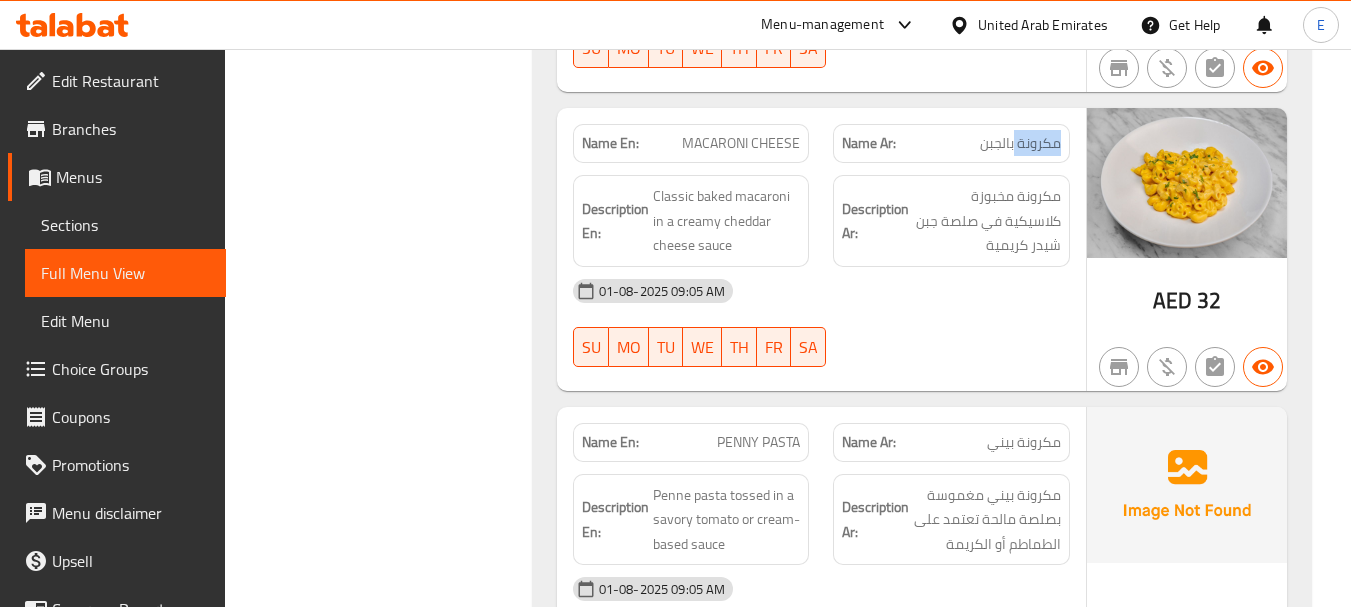 click on "مكرونة بالجبن" at bounding box center [1032, -2676] 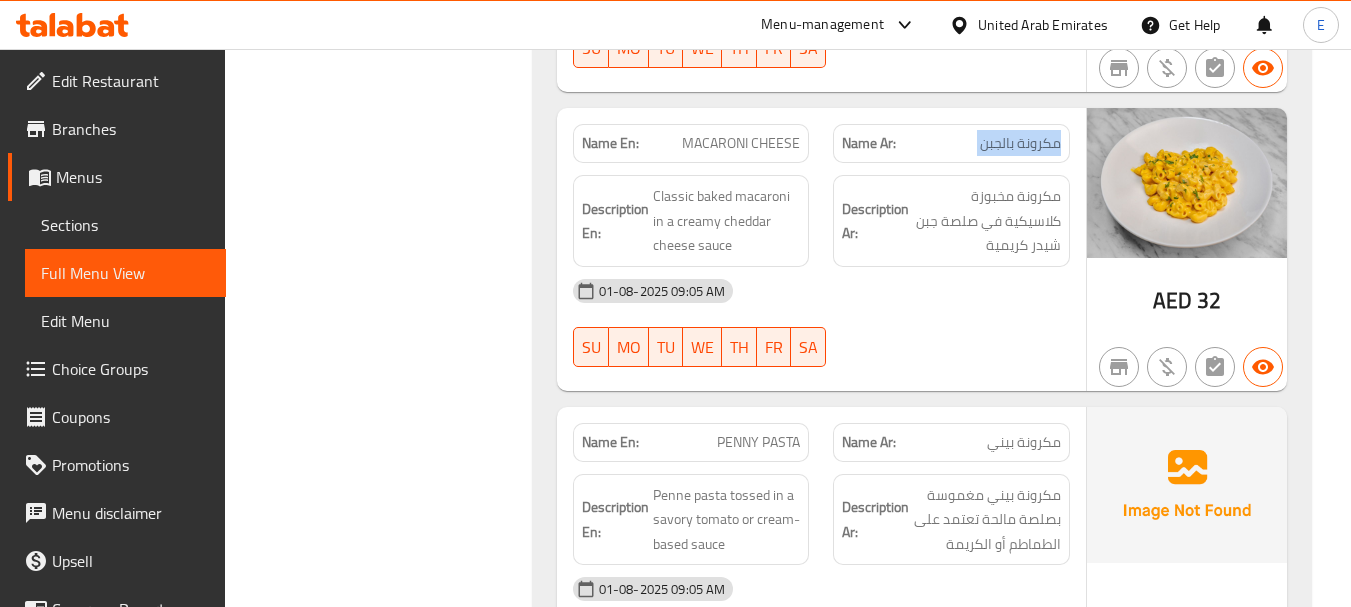 click on "مكرونة بالجبن" at bounding box center [1032, -2676] 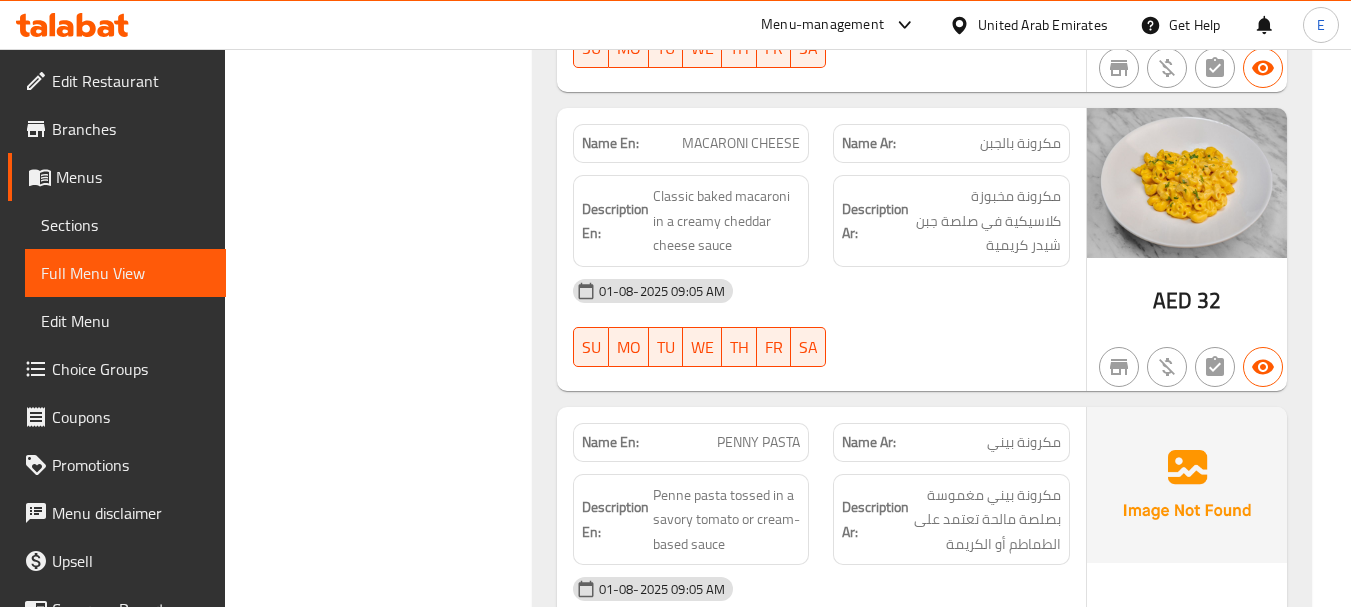 click on "MACARONI CHEESE" at bounding box center [756, -2676] 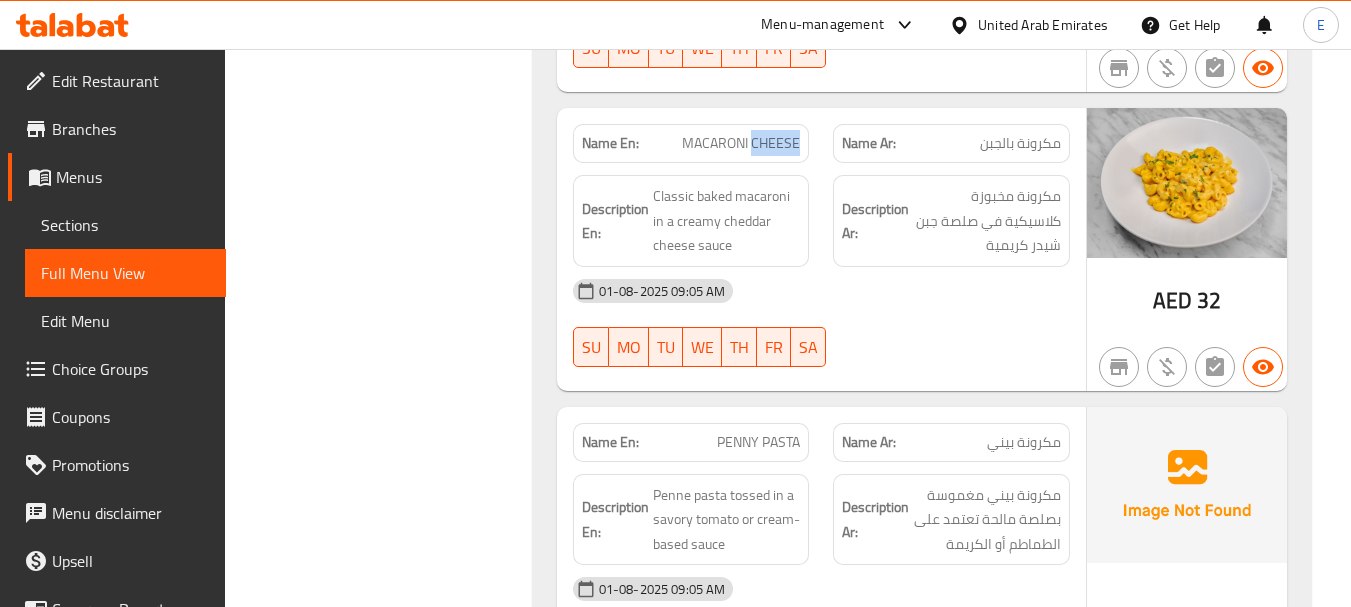 click on "MACARONI CHEESE" at bounding box center (756, -2676) 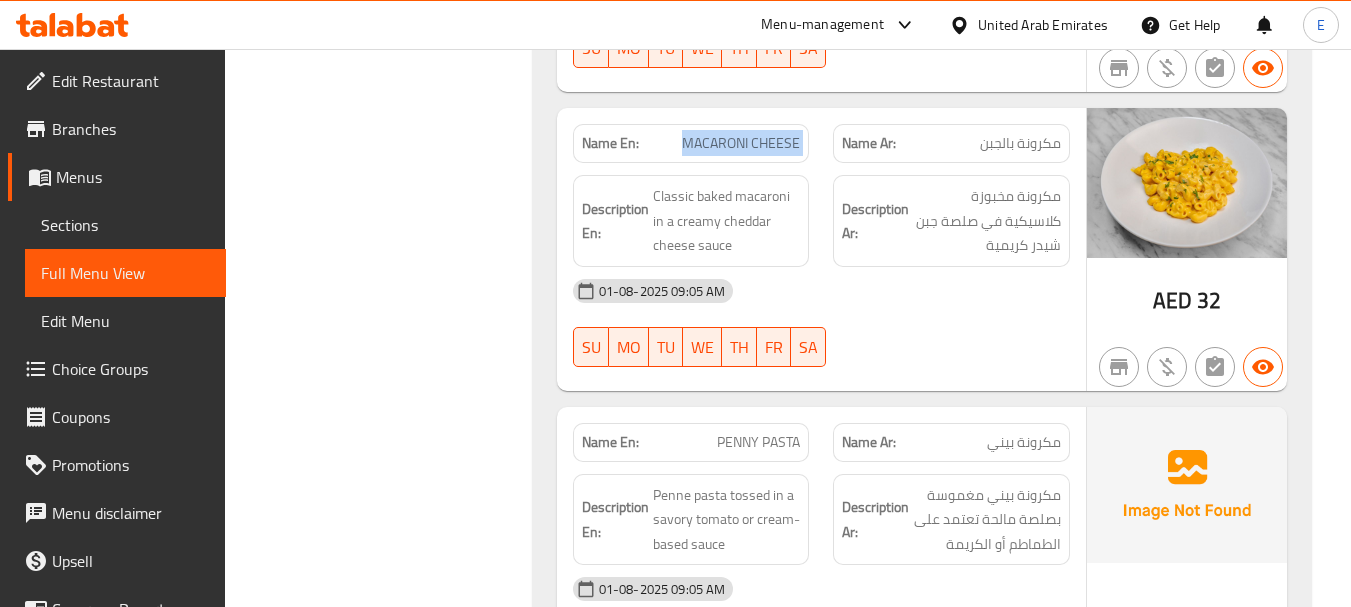 click on "MACARONI CHEESE" at bounding box center [756, -2676] 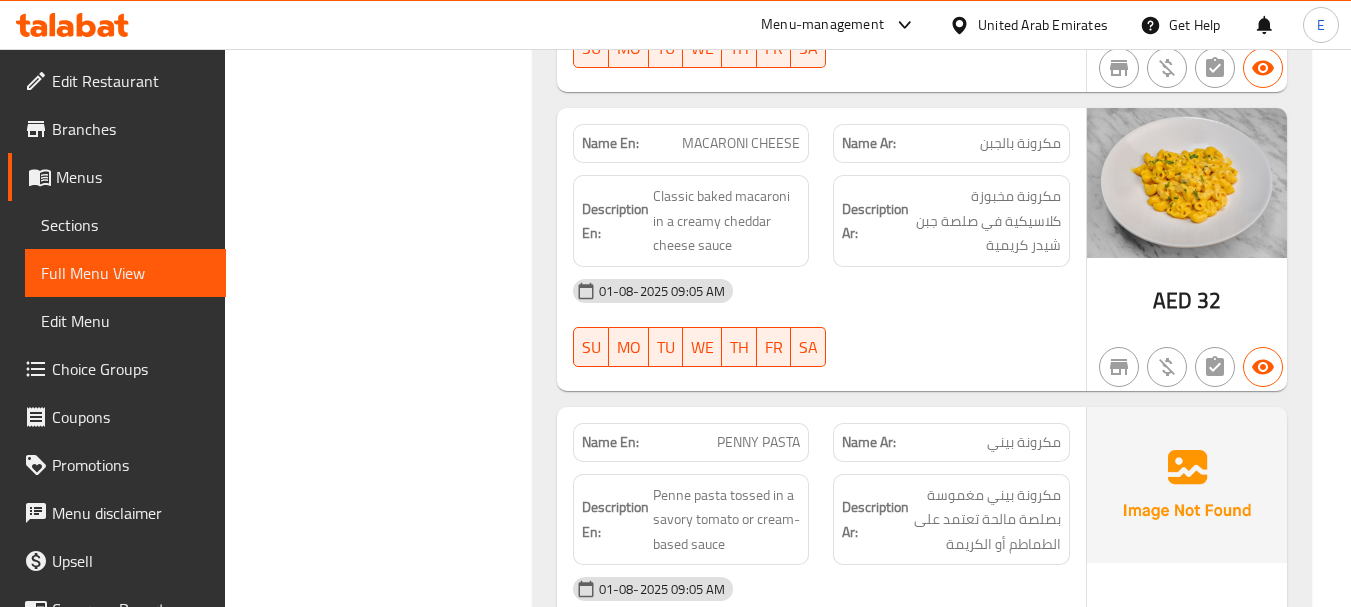 click on "01-08-2025 09:05 AM SU MO TU WE TH FR SA" at bounding box center (821, -2497) 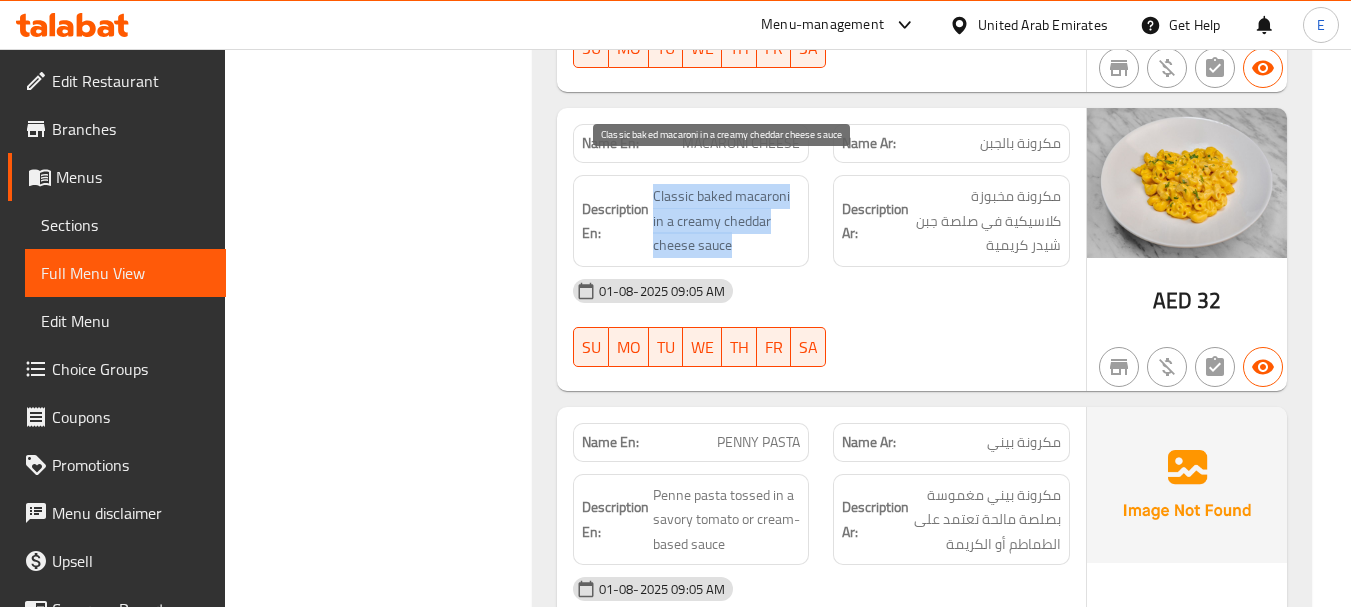 drag, startPoint x: 653, startPoint y: 161, endPoint x: 797, endPoint y: 215, distance: 153.79207 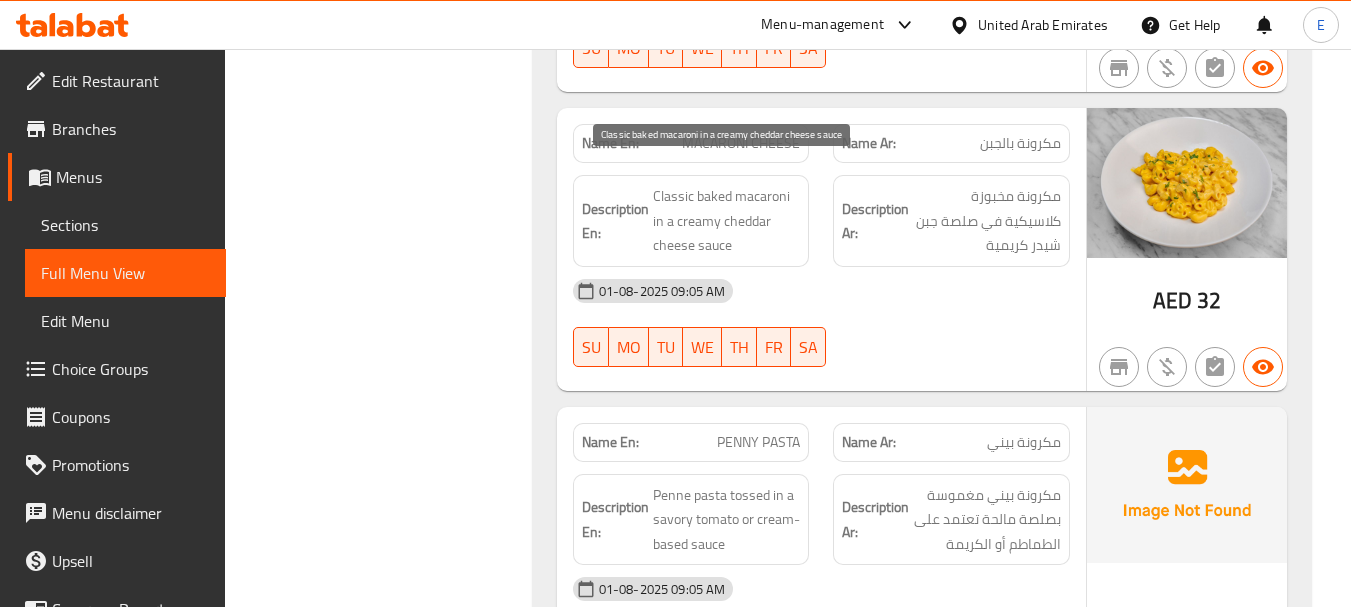 click on "Classic baked macaroni in a creamy cheddar cheese sauce" at bounding box center [727, 221] 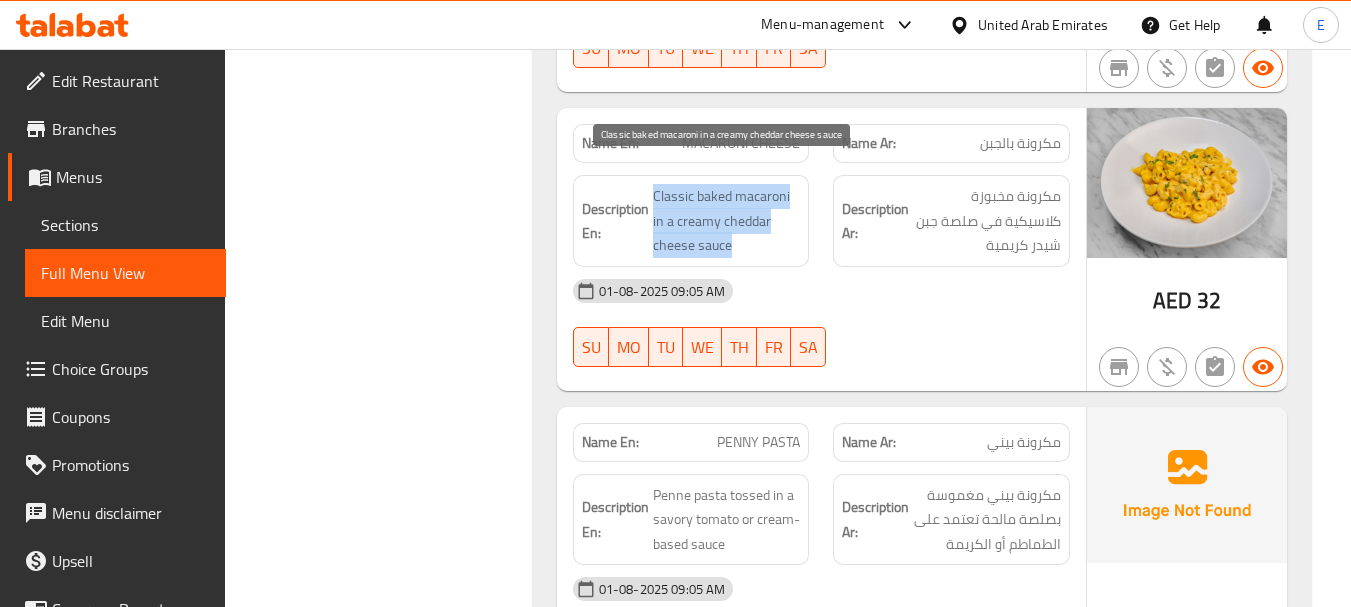 click on "Classic baked macaroni in a creamy cheddar cheese sauce" at bounding box center (727, 221) 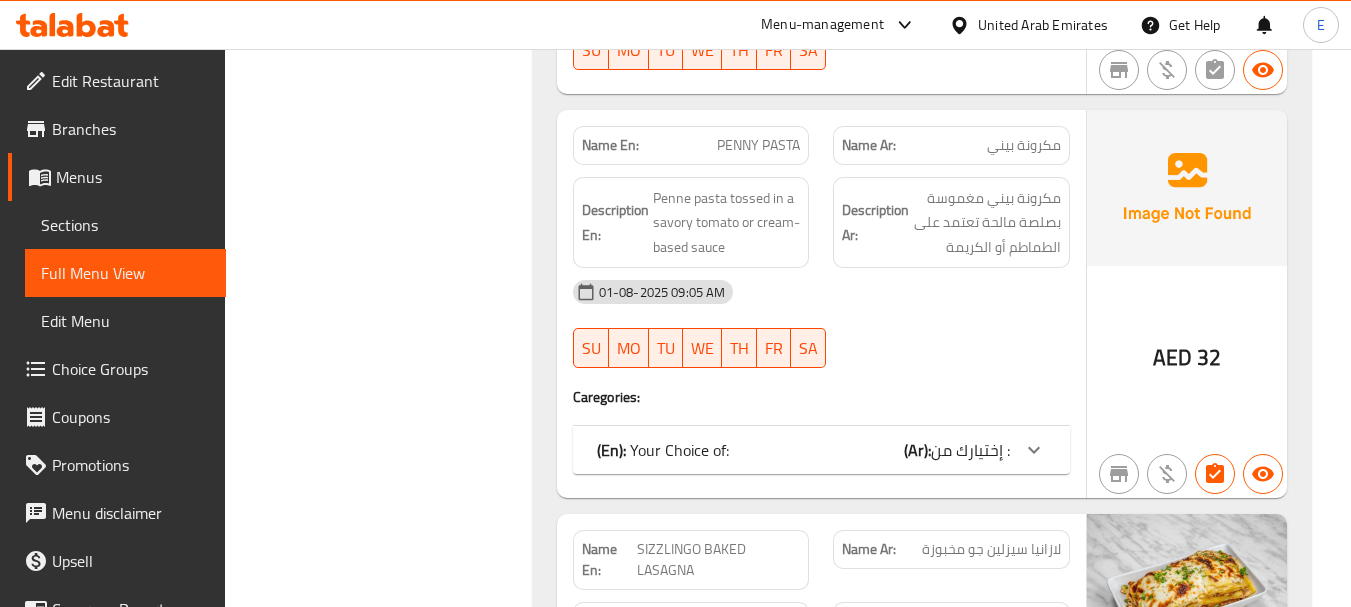 scroll, scrollTop: 3900, scrollLeft: 0, axis: vertical 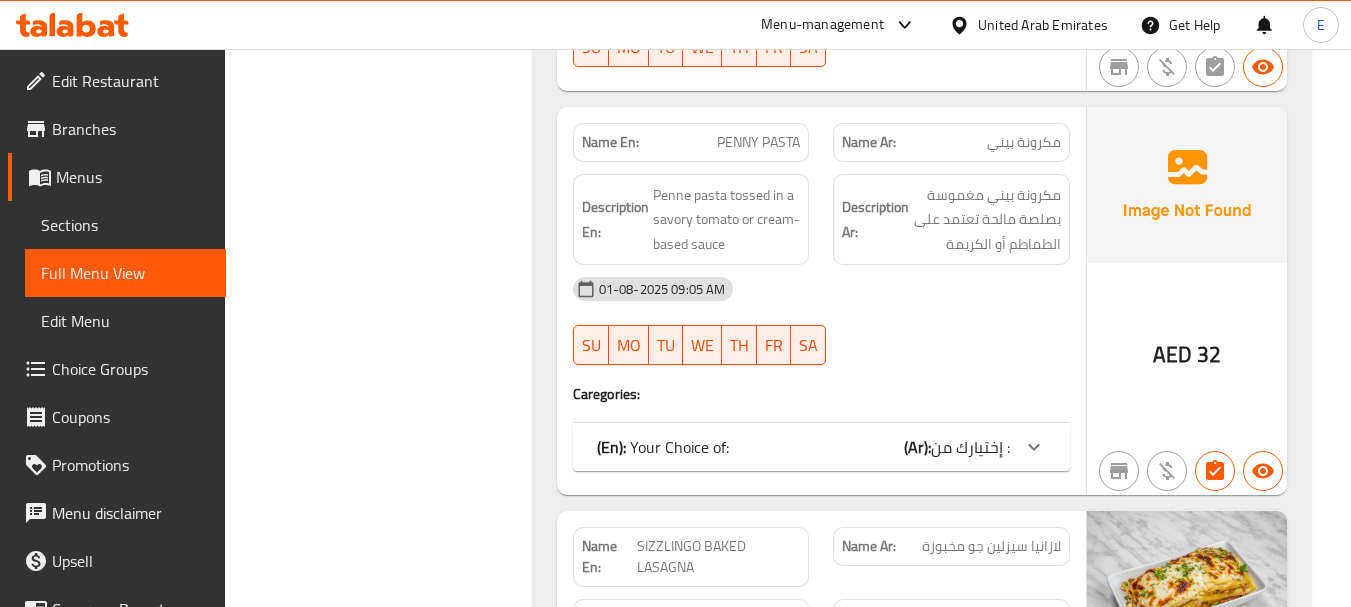 click on "(En):   Your Choice of: (Ar): إختيارك من :" at bounding box center (803, 447) 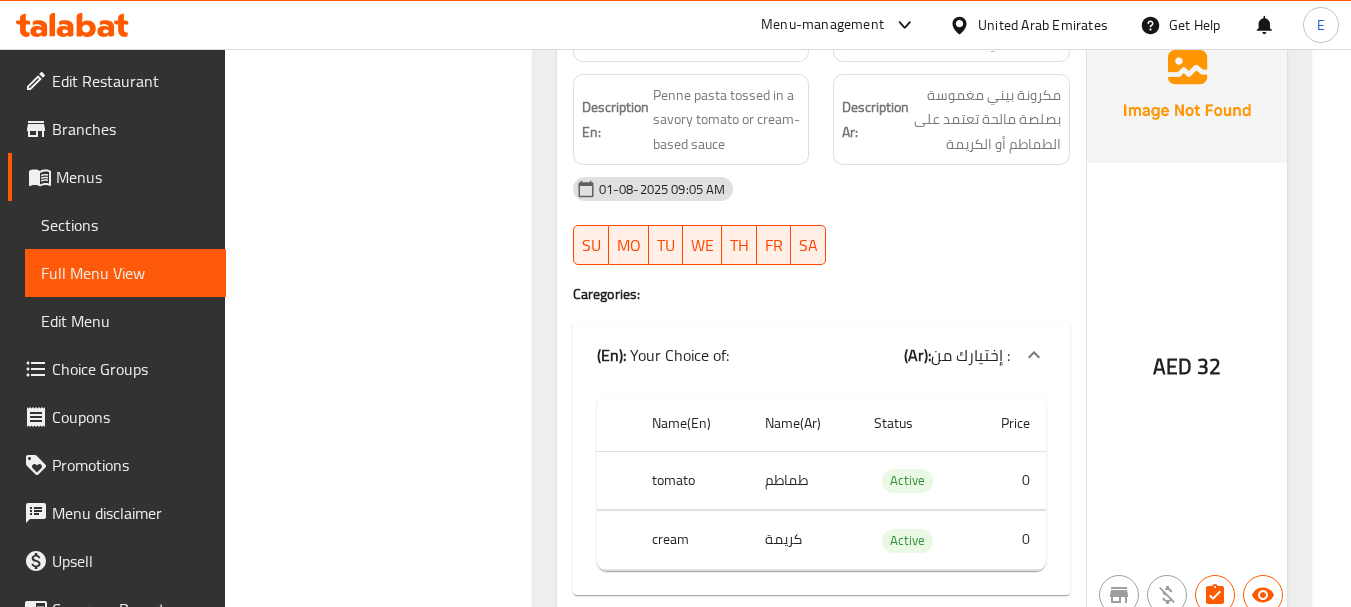 scroll, scrollTop: 3900, scrollLeft: 0, axis: vertical 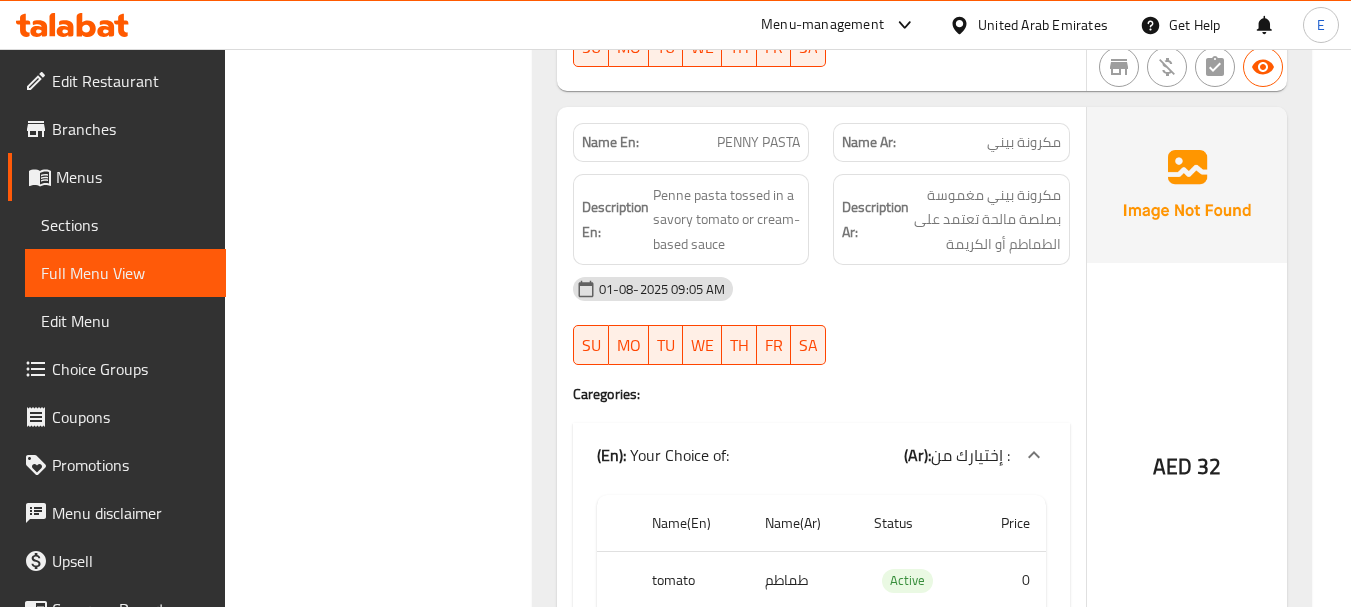 click on "مكرونة بيني" at bounding box center [1032, -2678] 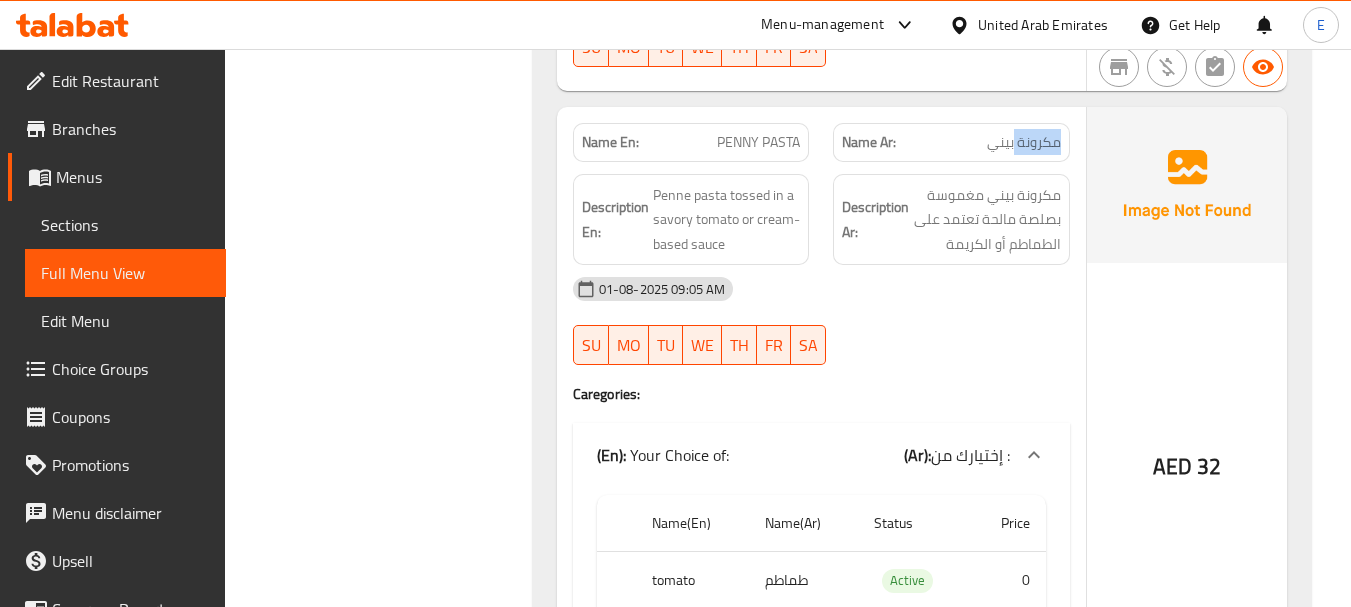 click on "مكرونة بيني" at bounding box center [1032, -2678] 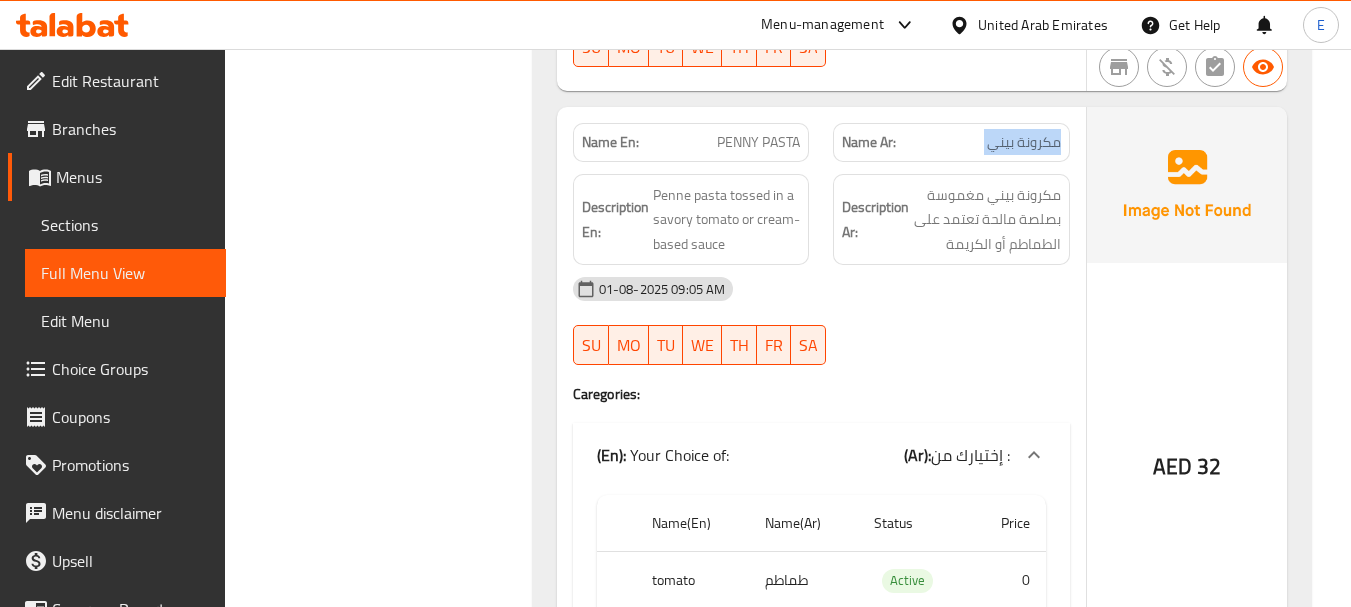 click on "مكرونة بيني" at bounding box center [1032, -2678] 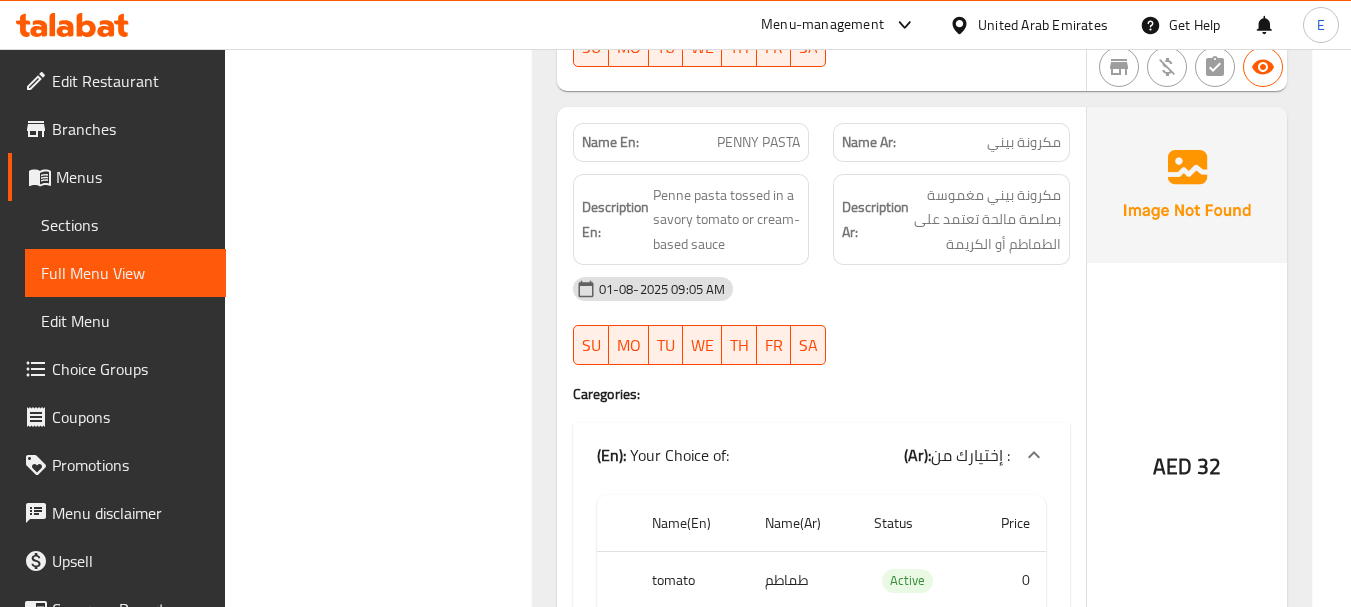 click on "PENNY PASTA" at bounding box center [765, -2678] 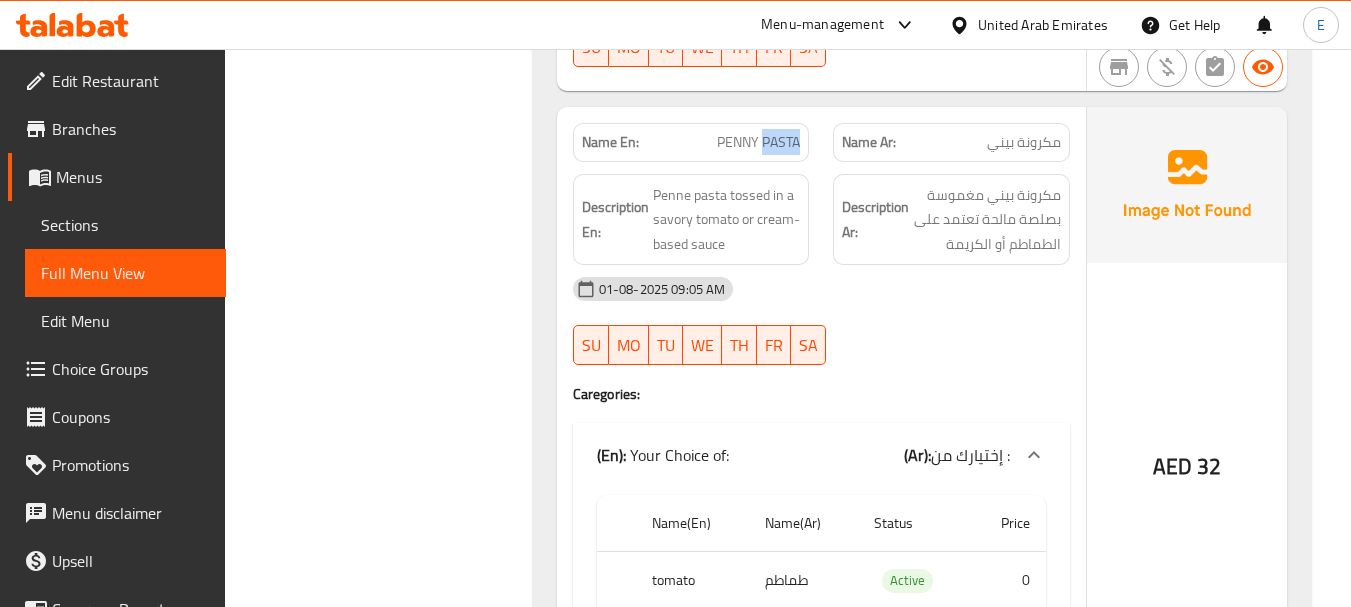 click on "PENNY PASTA" at bounding box center [765, -2678] 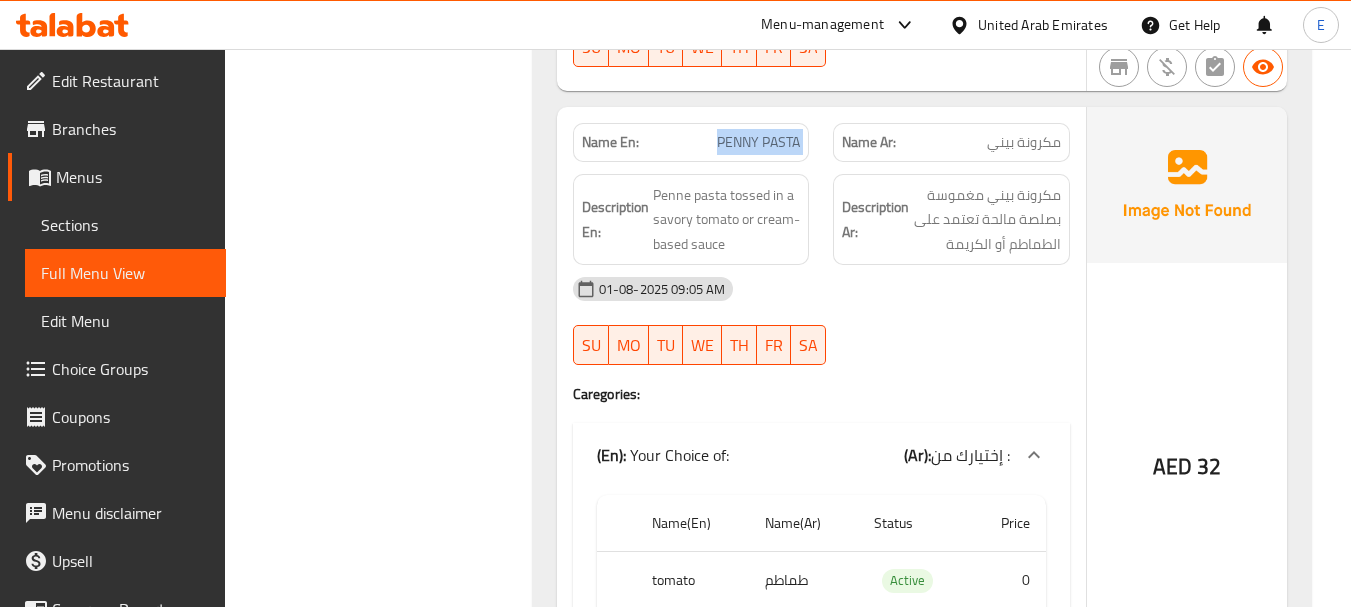 click on "PENNY PASTA" at bounding box center (765, -2678) 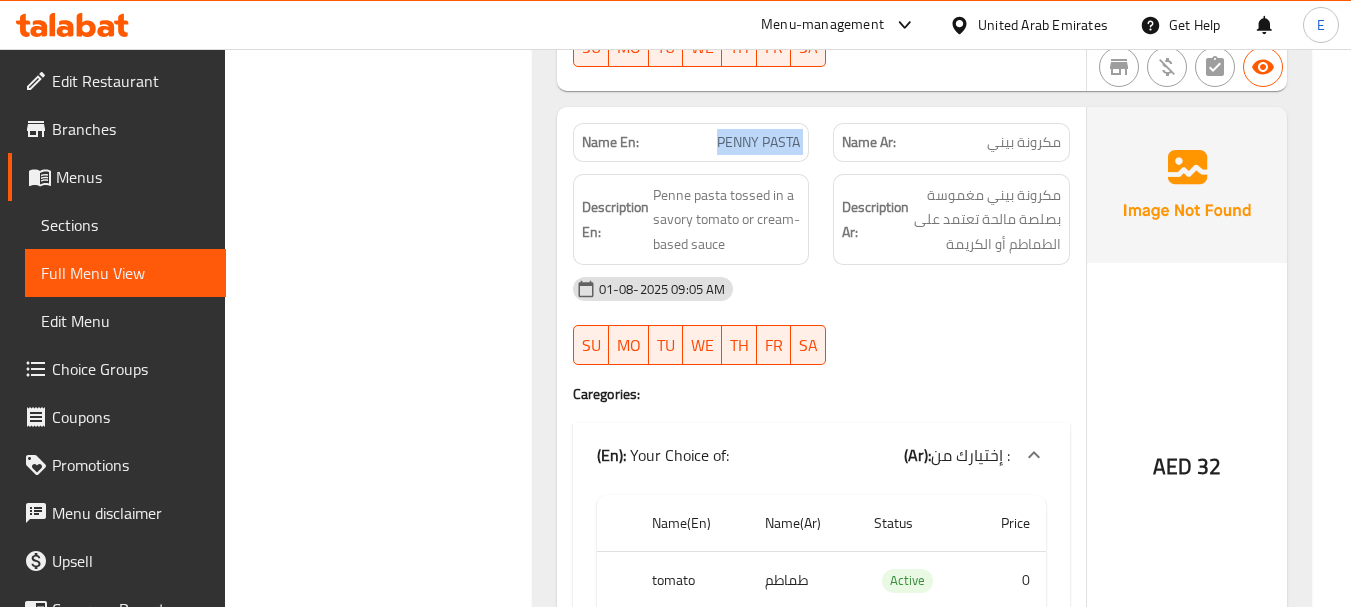 click on "Name En: PENNY PASTA" at bounding box center [691, -2678] 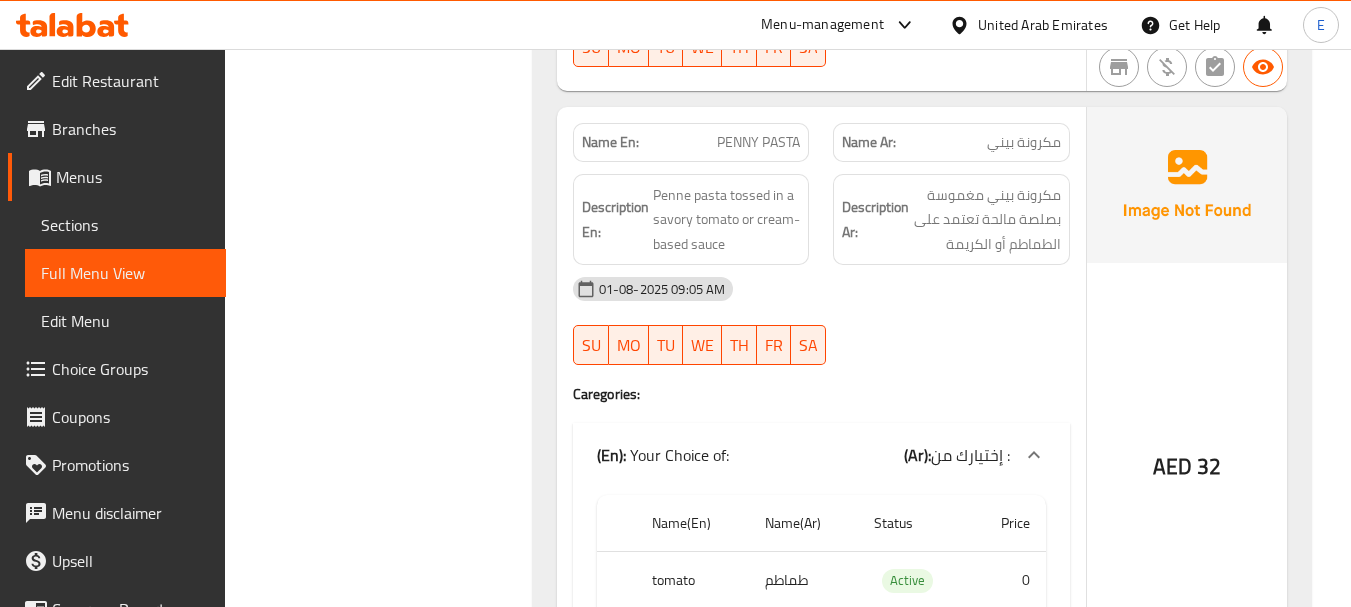 click on "PENNY PASTA" at bounding box center [765, -2678] 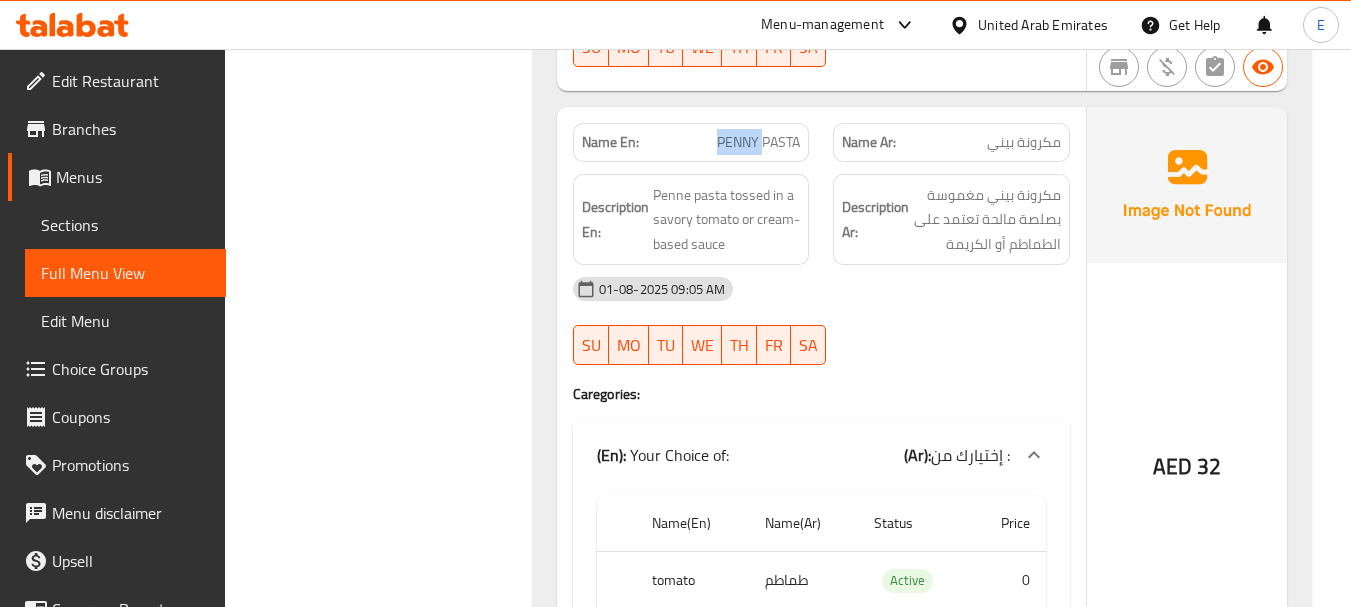 click on "PENNY PASTA" at bounding box center (765, -2678) 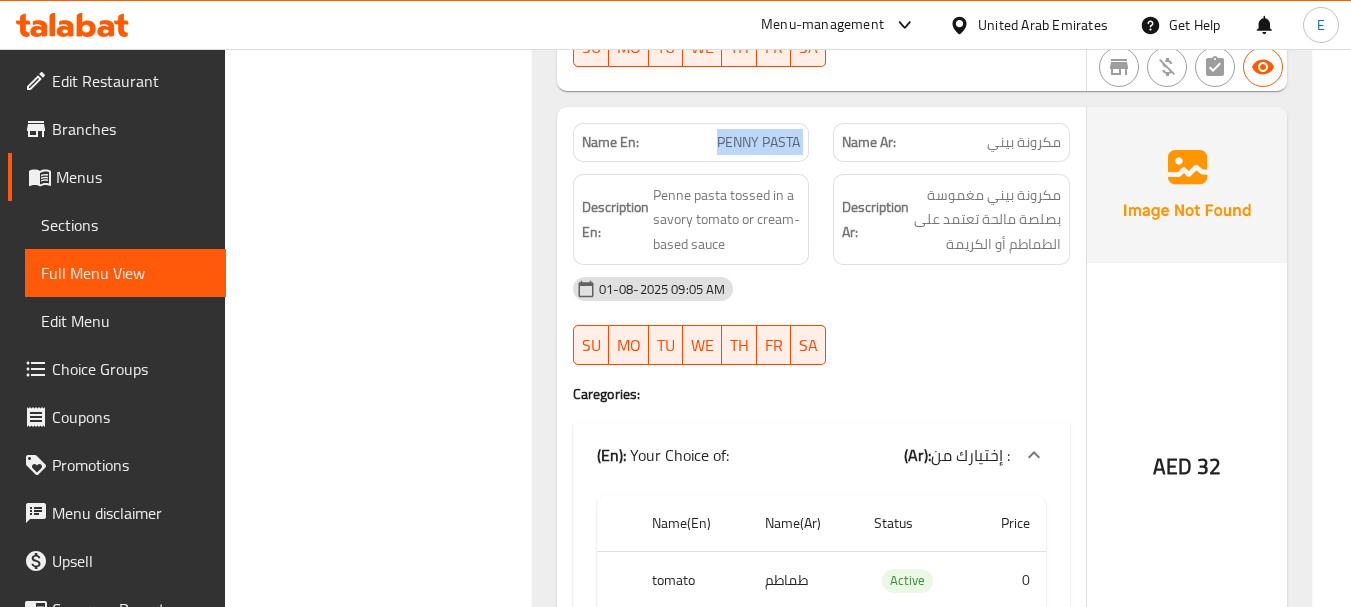 click on "PENNY PASTA" at bounding box center [765, -2678] 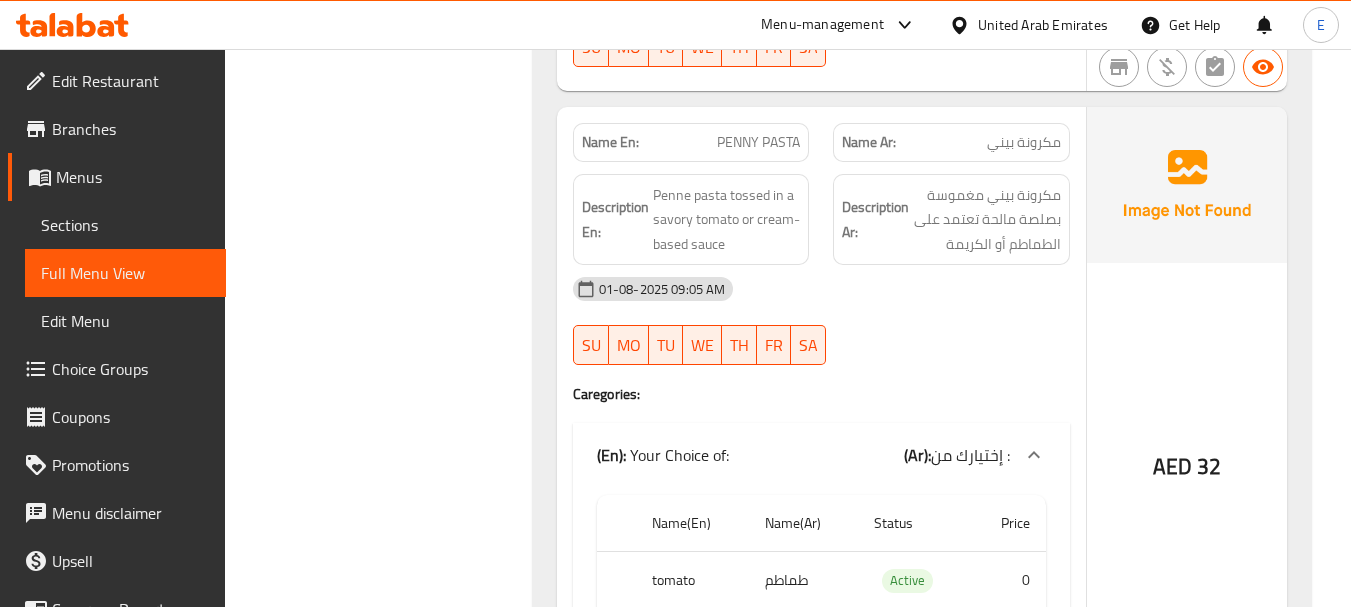 click on "مكرونة بيني" at bounding box center (1032, -2678) 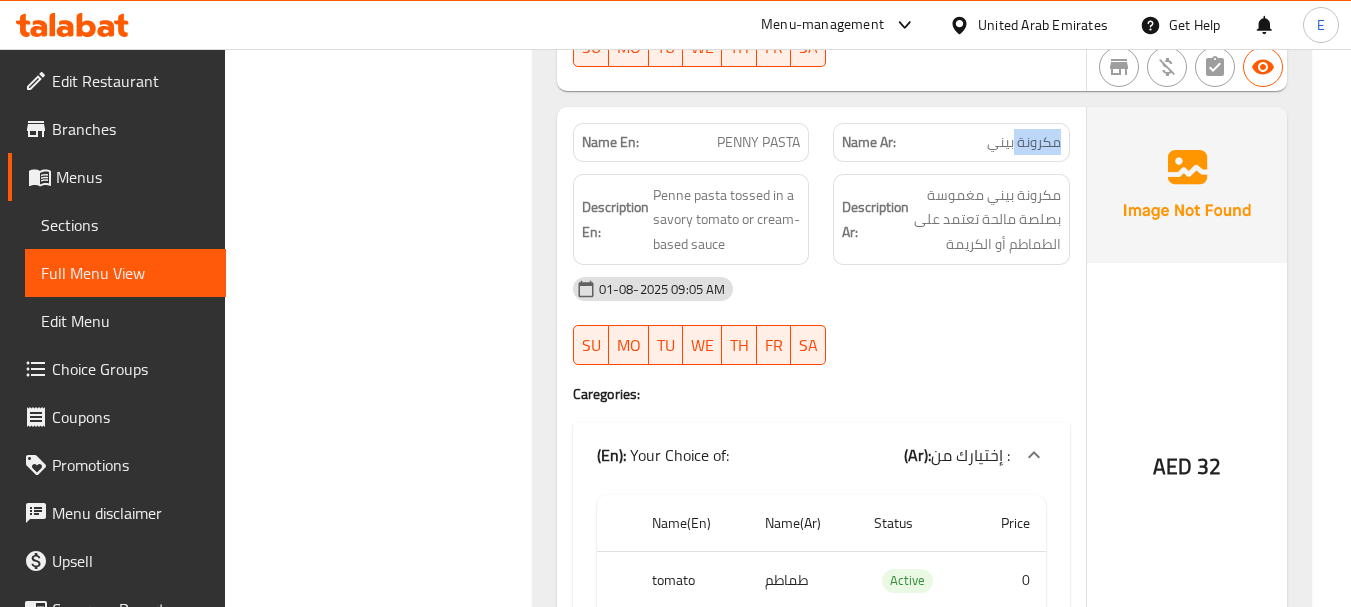 click on "مكرونة بيني" at bounding box center (1032, -2678) 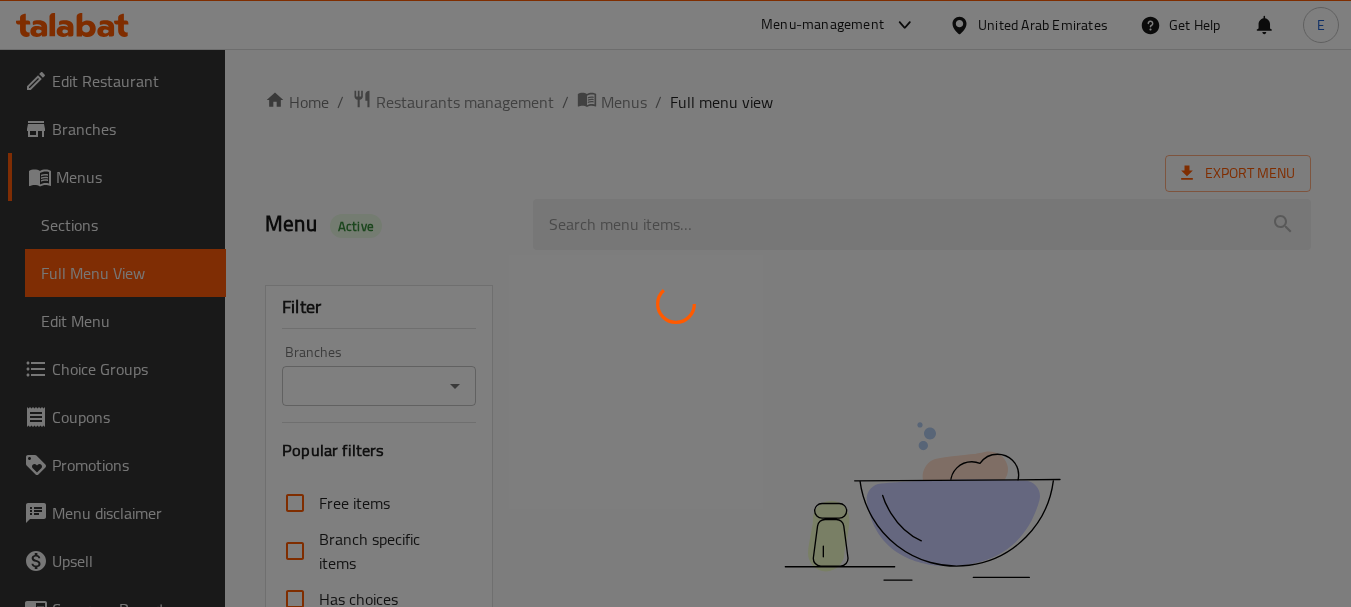 scroll, scrollTop: 0, scrollLeft: 0, axis: both 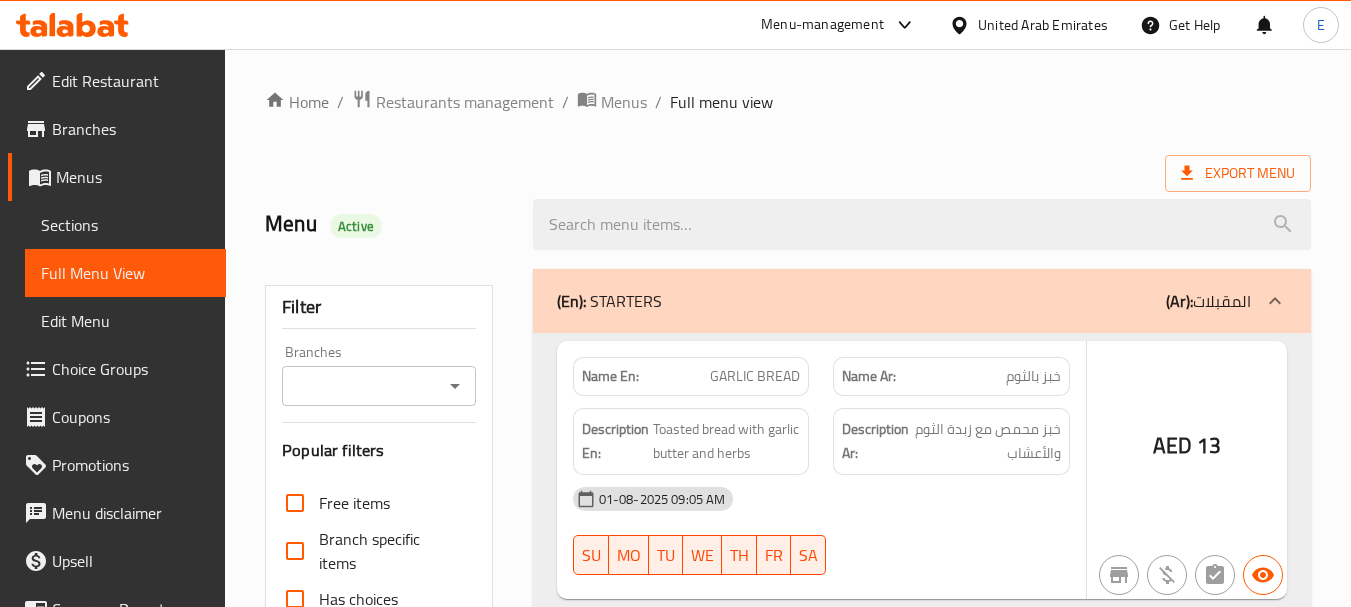 click at bounding box center [675, 303] 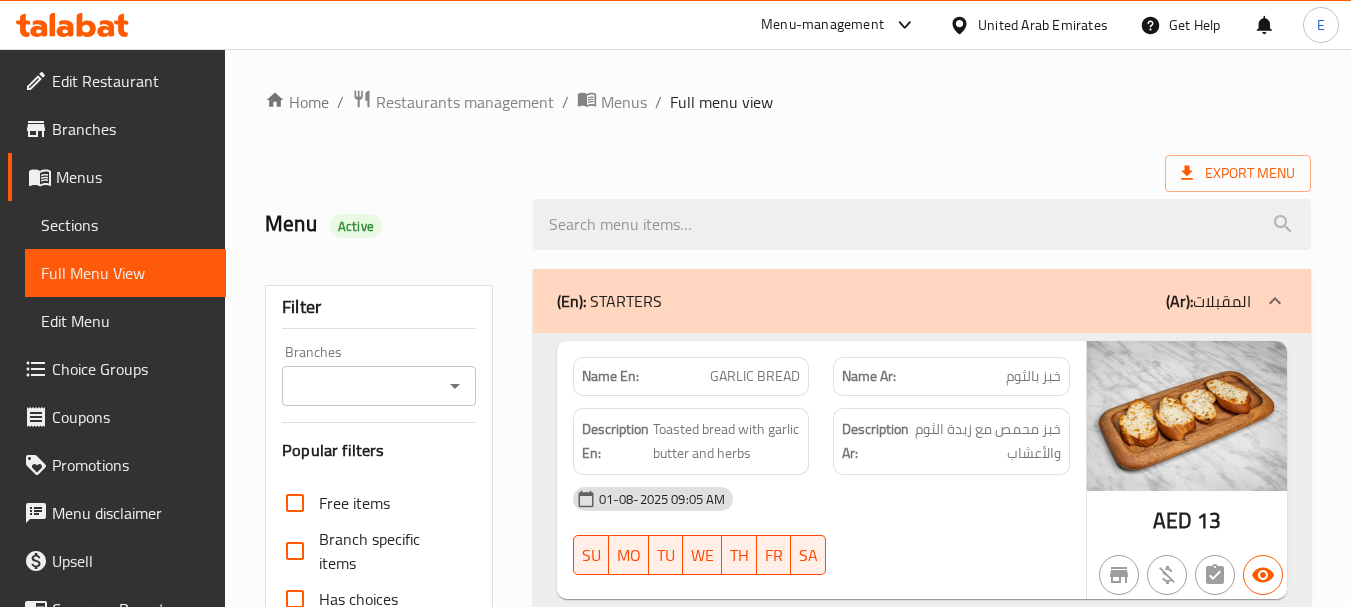 click on "Sections" at bounding box center [125, 225] 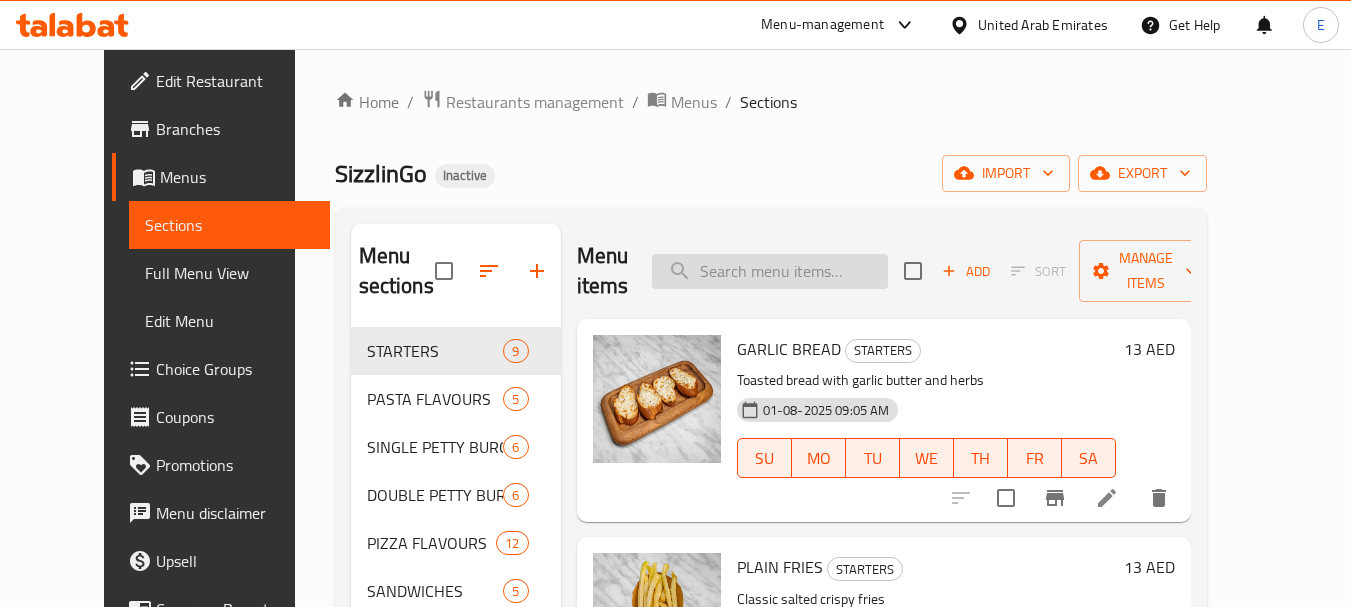 click at bounding box center (770, 271) 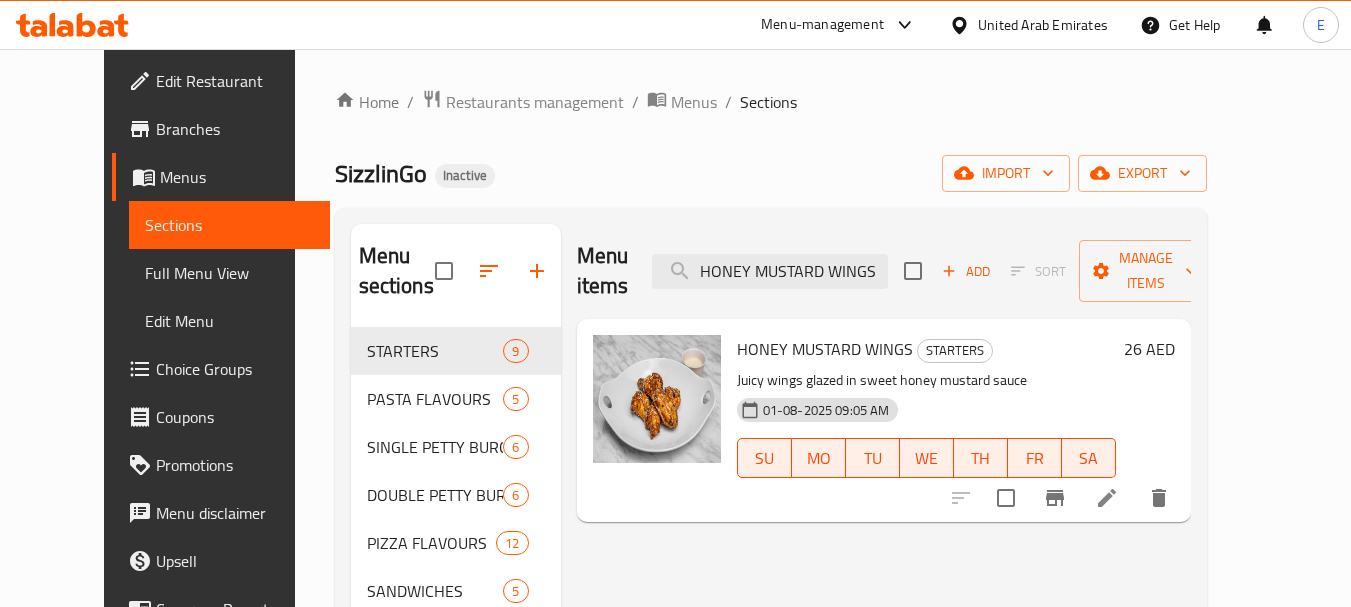 type on "HONEY MUSTARD WINGS" 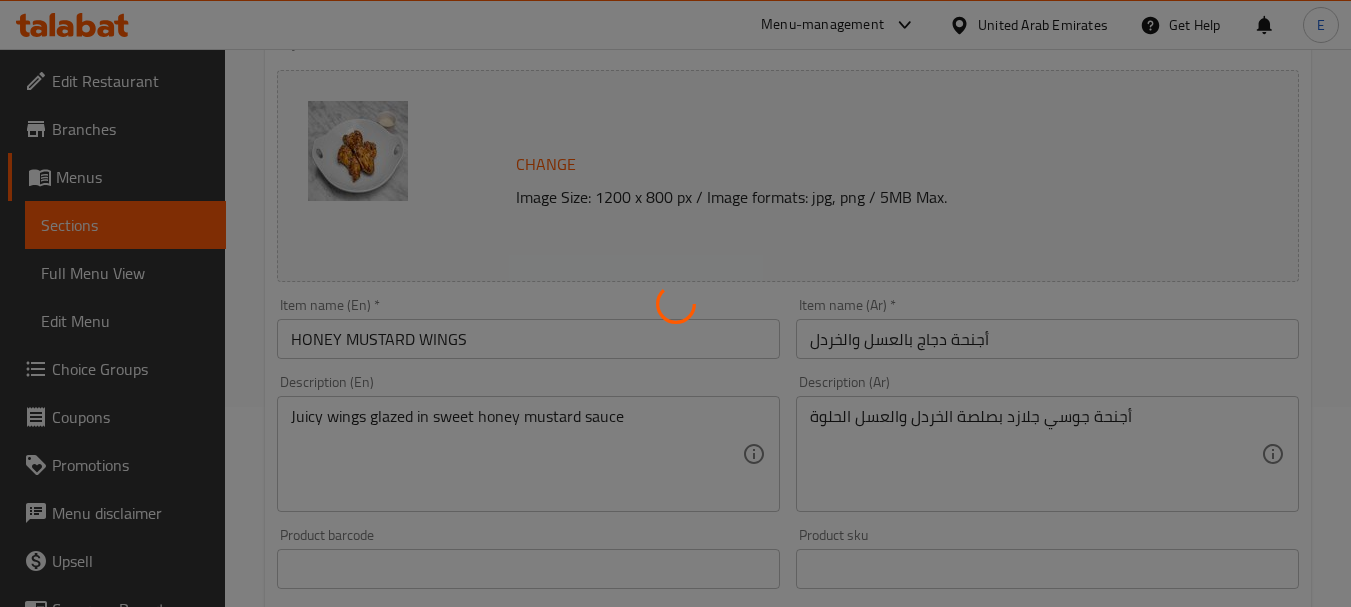 scroll, scrollTop: 300, scrollLeft: 0, axis: vertical 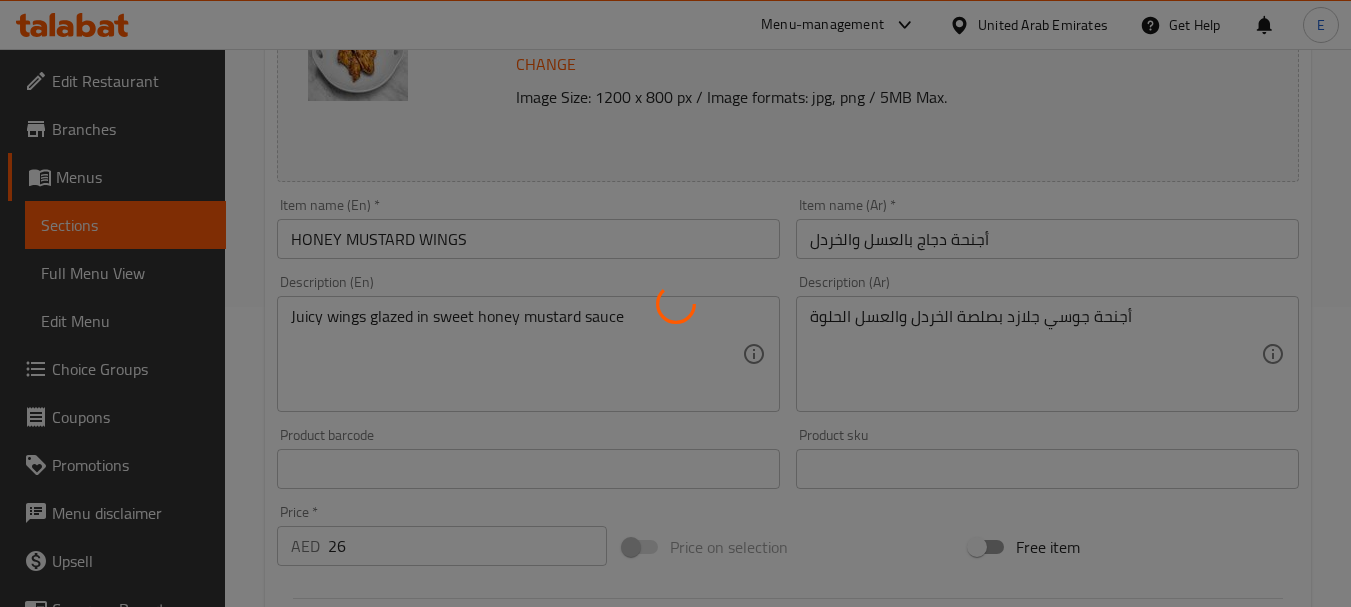 click at bounding box center (675, 303) 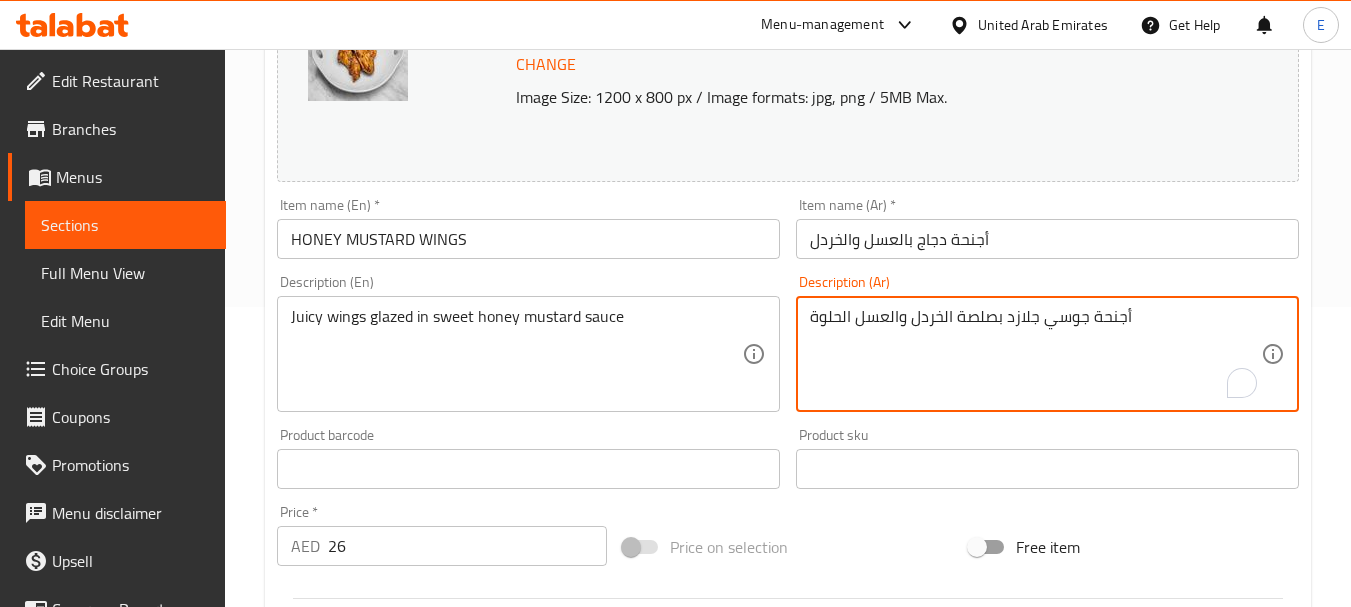 click on "أجنحة دجاج بالعسل والخردل" at bounding box center [1047, 239] 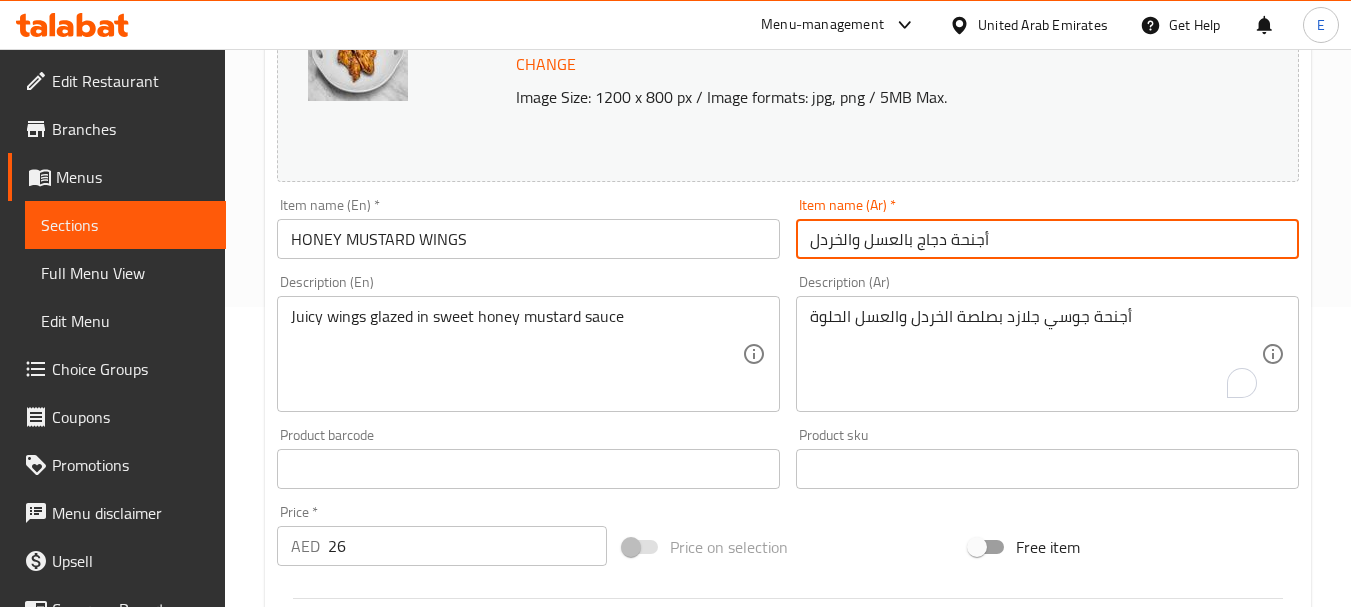 click on "أجنحة دجاج بالعسل والخردل" at bounding box center (1047, 239) 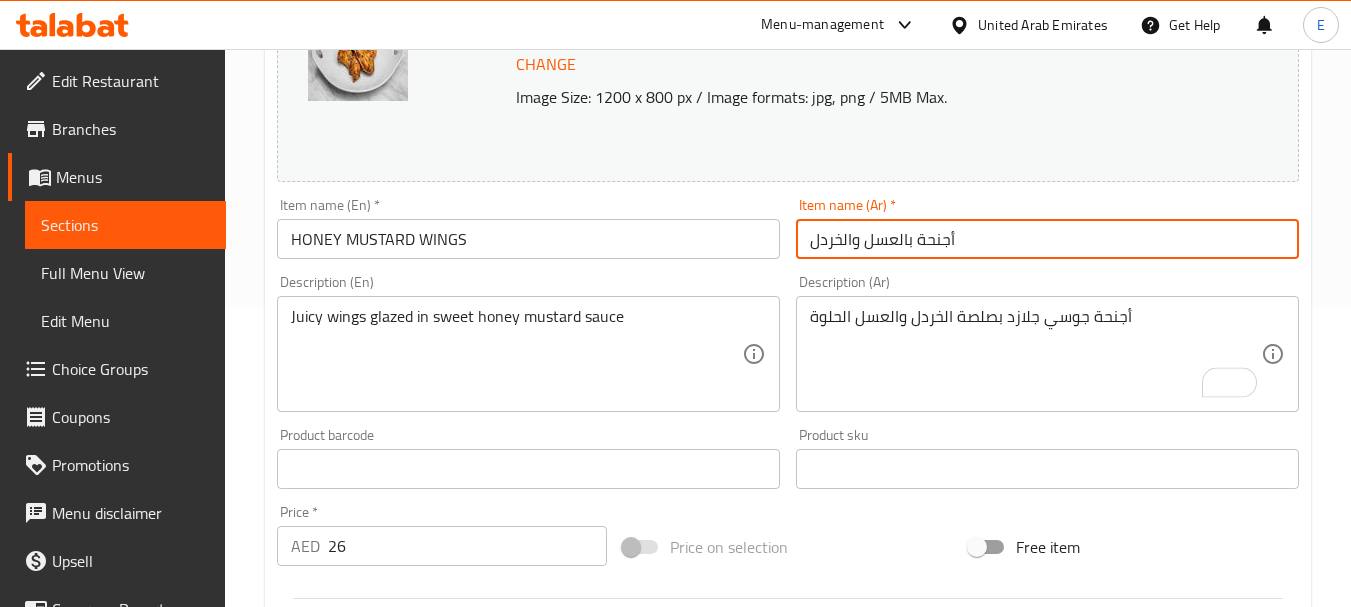 type on "أجنحة بالعسل والخردل" 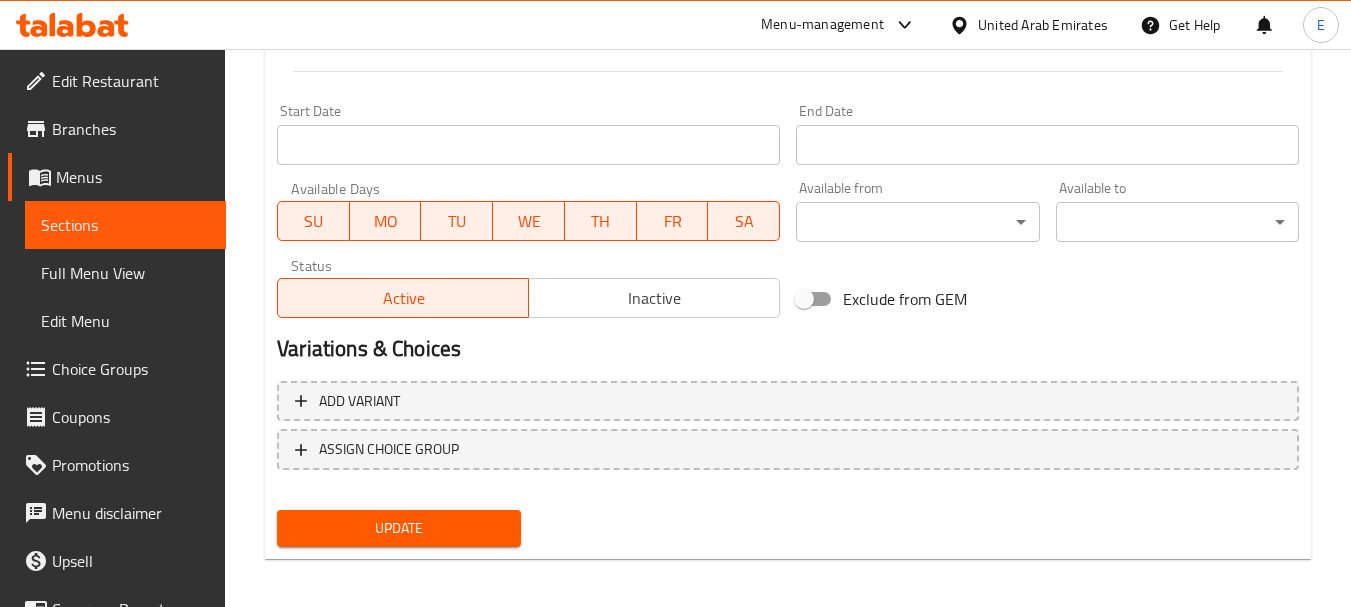 scroll, scrollTop: 835, scrollLeft: 0, axis: vertical 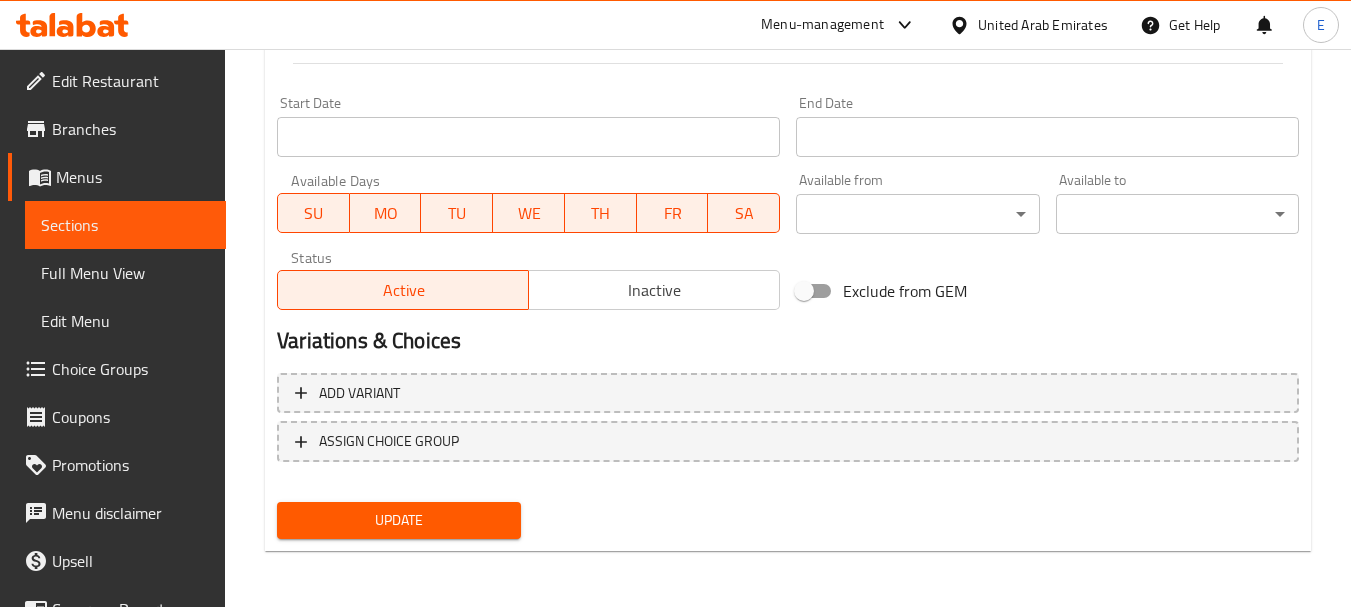 click on "Update" at bounding box center [398, 520] 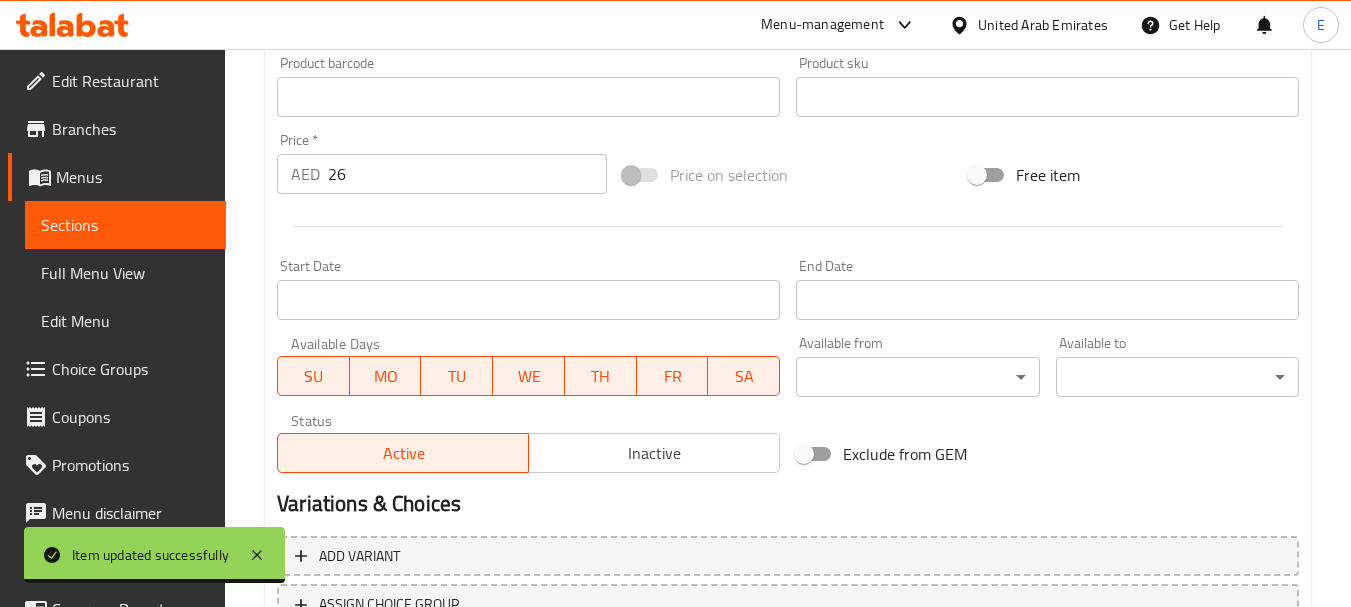 scroll, scrollTop: 535, scrollLeft: 0, axis: vertical 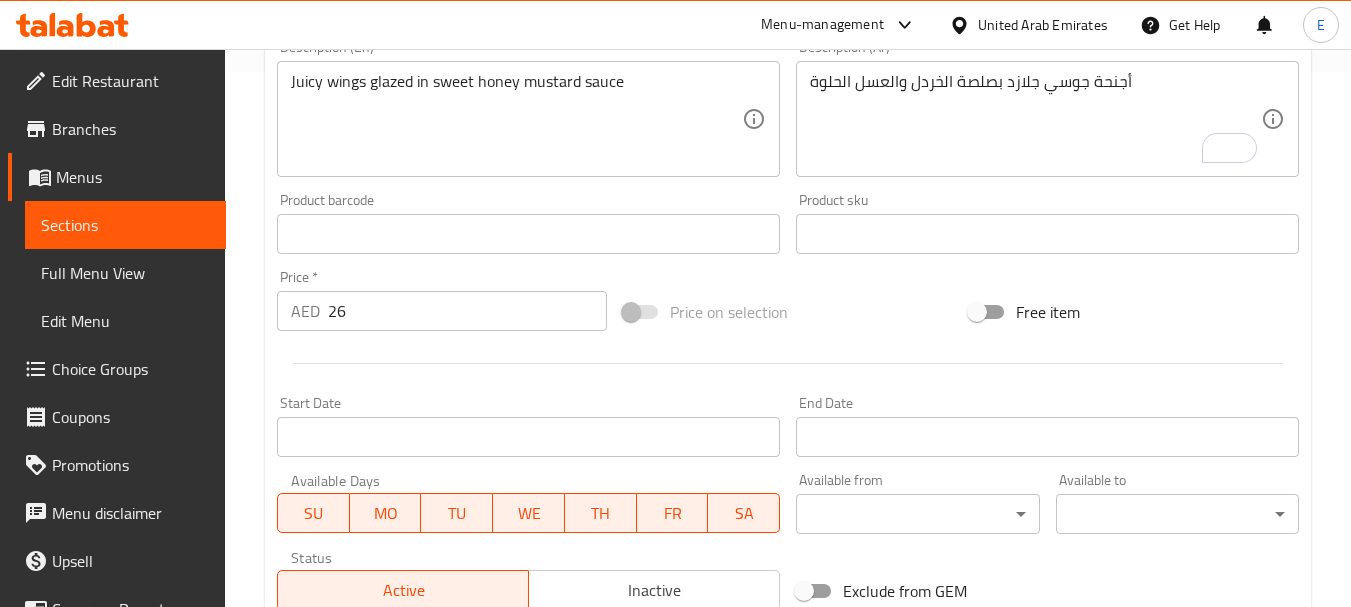 click on "United Arab Emirates" at bounding box center [1043, 25] 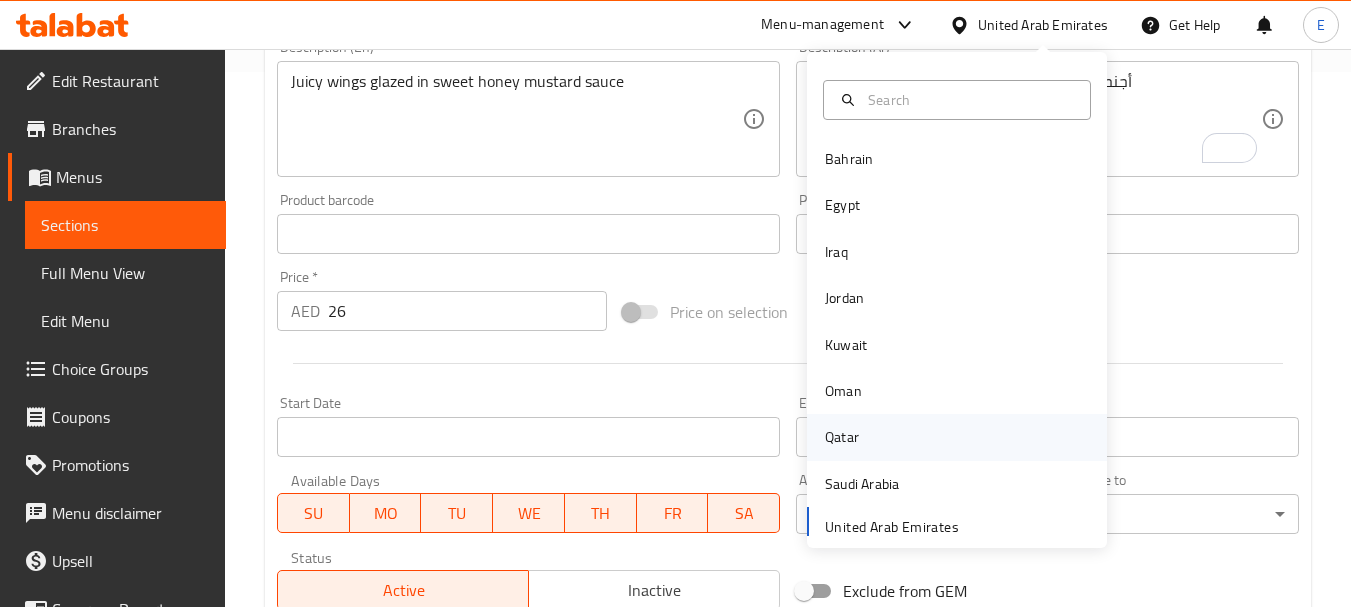 click on "Qatar" at bounding box center [842, 437] 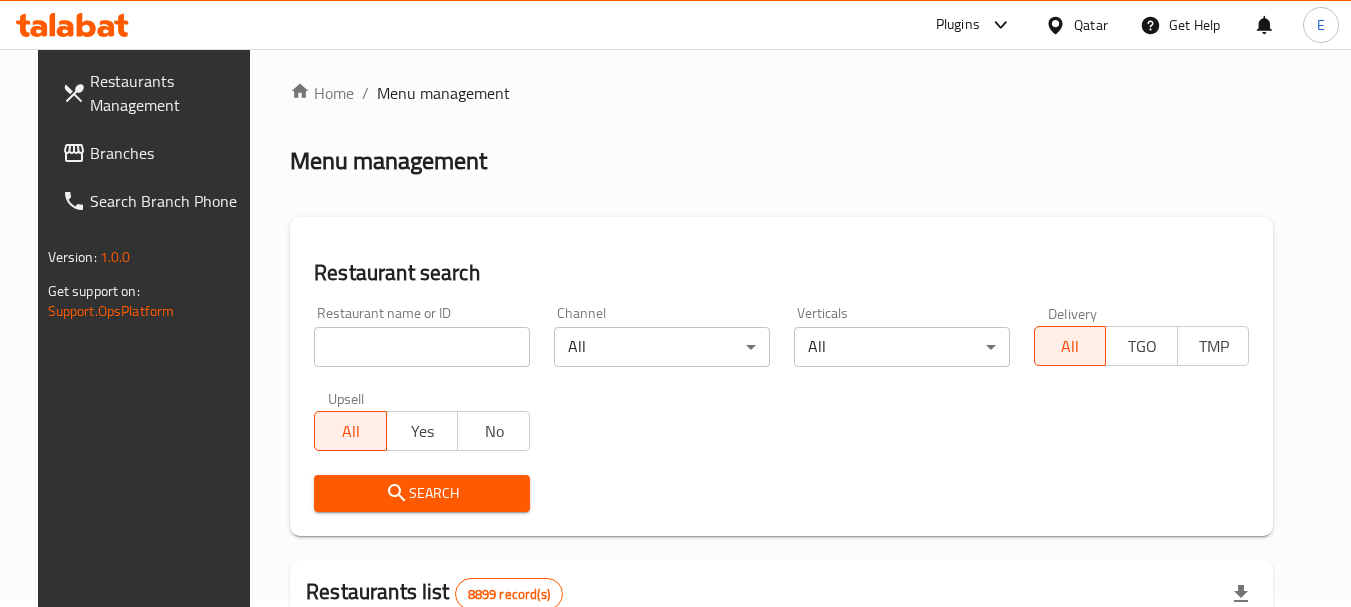 scroll, scrollTop: 0, scrollLeft: 0, axis: both 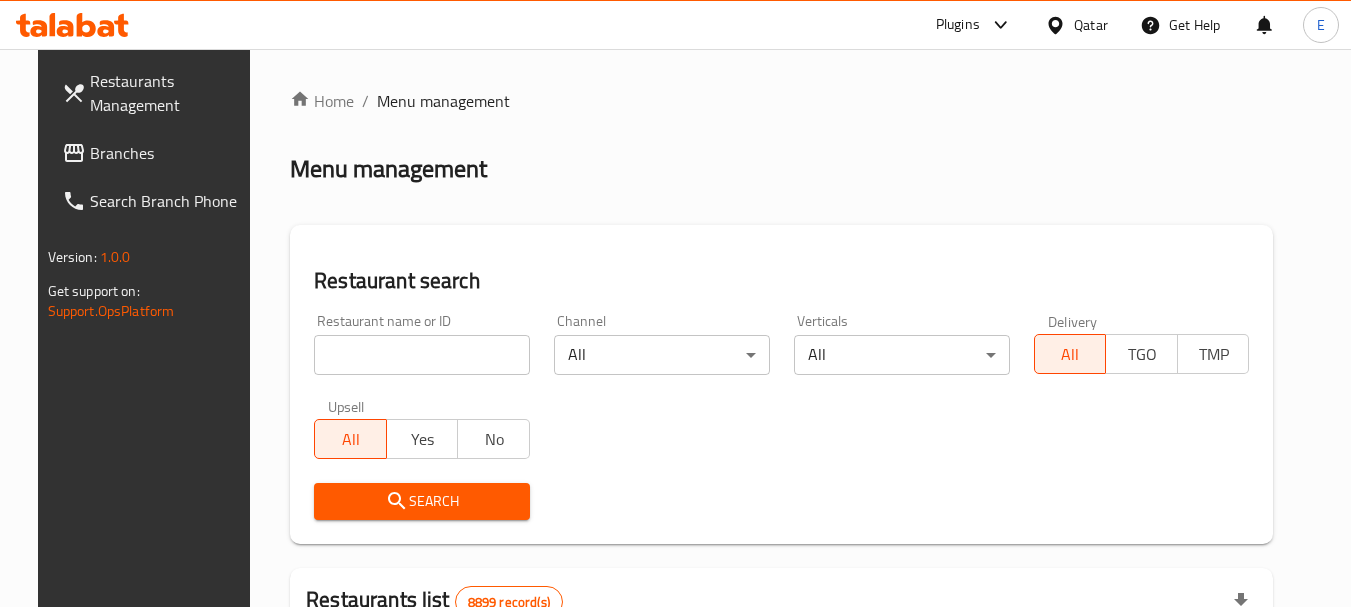 click on "Branches" at bounding box center [155, 153] 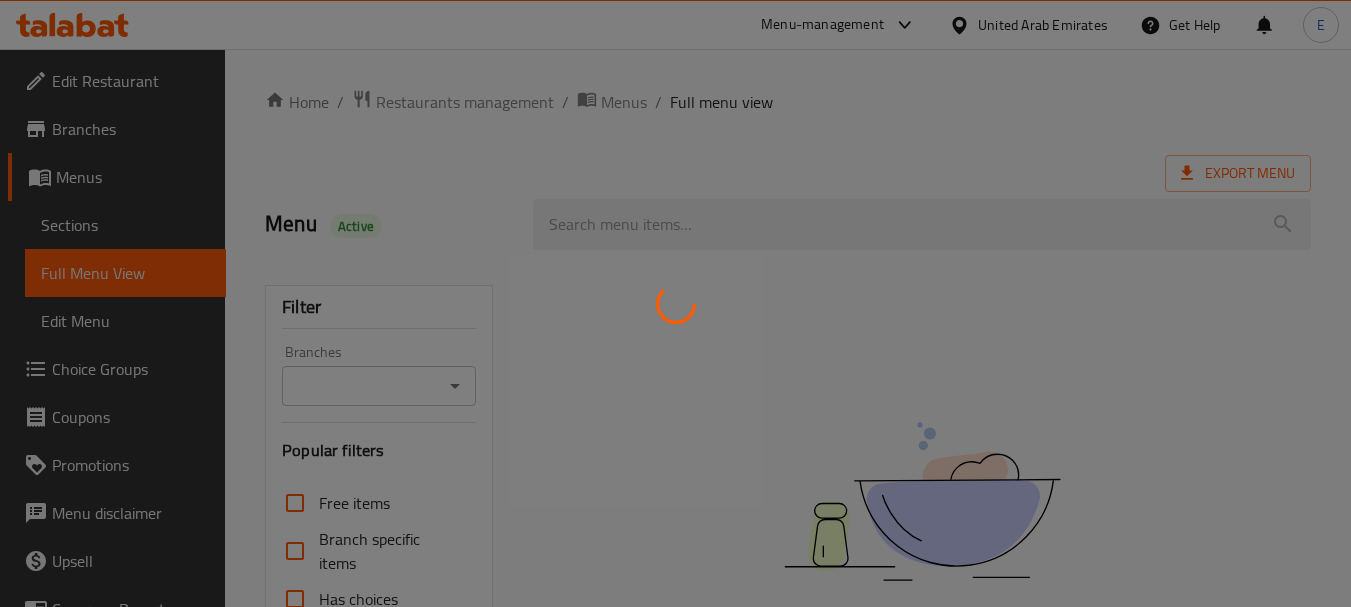 scroll, scrollTop: 0, scrollLeft: 0, axis: both 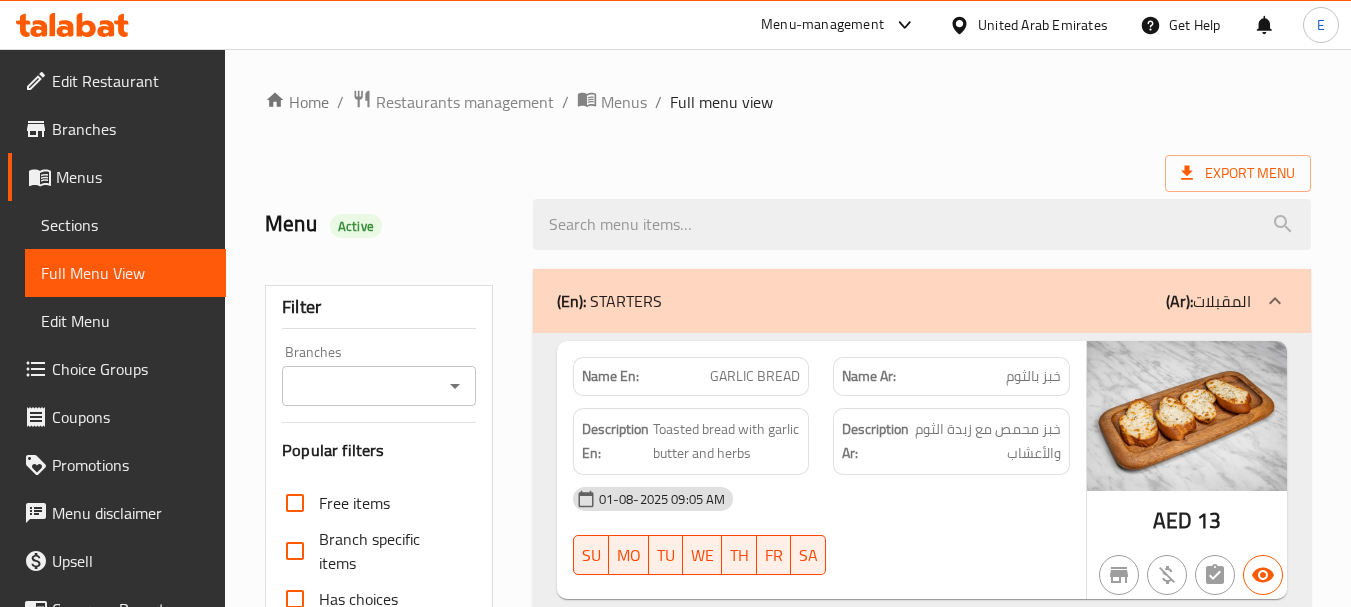 click on "Export Menu" at bounding box center (788, 173) 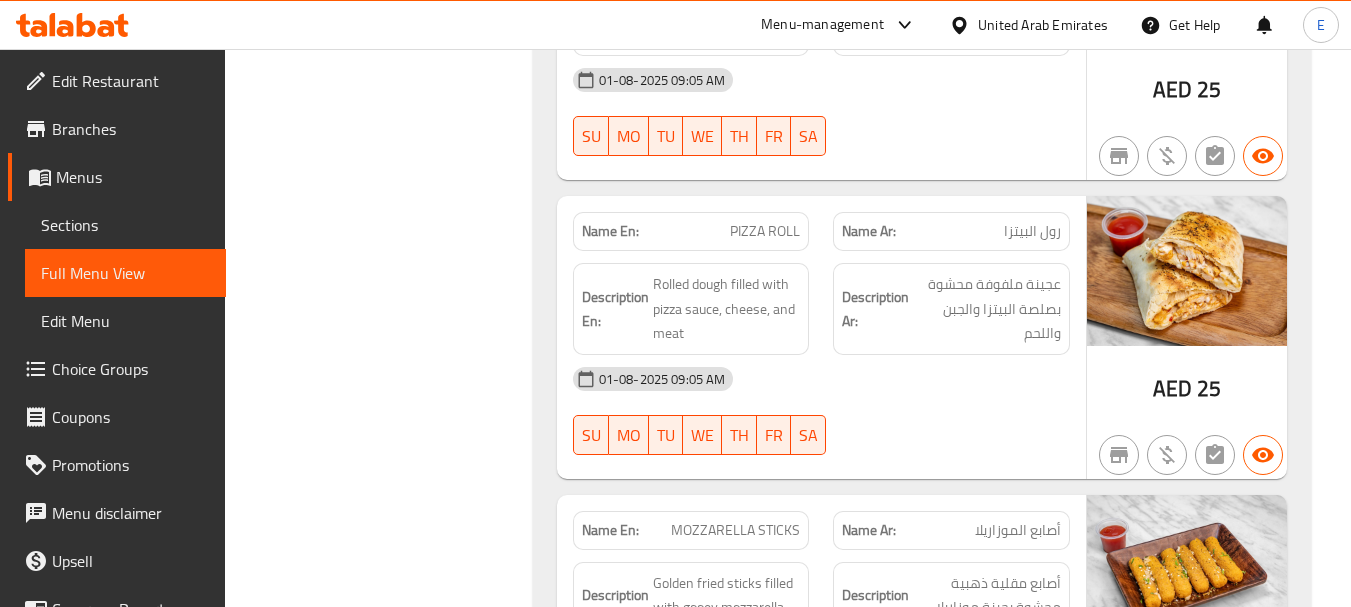 scroll, scrollTop: 1000, scrollLeft: 0, axis: vertical 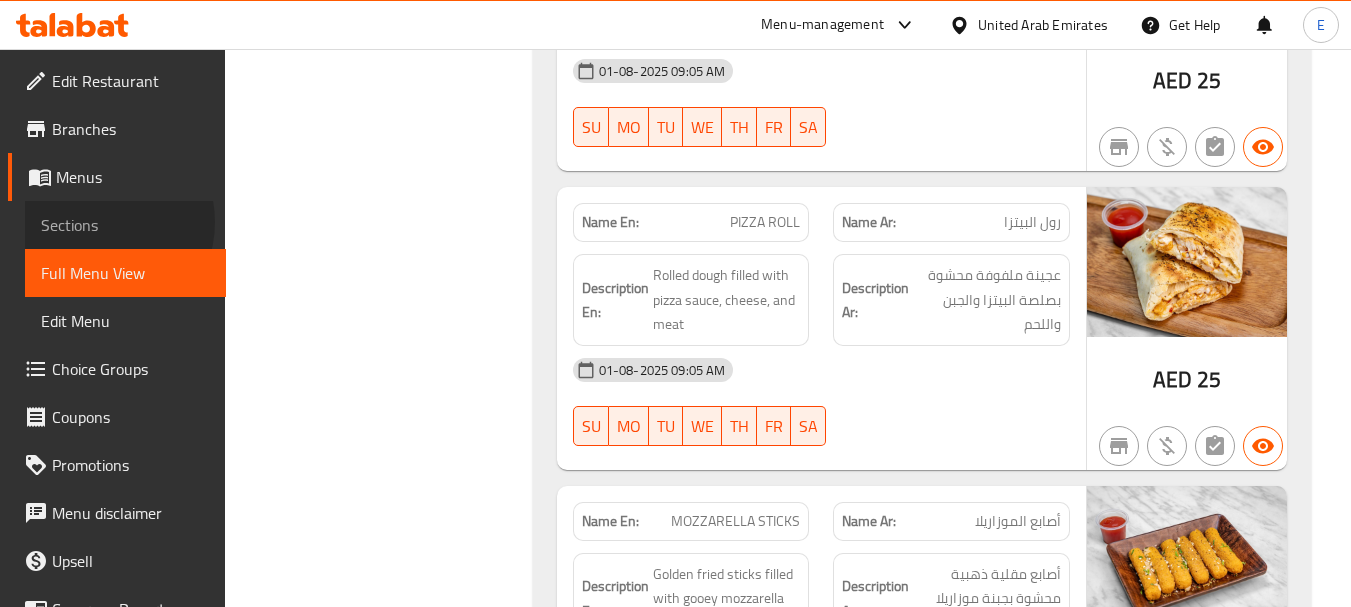 click on "Sections" at bounding box center [125, 225] 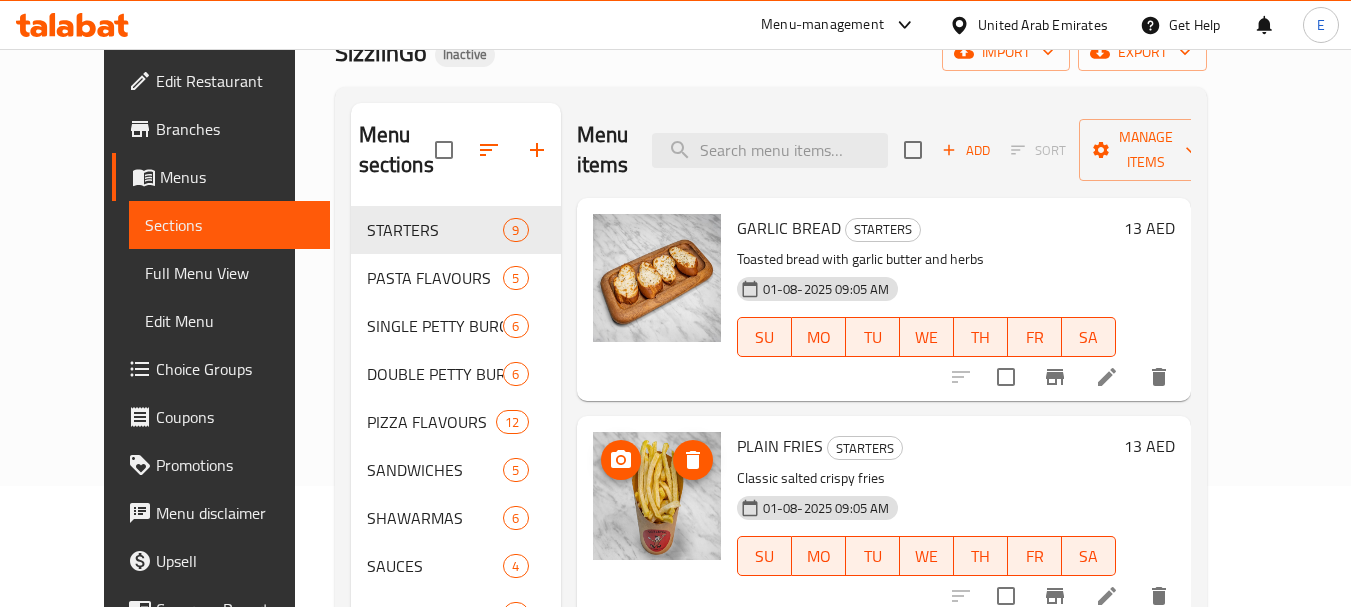 scroll, scrollTop: 0, scrollLeft: 0, axis: both 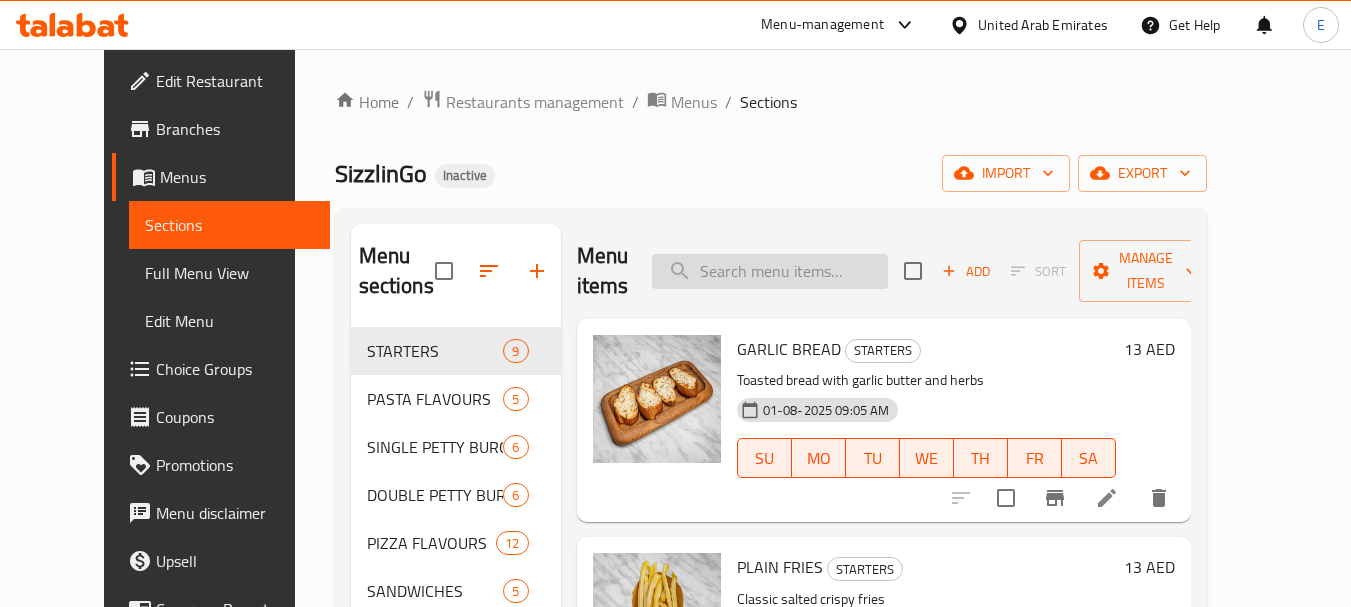 click at bounding box center (770, 271) 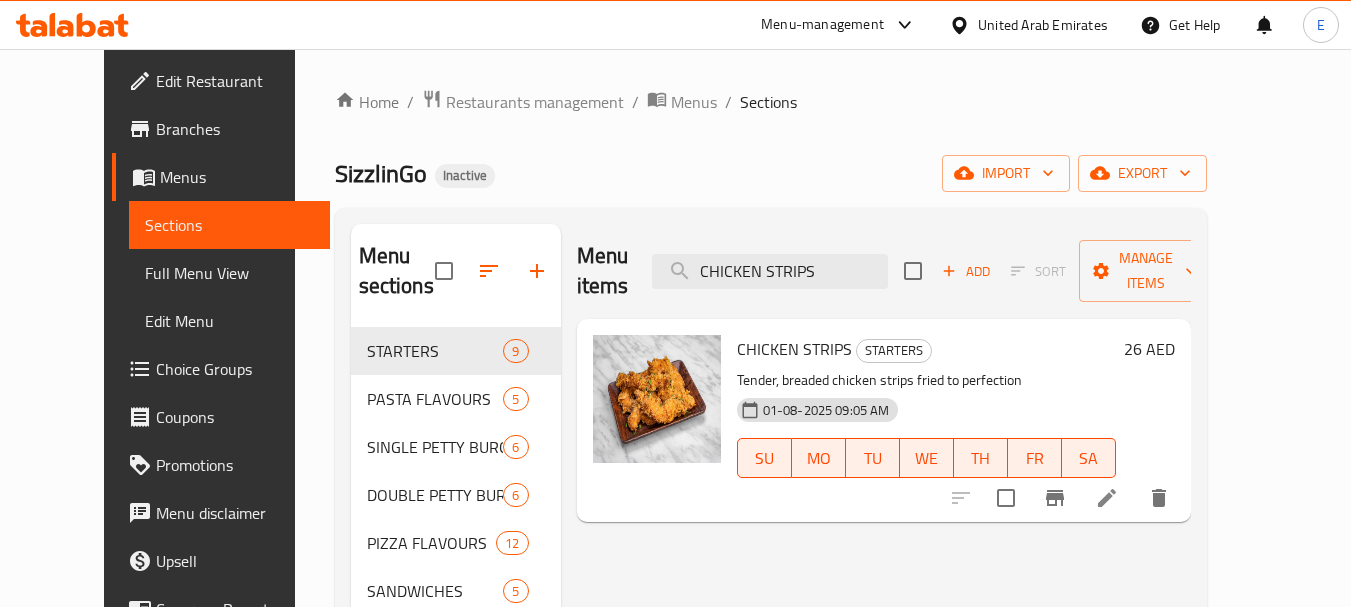type on "CHICKEN STRIPS" 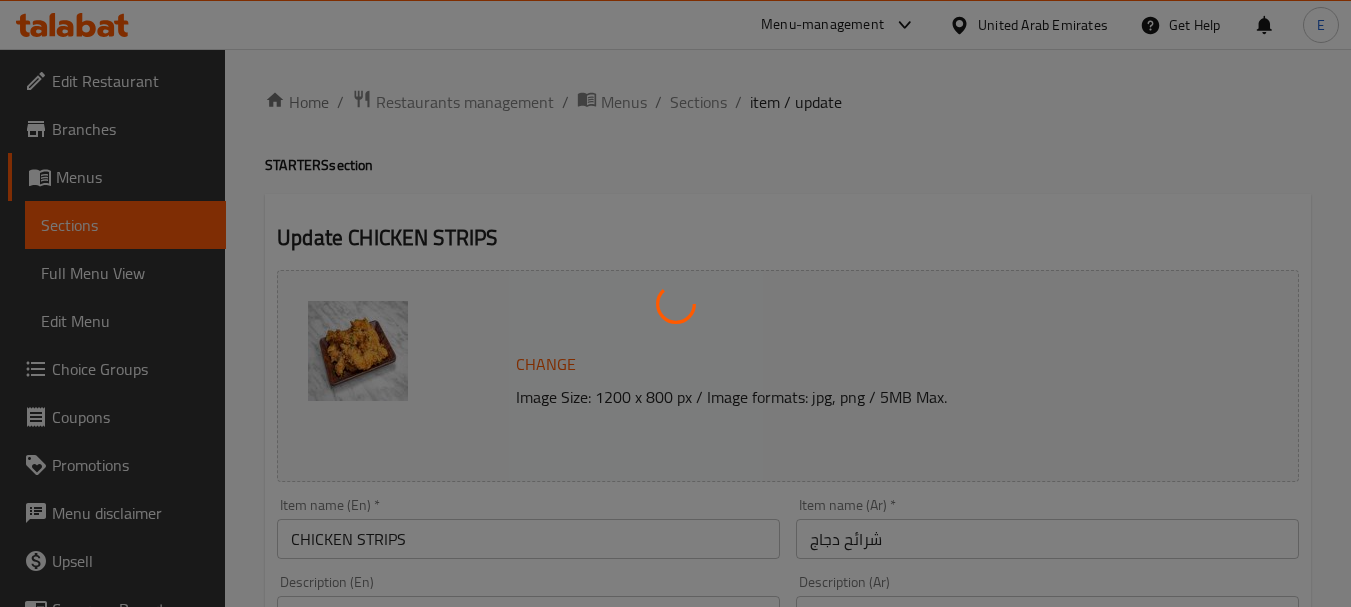 click at bounding box center [675, 303] 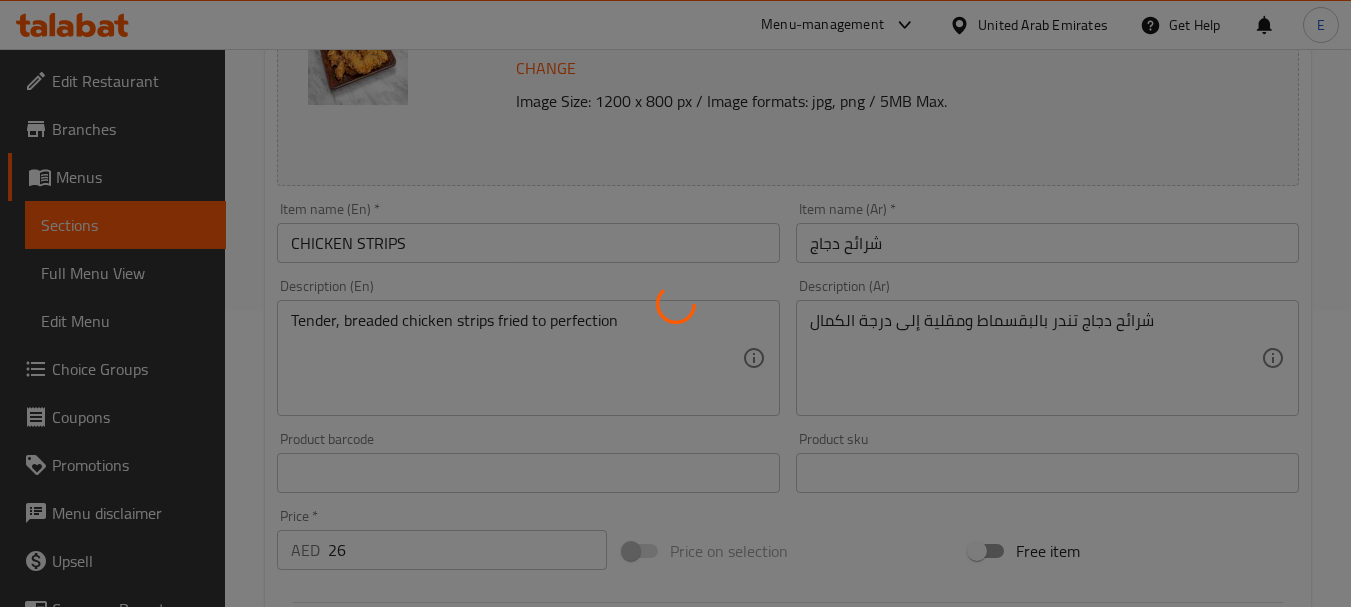 scroll, scrollTop: 300, scrollLeft: 0, axis: vertical 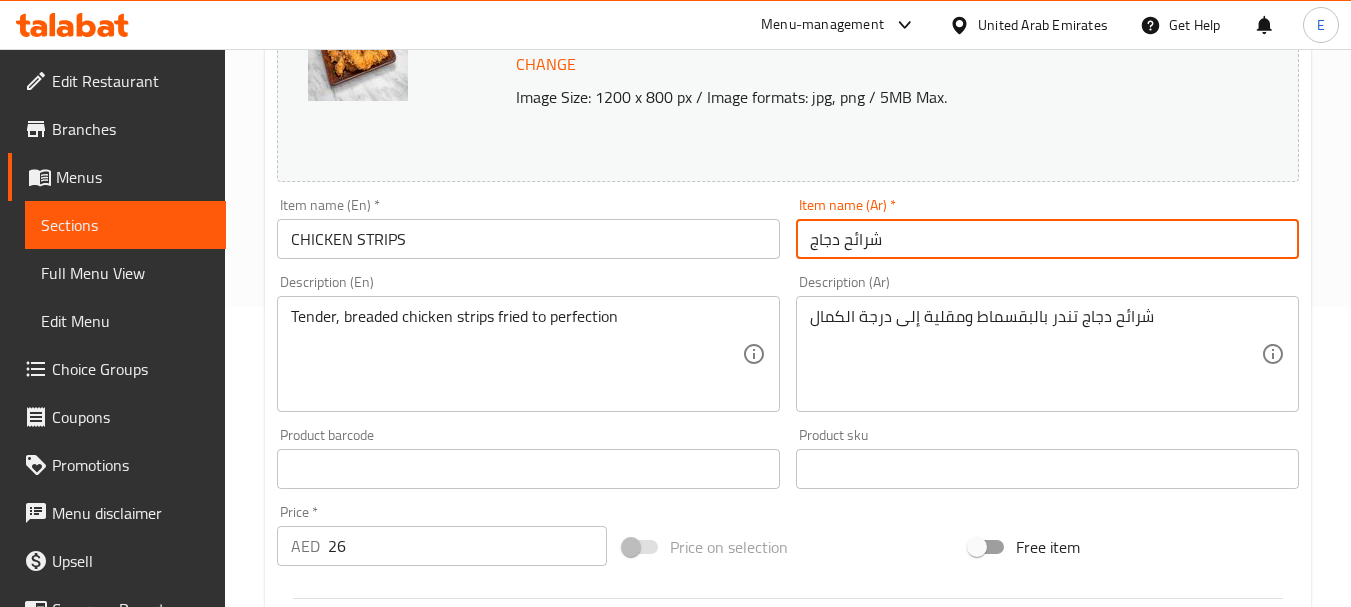 drag, startPoint x: 846, startPoint y: 241, endPoint x: 894, endPoint y: 240, distance: 48.010414 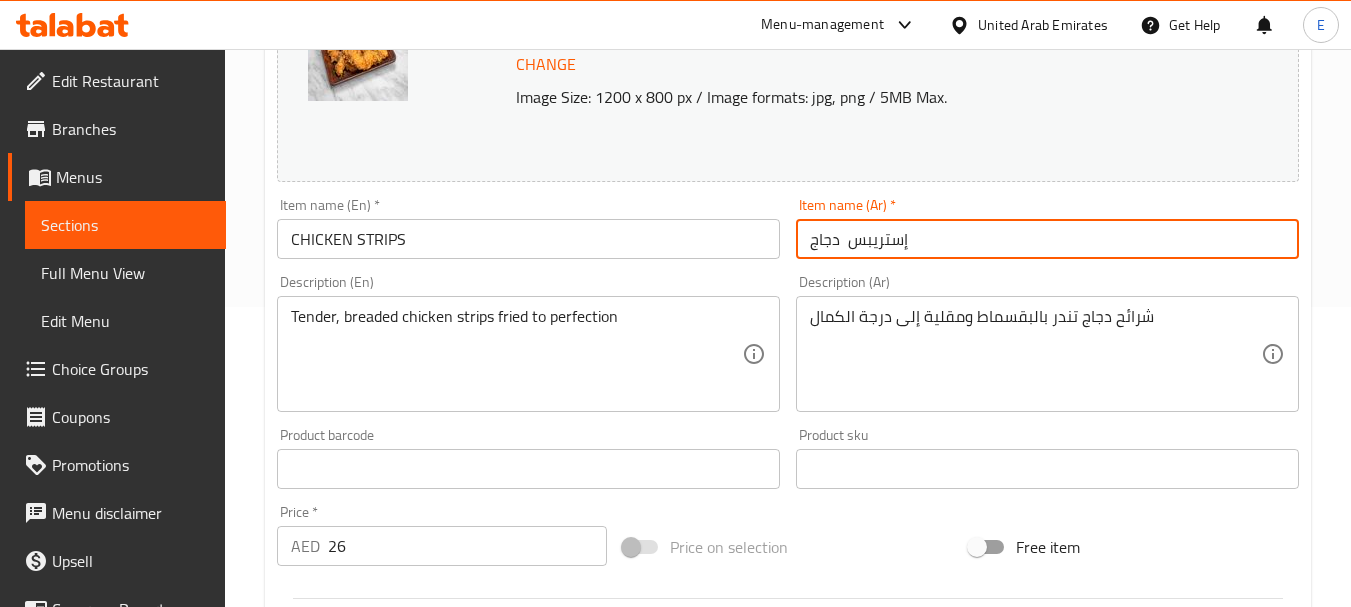 click on "إستريبس  دجاج" at bounding box center (1047, 239) 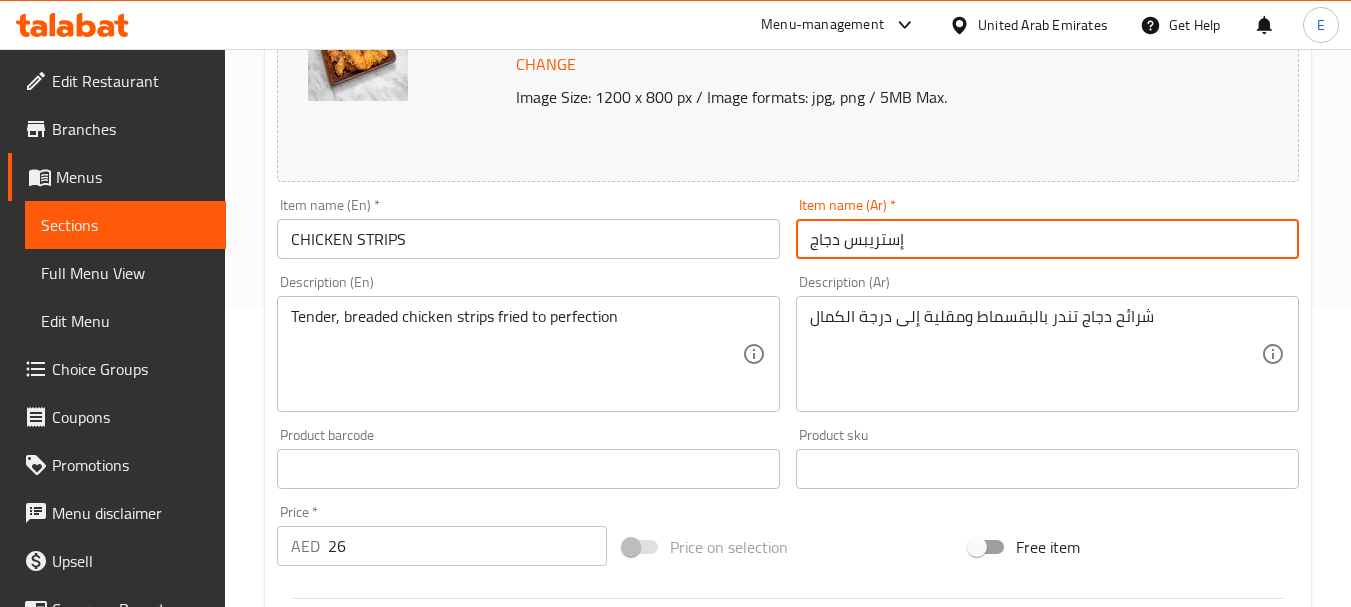 drag, startPoint x: 843, startPoint y: 247, endPoint x: 907, endPoint y: 247, distance: 64 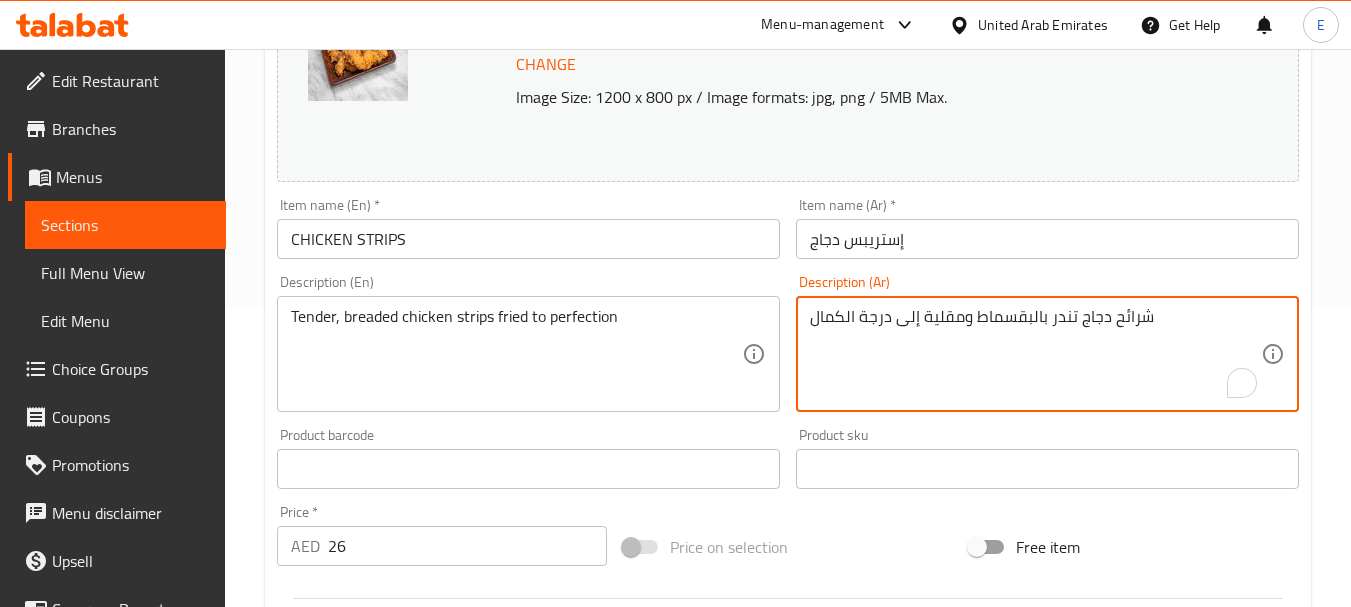 paste on "ستريبس" 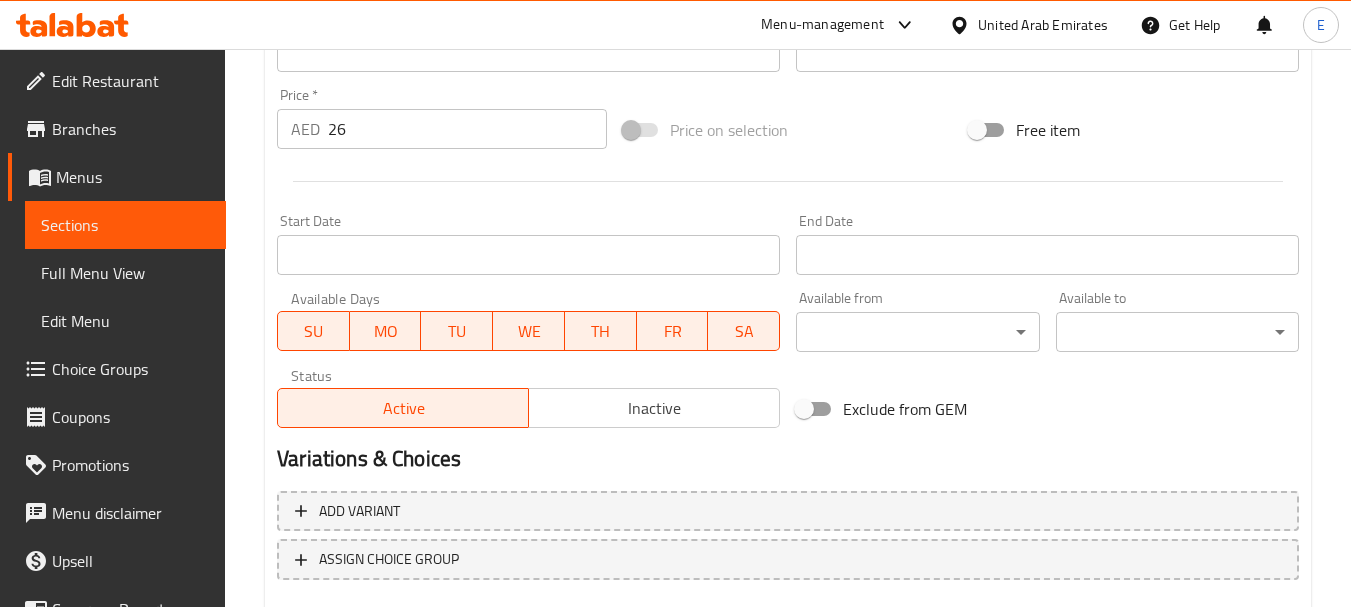scroll, scrollTop: 835, scrollLeft: 0, axis: vertical 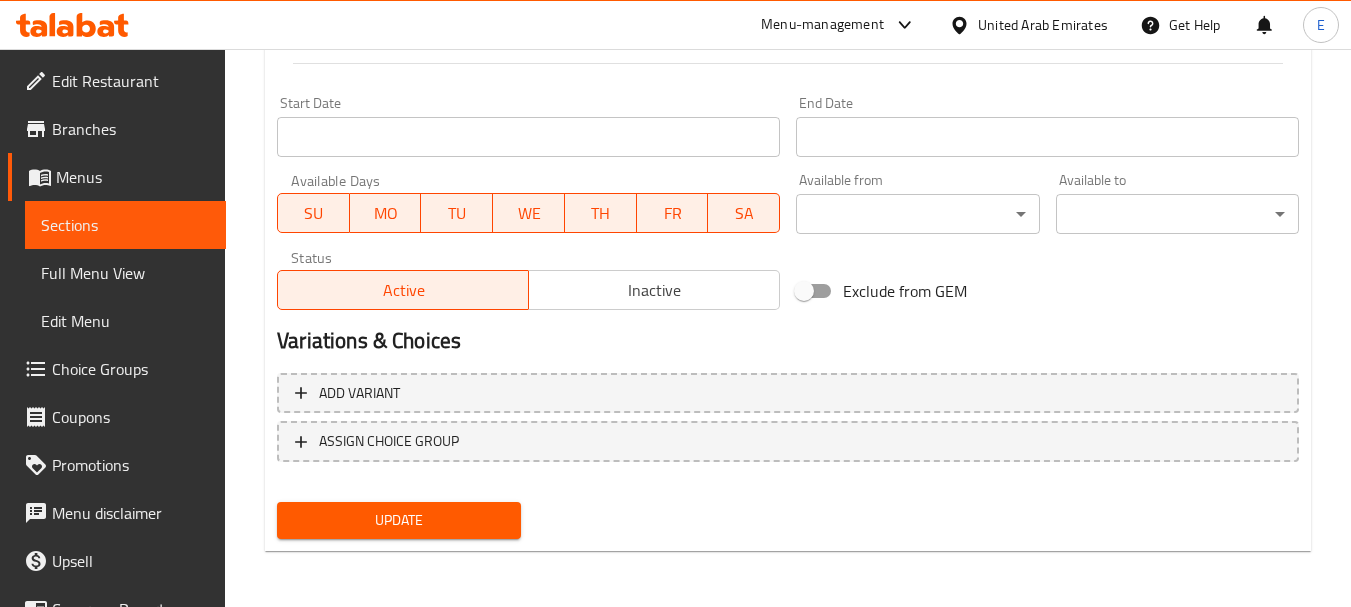 type on "إستريبس دجاج تندر بالبقسماط ومقلية إلى درجة الكمال" 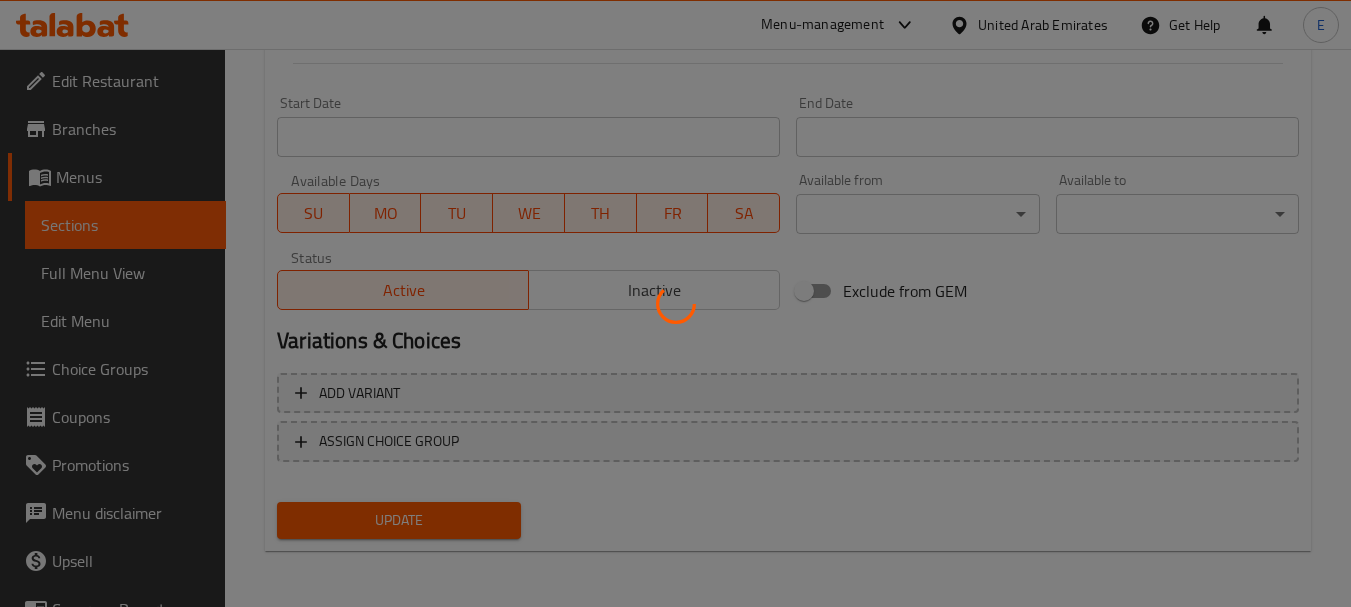 click at bounding box center [675, 303] 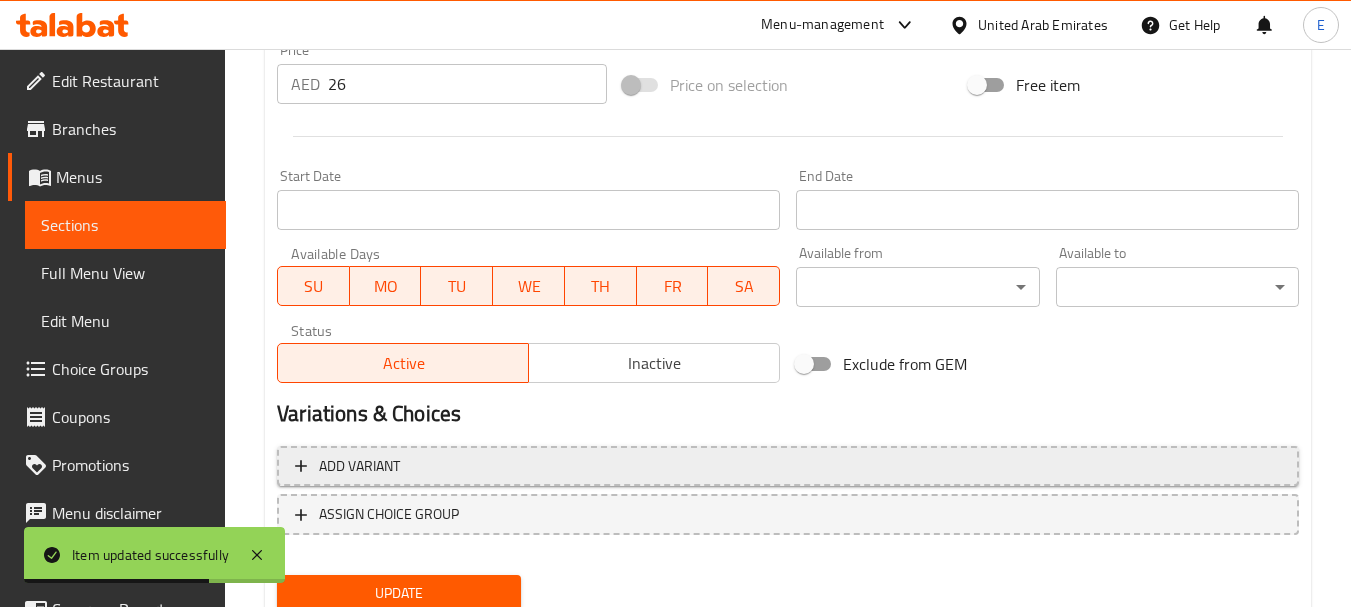 scroll, scrollTop: 835, scrollLeft: 0, axis: vertical 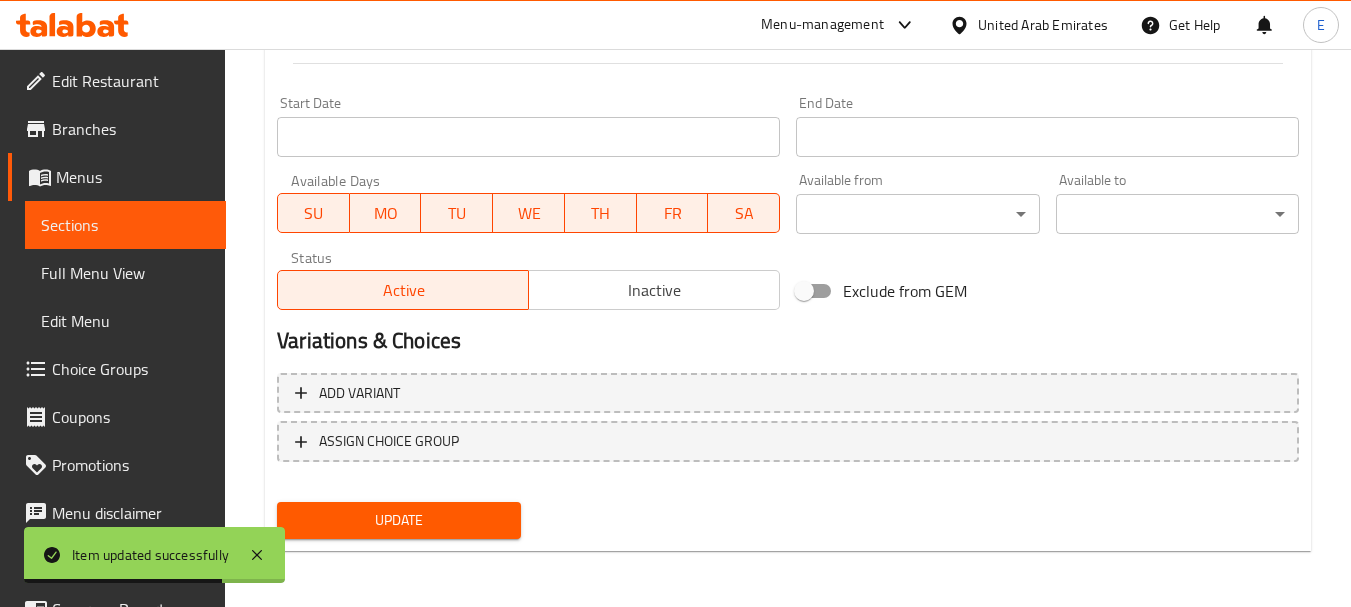 click on "Update" at bounding box center [398, 520] 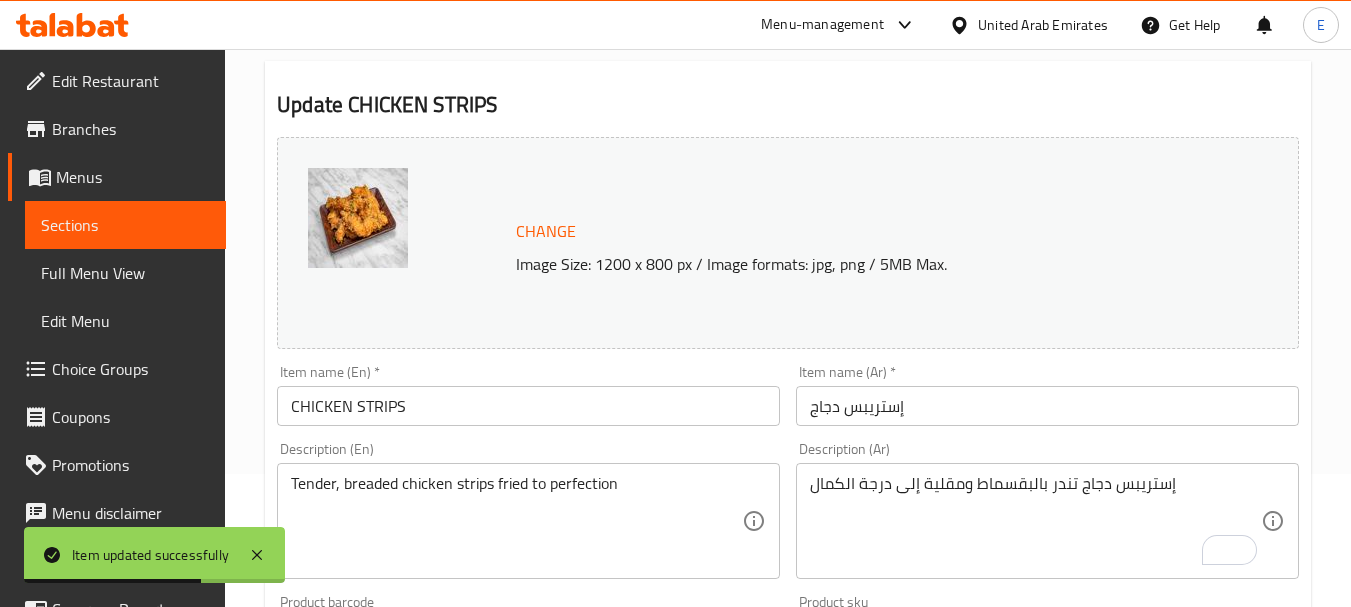 scroll, scrollTop: 0, scrollLeft: 0, axis: both 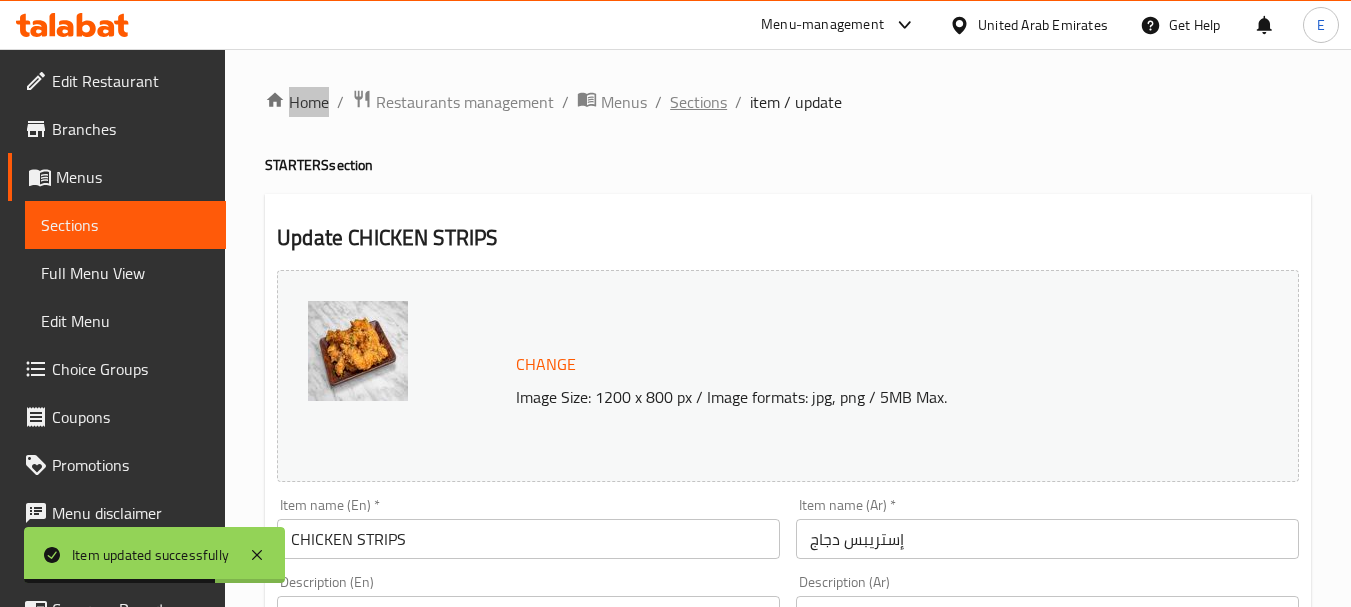 click on "Sections" at bounding box center (698, 102) 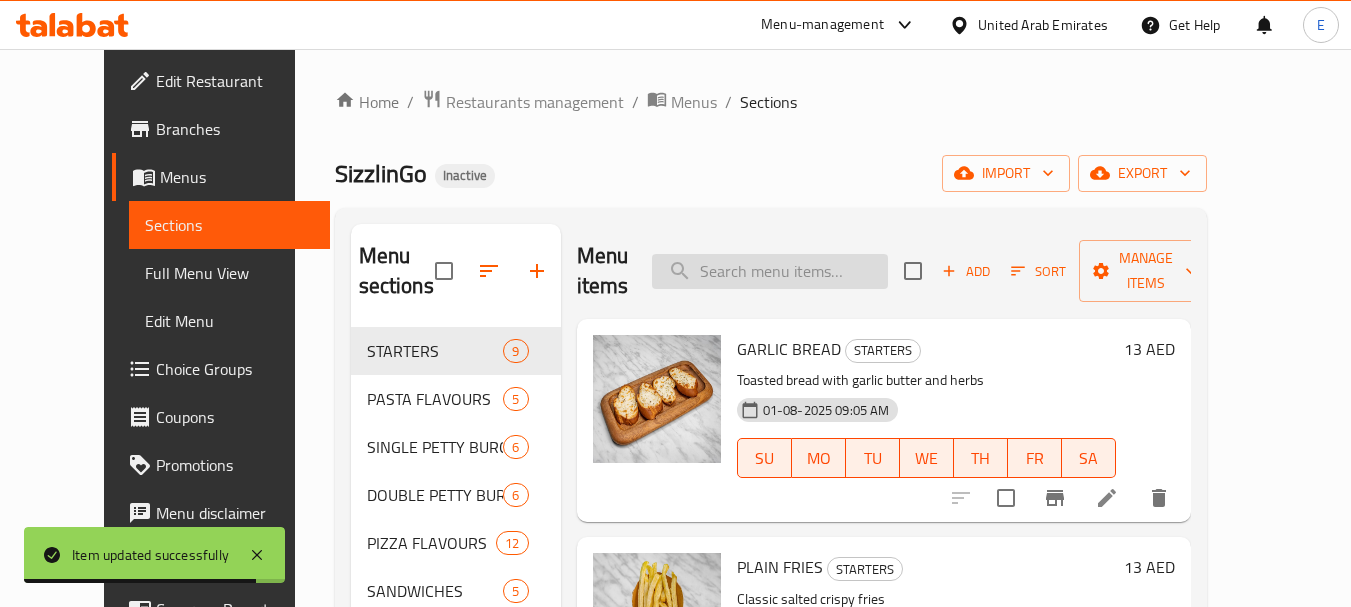 click at bounding box center (770, 271) 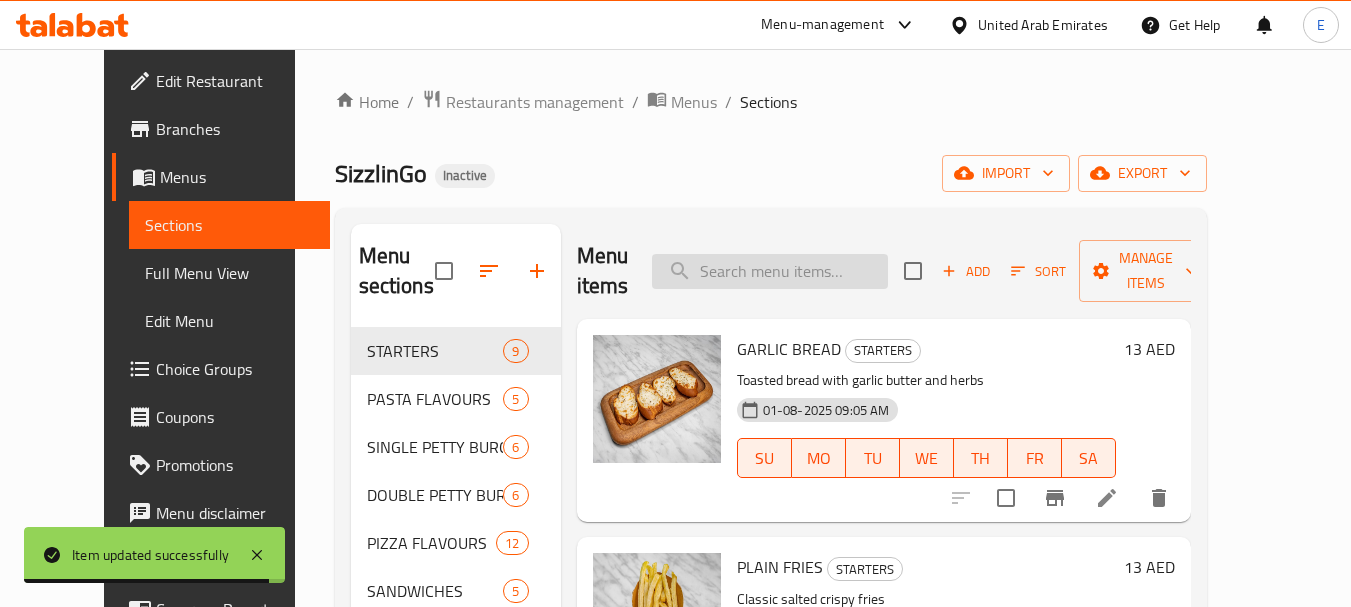 paste on "PENNY PASTA" 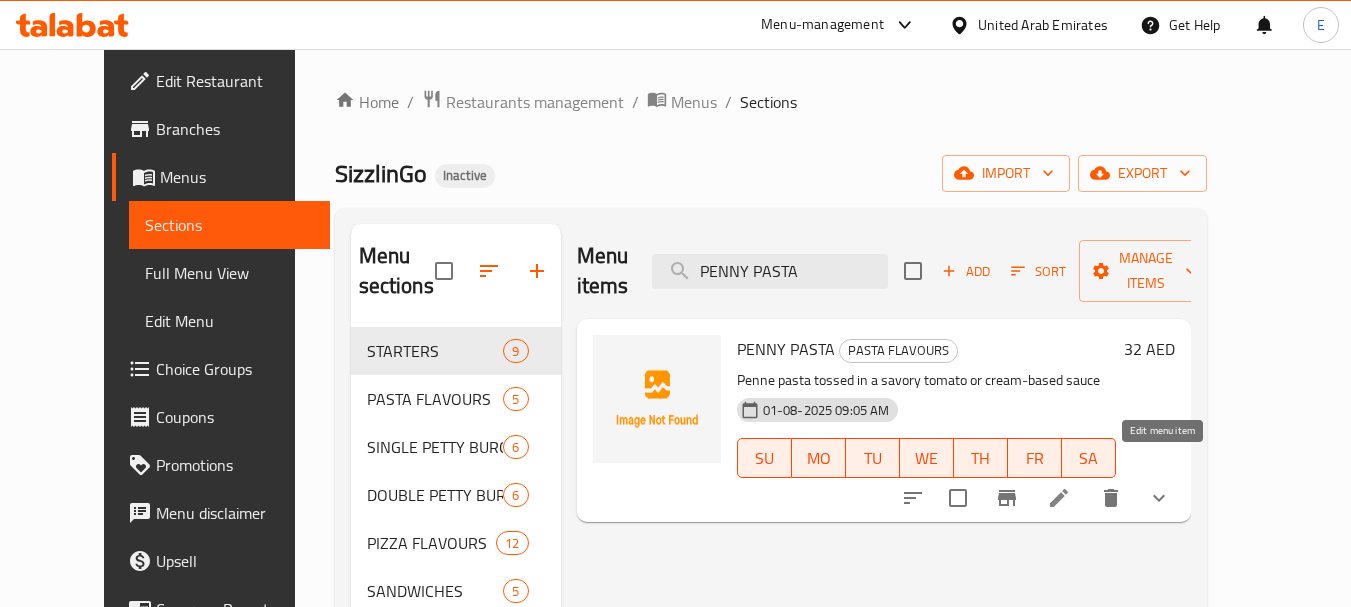 type on "PENNY PASTA" 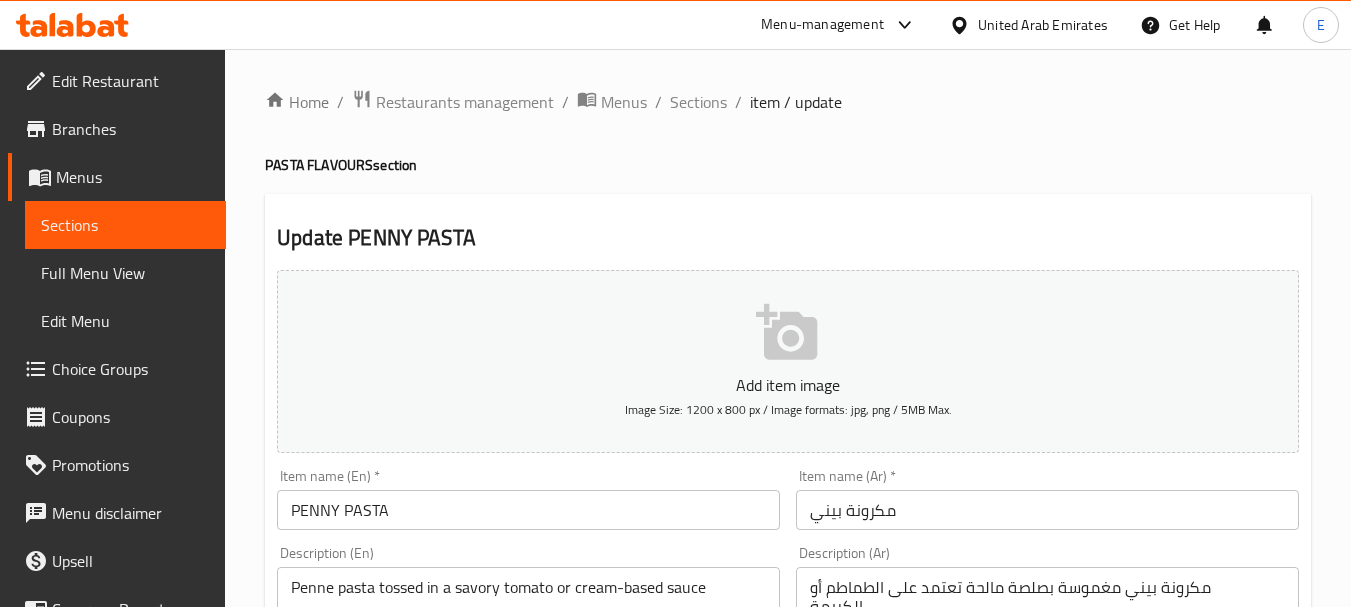 click on "PENNY PASTA" at bounding box center (528, 510) 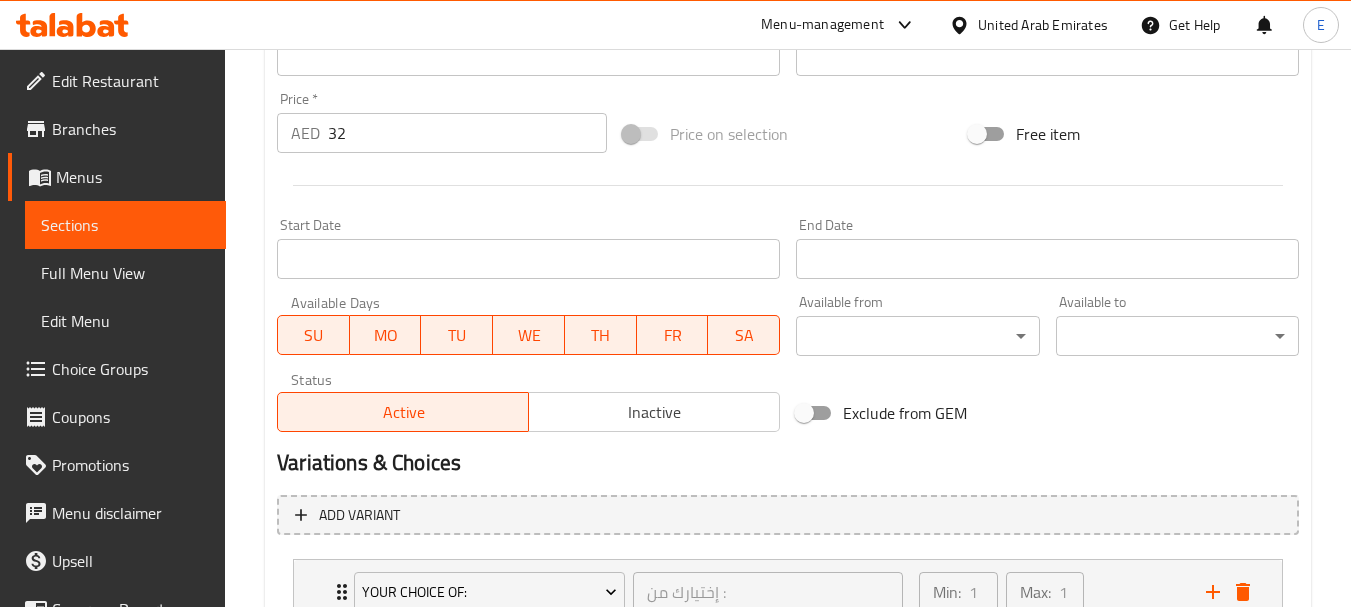 scroll, scrollTop: 839, scrollLeft: 0, axis: vertical 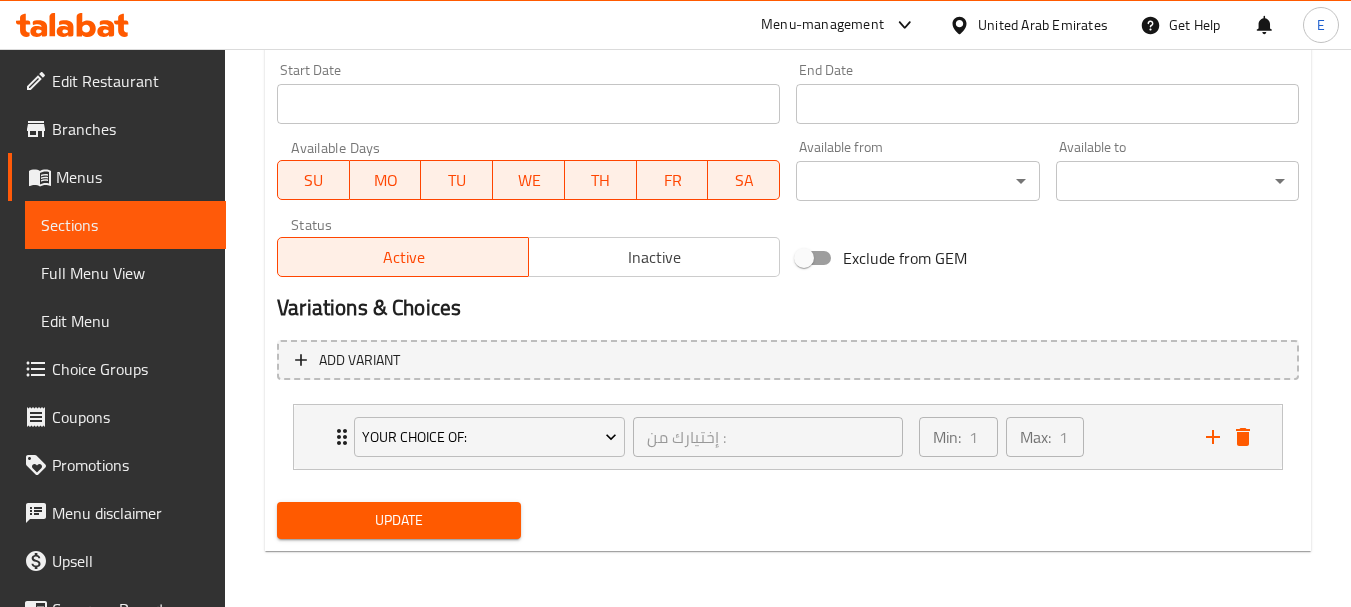 type on "PENNE PASTA" 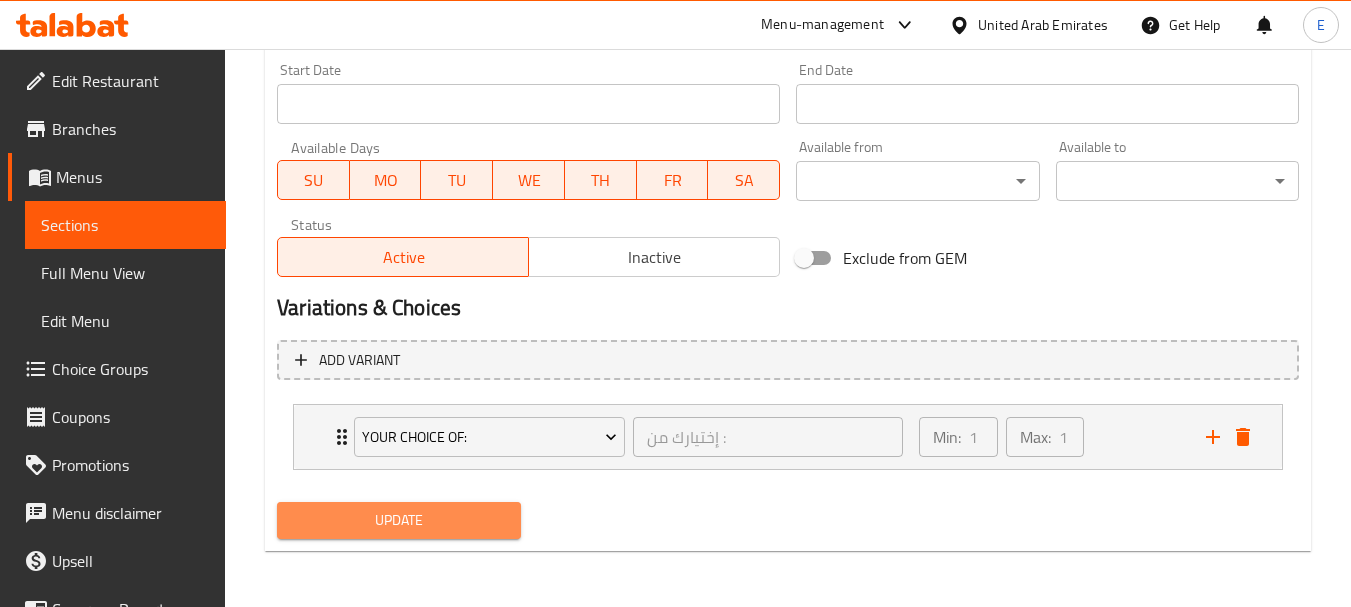 click on "Update" at bounding box center [398, 520] 